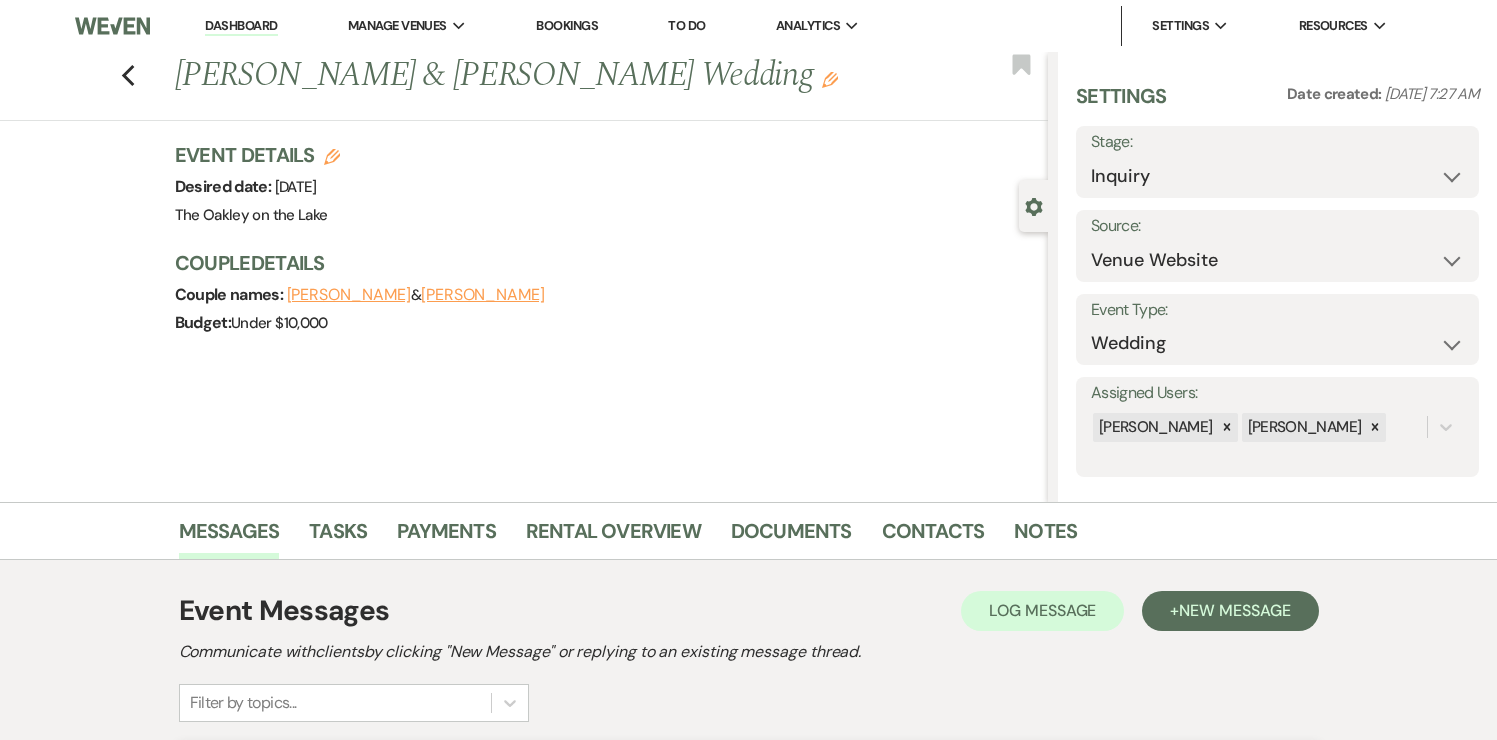 select on "5" 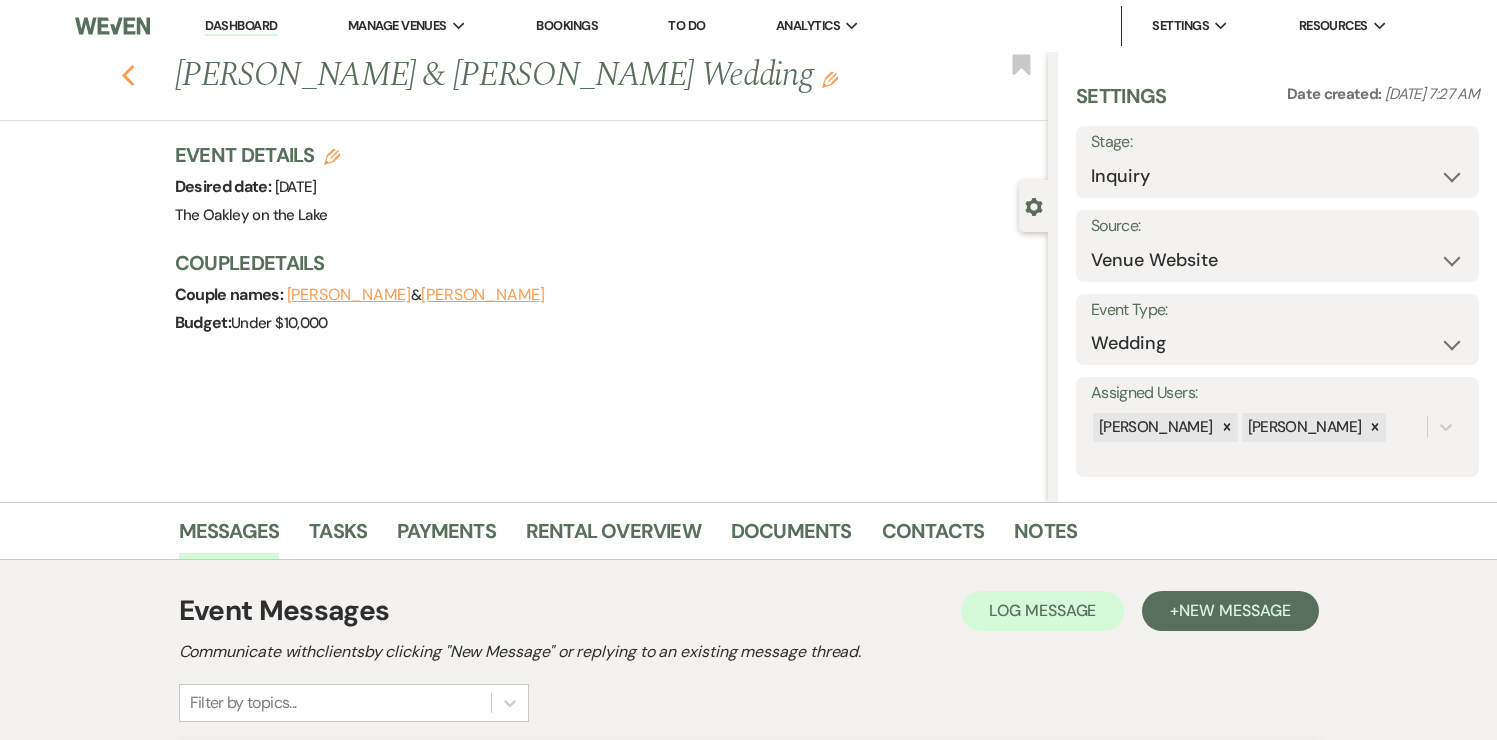 click 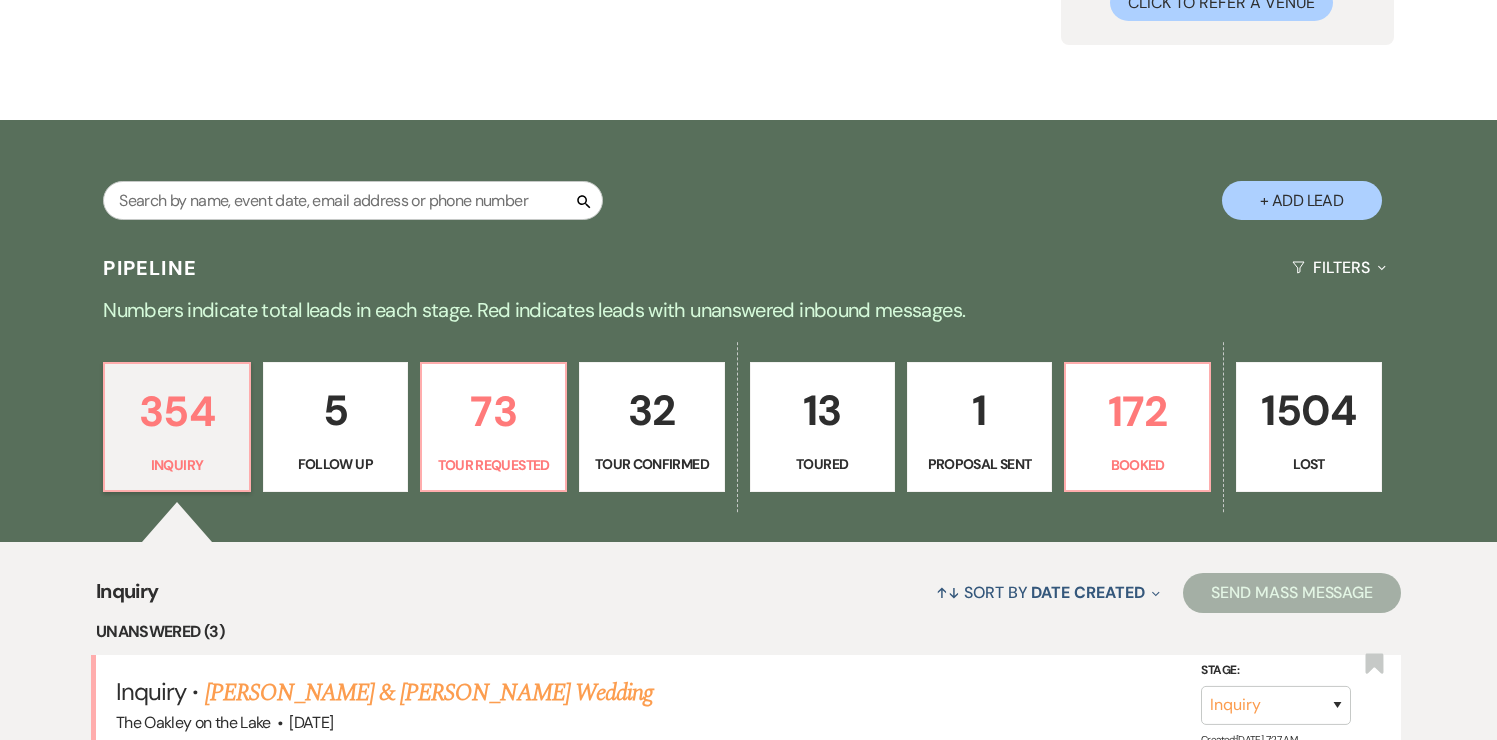 scroll, scrollTop: 220, scrollLeft: 0, axis: vertical 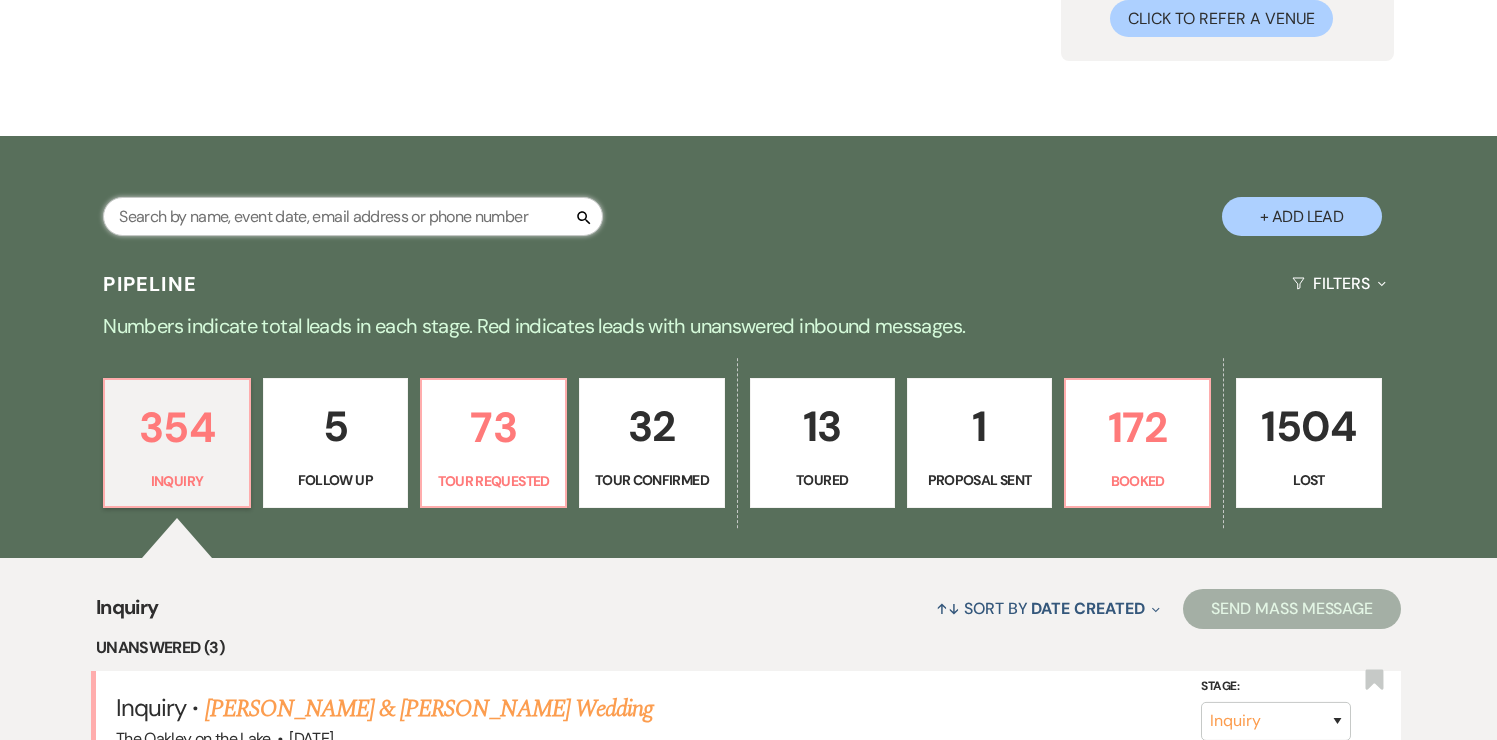 click at bounding box center (353, 216) 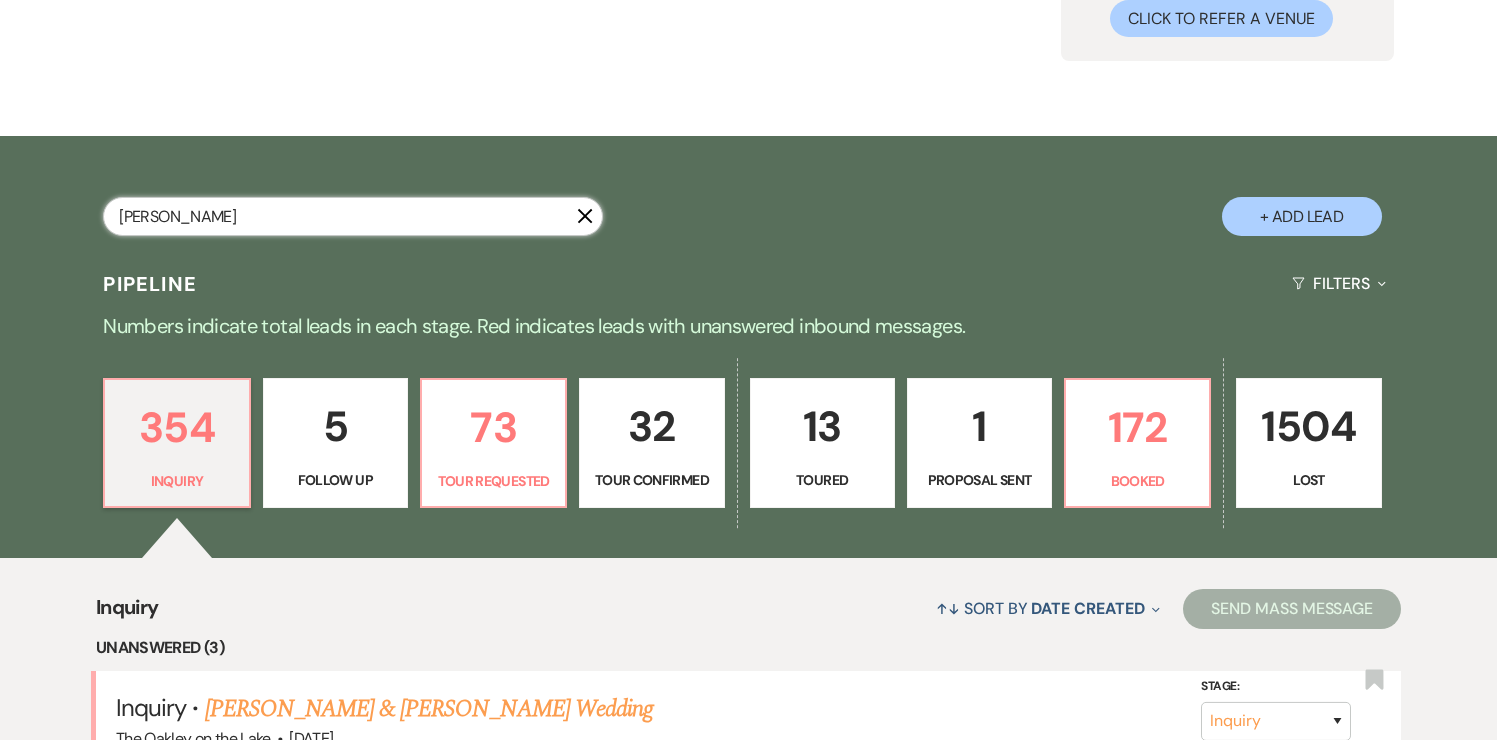 type on "kristen" 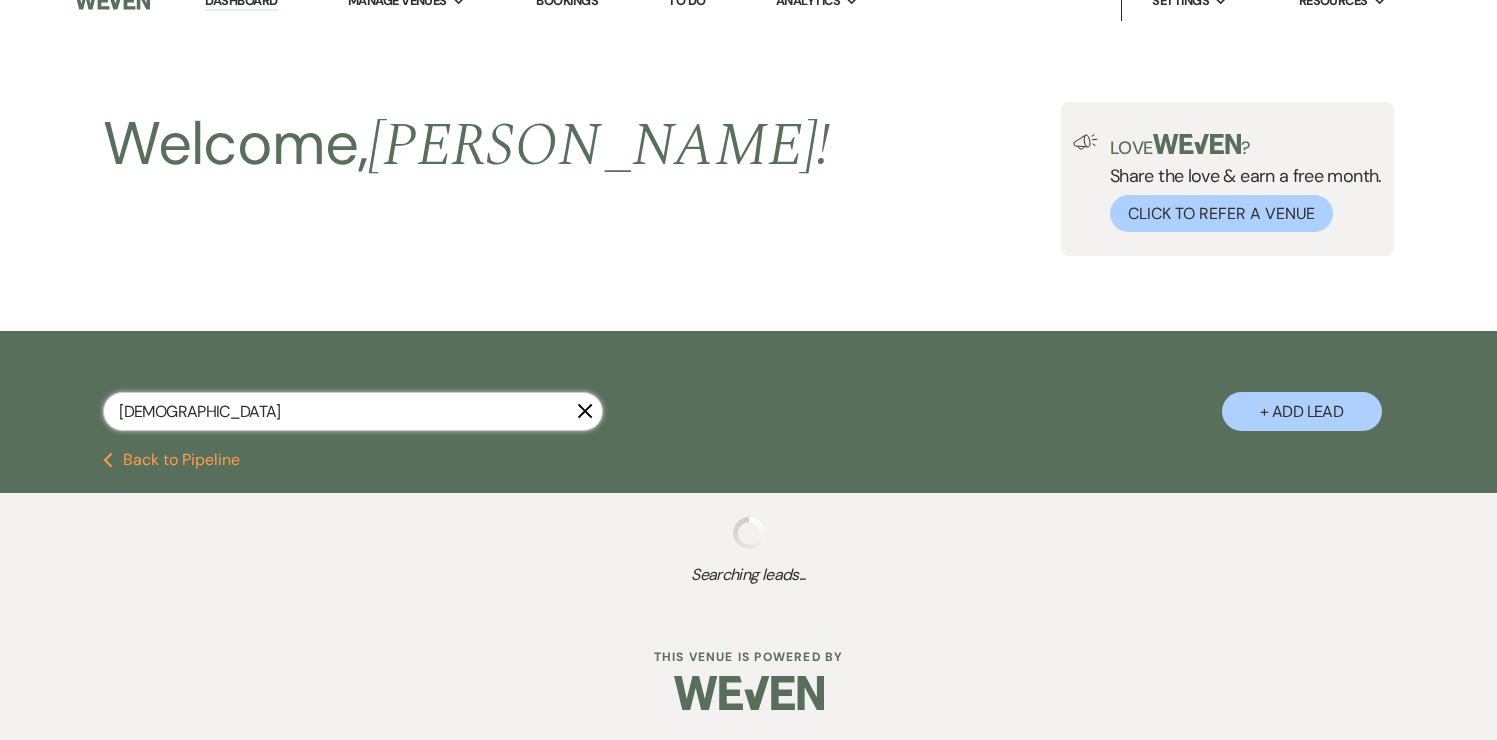 select on "8" 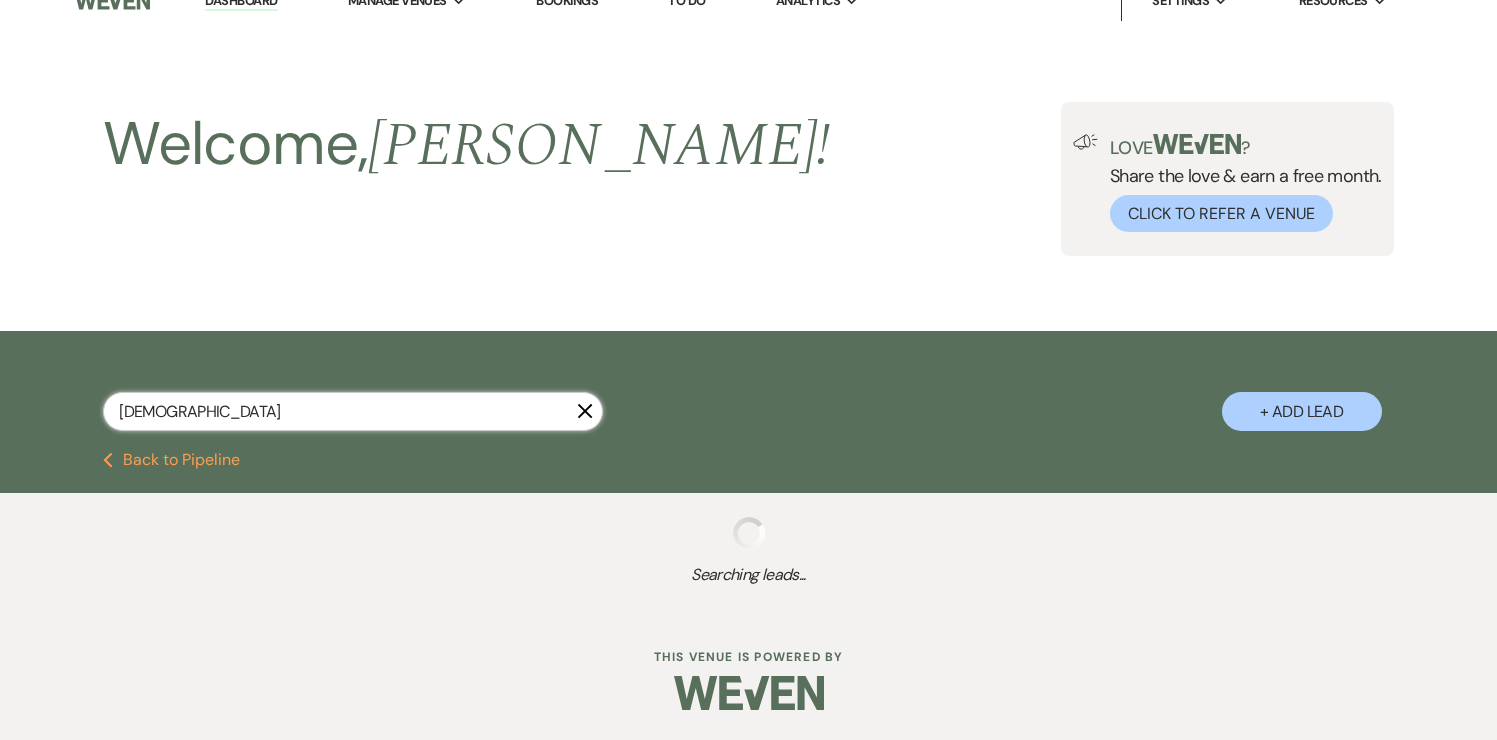 select on "10" 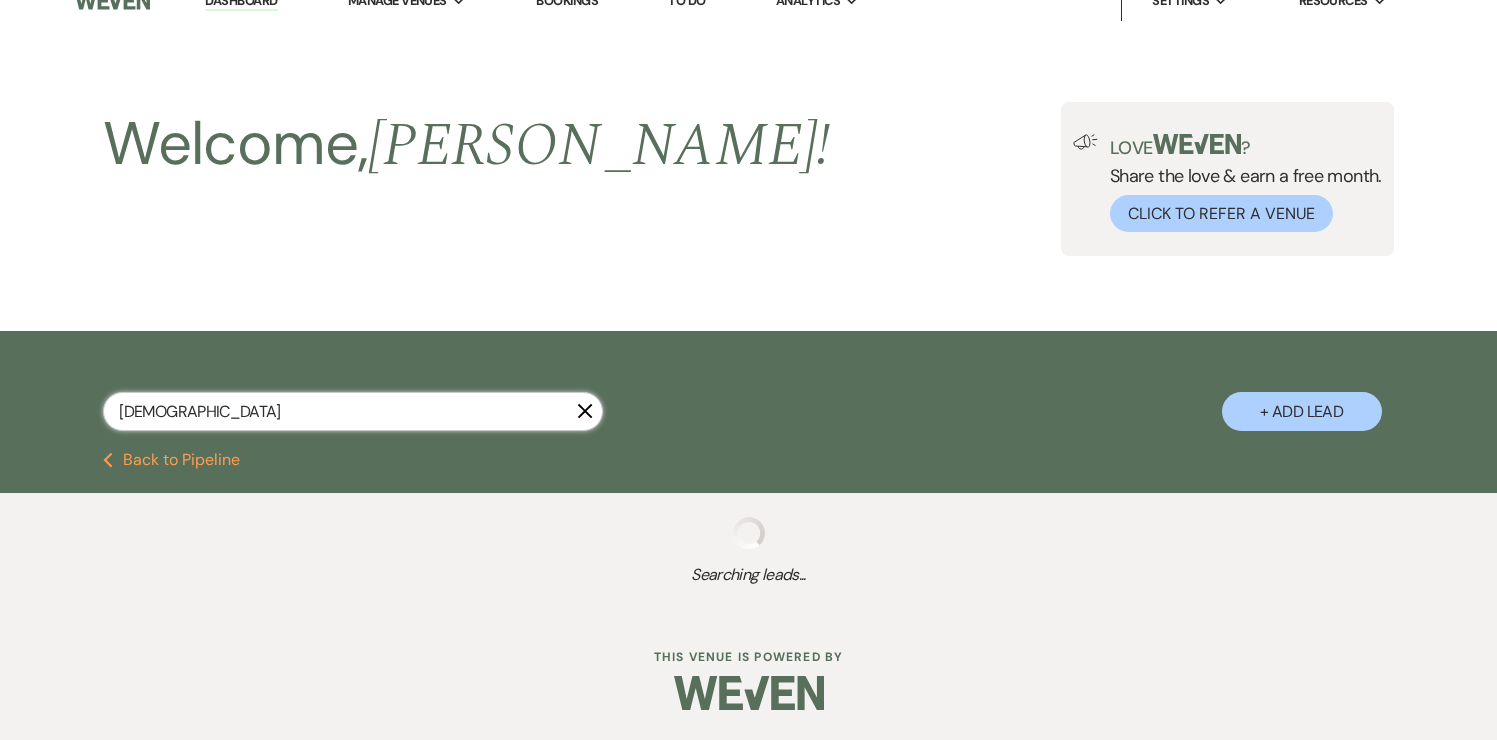 select on "8" 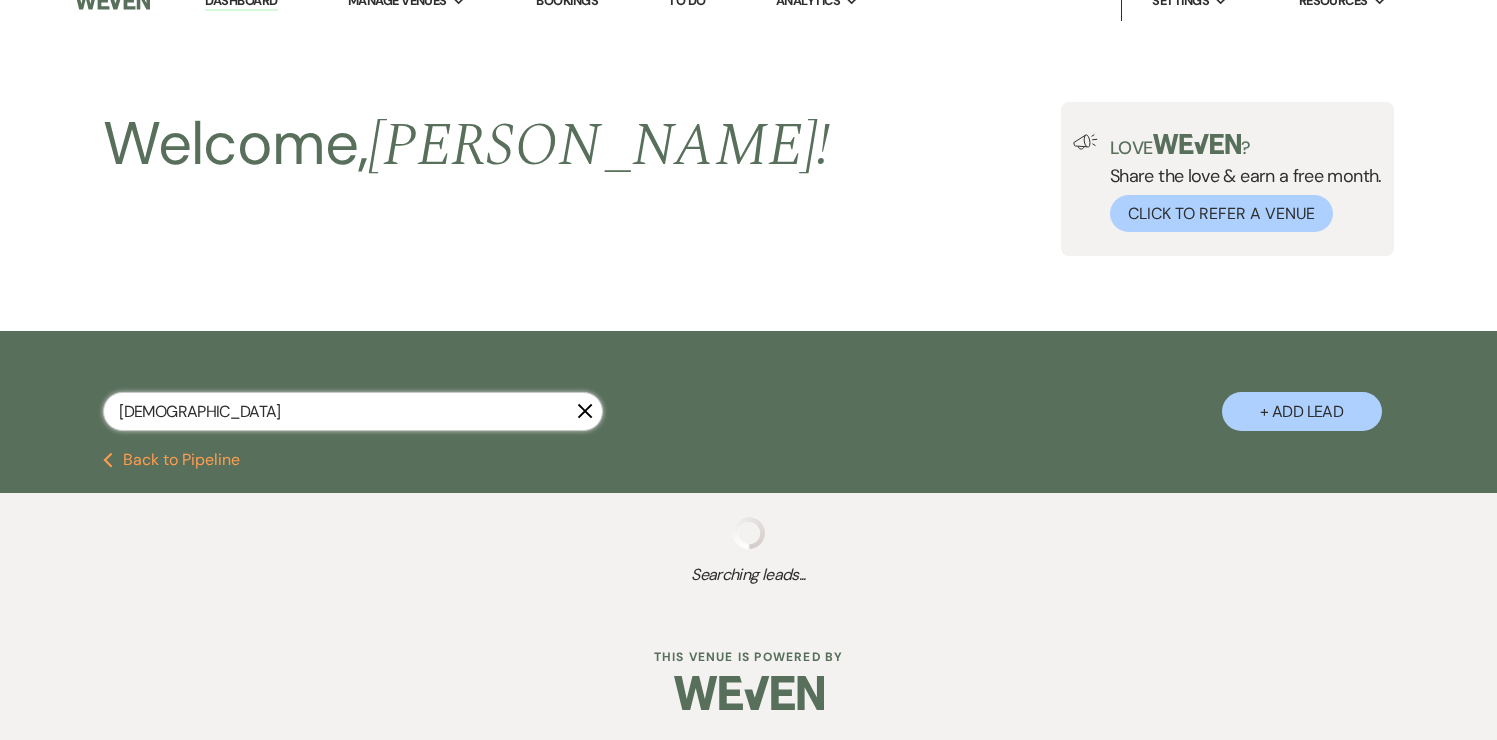 select on "8" 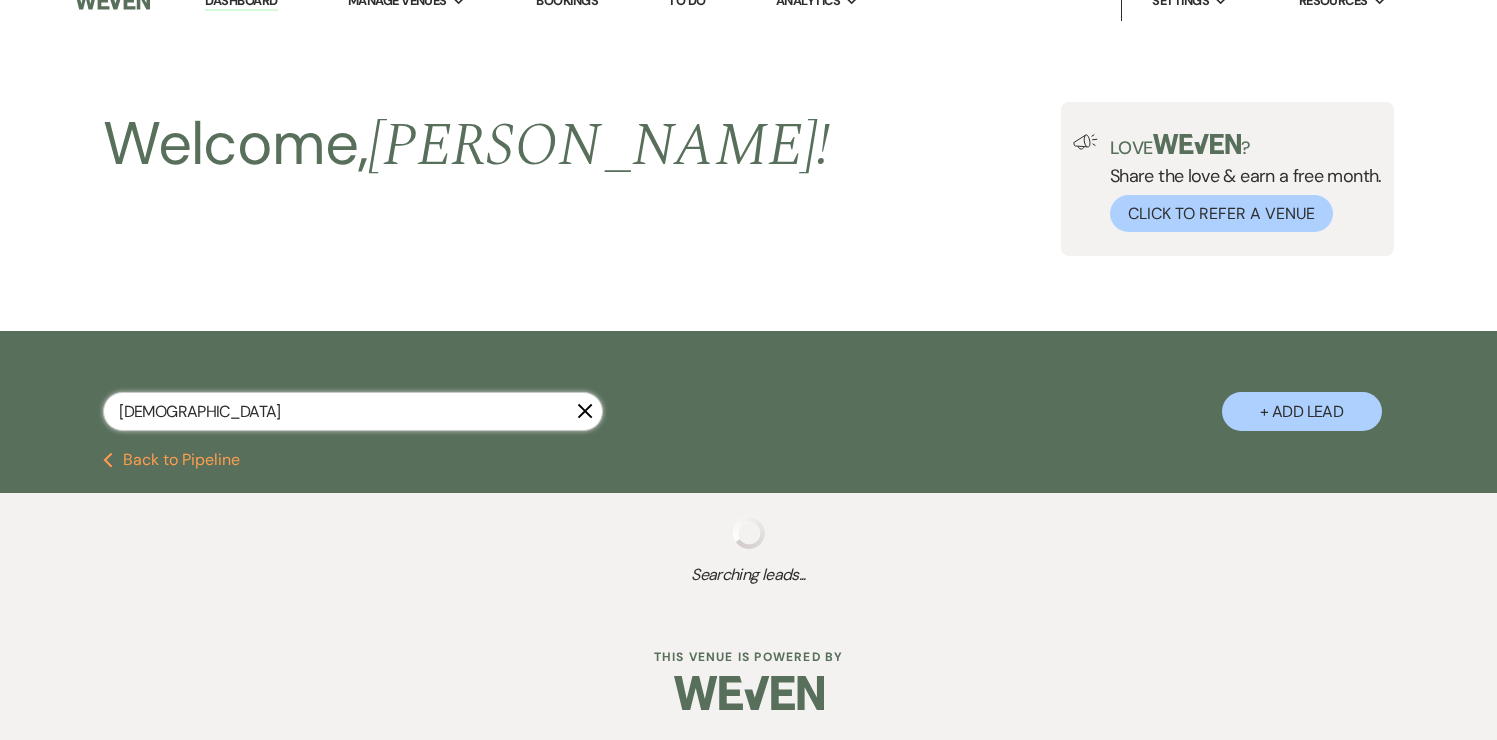 select on "5" 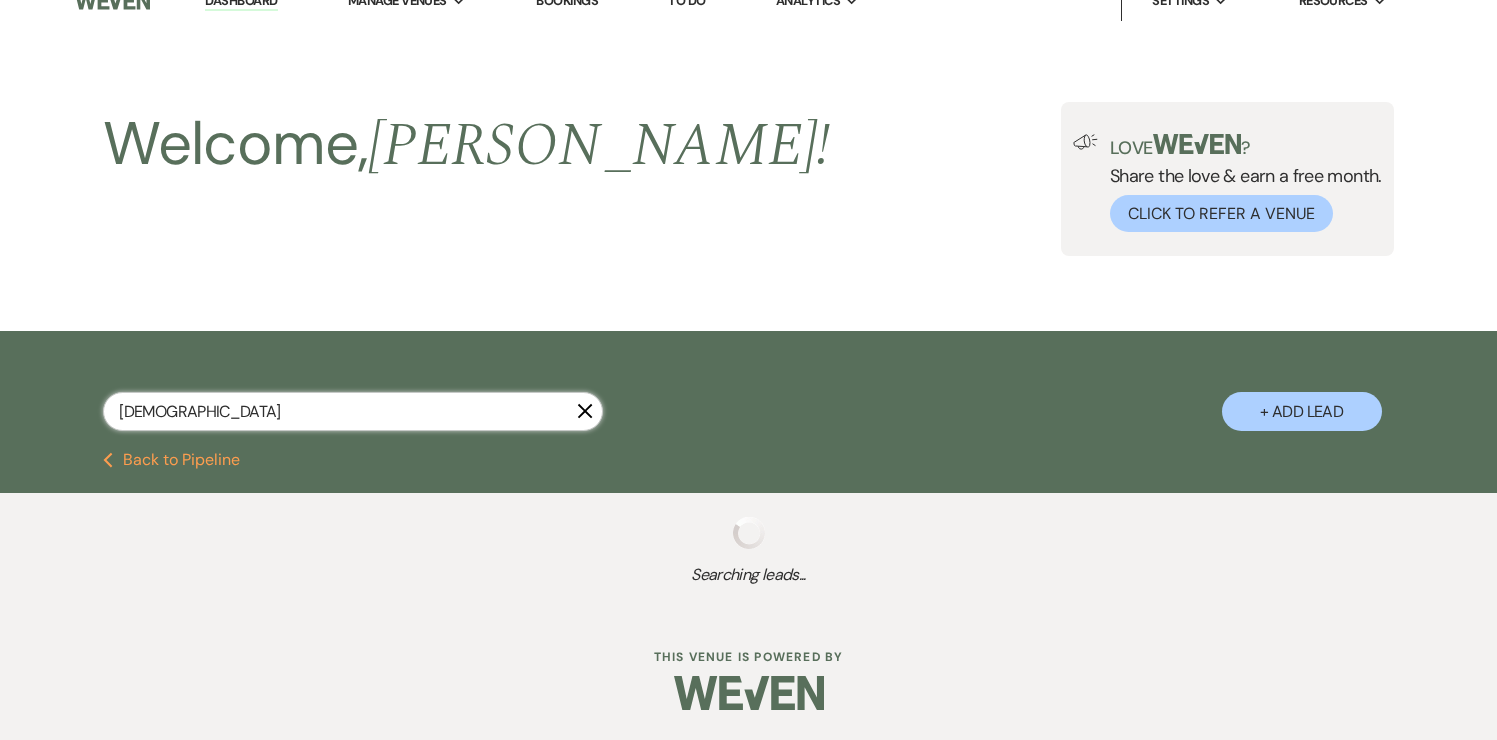 select on "8" 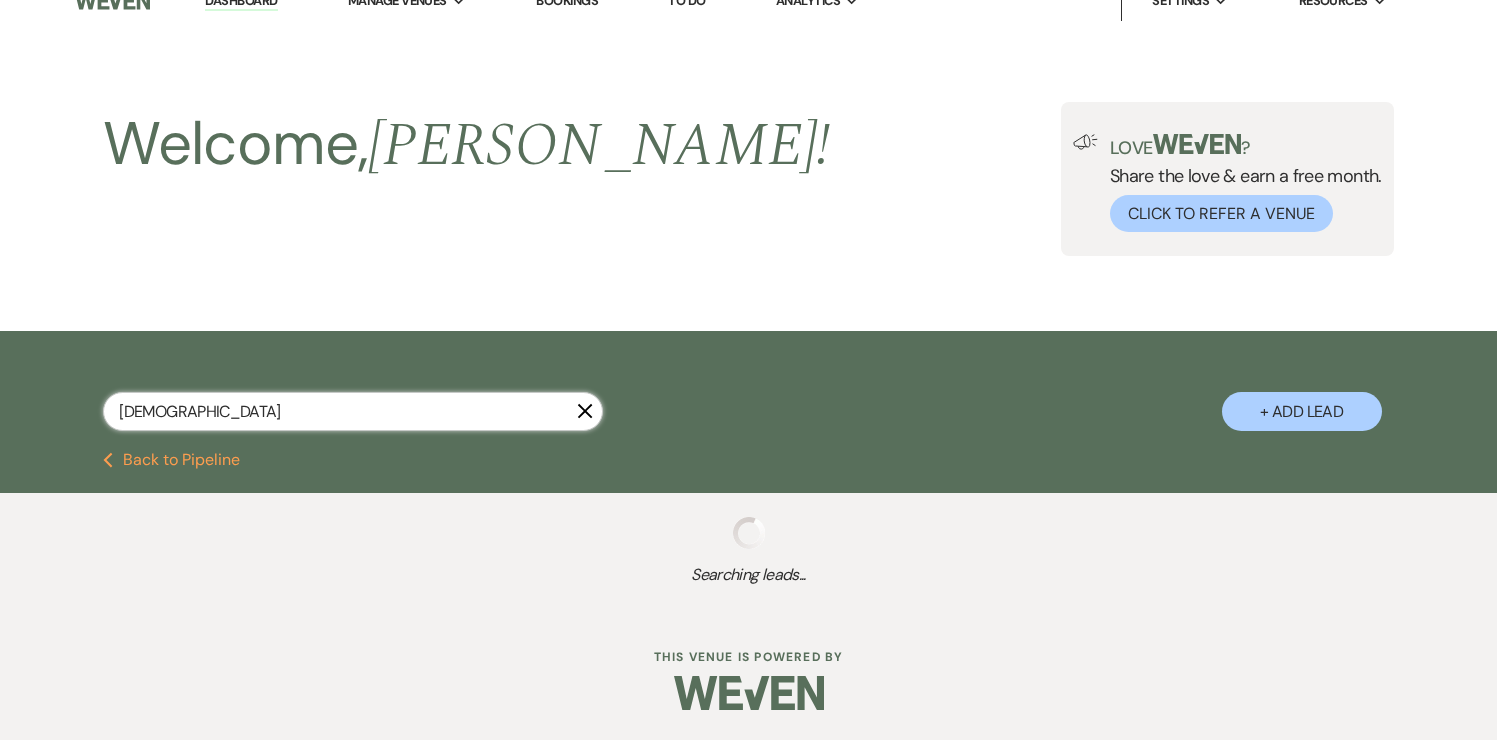 select on "3" 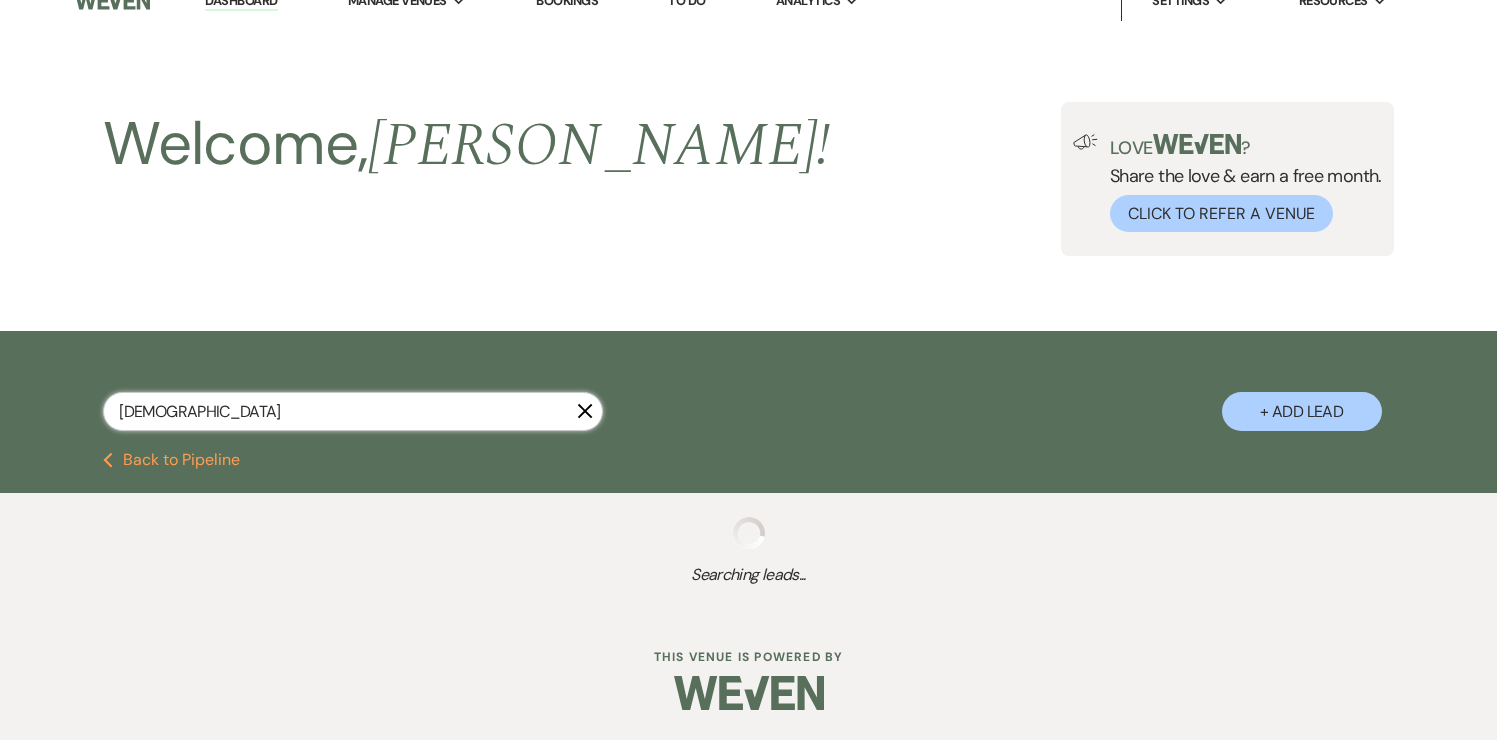 select on "8" 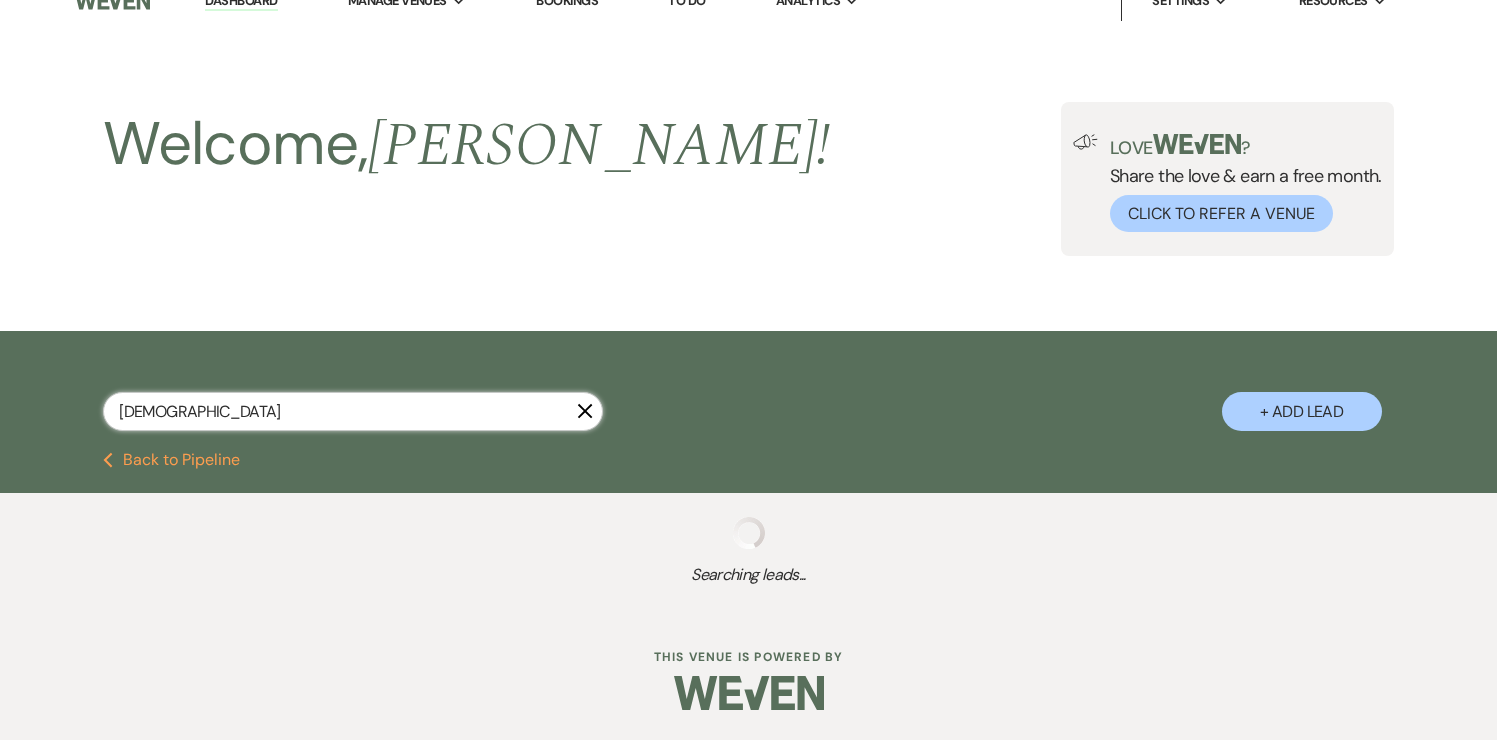 select on "2" 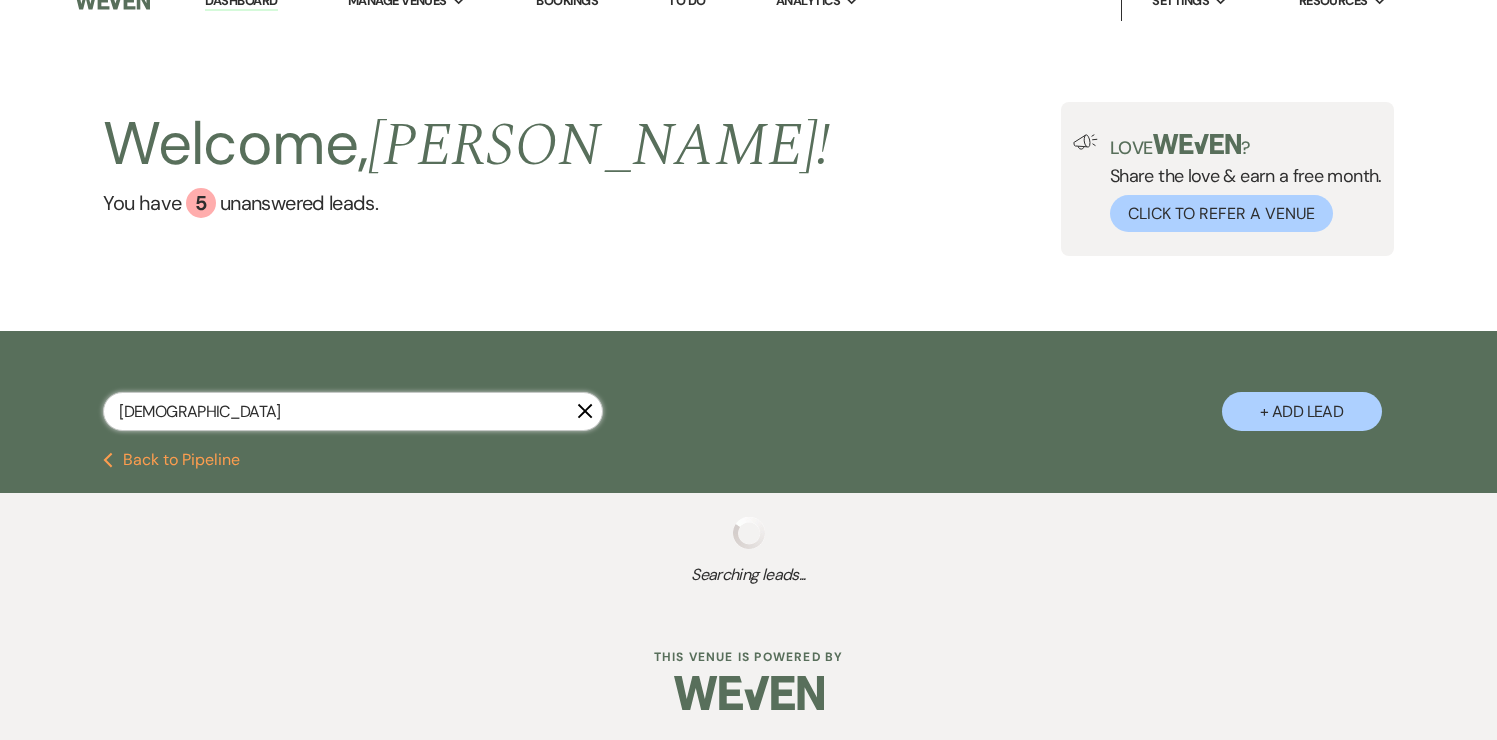 scroll, scrollTop: 220, scrollLeft: 0, axis: vertical 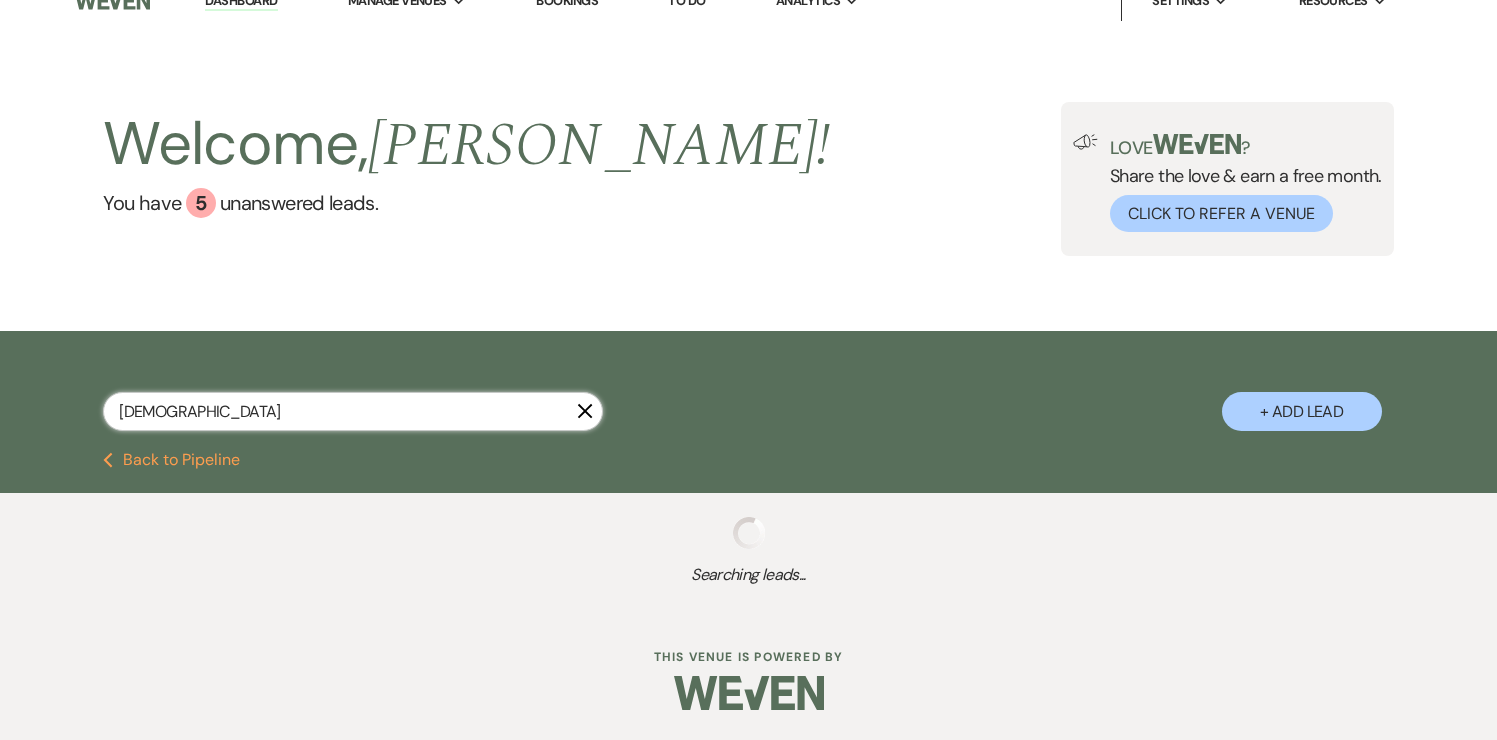 select on "8" 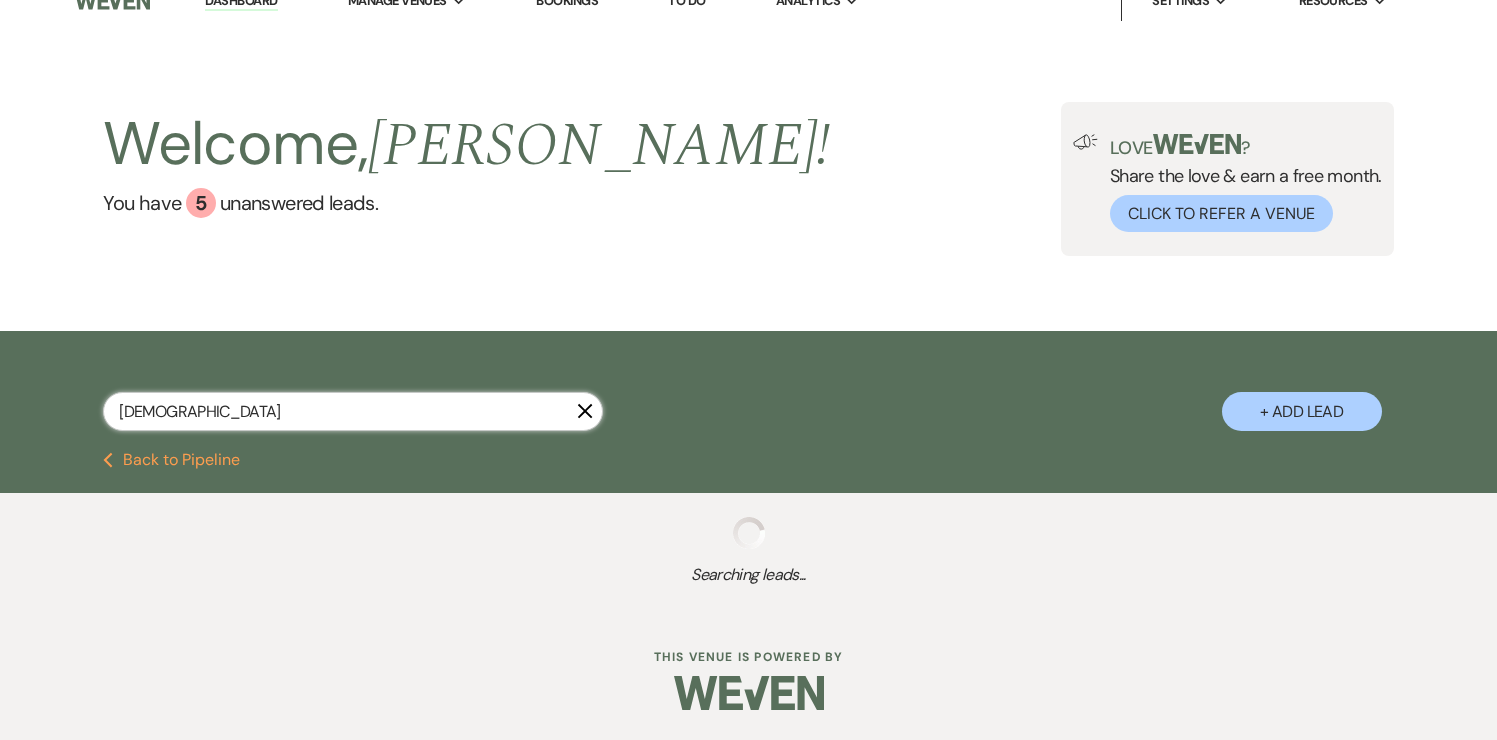 select on "10" 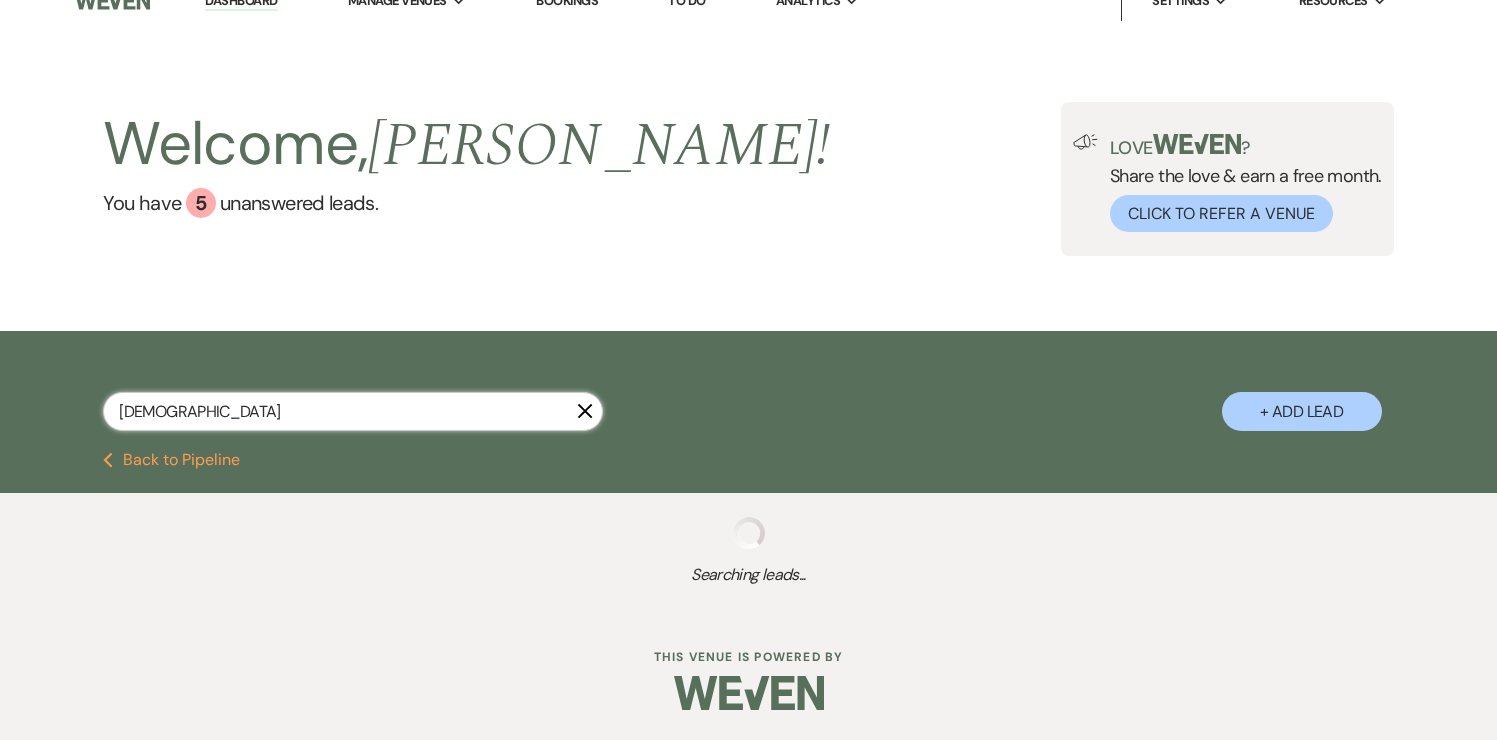select on "8" 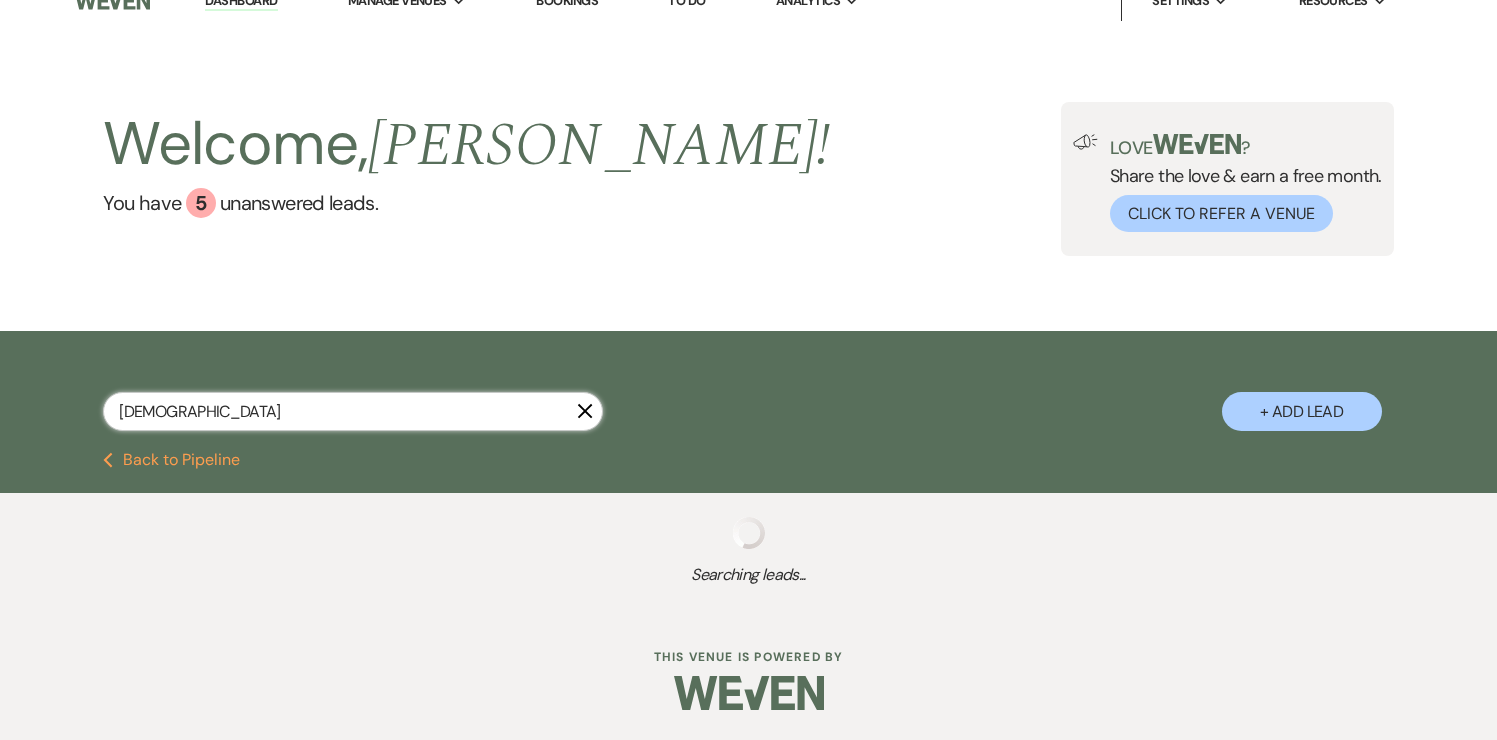 select on "8" 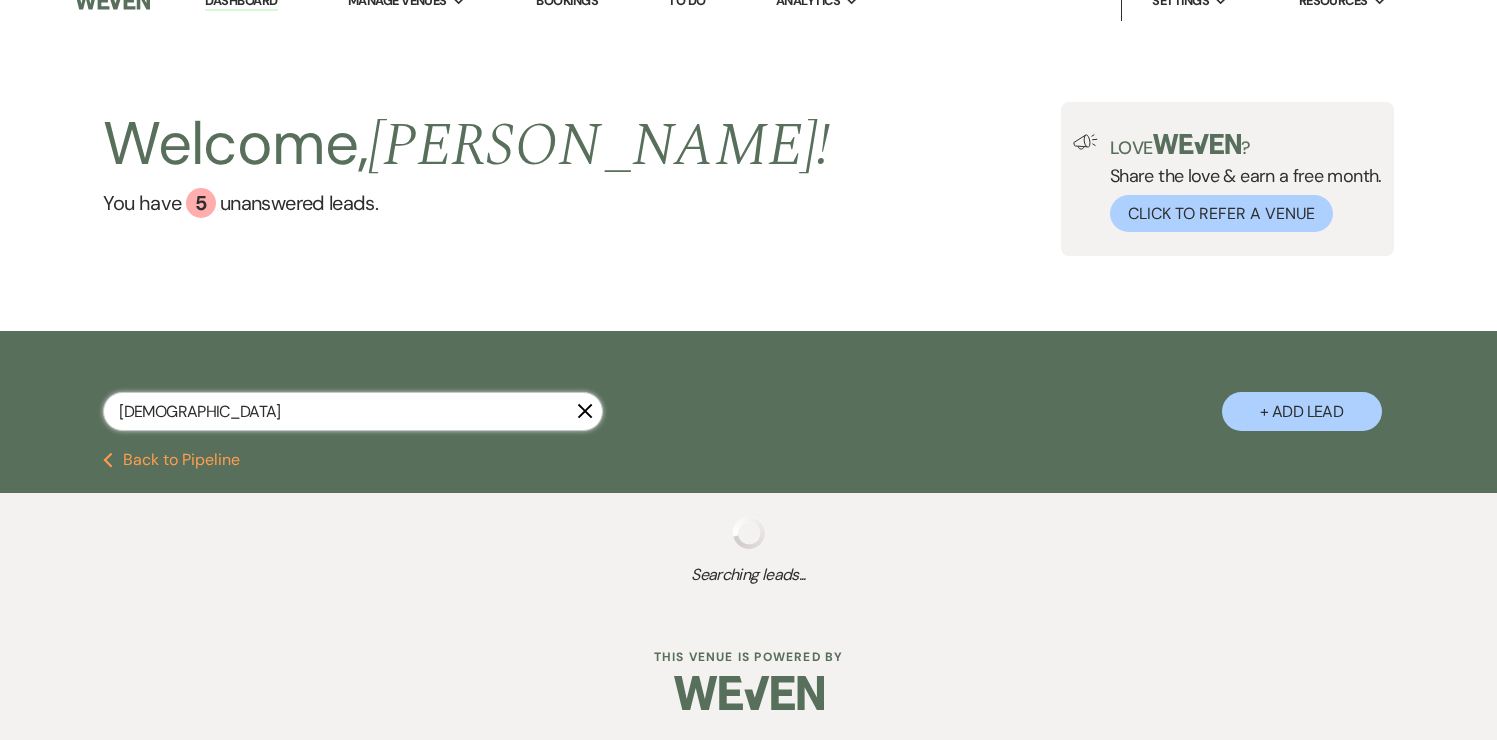 select on "5" 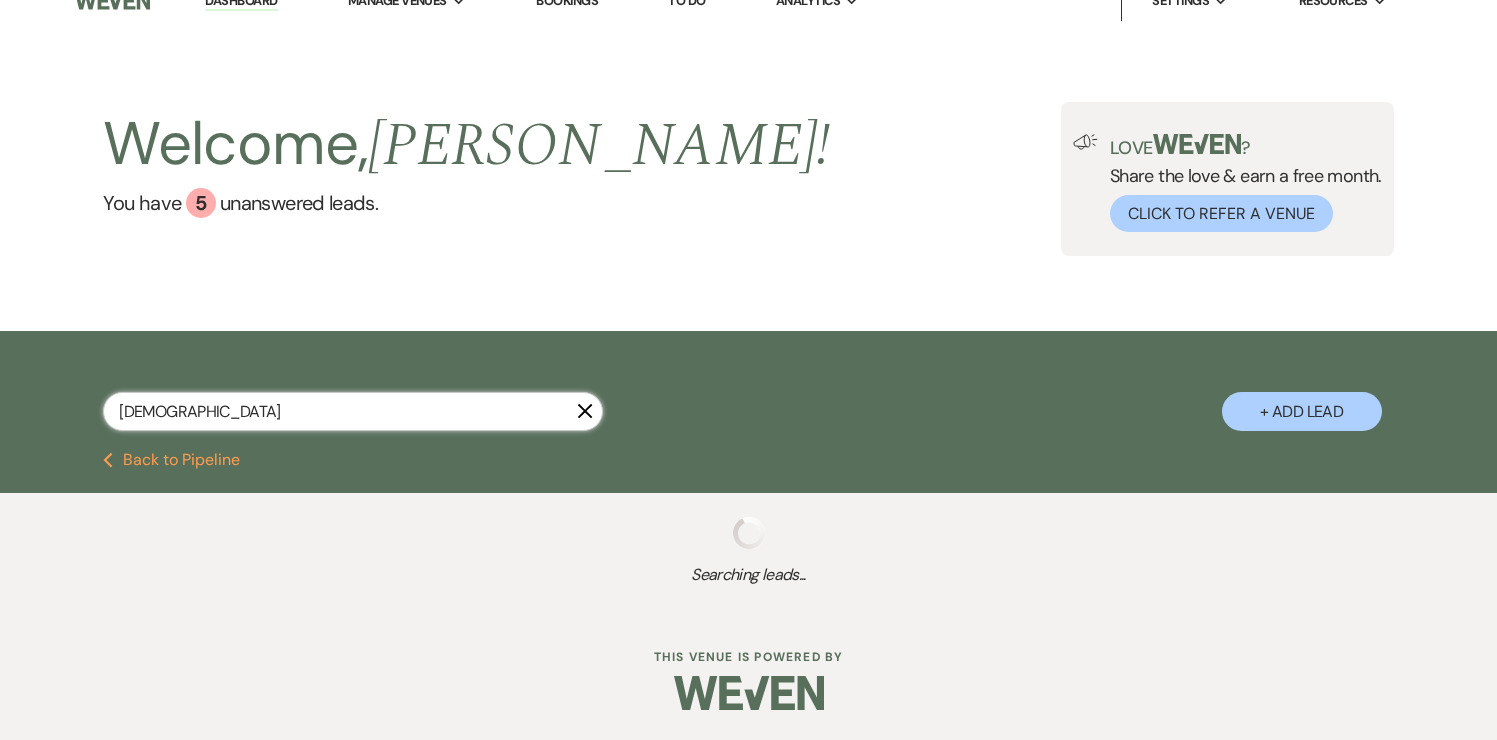 select on "8" 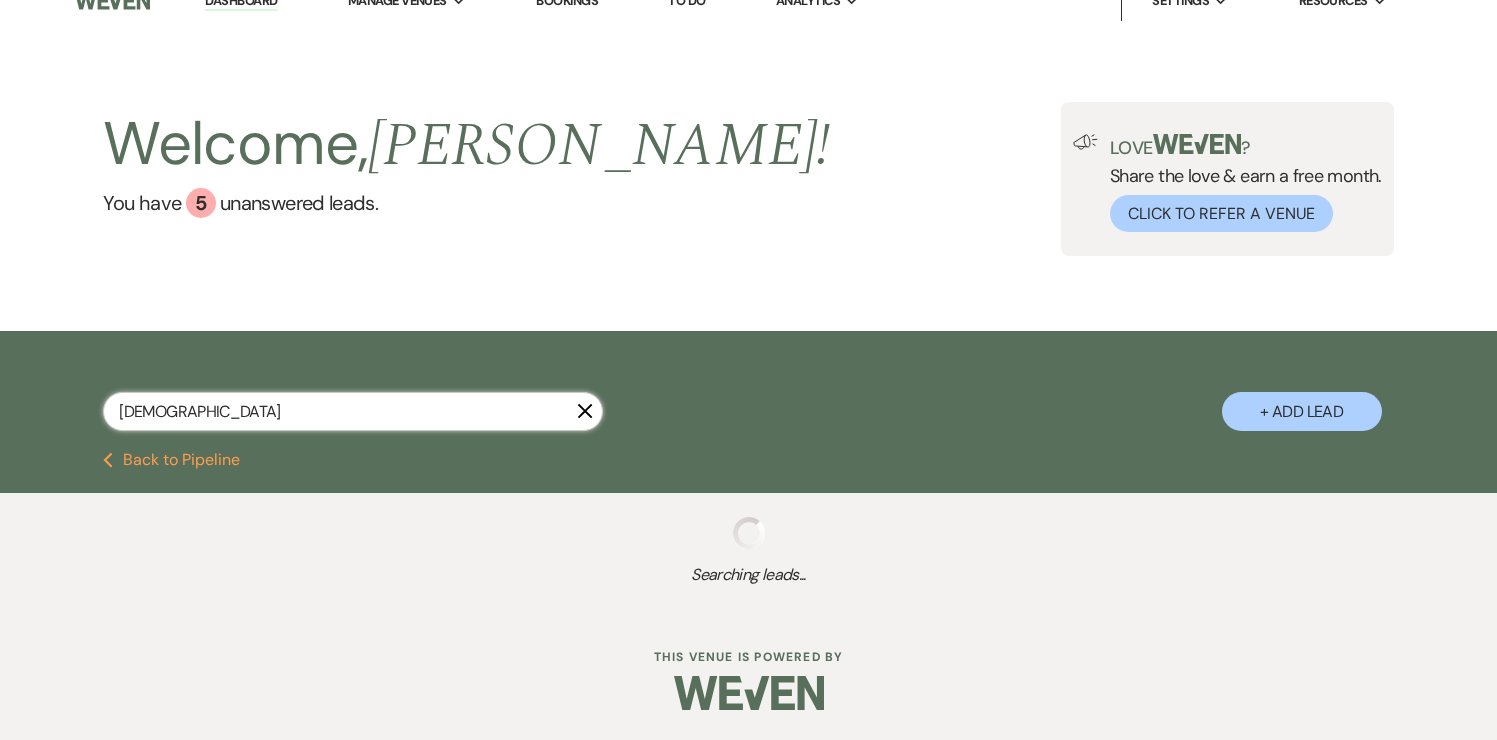 select on "3" 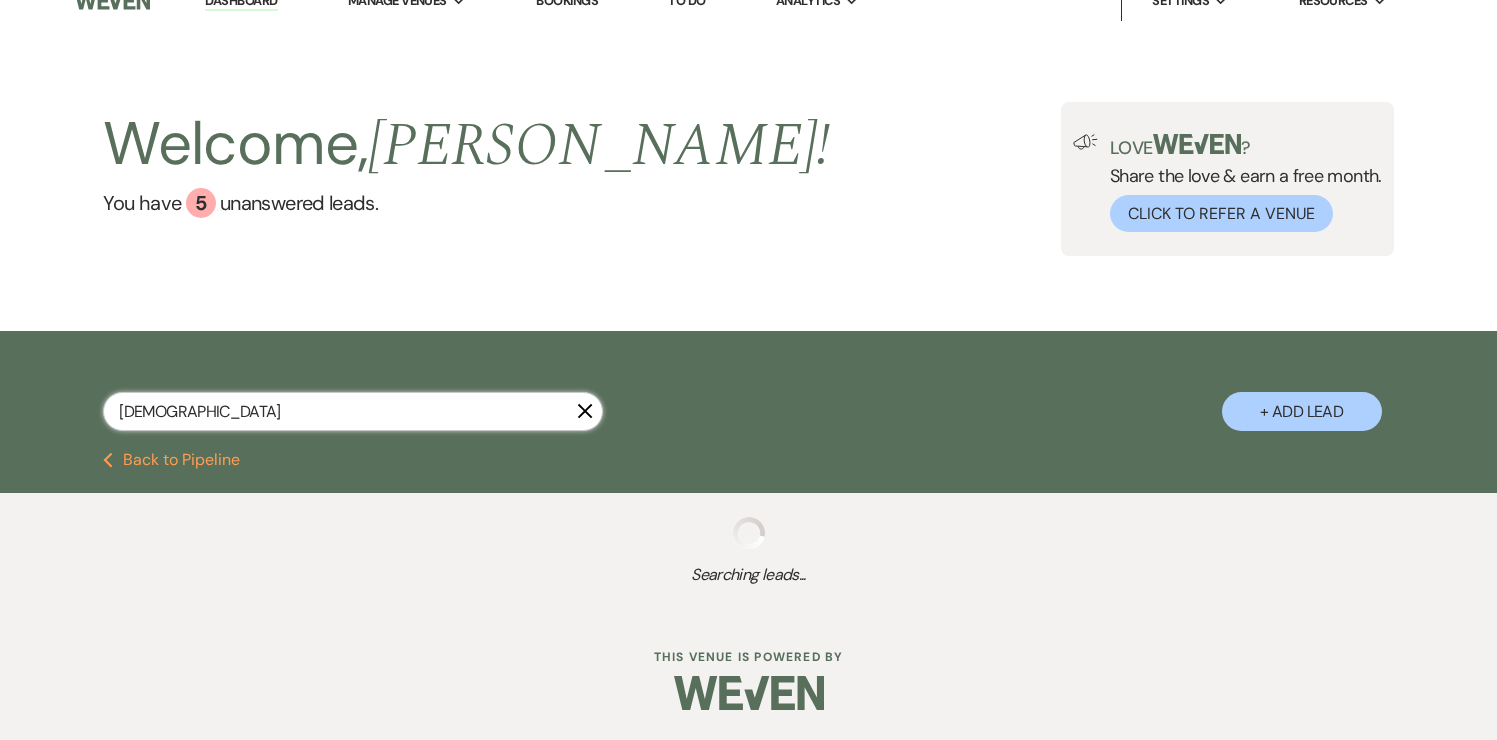 select on "8" 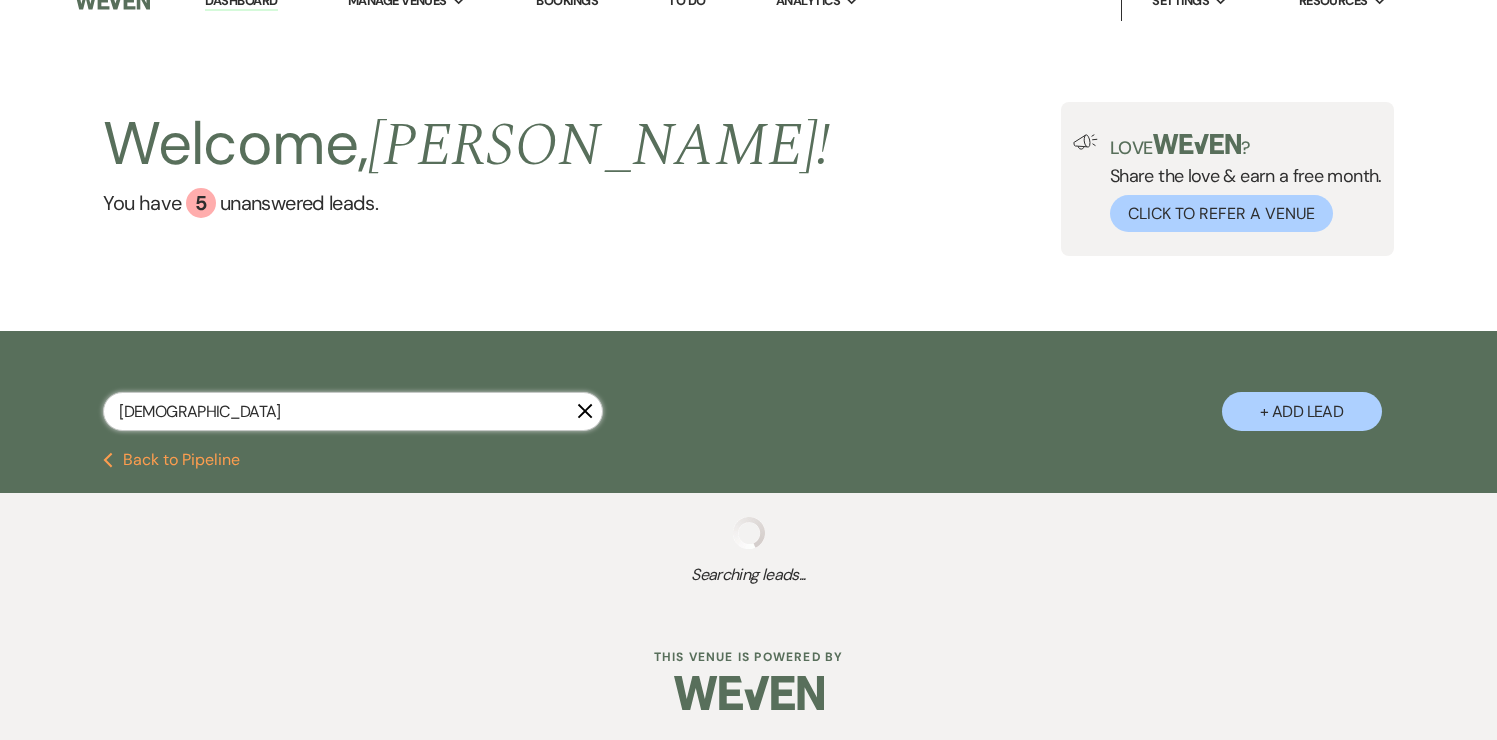 select on "2" 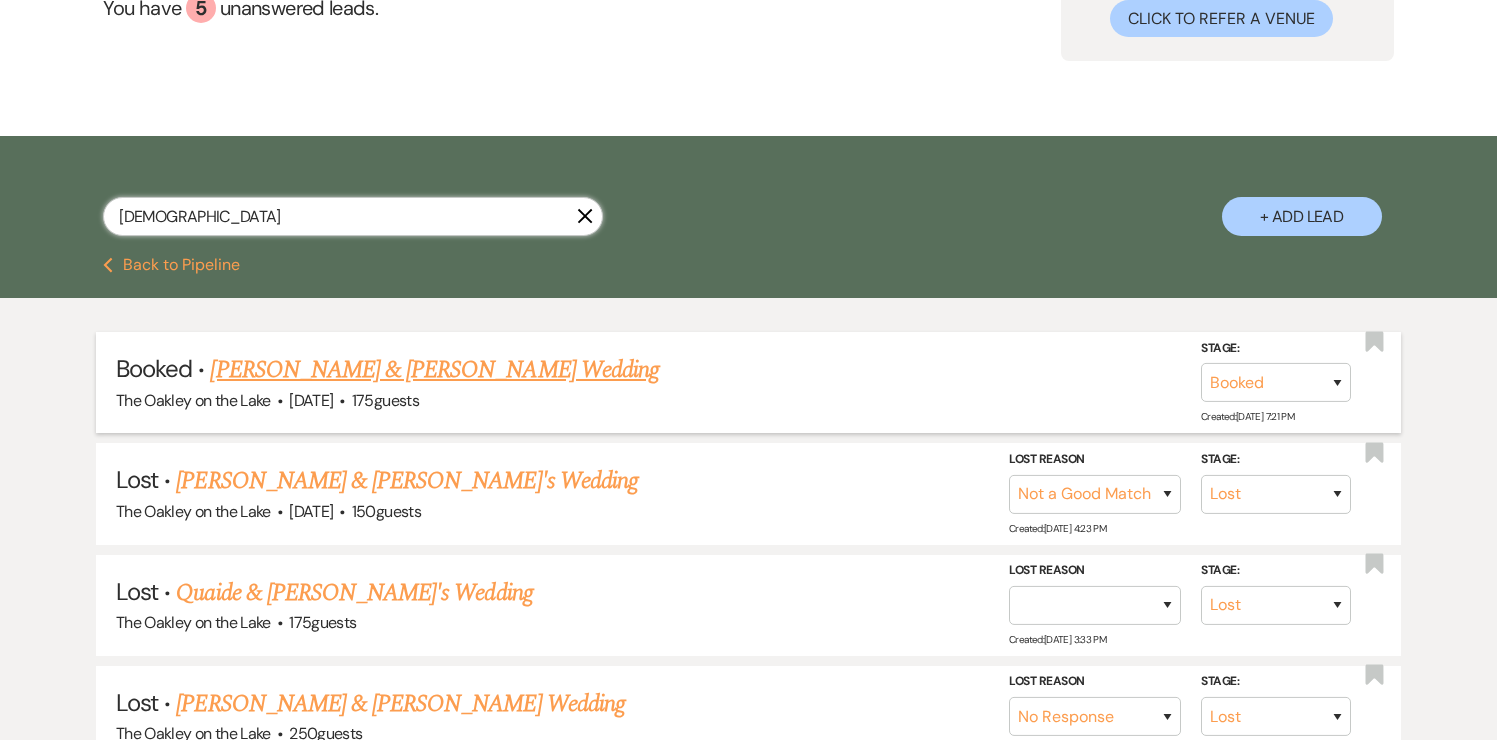 type on "kristen" 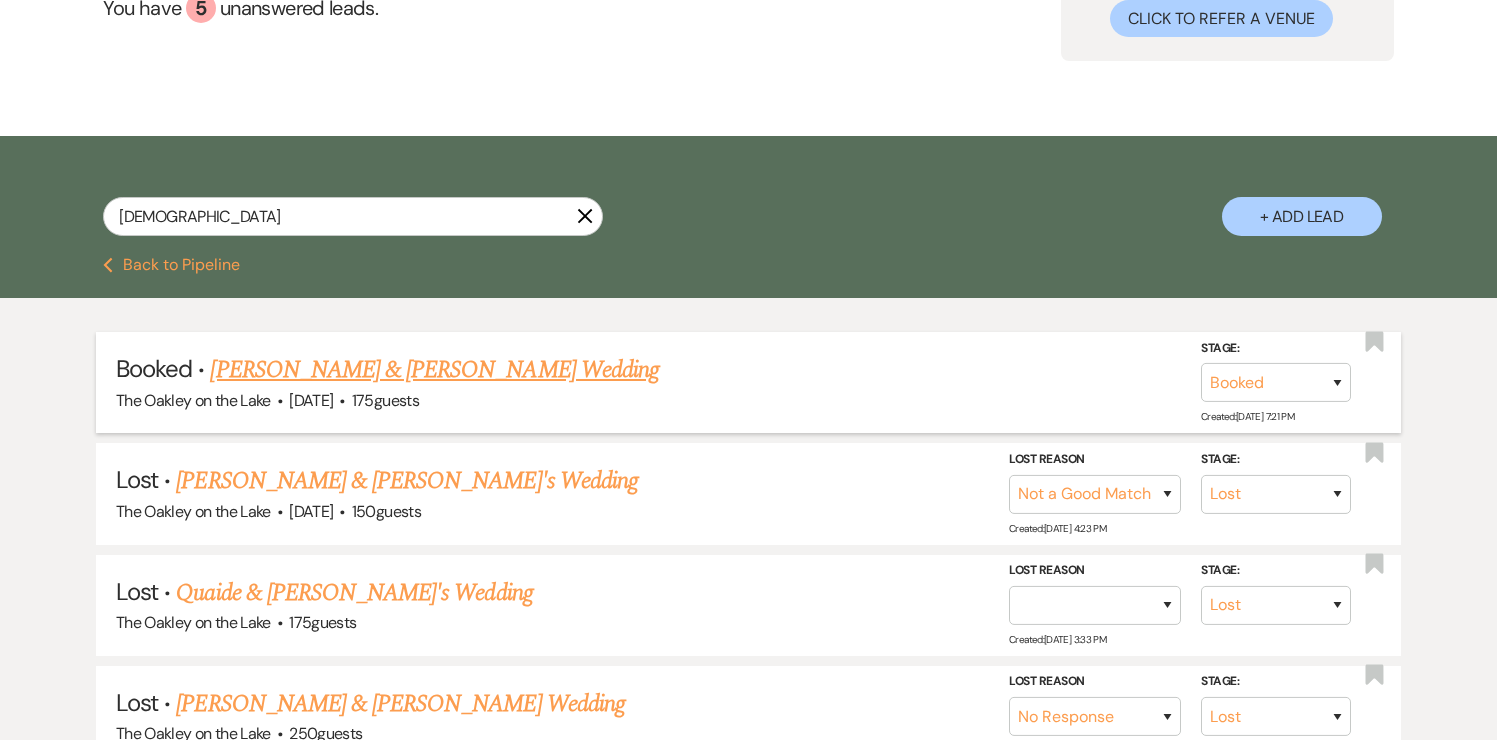 click on "Mike & Kristen Wimberly's Wedding" at bounding box center [434, 370] 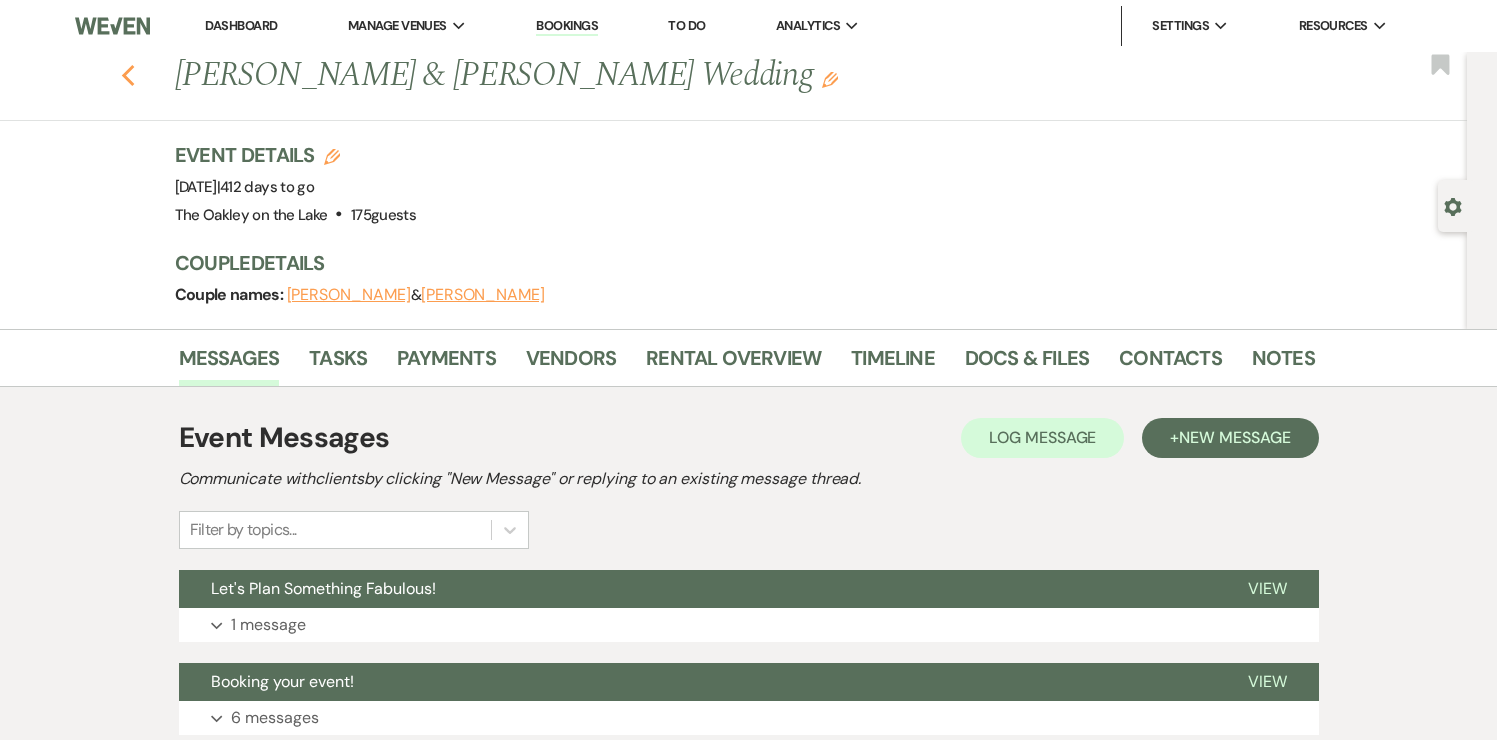 click 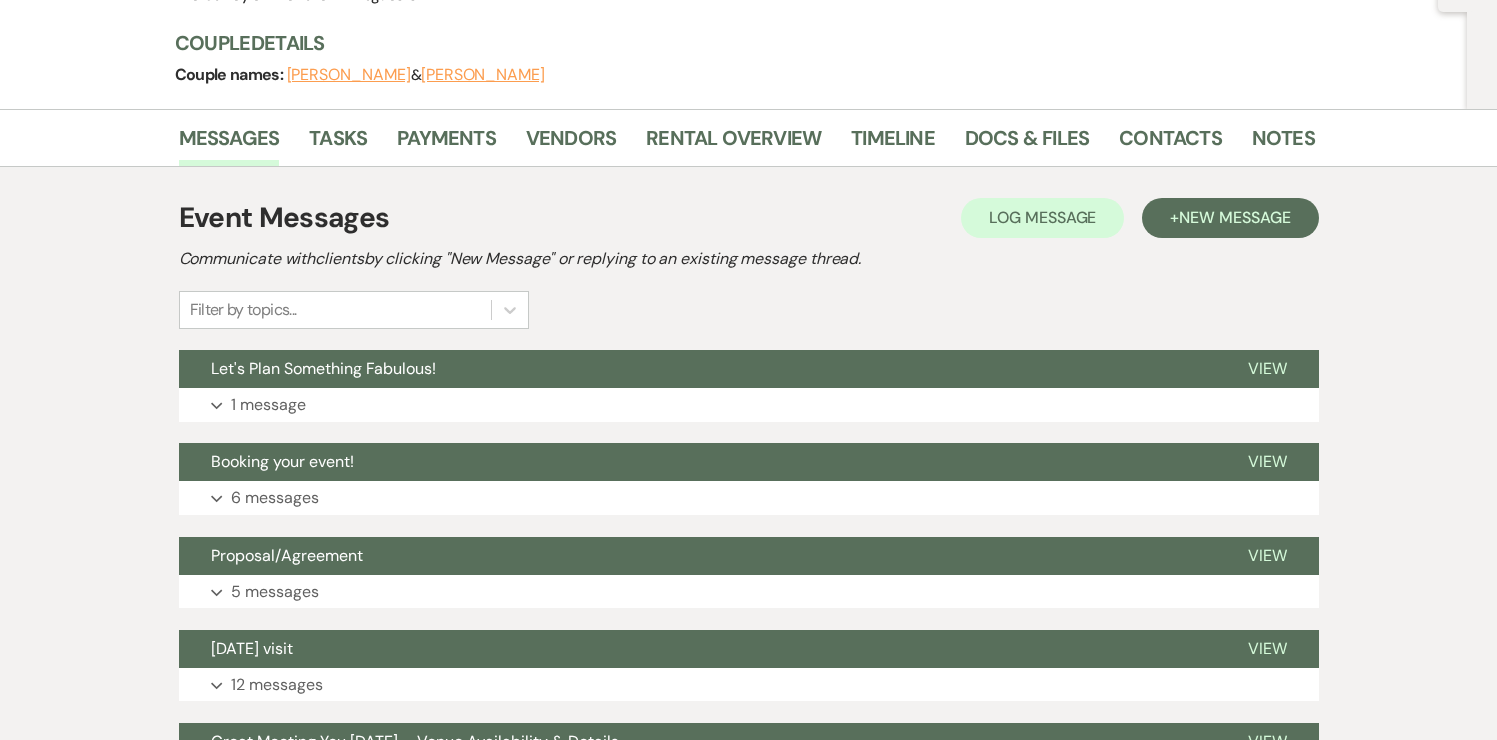 select on "8" 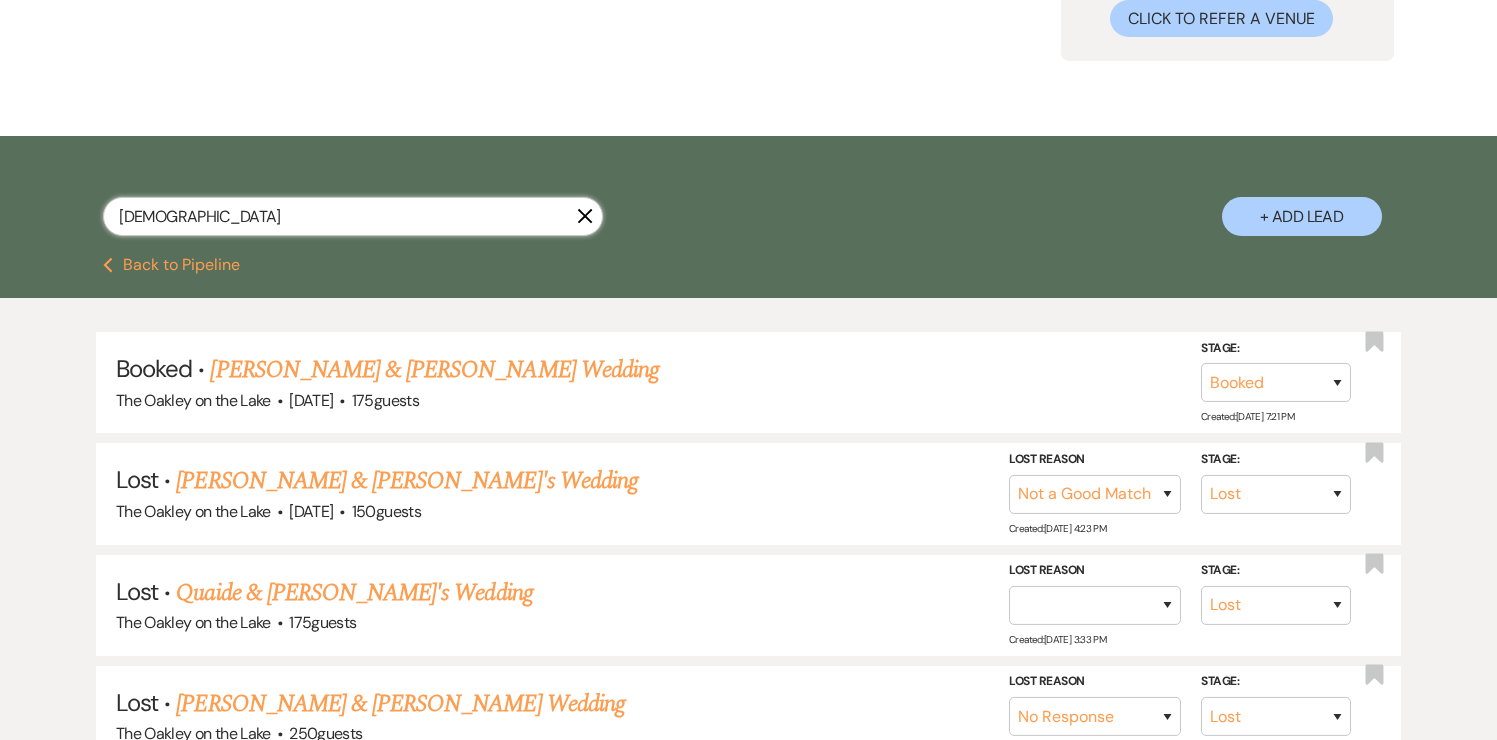 click on "kristen" at bounding box center [353, 216] 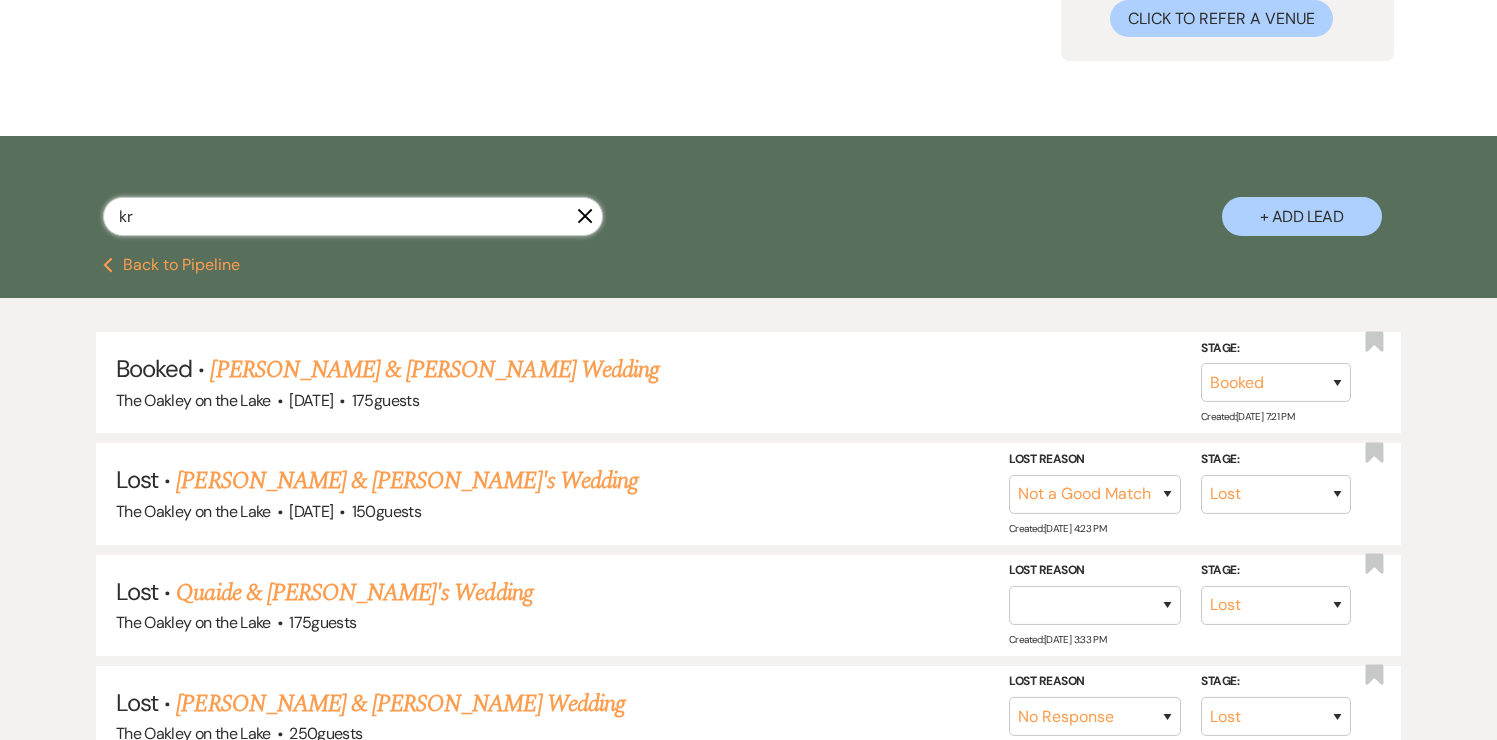 type on "k" 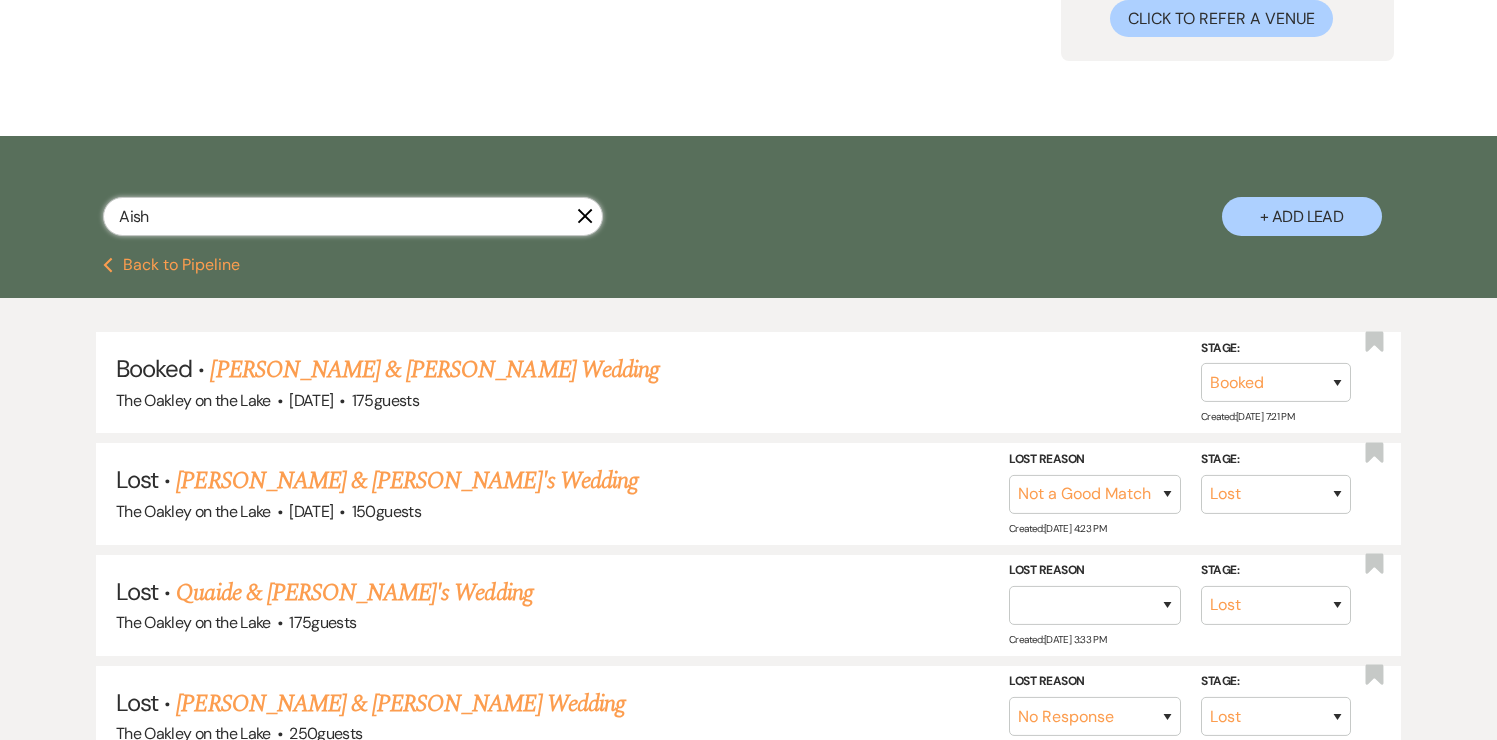 type on "Aisha" 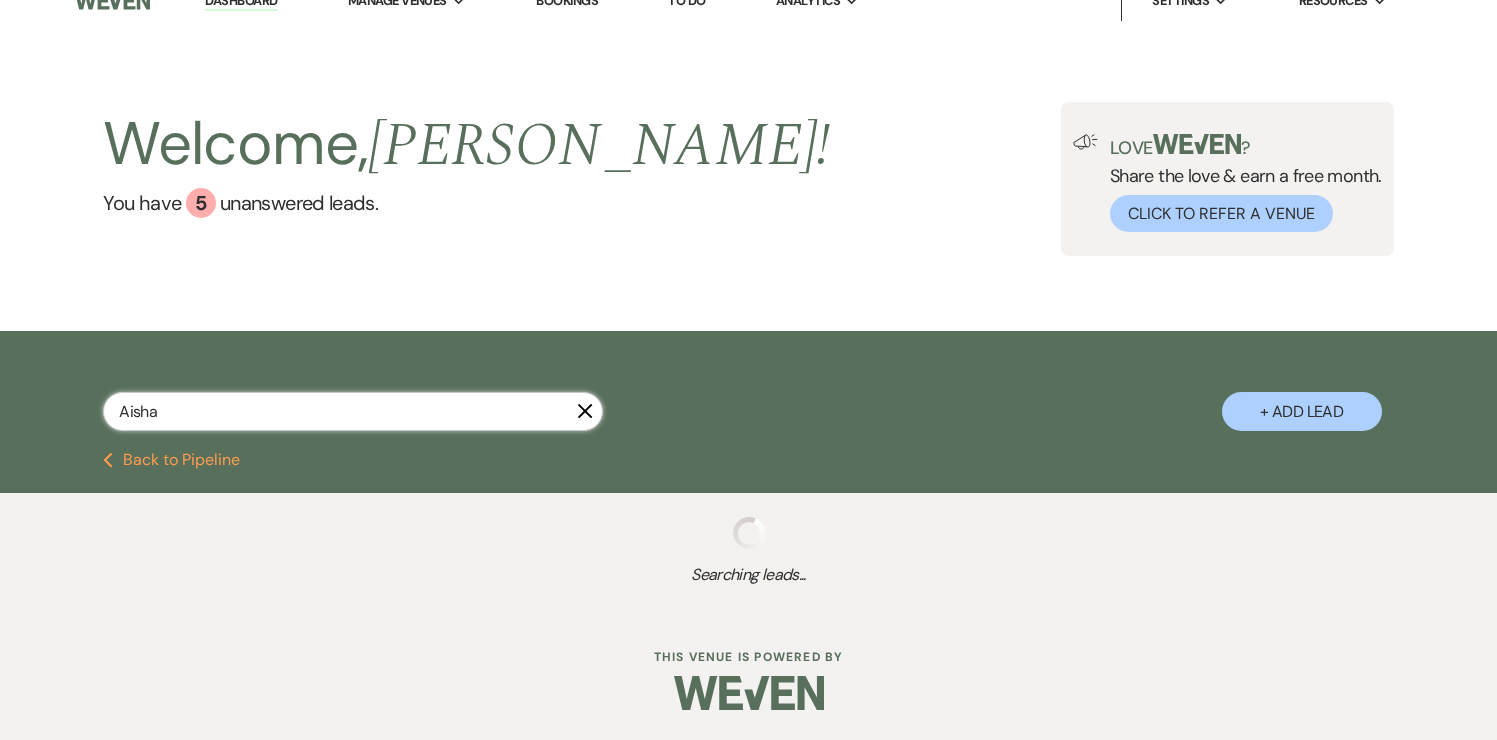 scroll, scrollTop: 185, scrollLeft: 0, axis: vertical 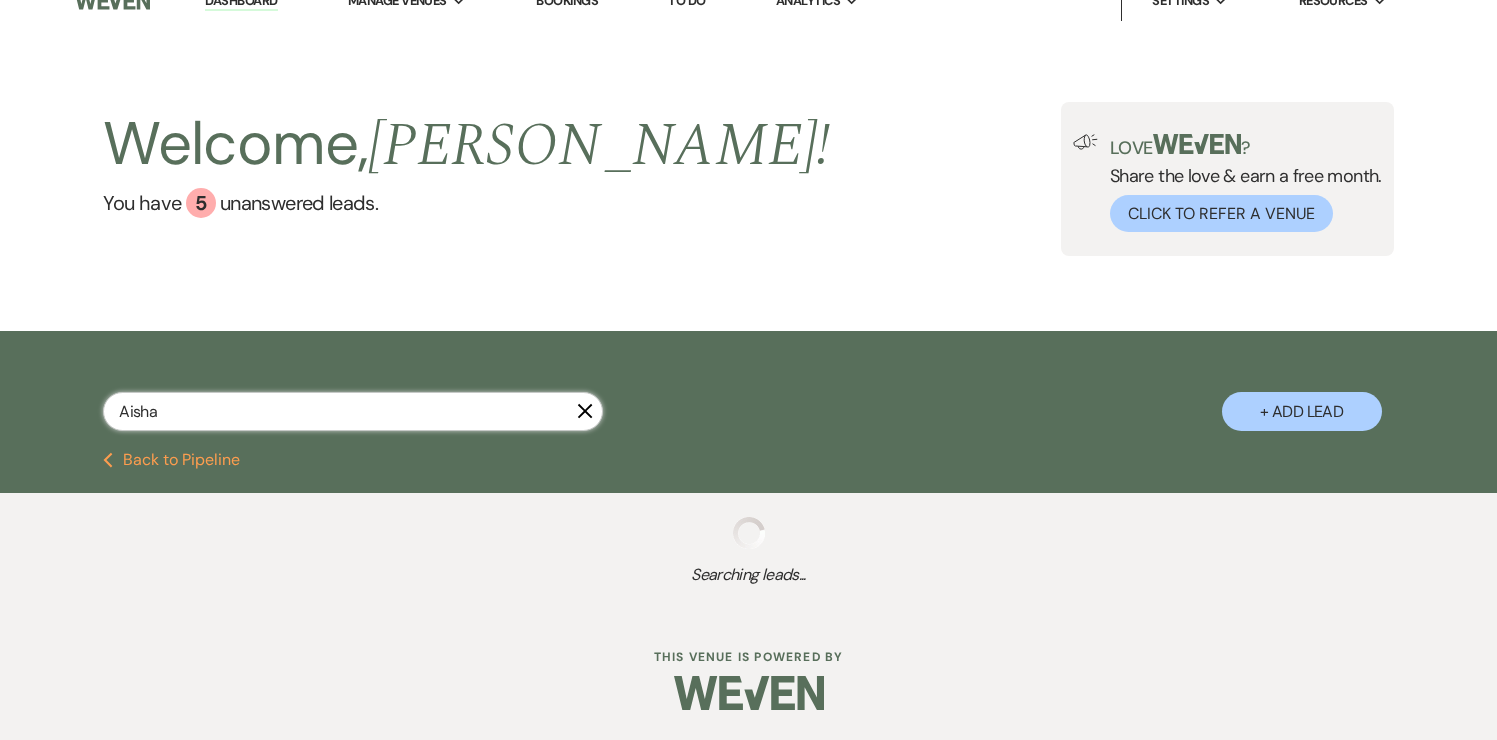 select on "8" 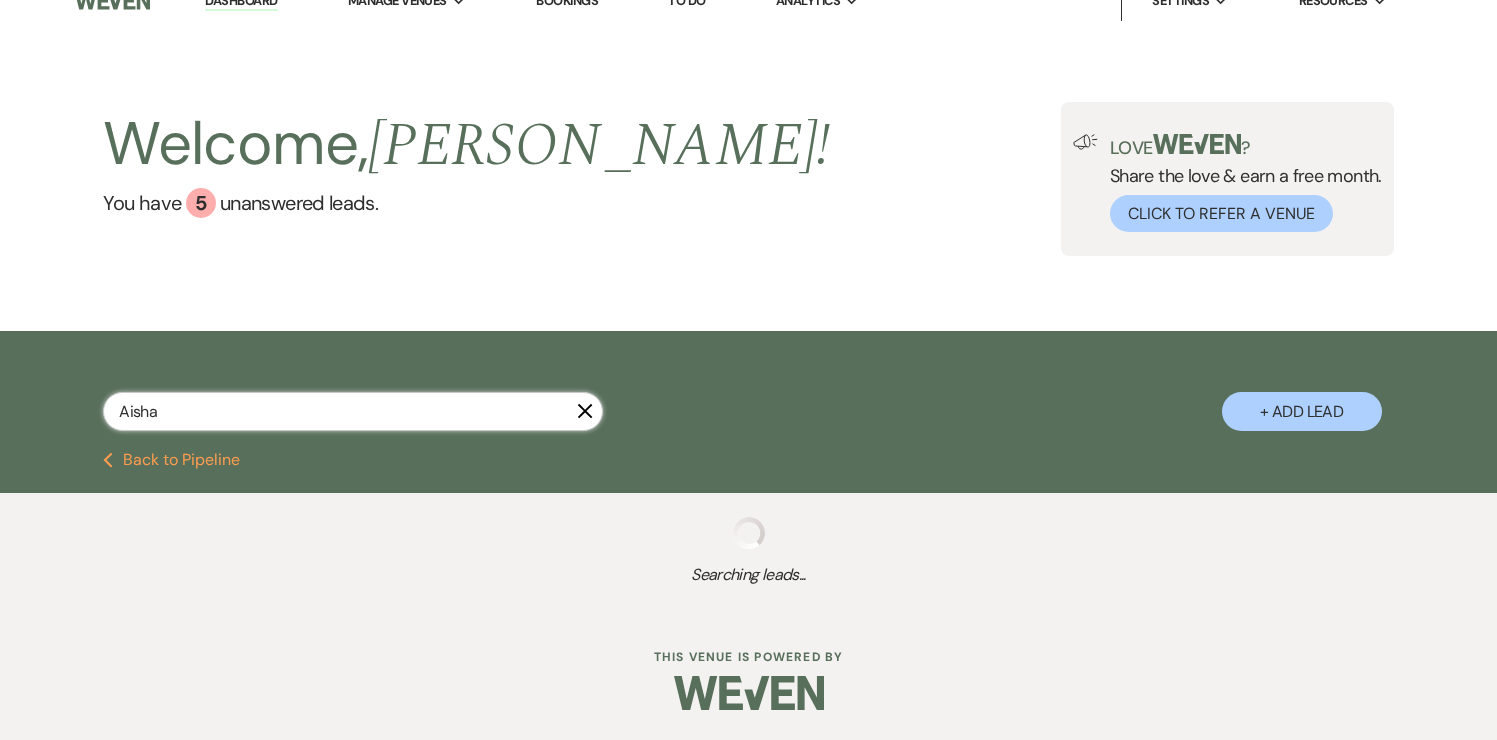 select on "8" 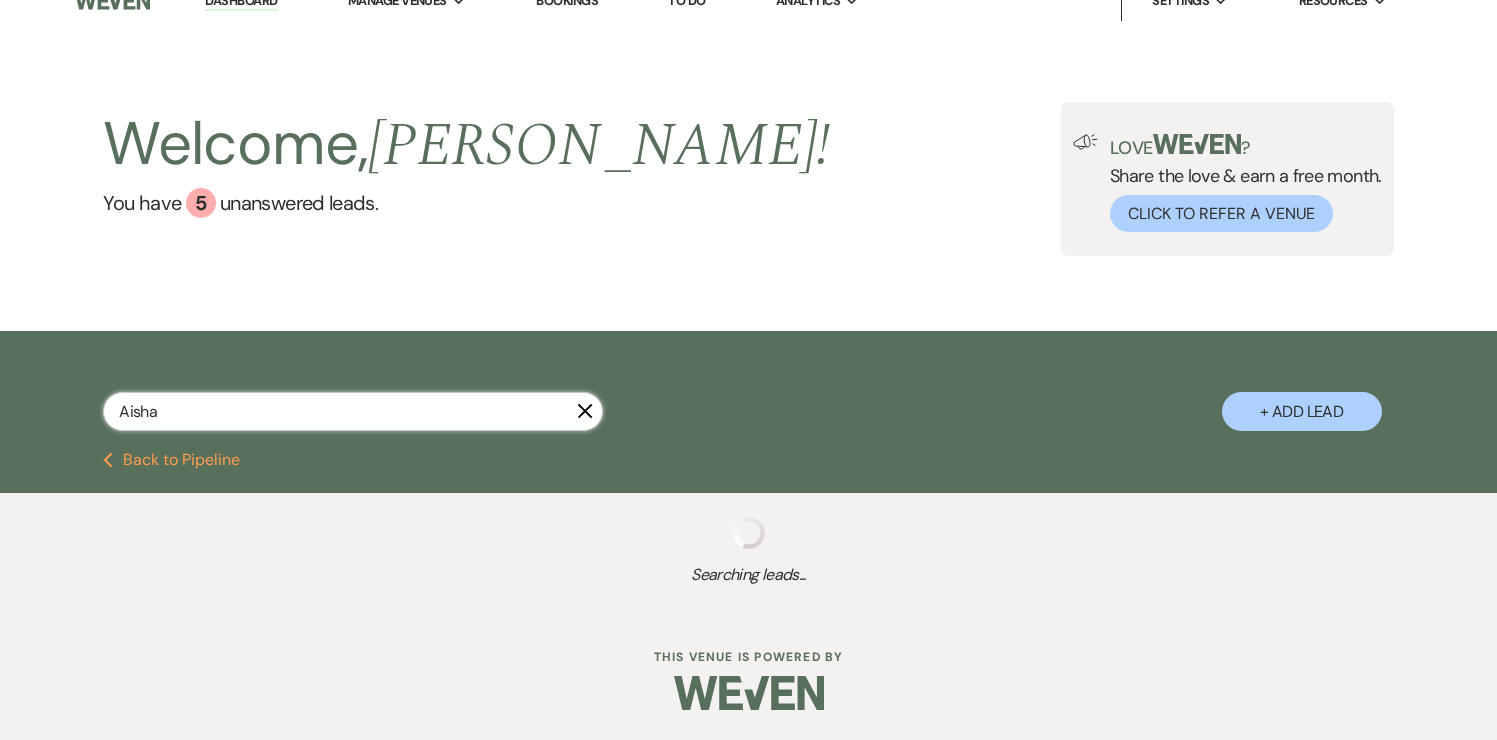 select on "8" 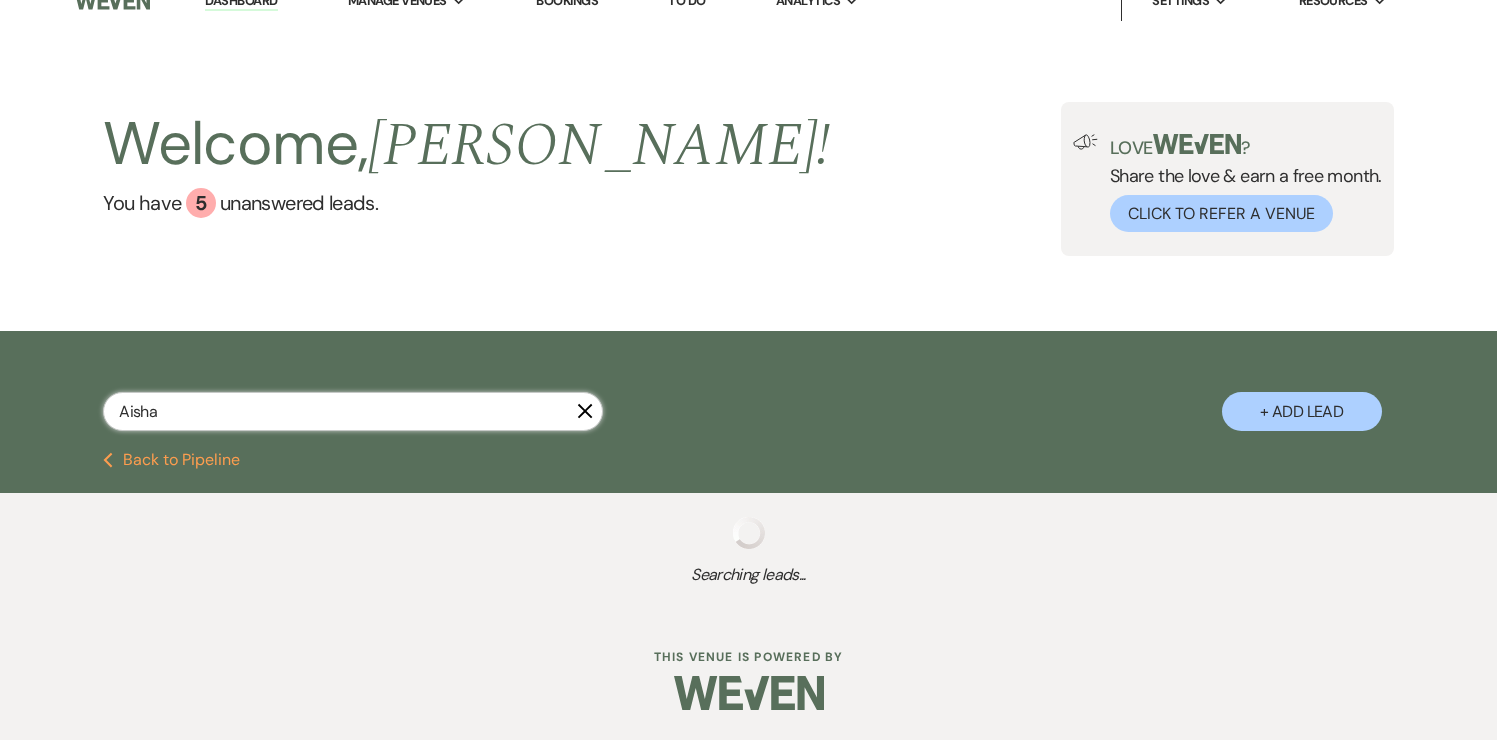 select on "5" 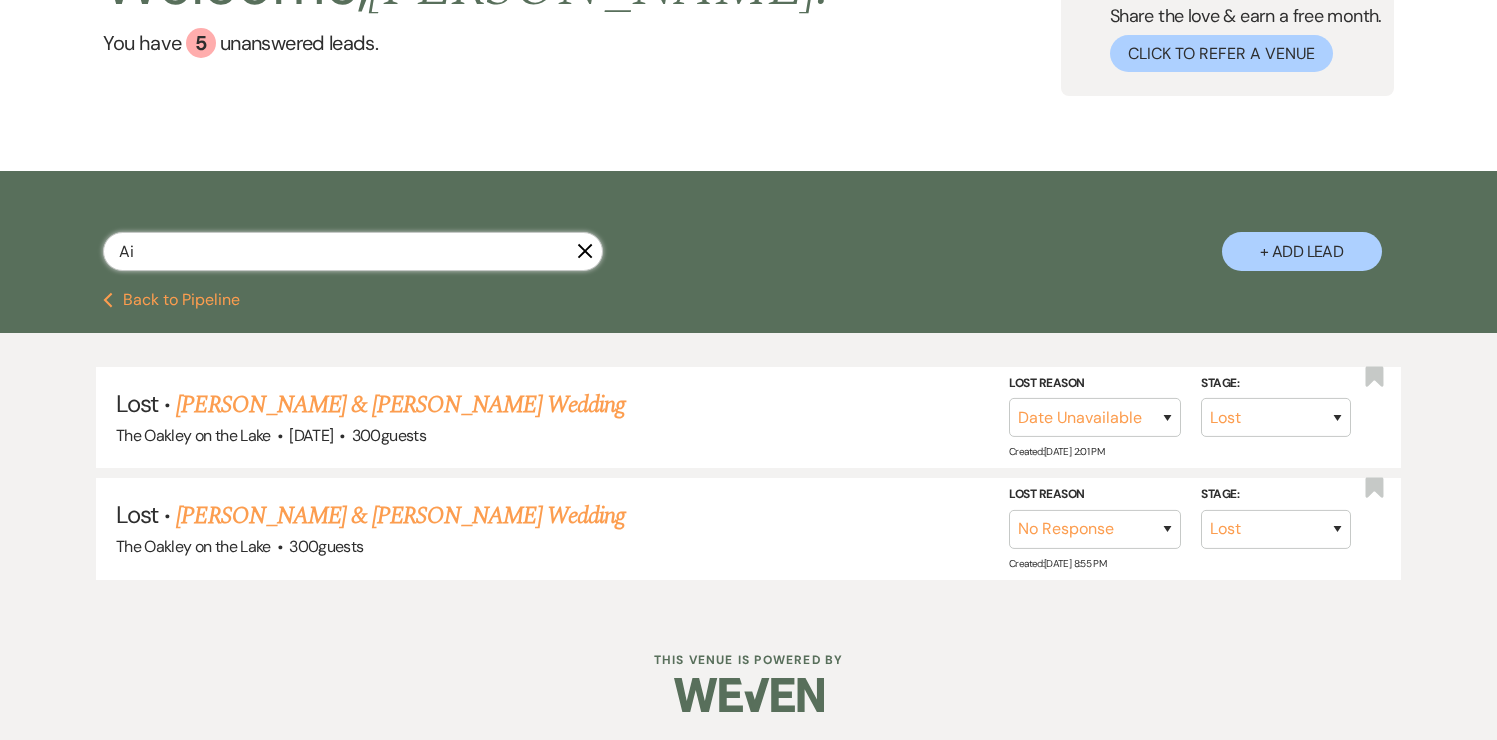 type on "A" 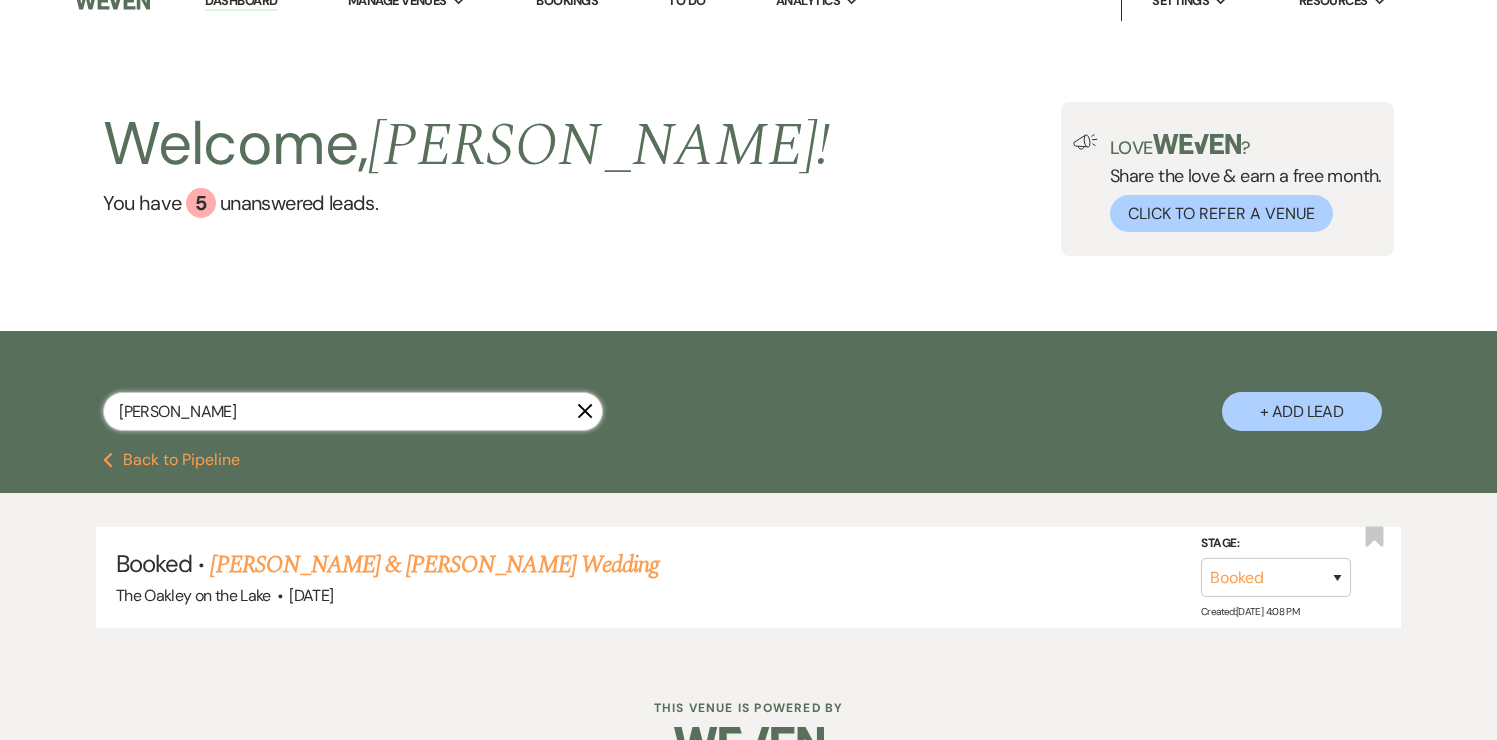 scroll, scrollTop: 75, scrollLeft: 0, axis: vertical 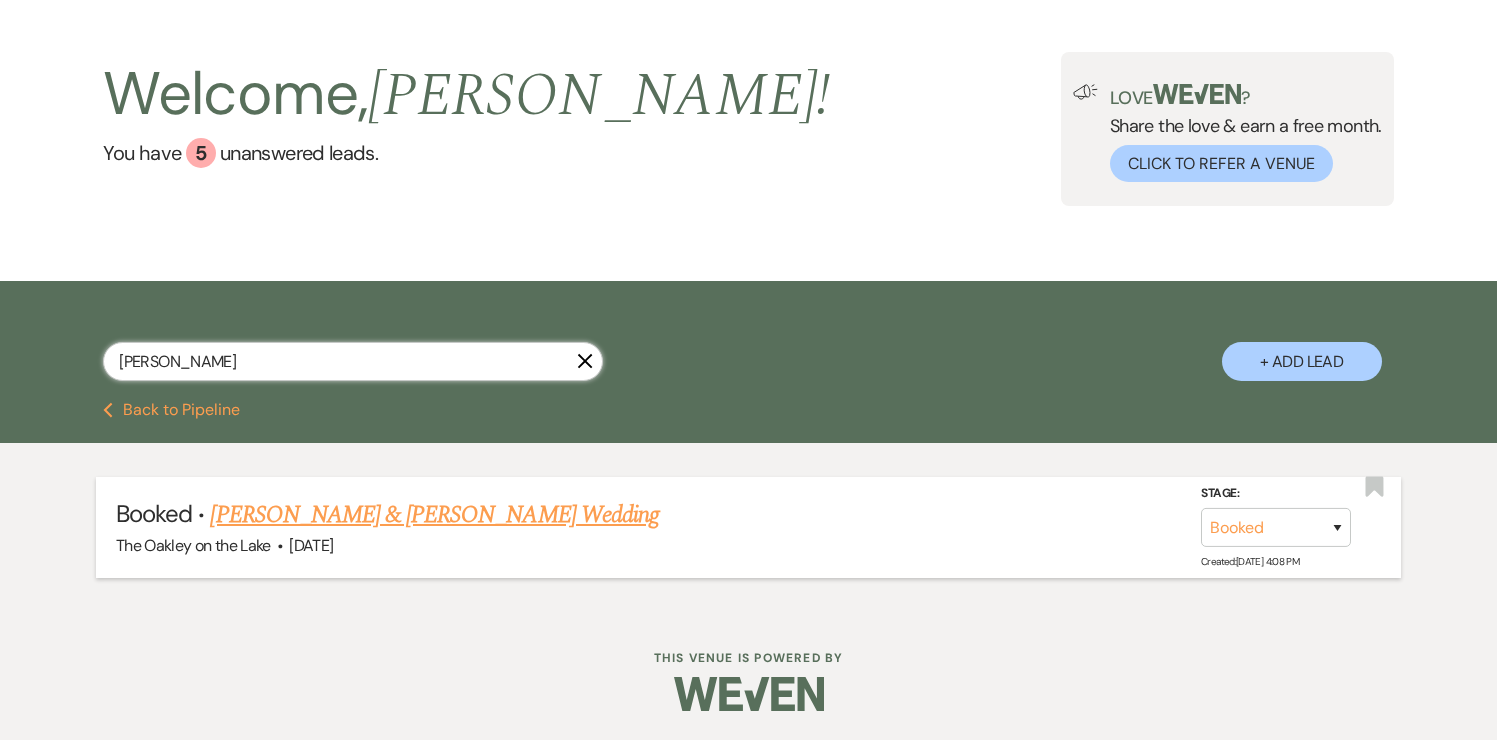 type on "pearson" 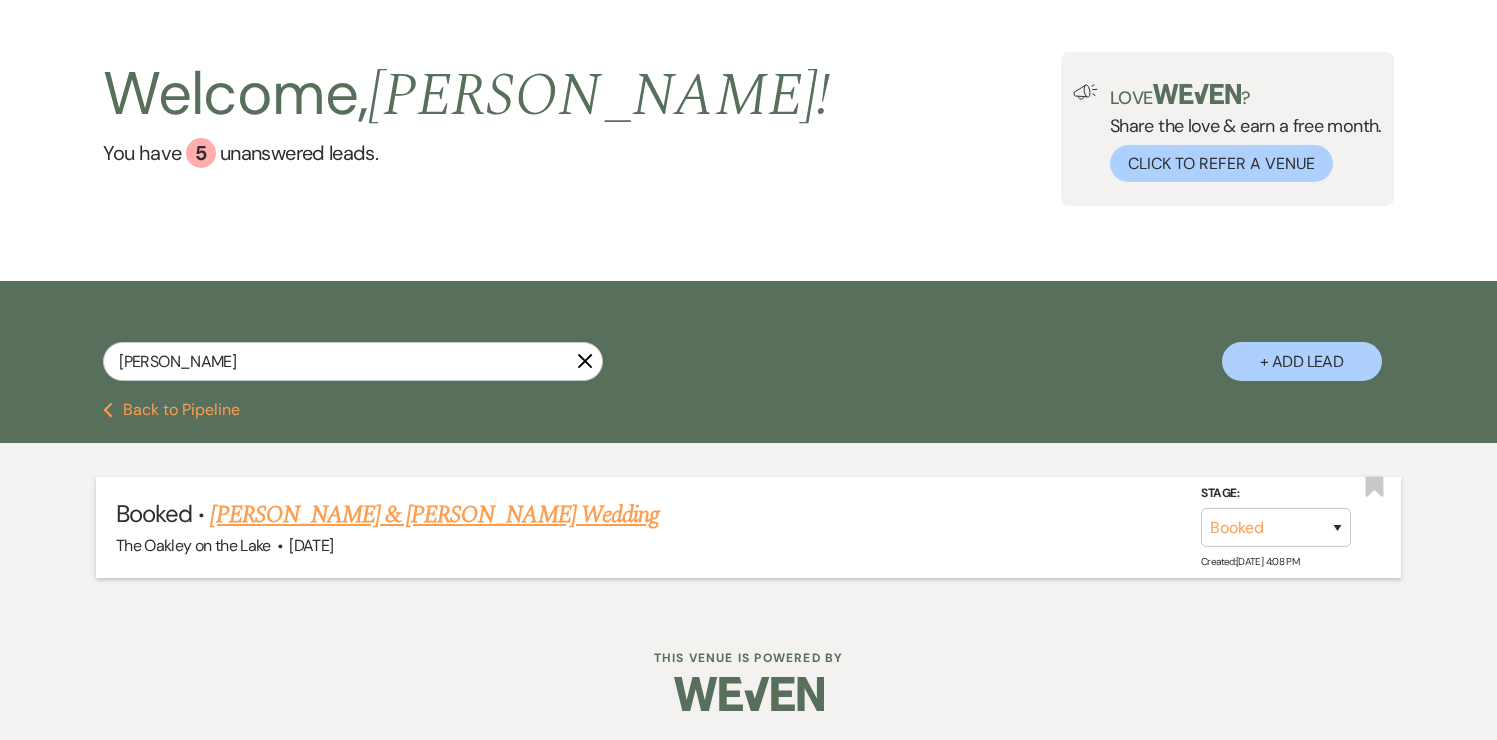 click on "Jordan Pearson & Darius Holeman's Wedding" at bounding box center [434, 515] 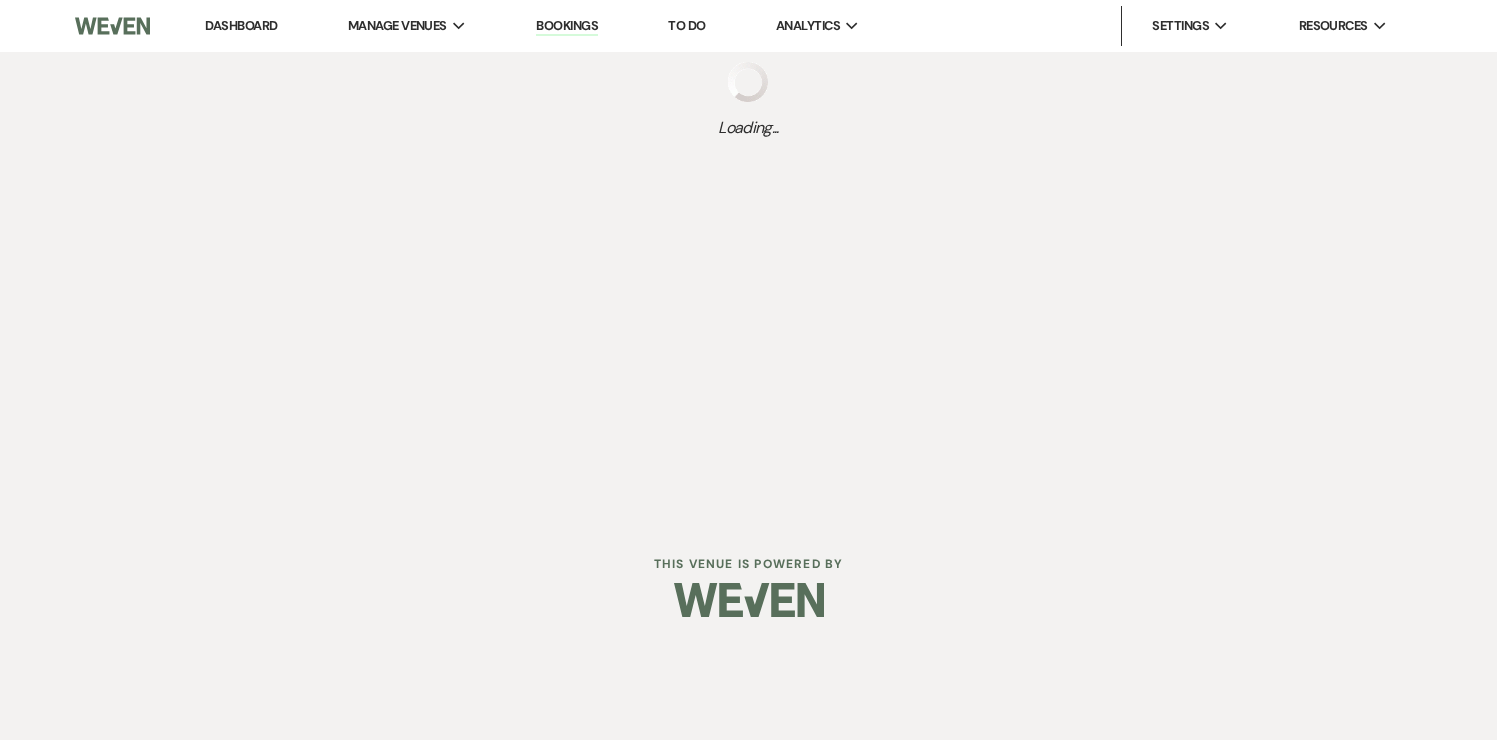 scroll, scrollTop: 0, scrollLeft: 0, axis: both 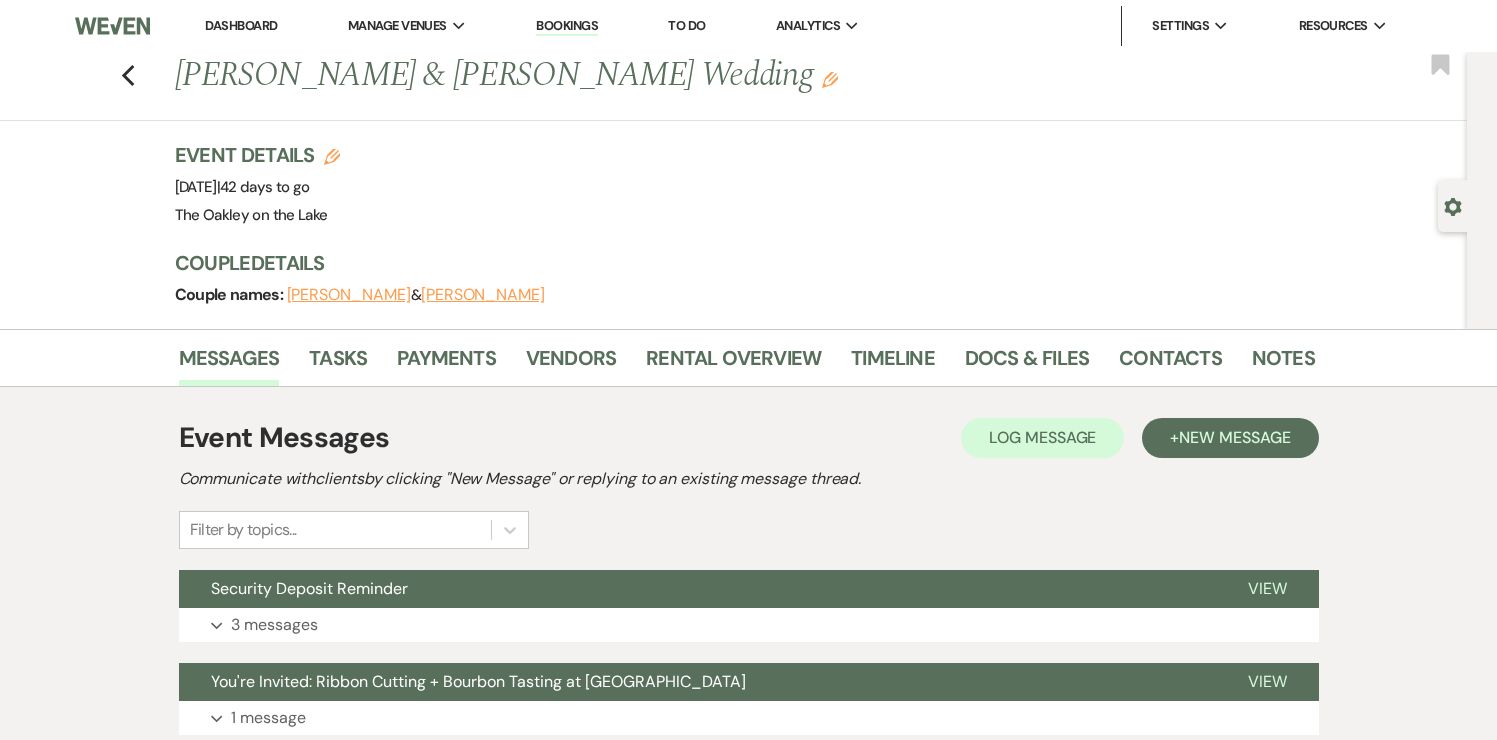 click on "Darius Holeman" at bounding box center [483, 295] 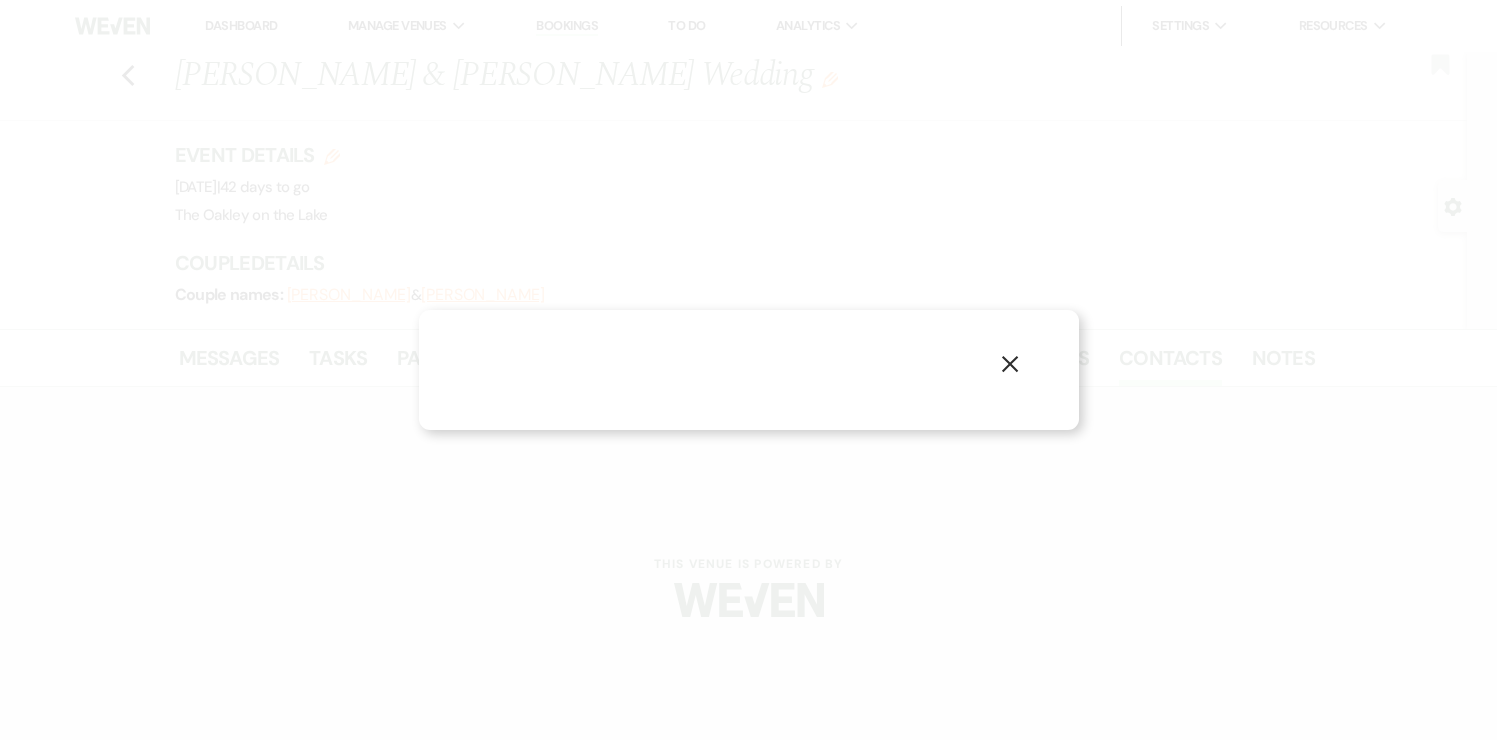 select on "1" 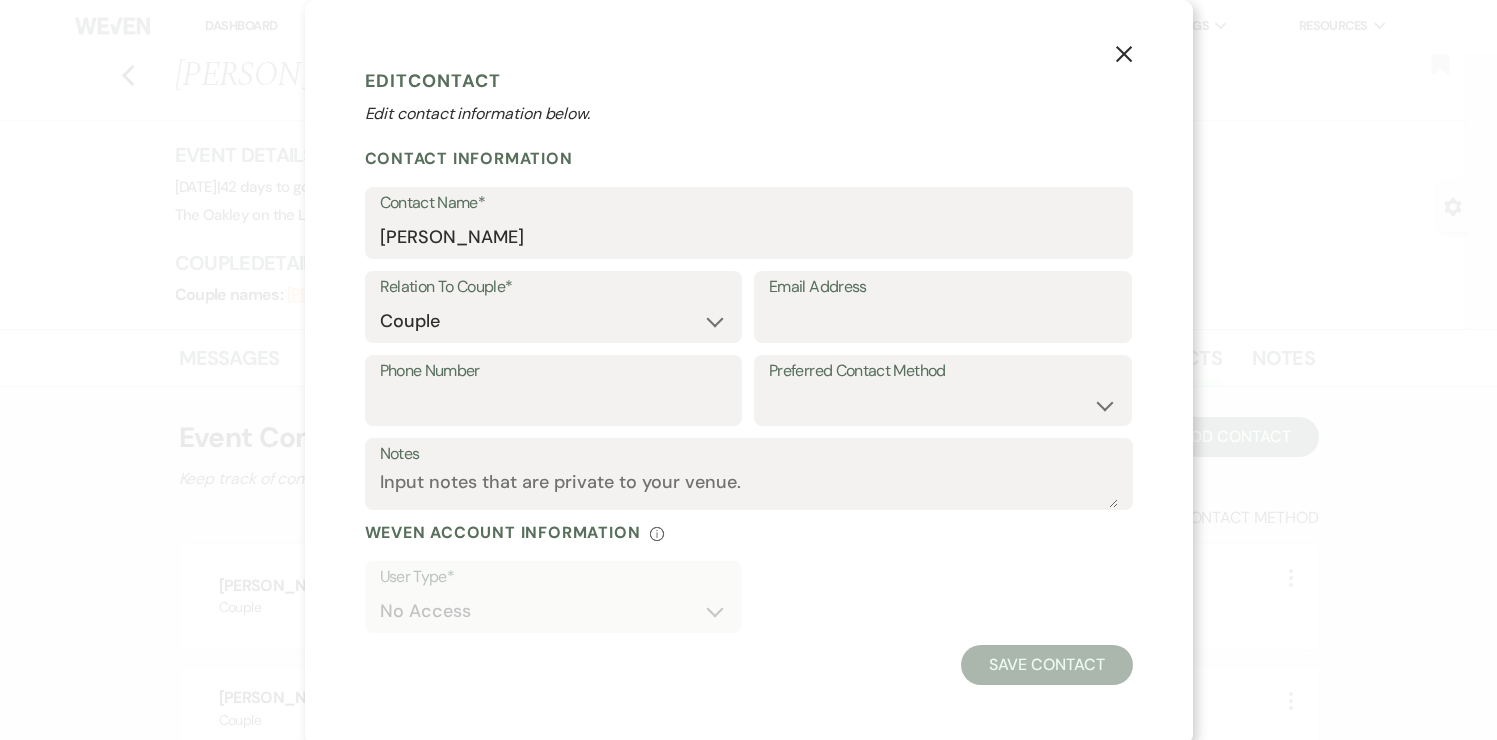 click 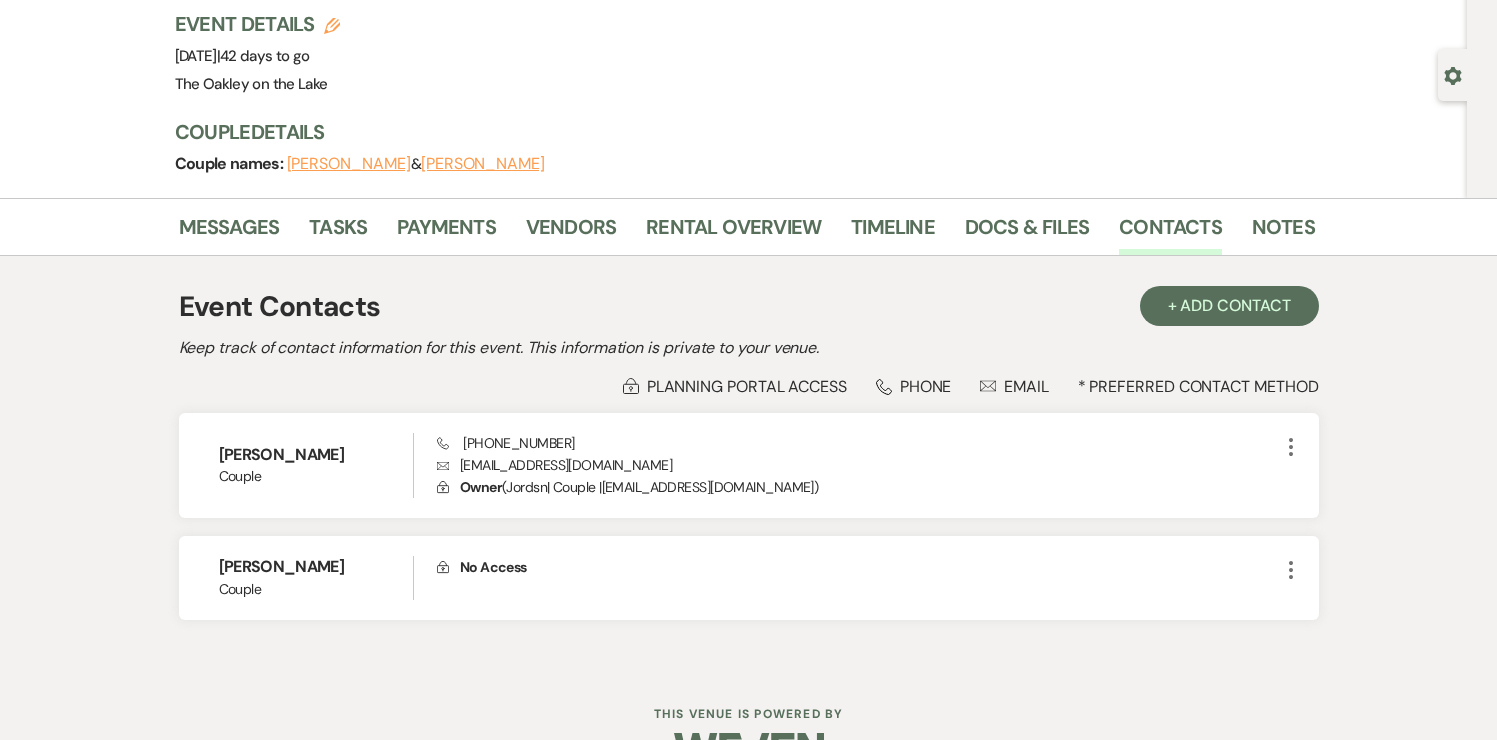 scroll, scrollTop: 128, scrollLeft: 0, axis: vertical 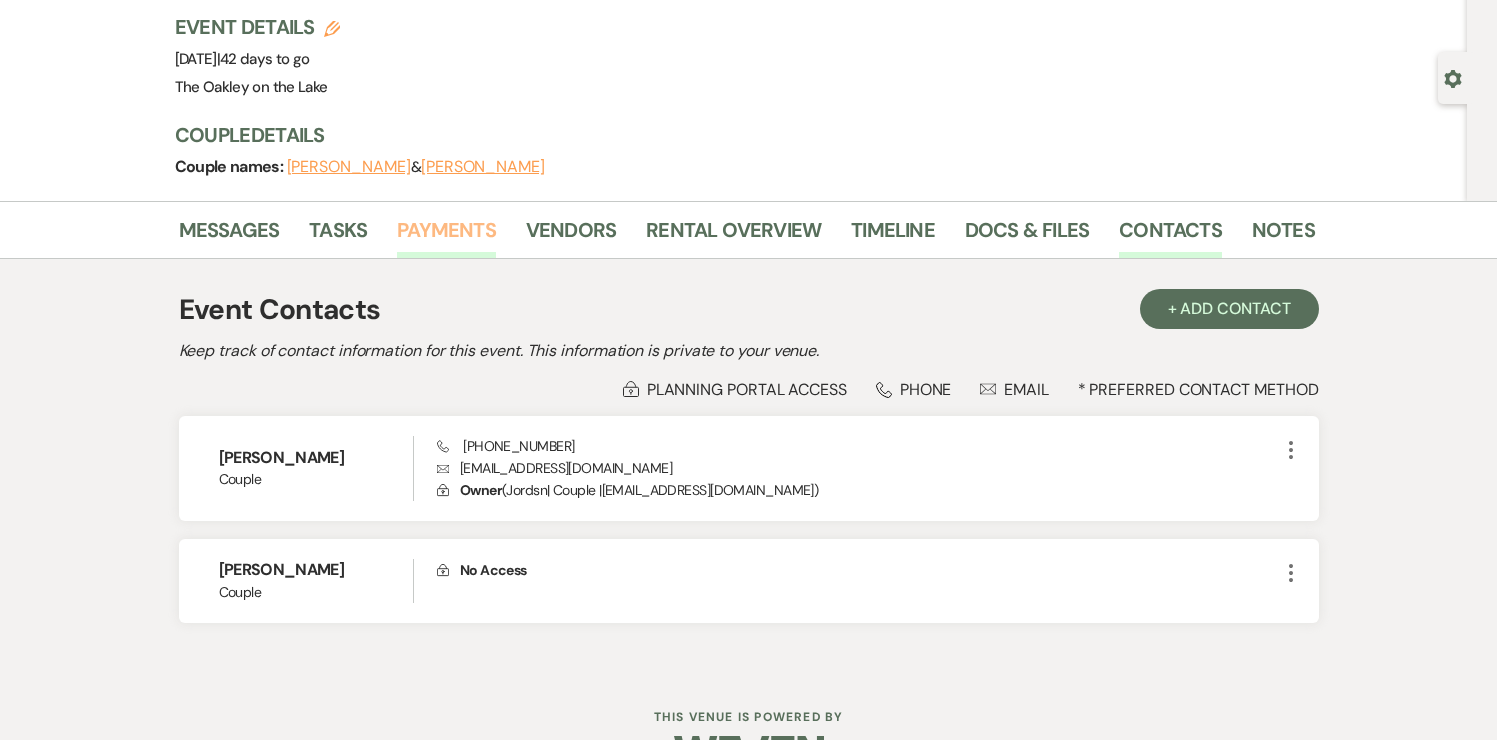 click on "Payments" at bounding box center [446, 236] 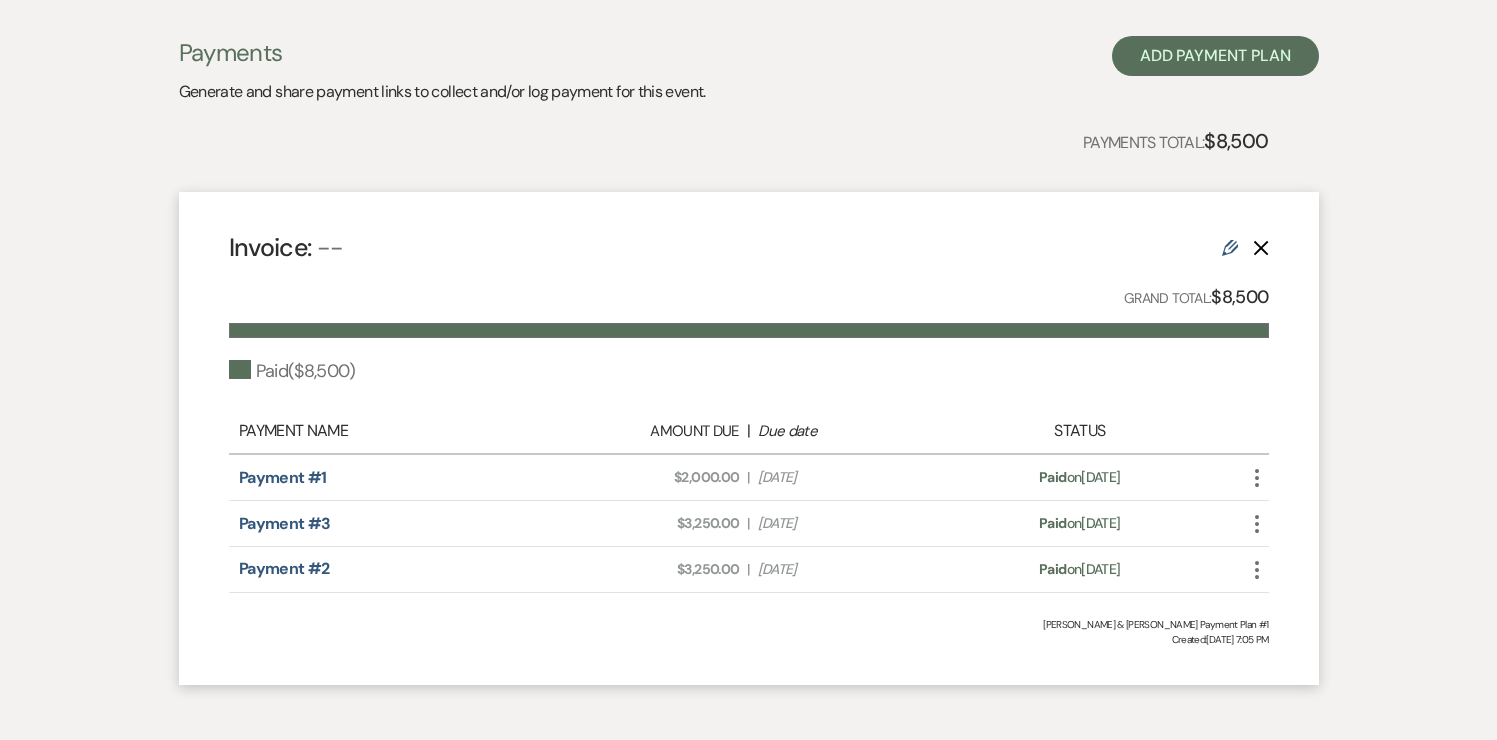 scroll, scrollTop: 400, scrollLeft: 0, axis: vertical 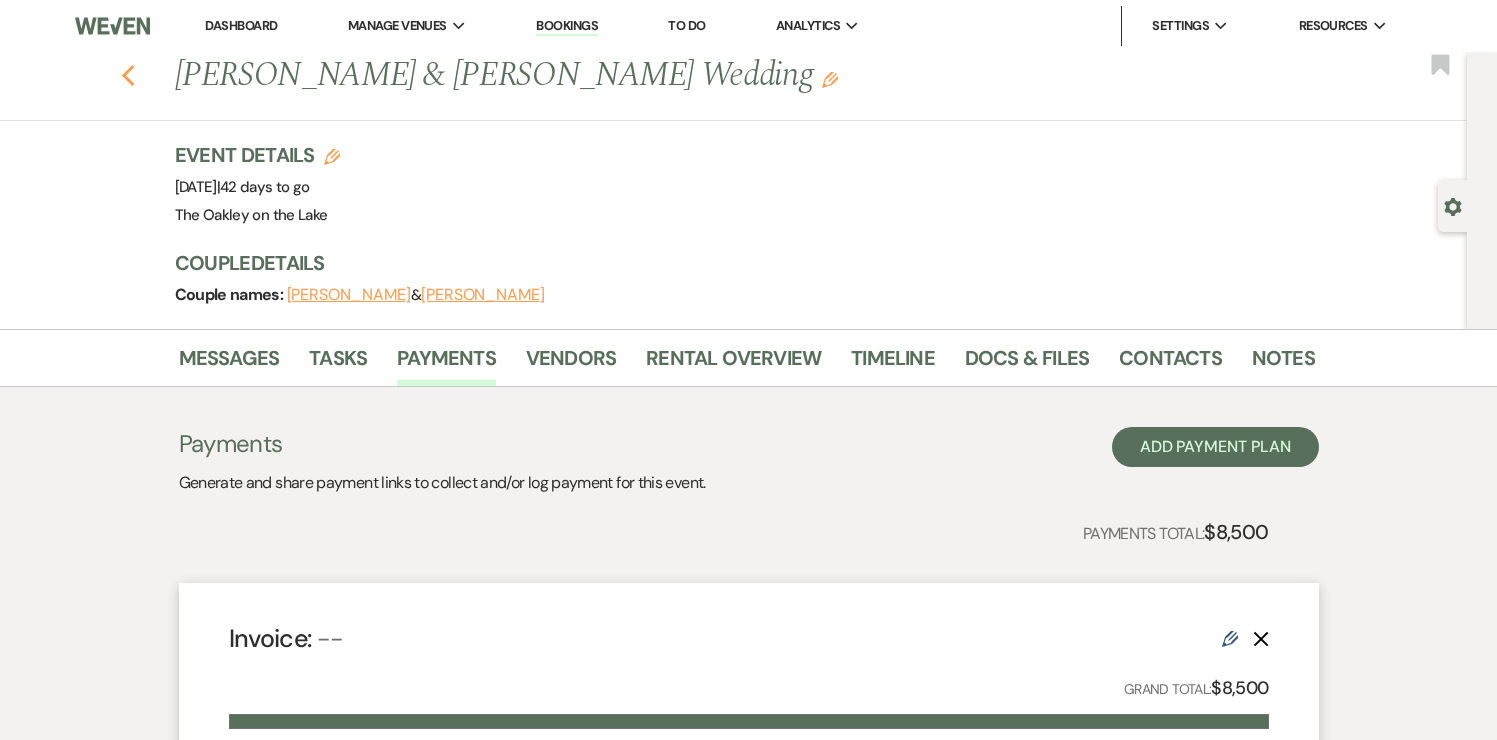 click on "Previous" 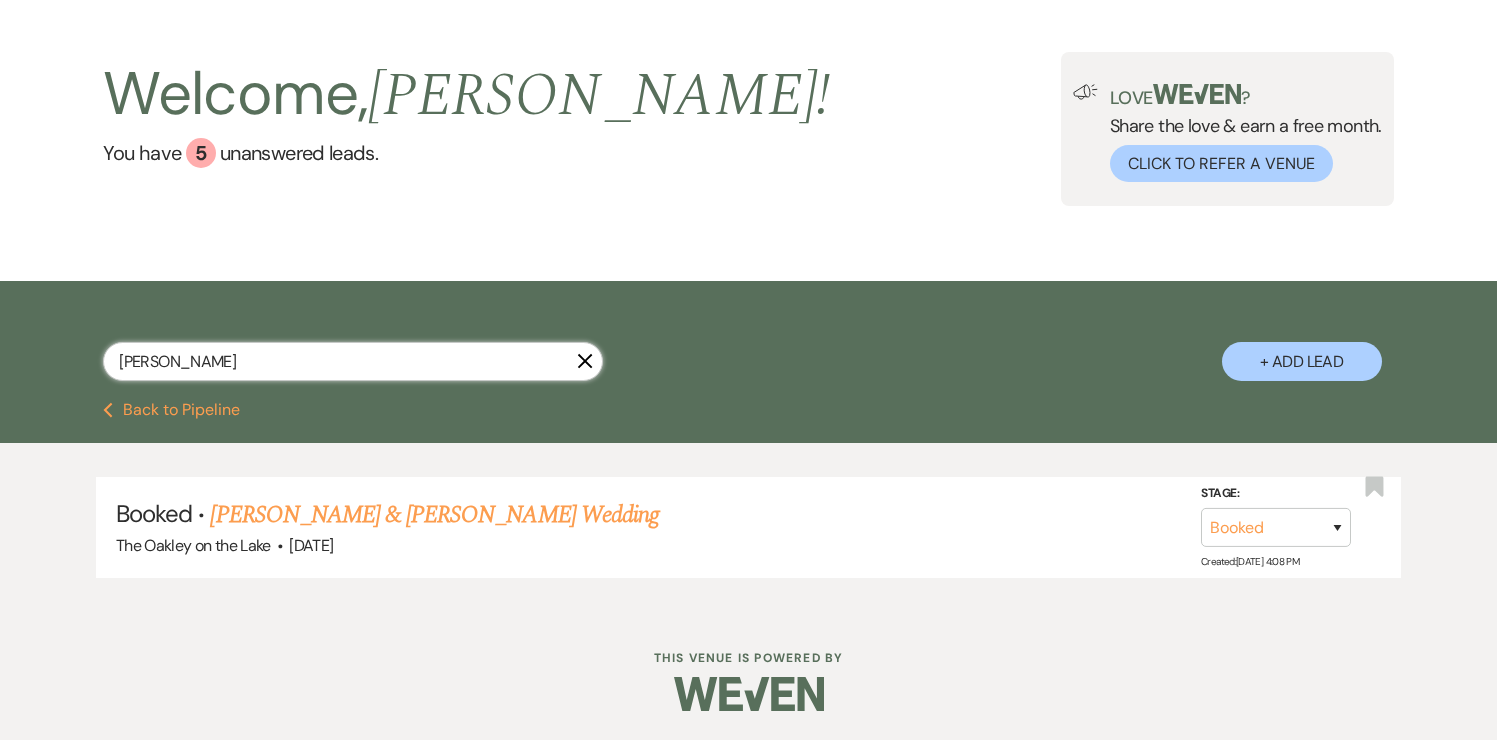 click on "pearson" at bounding box center (353, 361) 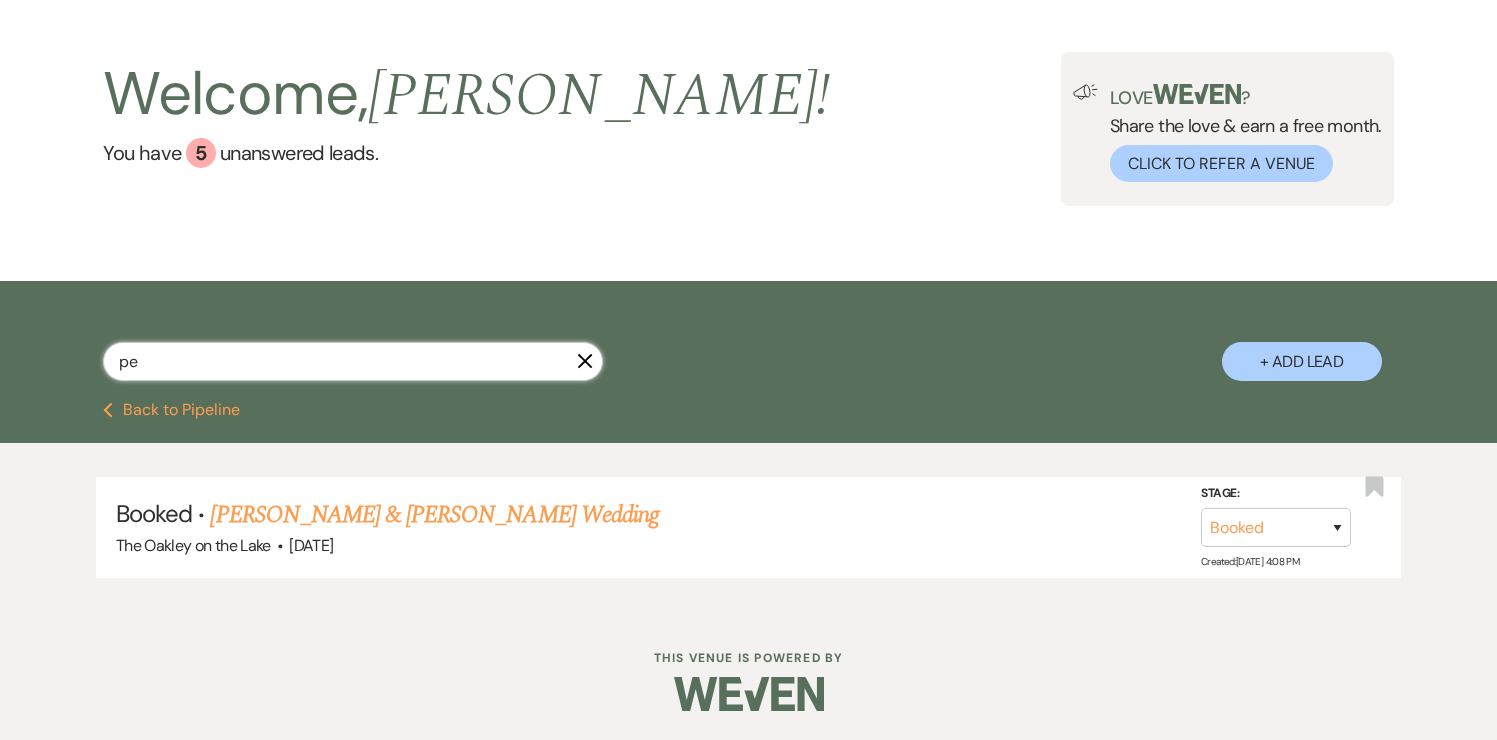 type on "p" 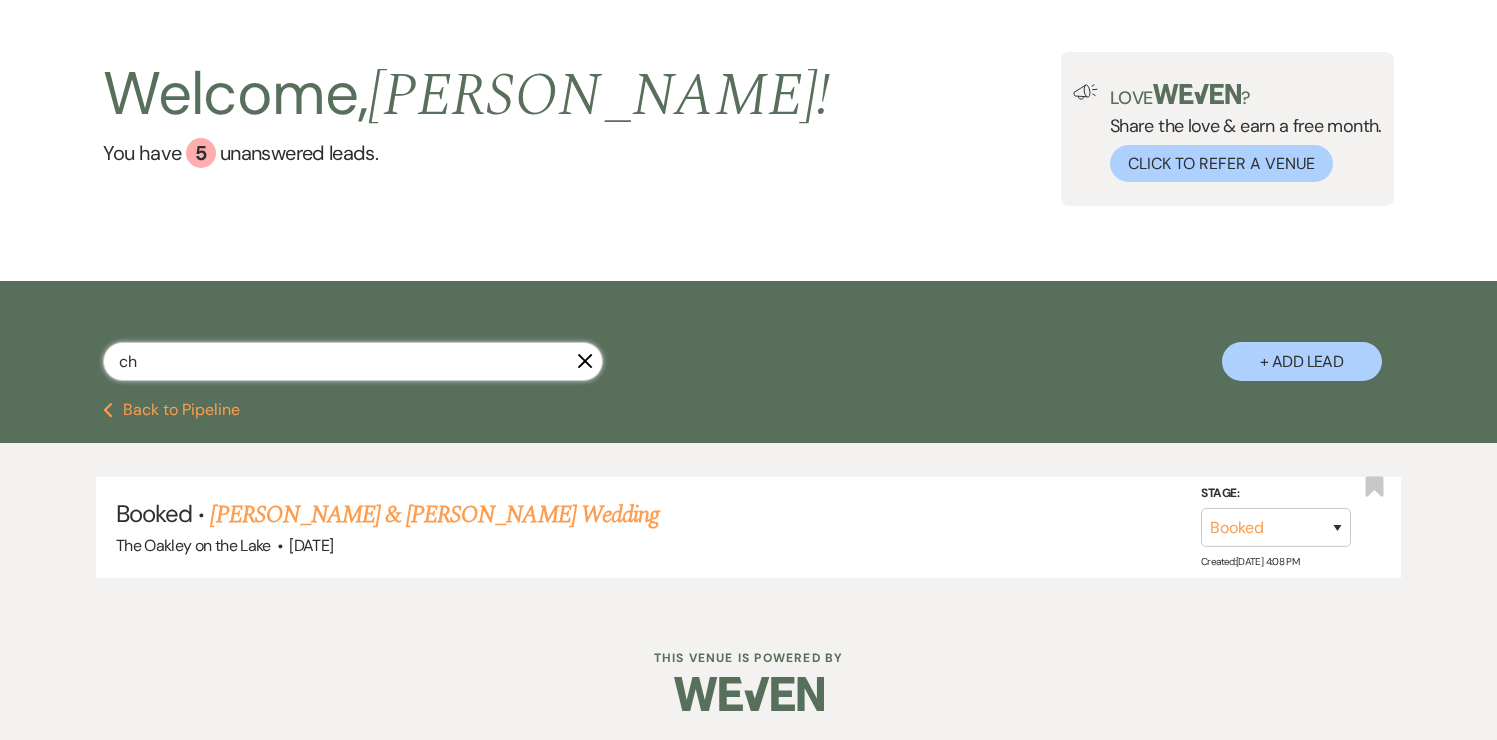 scroll, scrollTop: 25, scrollLeft: 0, axis: vertical 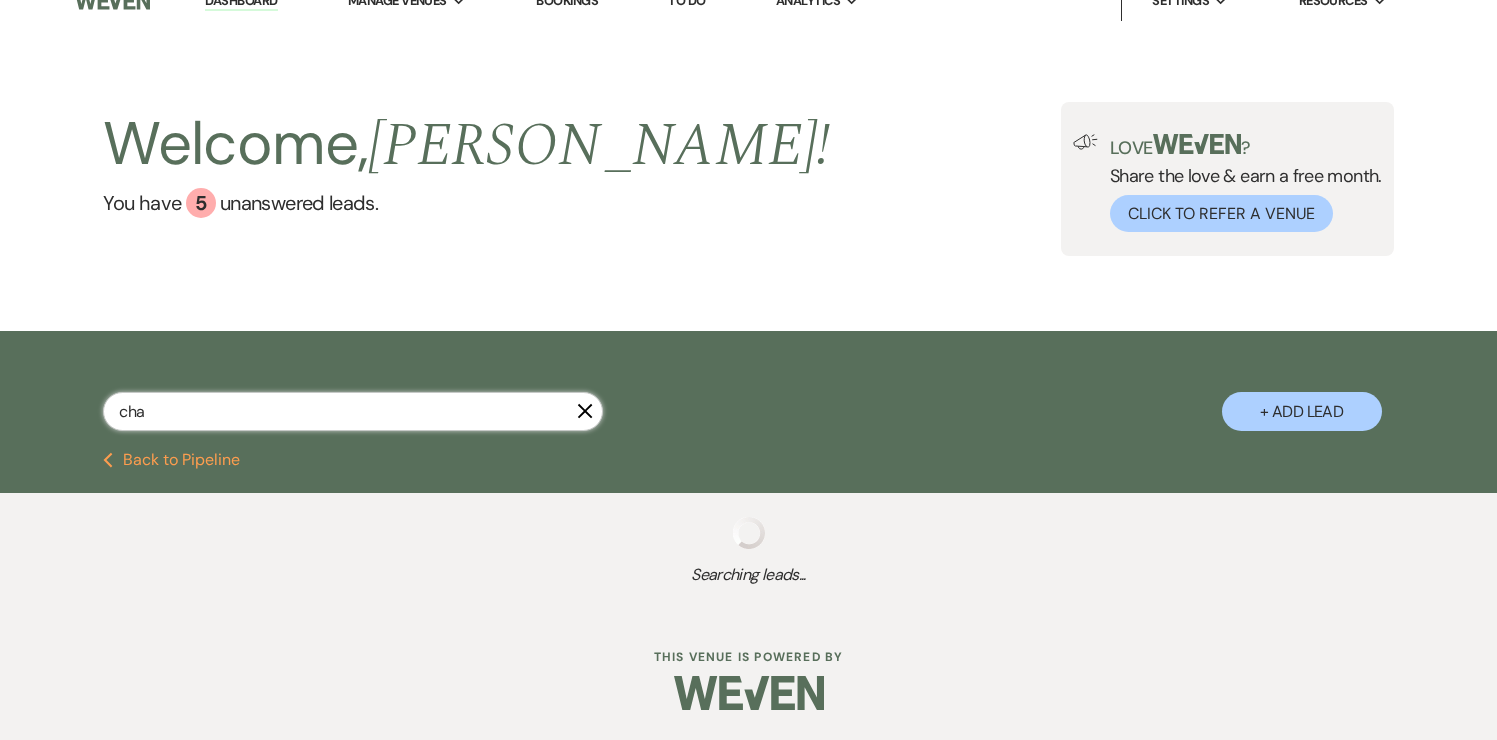 type on "chan" 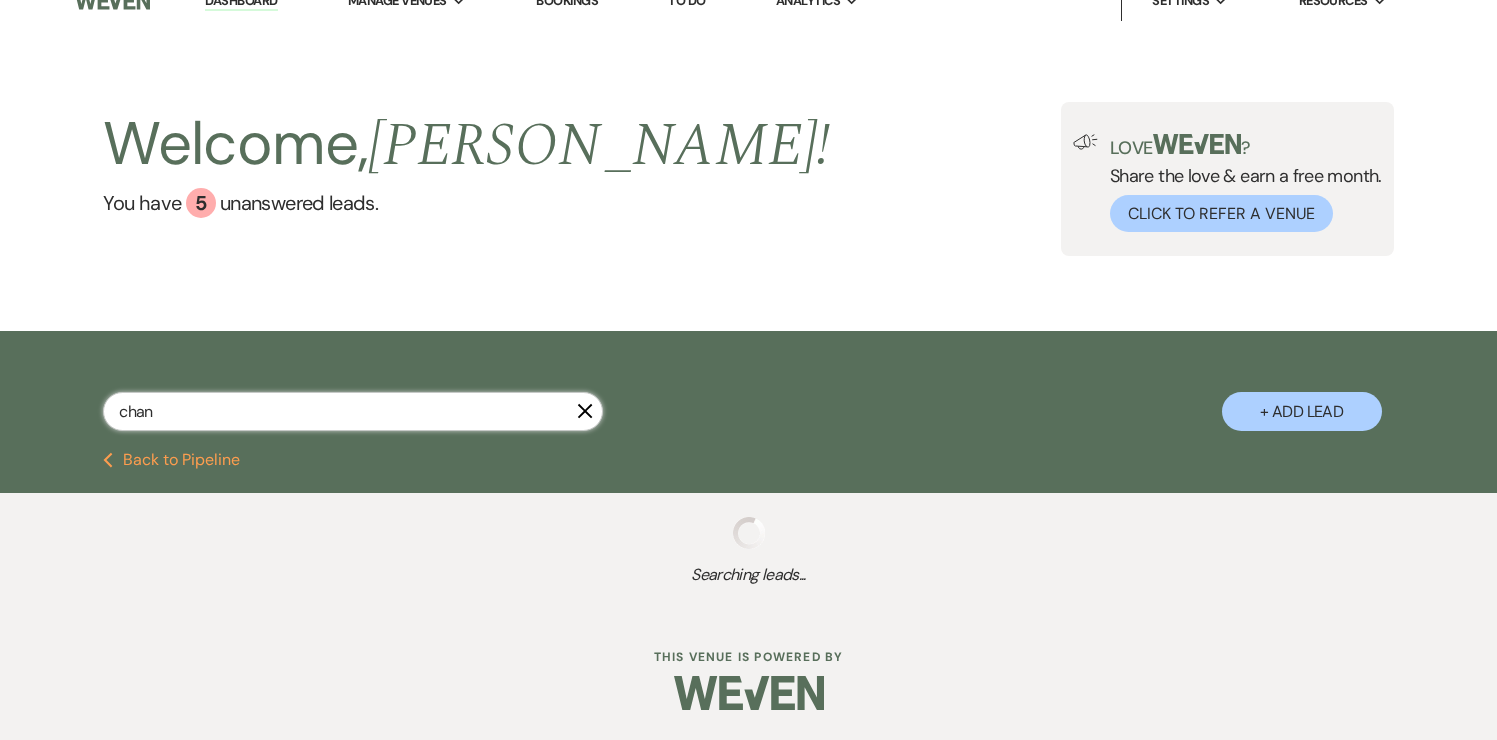select on "8" 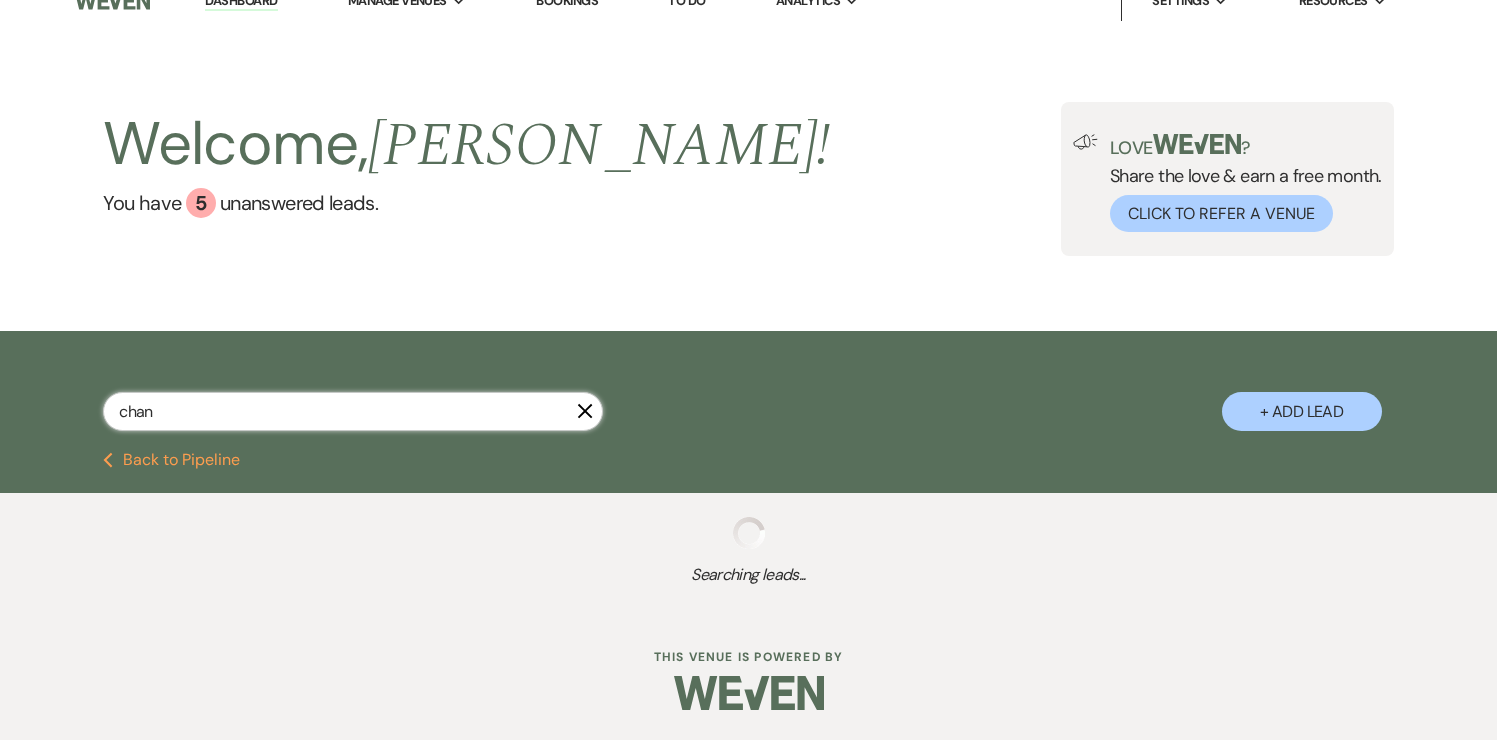 select on "4" 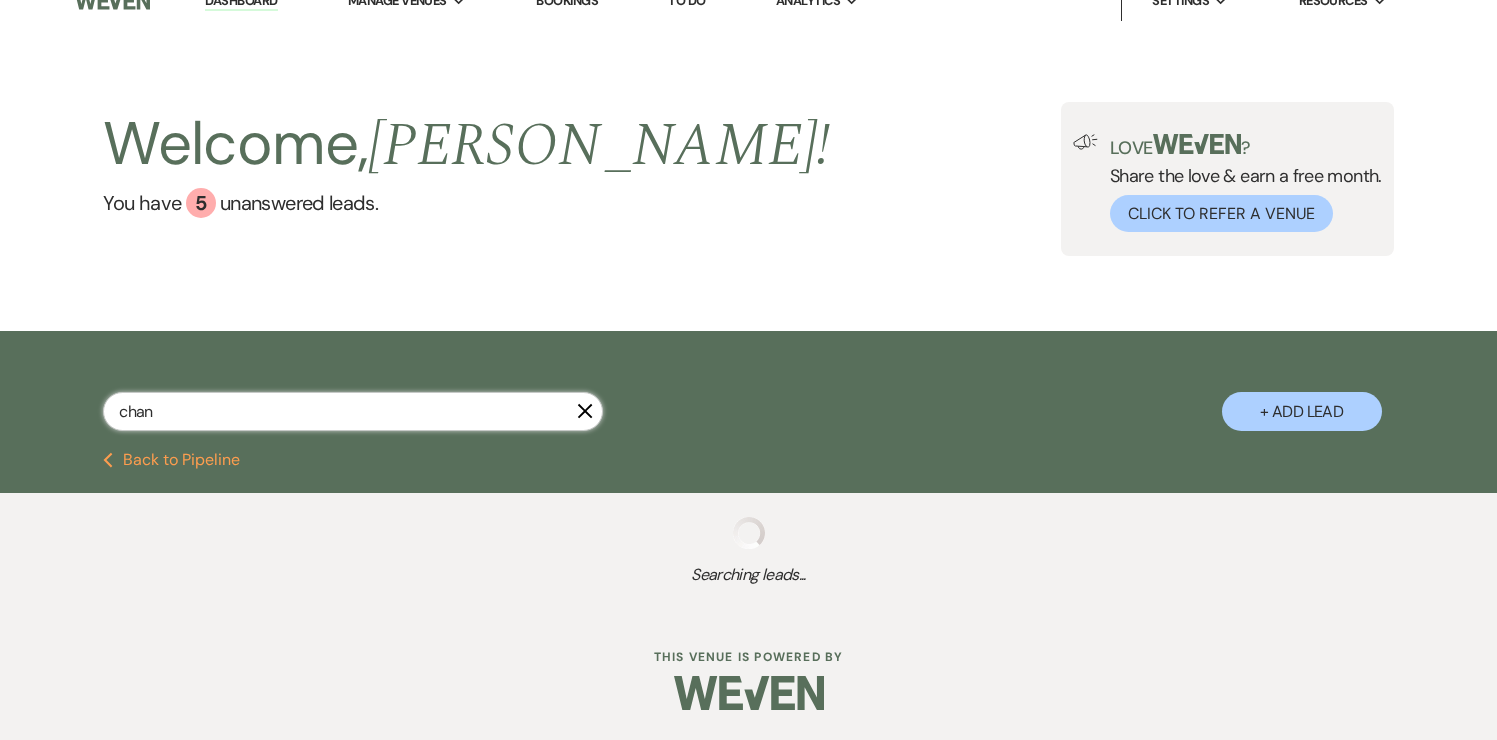 select on "4" 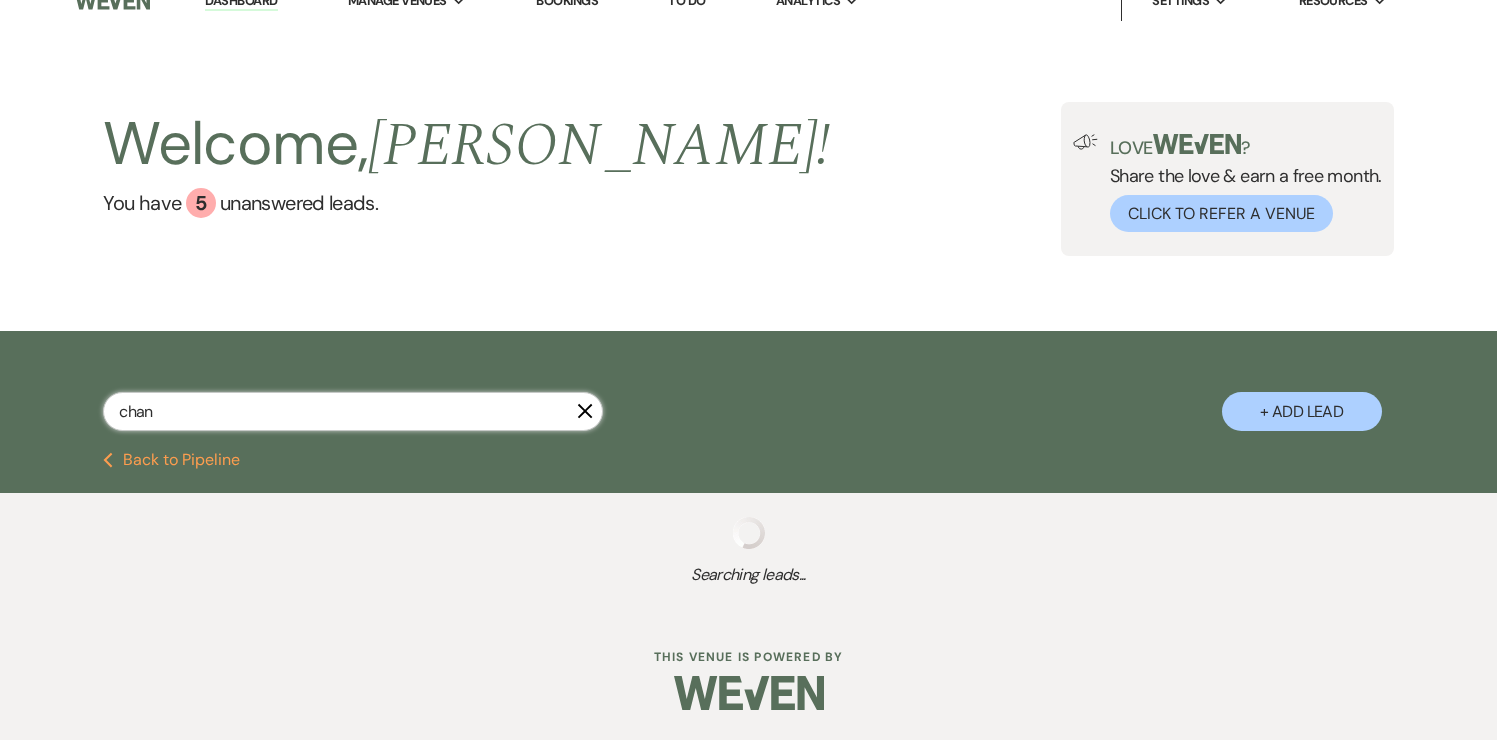 select on "8" 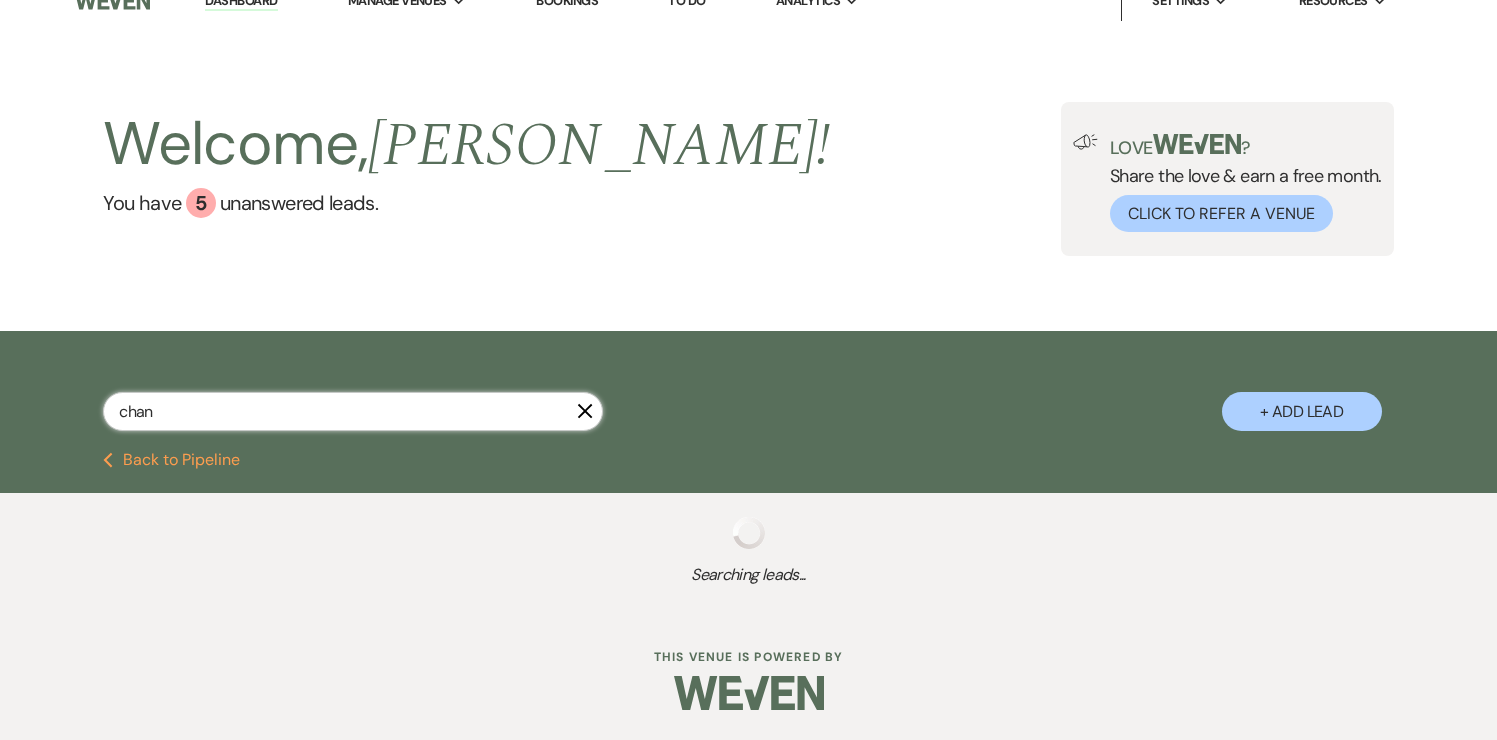 select on "4" 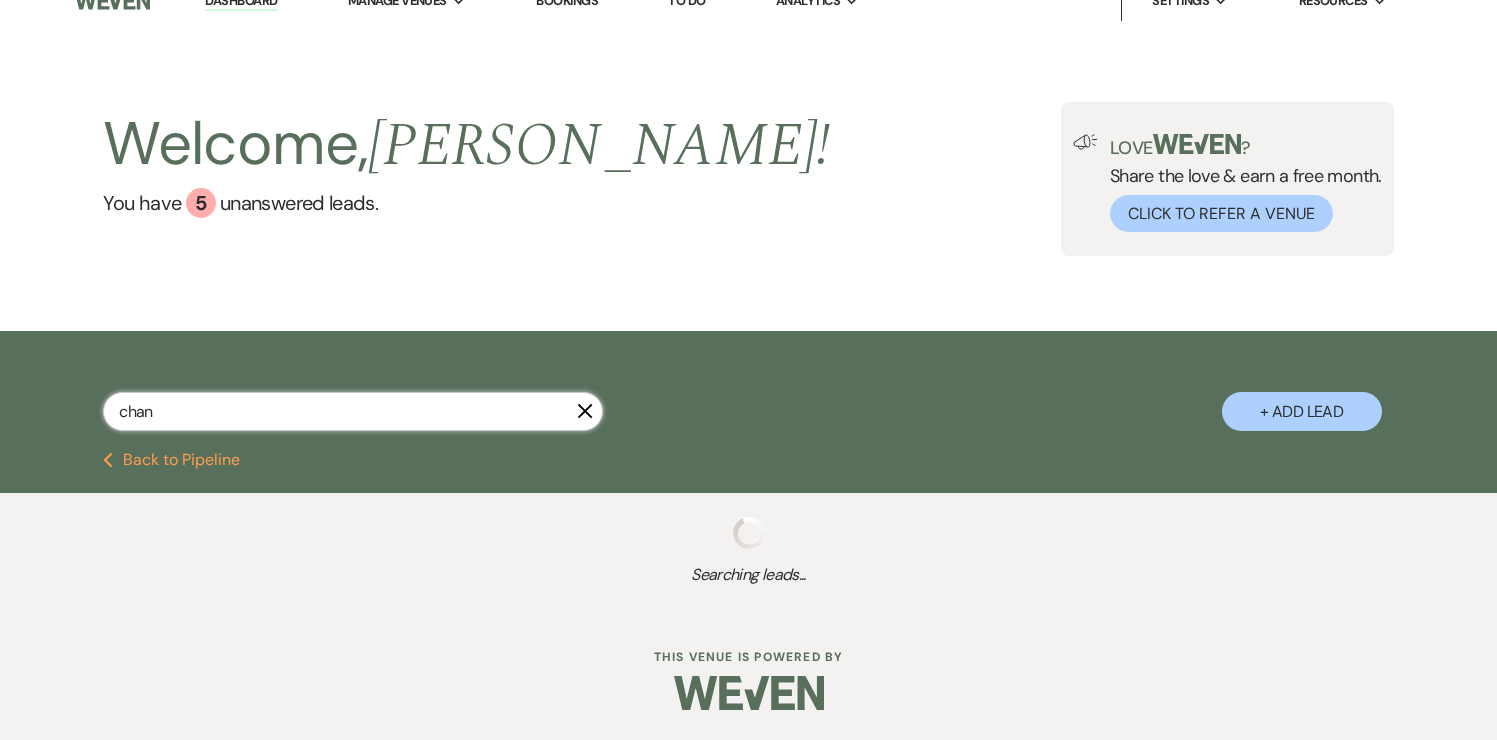 select on "8" 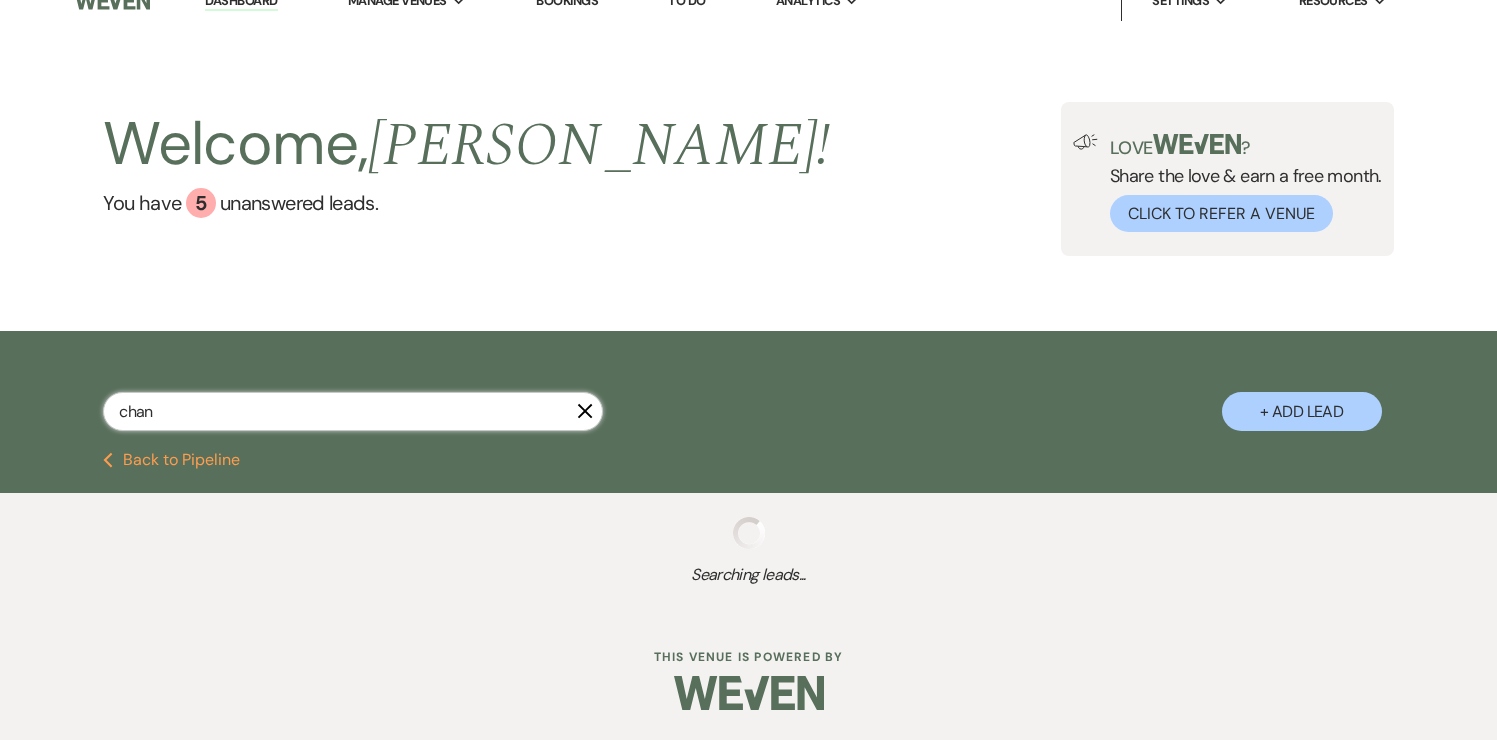 select on "6" 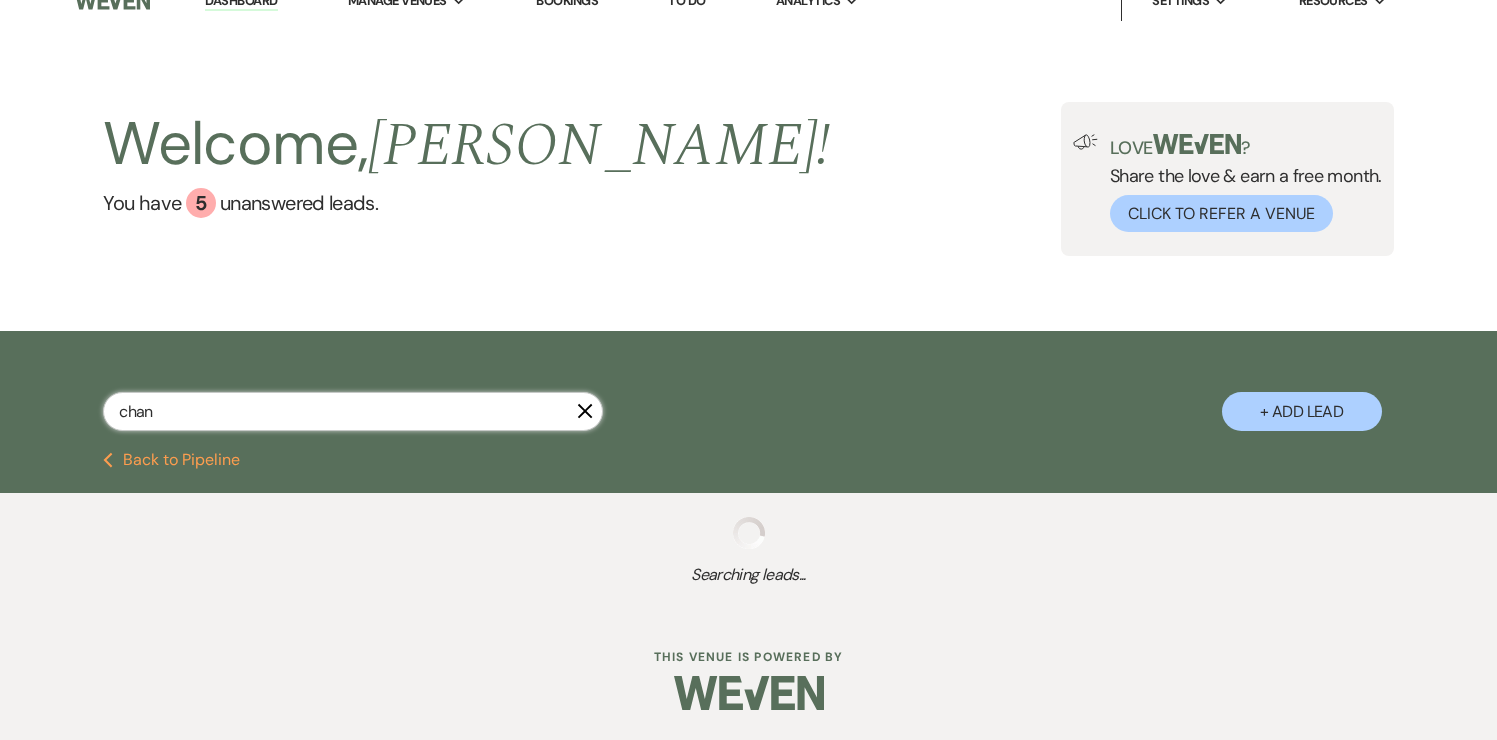 select on "8" 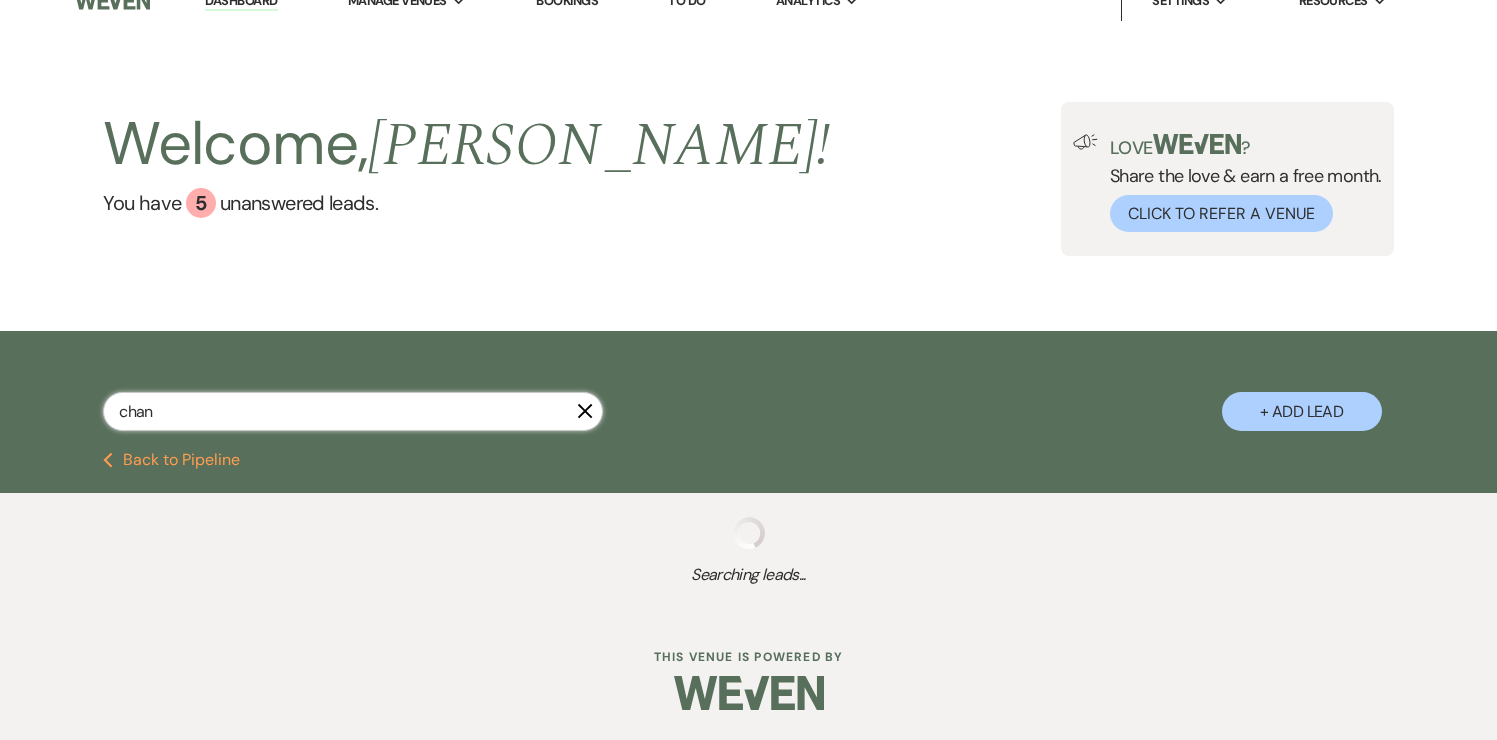 select on "5" 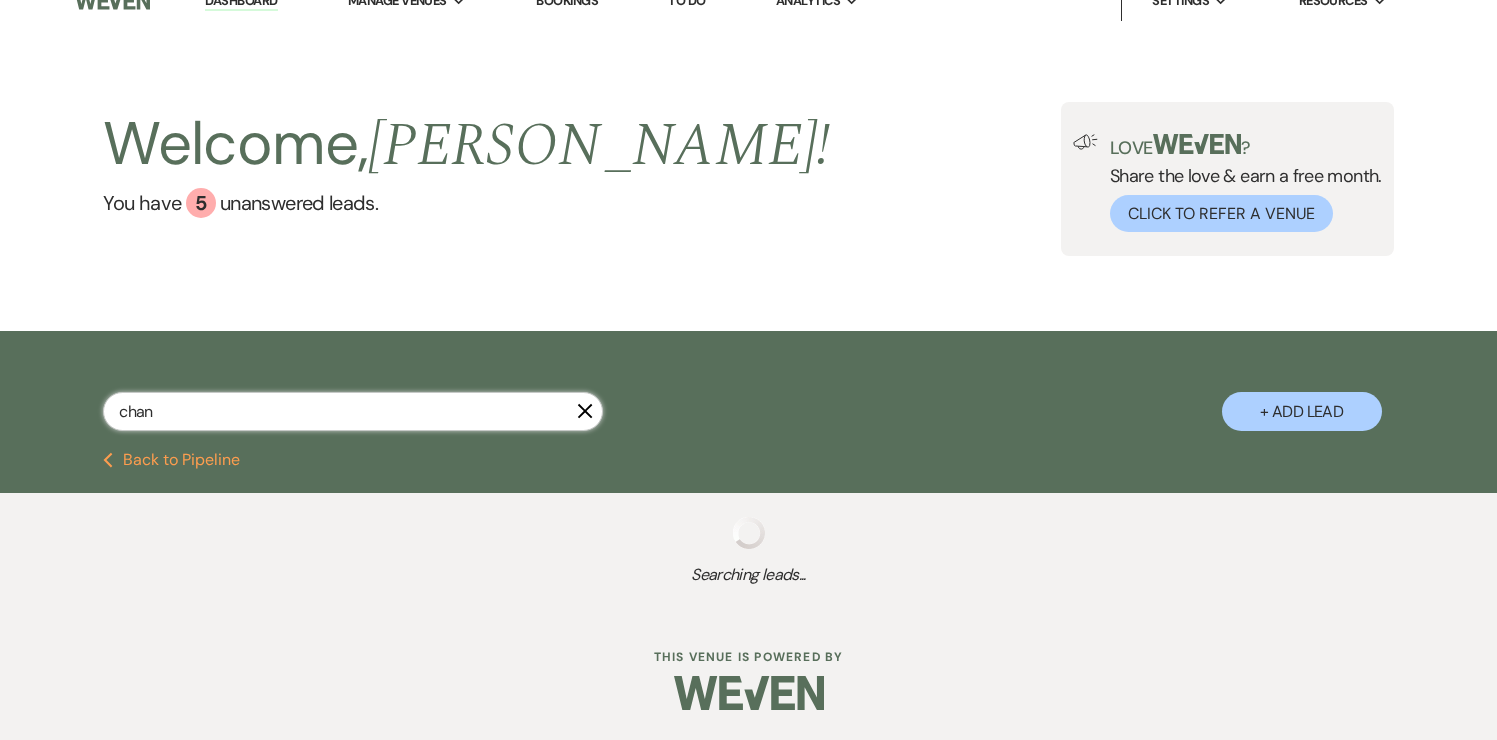 select on "8" 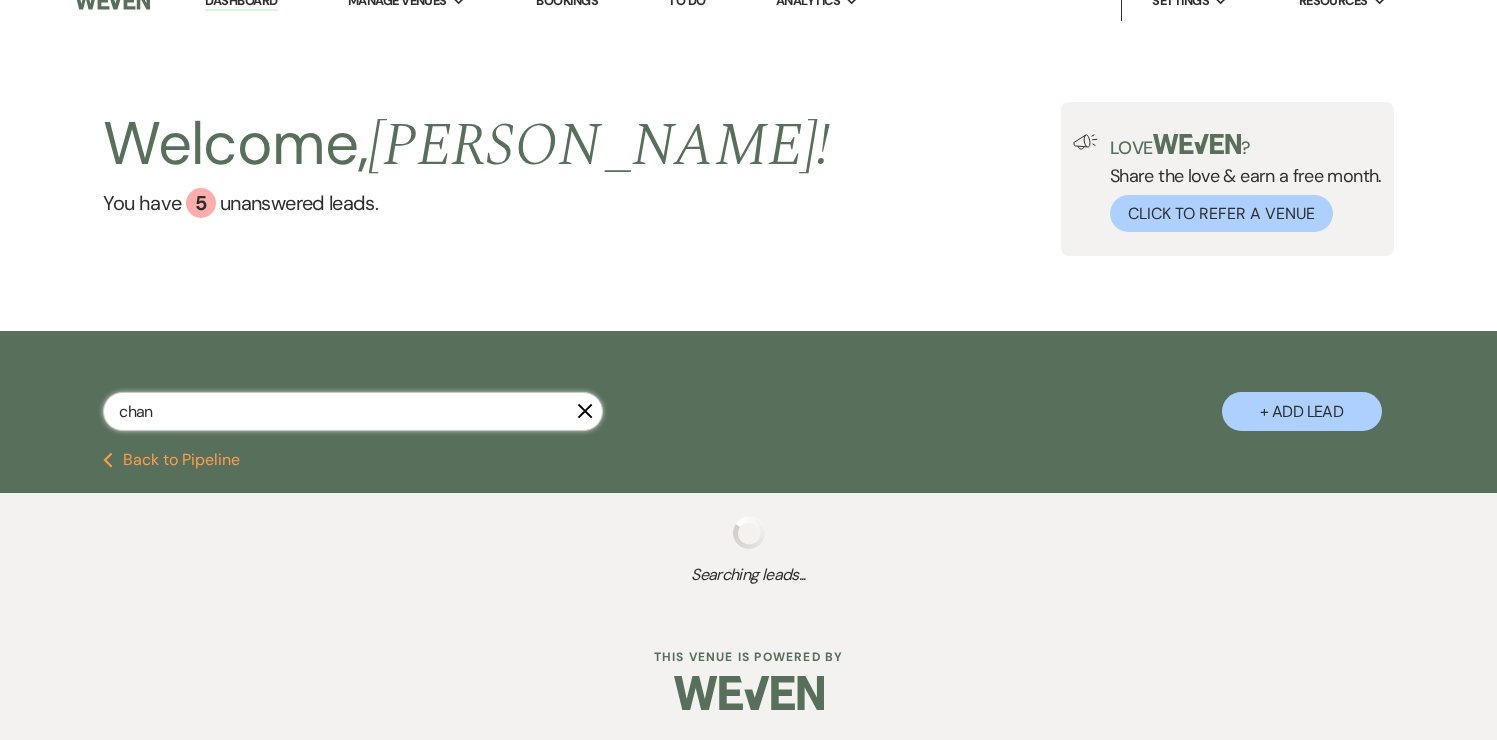 select on "5" 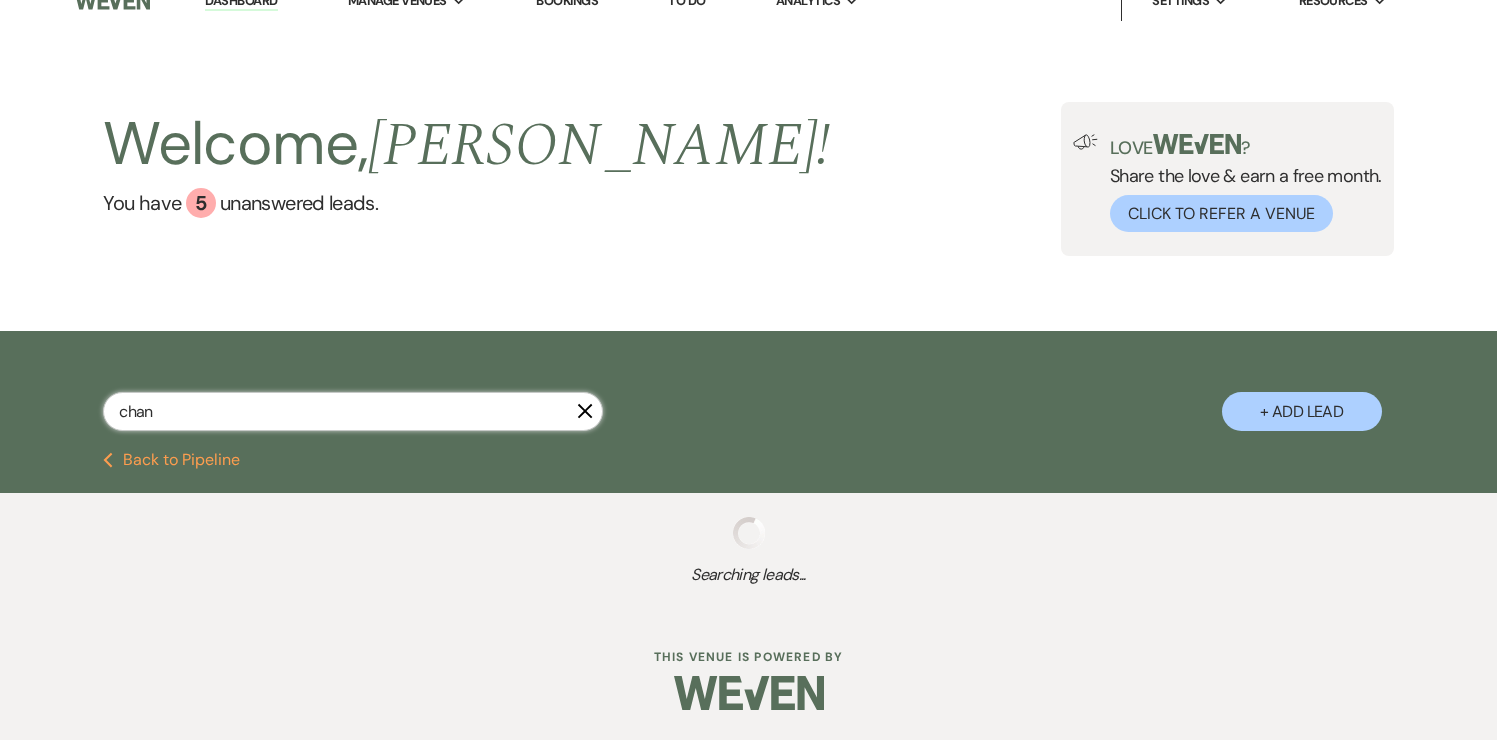 select on "8" 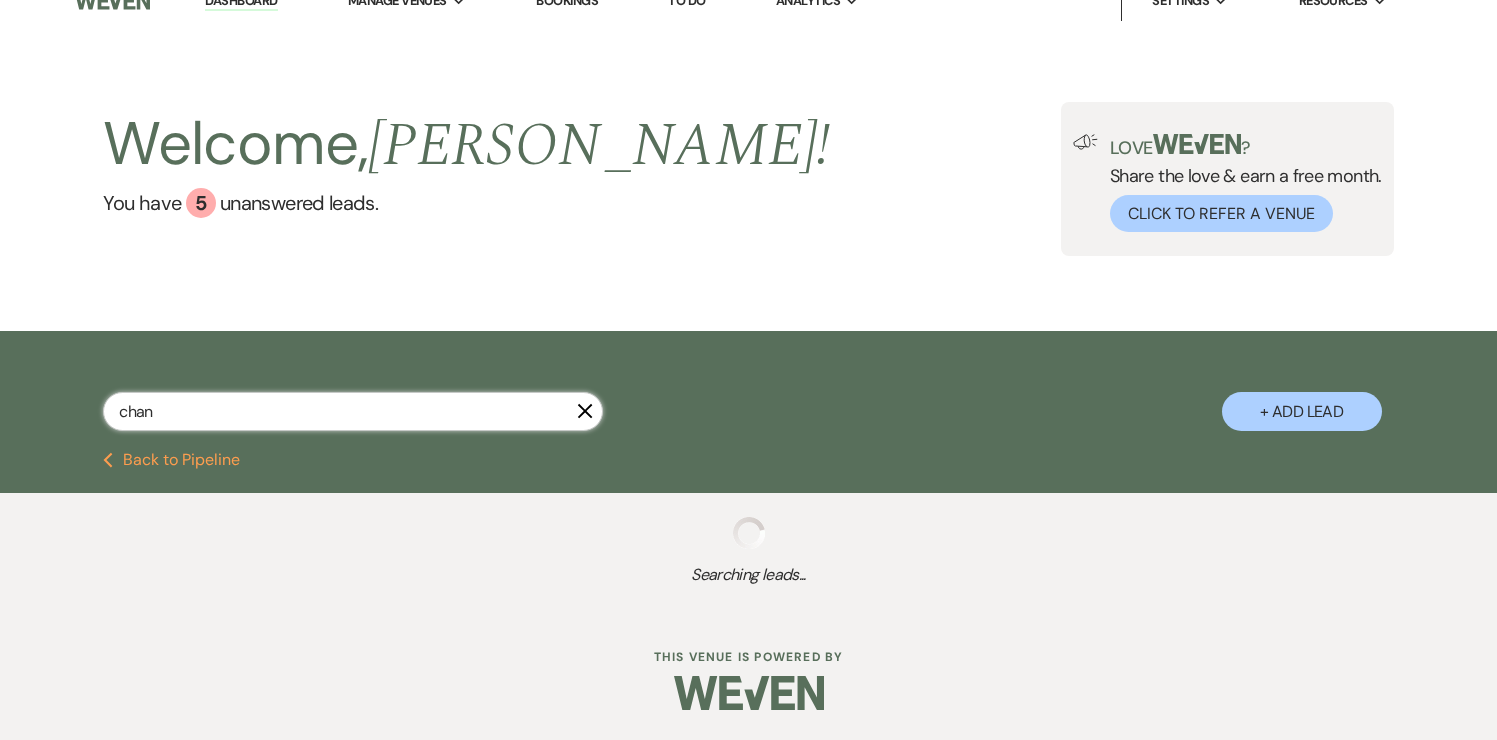 select on "8" 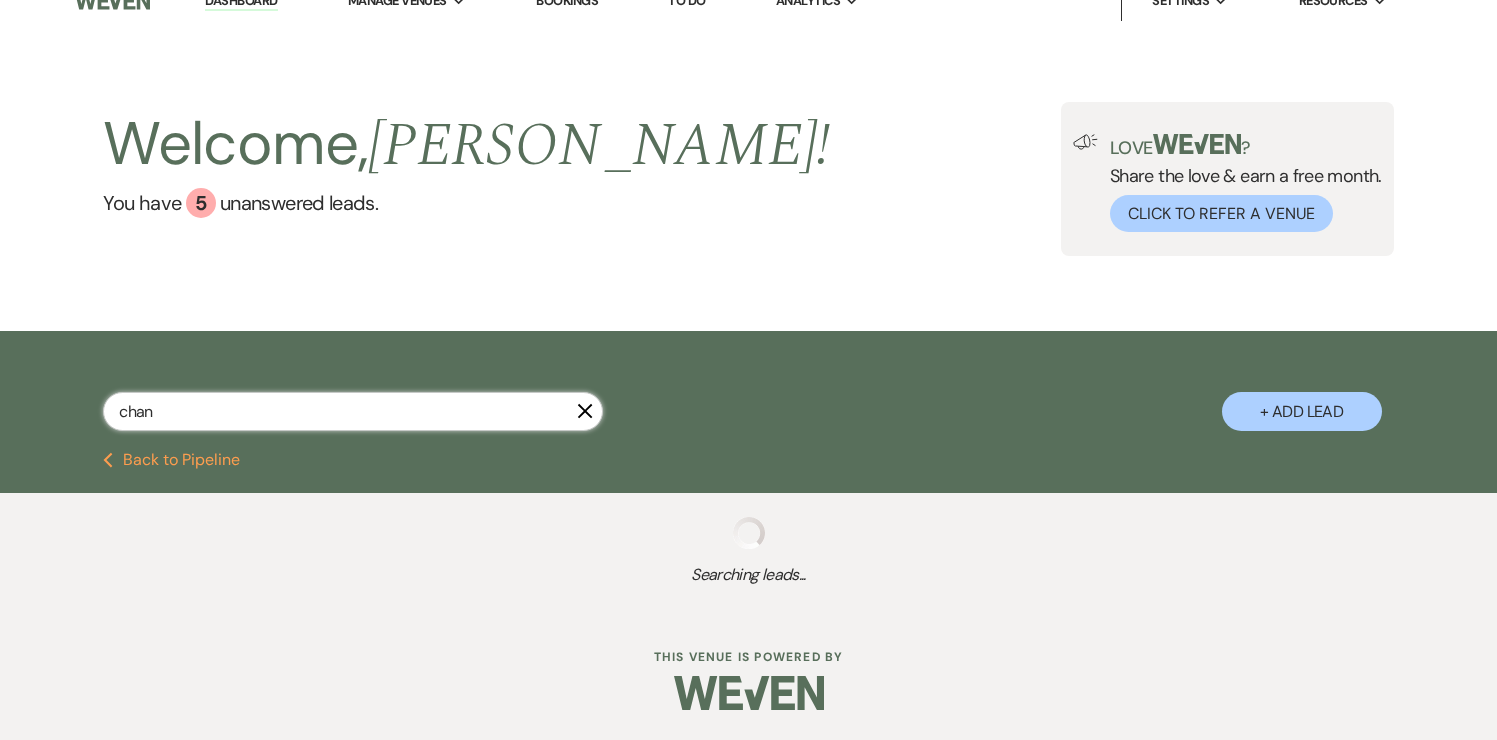 select on "10" 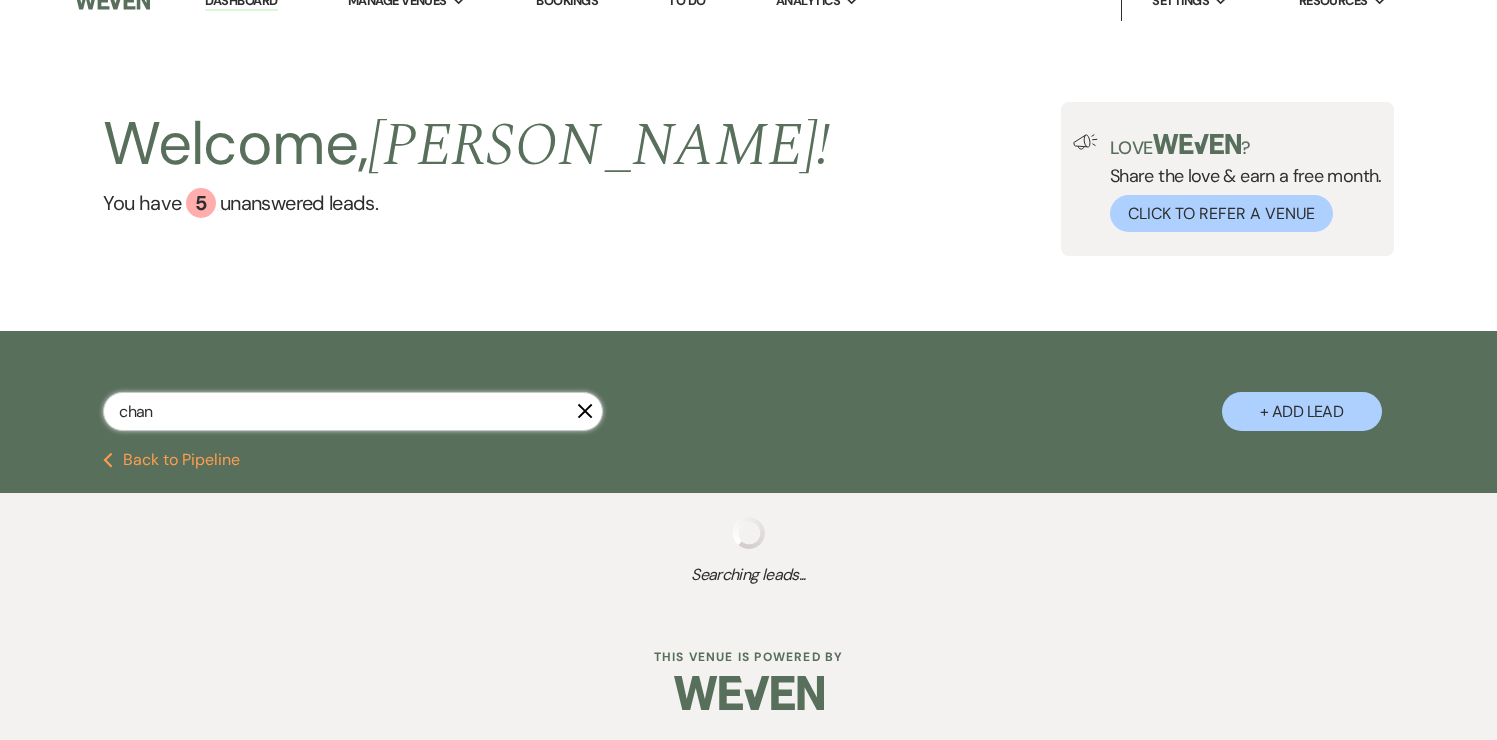 select on "8" 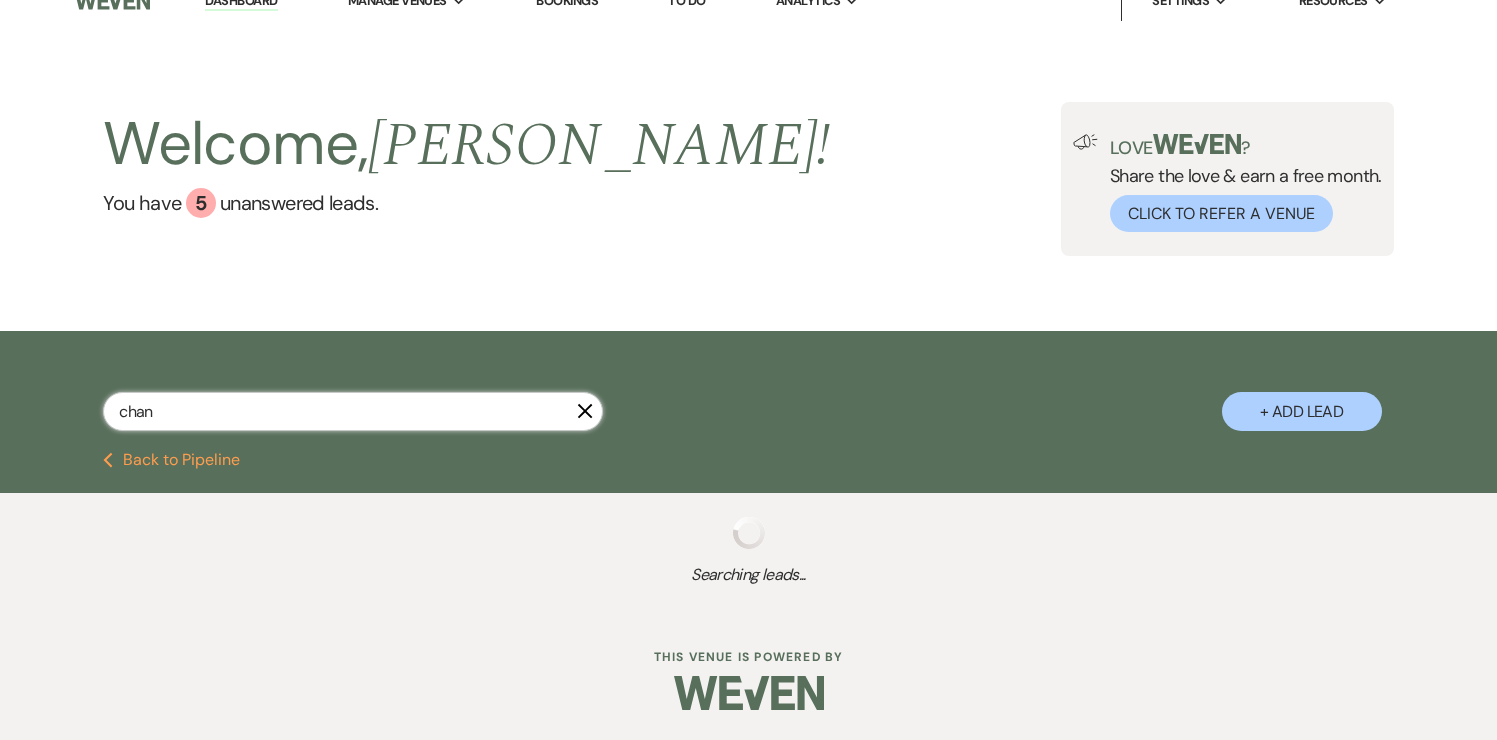select on "5" 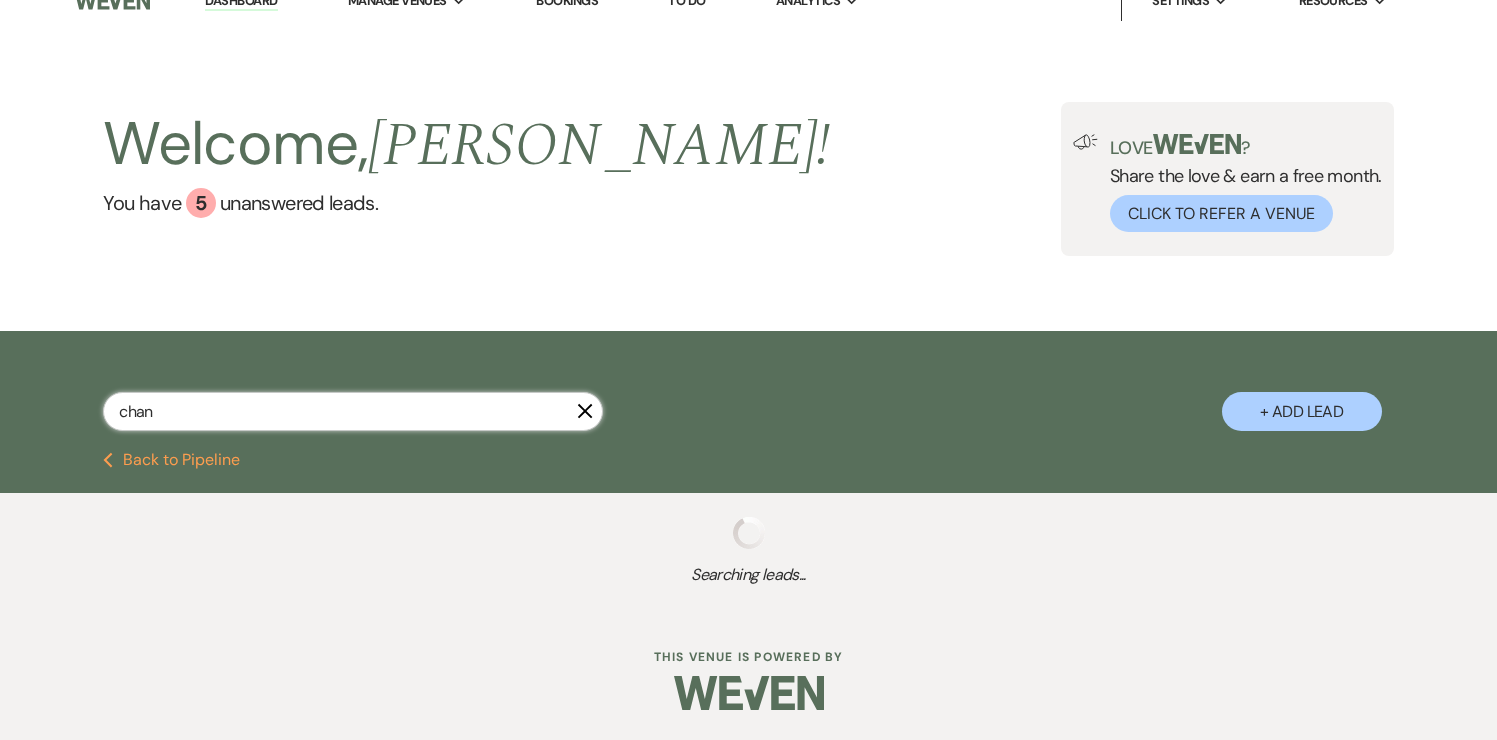 select on "8" 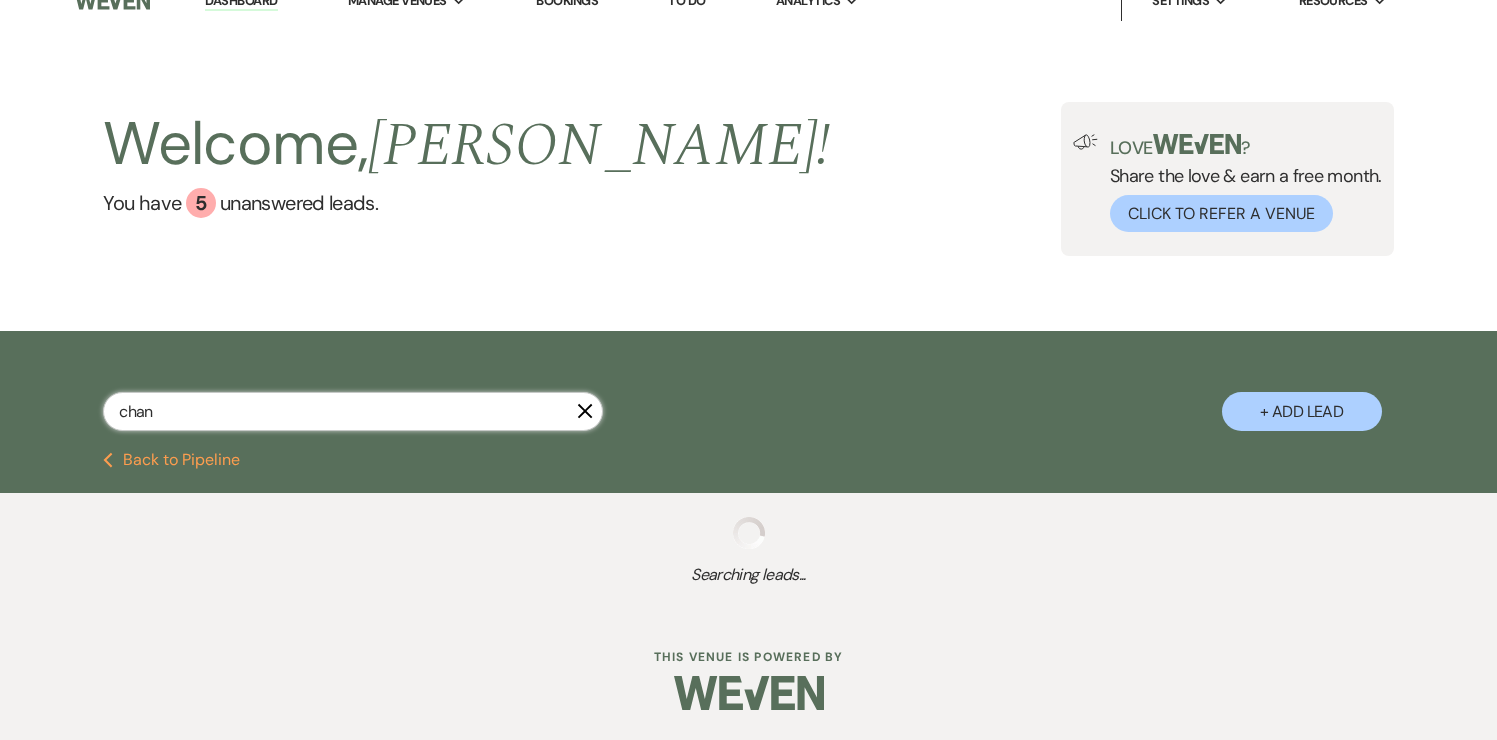 select on "11" 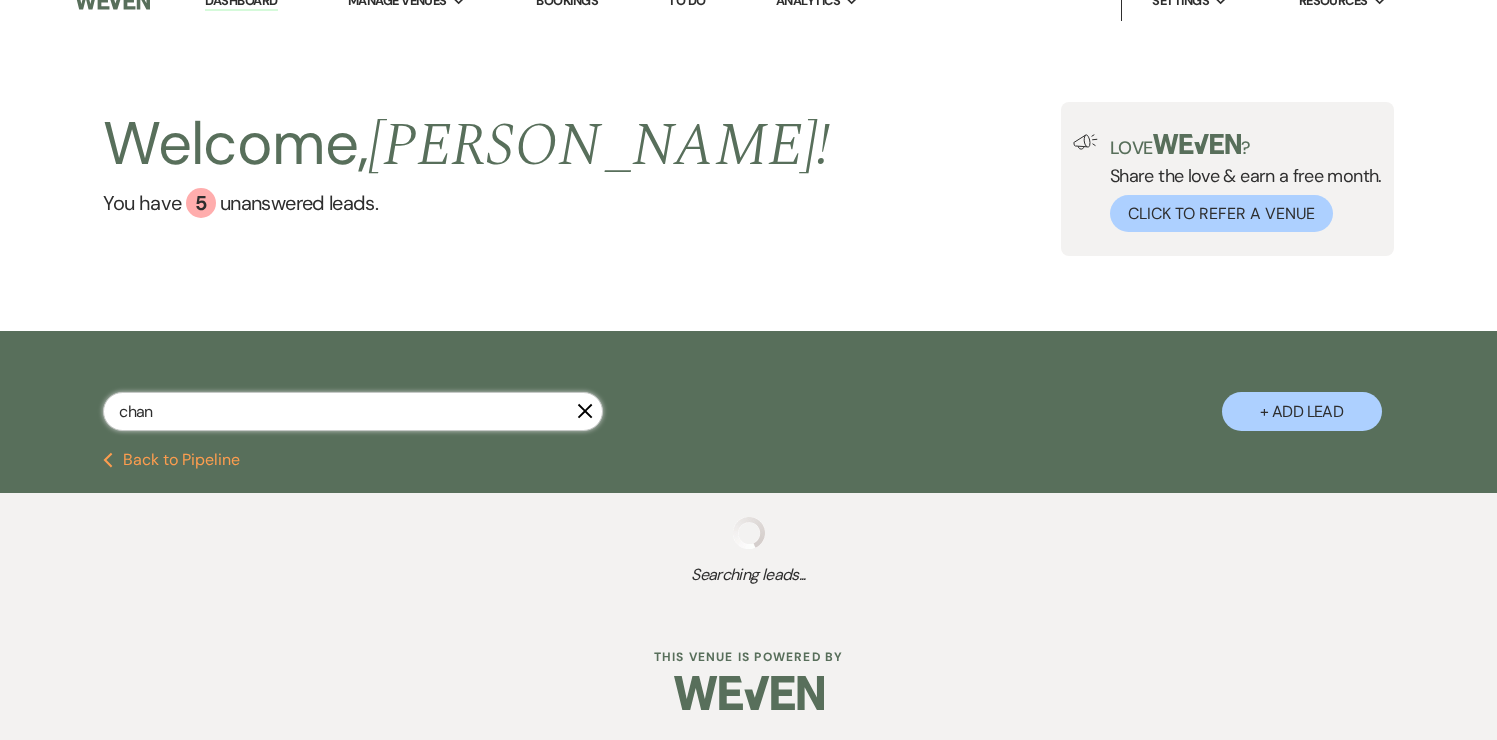 select on "8" 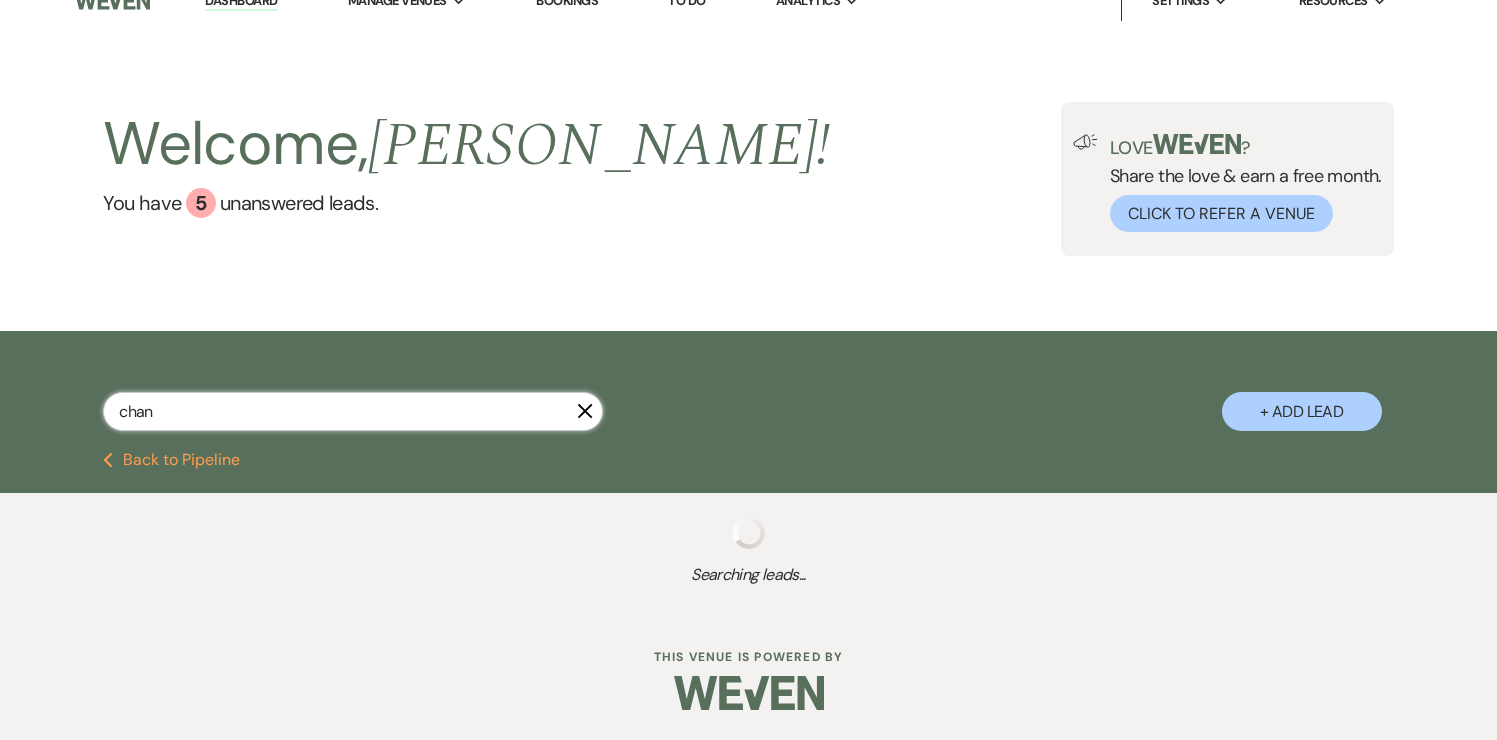 select on "5" 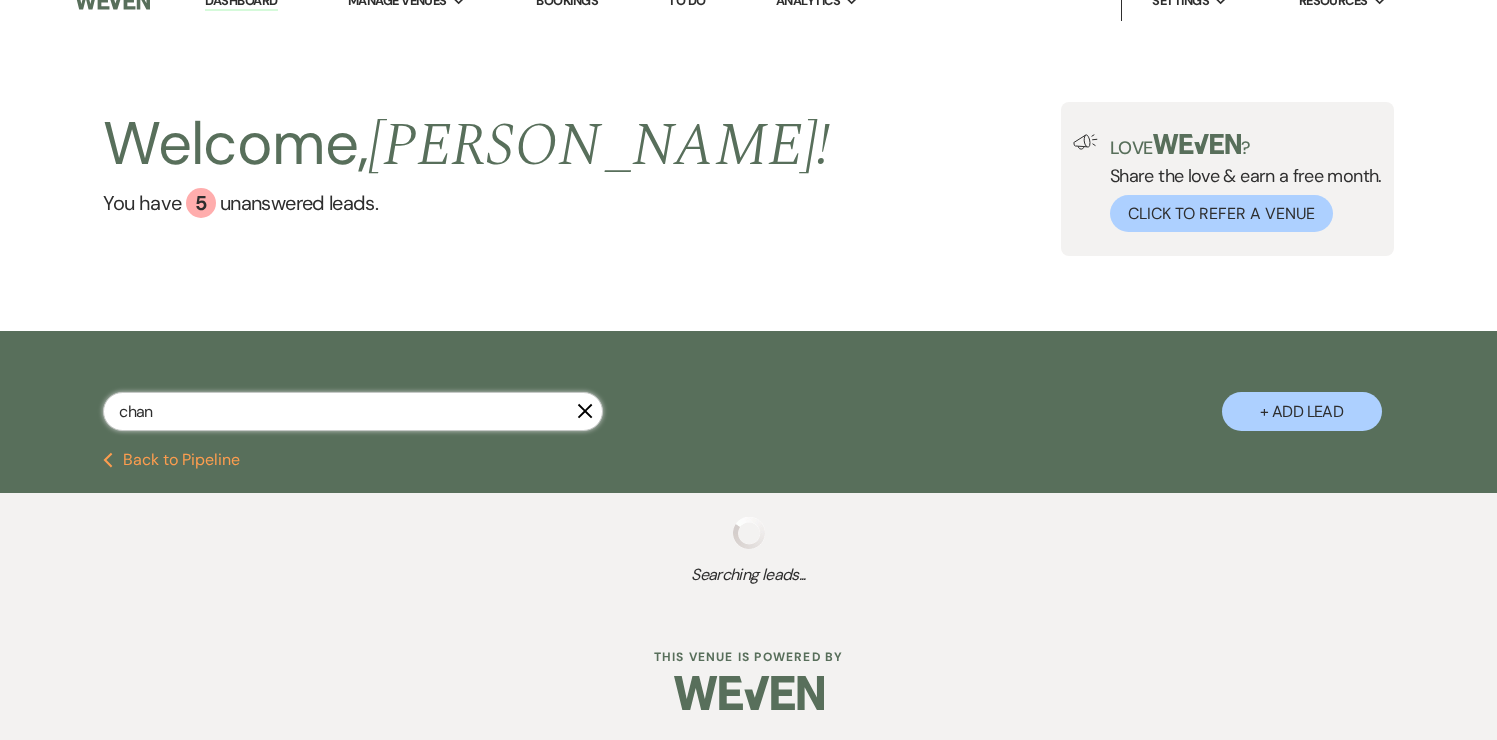 select on "8" 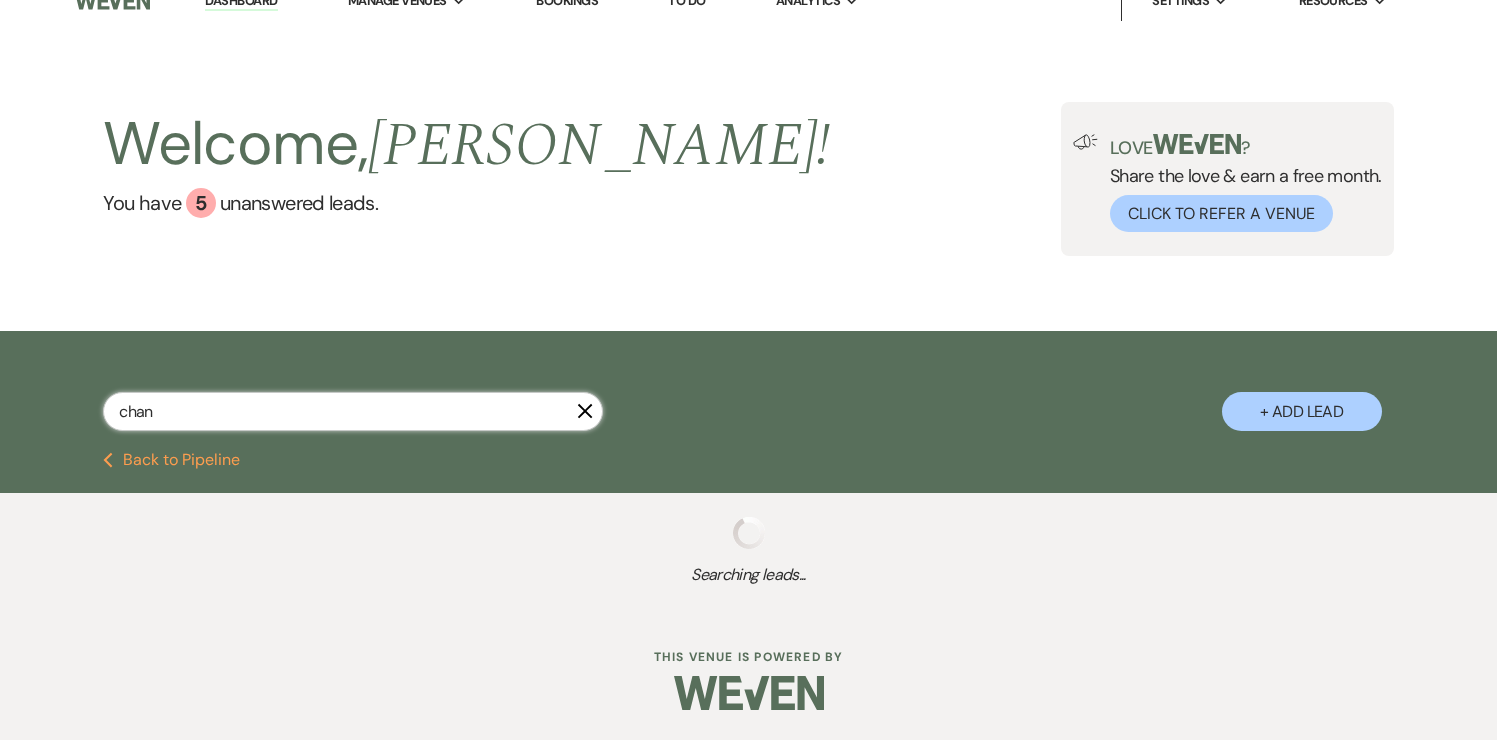select on "5" 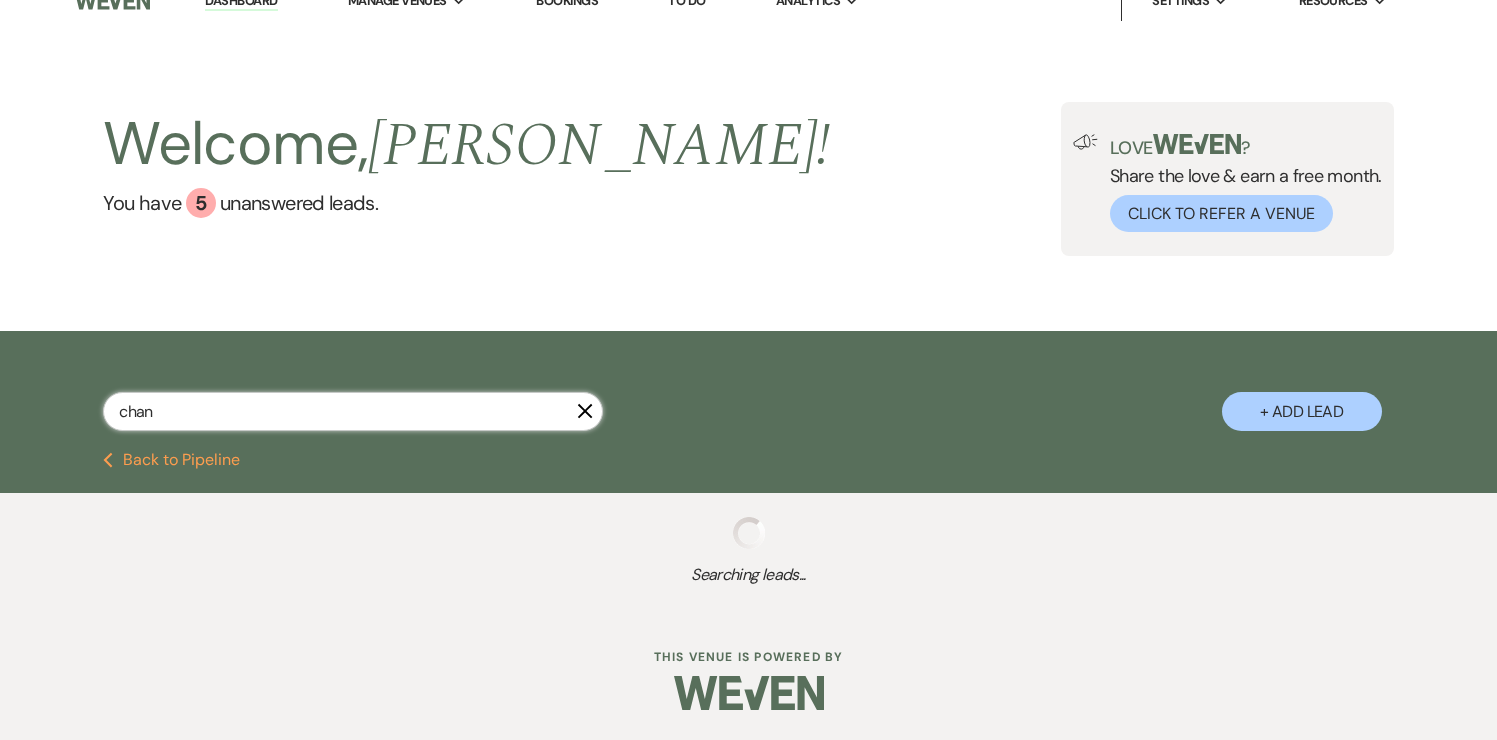 select on "8" 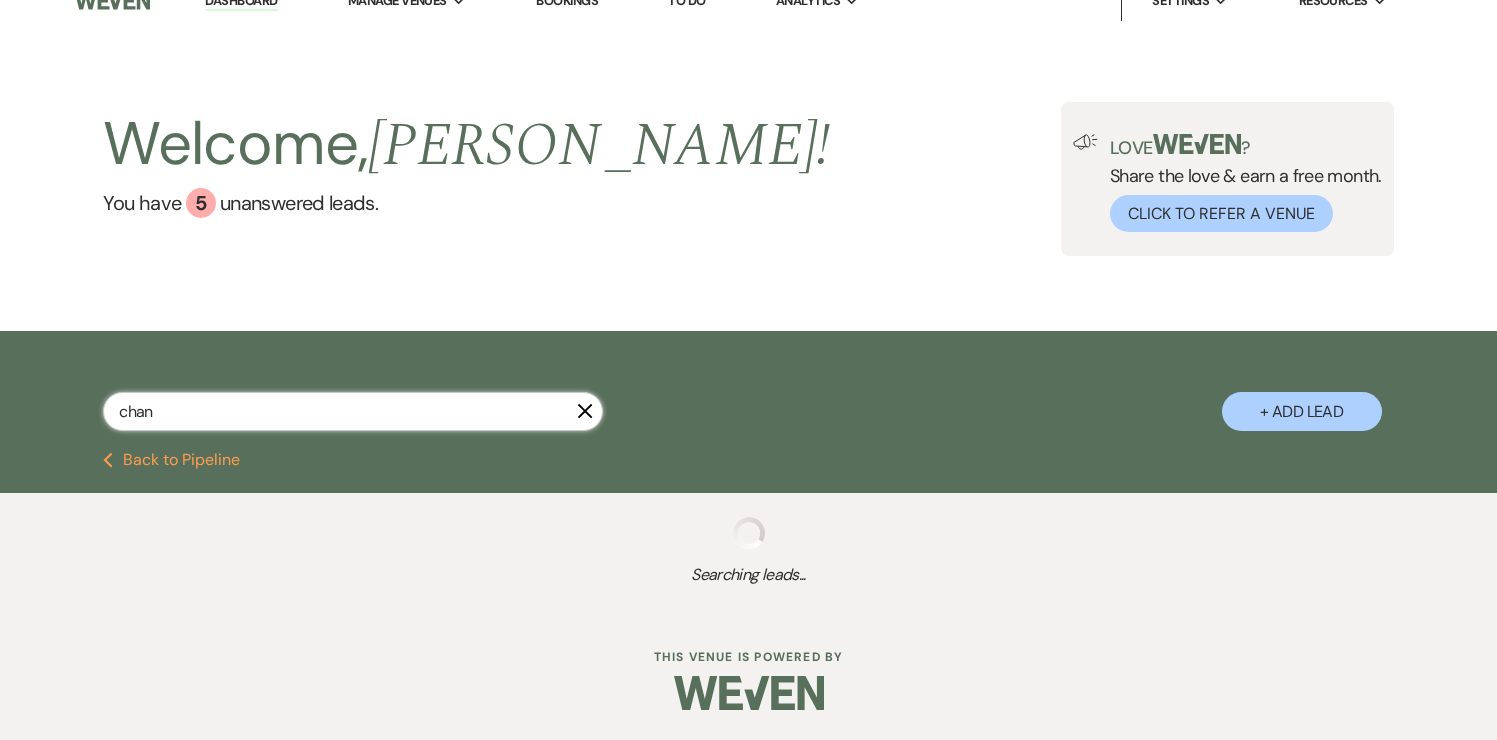 select on "10" 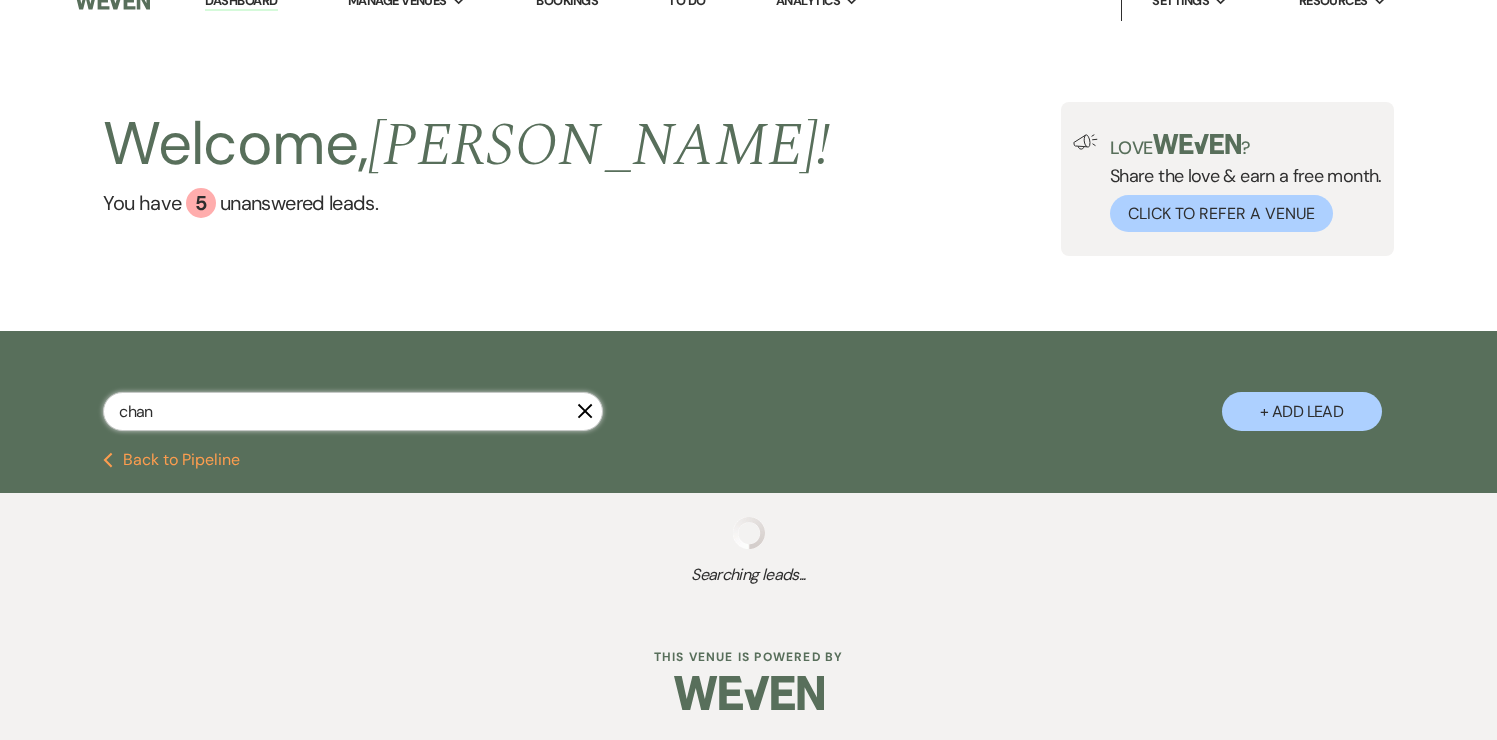 select on "8" 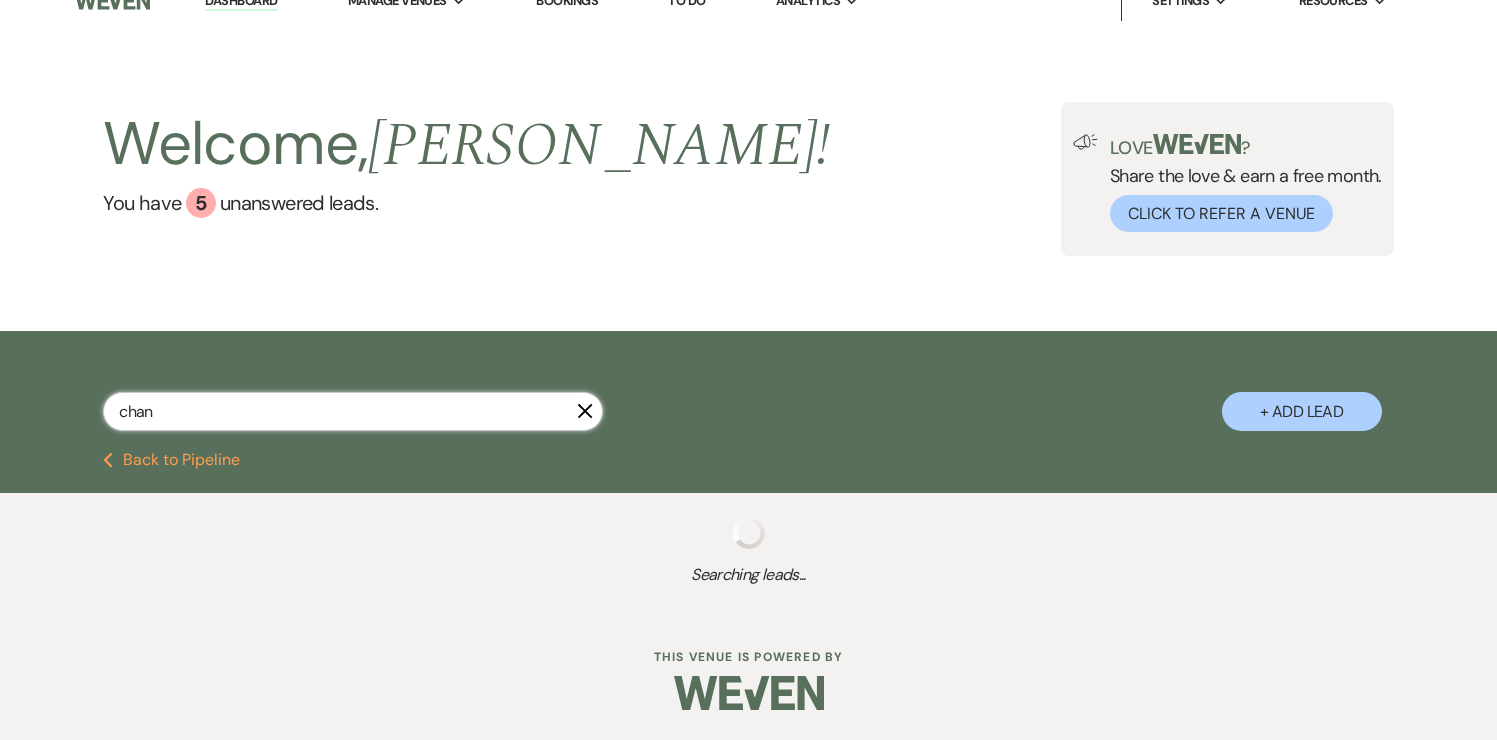 select on "5" 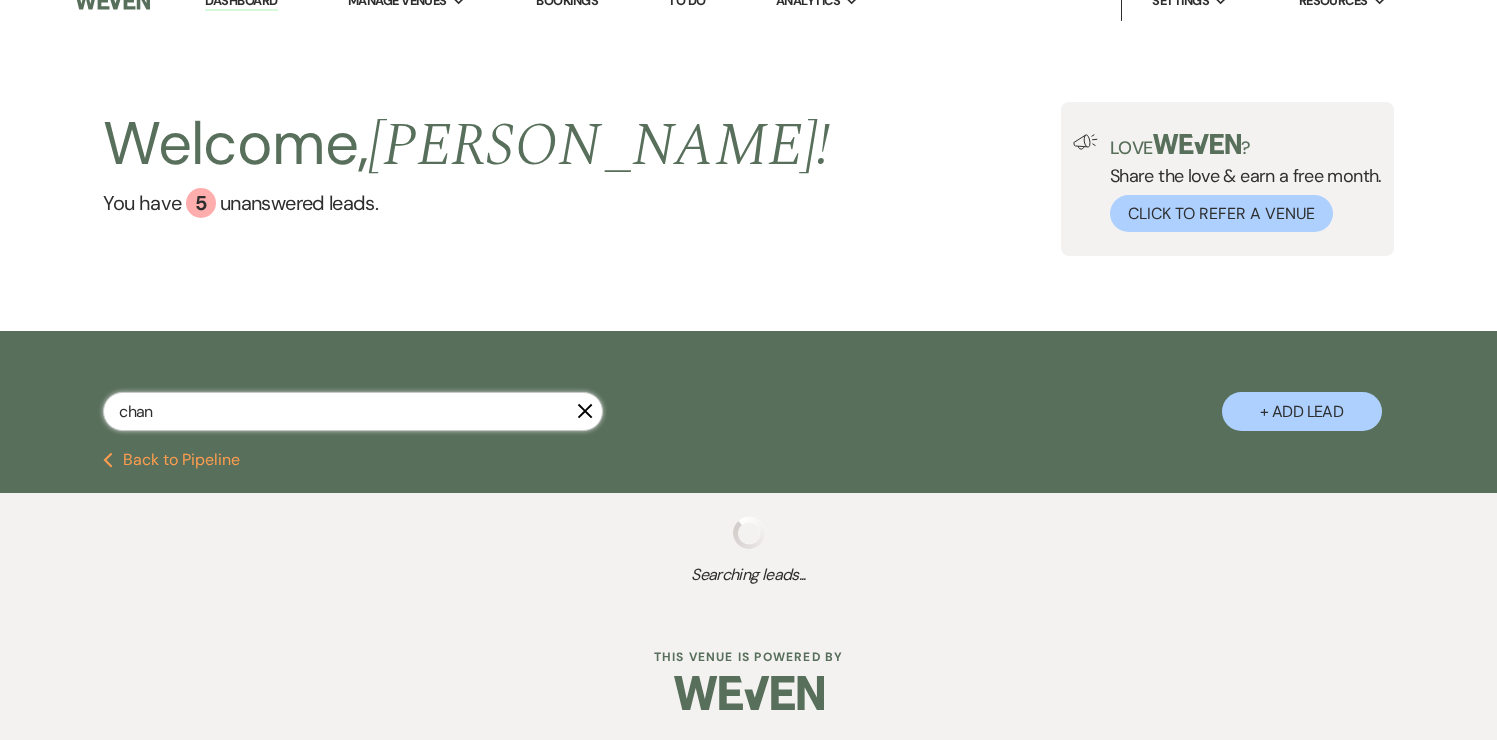 select on "8" 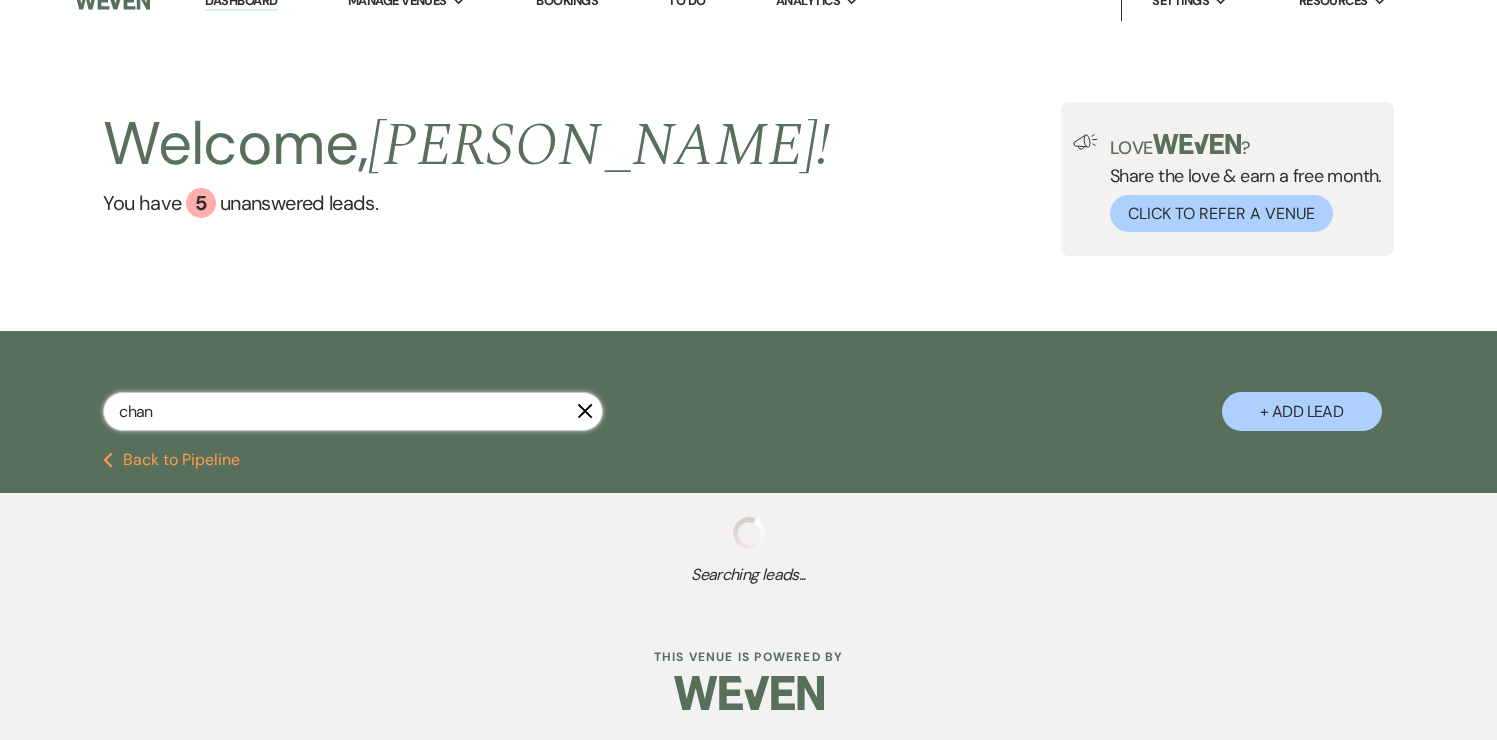 select on "6" 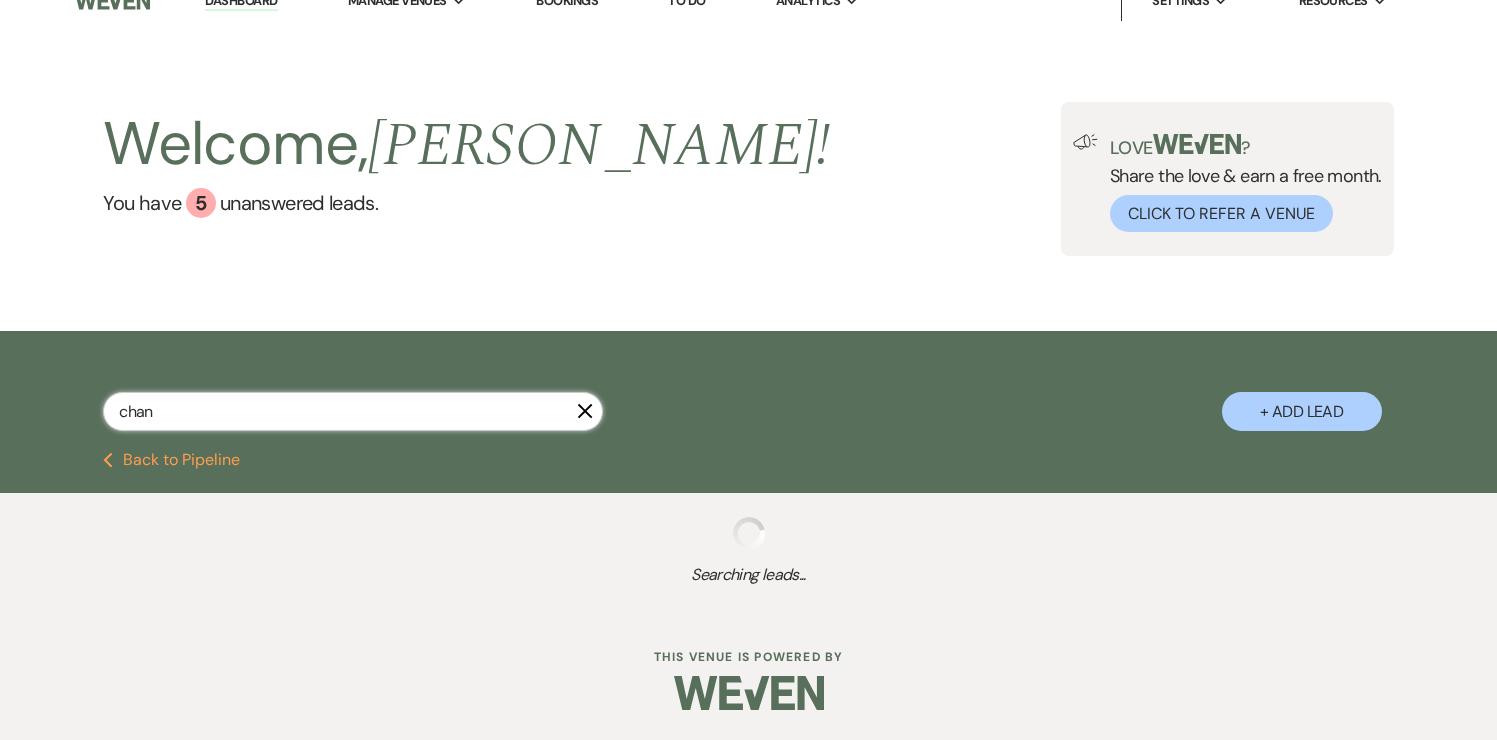 select on "8" 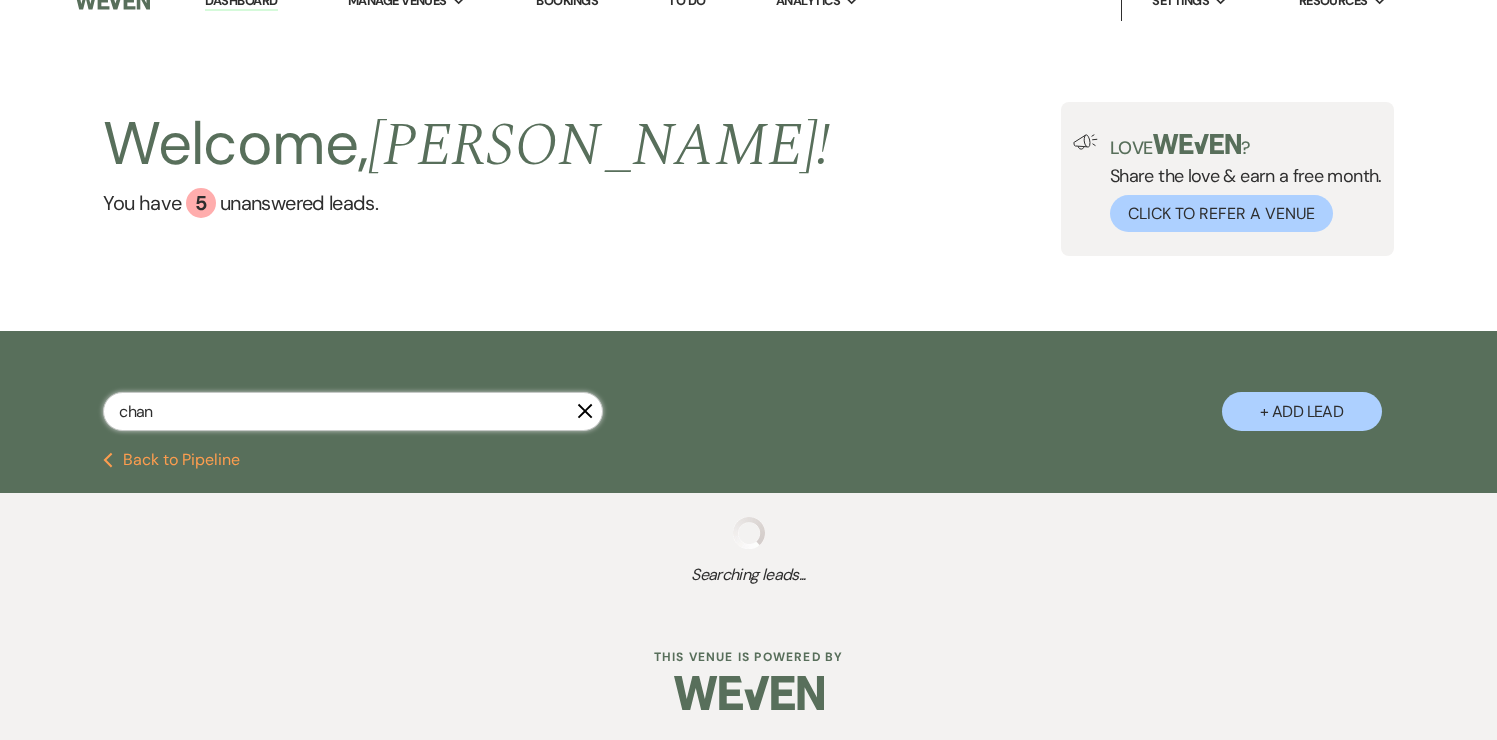 select on "5" 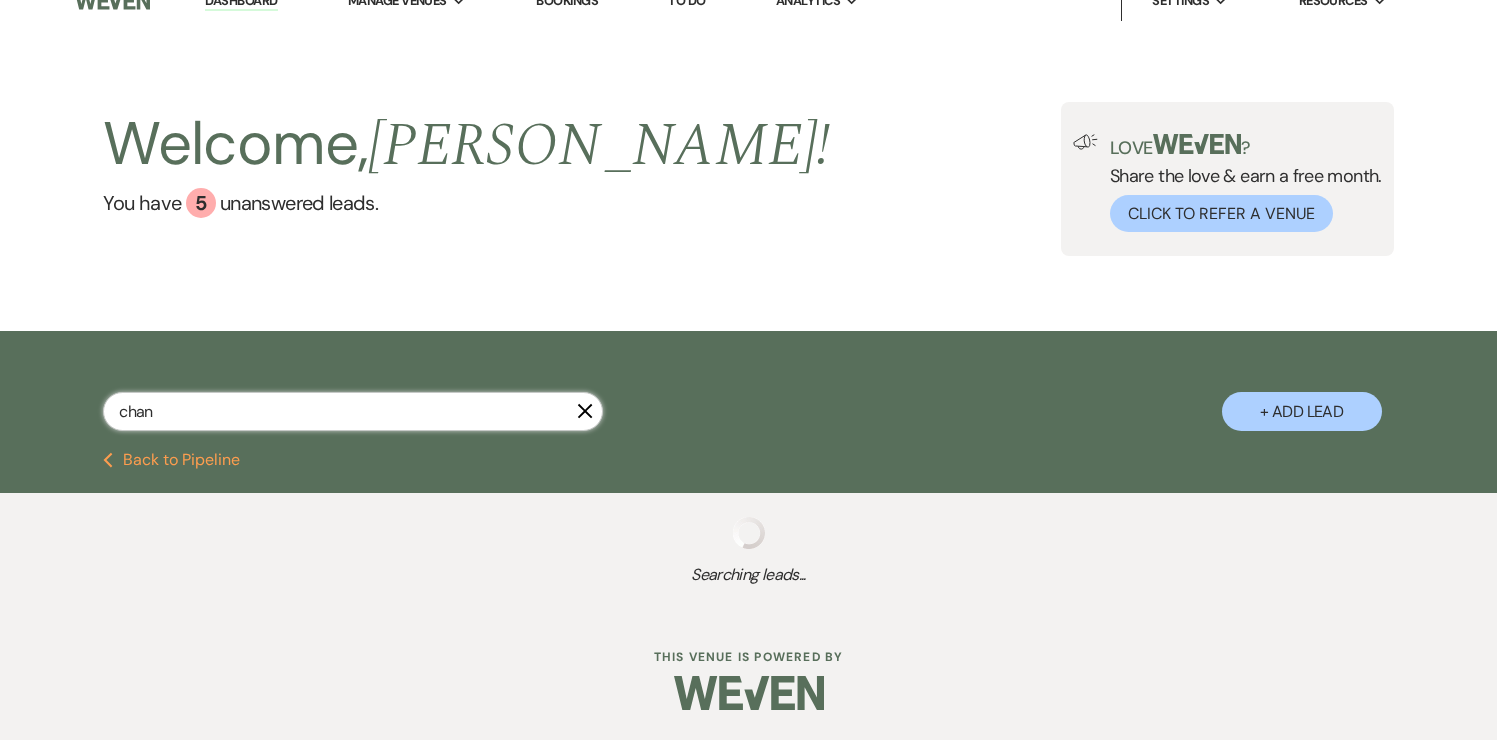 select on "8" 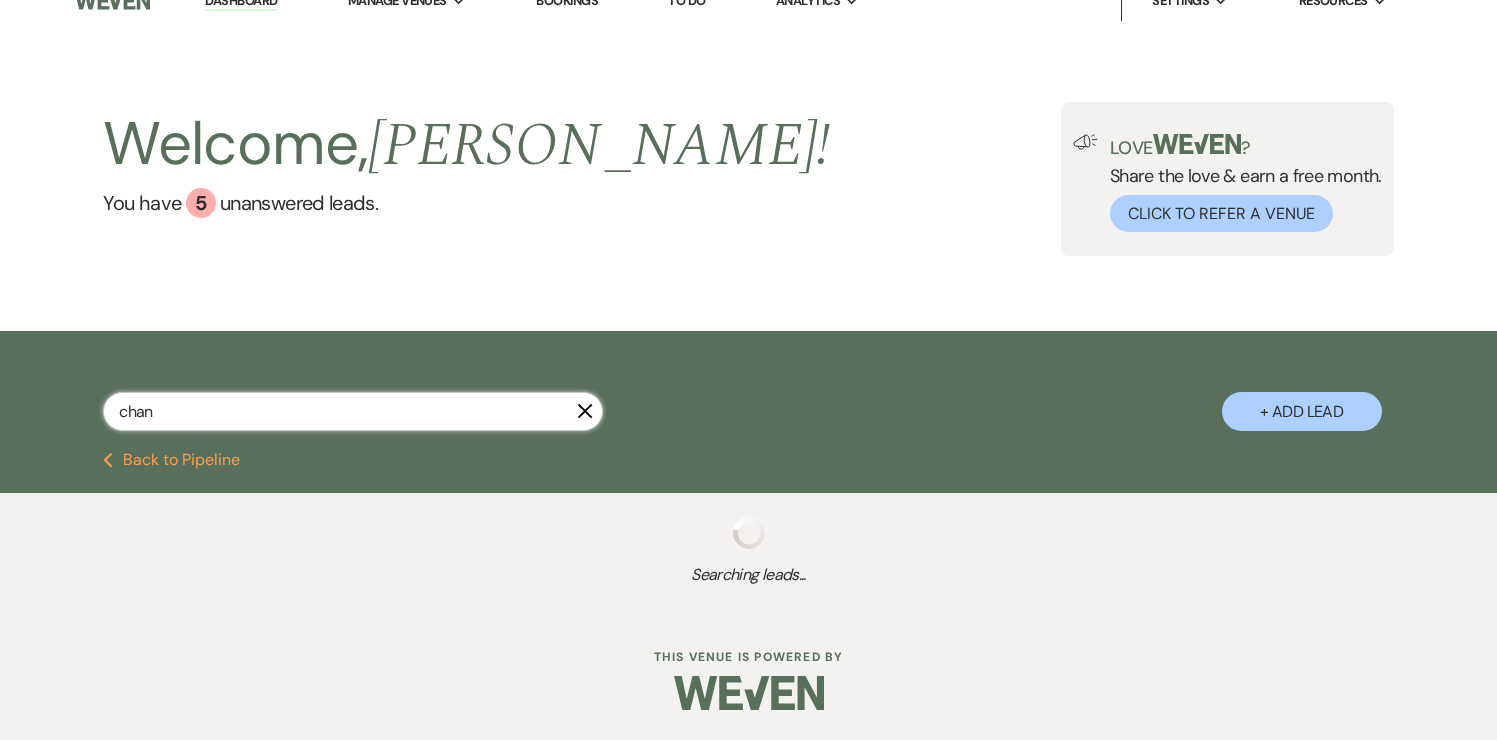 select on "10" 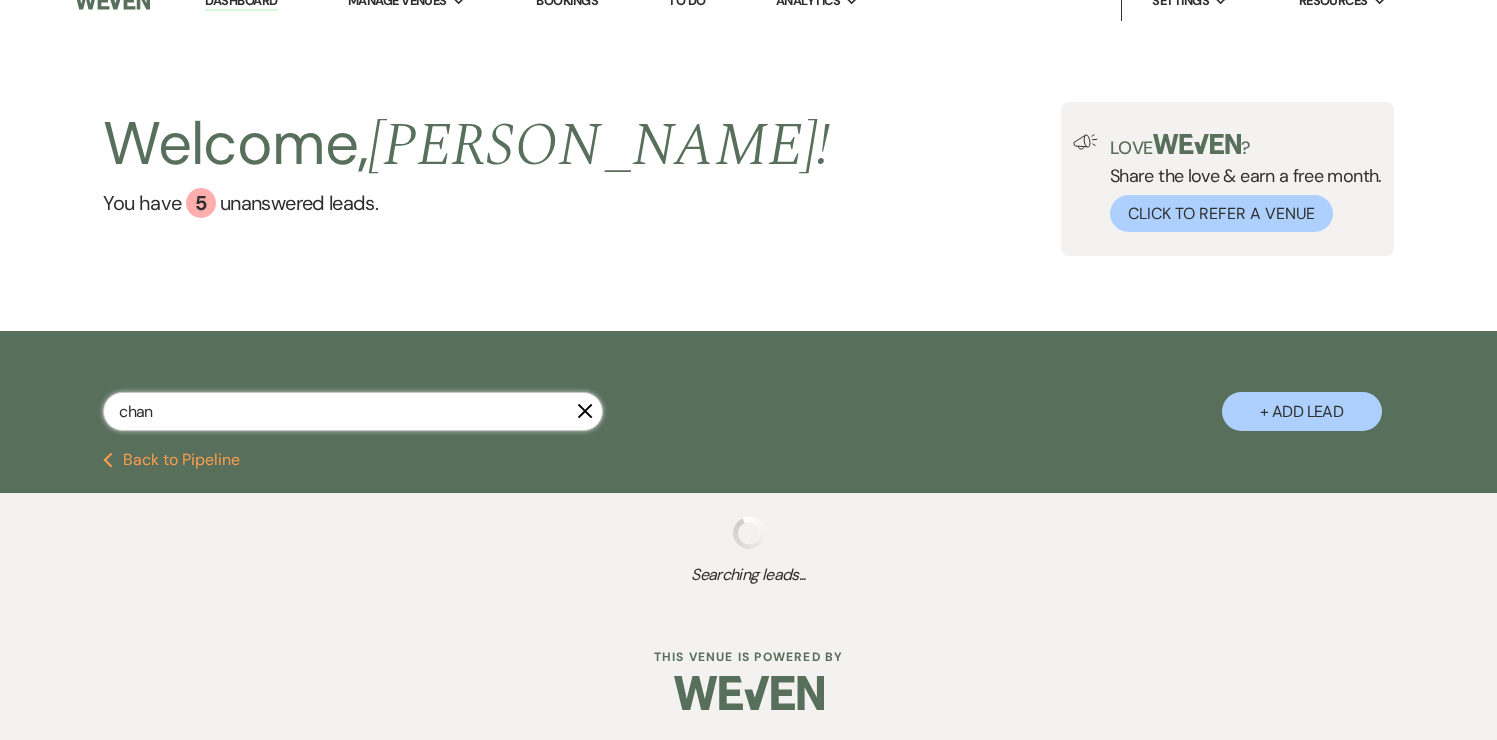 select on "8" 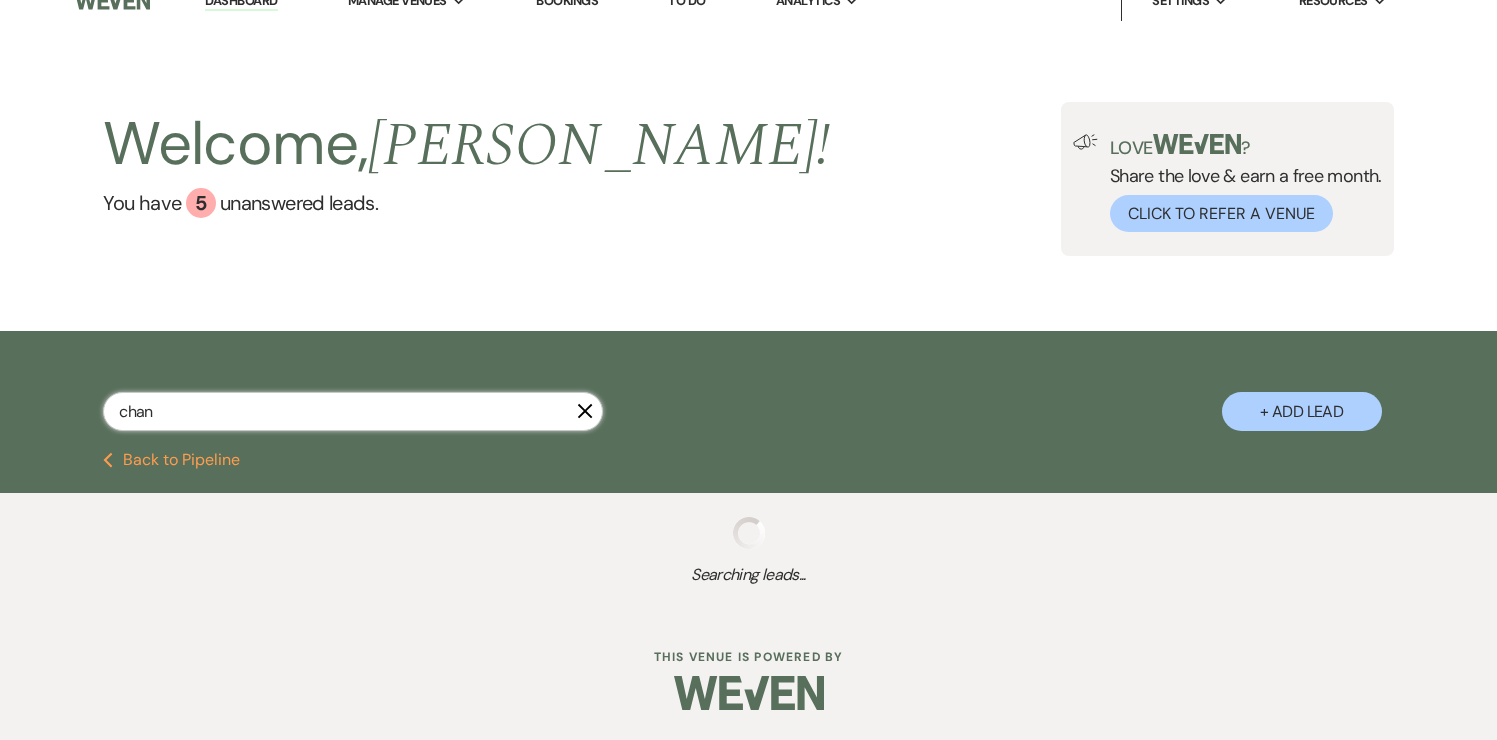 select on "3" 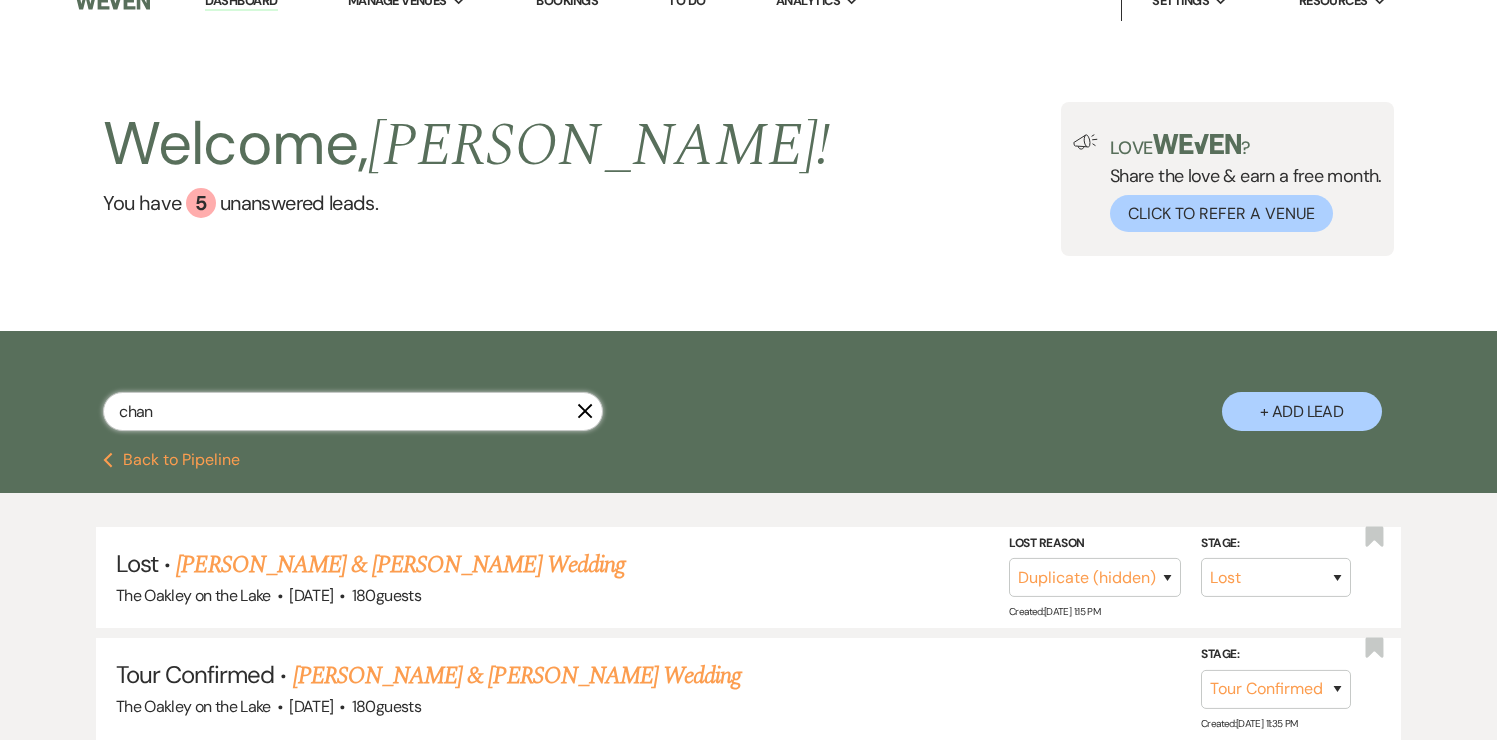 scroll, scrollTop: 75, scrollLeft: 0, axis: vertical 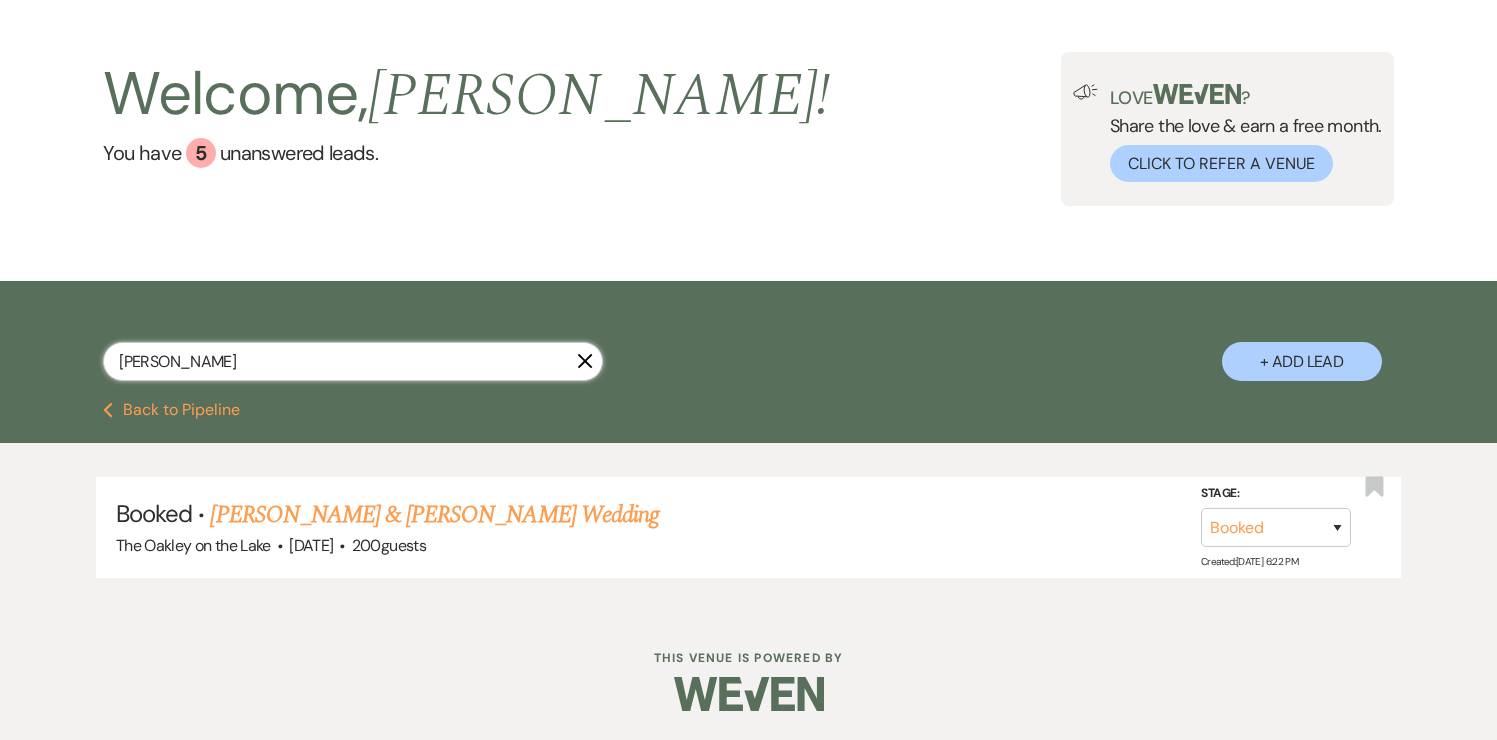 click on "chang" at bounding box center [353, 361] 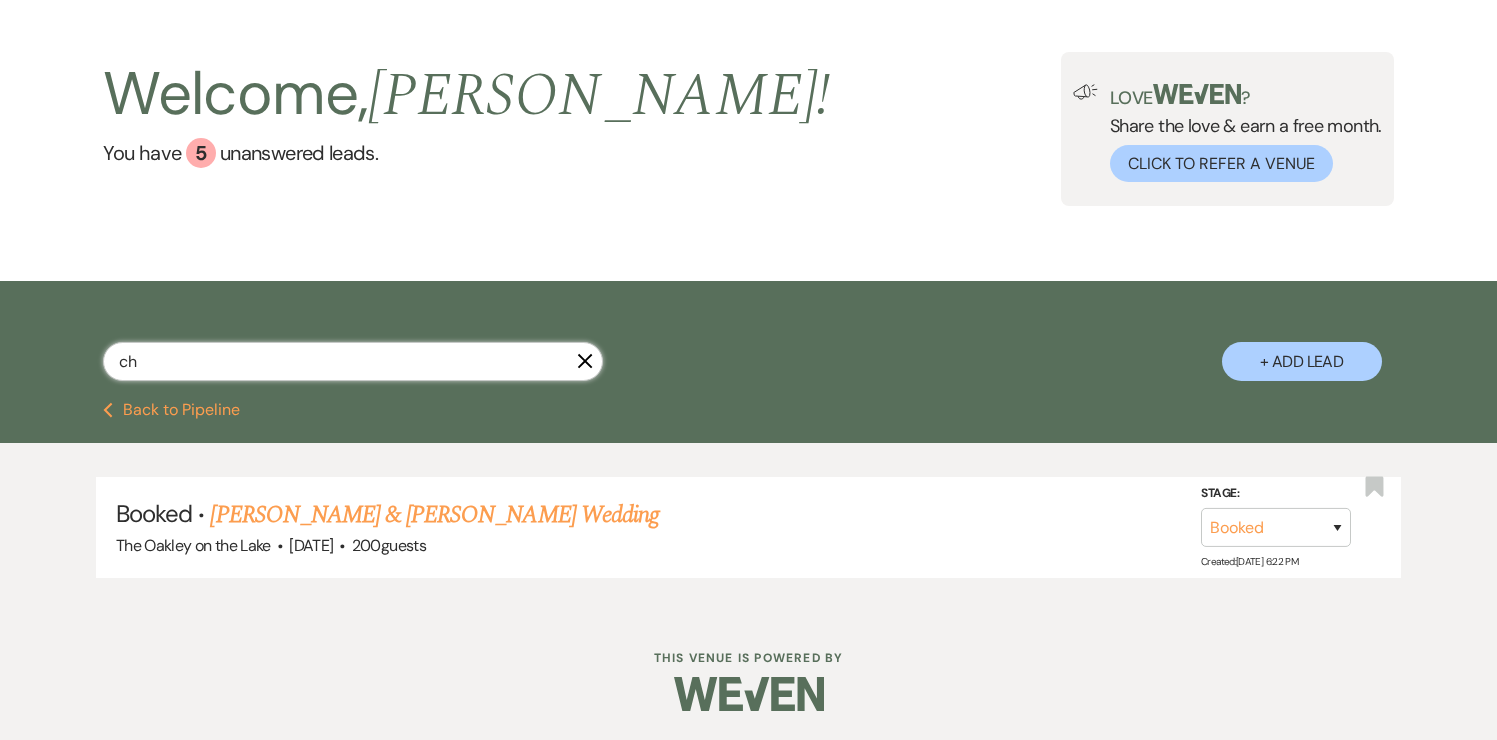 type on "c" 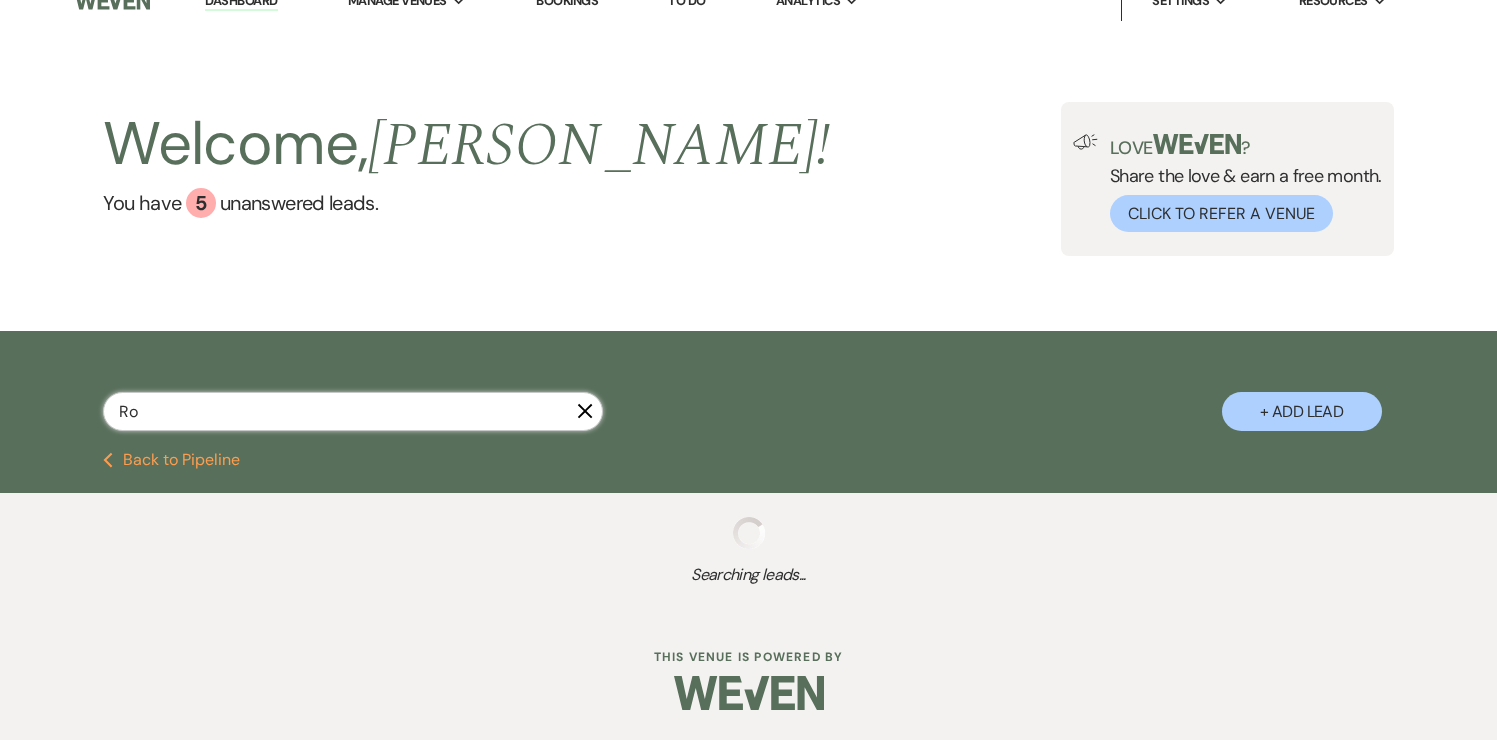 scroll, scrollTop: 0, scrollLeft: 0, axis: both 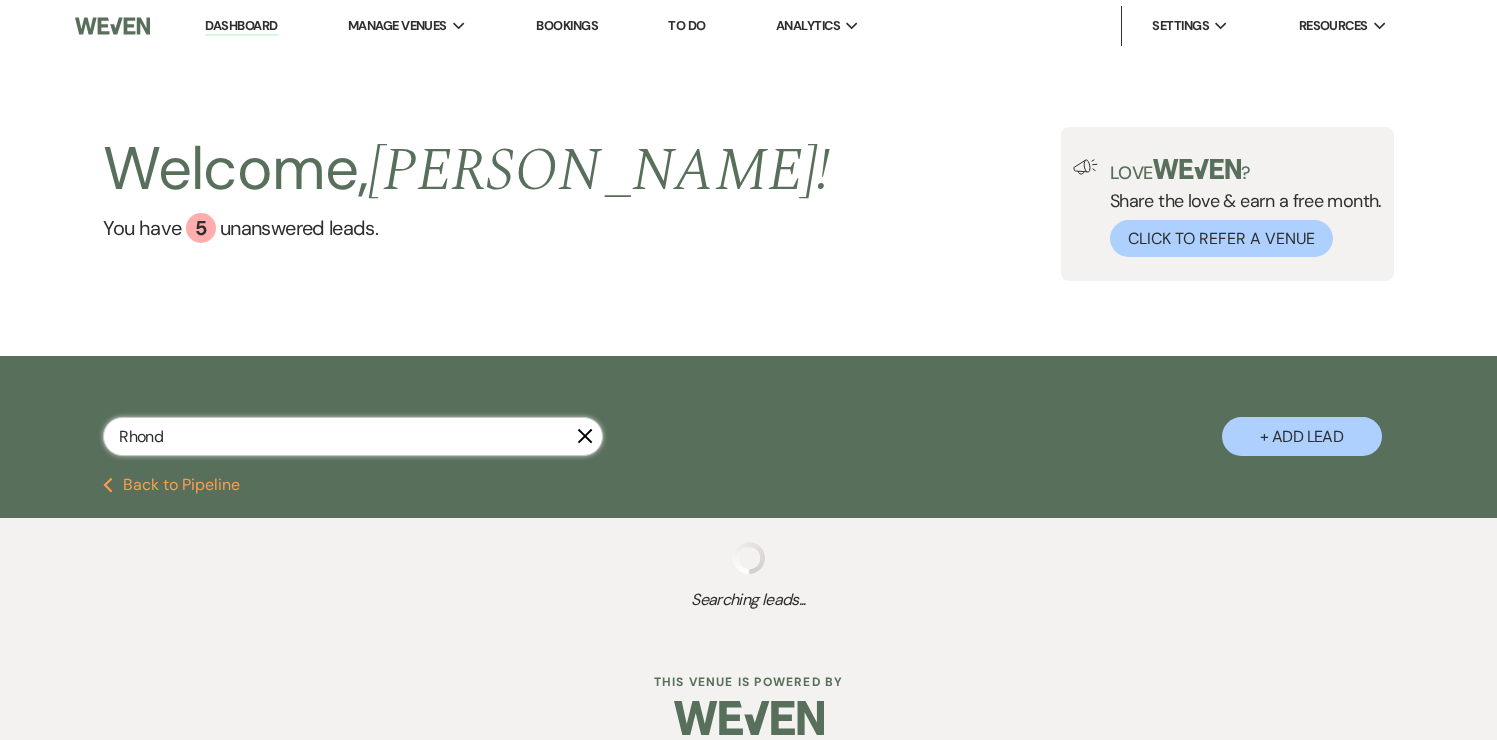 type on "Rhonda" 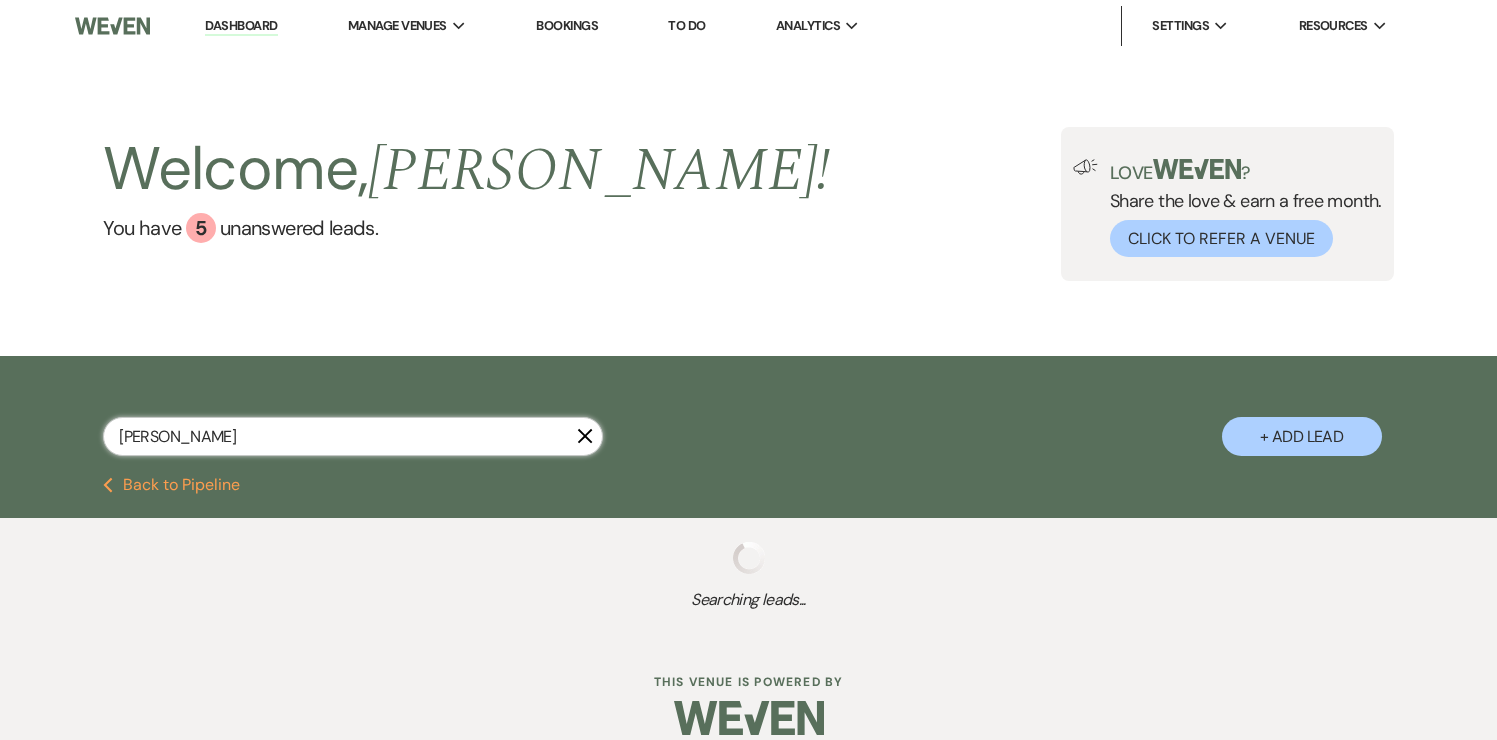select on "8" 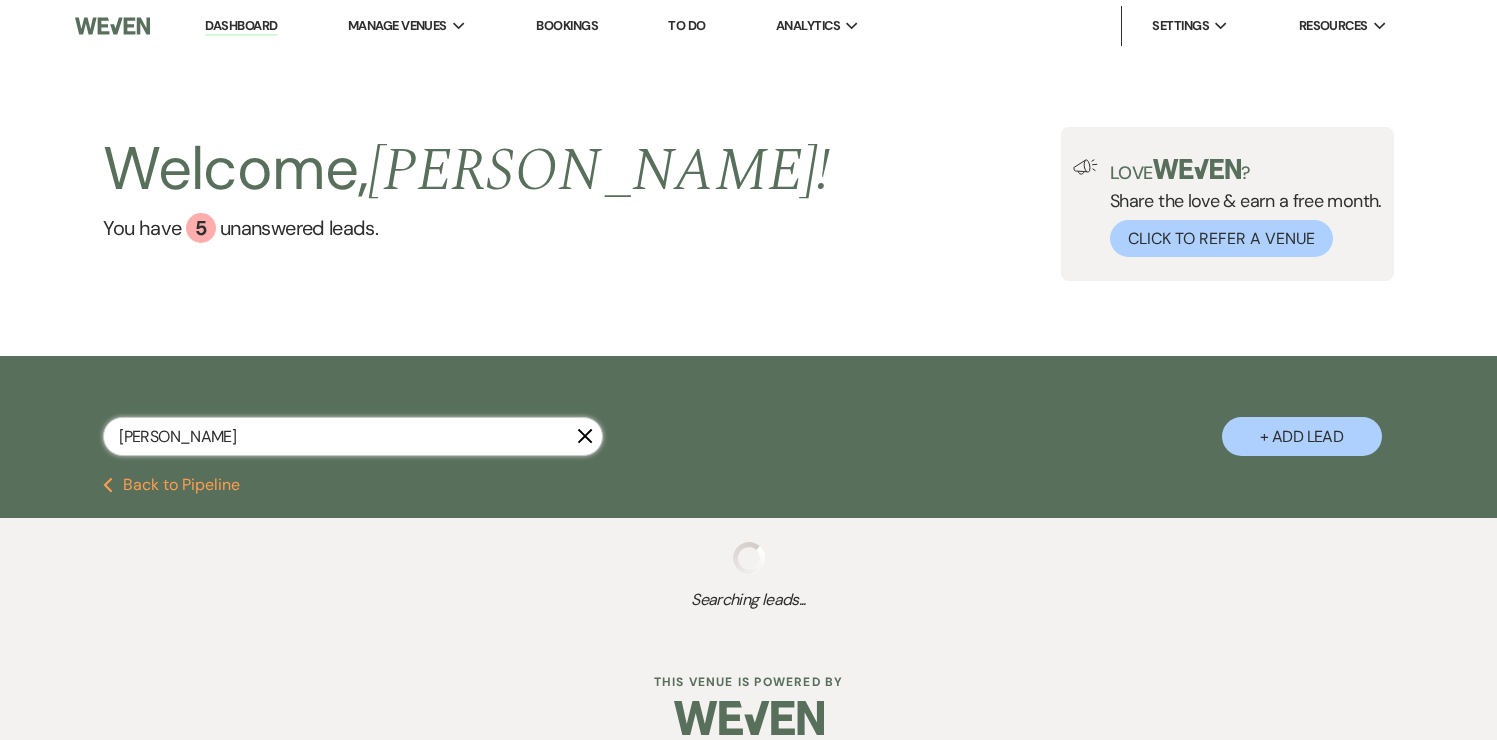 select on "4" 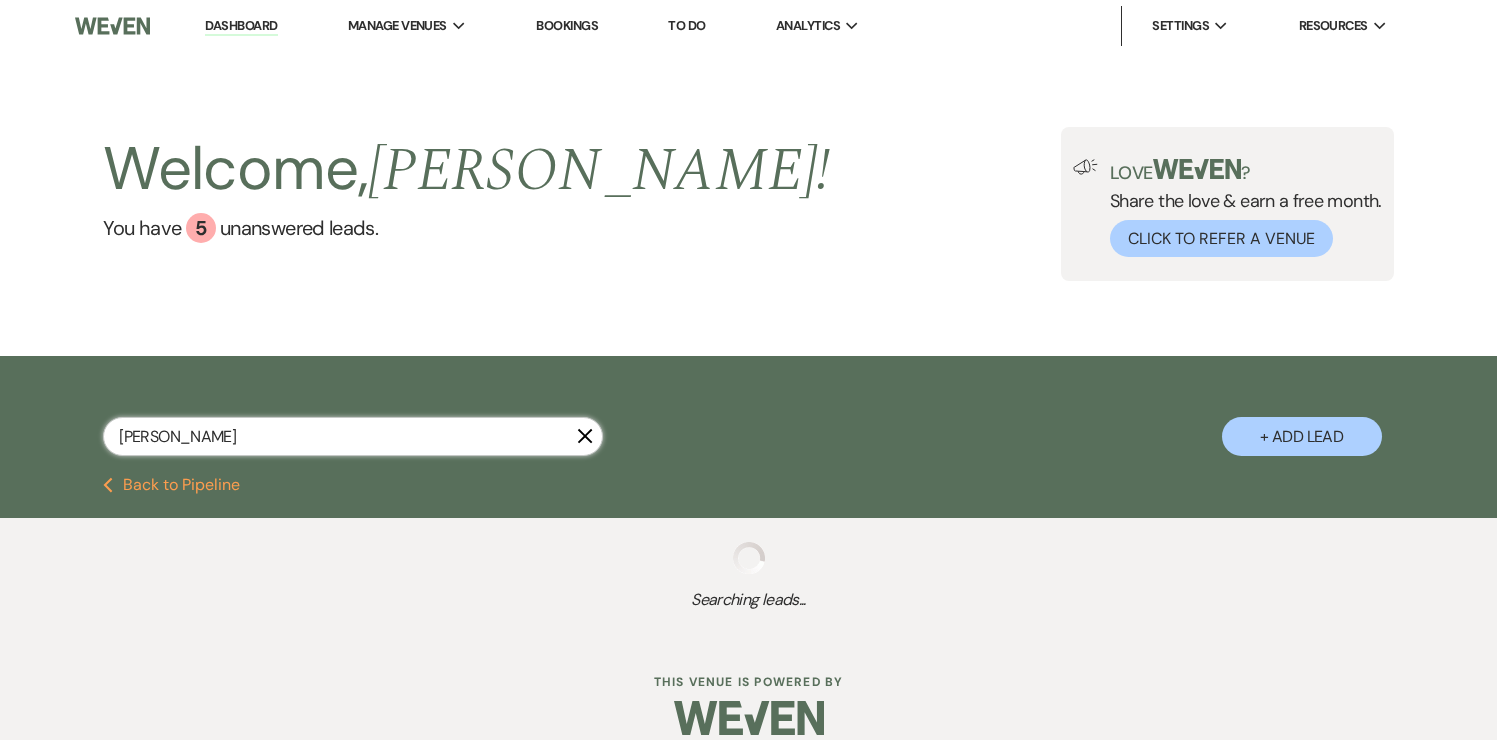 select on "8" 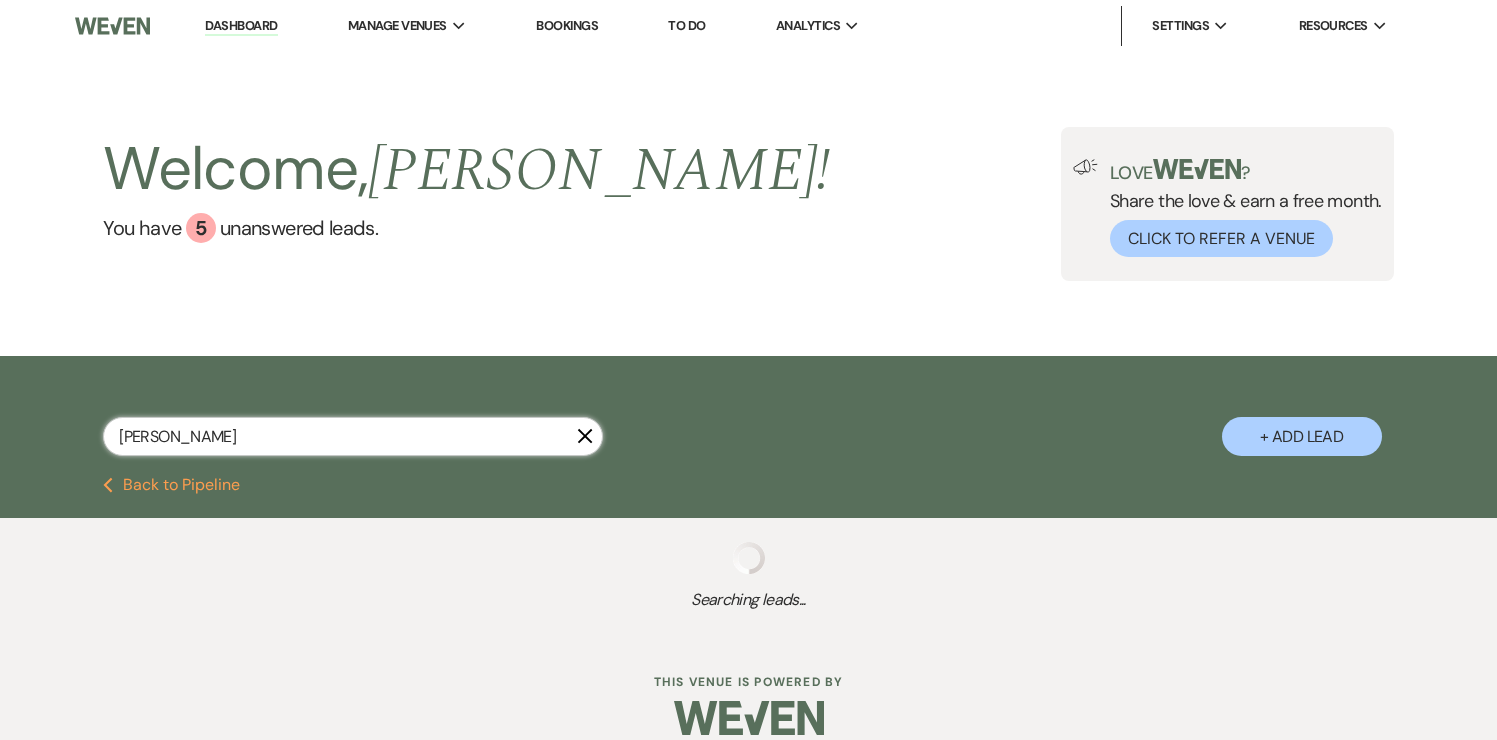 select on "5" 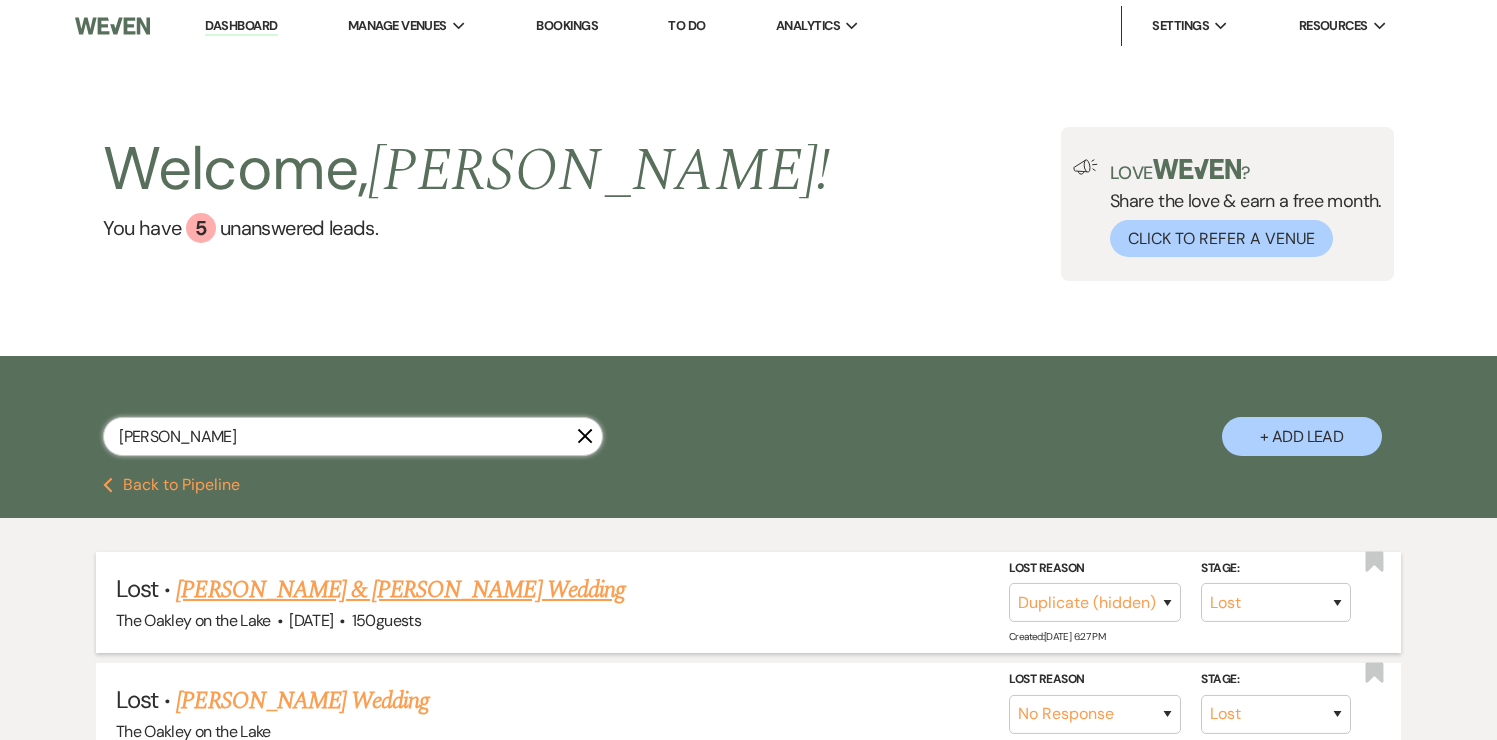 type on "Rhonda" 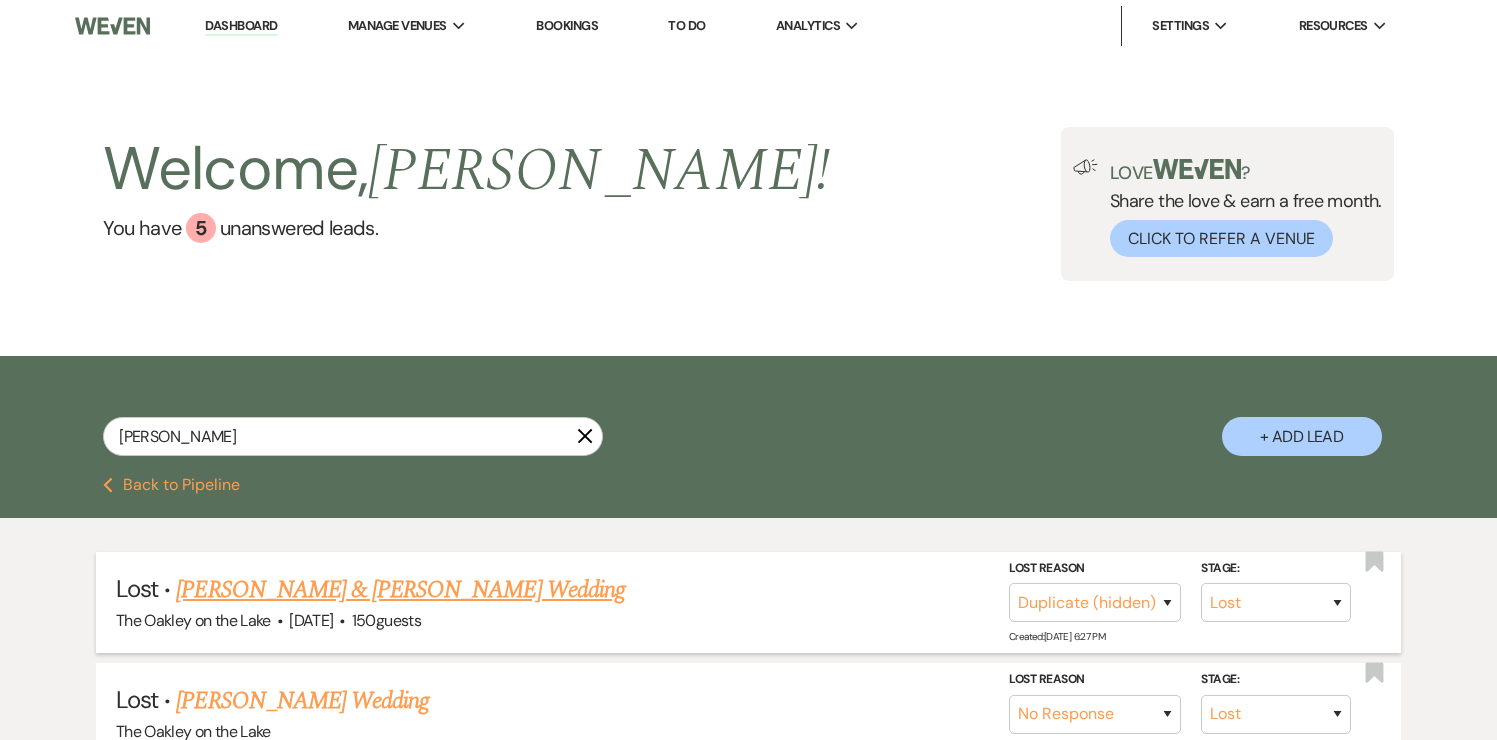 click on "[PERSON_NAME] & [PERSON_NAME] Wedding" at bounding box center (400, 590) 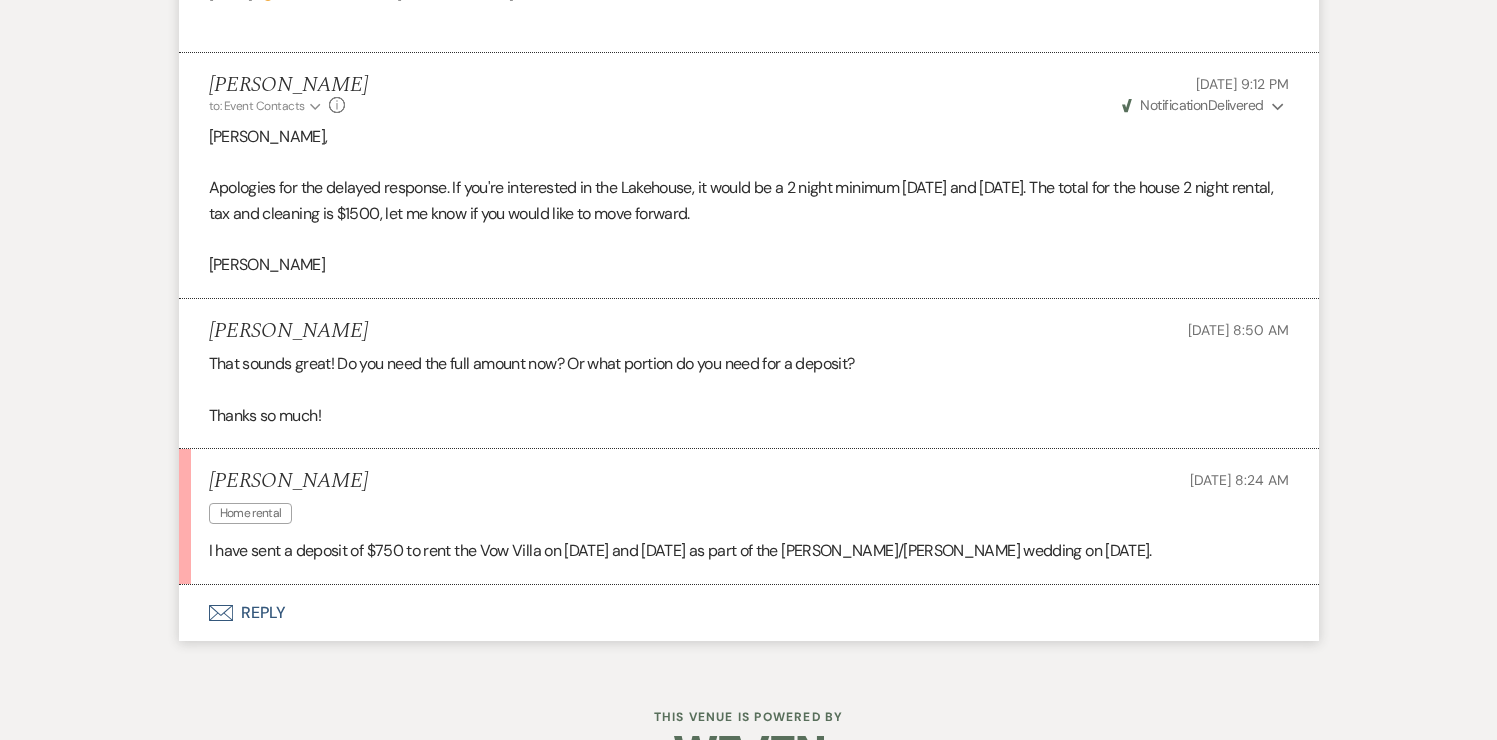 scroll, scrollTop: 1156, scrollLeft: 0, axis: vertical 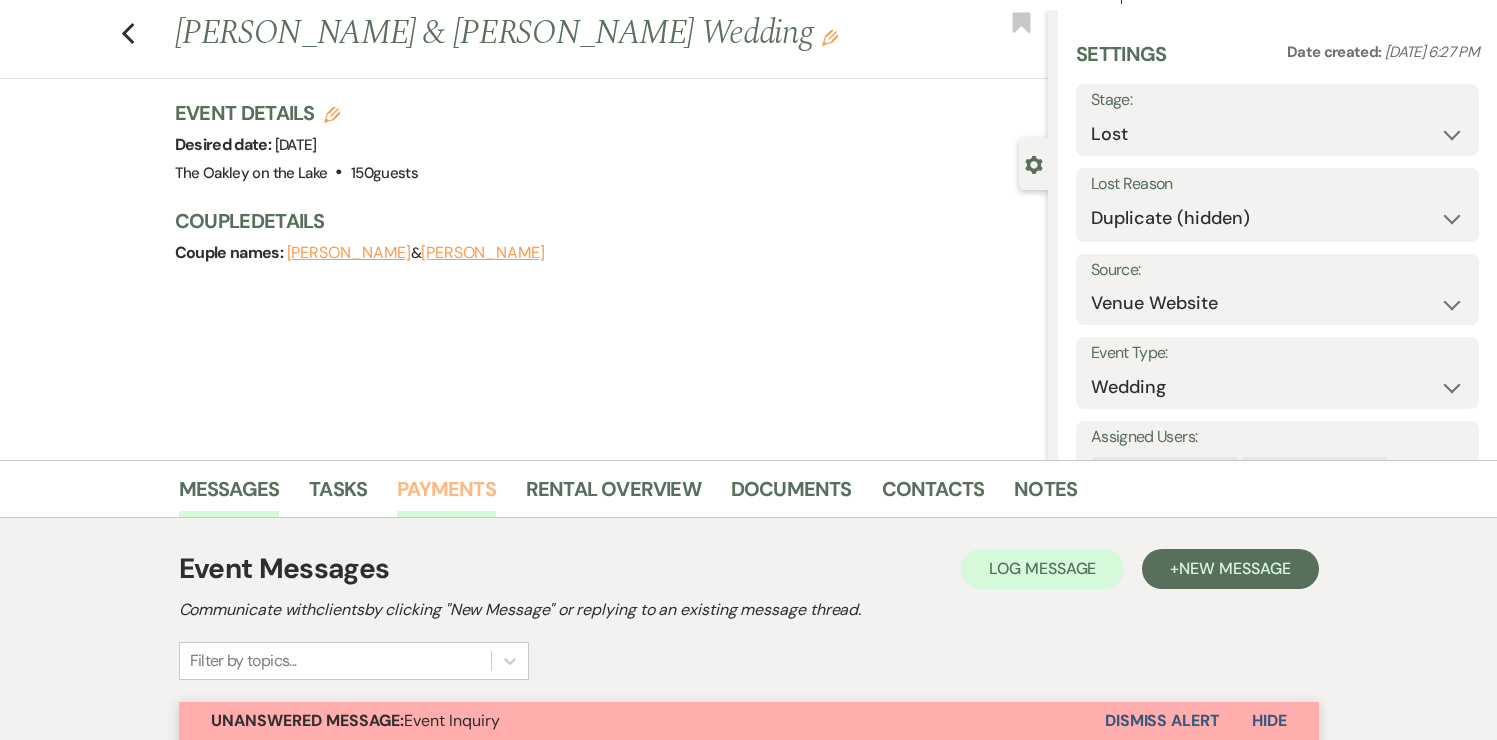 click on "Payments" at bounding box center (446, 495) 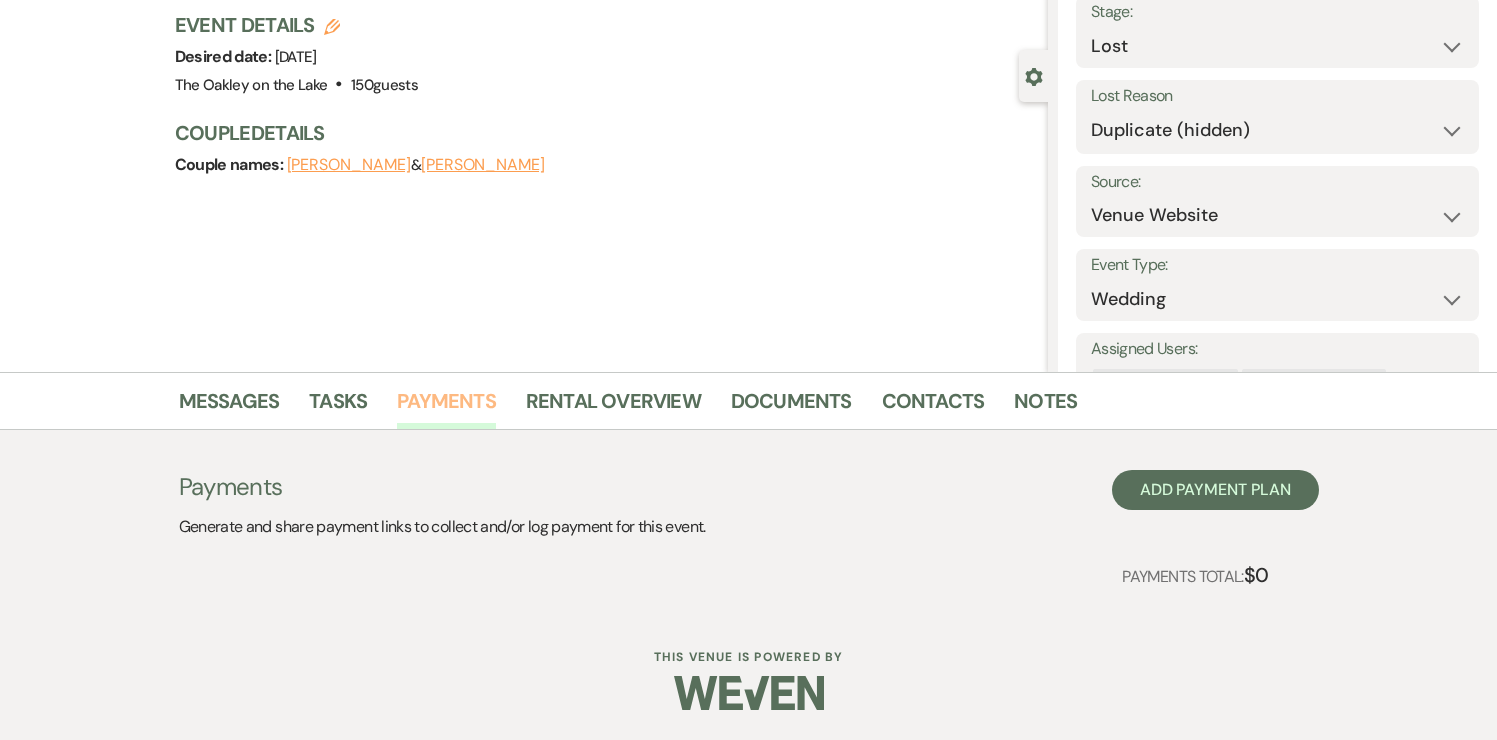 scroll, scrollTop: 0, scrollLeft: 0, axis: both 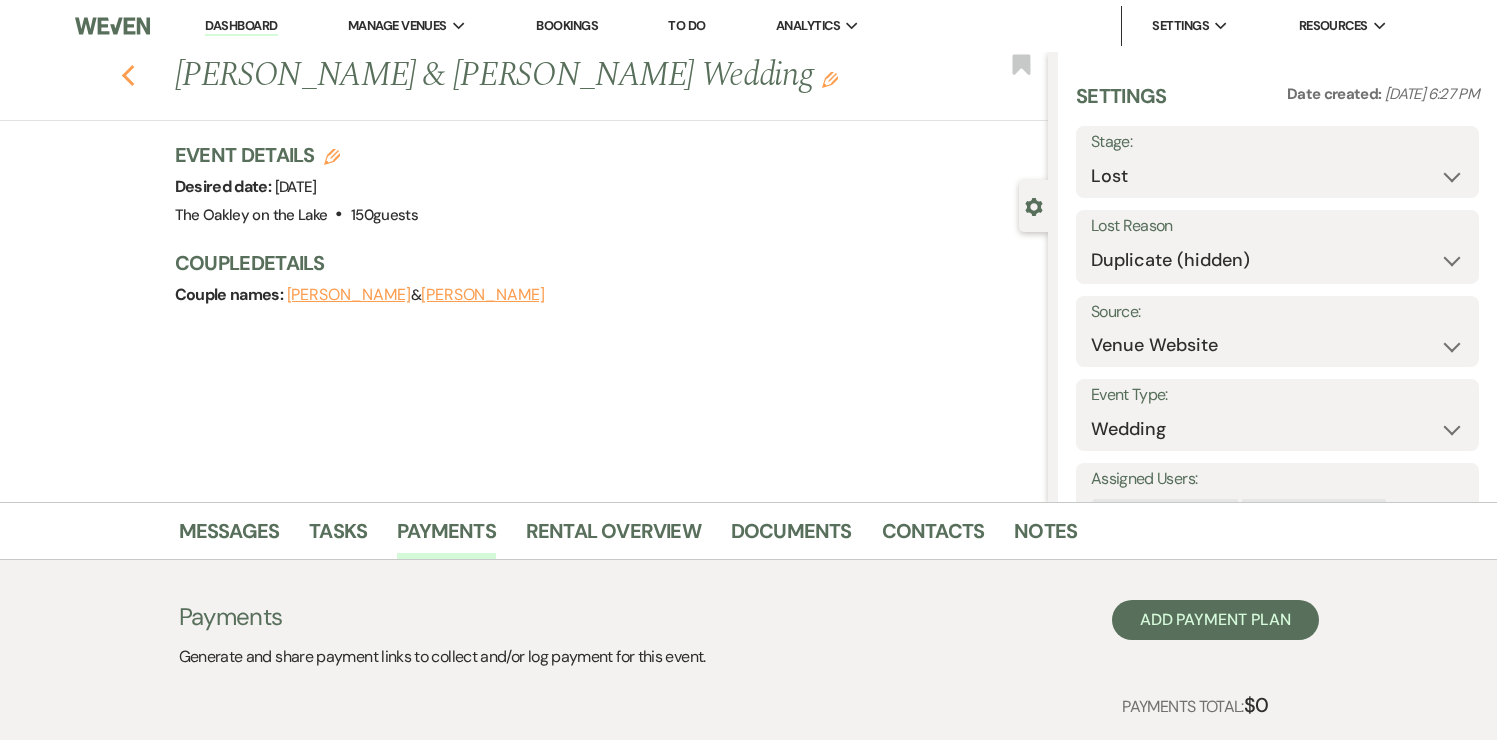 click 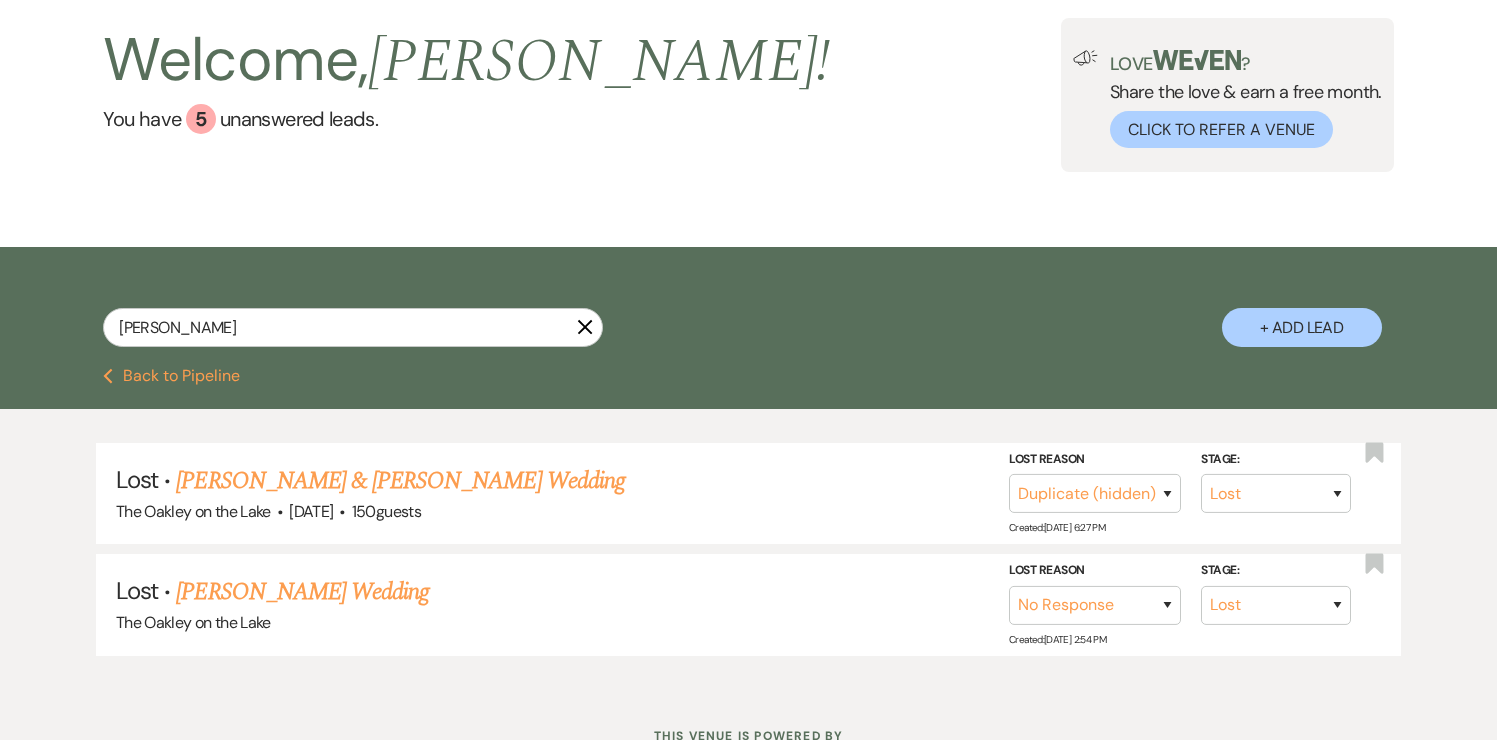 scroll, scrollTop: 185, scrollLeft: 0, axis: vertical 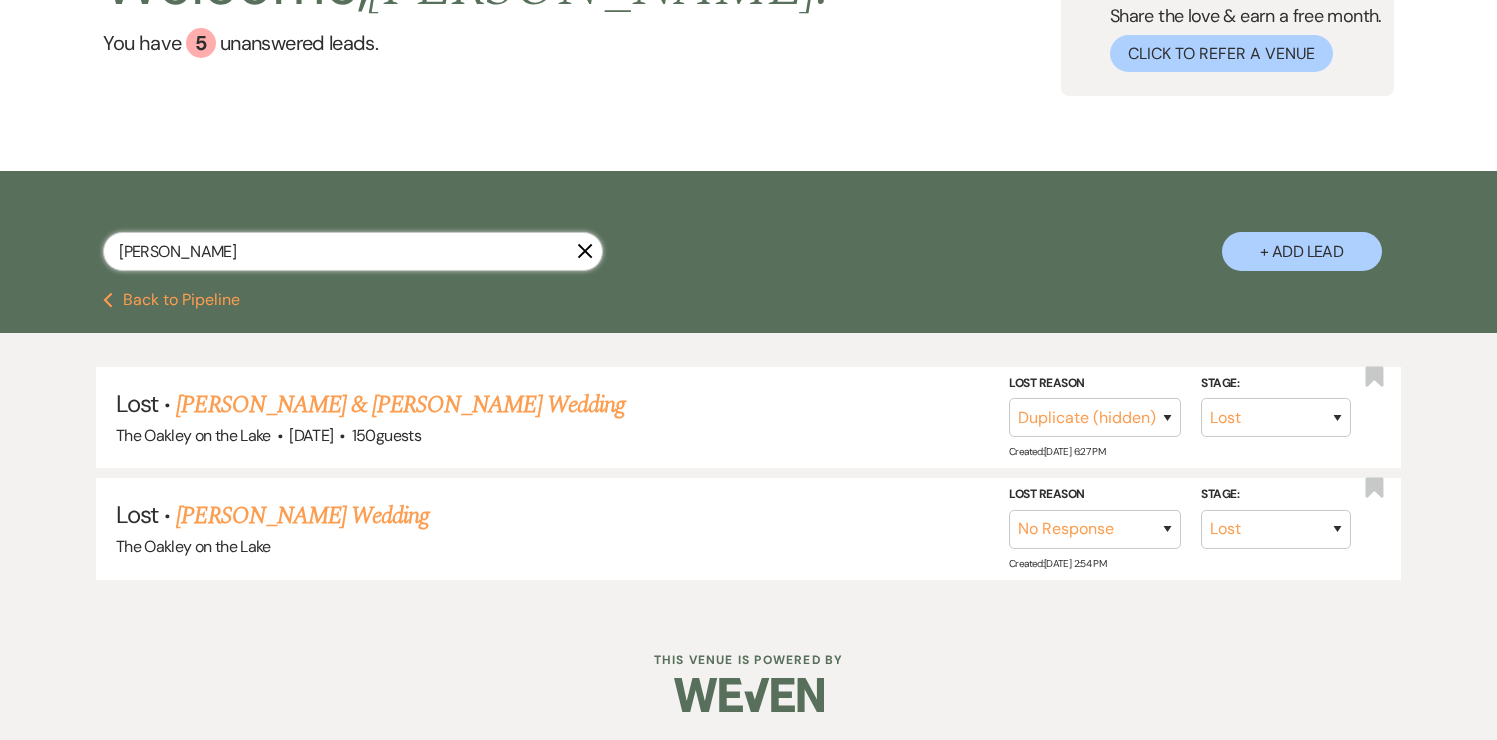 click on "Rhonda" at bounding box center [353, 251] 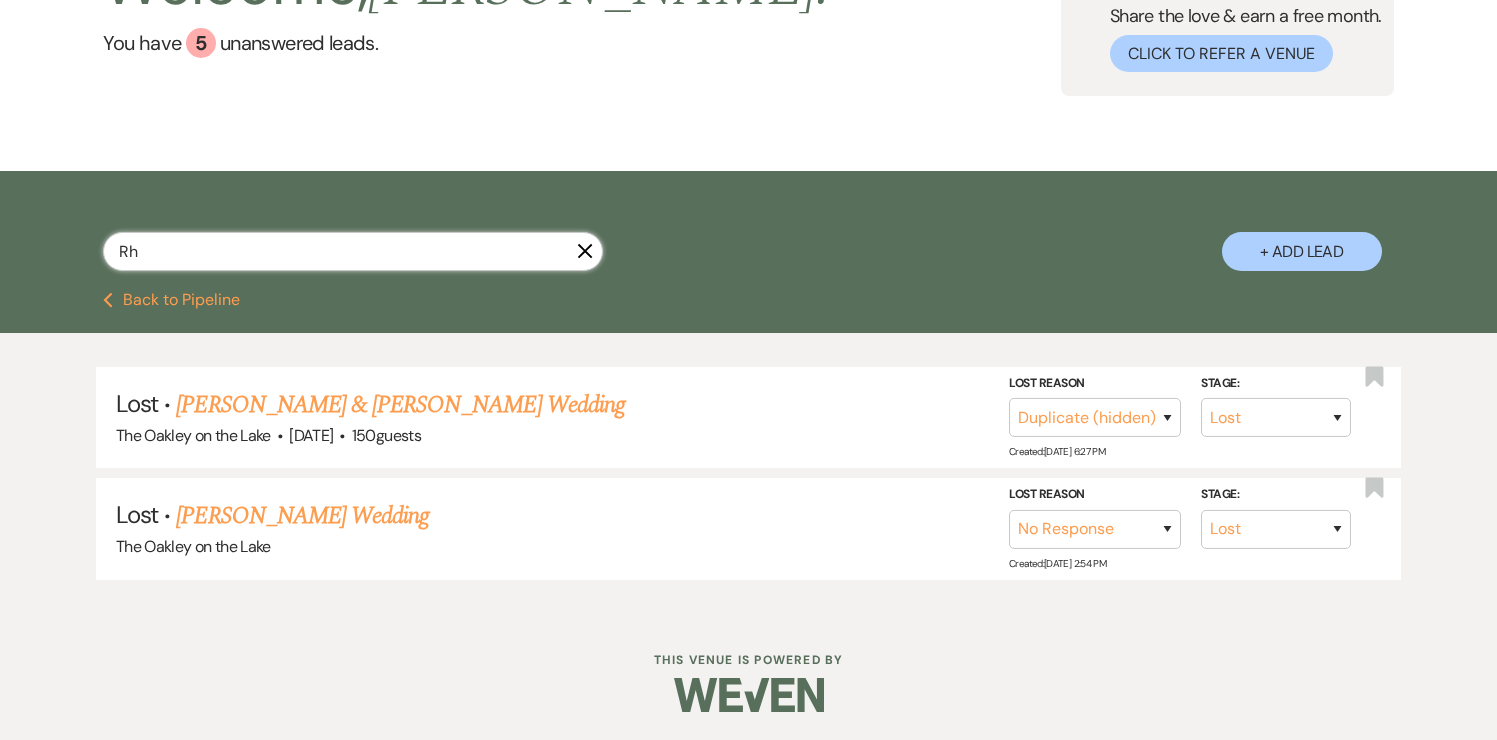 type on "R" 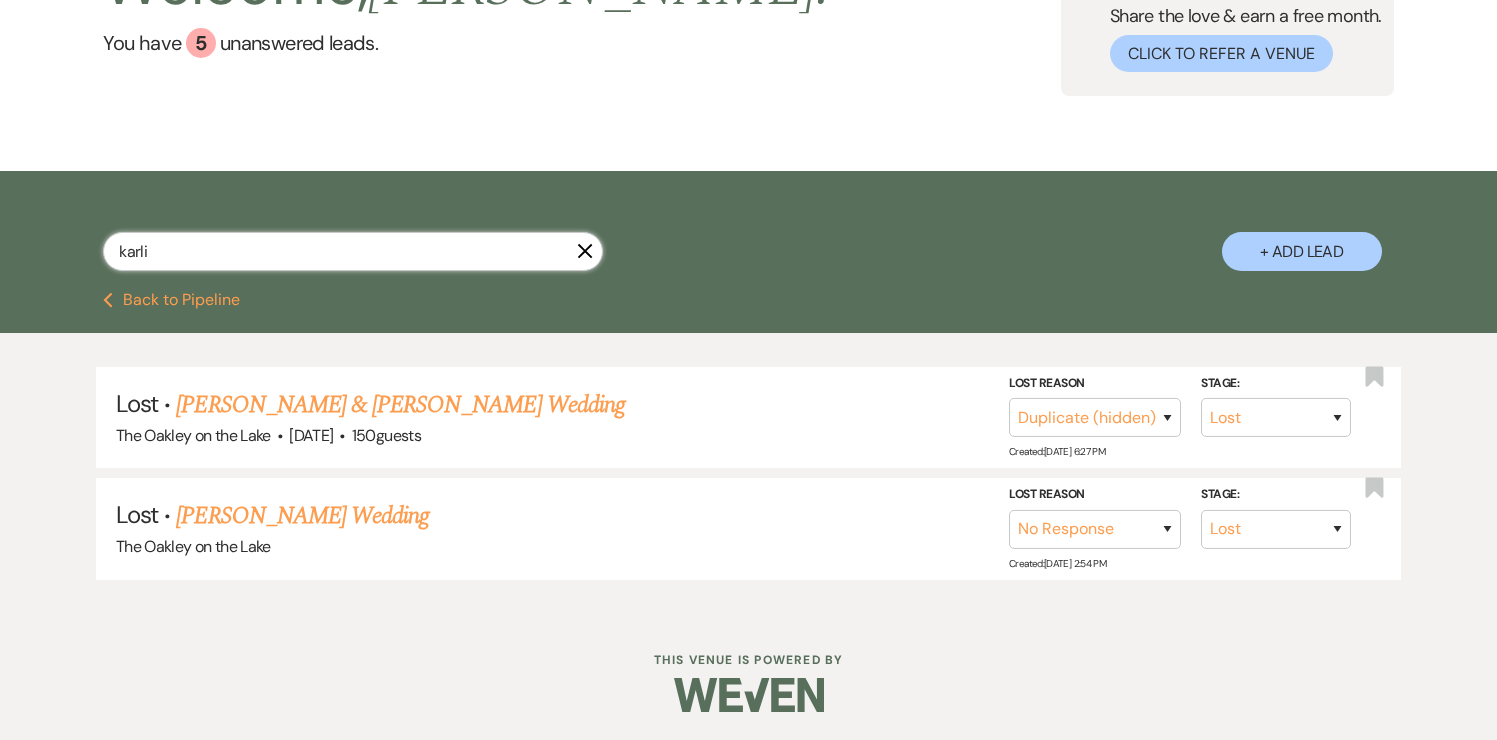 type on "karlie" 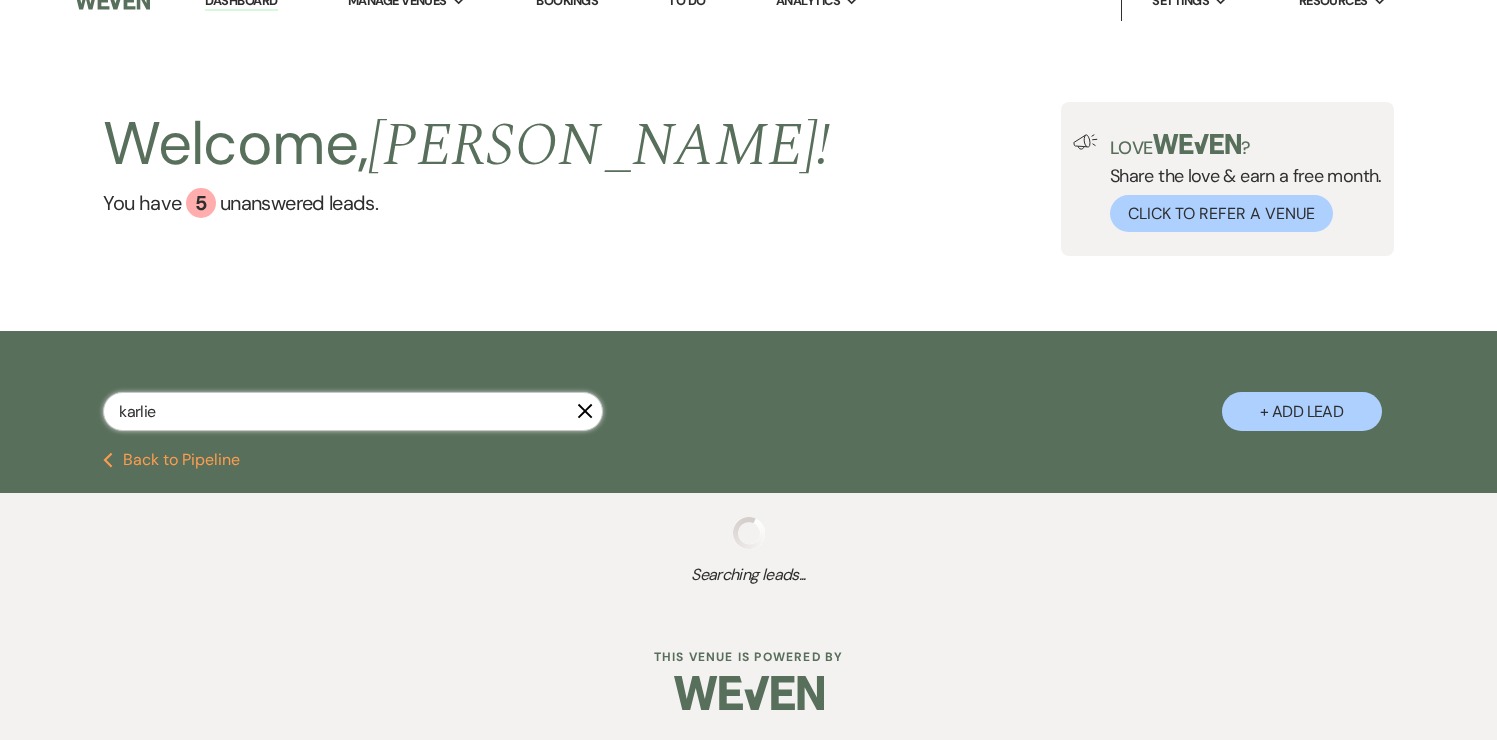 scroll, scrollTop: 0, scrollLeft: 0, axis: both 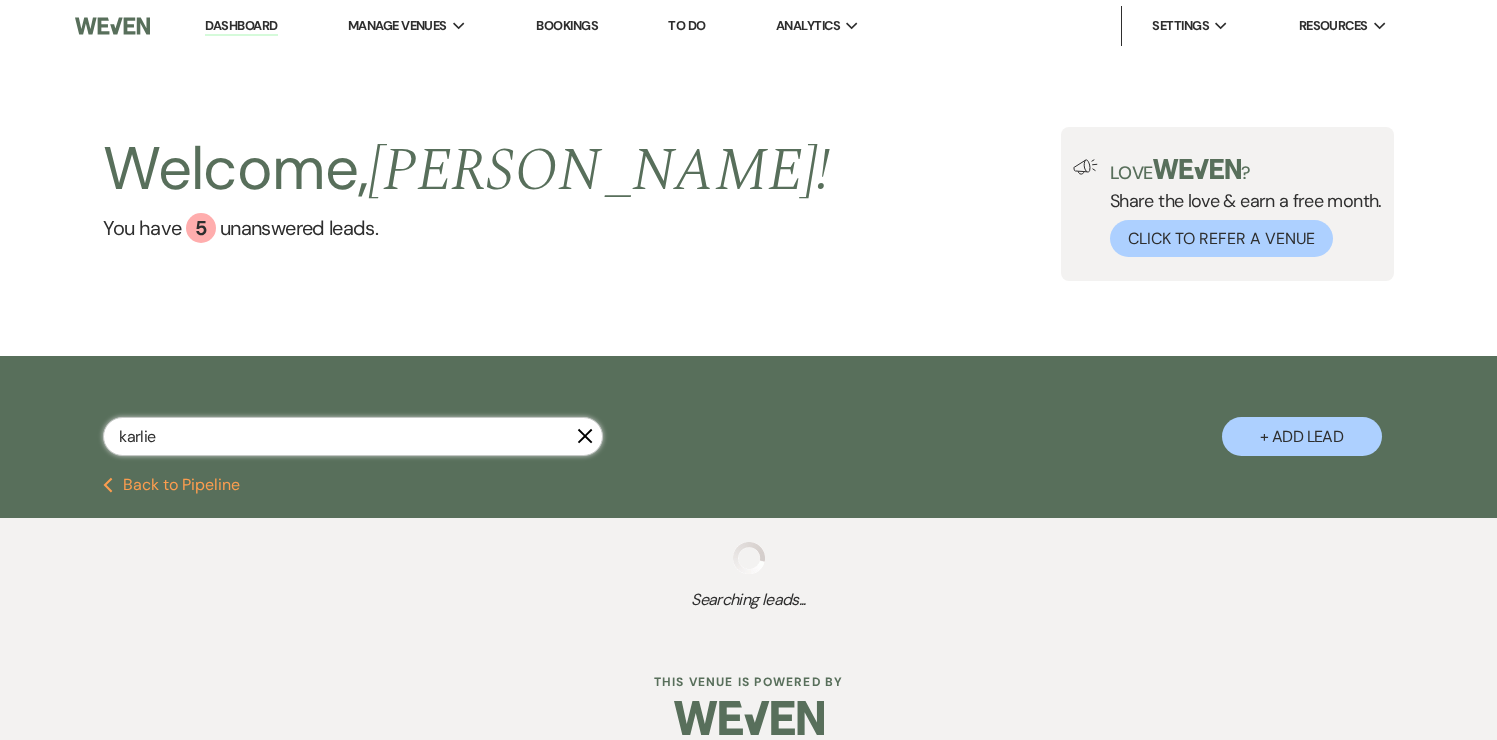 select on "8" 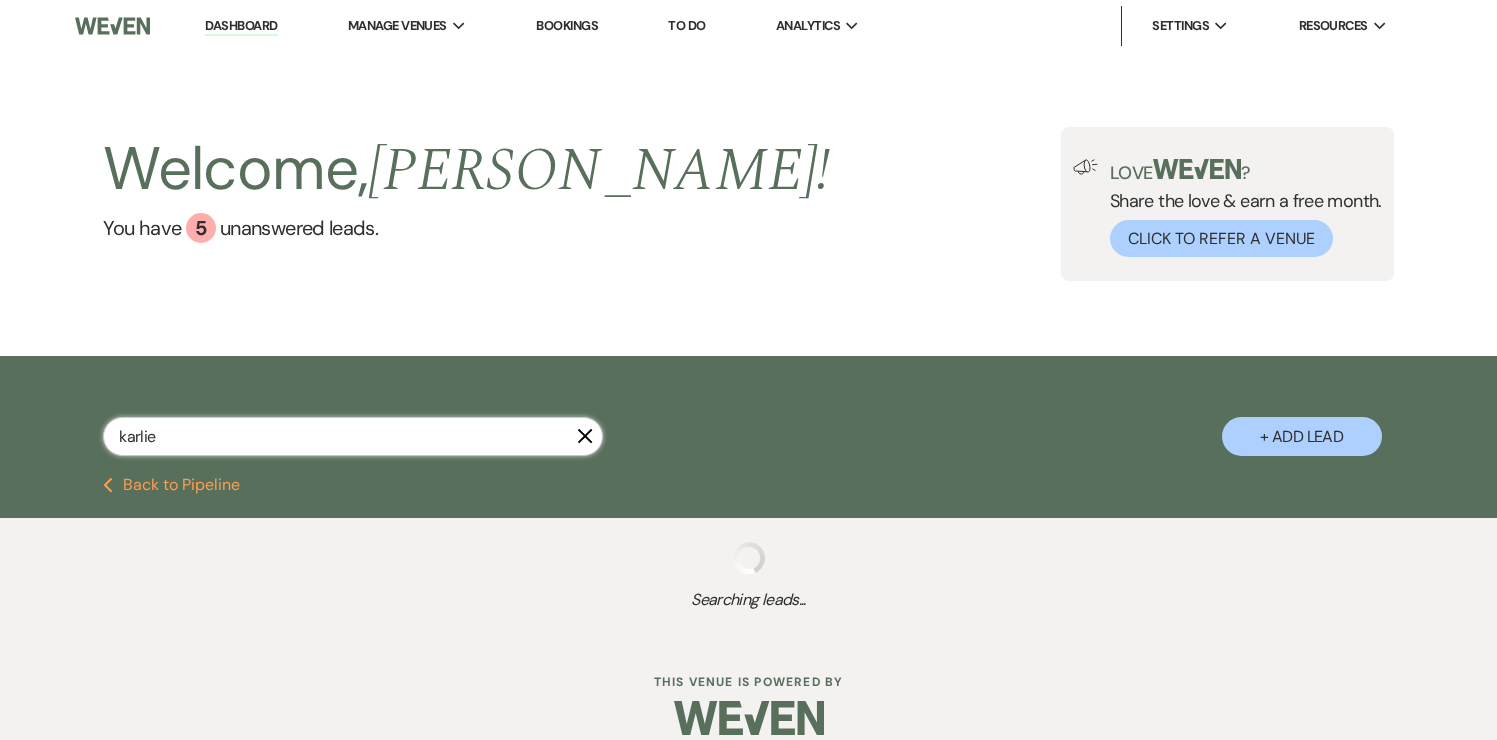 select on "4" 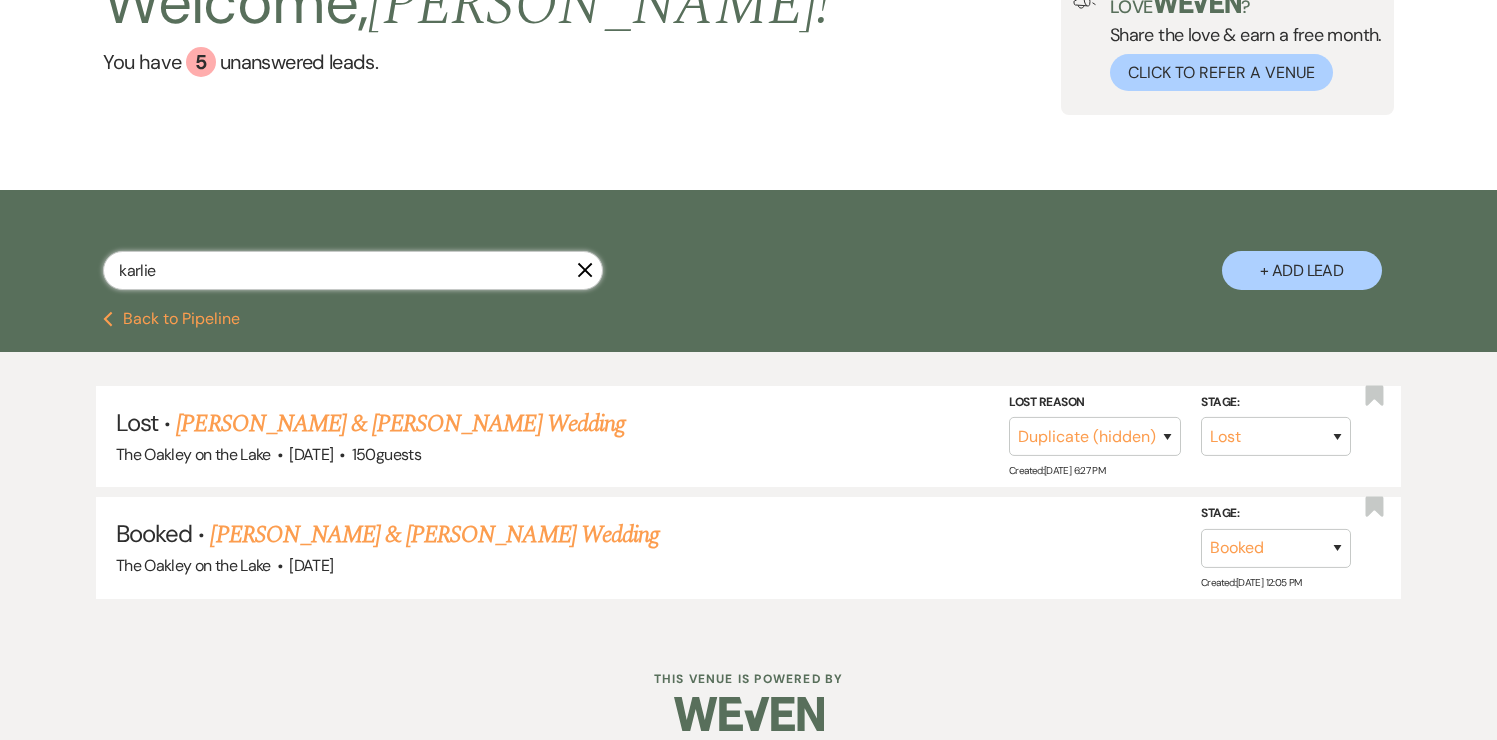 scroll, scrollTop: 185, scrollLeft: 0, axis: vertical 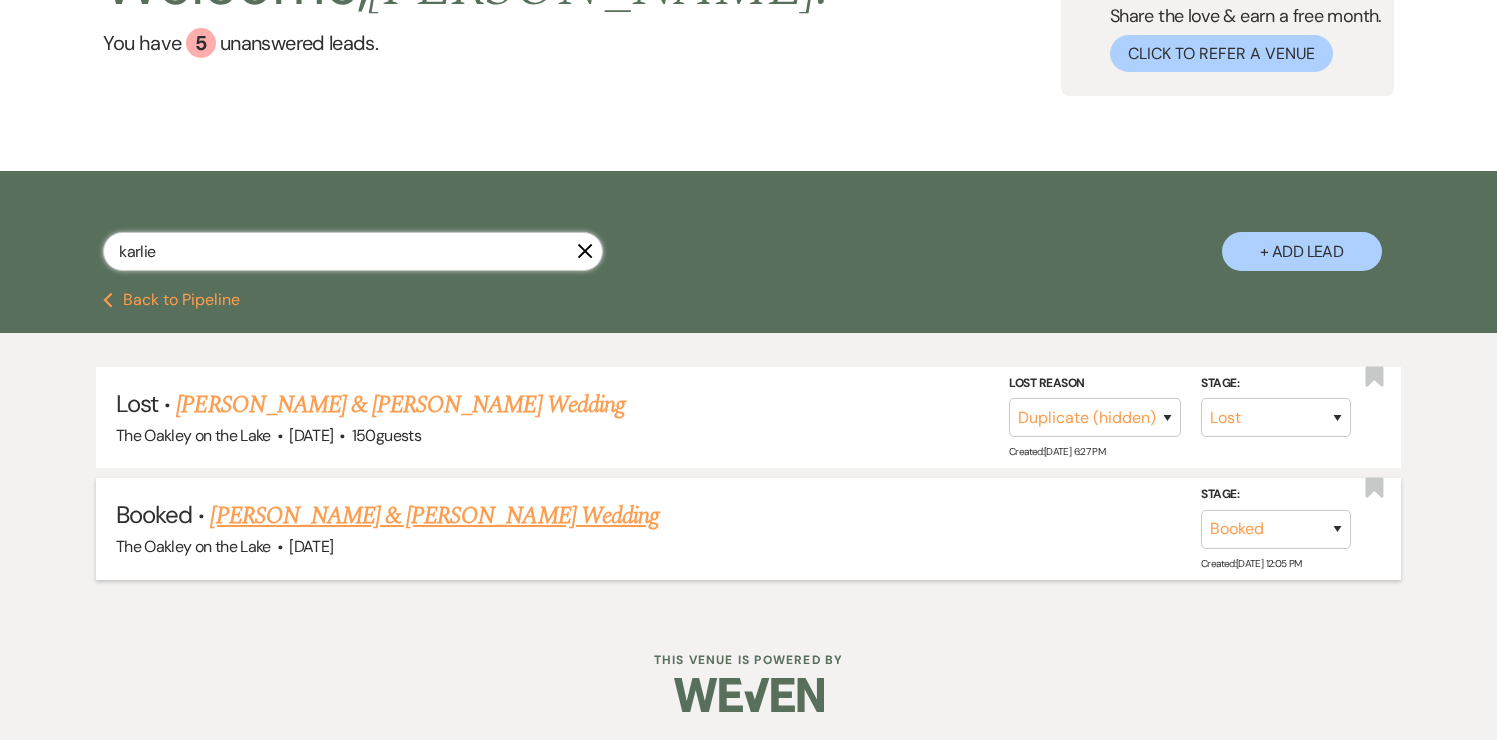 type on "karlie" 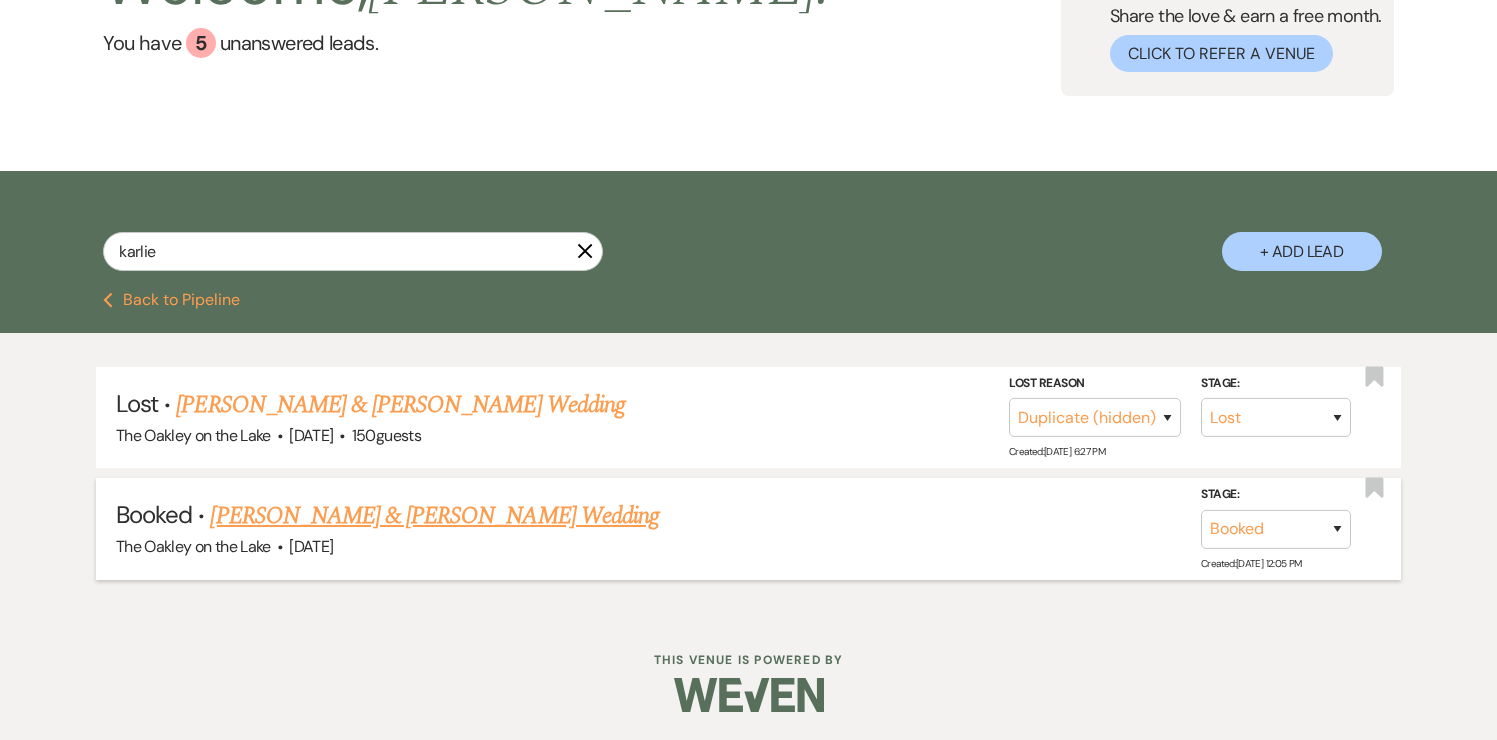 click on "[PERSON_NAME] & [PERSON_NAME] Wedding" at bounding box center [434, 516] 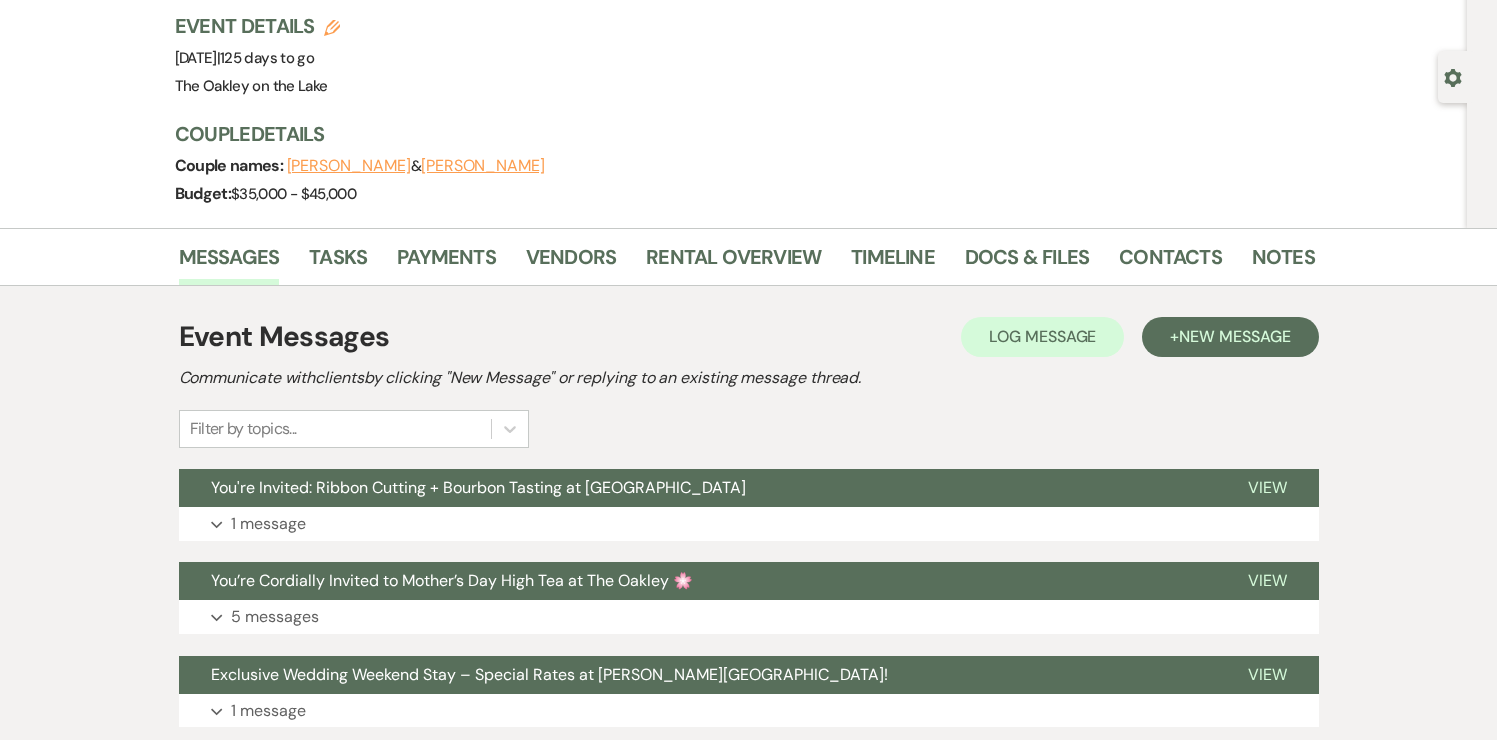 scroll, scrollTop: 141, scrollLeft: 0, axis: vertical 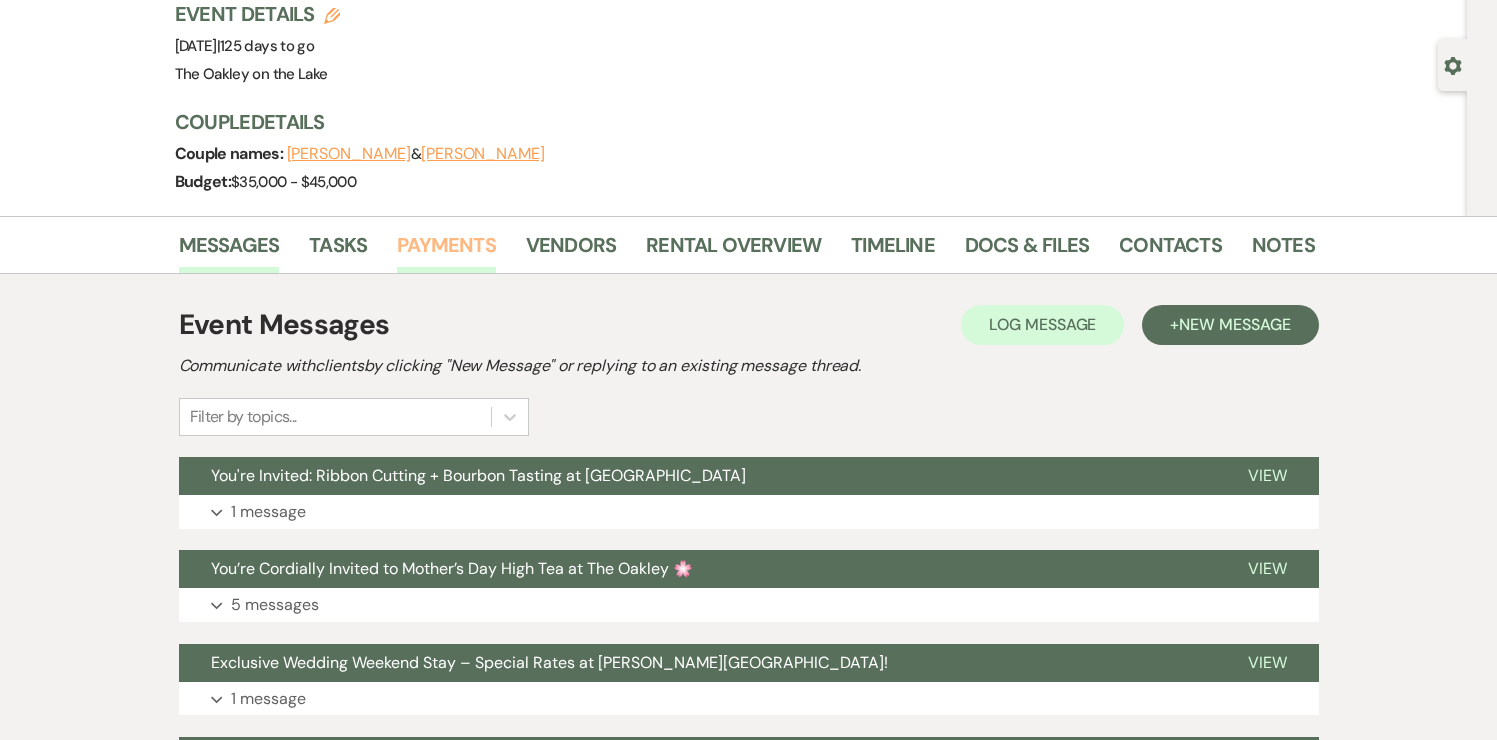 click on "Payments" at bounding box center [446, 251] 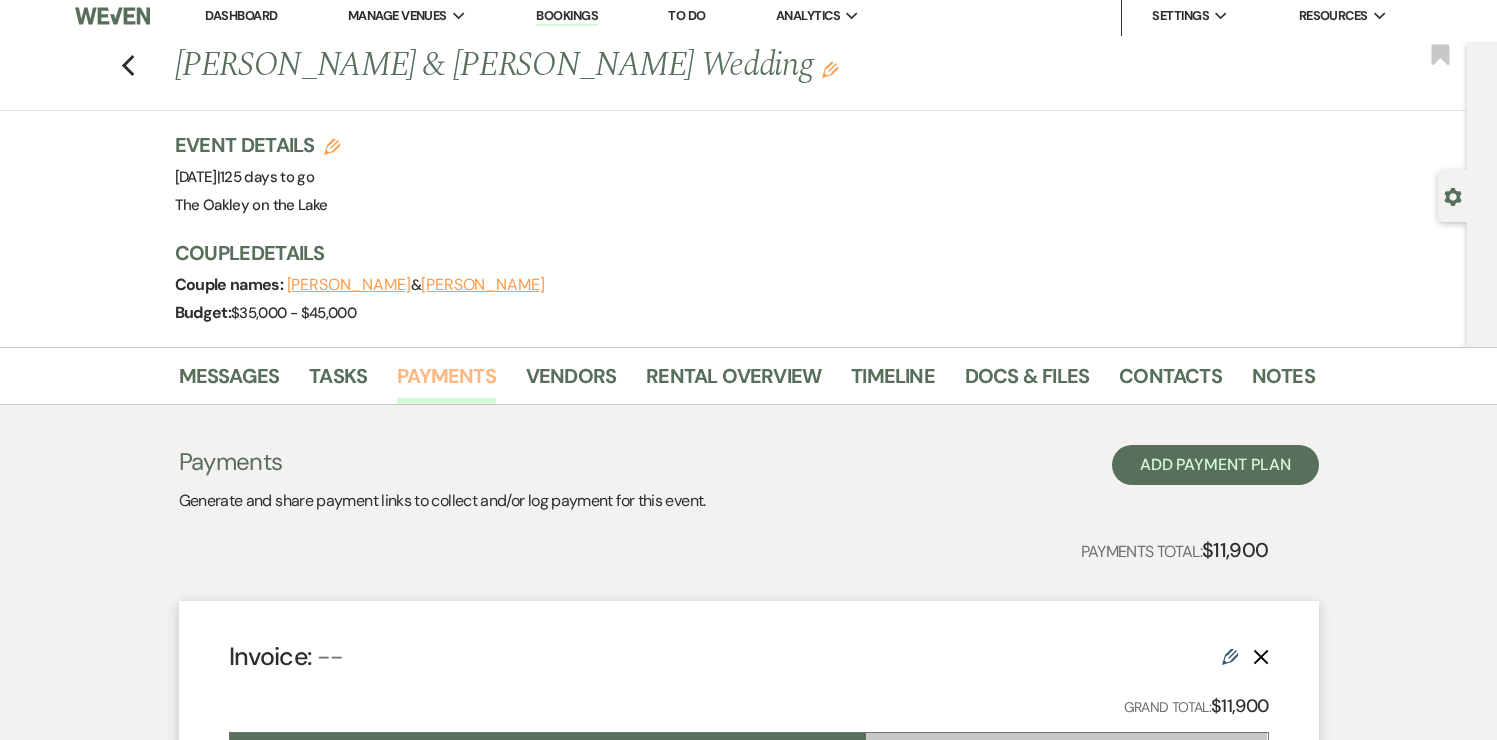 scroll, scrollTop: 0, scrollLeft: 0, axis: both 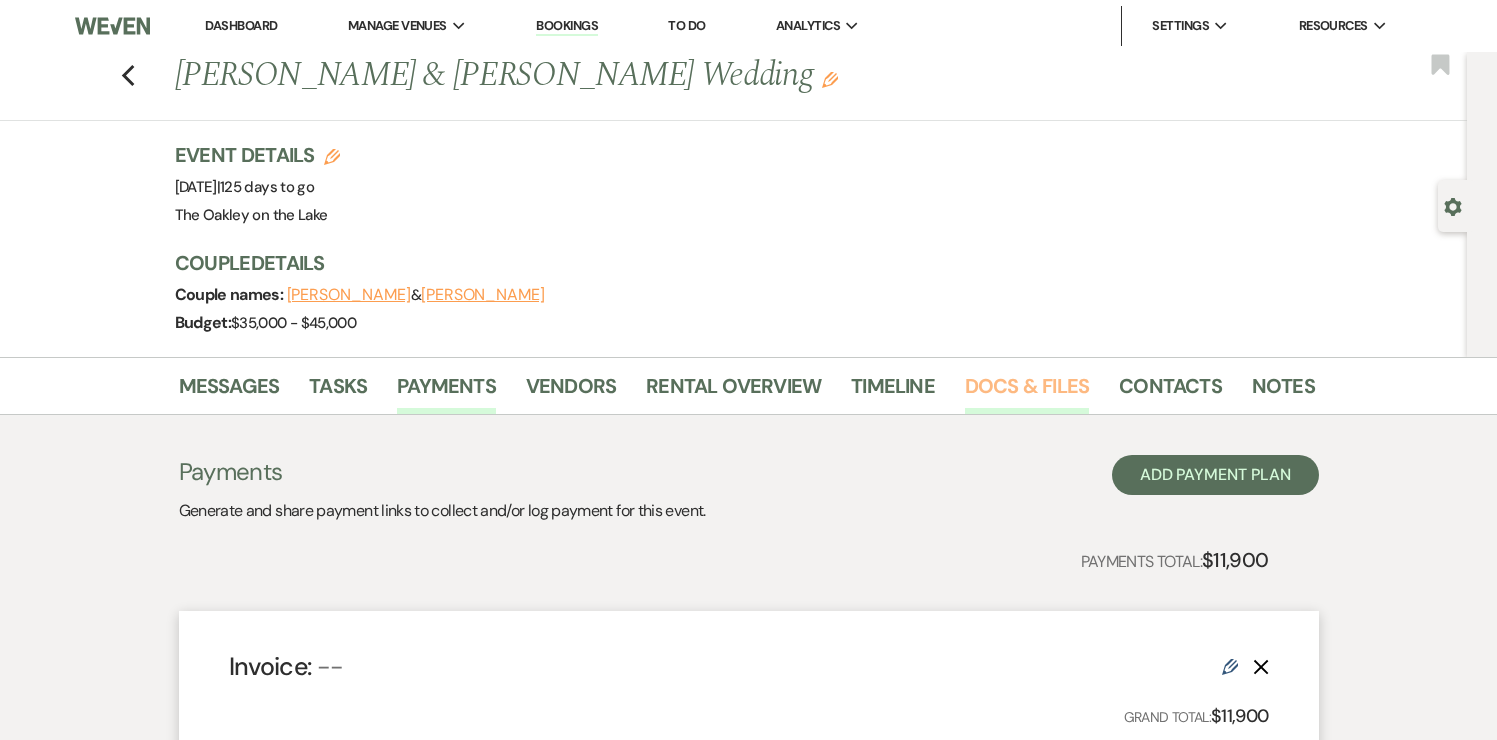 click on "Docs & Files" at bounding box center [1027, 392] 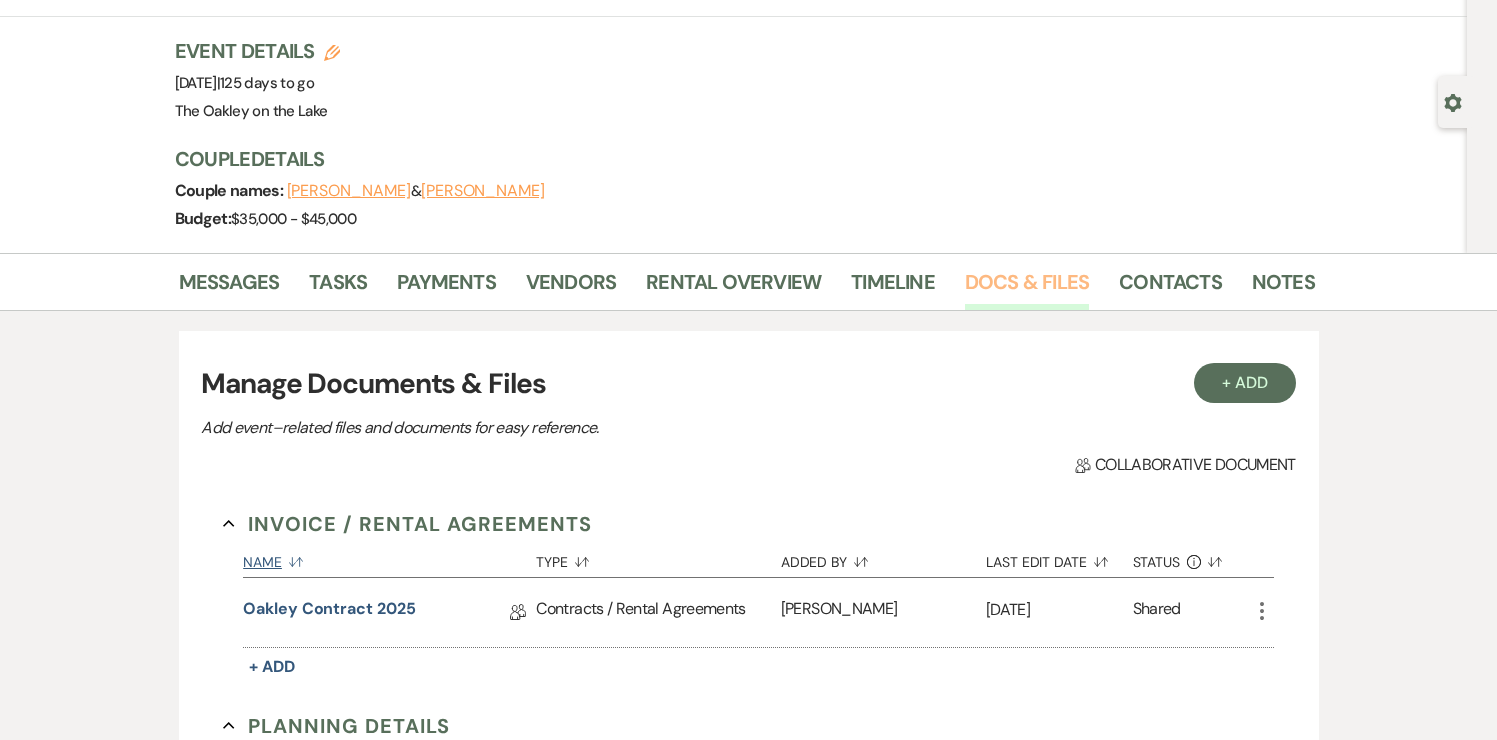scroll, scrollTop: 114, scrollLeft: 0, axis: vertical 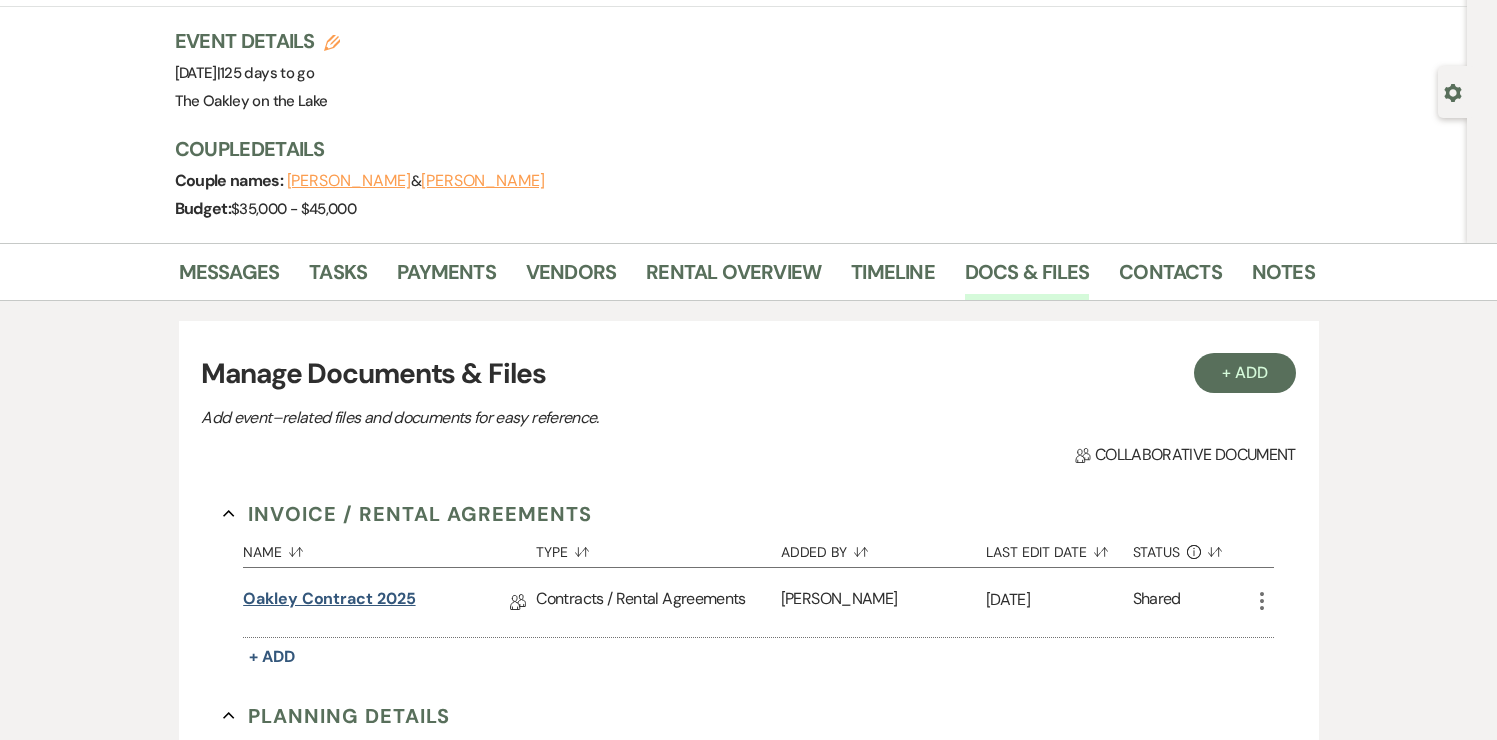 click on "Oakley Contract 2025" at bounding box center (329, 602) 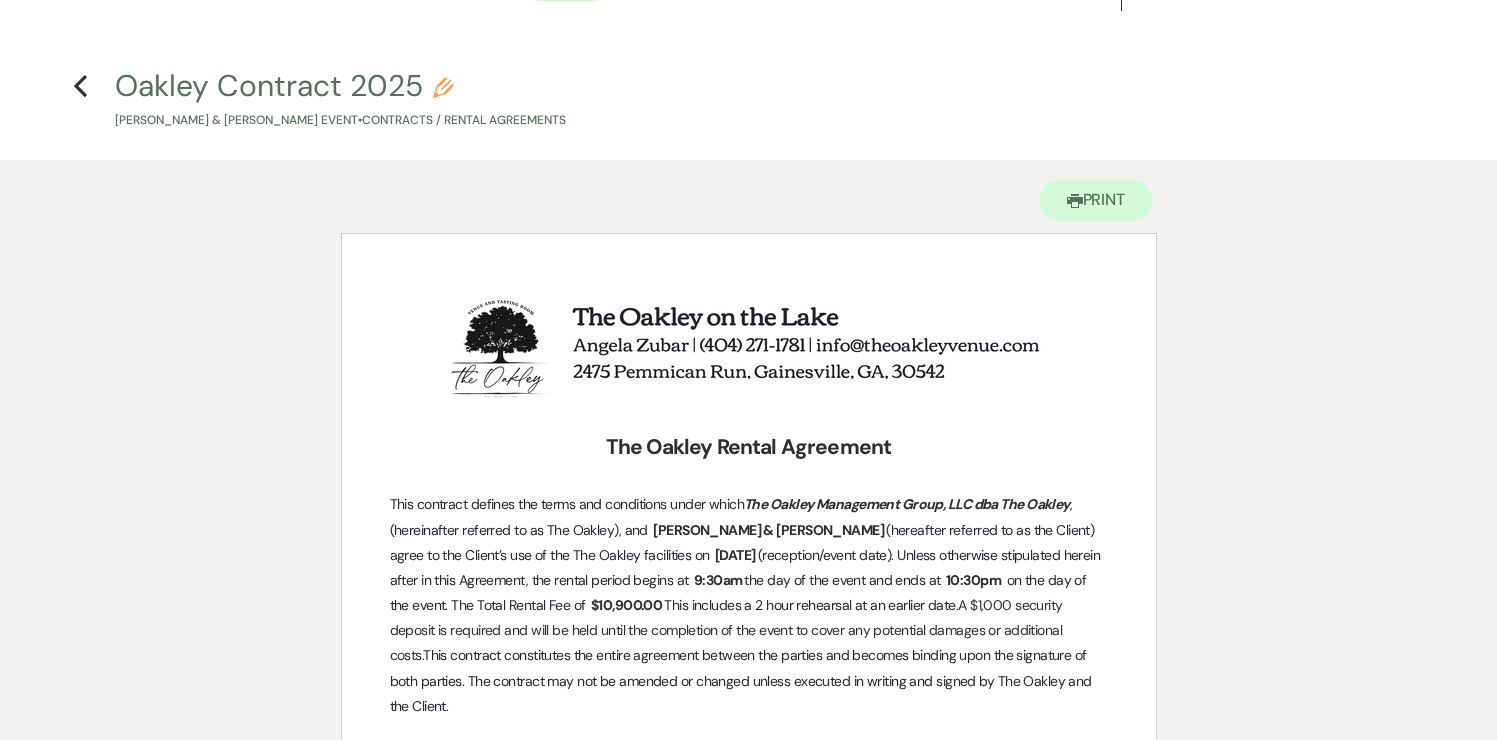 scroll, scrollTop: 0, scrollLeft: 0, axis: both 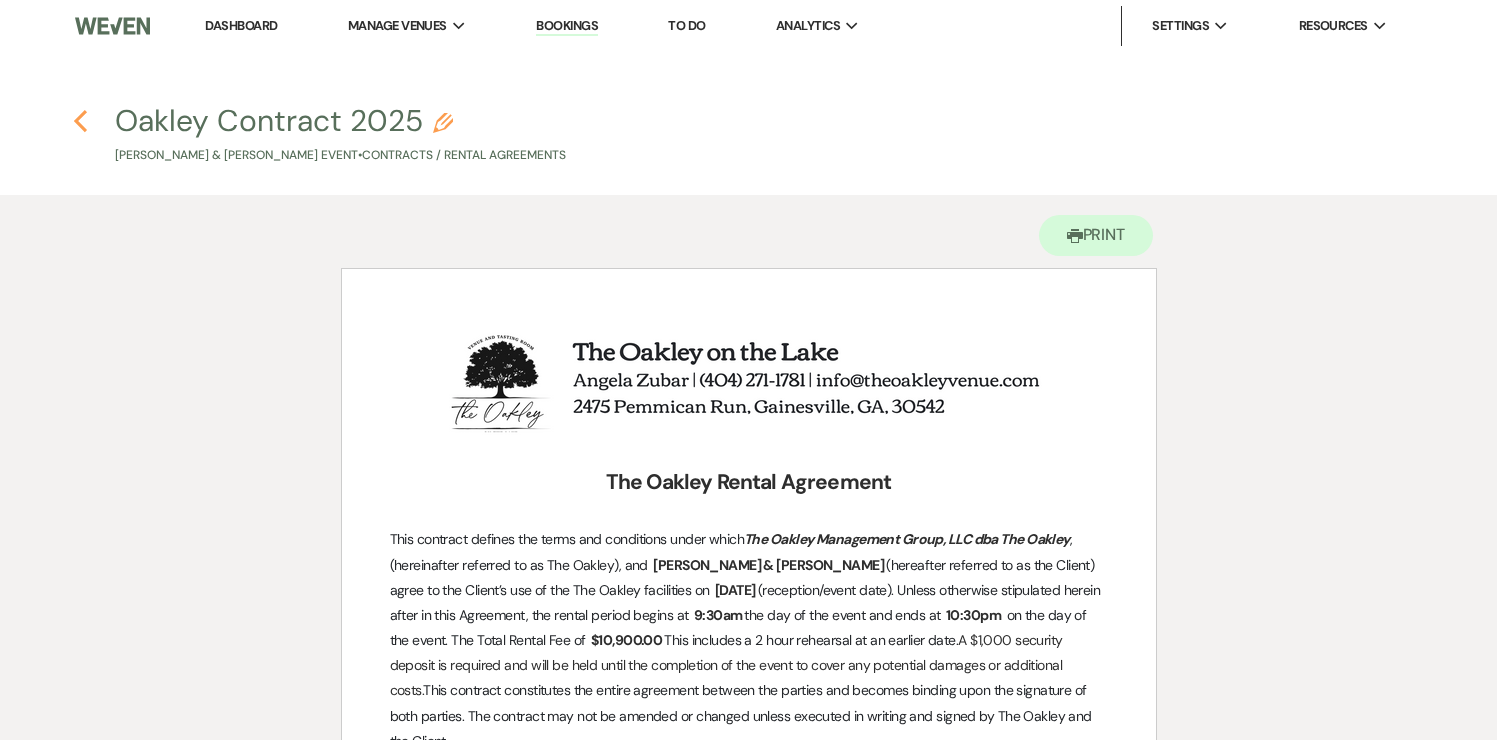 click on "Previous" 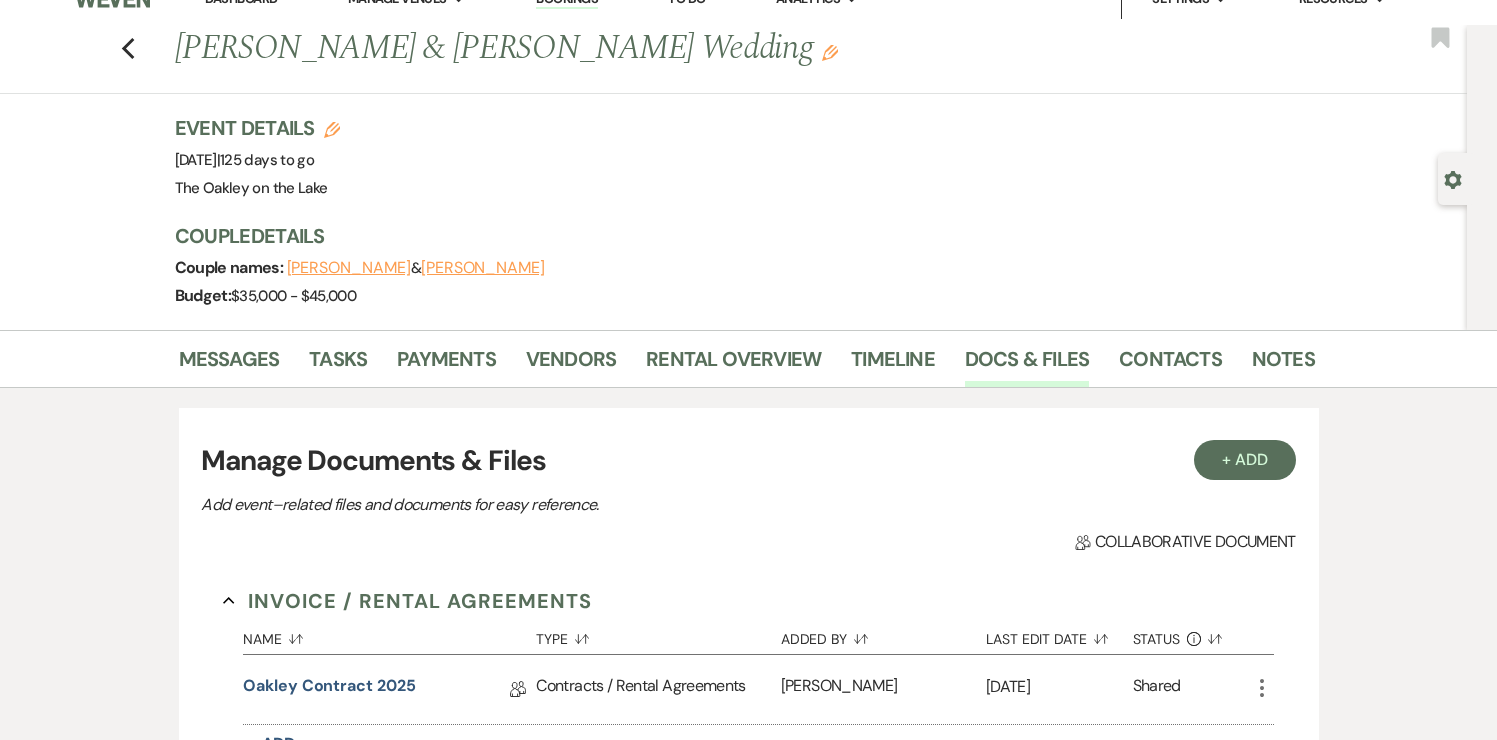 scroll, scrollTop: 0, scrollLeft: 0, axis: both 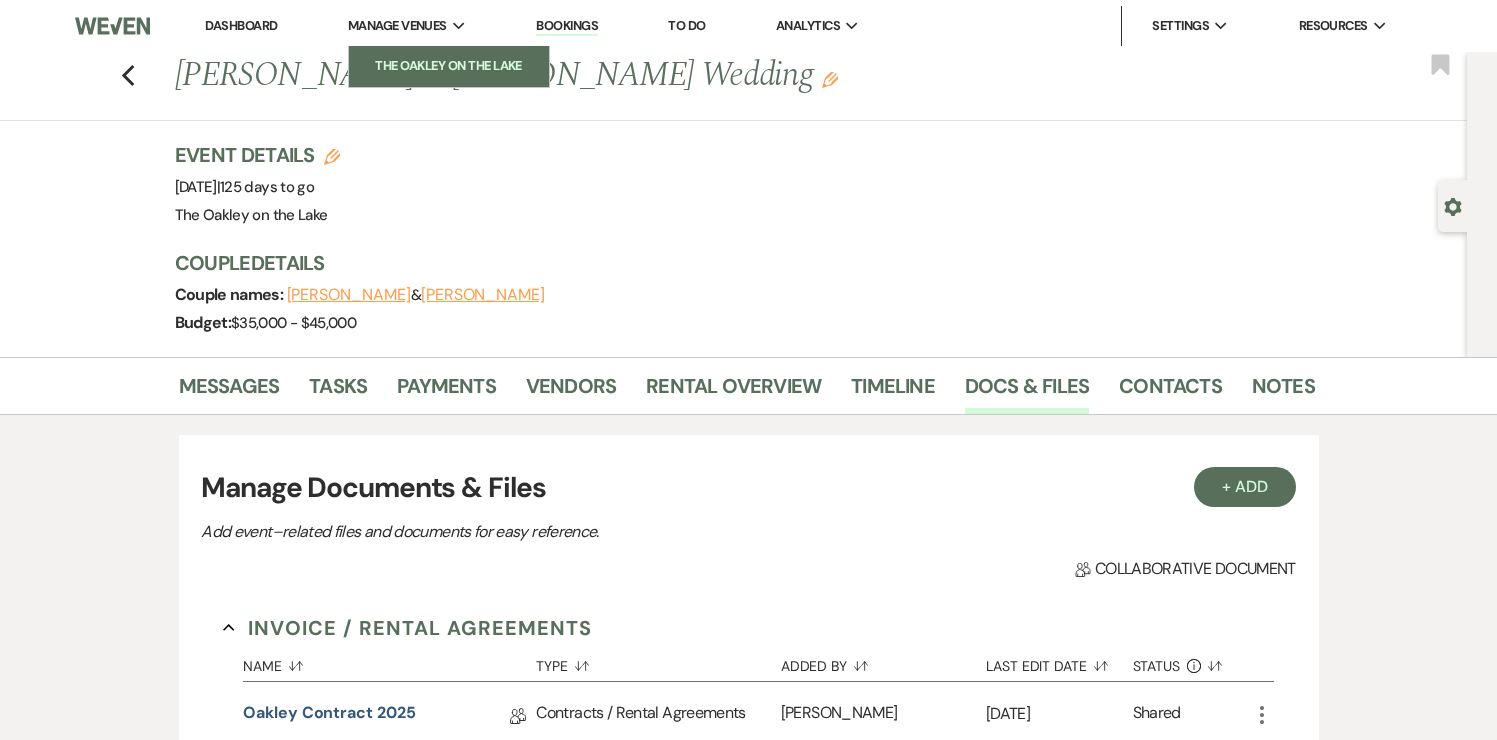 click on "The Oakley on the Lake" at bounding box center (449, 66) 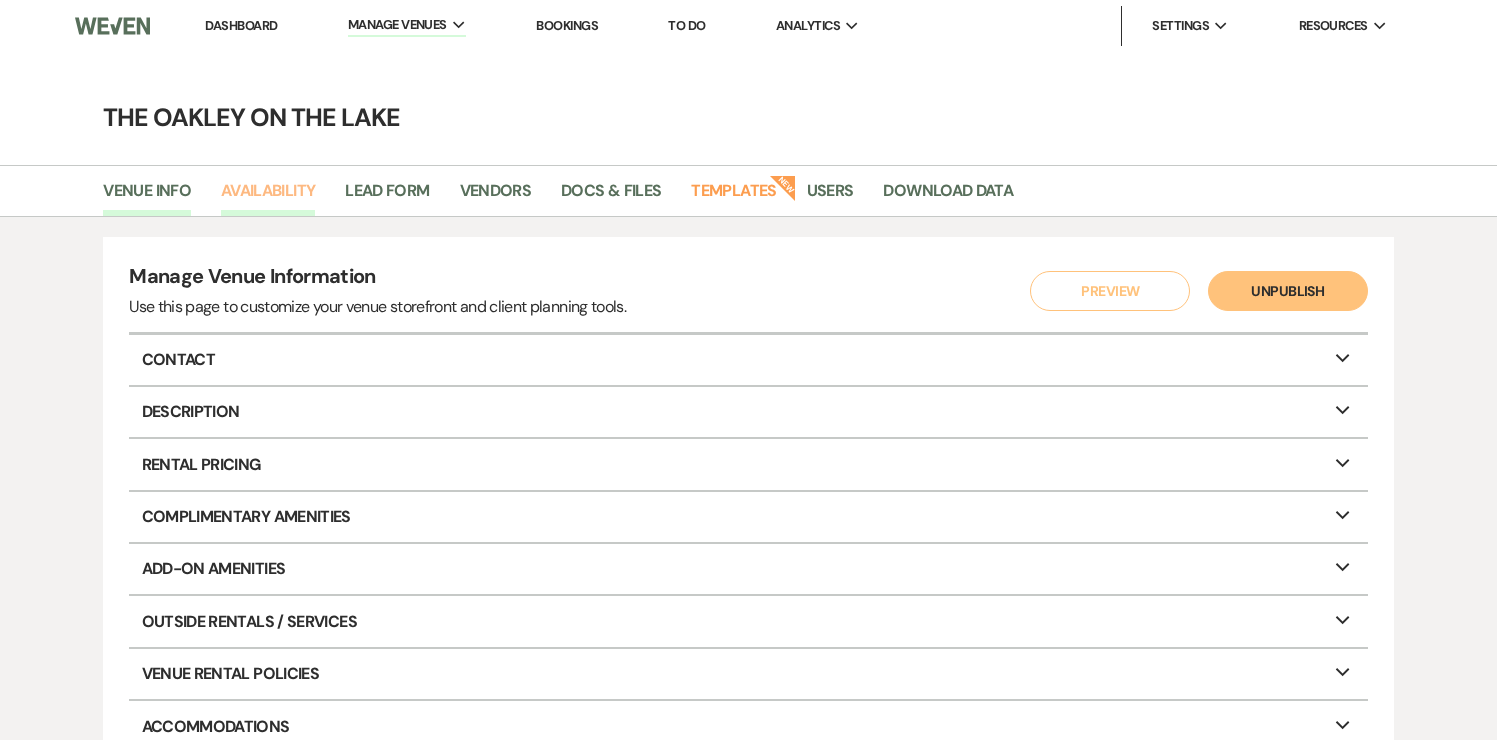 click on "Availability" at bounding box center [268, 197] 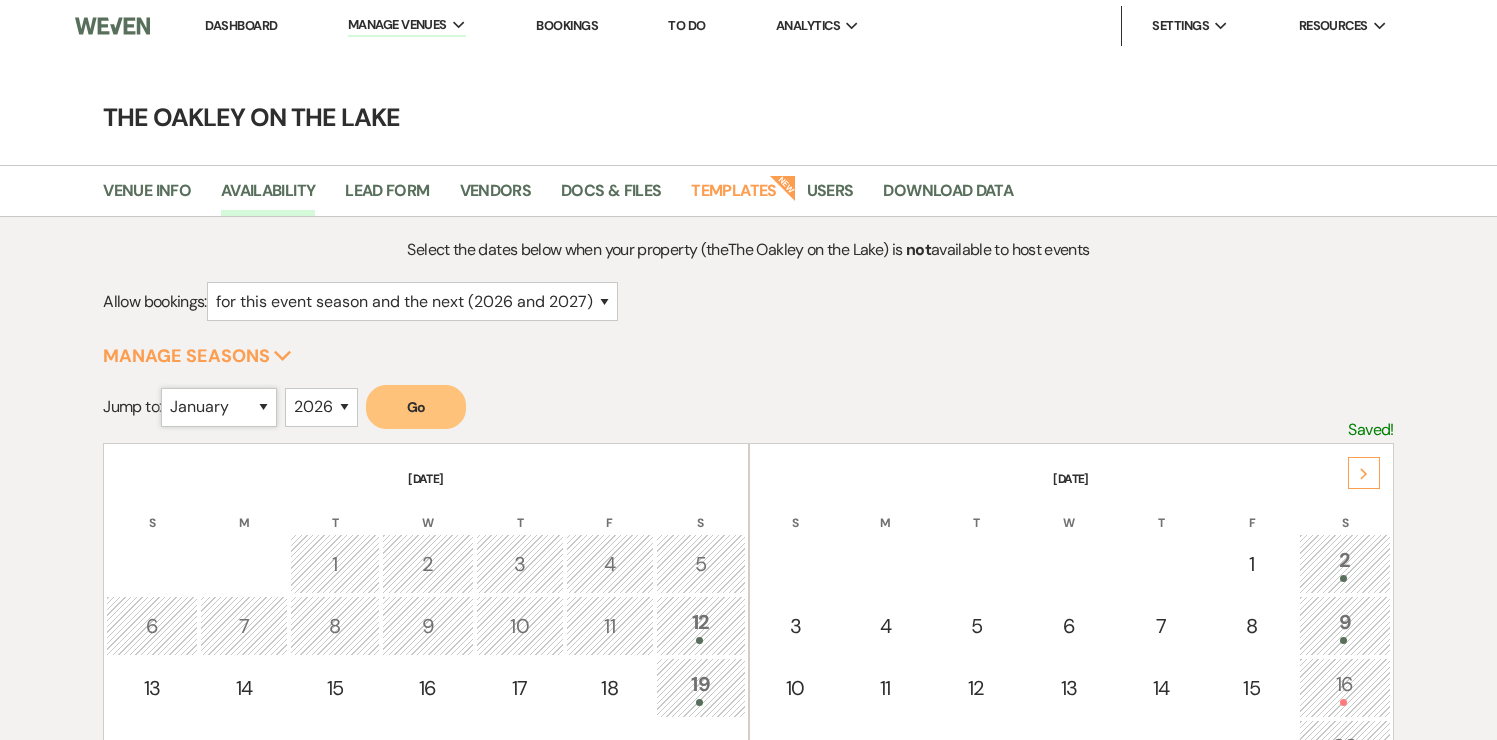 click on "January February March April May June July August September October November December" at bounding box center [219, 407] 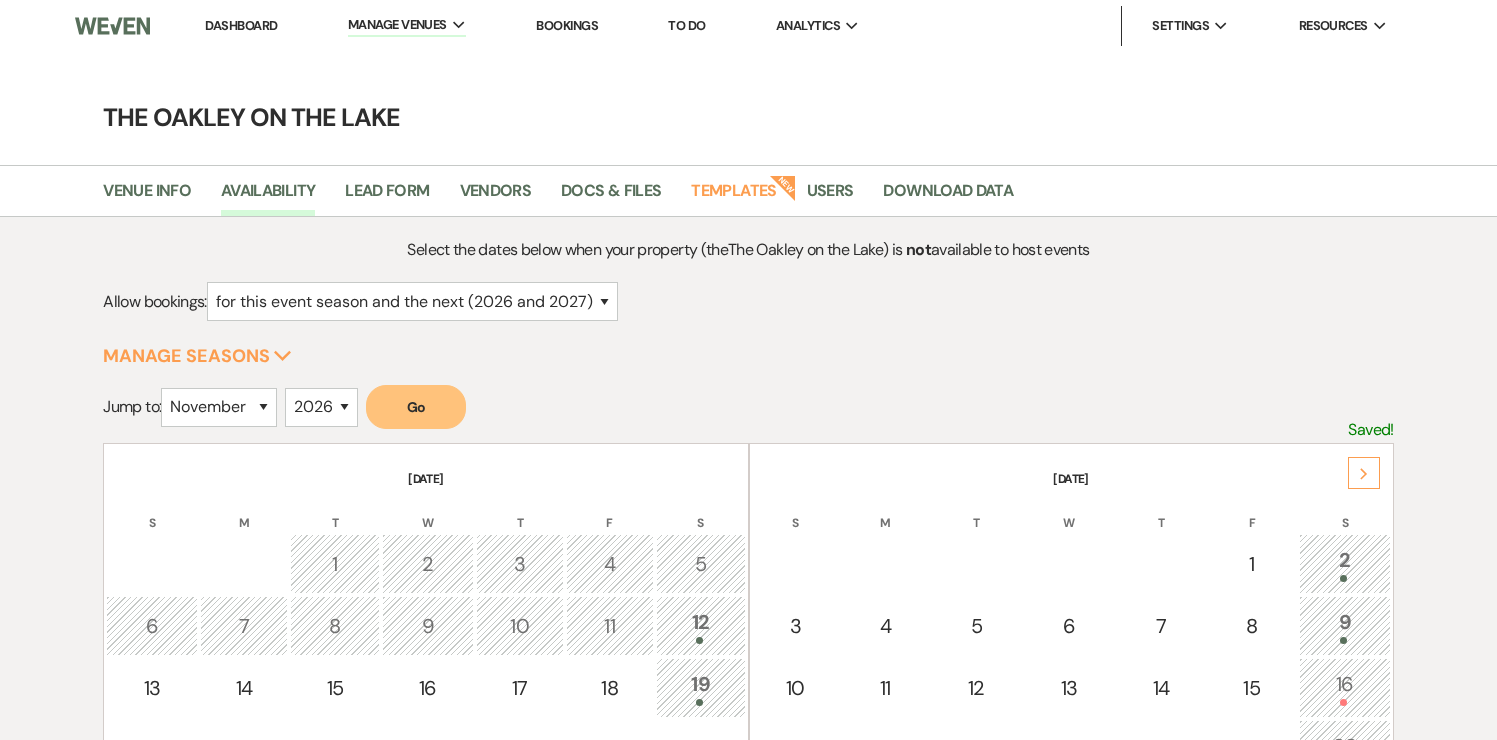 click on "2025 2026 2027 2028 2029" at bounding box center (321, 407) 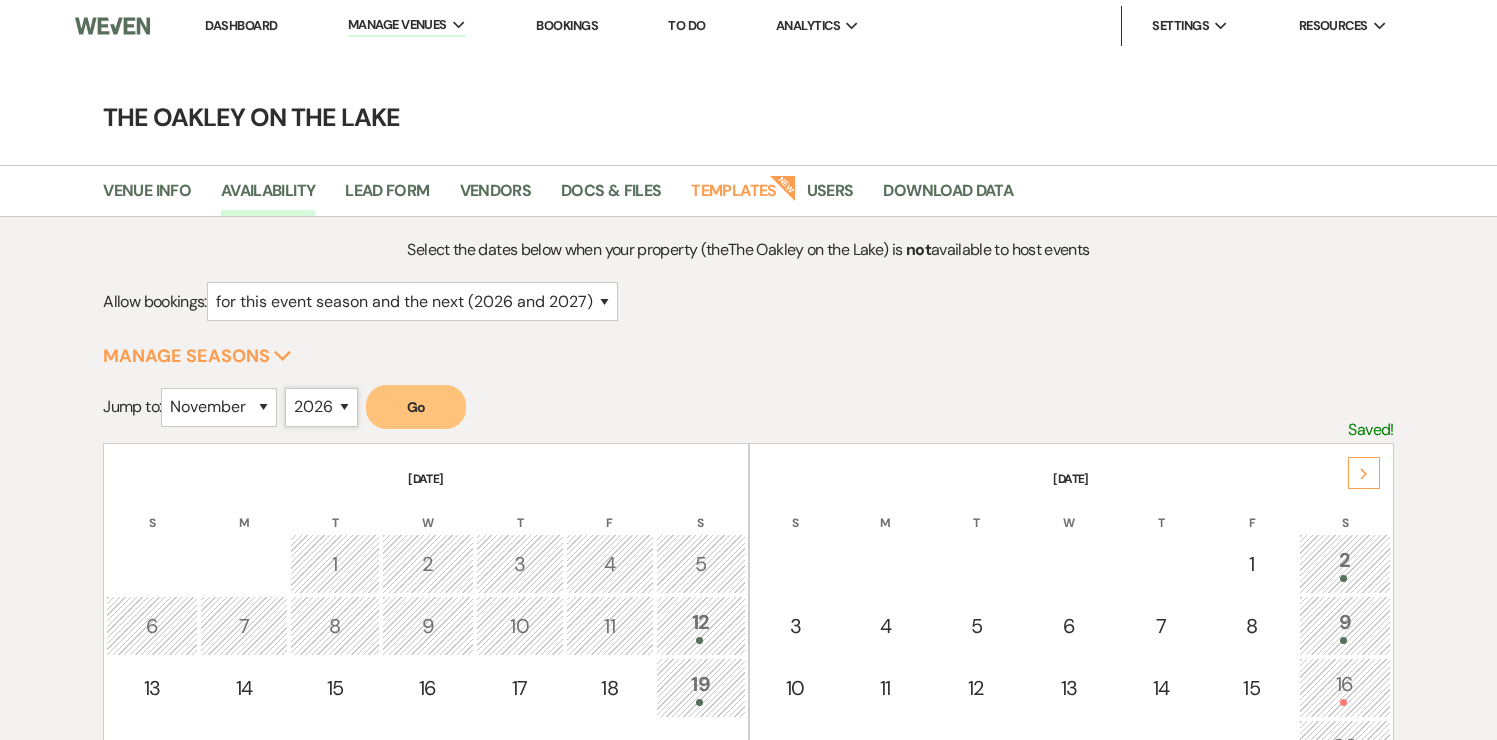 select on "2025" 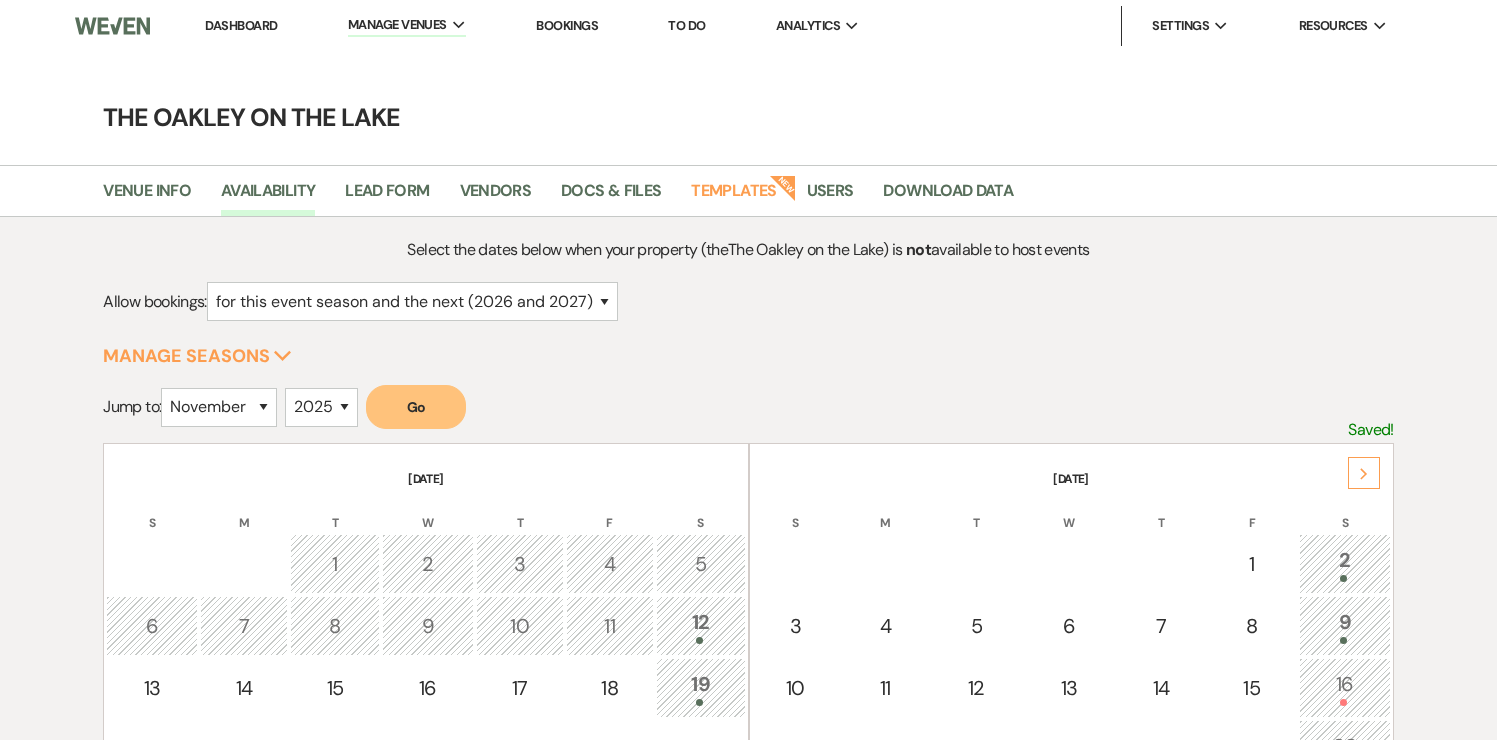 click on "Go" at bounding box center [416, 407] 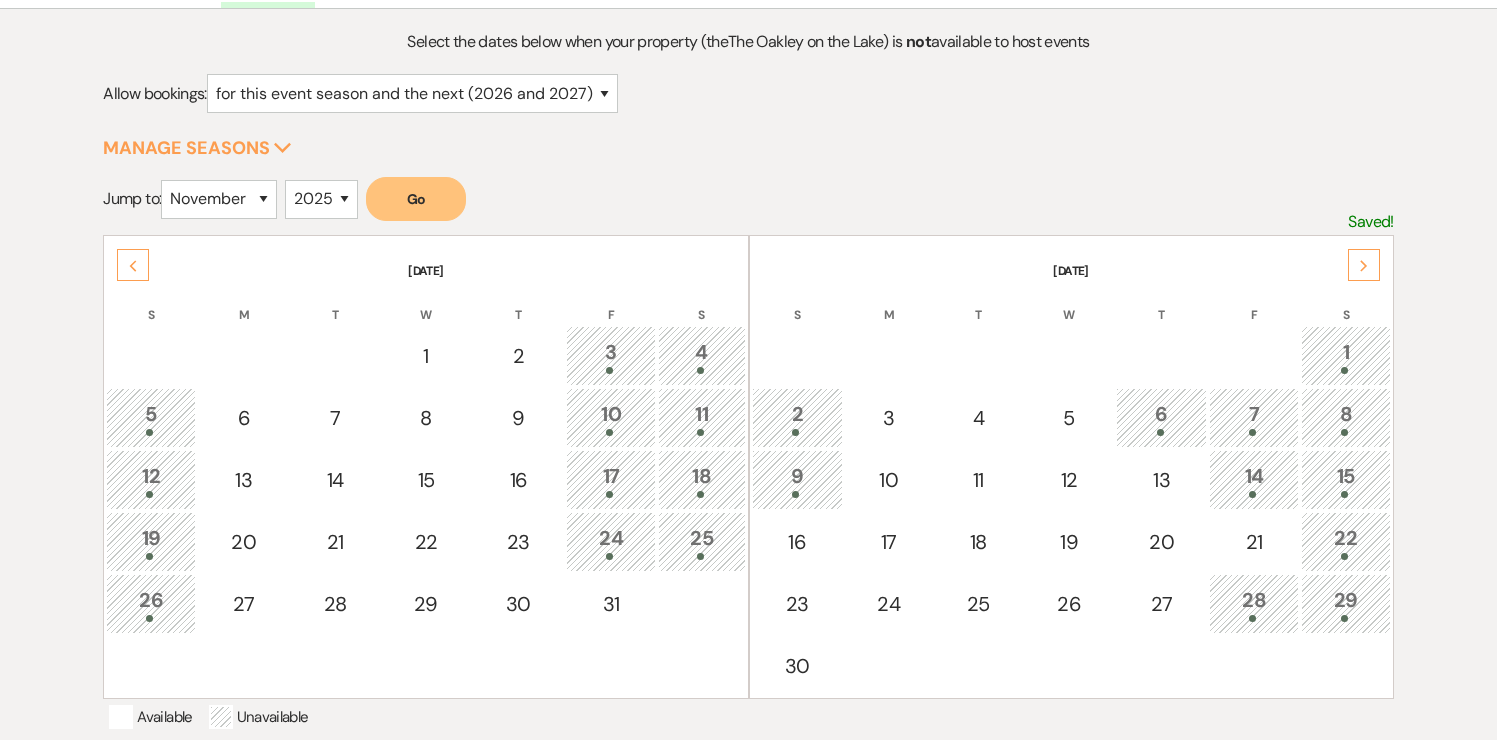 scroll, scrollTop: 209, scrollLeft: 0, axis: vertical 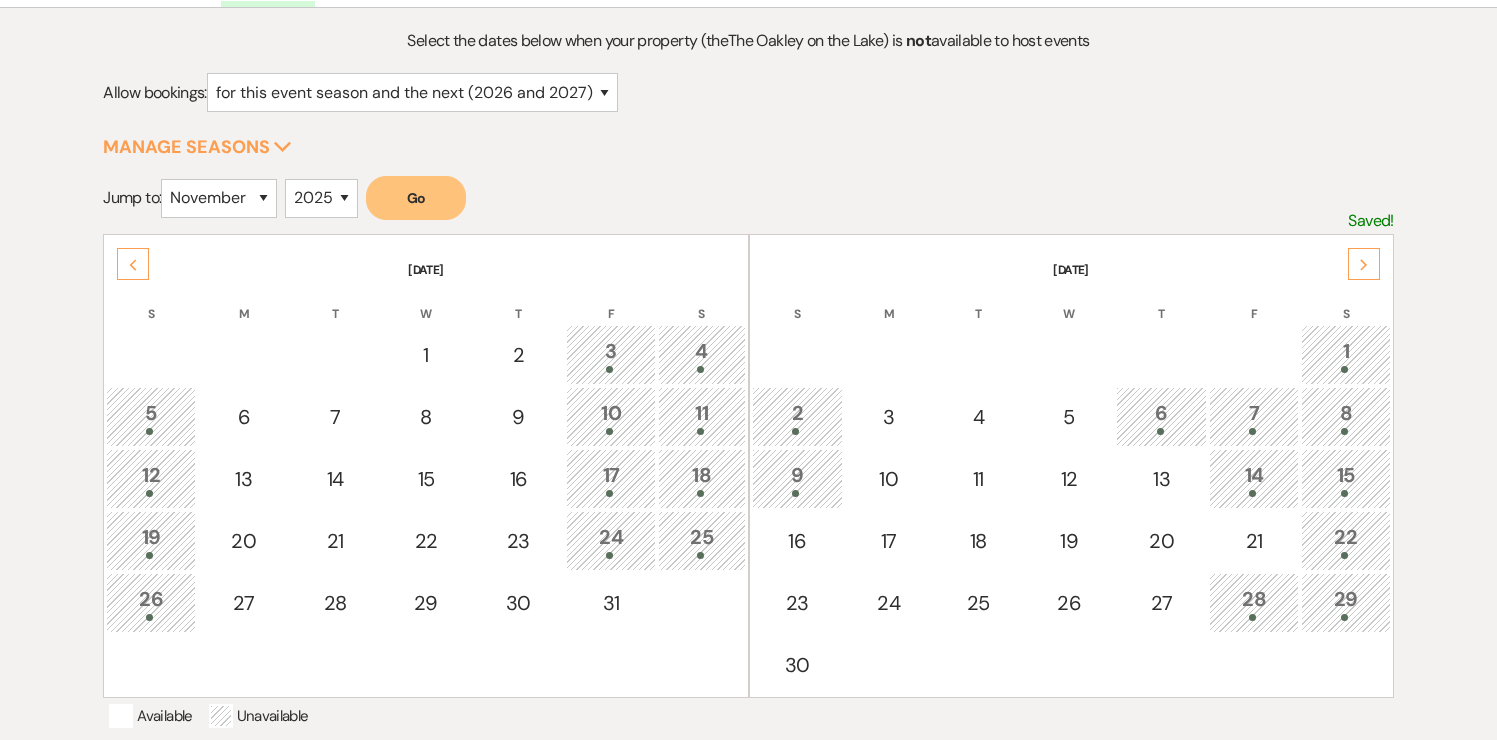 click on "6" at bounding box center (1162, 416) 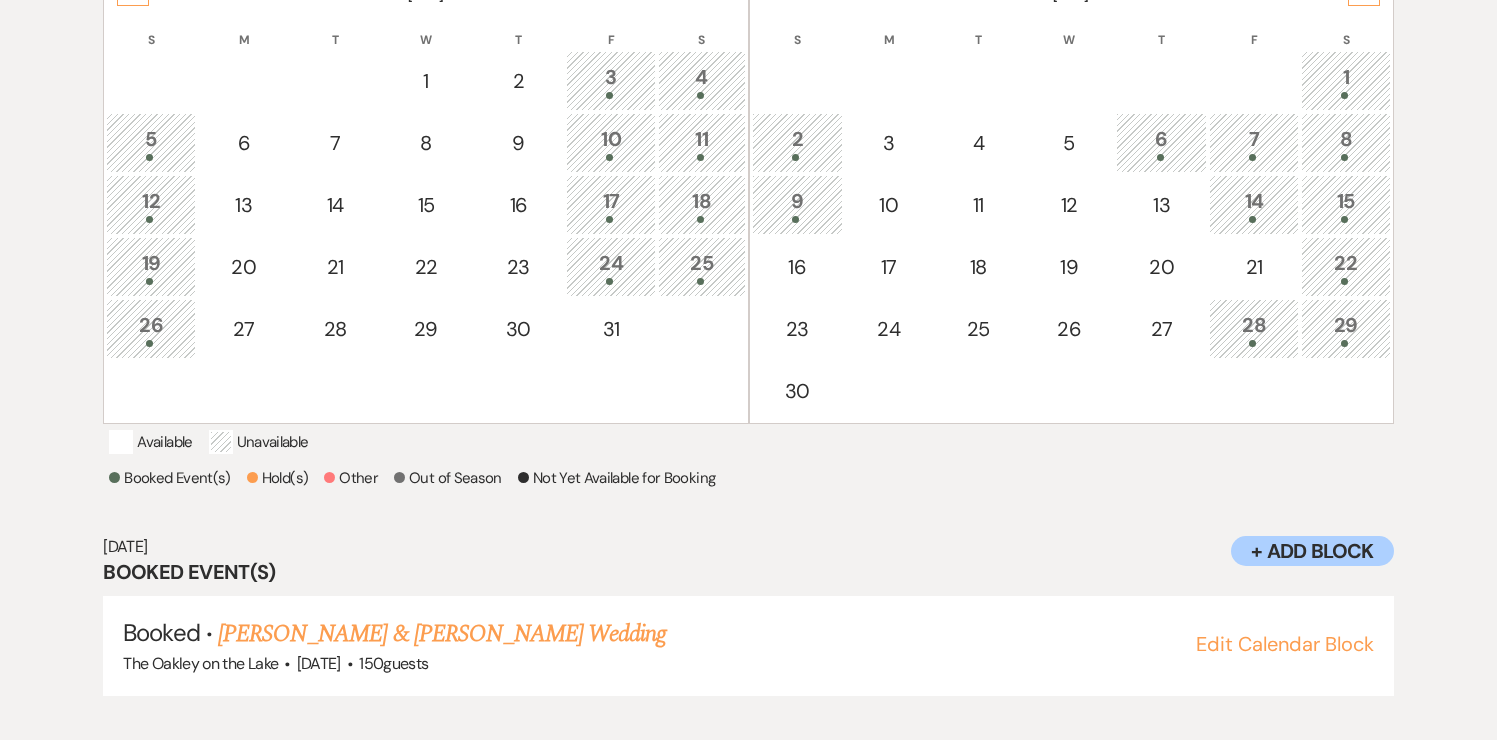 scroll, scrollTop: 503, scrollLeft: 0, axis: vertical 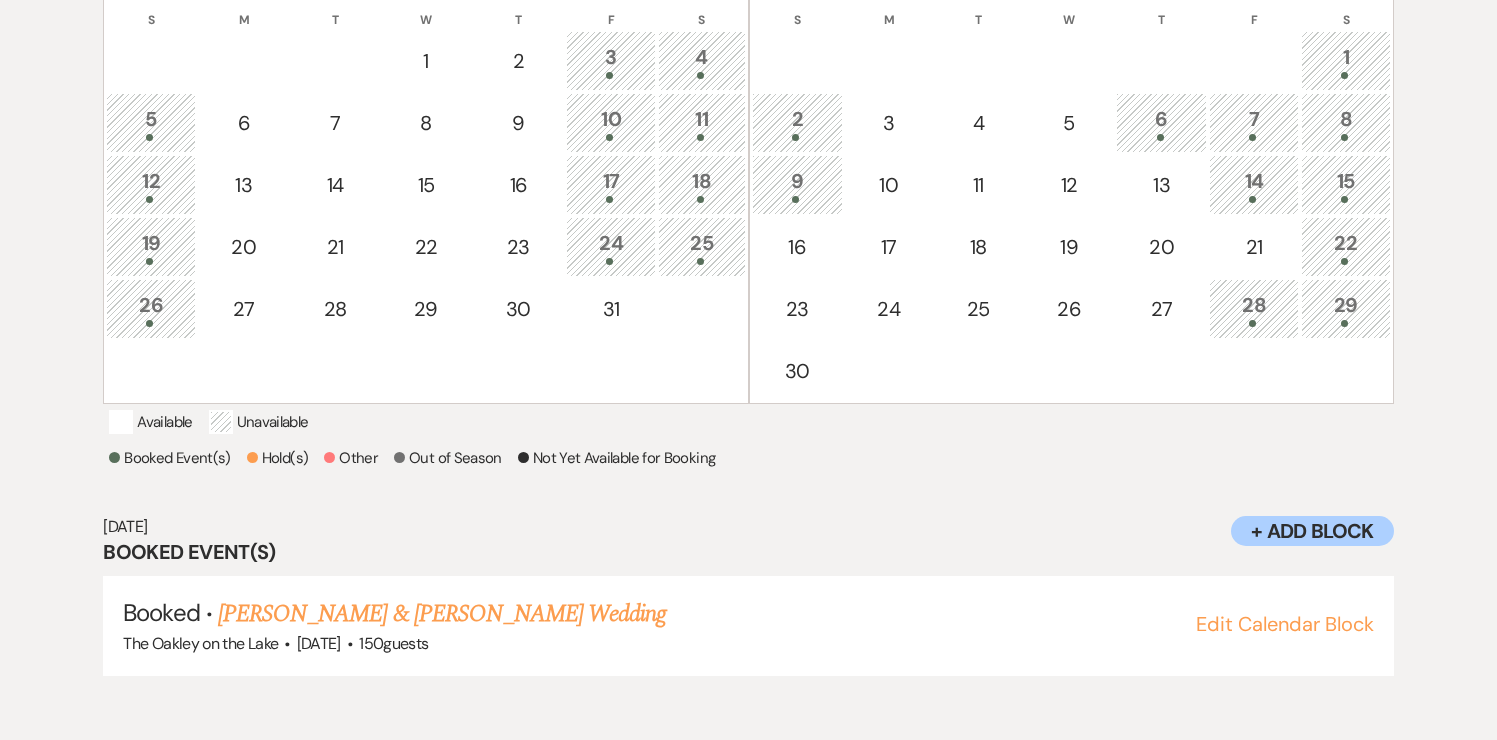 click on "14" at bounding box center [1254, 184] 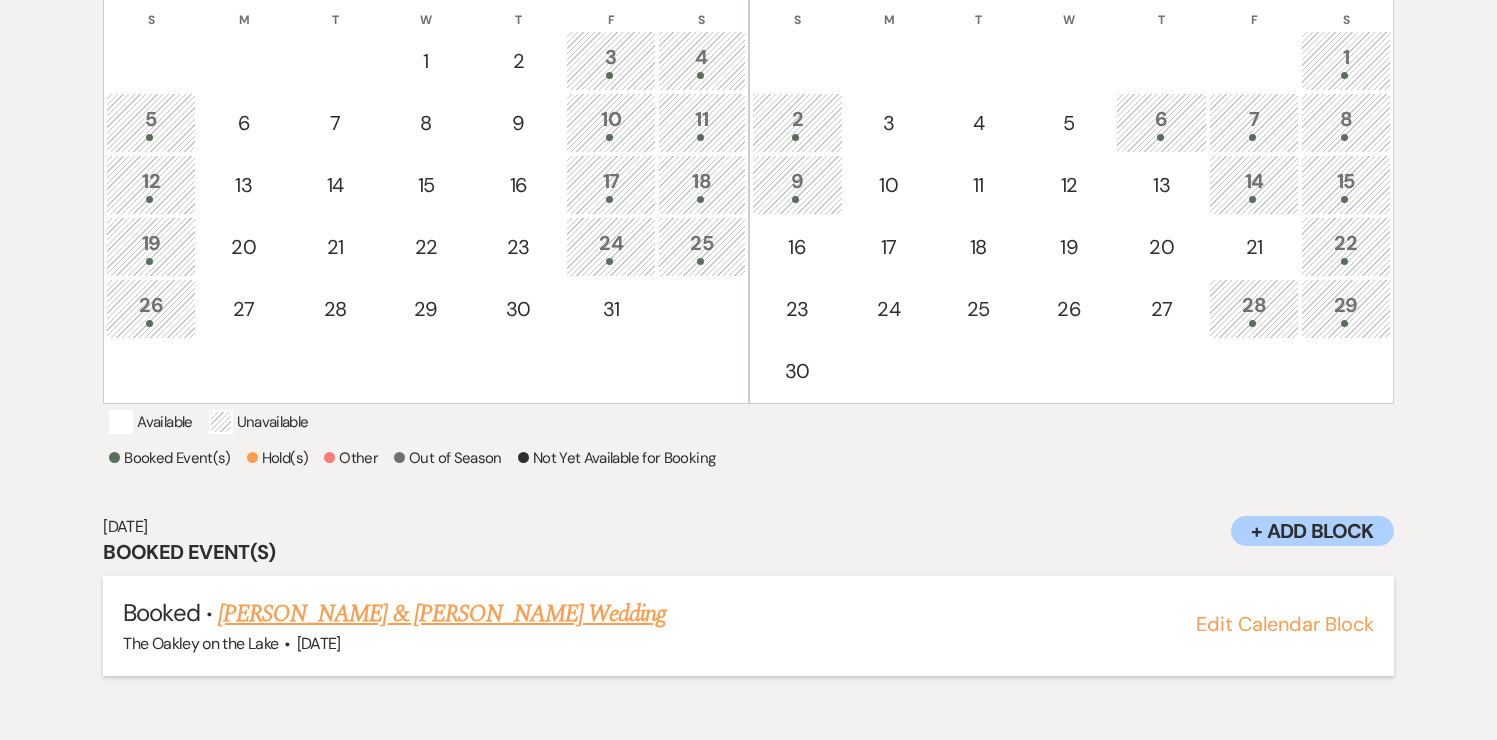 click on "[PERSON_NAME] & [PERSON_NAME] Wedding" at bounding box center (442, 614) 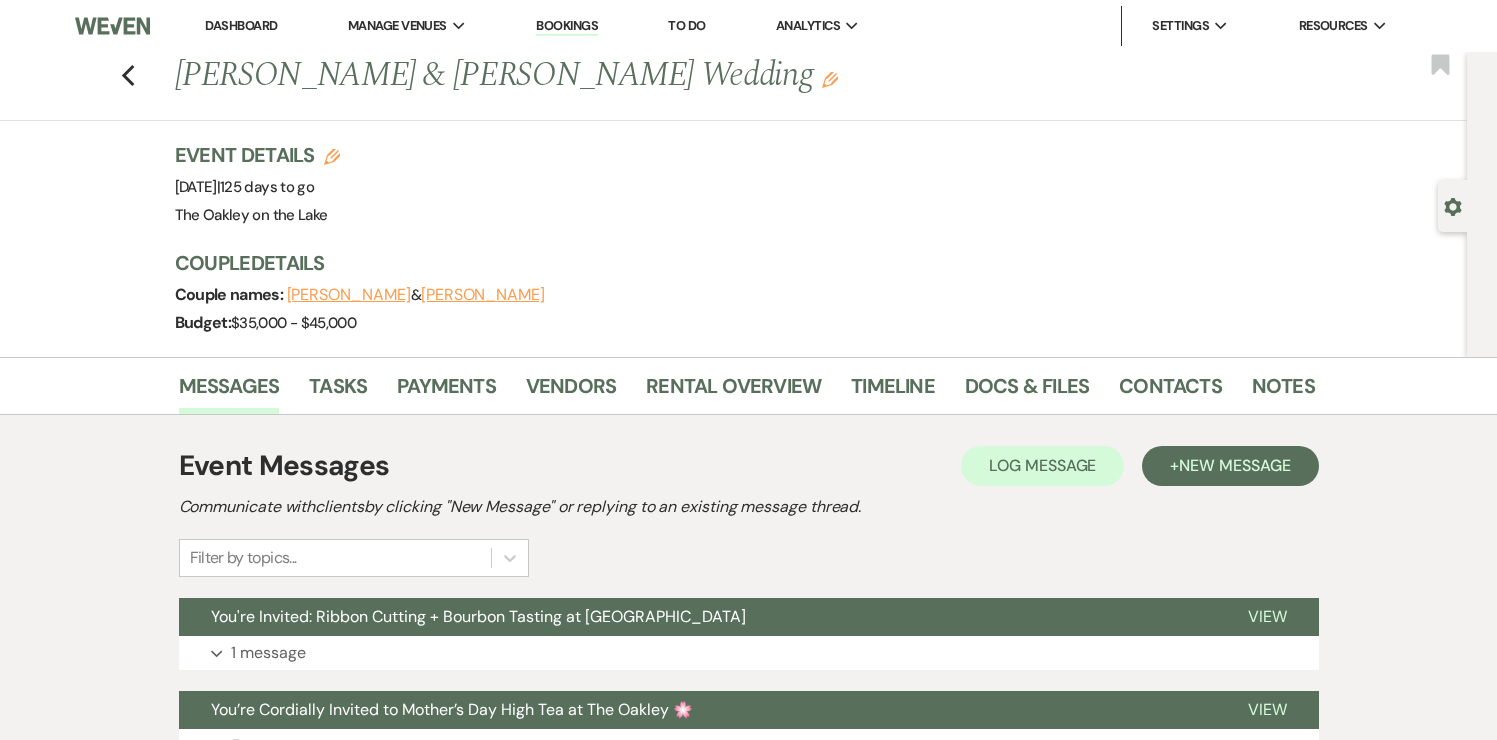 scroll, scrollTop: 0, scrollLeft: 0, axis: both 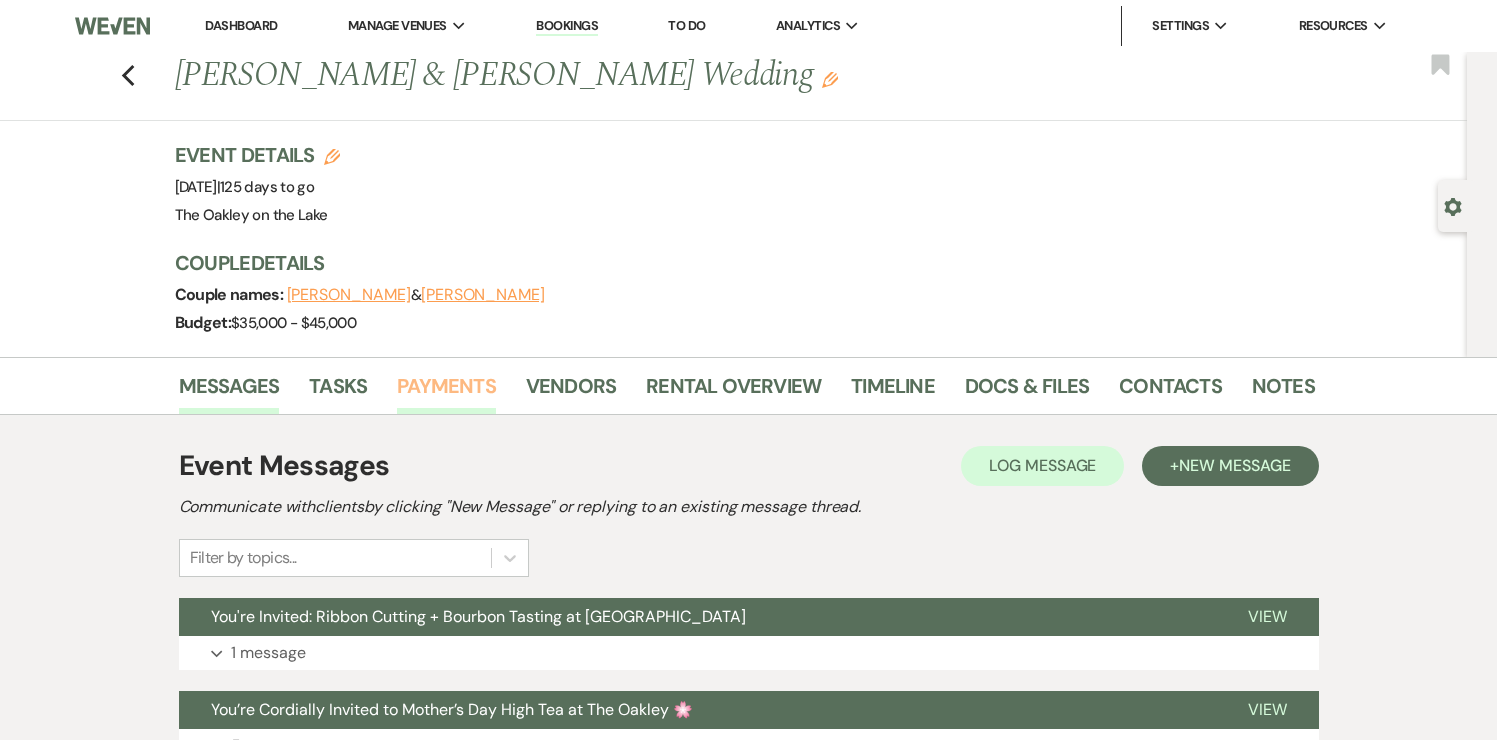 click on "Payments" at bounding box center [446, 392] 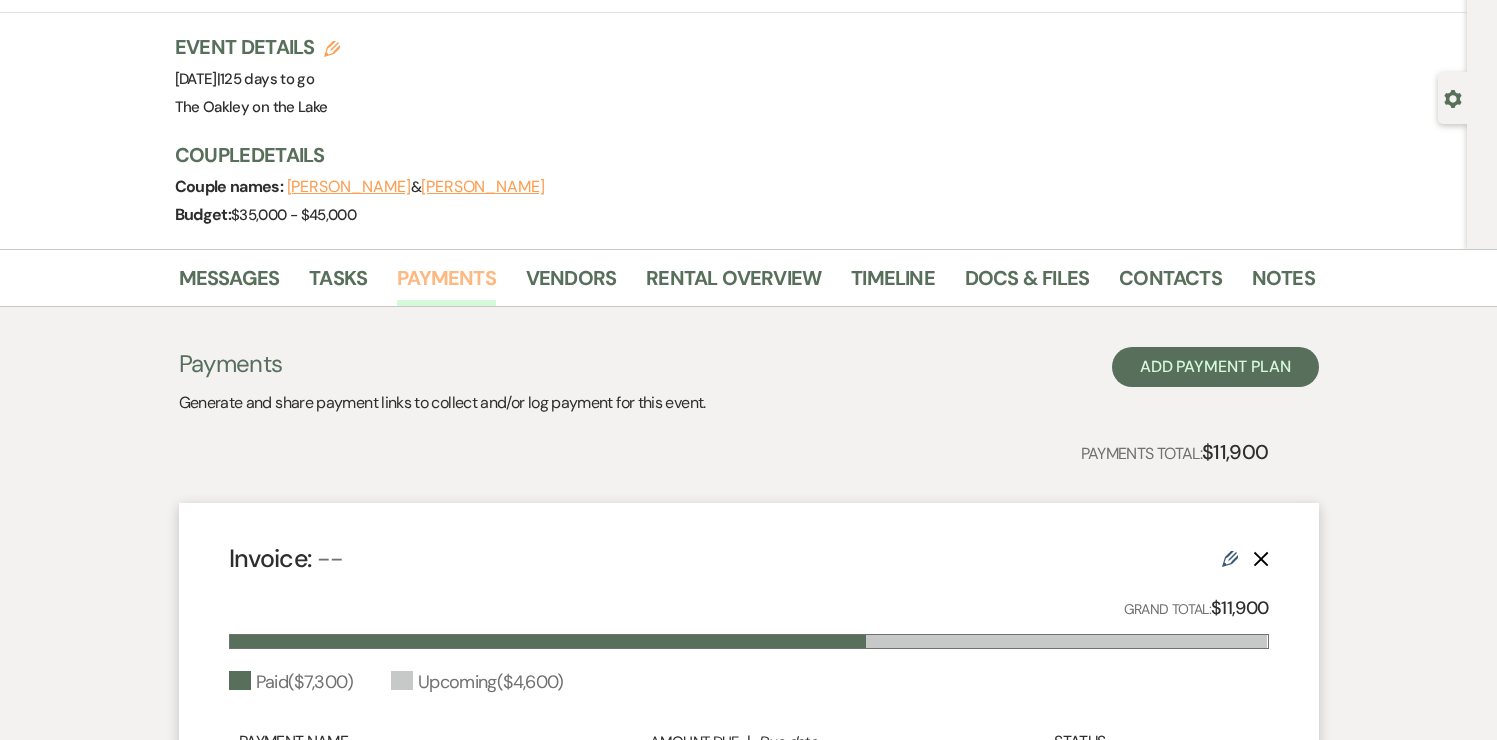 scroll, scrollTop: 0, scrollLeft: 0, axis: both 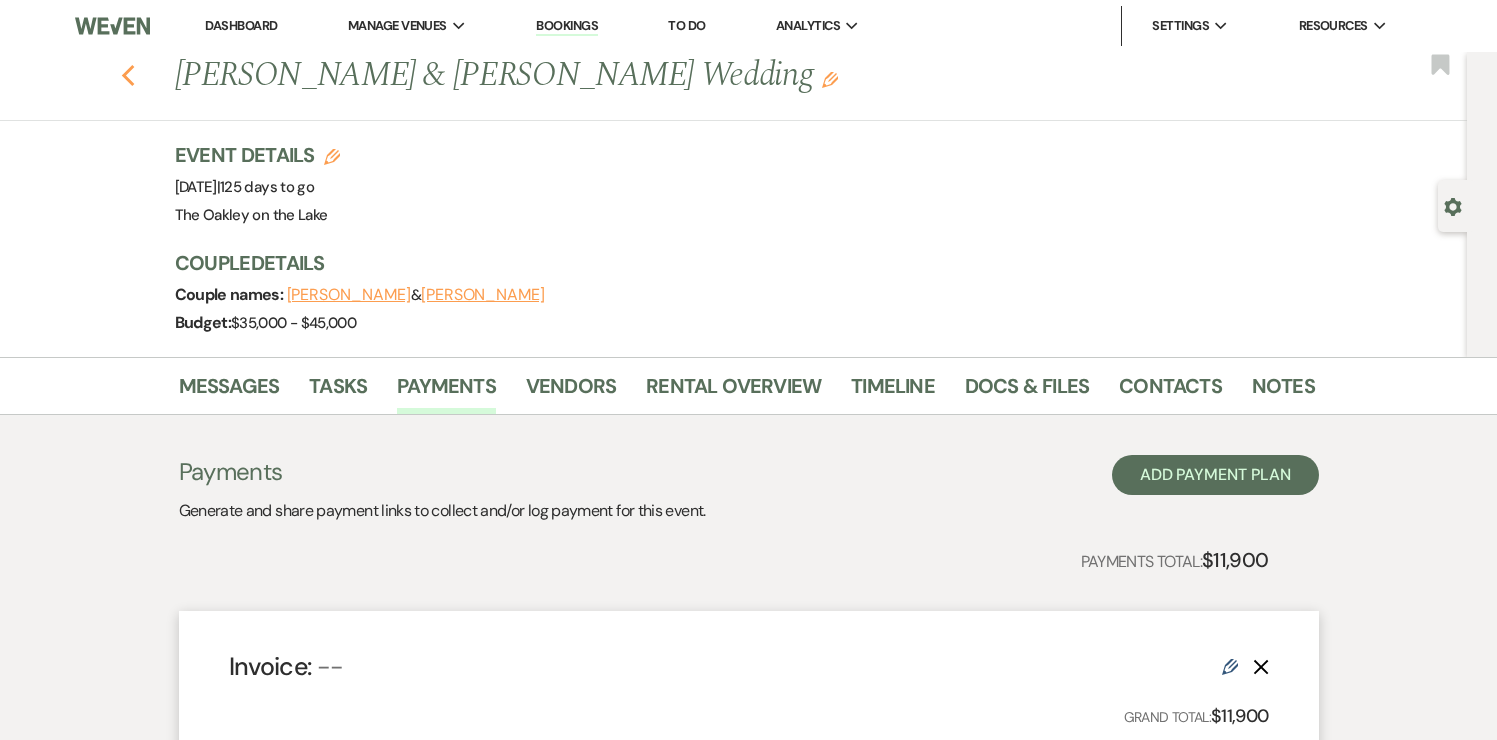 click 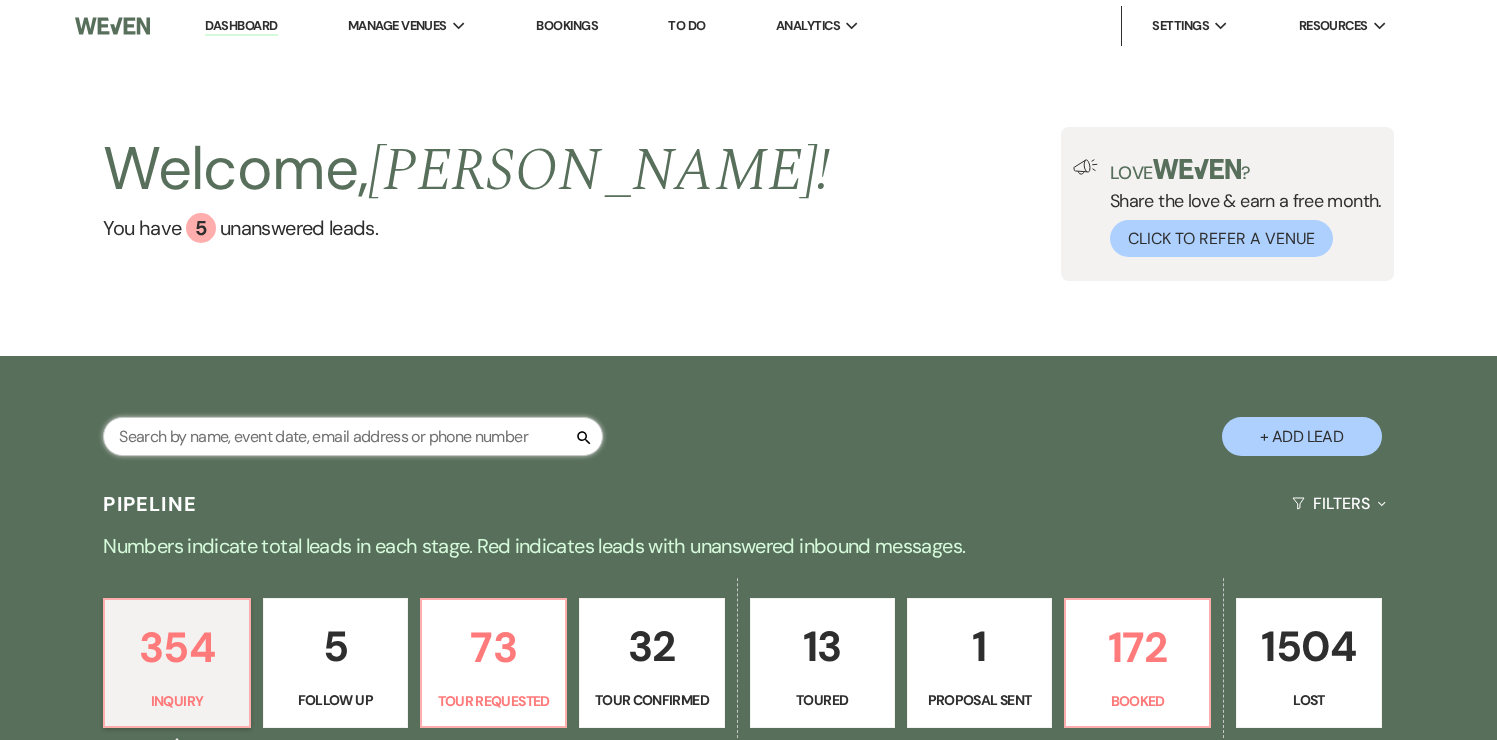 click at bounding box center [353, 436] 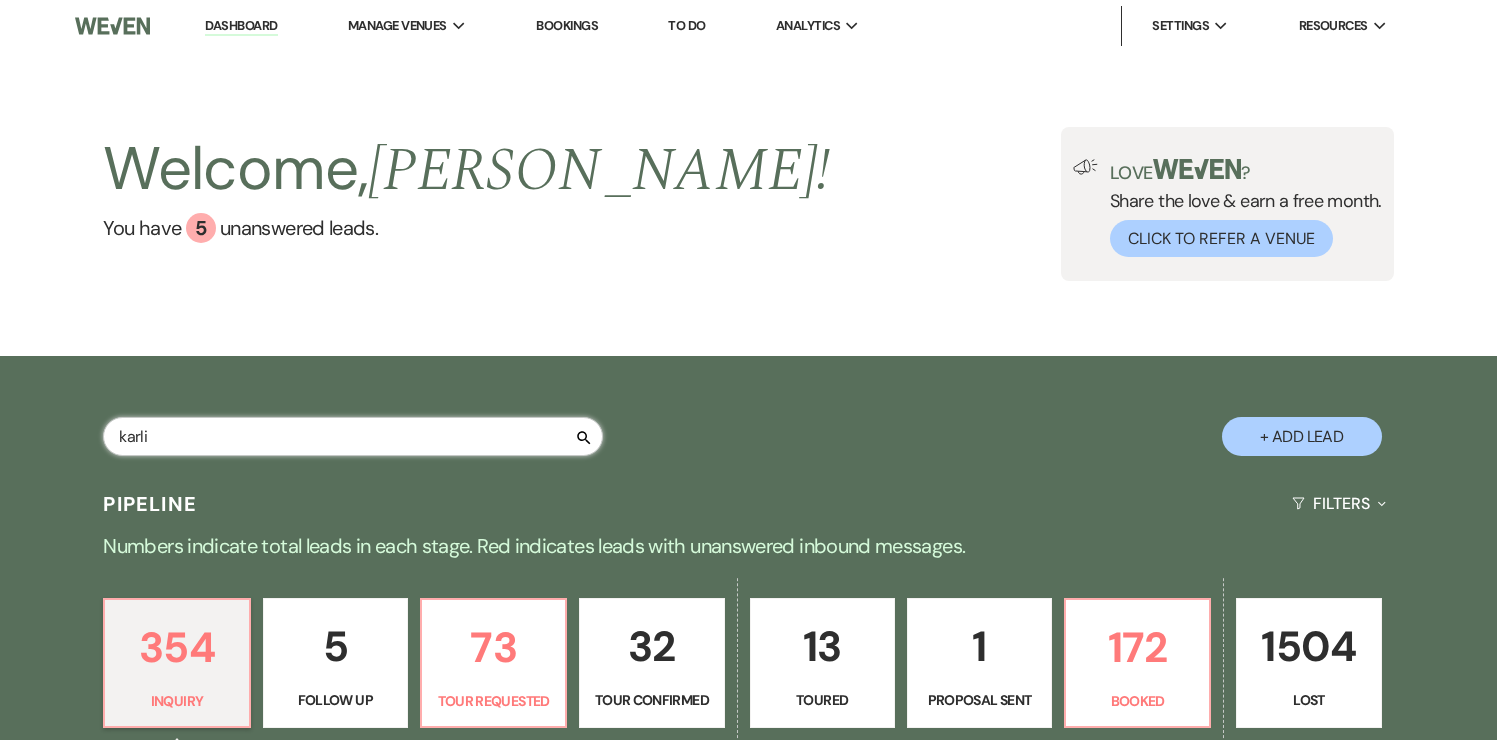type on "karlie" 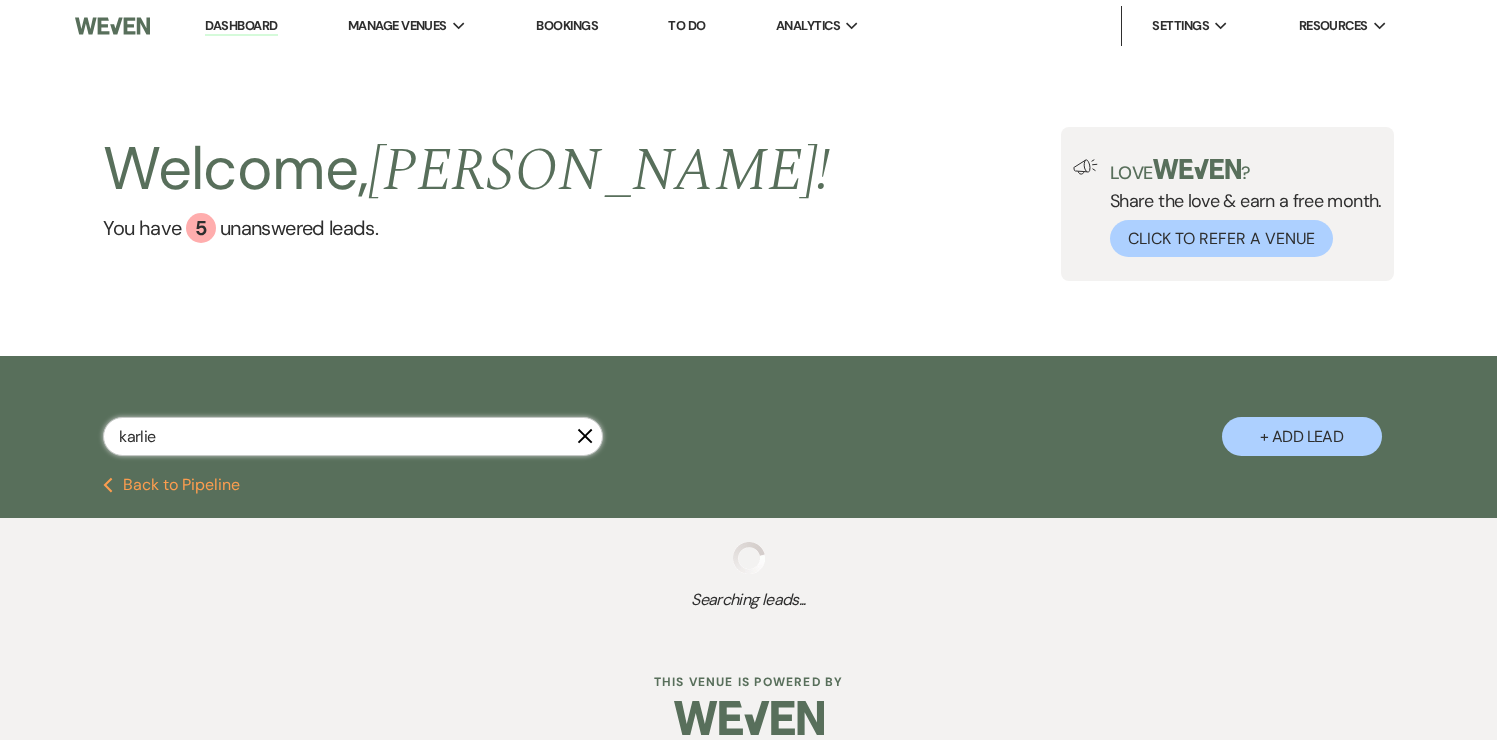 select on "8" 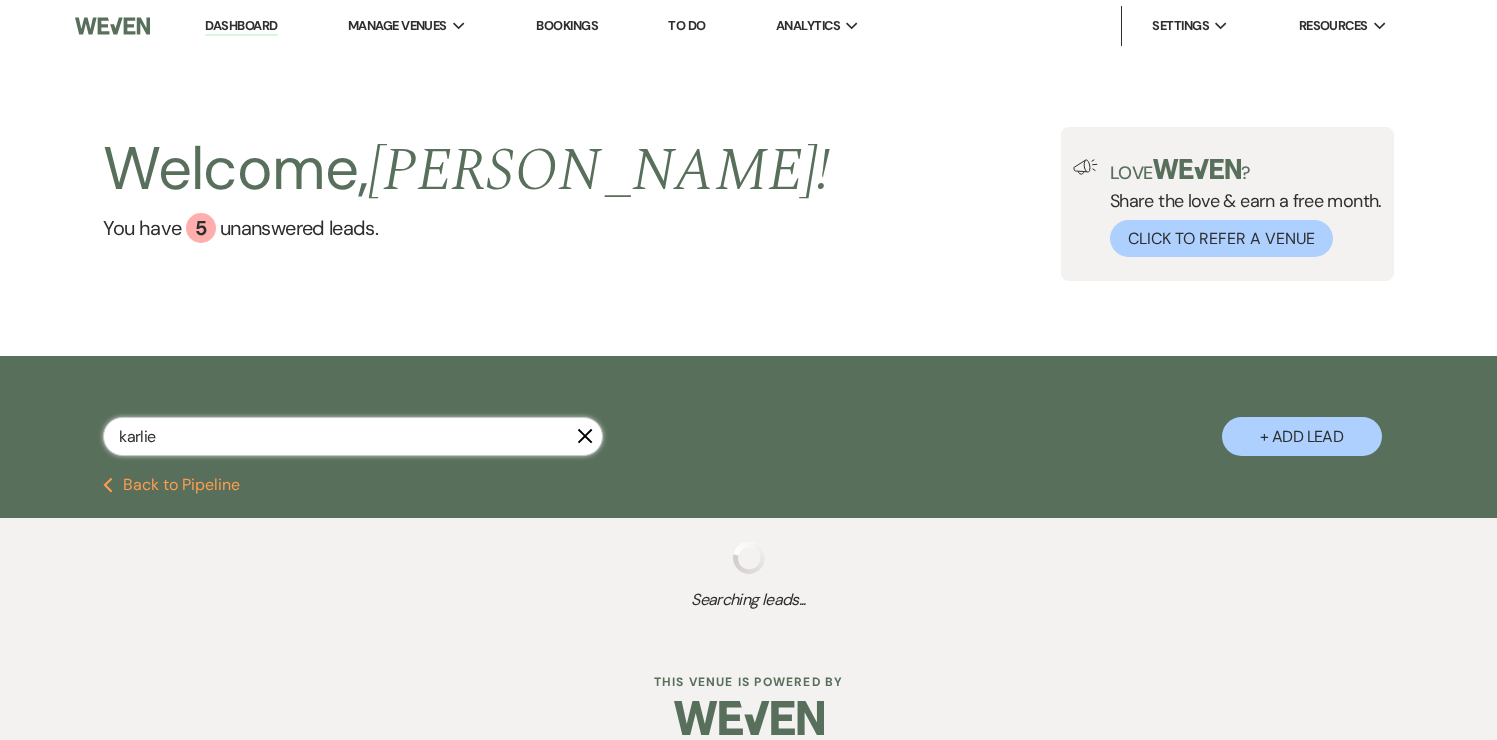 select on "4" 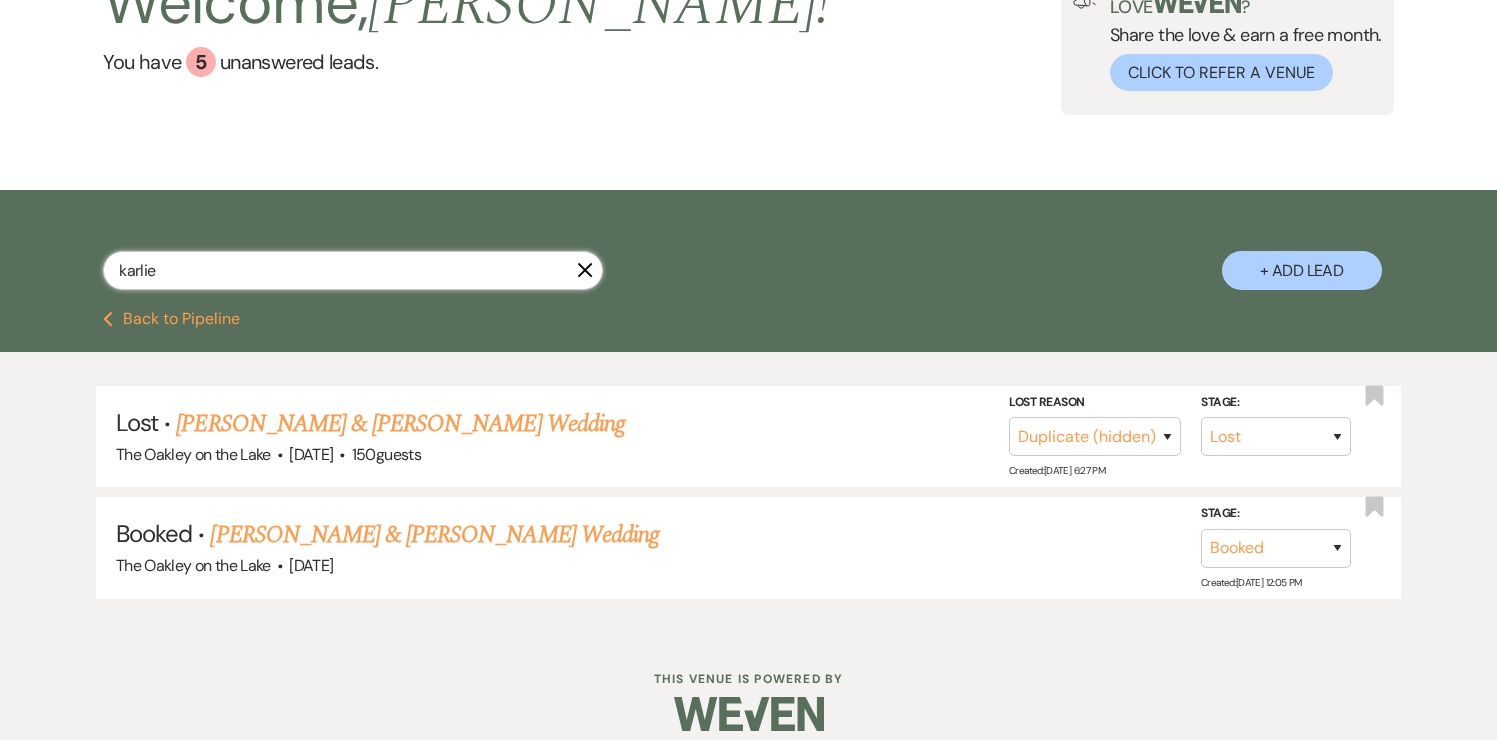 scroll, scrollTop: 171, scrollLeft: 0, axis: vertical 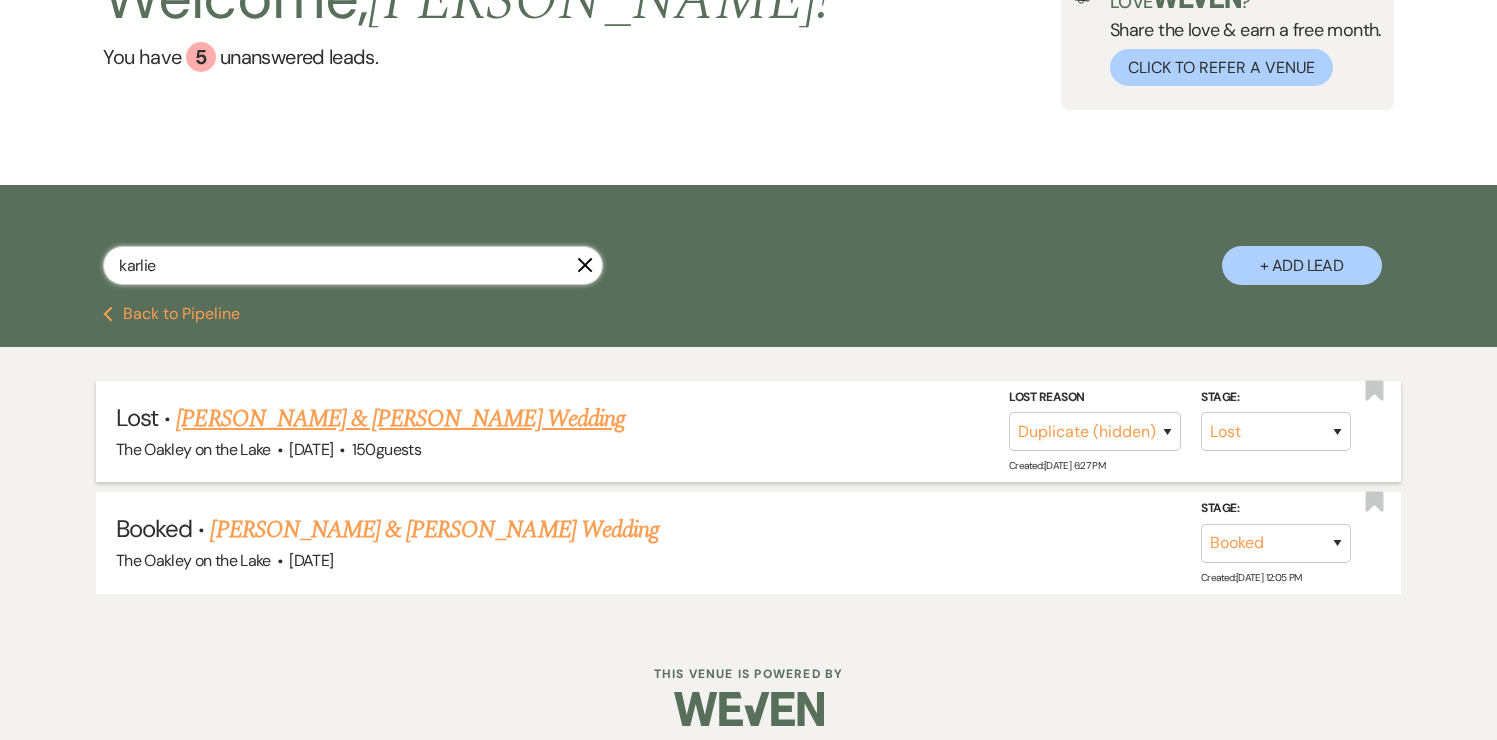 type on "karlie" 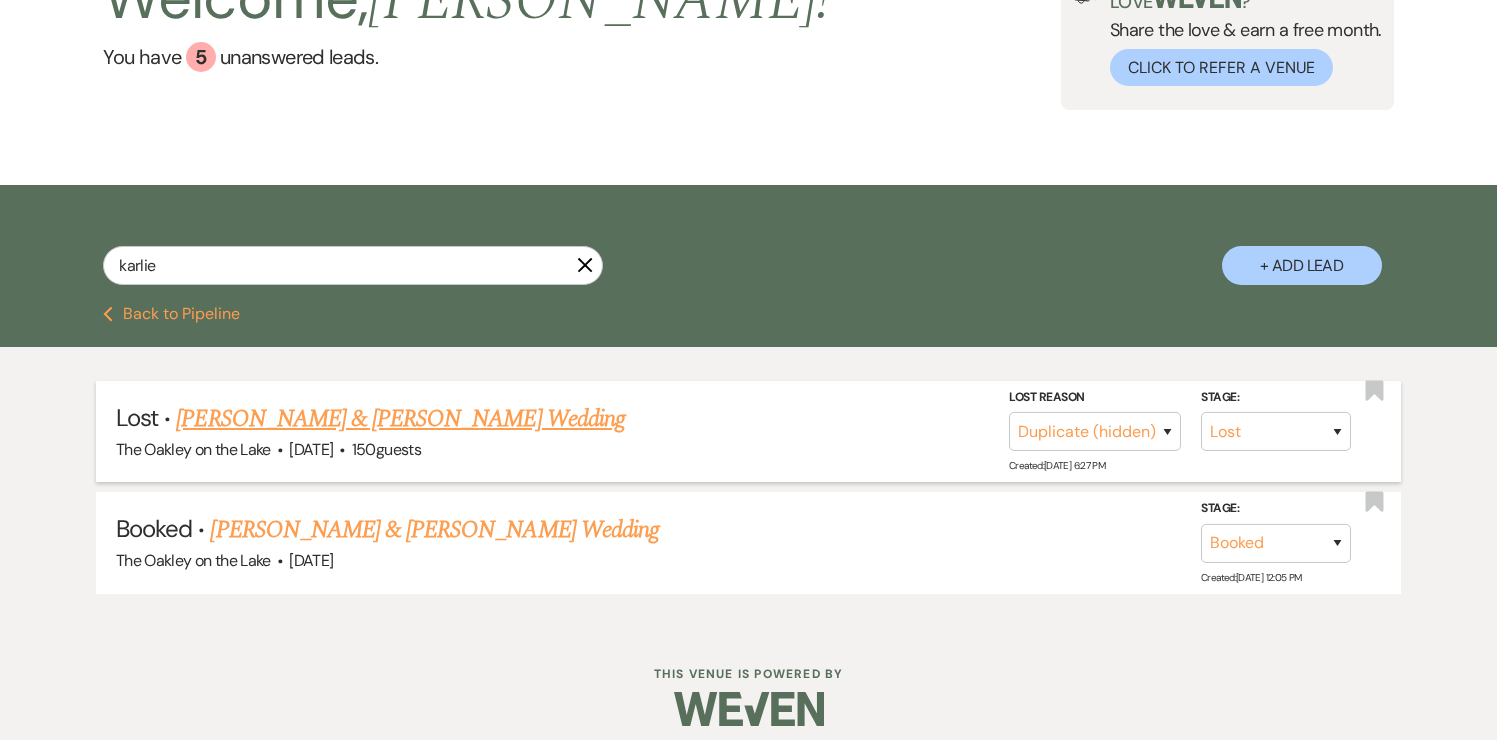 click on "[PERSON_NAME] & [PERSON_NAME] Wedding" at bounding box center (400, 419) 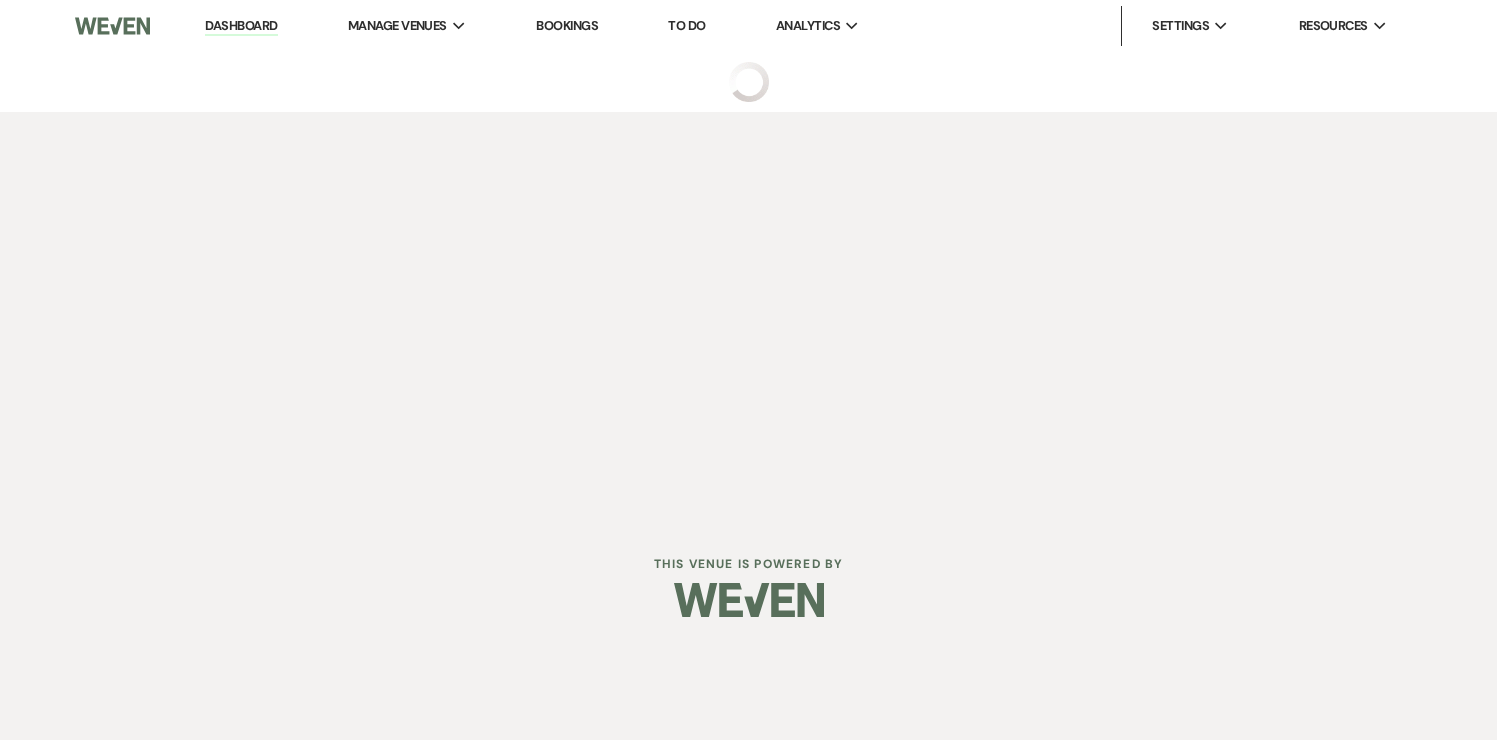select on "8" 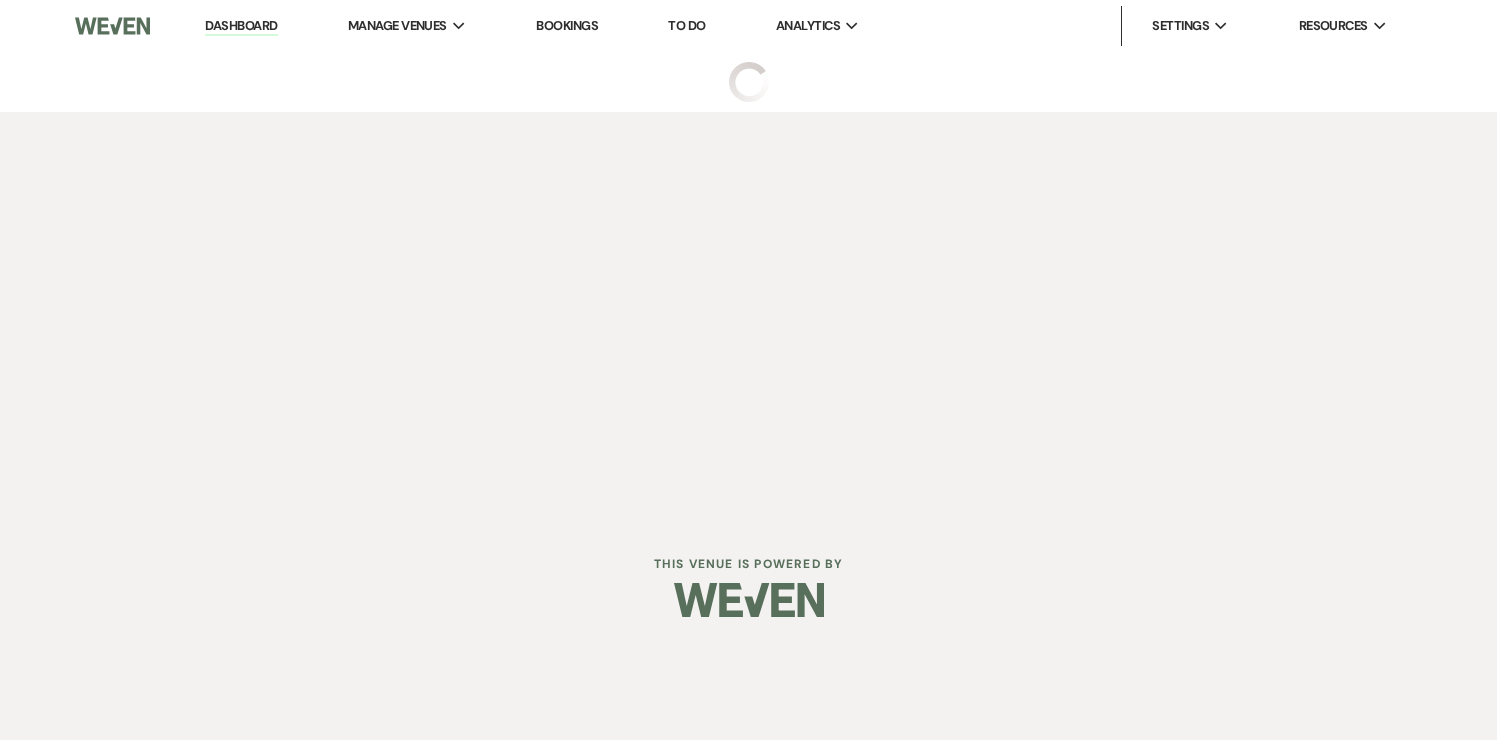 select on "4" 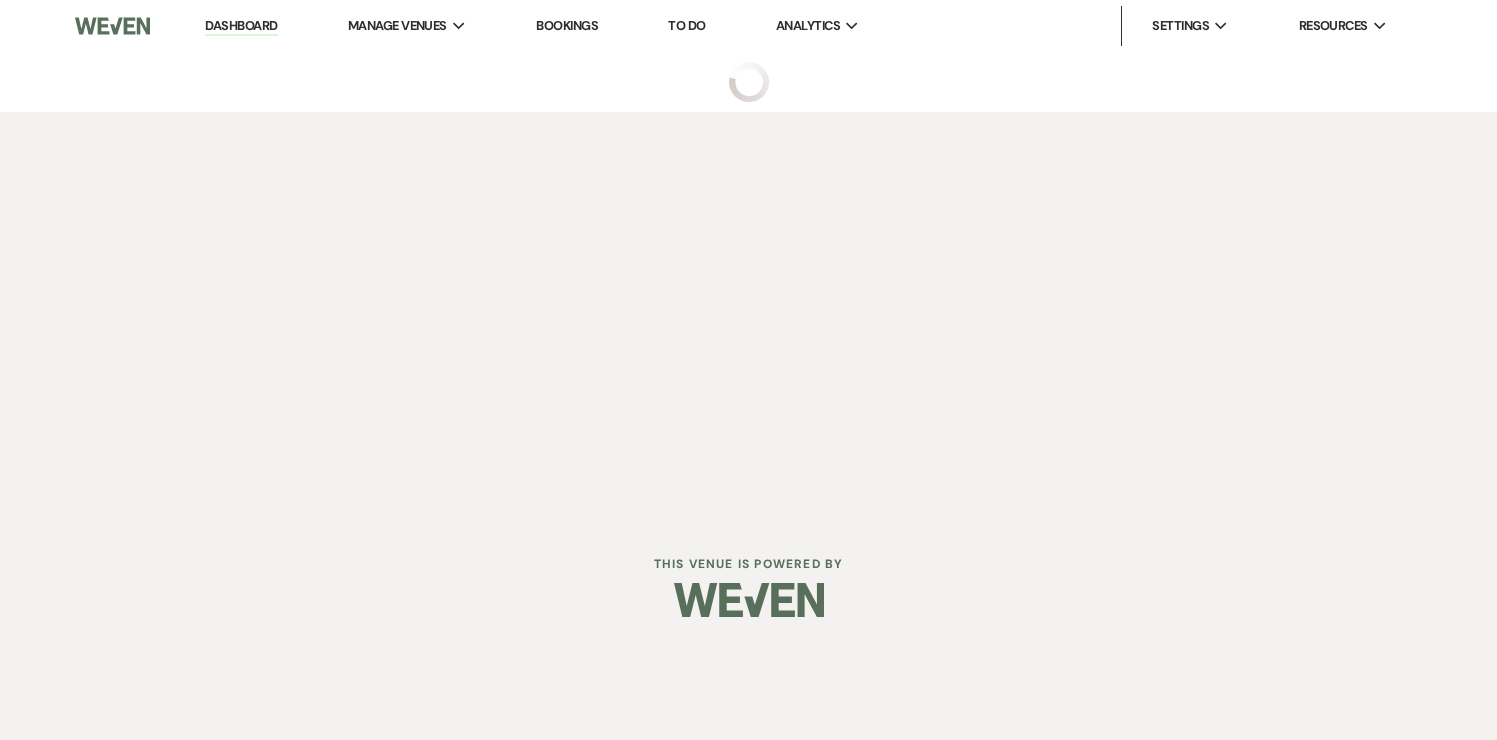 select on "5" 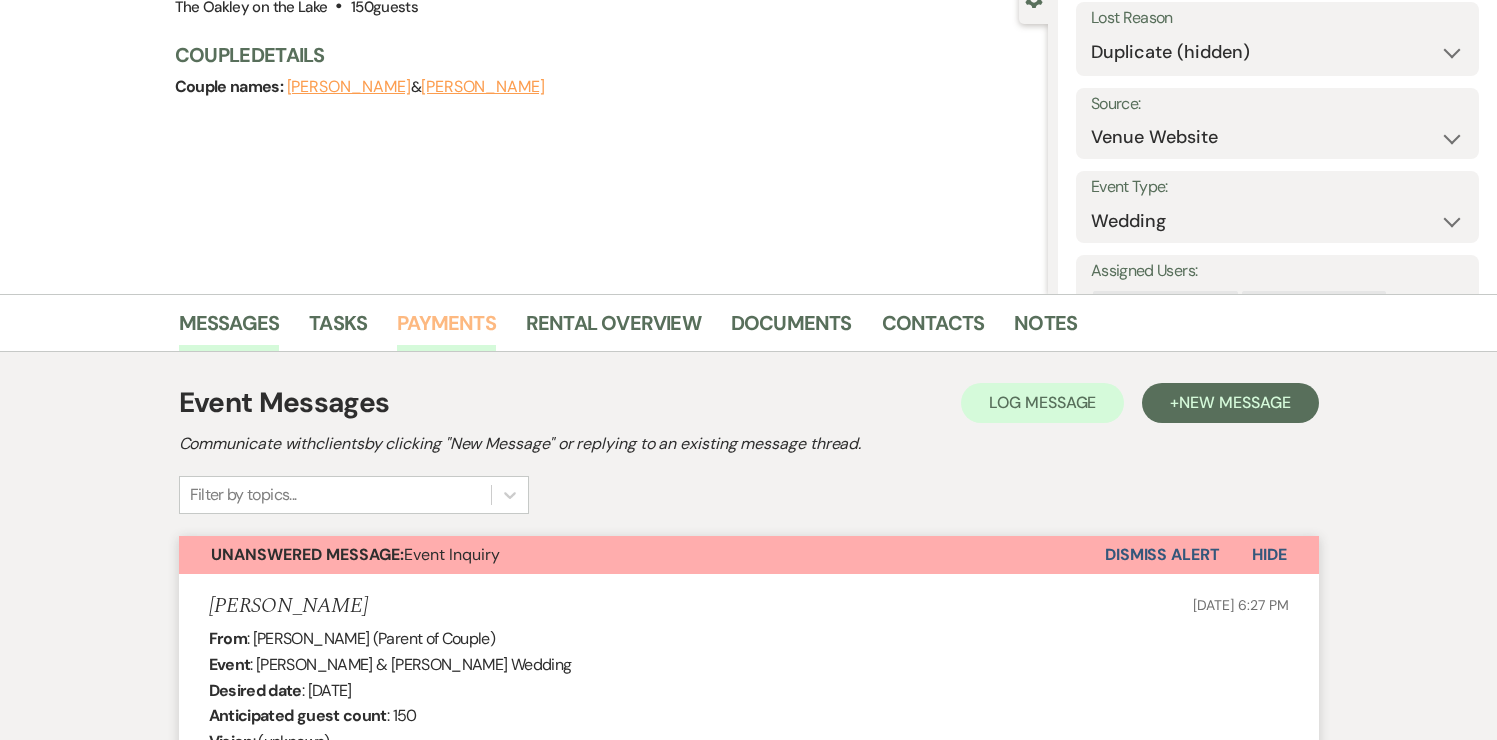 scroll, scrollTop: 186, scrollLeft: 0, axis: vertical 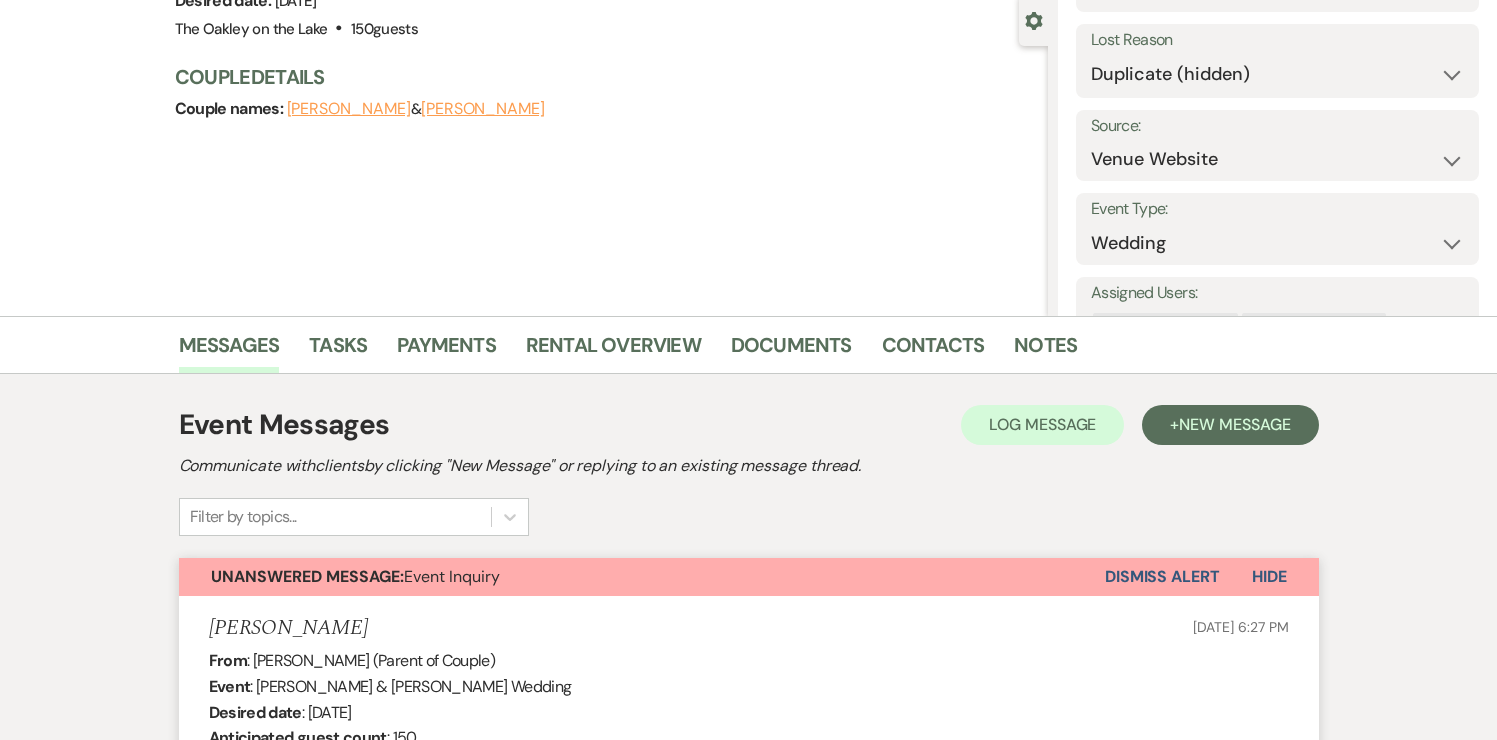 click on "Dismiss Alert" at bounding box center (1162, 577) 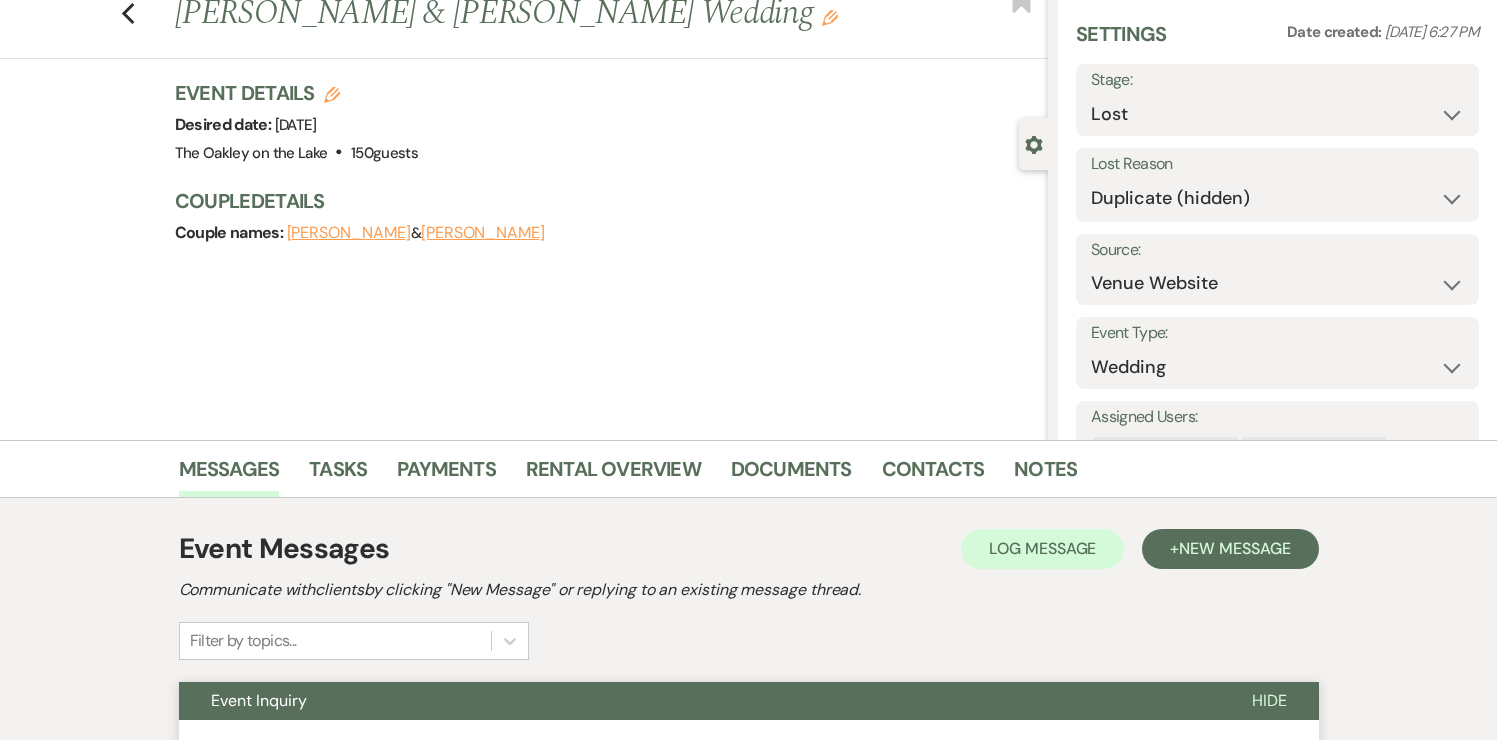 scroll, scrollTop: 22, scrollLeft: 0, axis: vertical 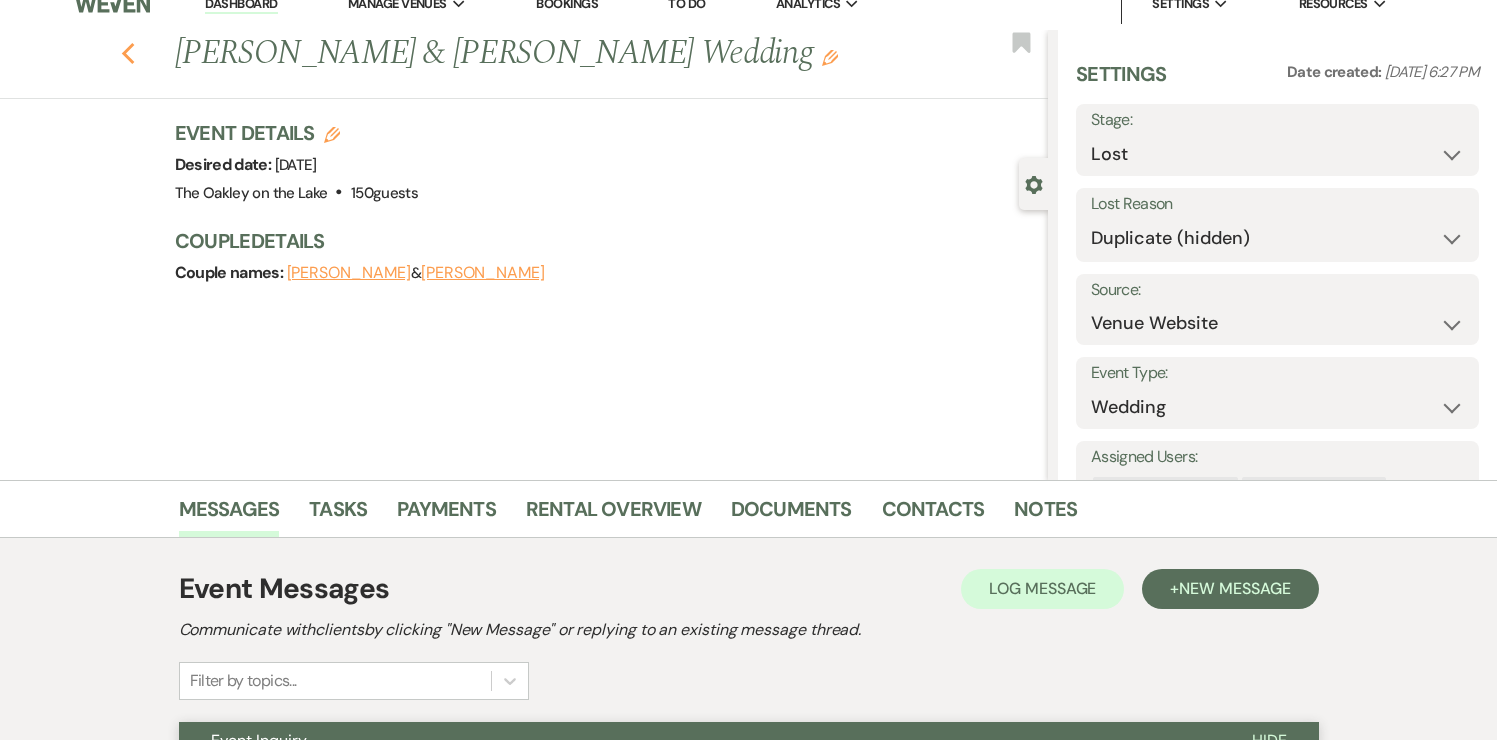 click on "Previous" 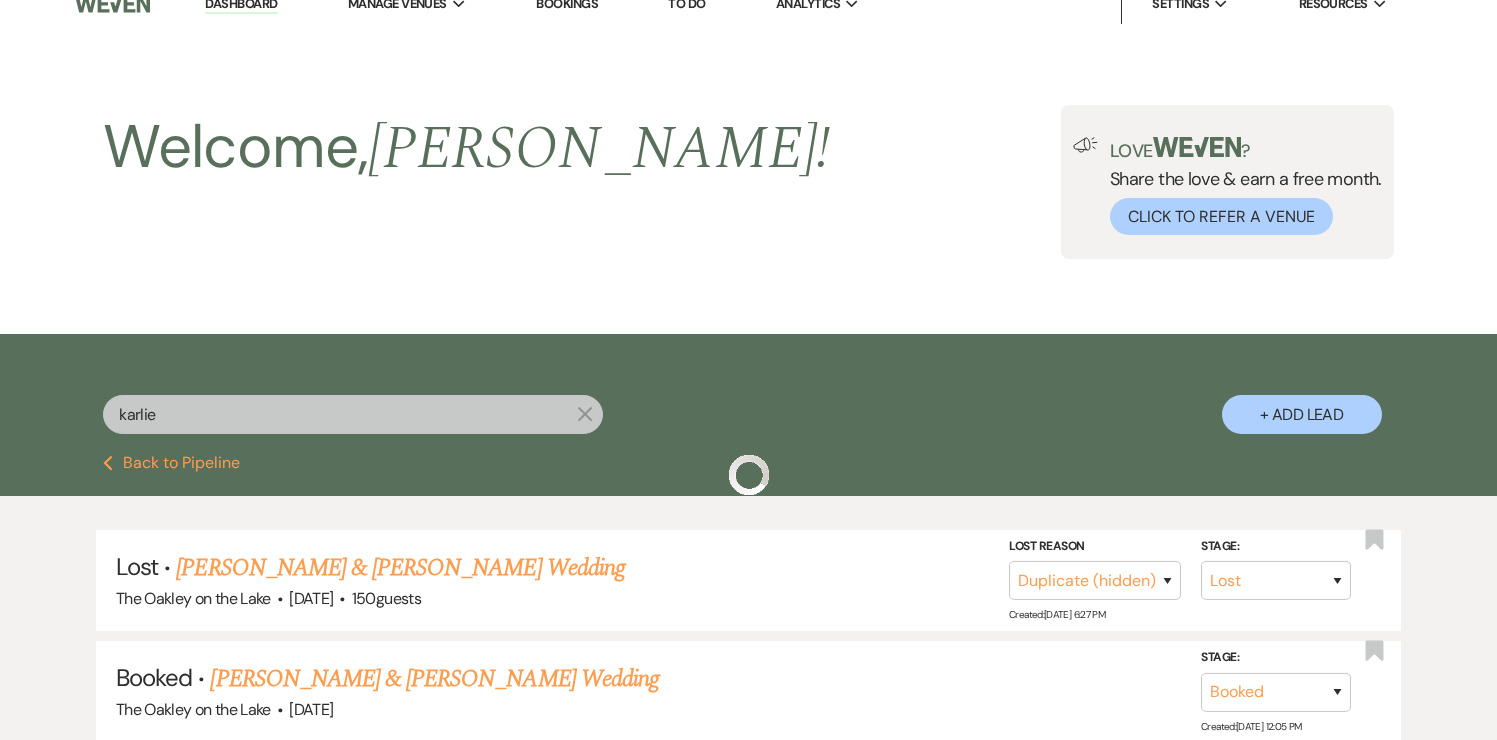 scroll, scrollTop: 171, scrollLeft: 0, axis: vertical 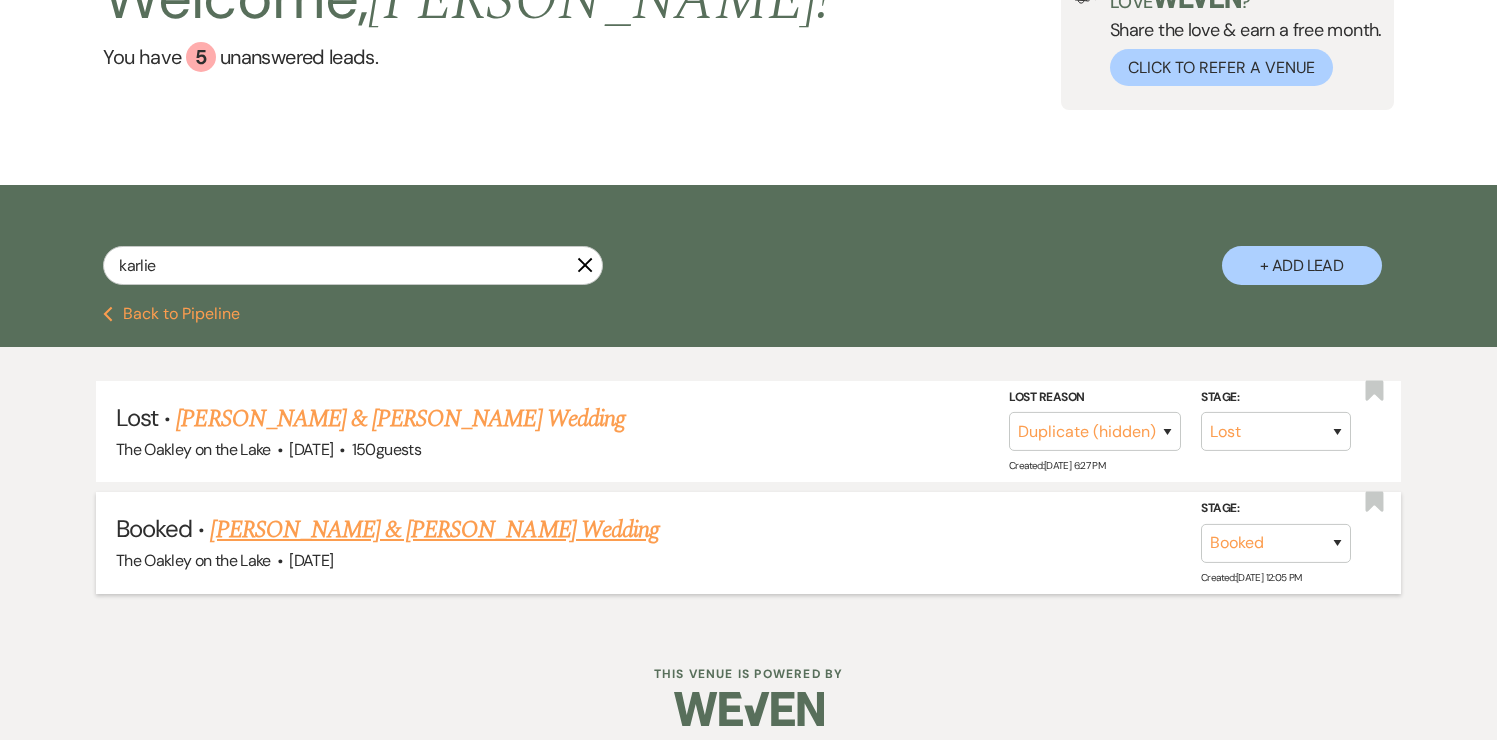 click on "[PERSON_NAME] & [PERSON_NAME] Wedding" at bounding box center (434, 530) 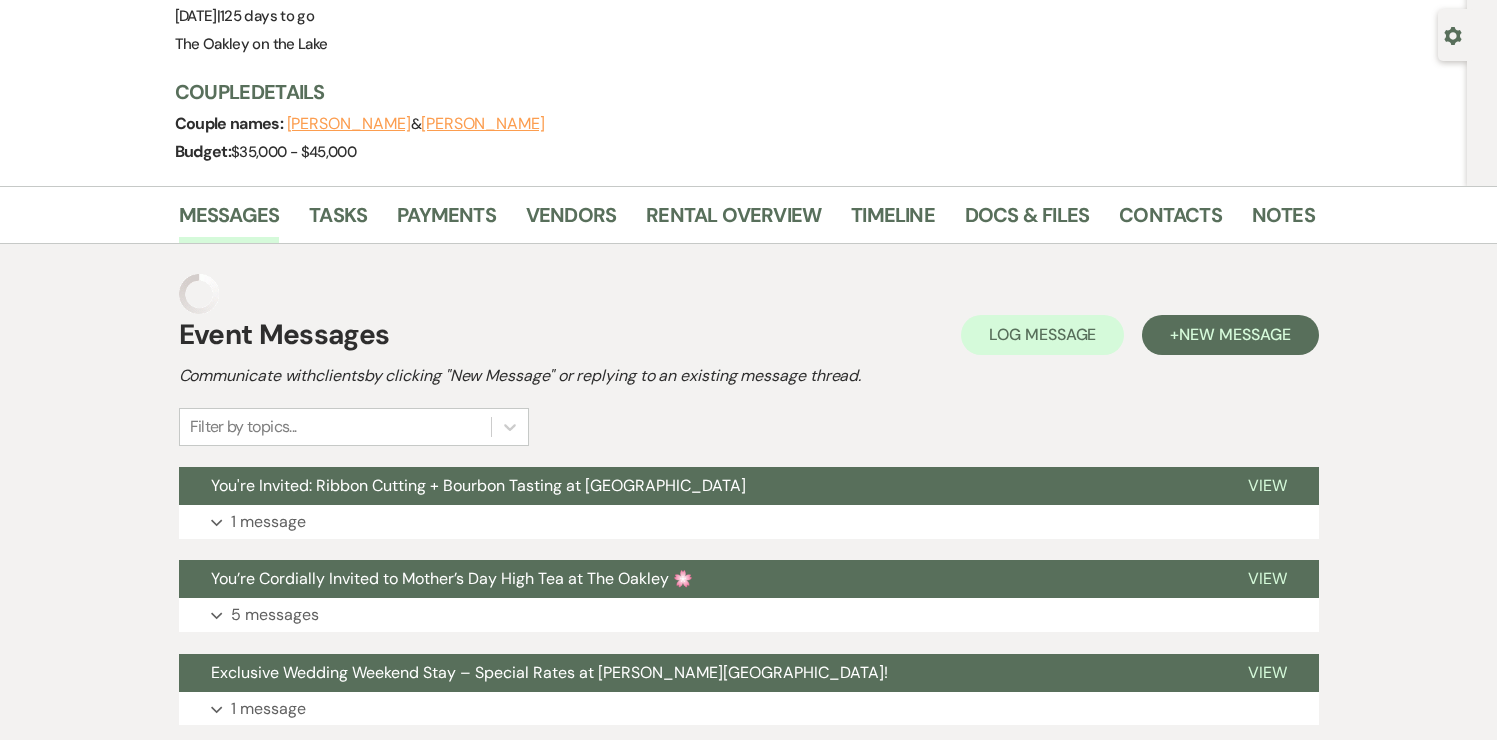 scroll, scrollTop: 0, scrollLeft: 0, axis: both 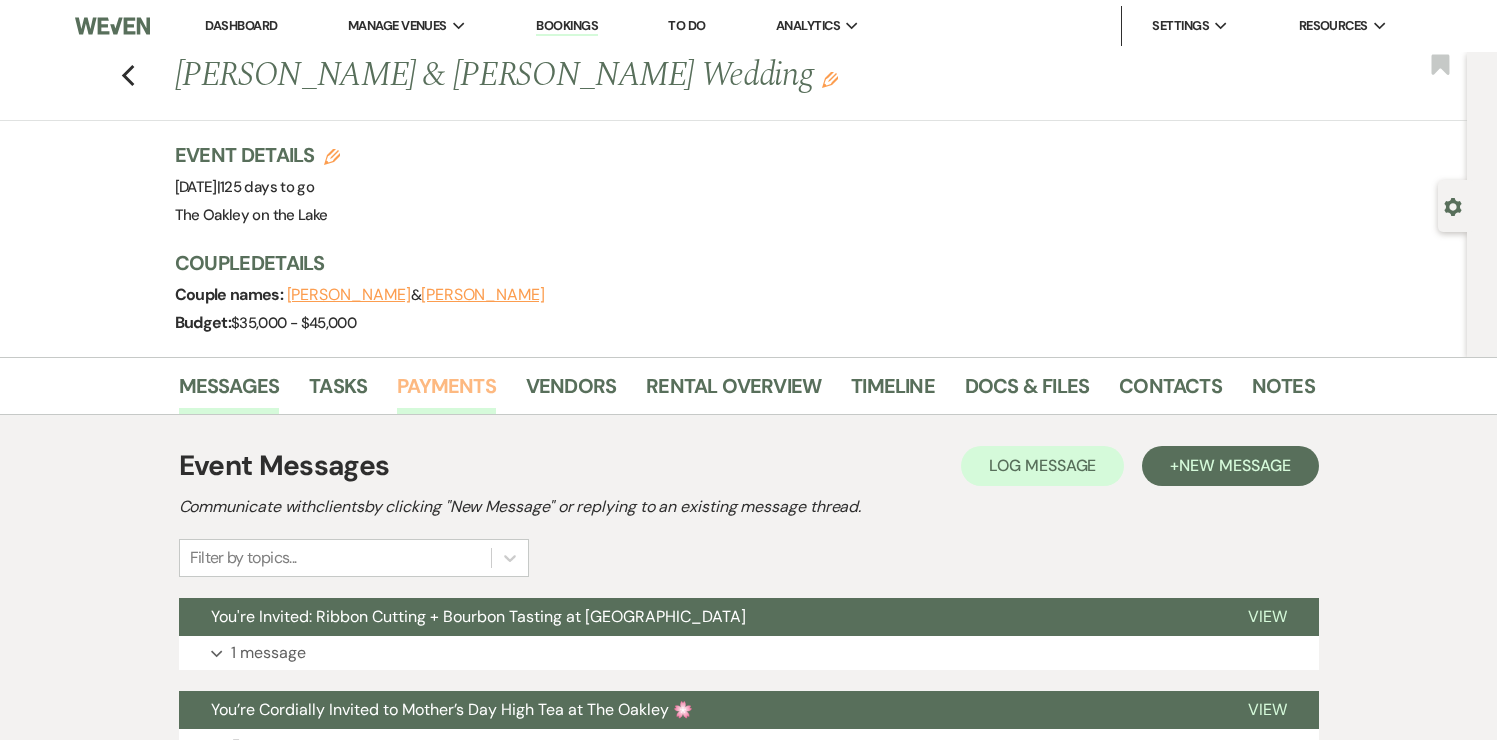 click on "Payments" at bounding box center (446, 392) 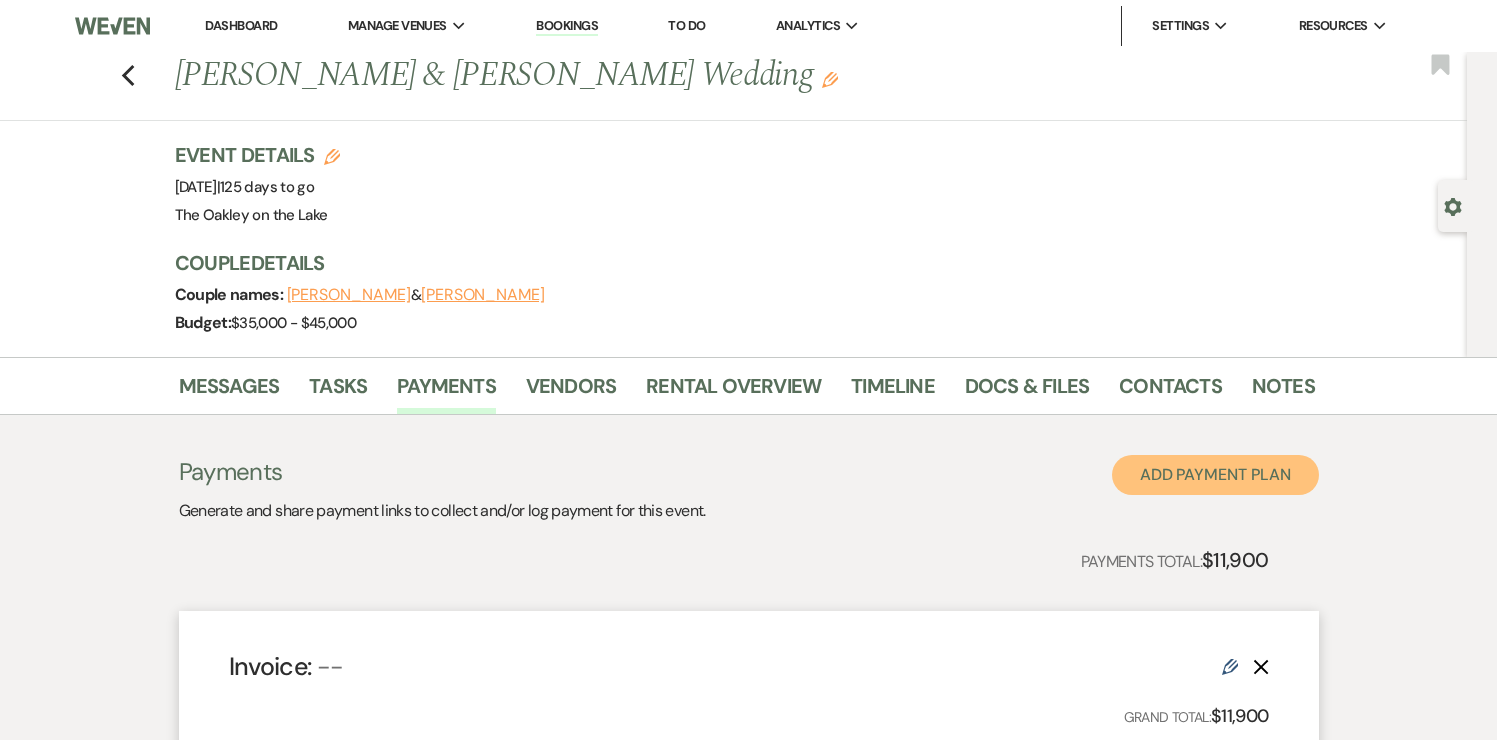 click on "Add Payment Plan" at bounding box center [1215, 475] 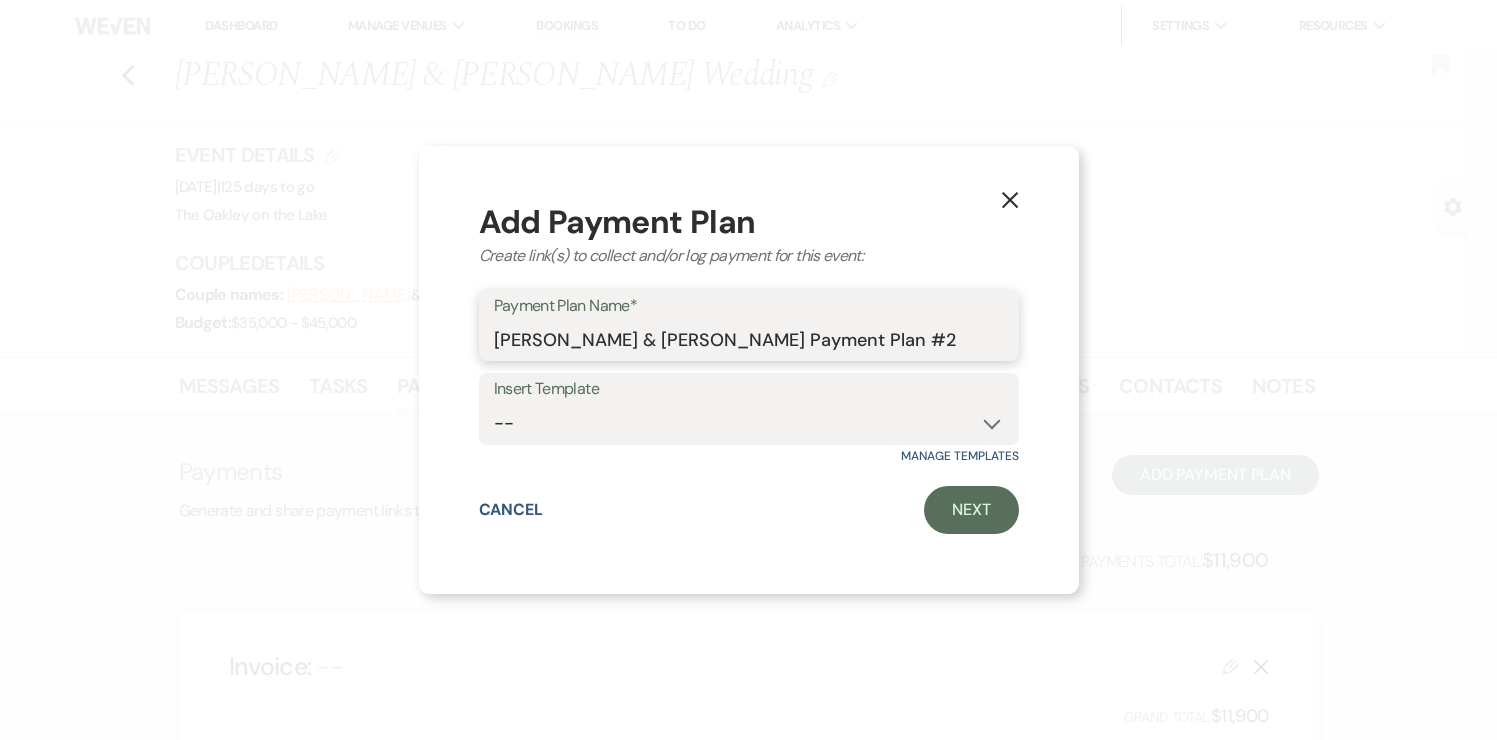 drag, startPoint x: 924, startPoint y: 340, endPoint x: 479, endPoint y: 346, distance: 445.04044 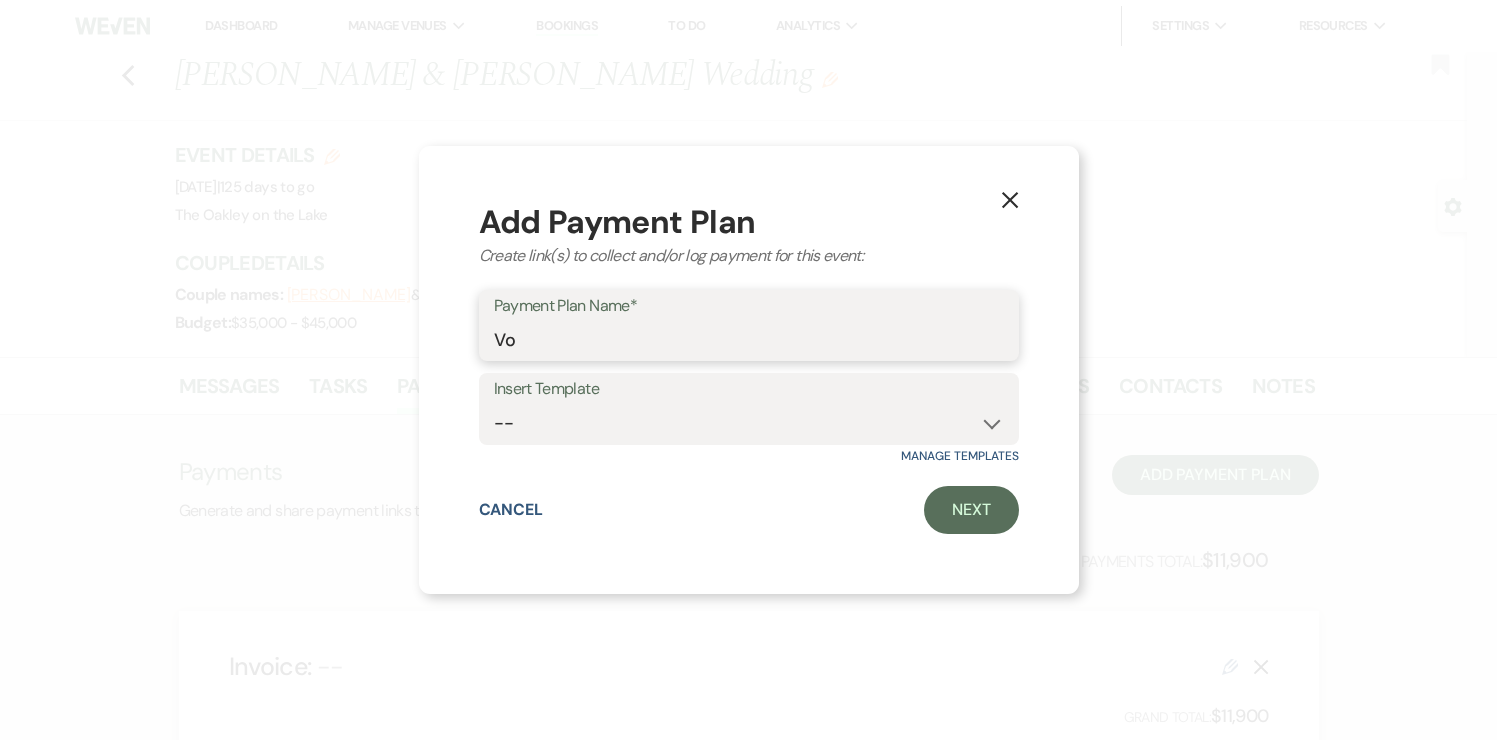type on "Vow Villa Rental" 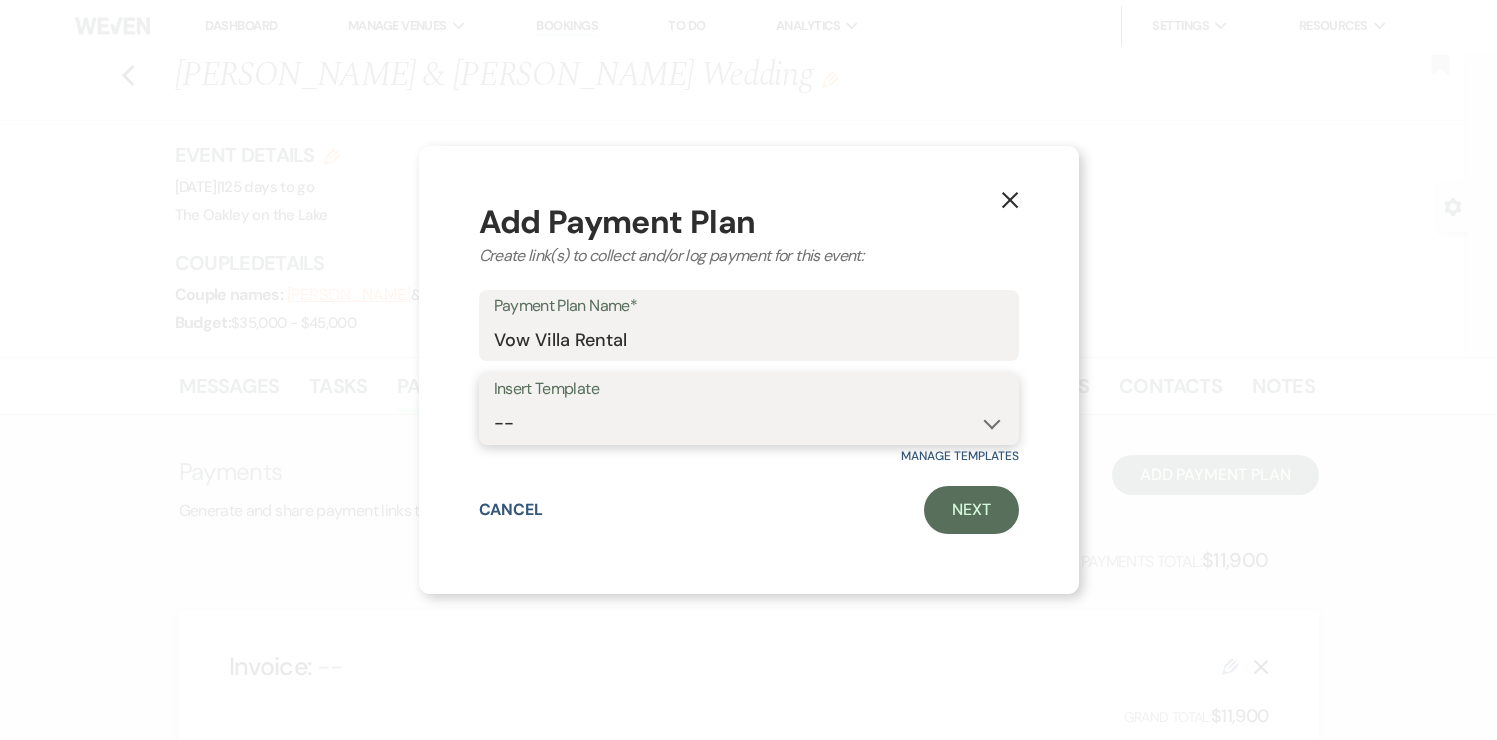 click on "-- Security Deposit Add On - Early Arrival" at bounding box center [749, 423] 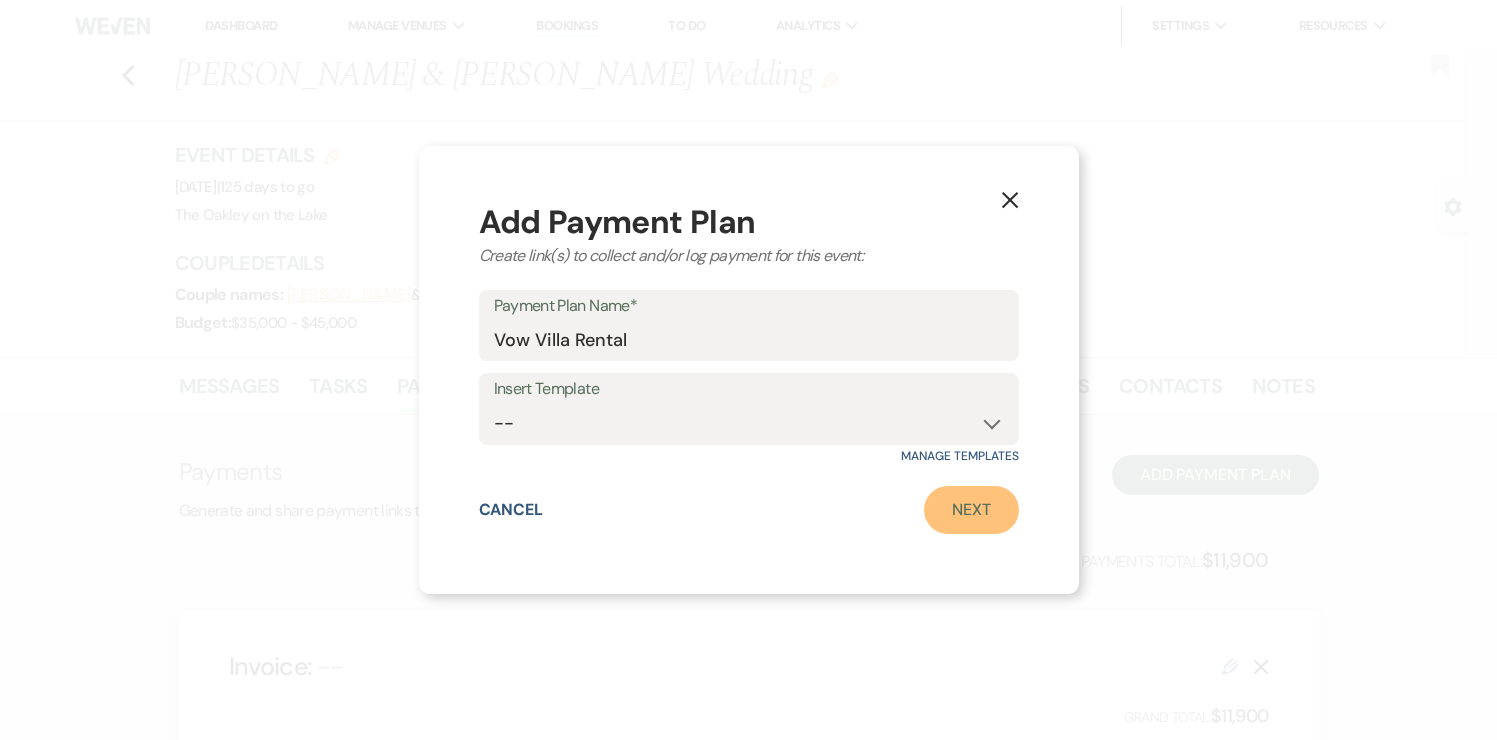 click on "Next" at bounding box center (971, 510) 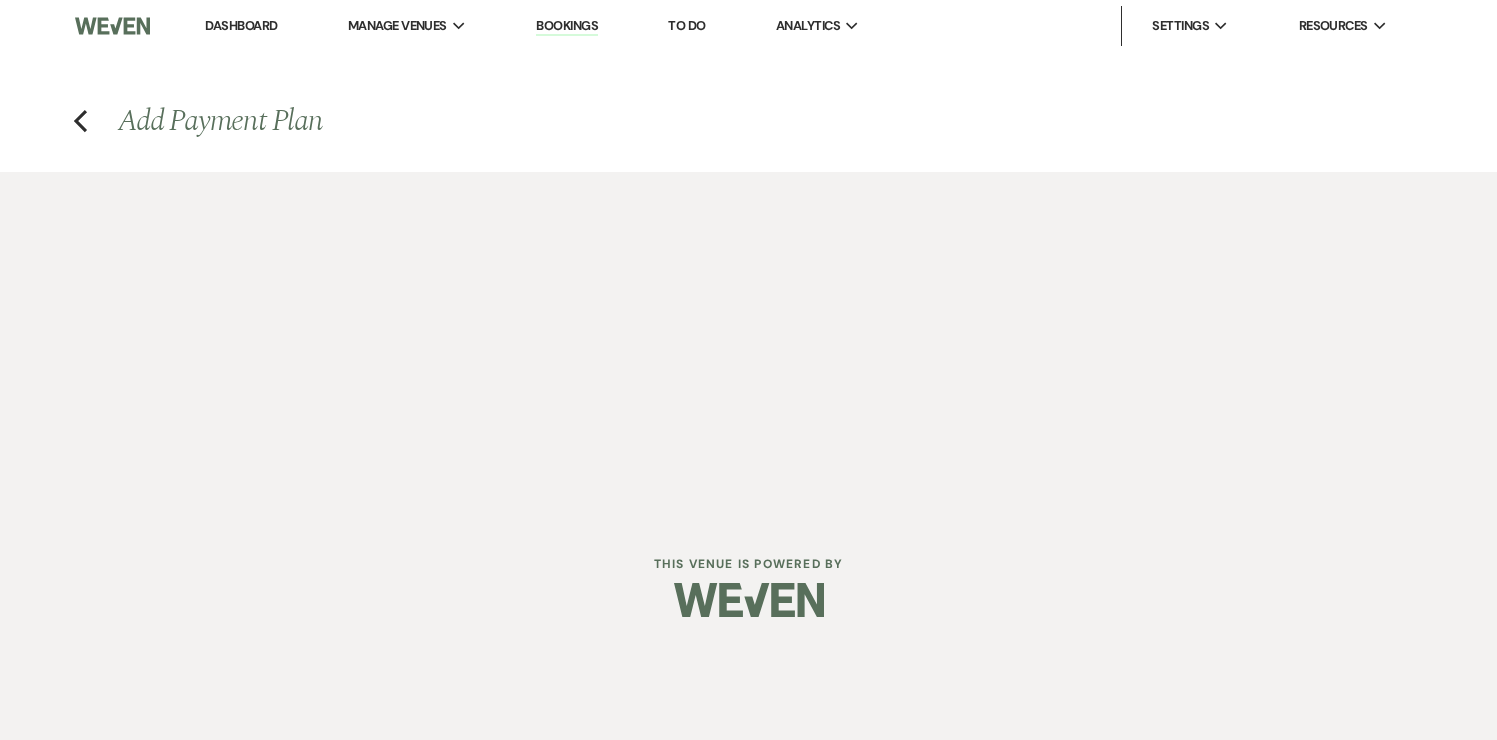 select on "2" 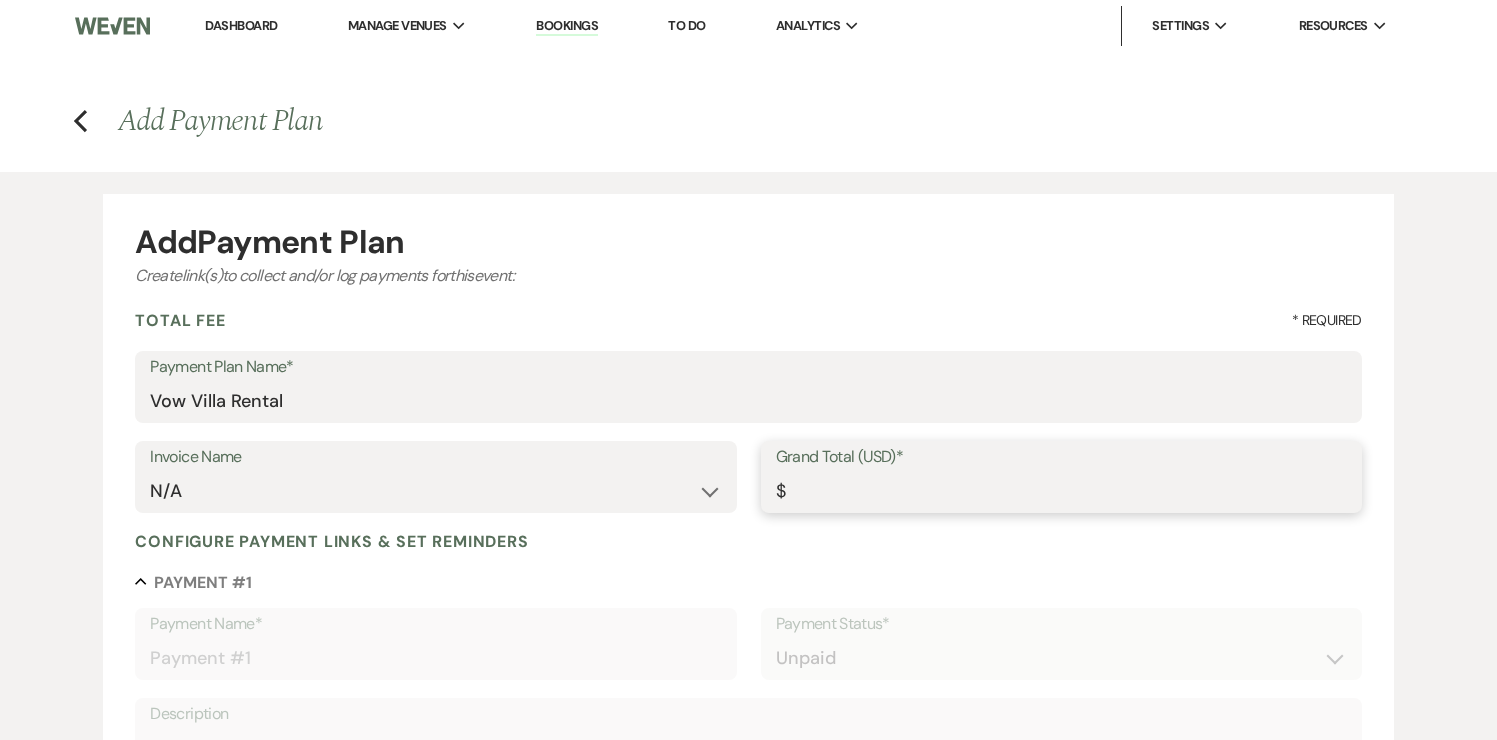 click on "Grand Total (USD)*" at bounding box center [1061, 491] 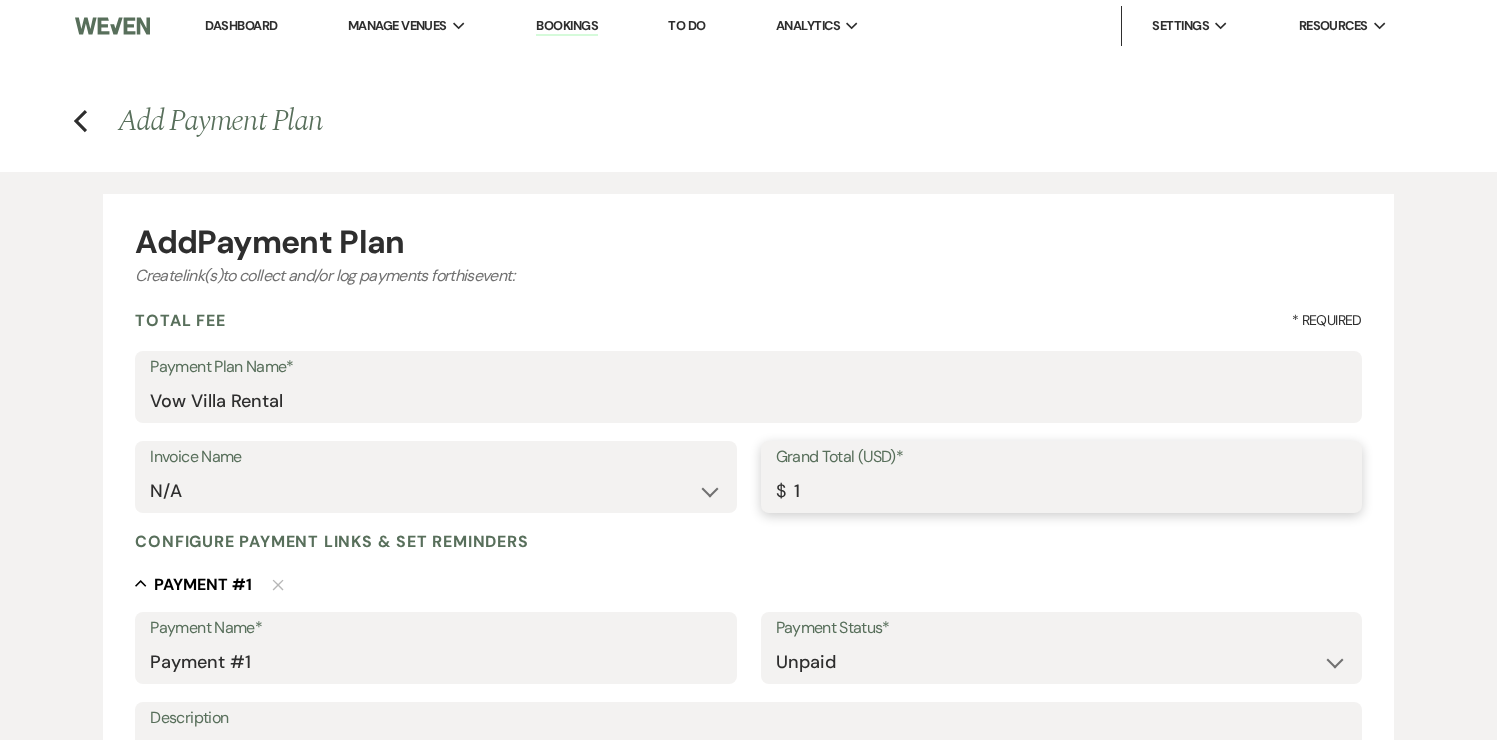 type on "15" 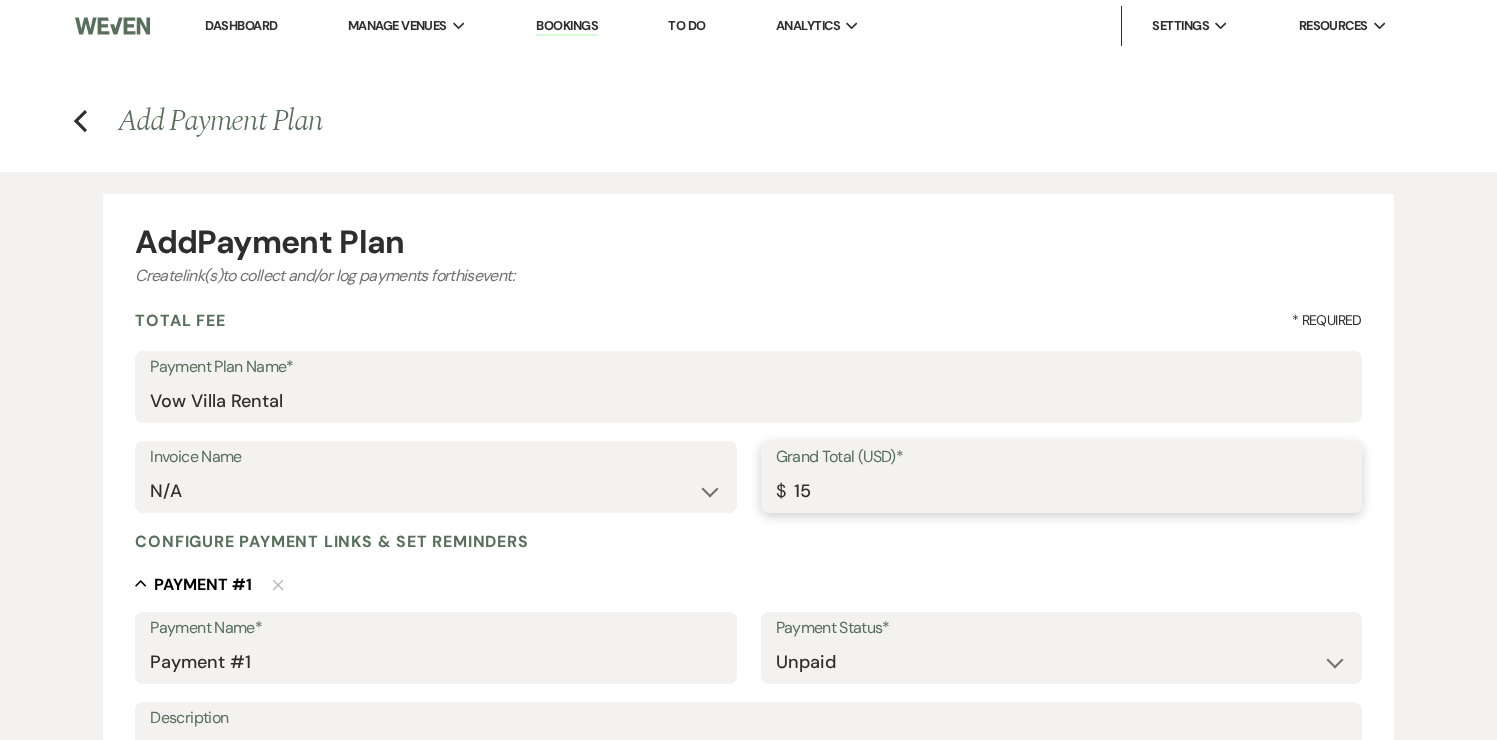 type on "150" 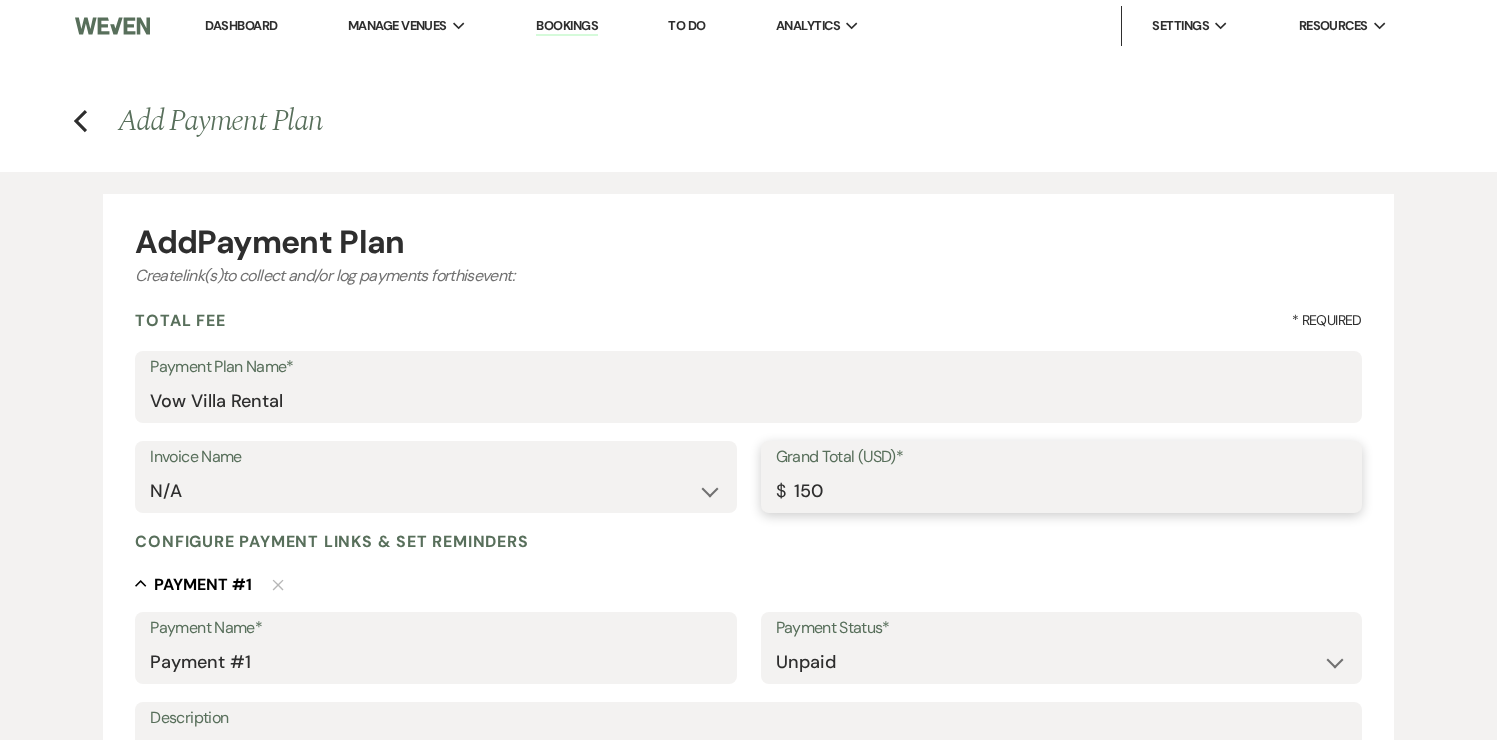 type on "1500" 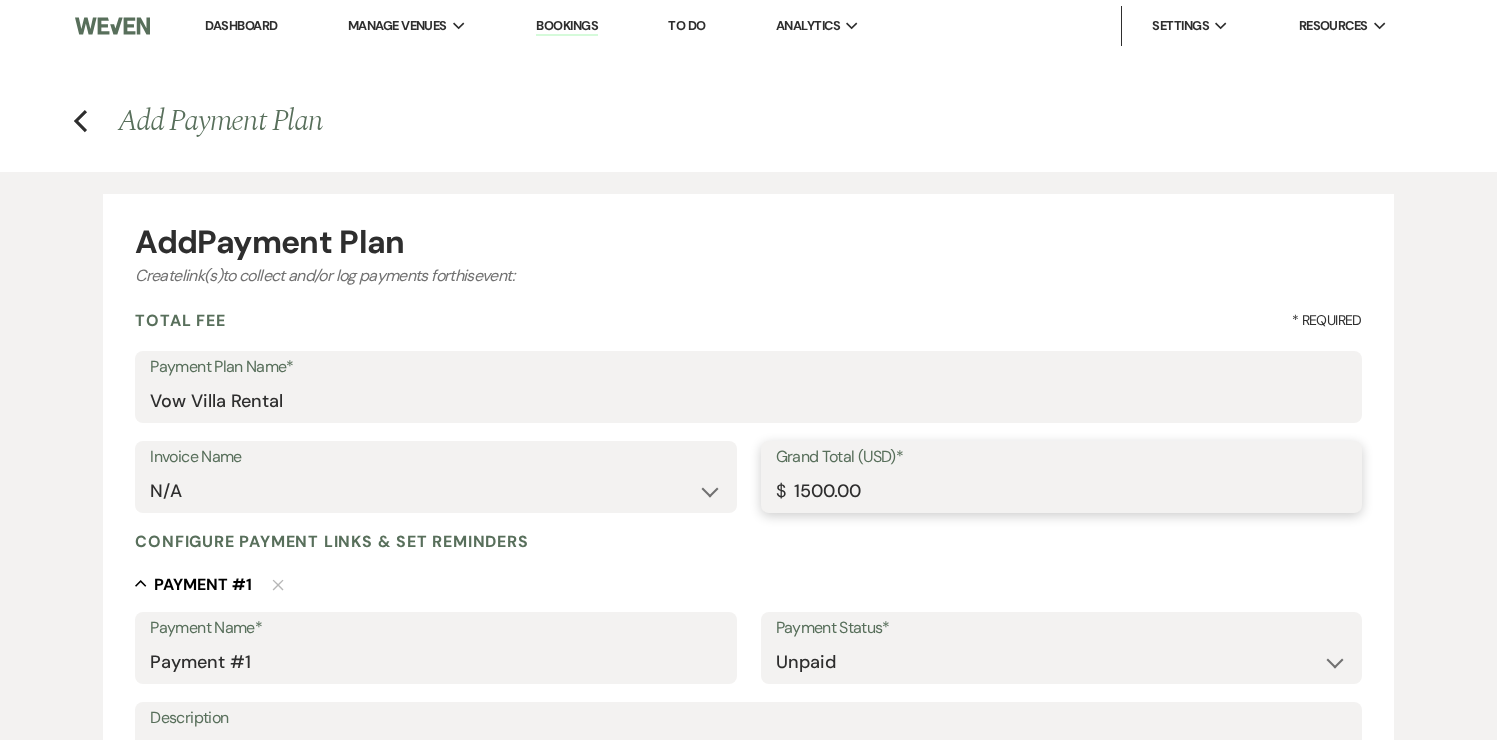 type on "1500.00" 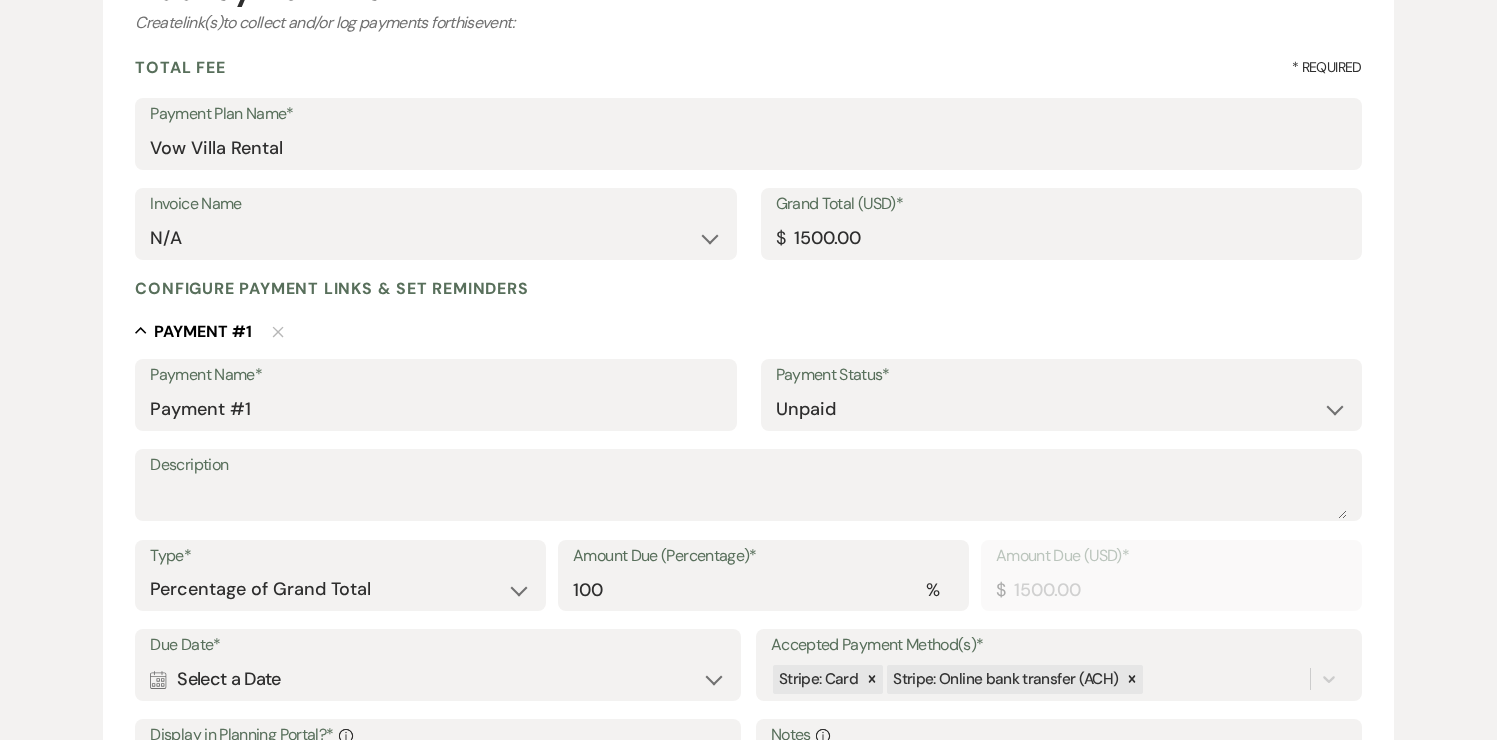 scroll, scrollTop: 257, scrollLeft: 0, axis: vertical 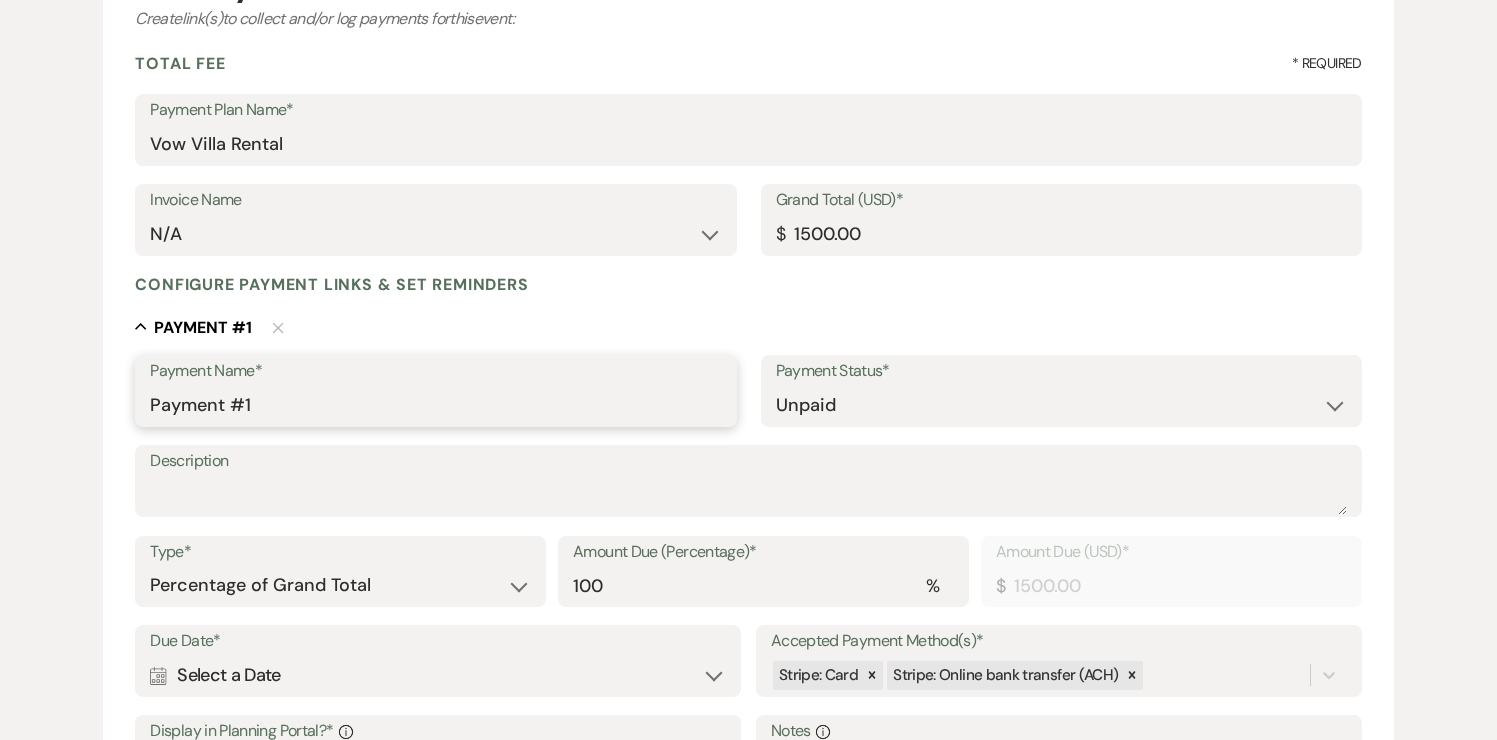 click on "Payment #1" at bounding box center [435, 405] 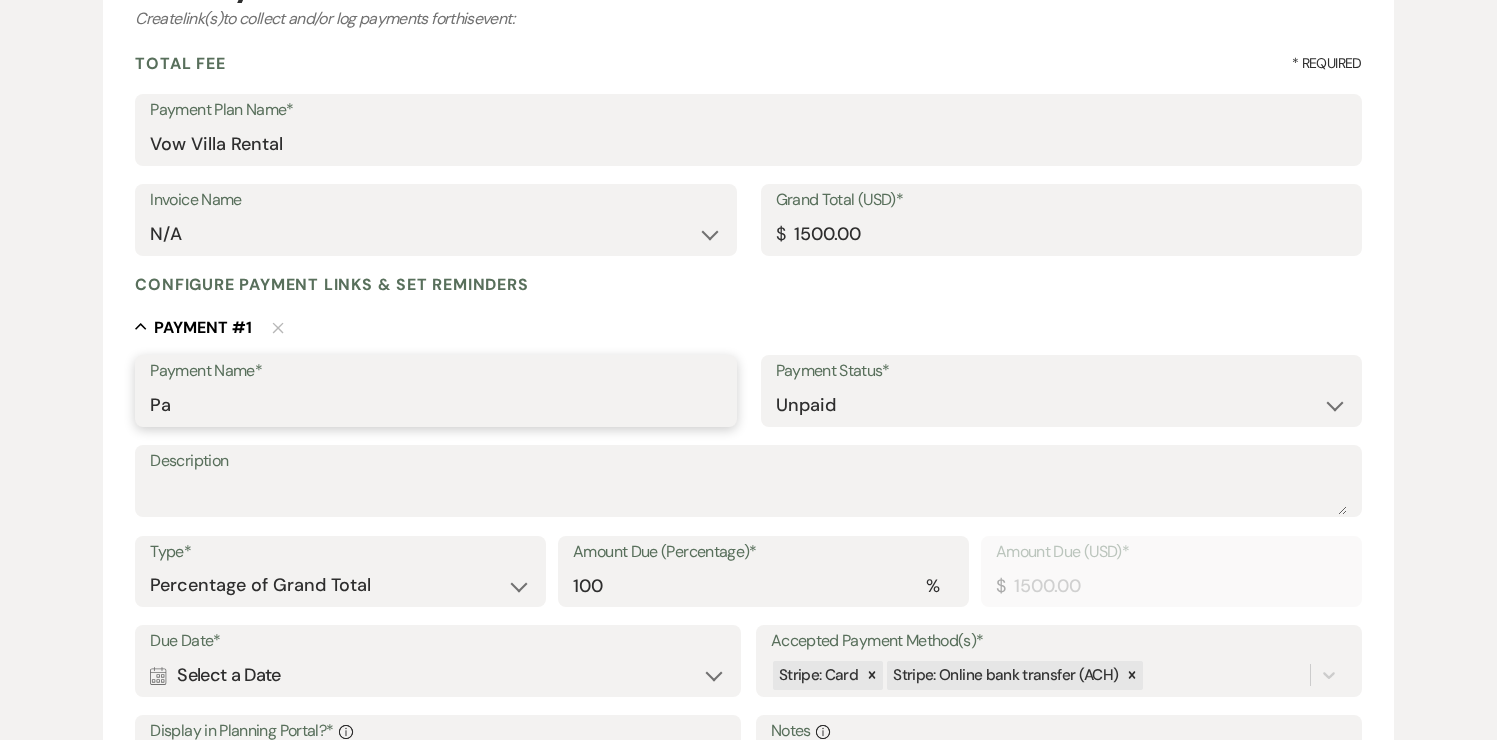type on "P" 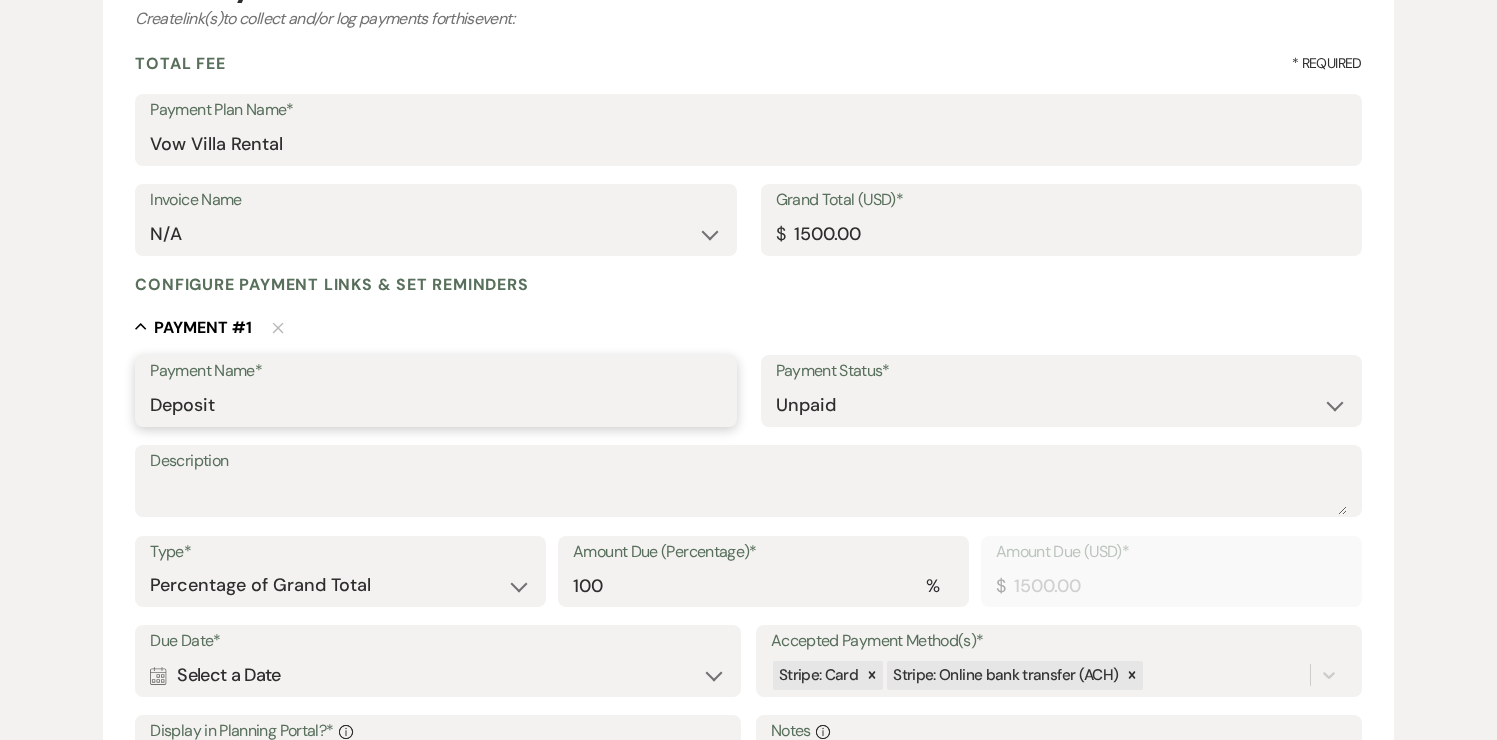 type on "Deposit -Vow Villa" 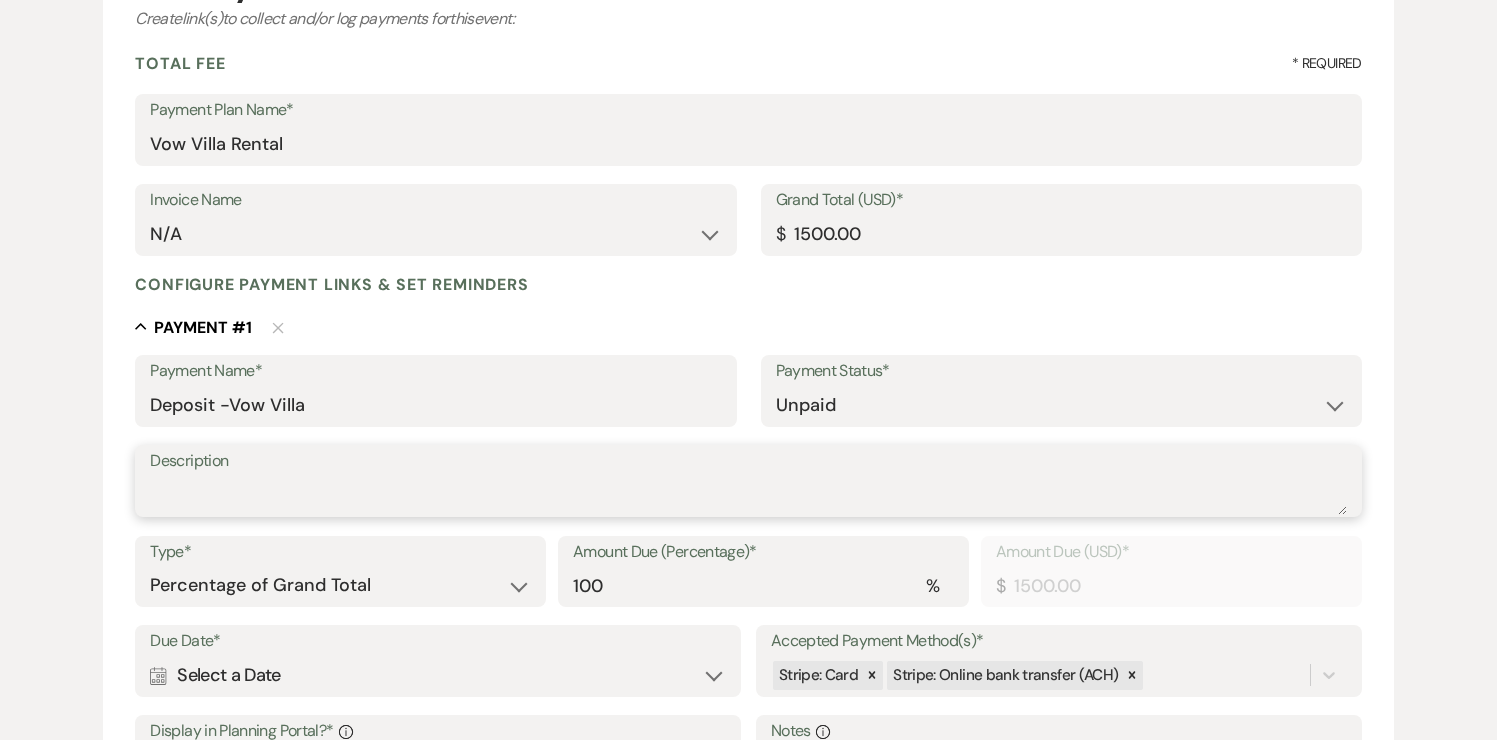 click on "Description" at bounding box center (748, 495) 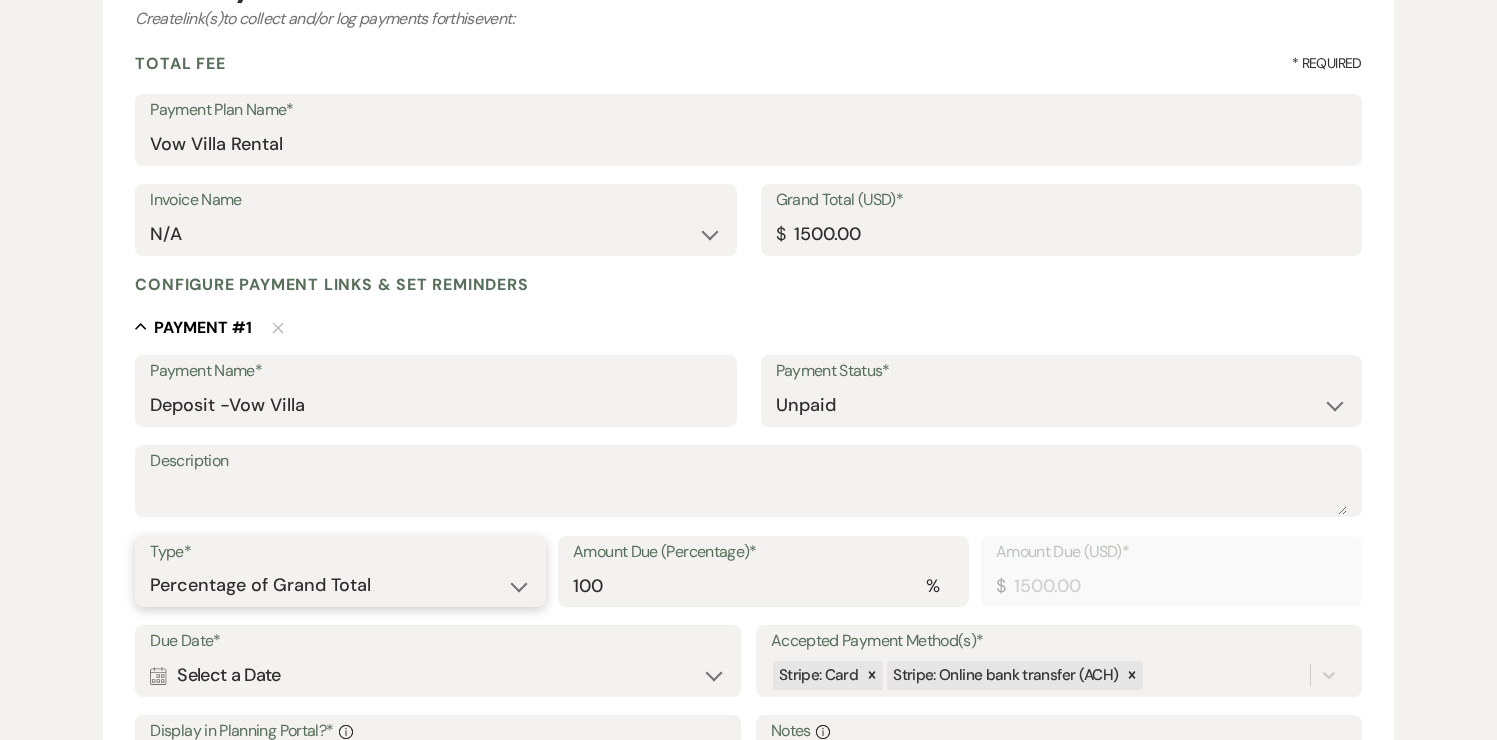 click on "Dollar Amount Percentage of Grand Total" at bounding box center (340, 585) 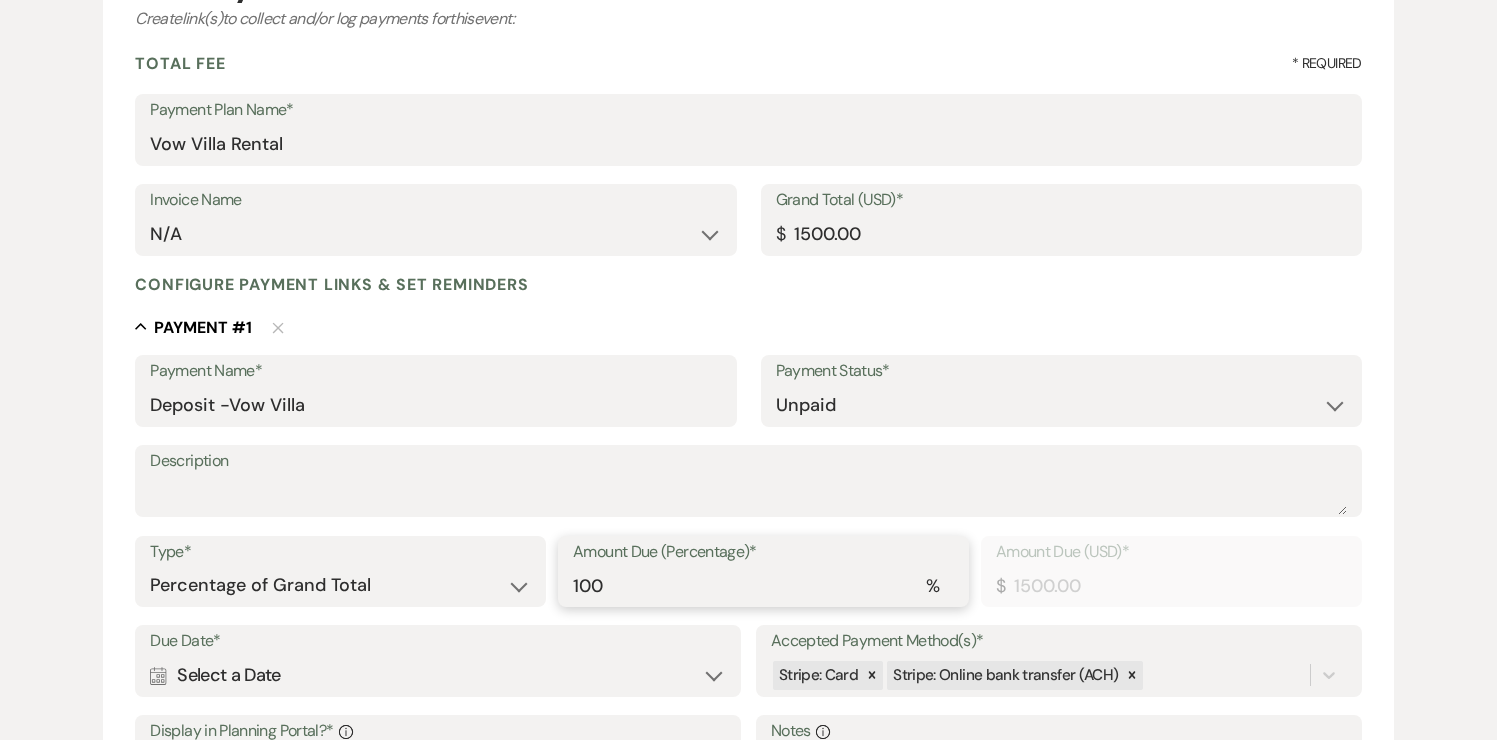 click on "100" at bounding box center [763, 585] 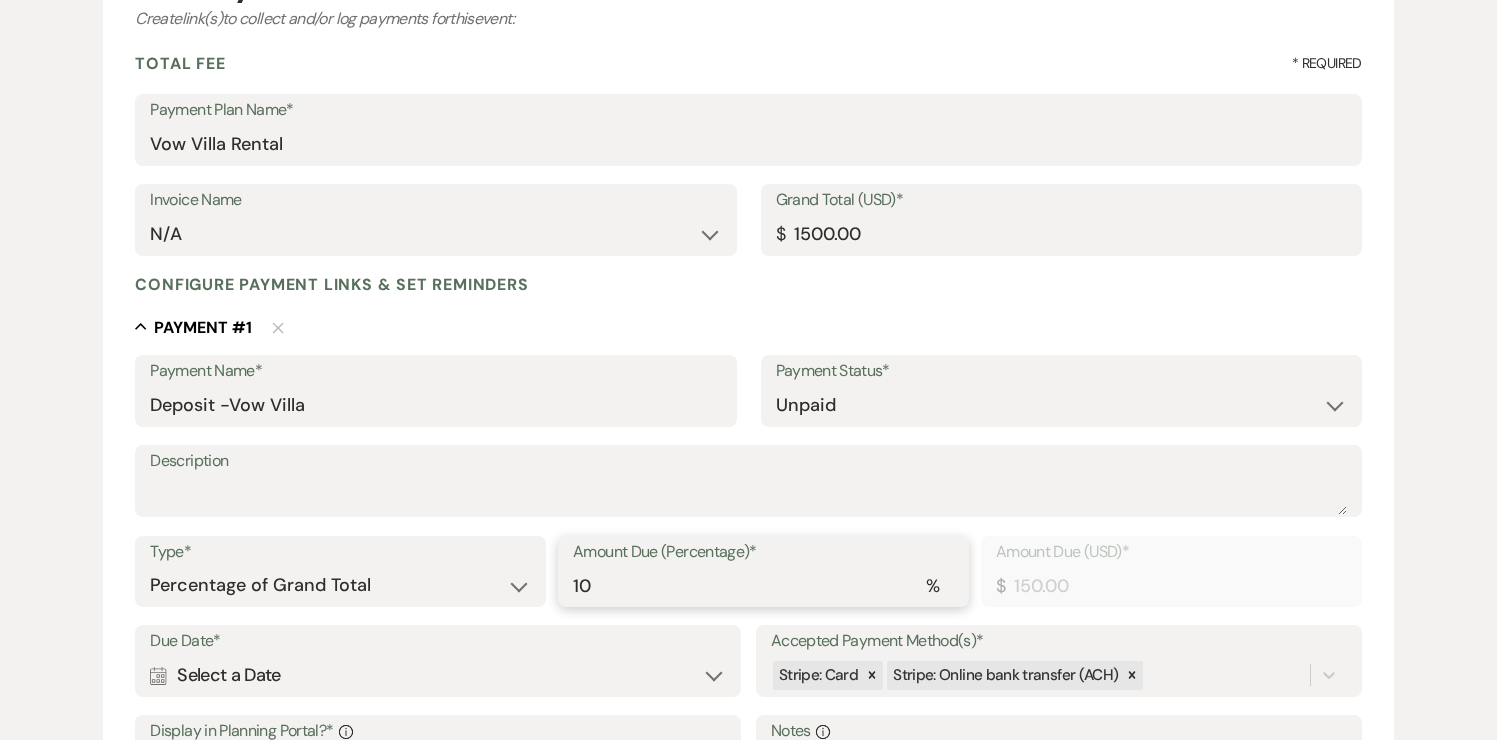type on "1" 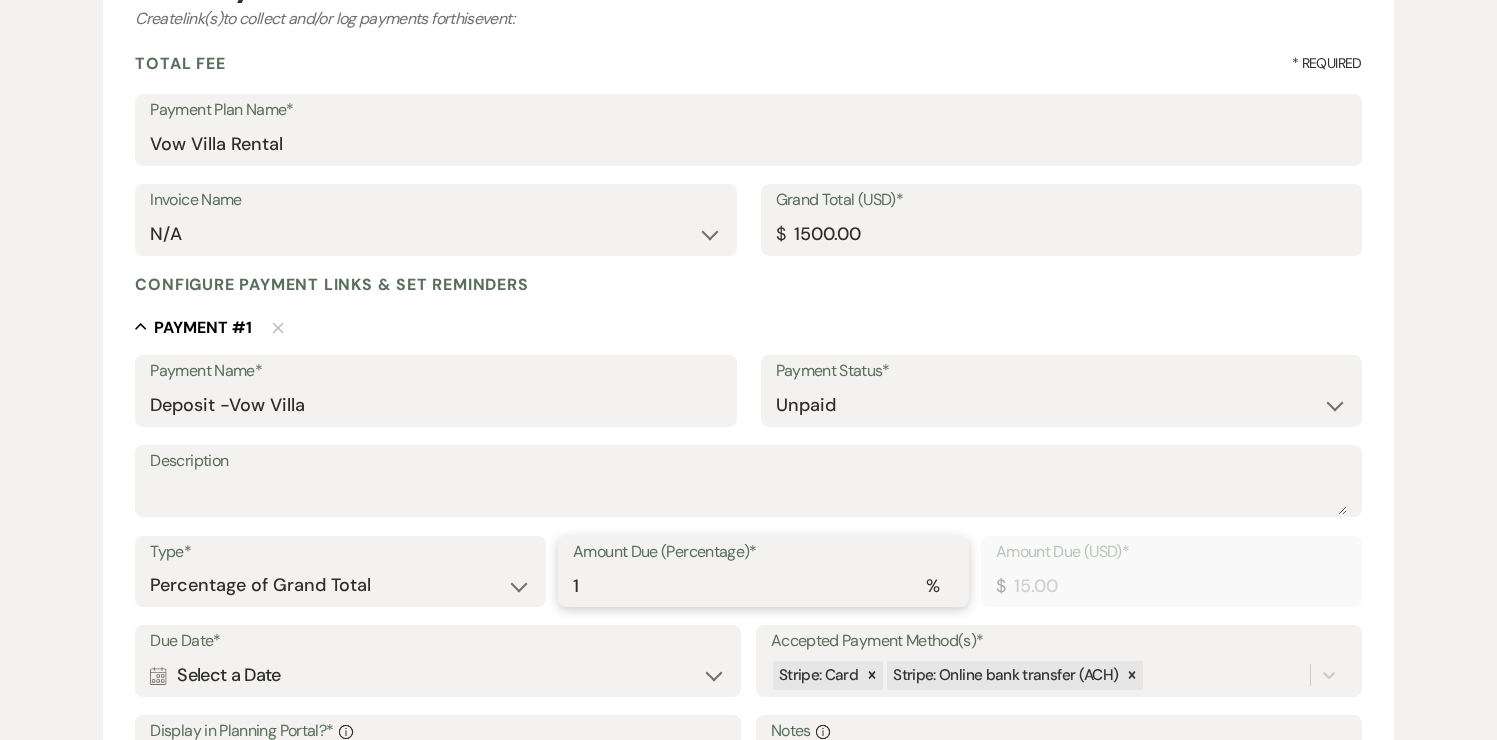 type 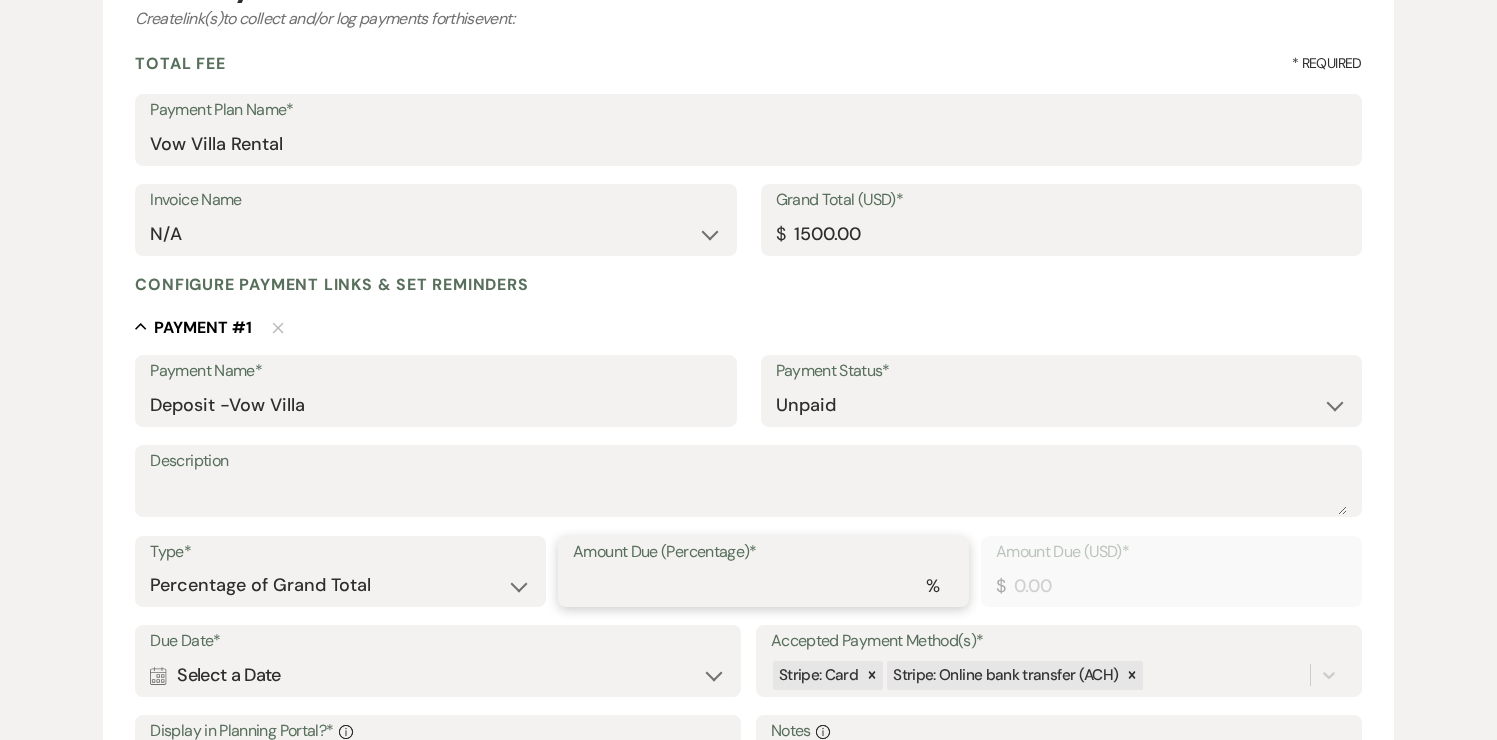 type on "5" 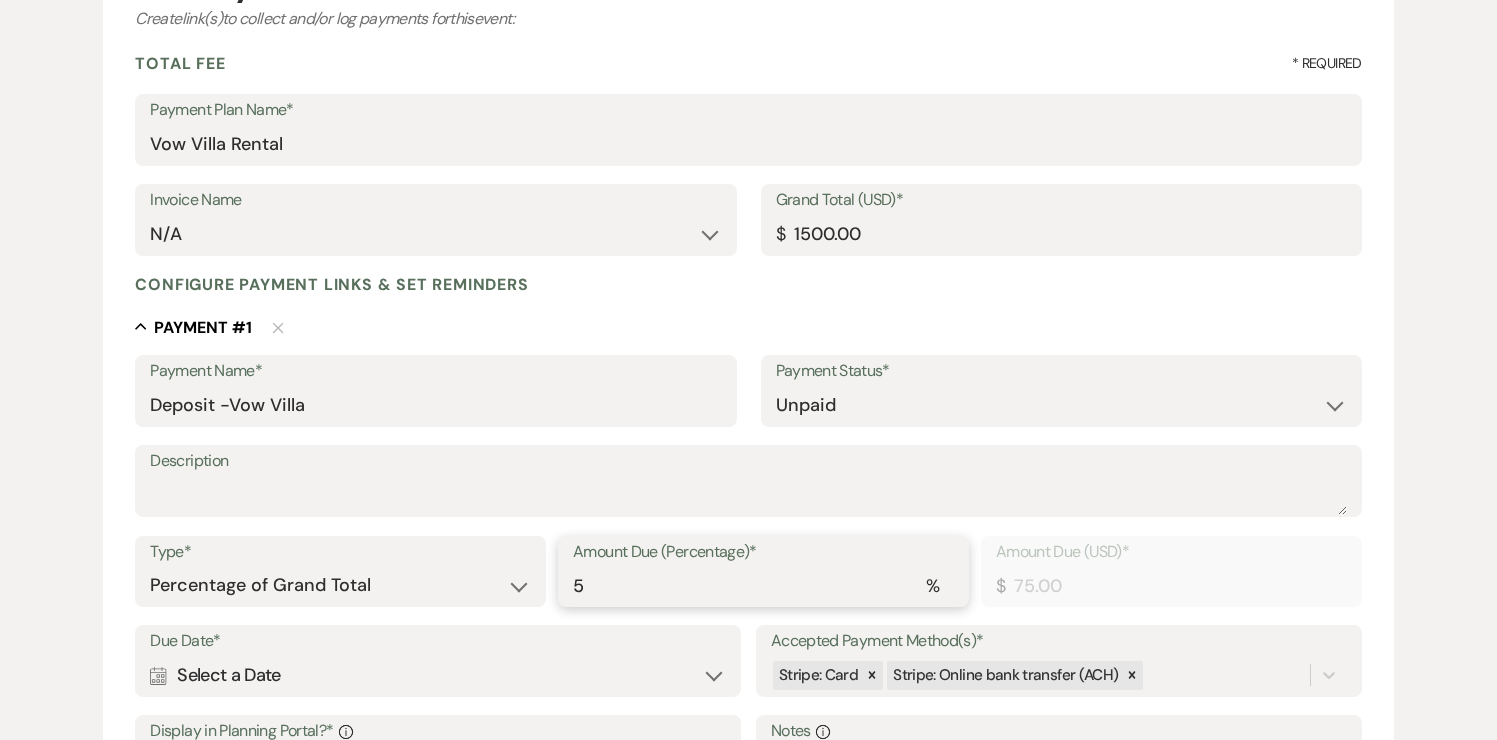 type on "50" 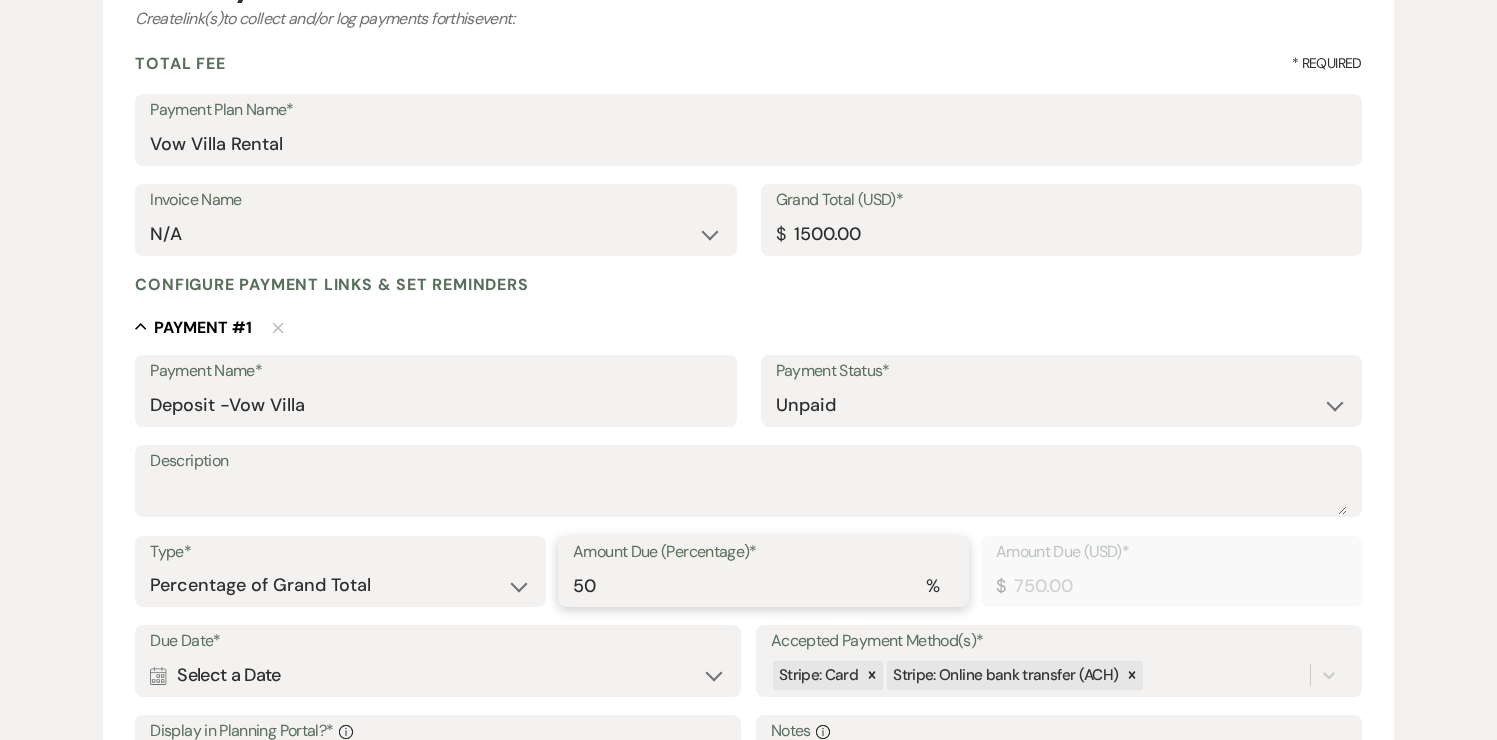 type on "50" 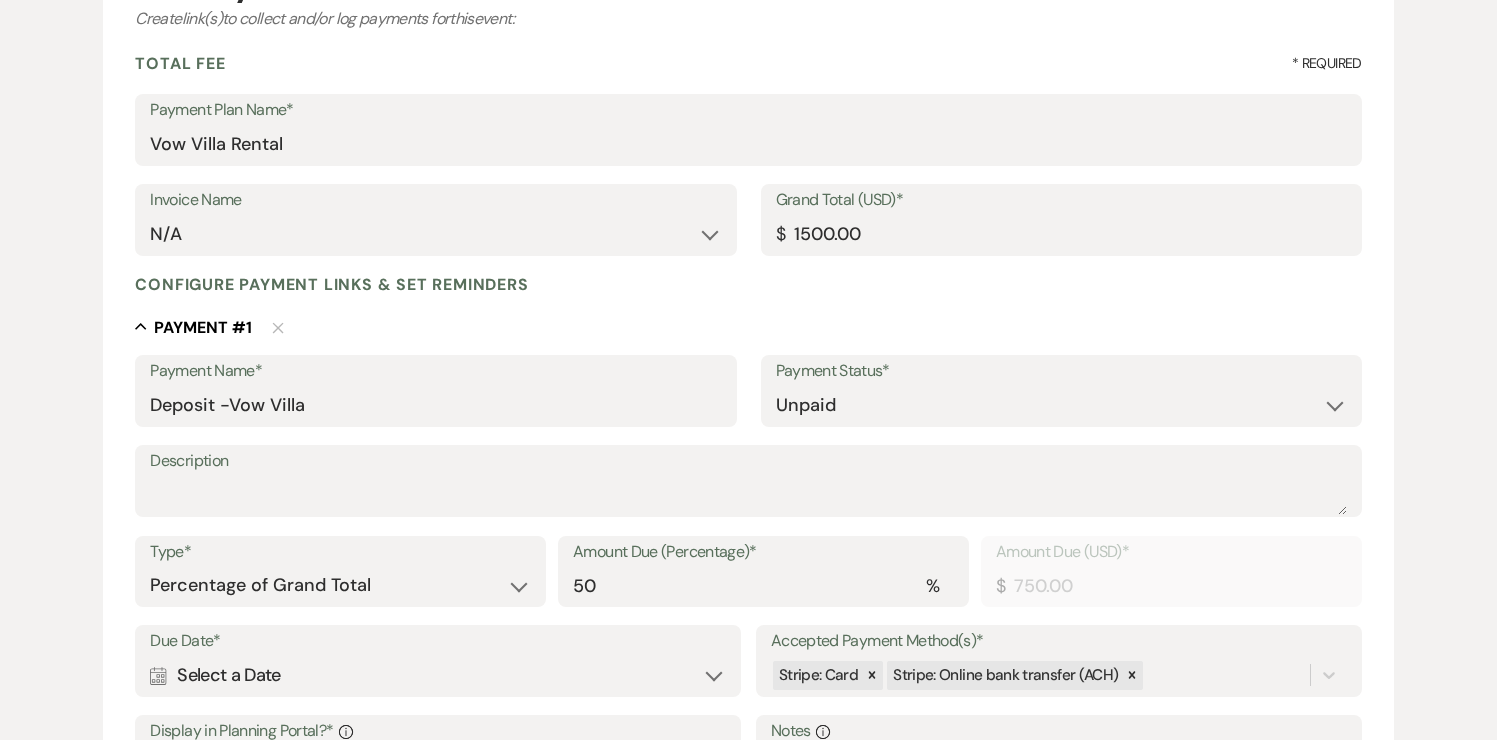 click on "Calendar Select a Date Expand" at bounding box center (438, 675) 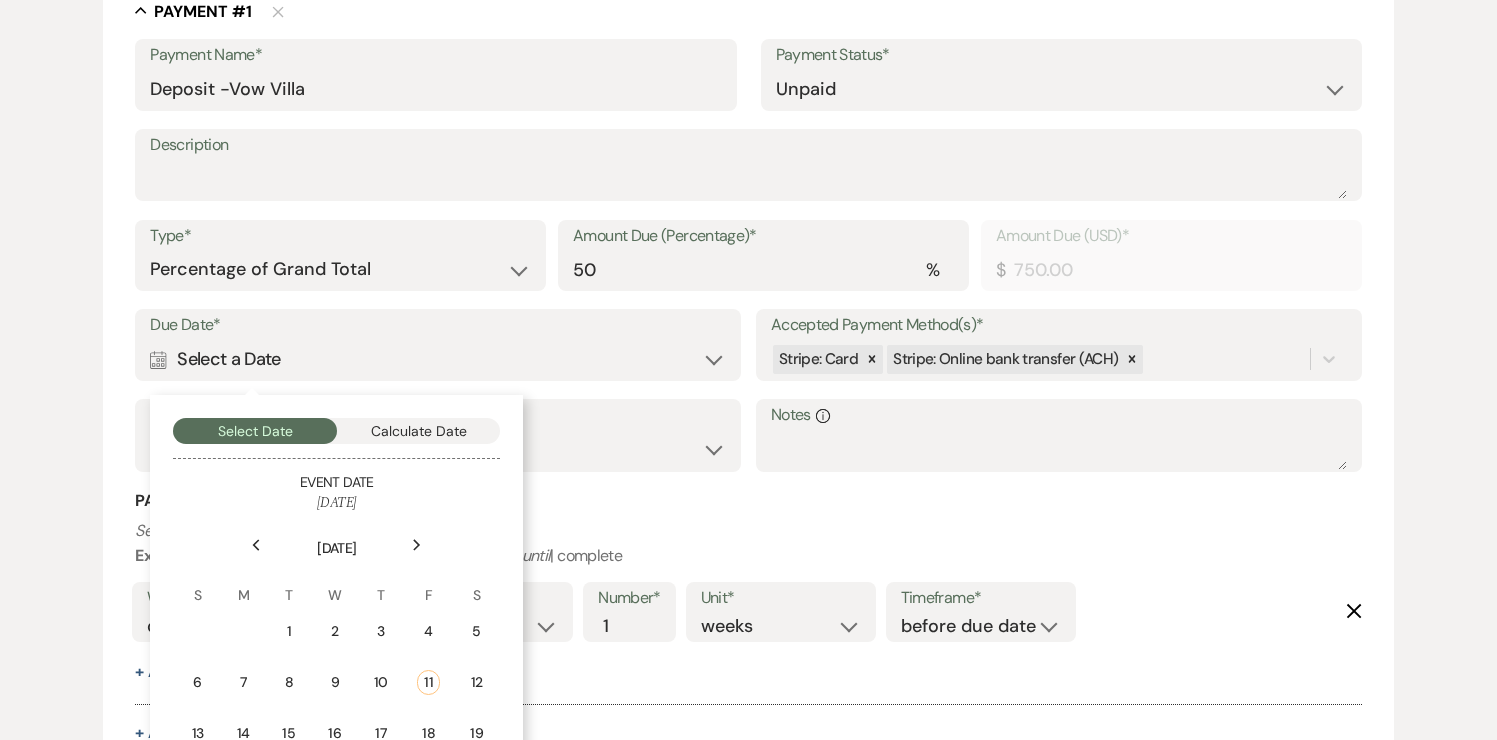 scroll, scrollTop: 633, scrollLeft: 0, axis: vertical 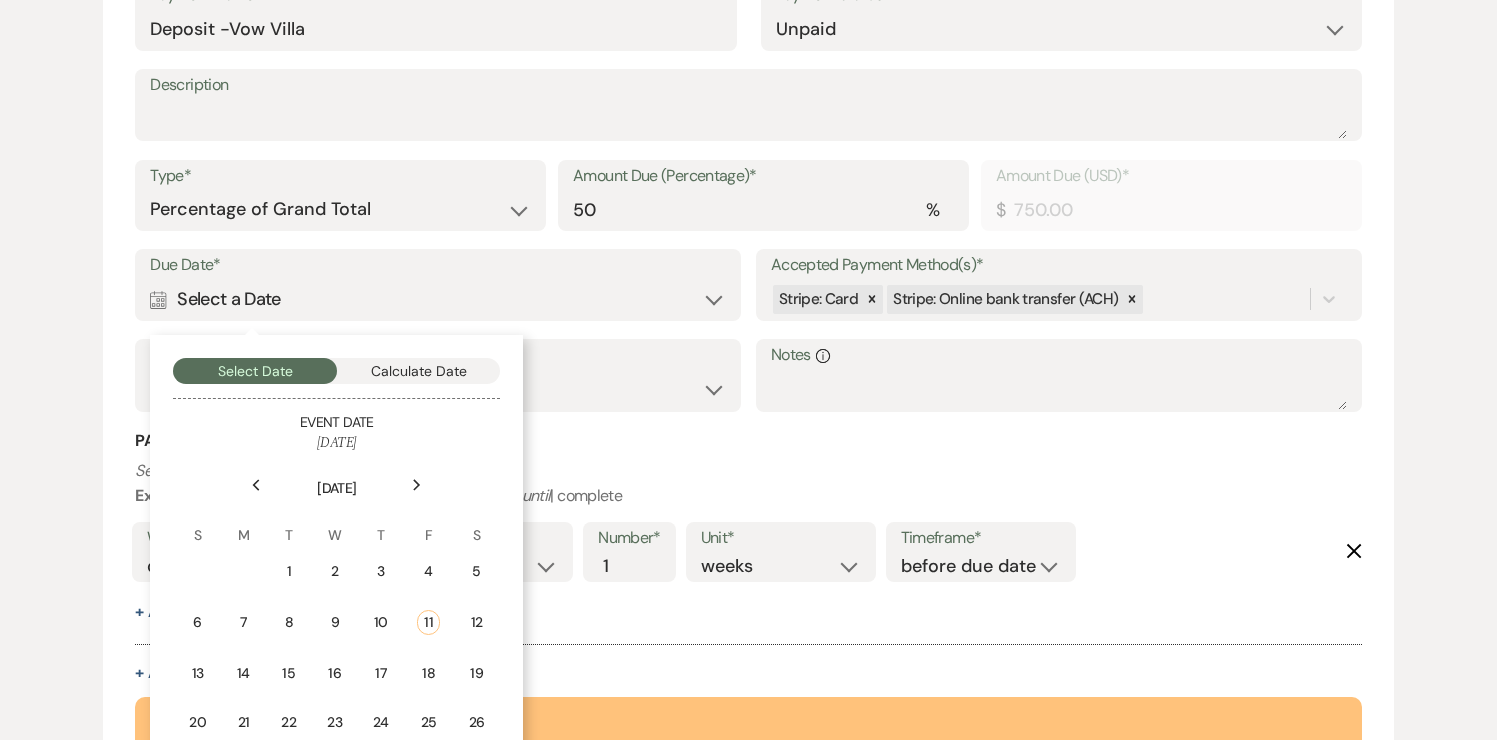click on "Previous" at bounding box center [256, 485] 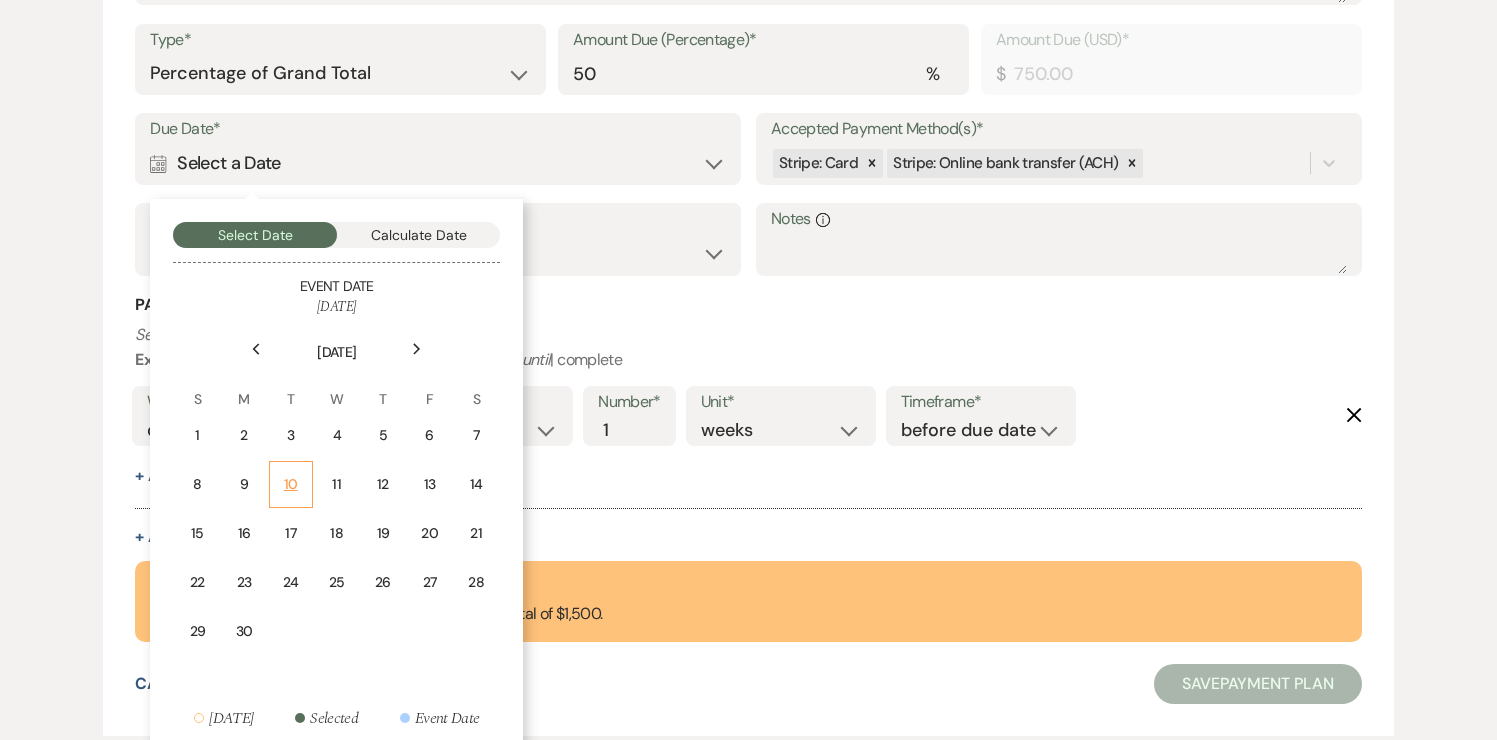 scroll, scrollTop: 772, scrollLeft: 0, axis: vertical 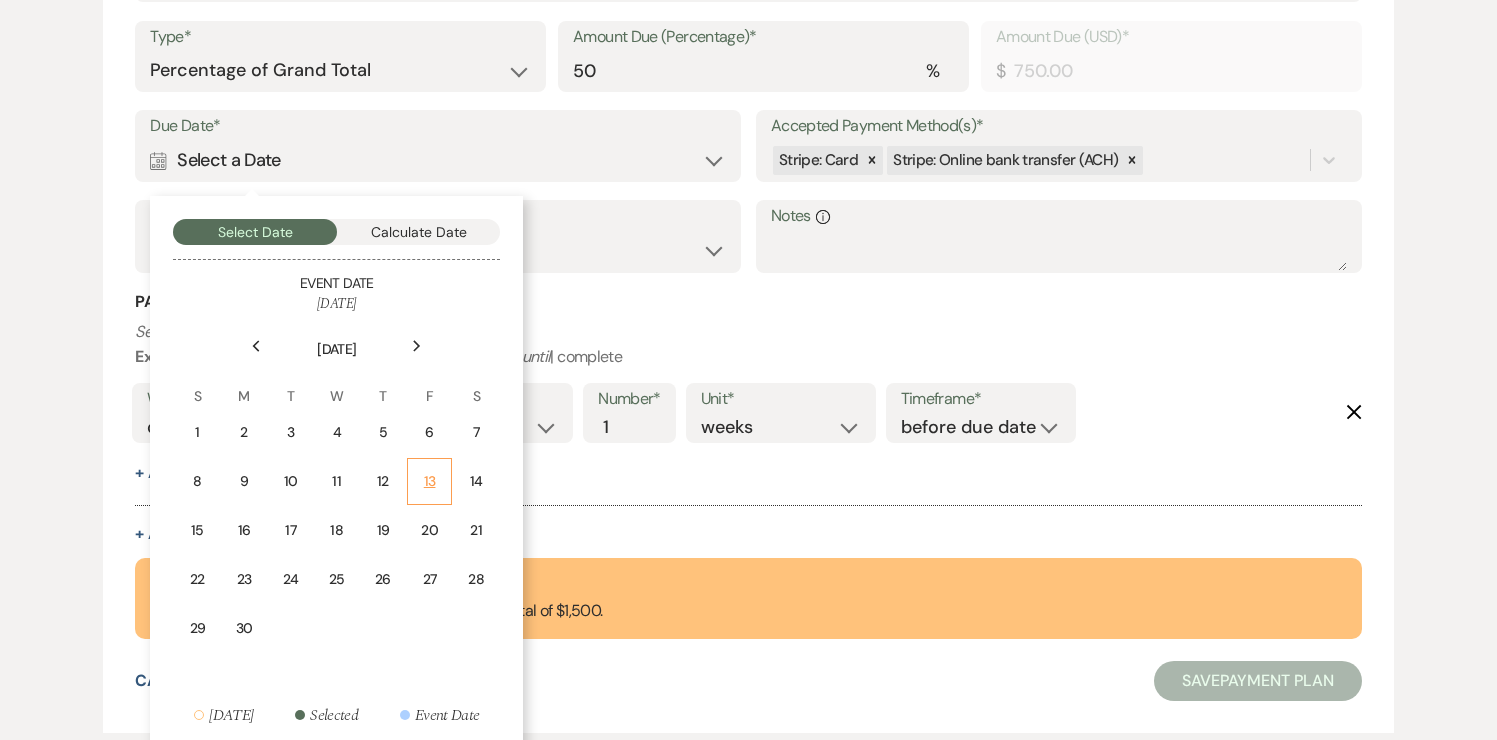 click on "13" at bounding box center [429, 481] 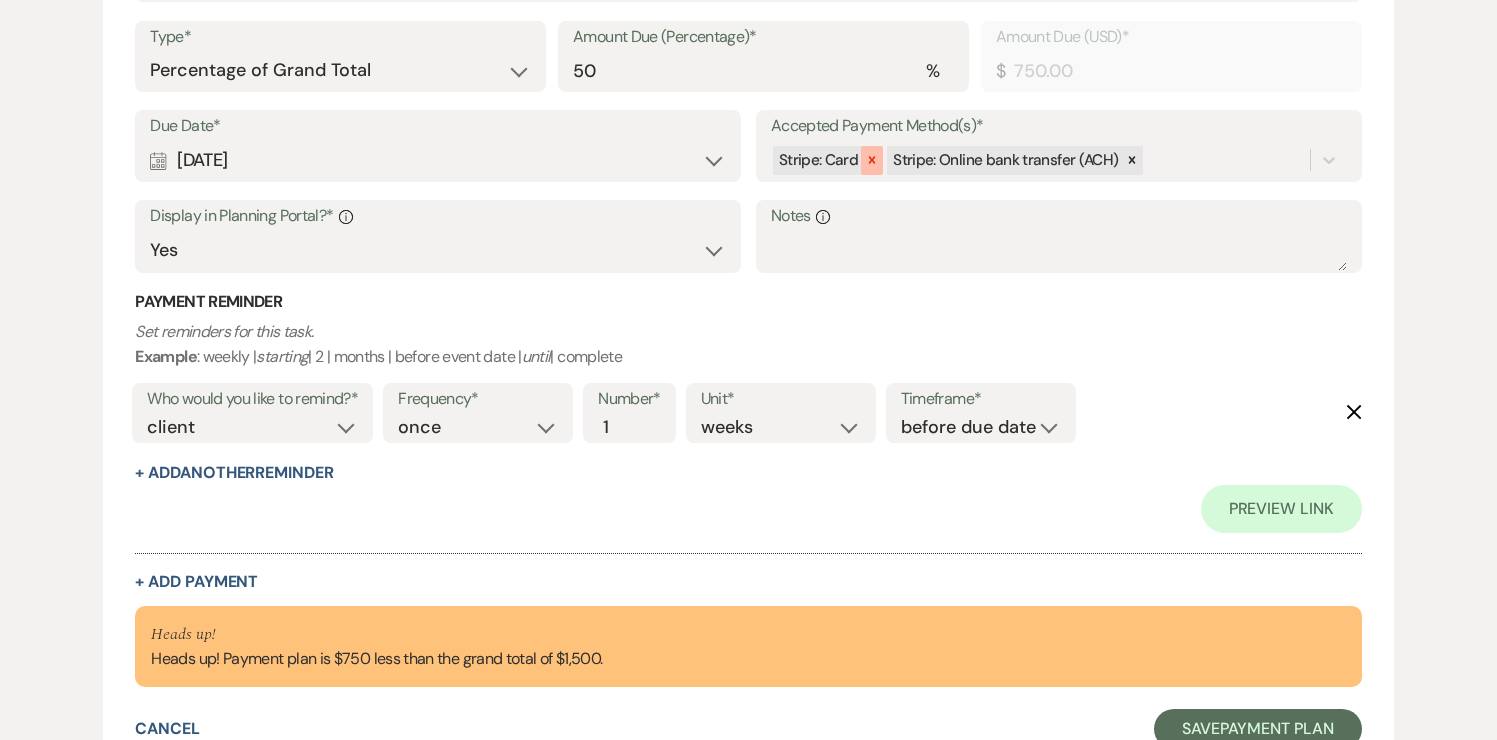 click 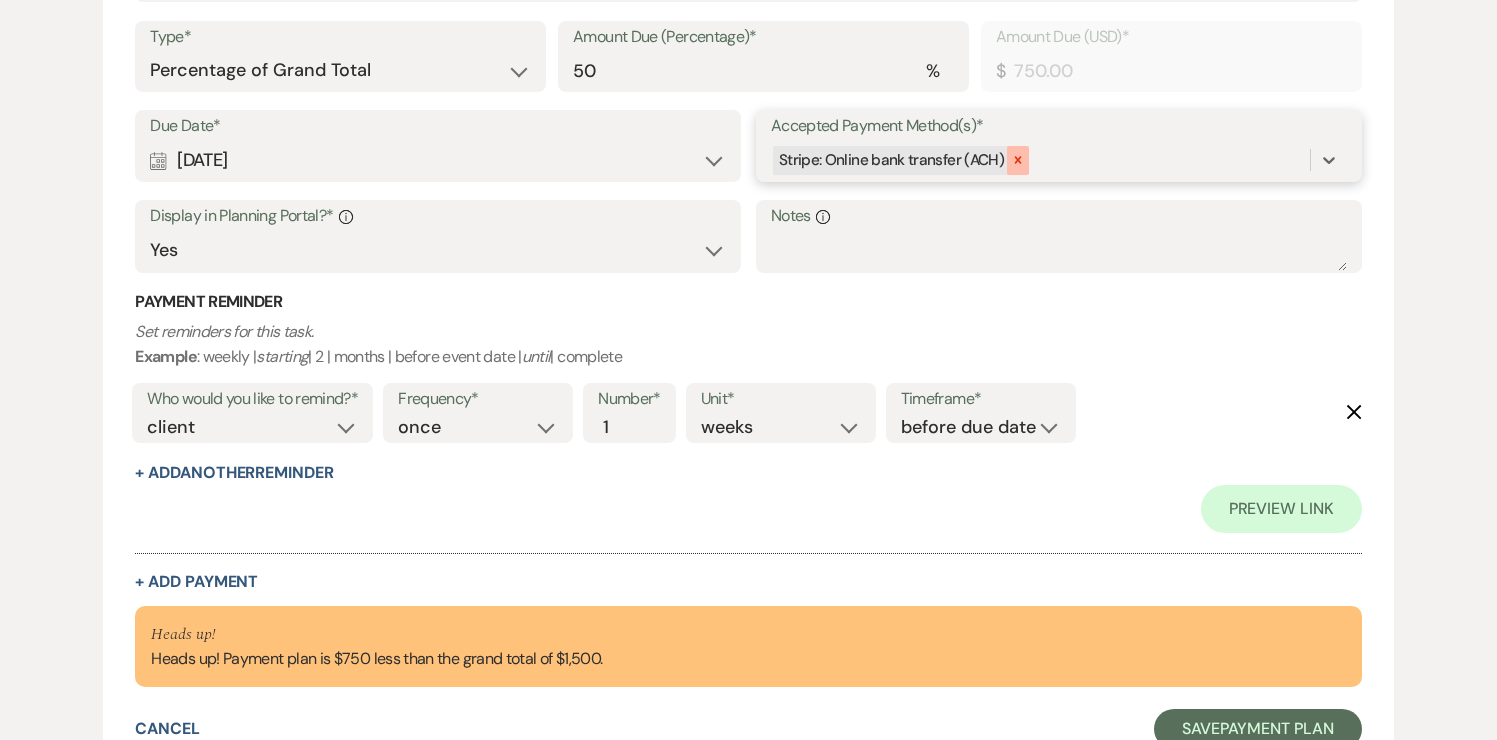 click 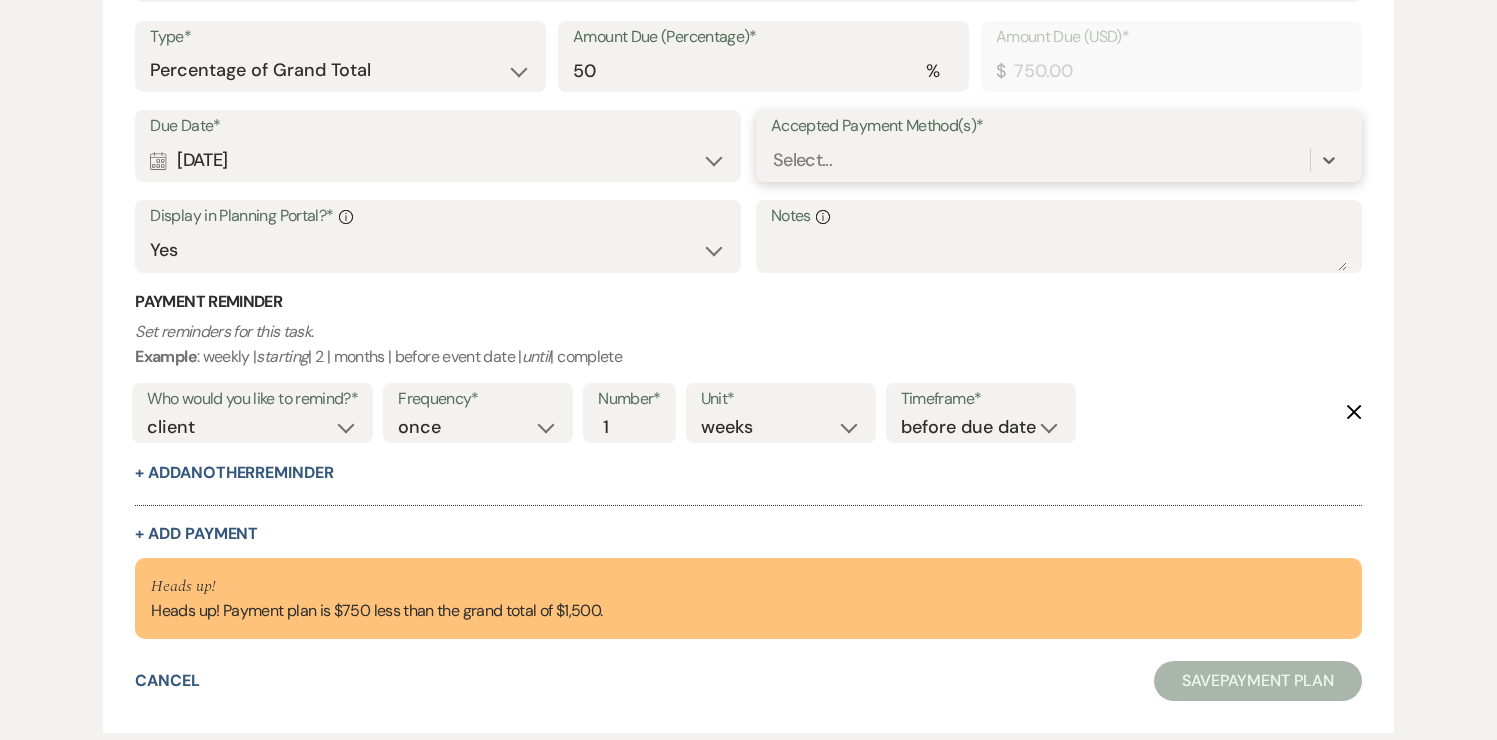 click on "Select..." at bounding box center (1040, 160) 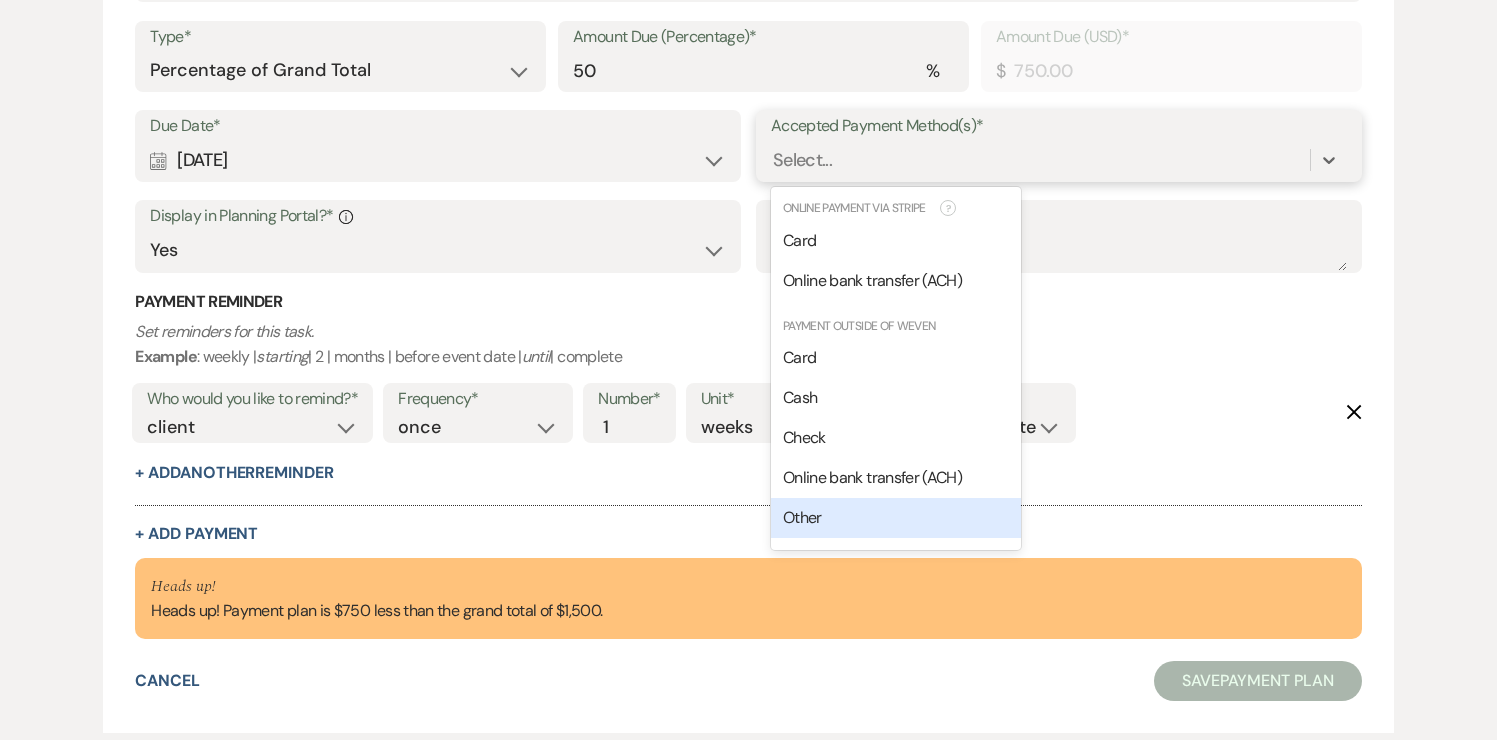 click on "Other" at bounding box center (896, 518) 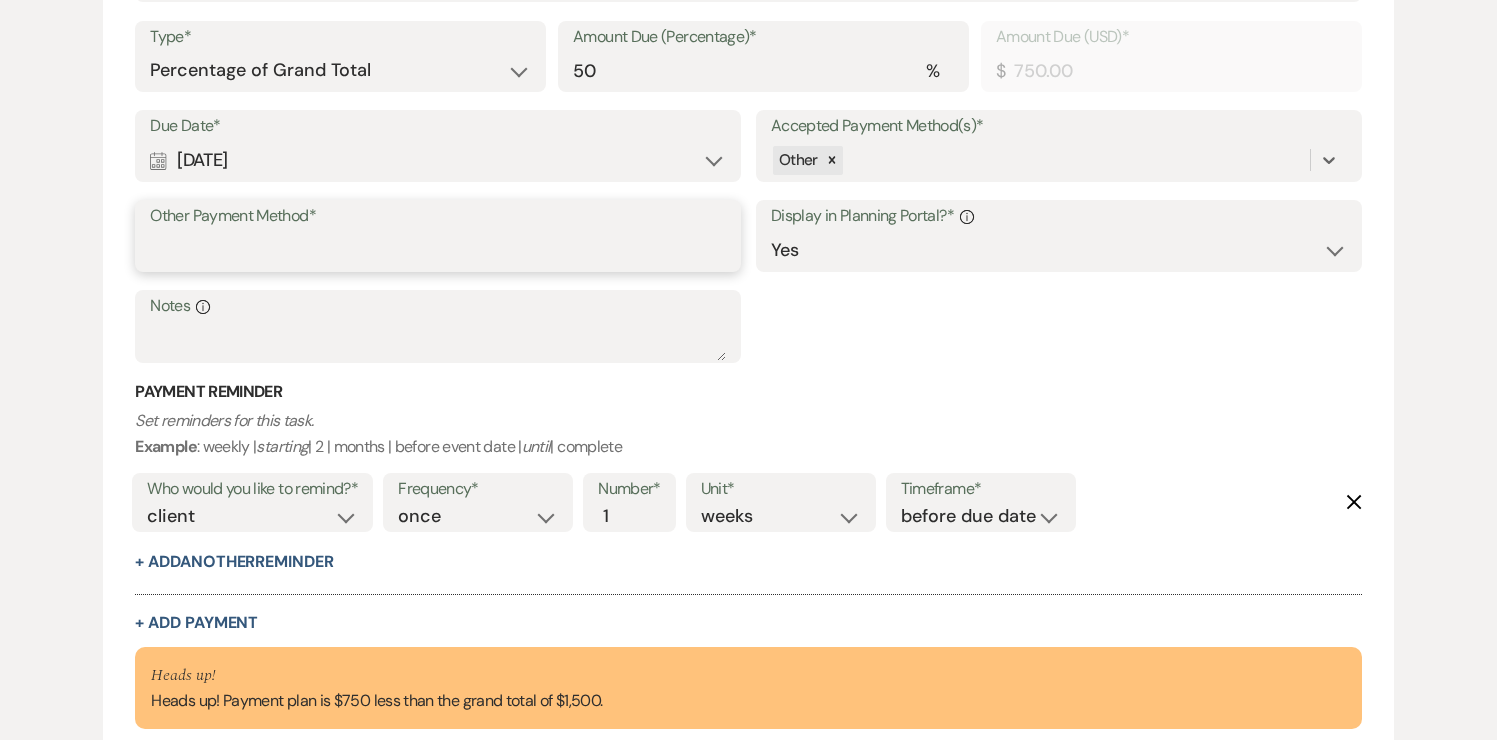 click on "Other Payment Method*" at bounding box center (438, 250) 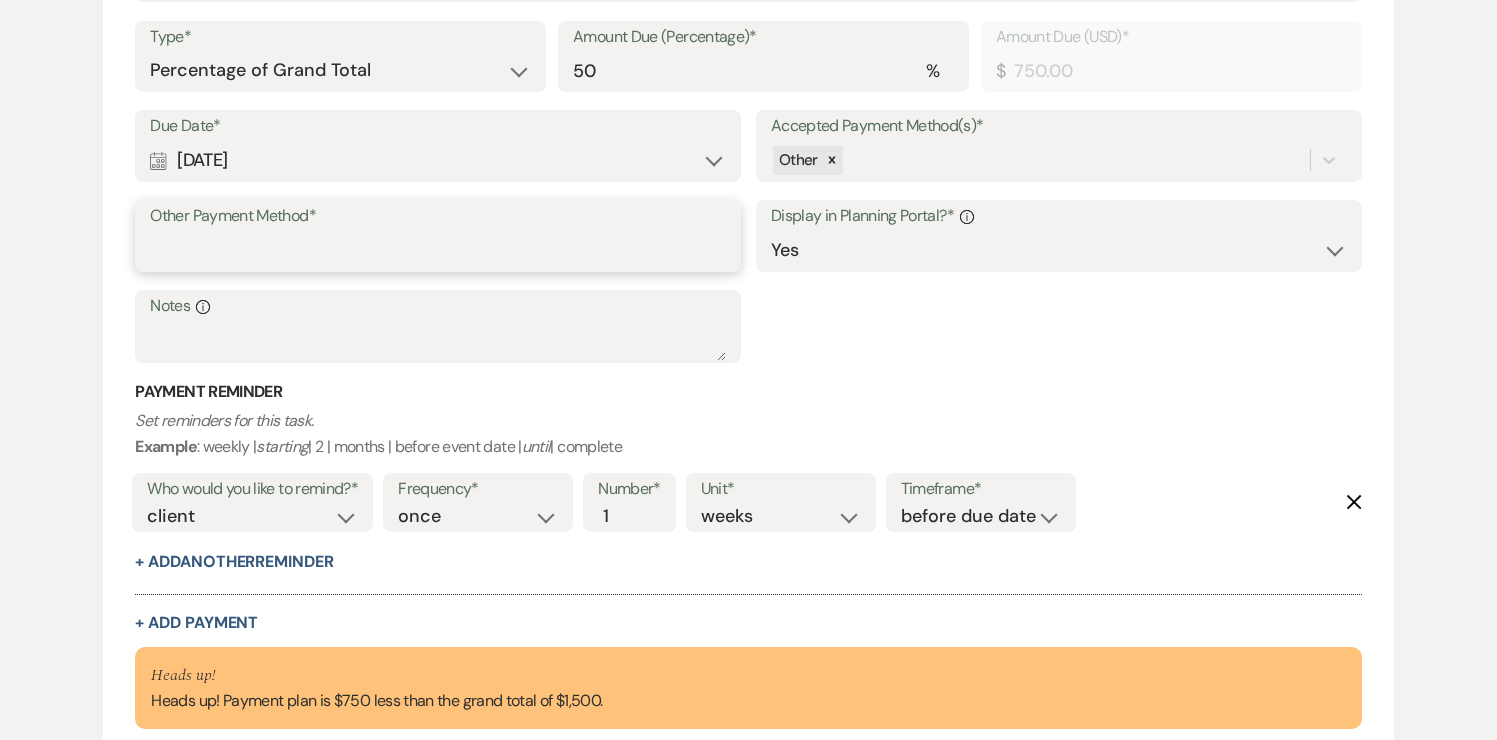 type on "Zelle [PHONE_NUMBER]" 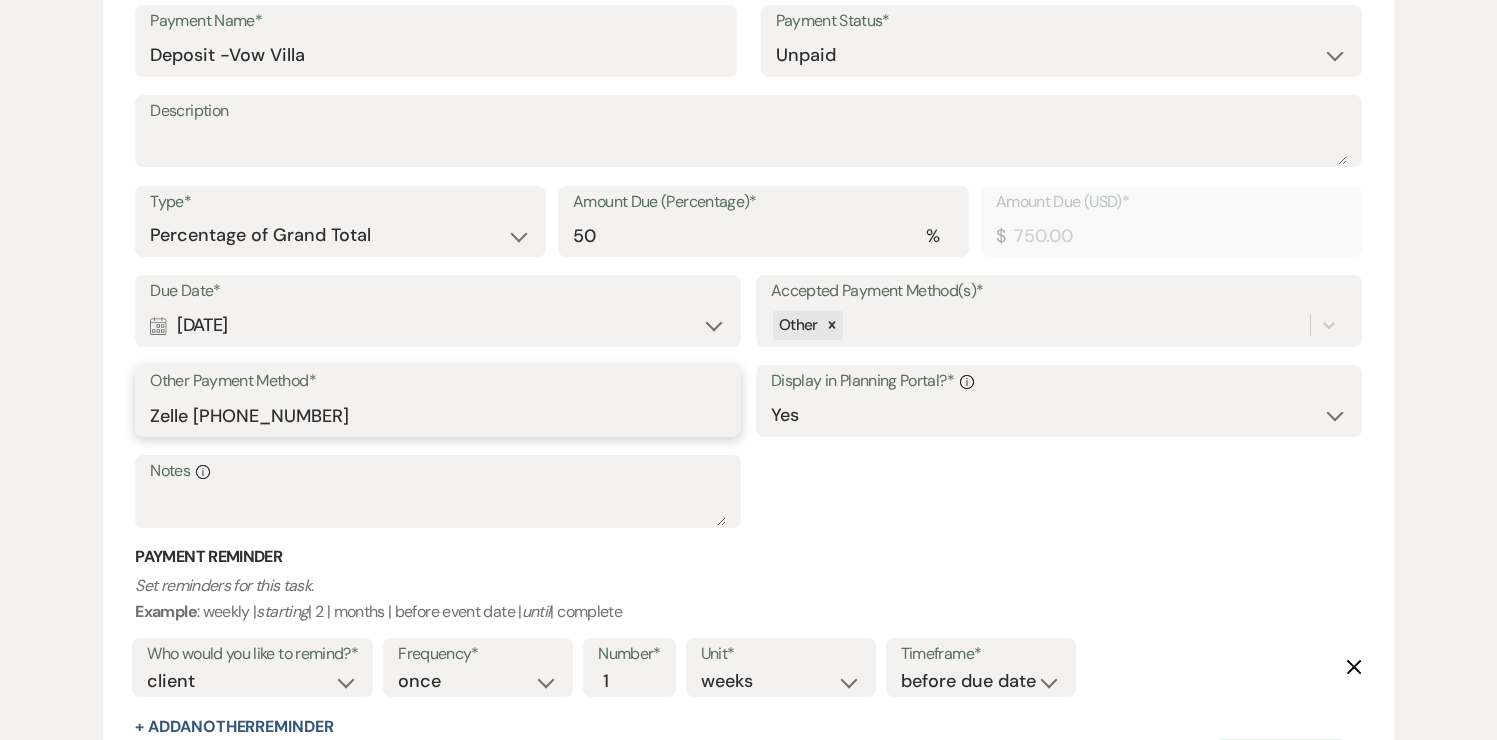 scroll, scrollTop: 581, scrollLeft: 0, axis: vertical 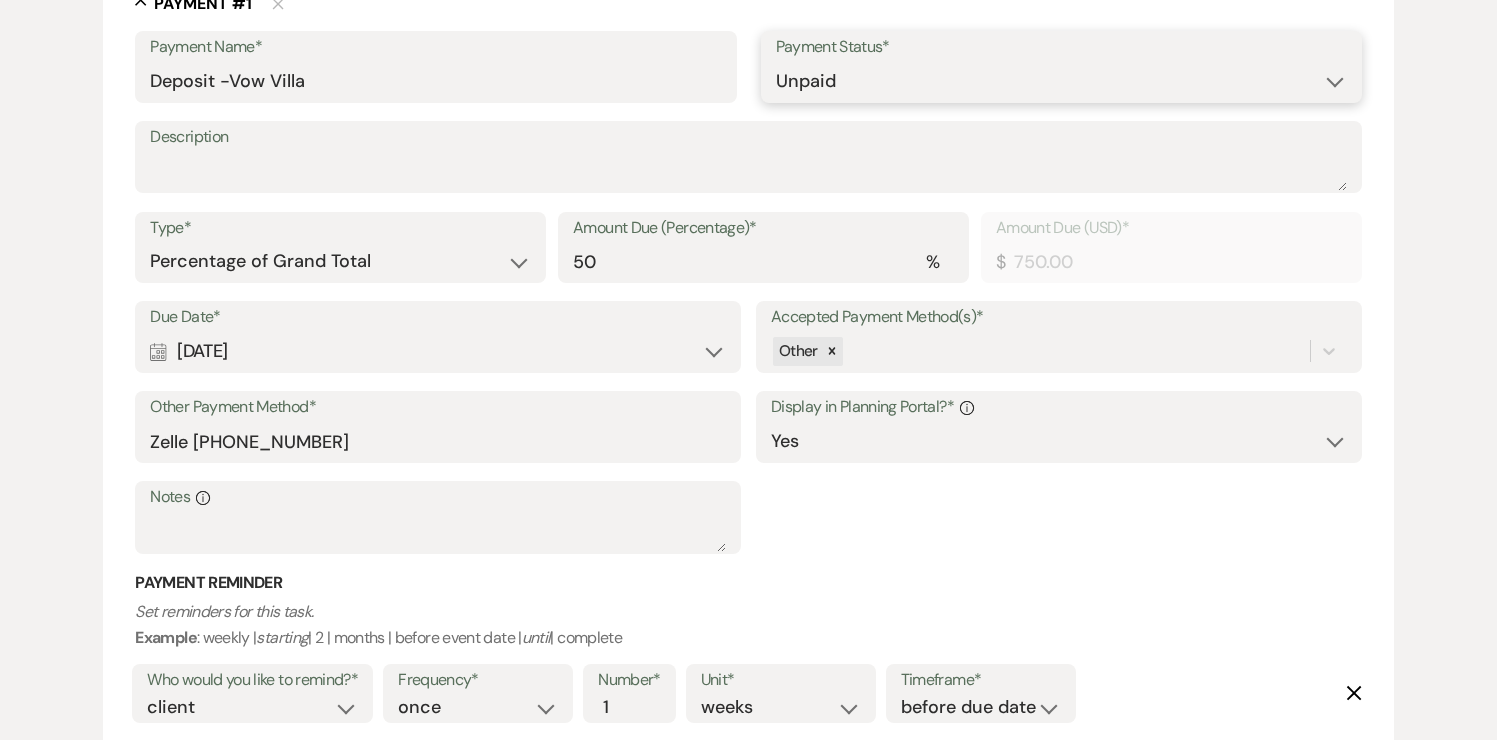 click on "Paid Unpaid" at bounding box center (1061, 81) 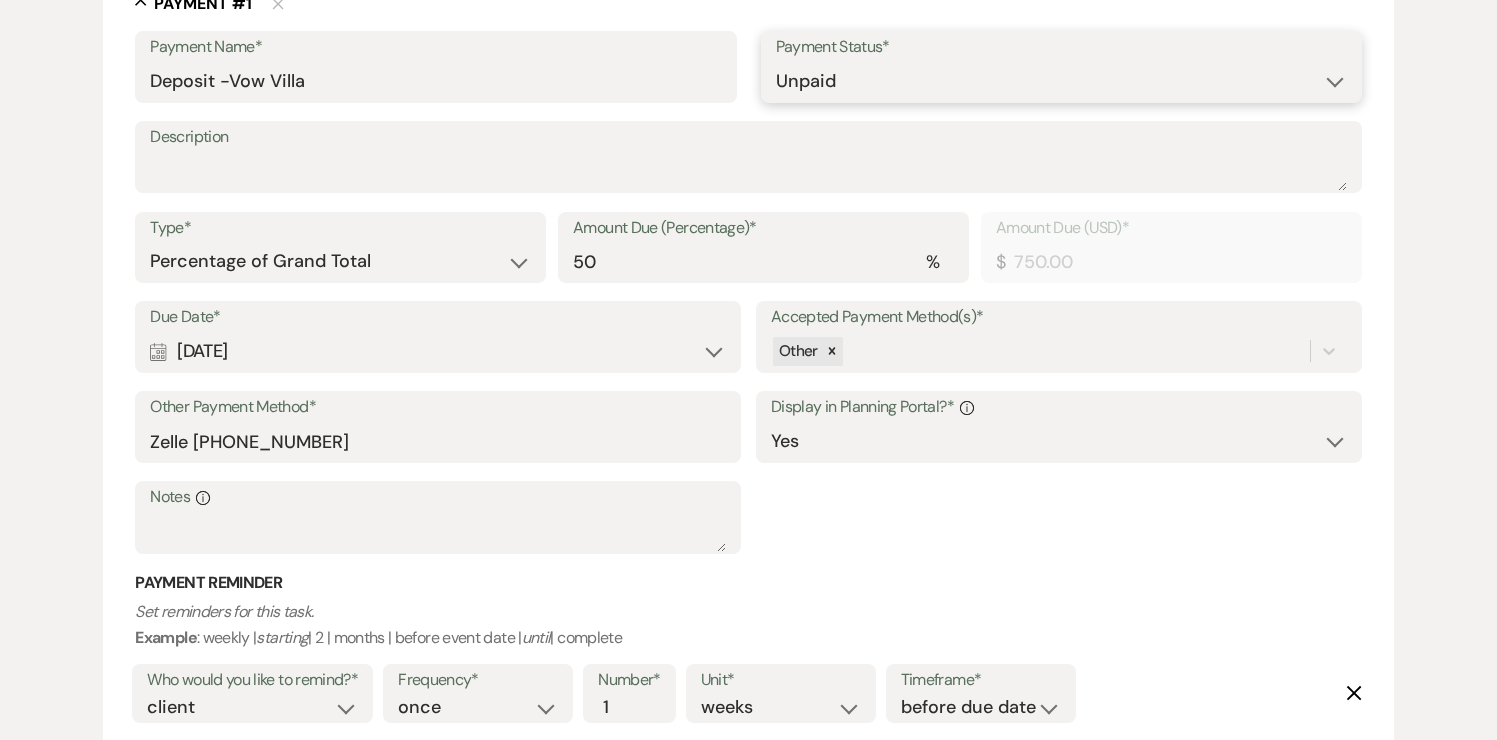 select on "1" 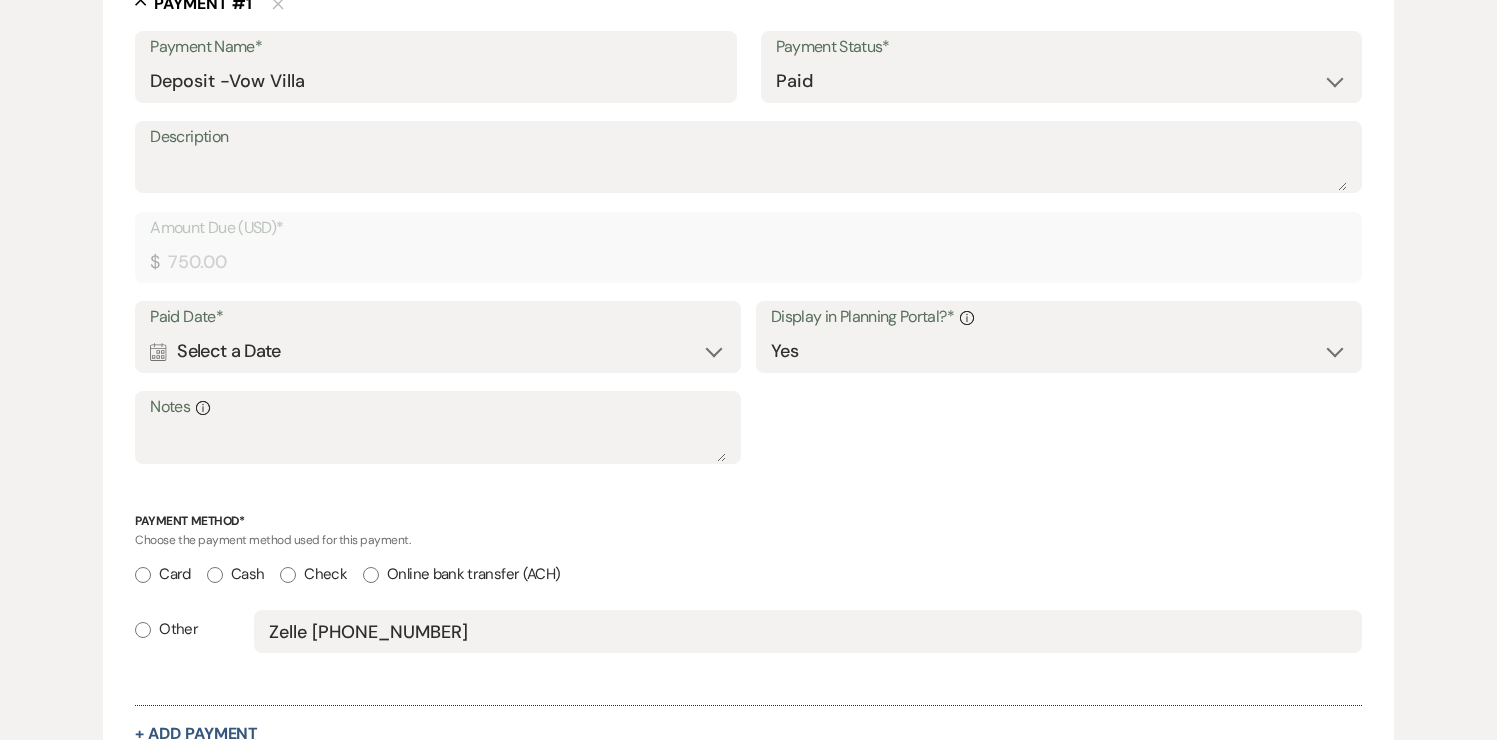 click on "Calendar Select a Date Expand" at bounding box center [438, 351] 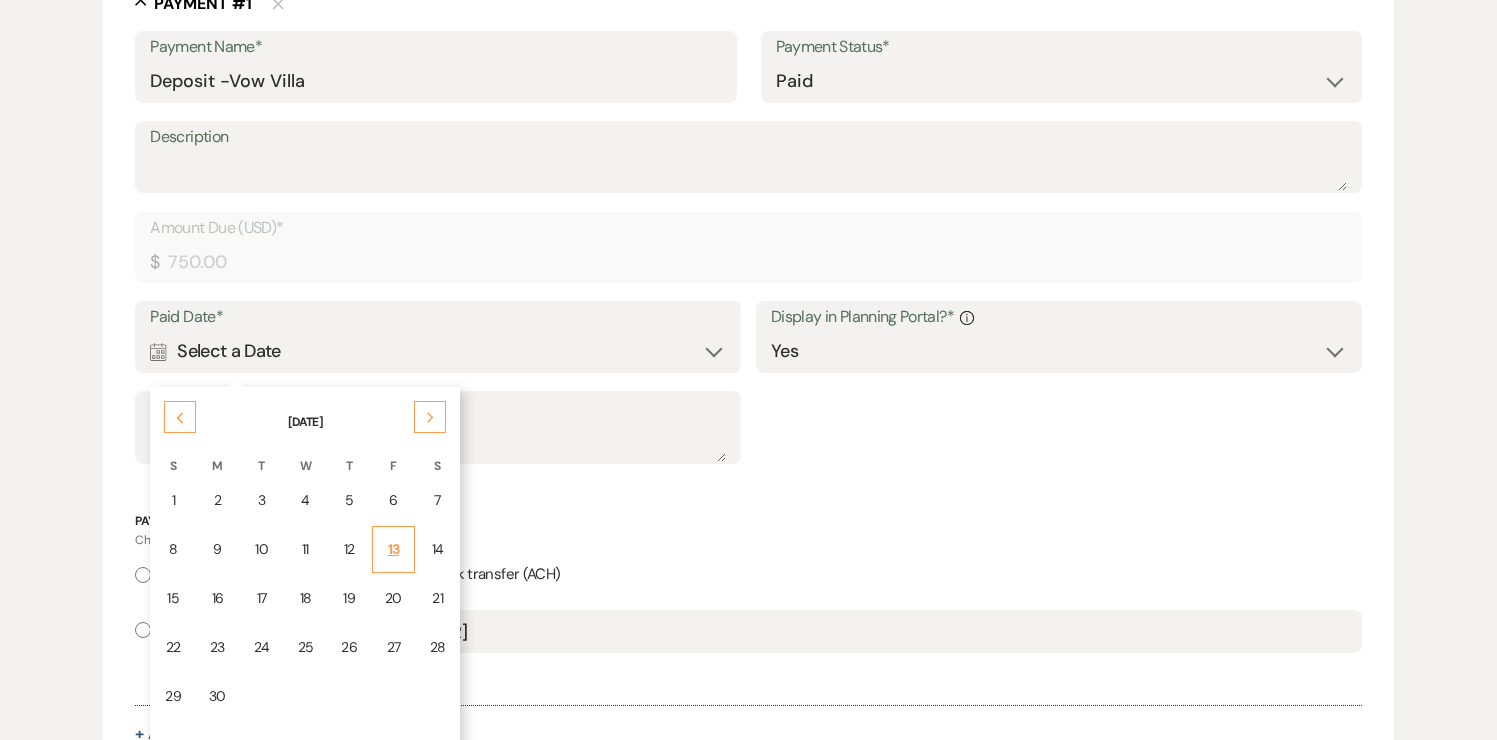 click on "13" at bounding box center (393, 549) 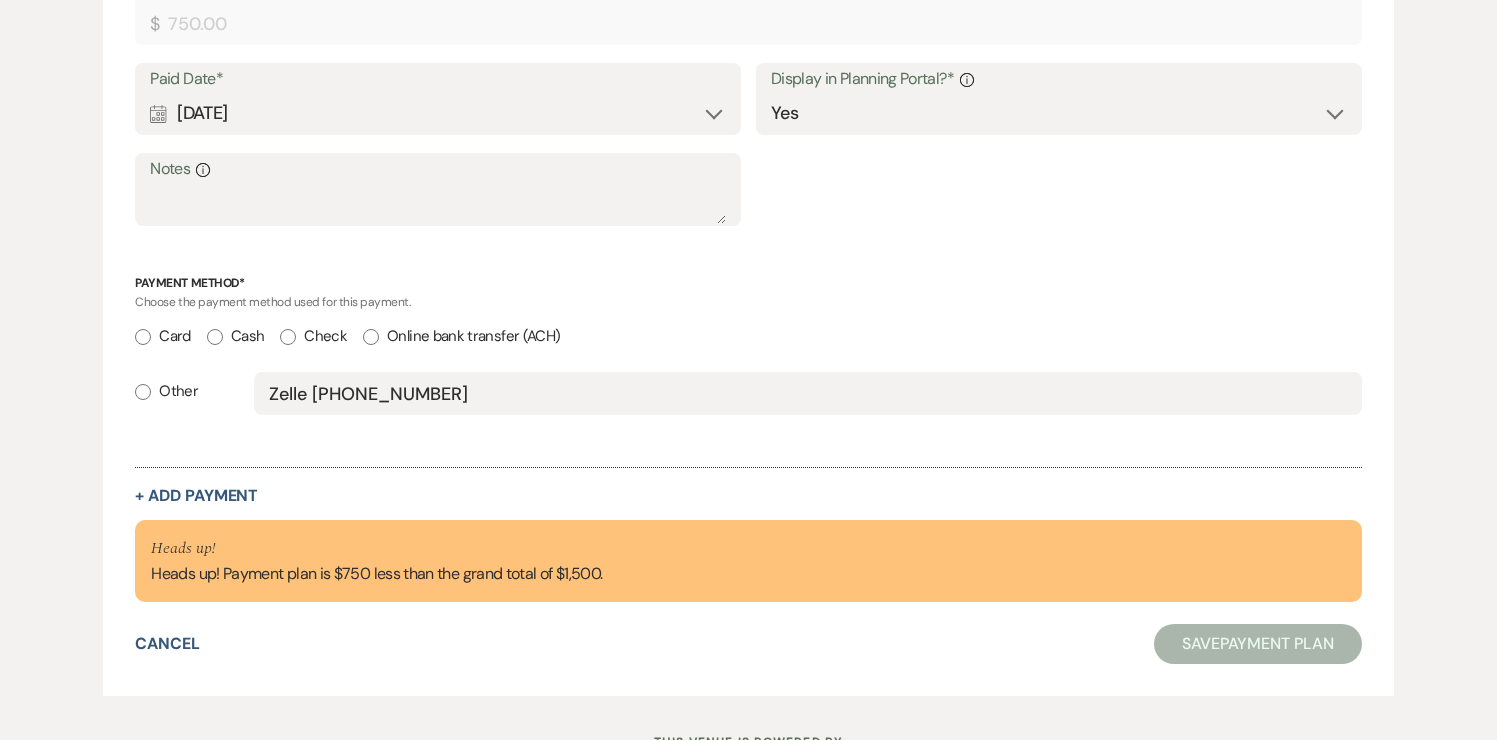scroll, scrollTop: 831, scrollLeft: 0, axis: vertical 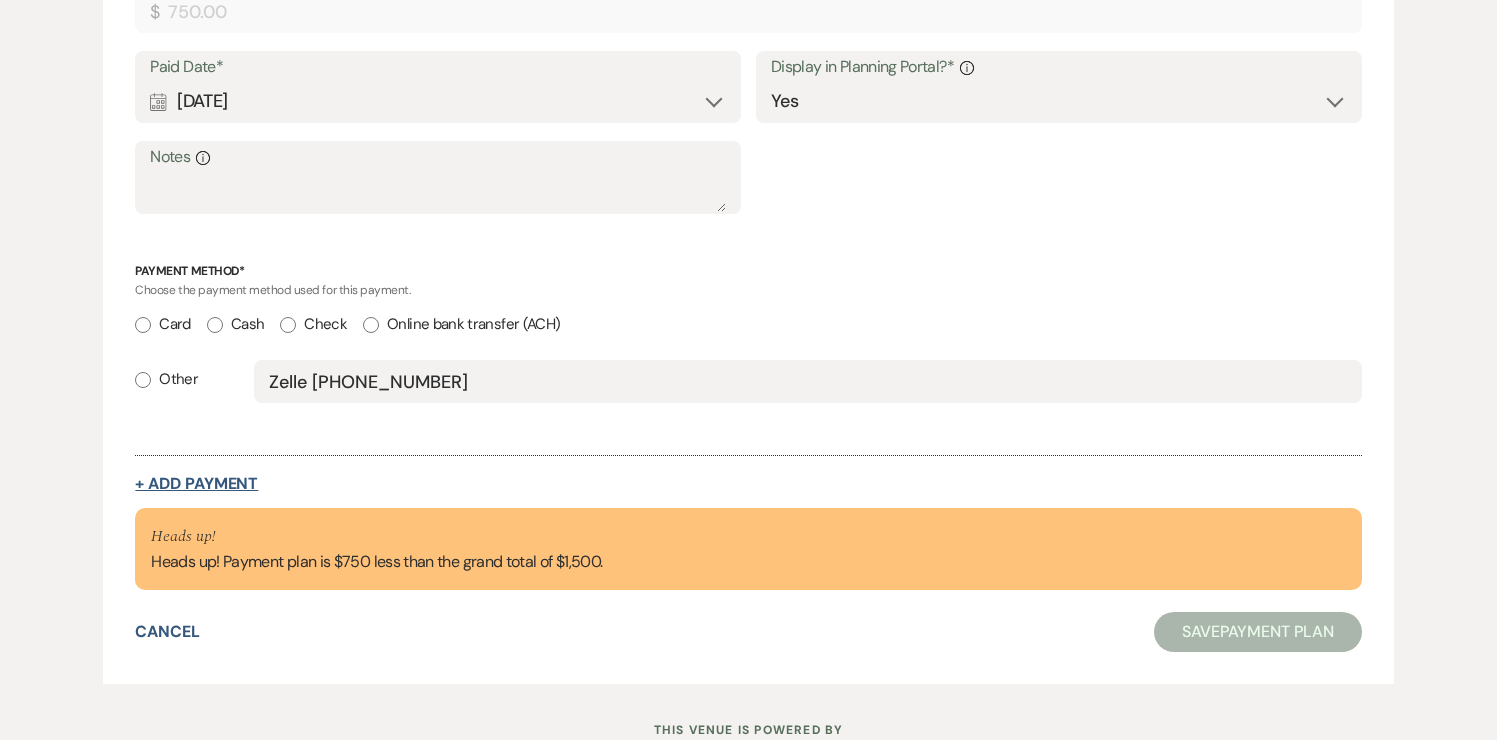 click on "+ Add Payment" at bounding box center [196, 484] 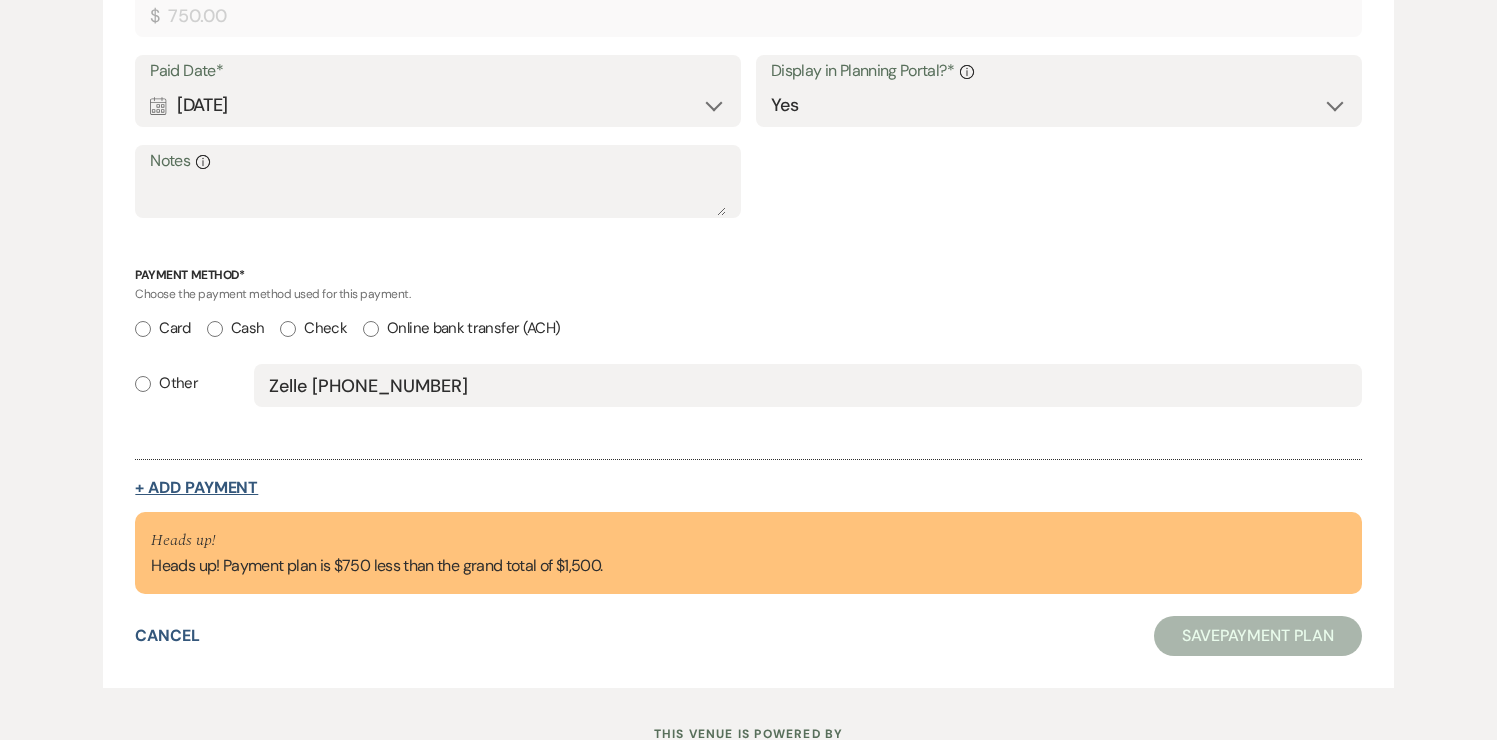 select on "2" 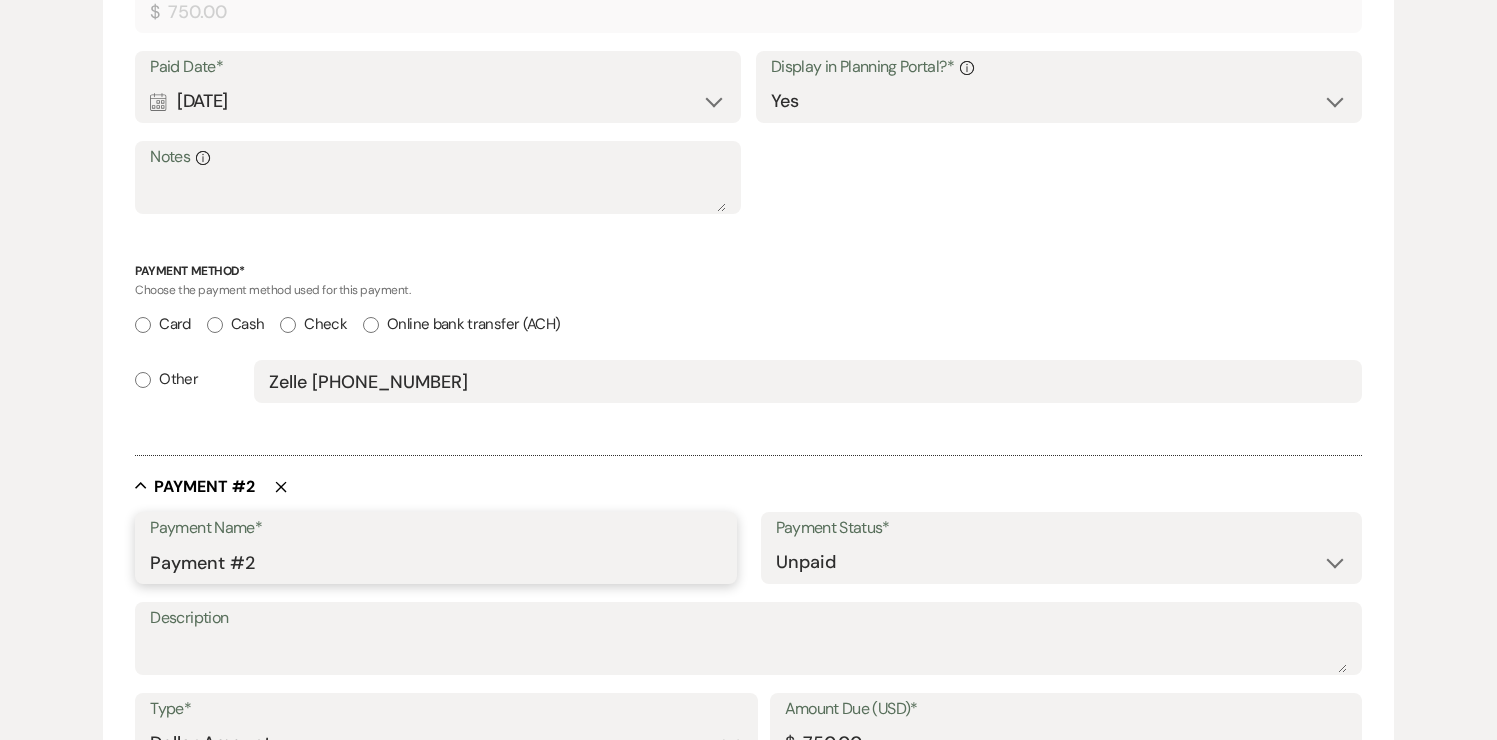 click on "Payment #2" at bounding box center (435, 562) 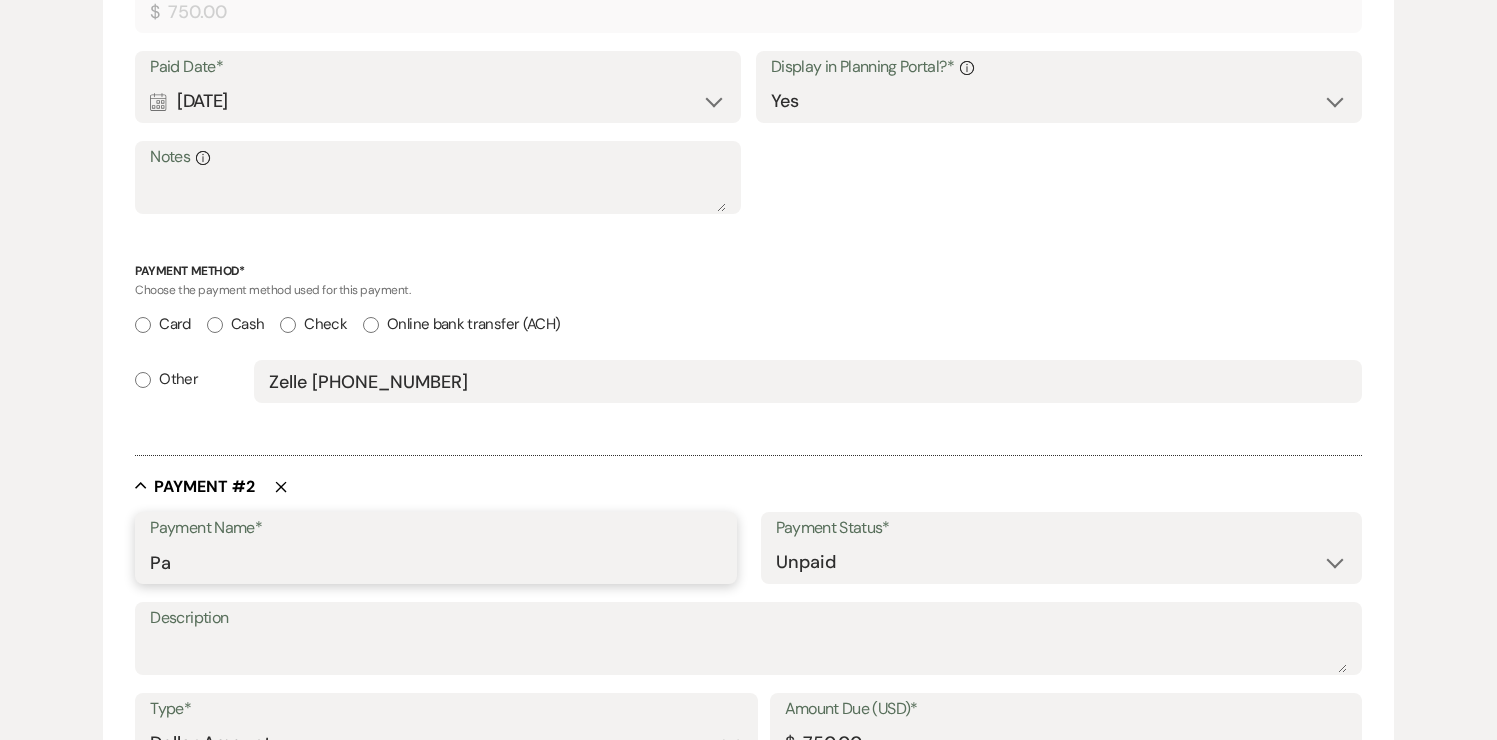 type on "P" 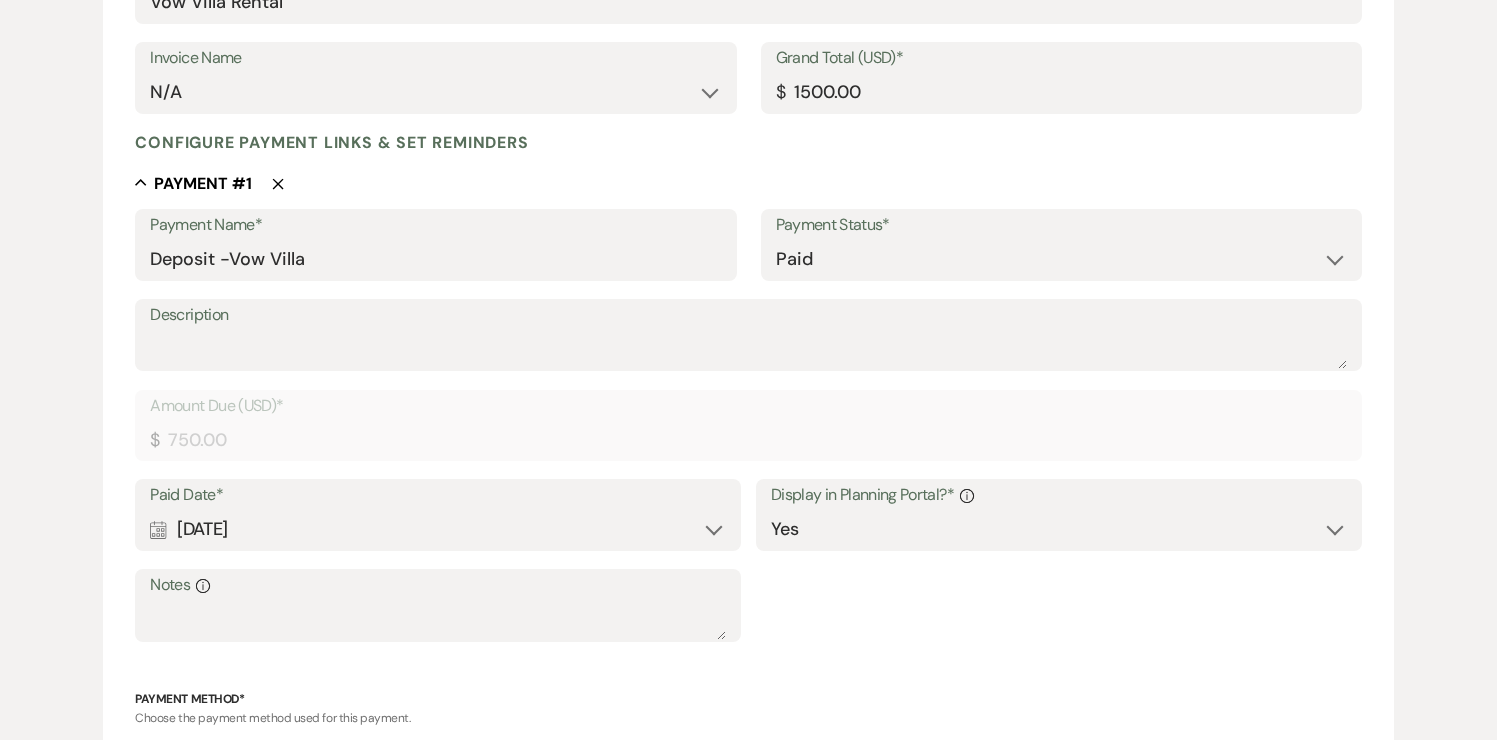 scroll, scrollTop: 397, scrollLeft: 0, axis: vertical 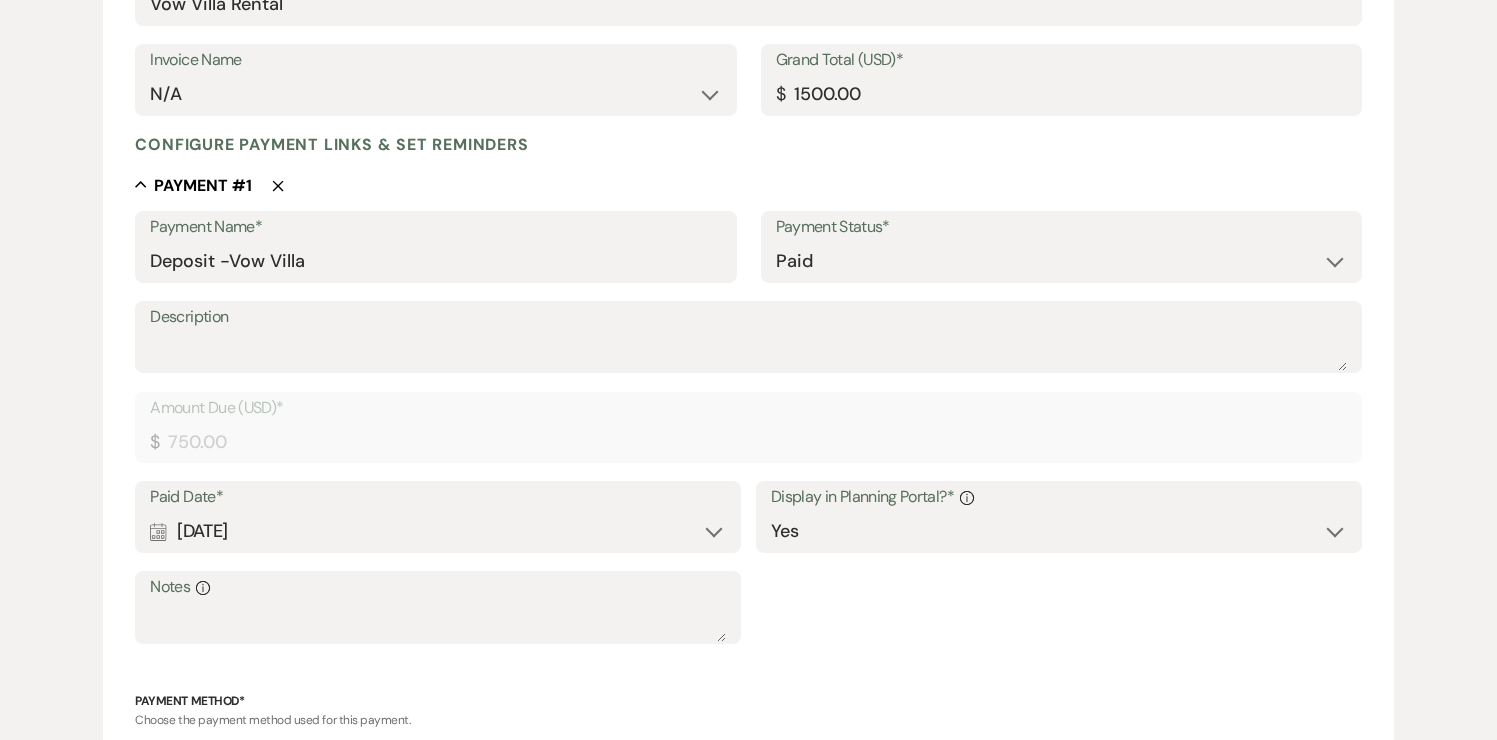 type on "Final" 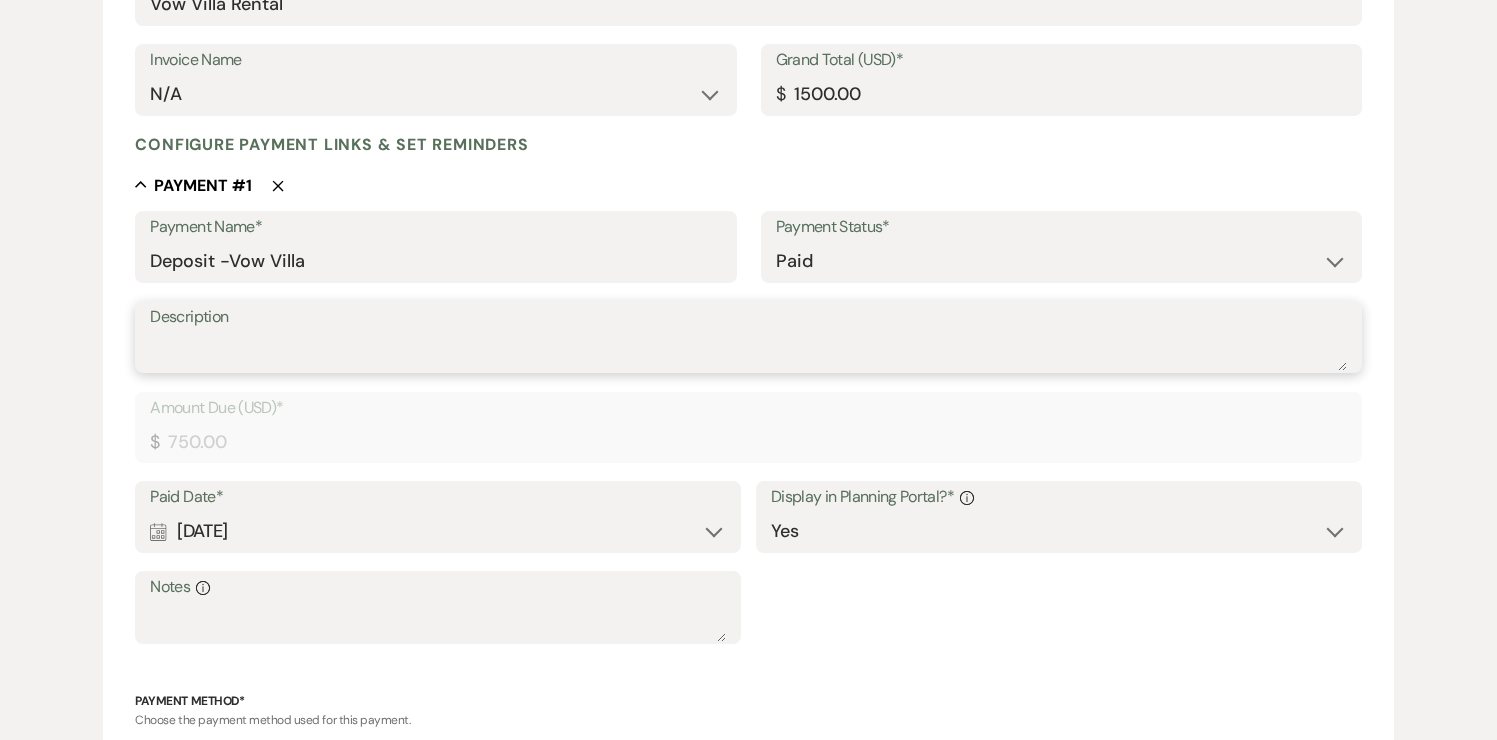 click on "Description" at bounding box center (748, 351) 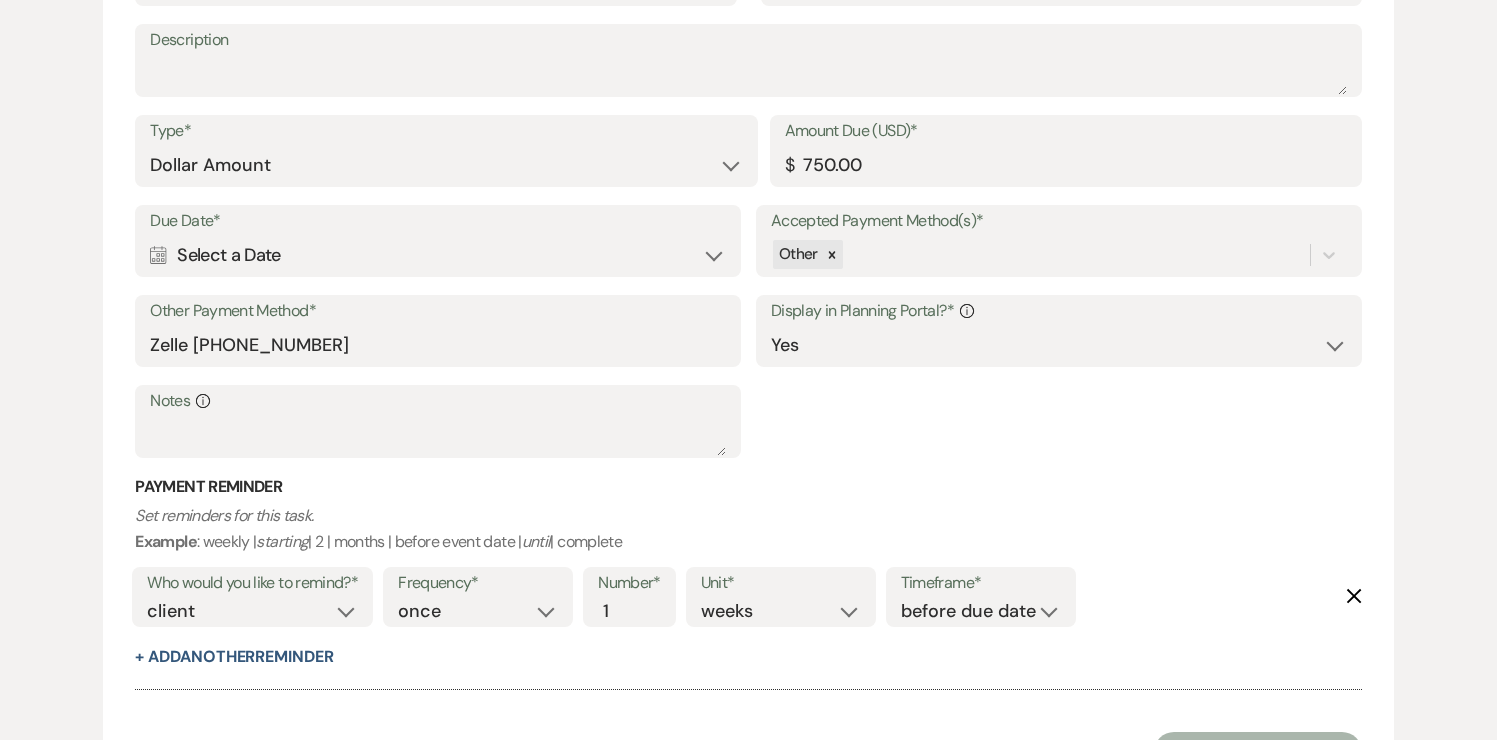 scroll, scrollTop: 1397, scrollLeft: 0, axis: vertical 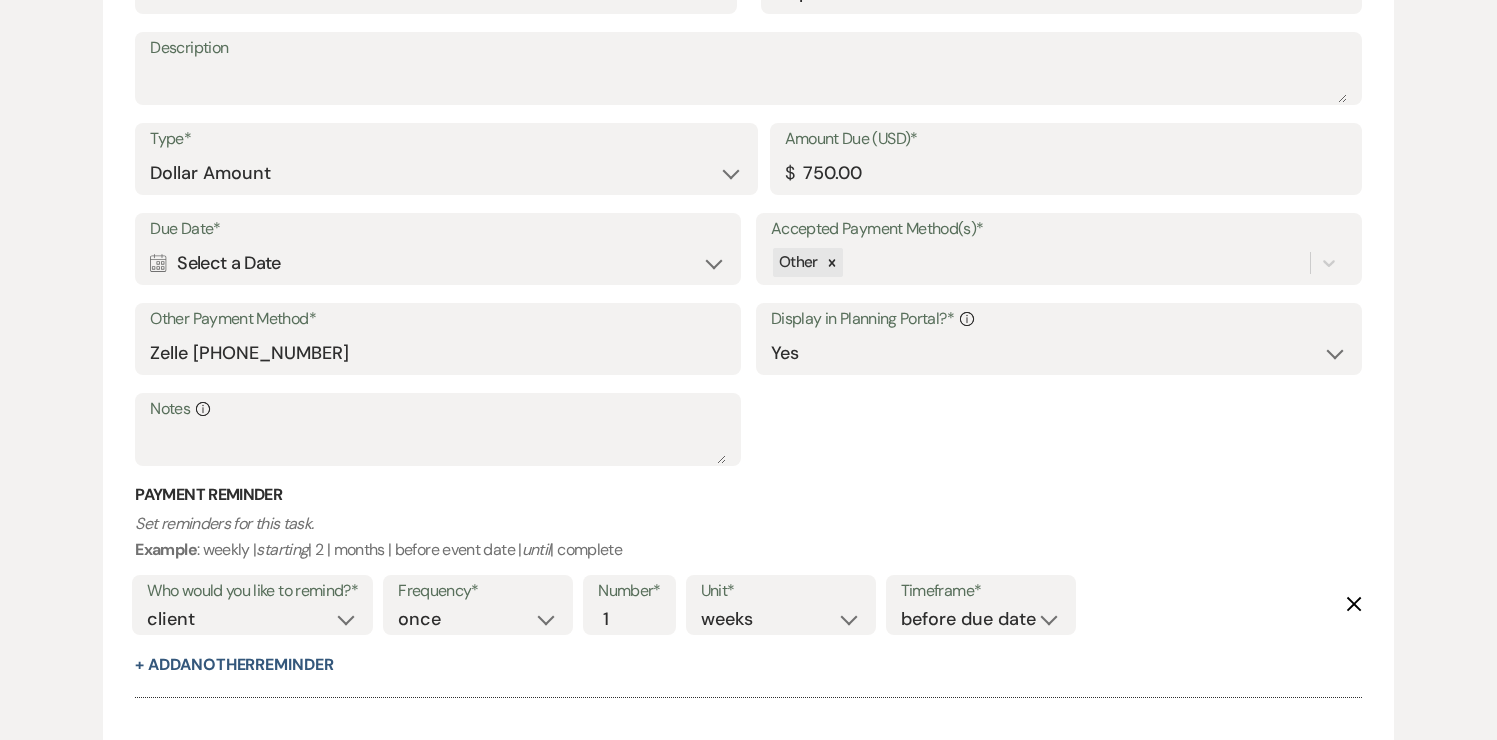 type on "[DATE] and [DATE]" 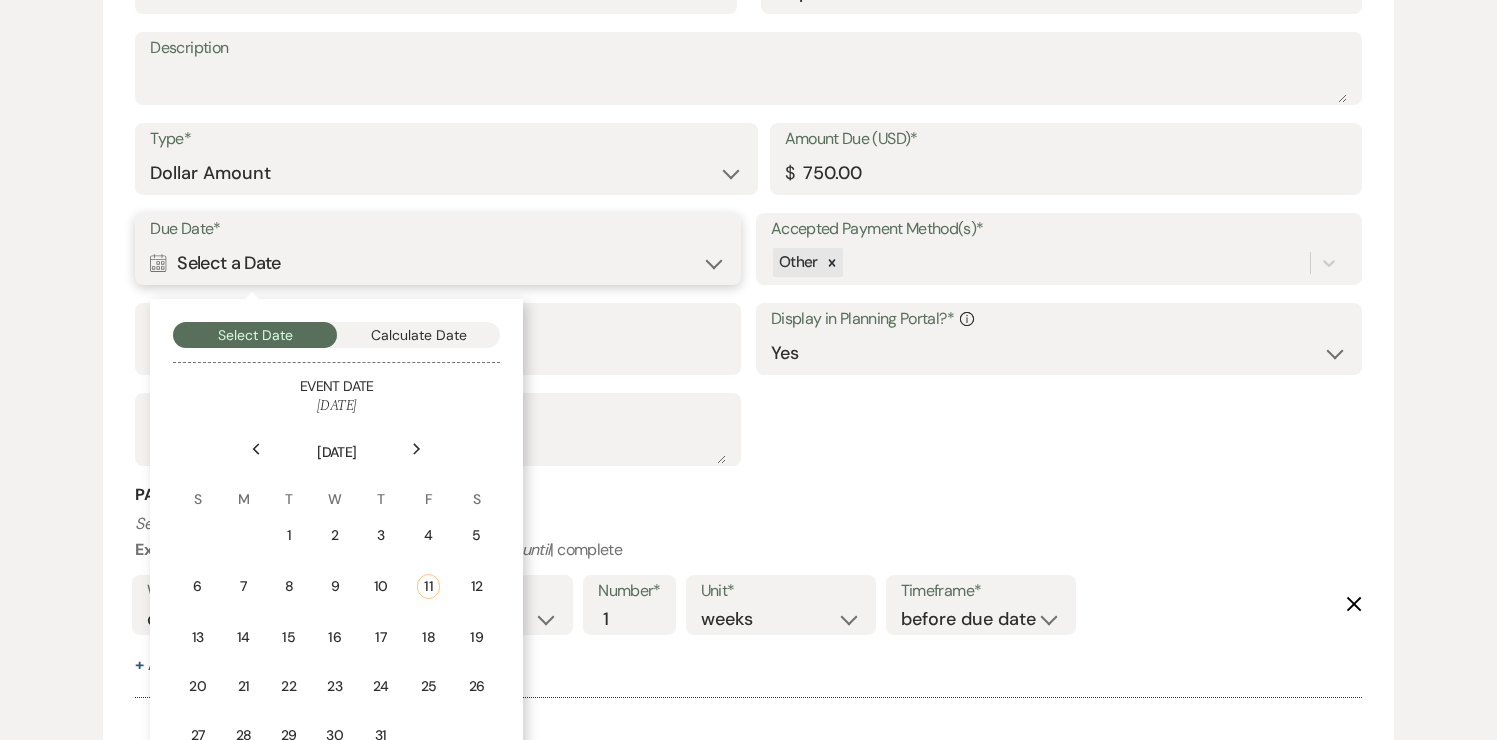 click on "Calculate Date" at bounding box center [419, 335] 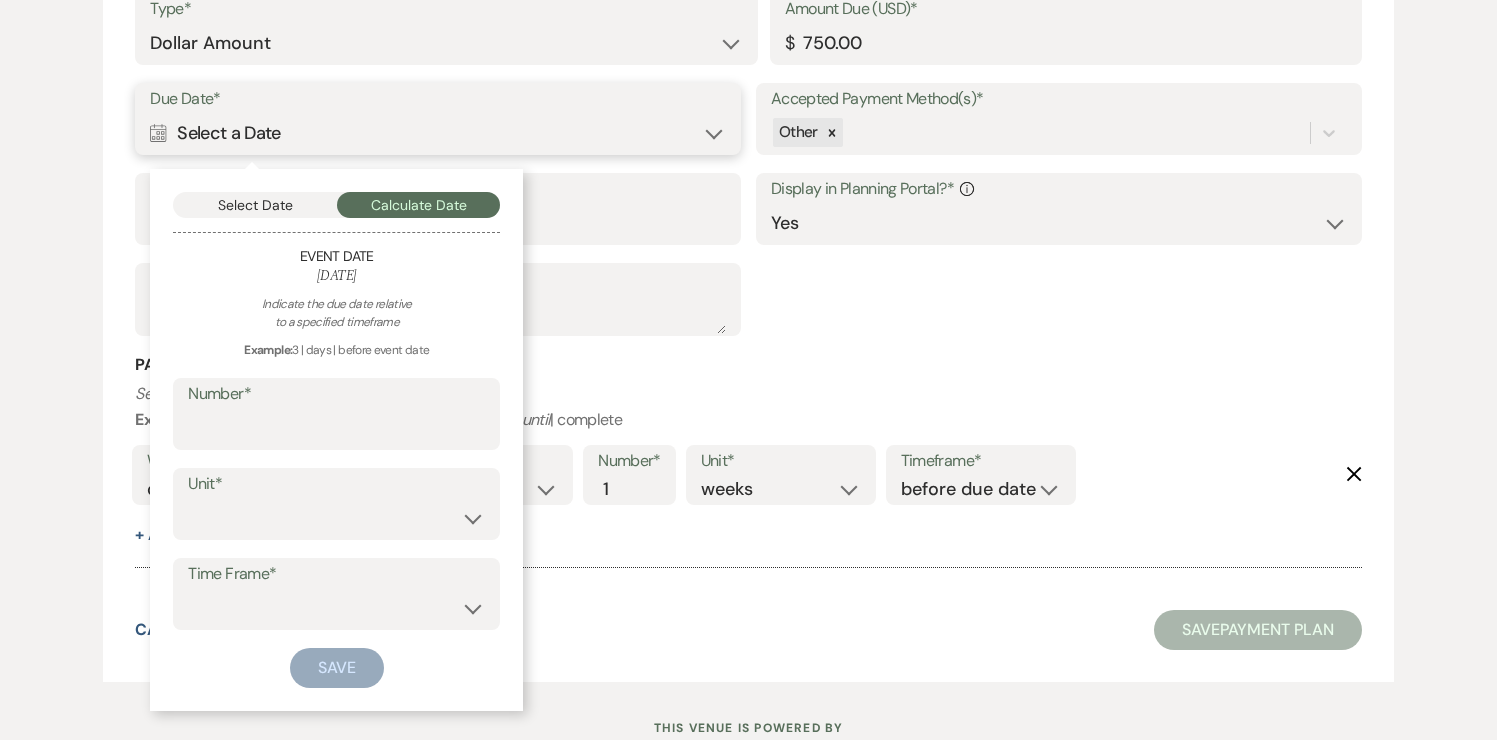 scroll, scrollTop: 1597, scrollLeft: 0, axis: vertical 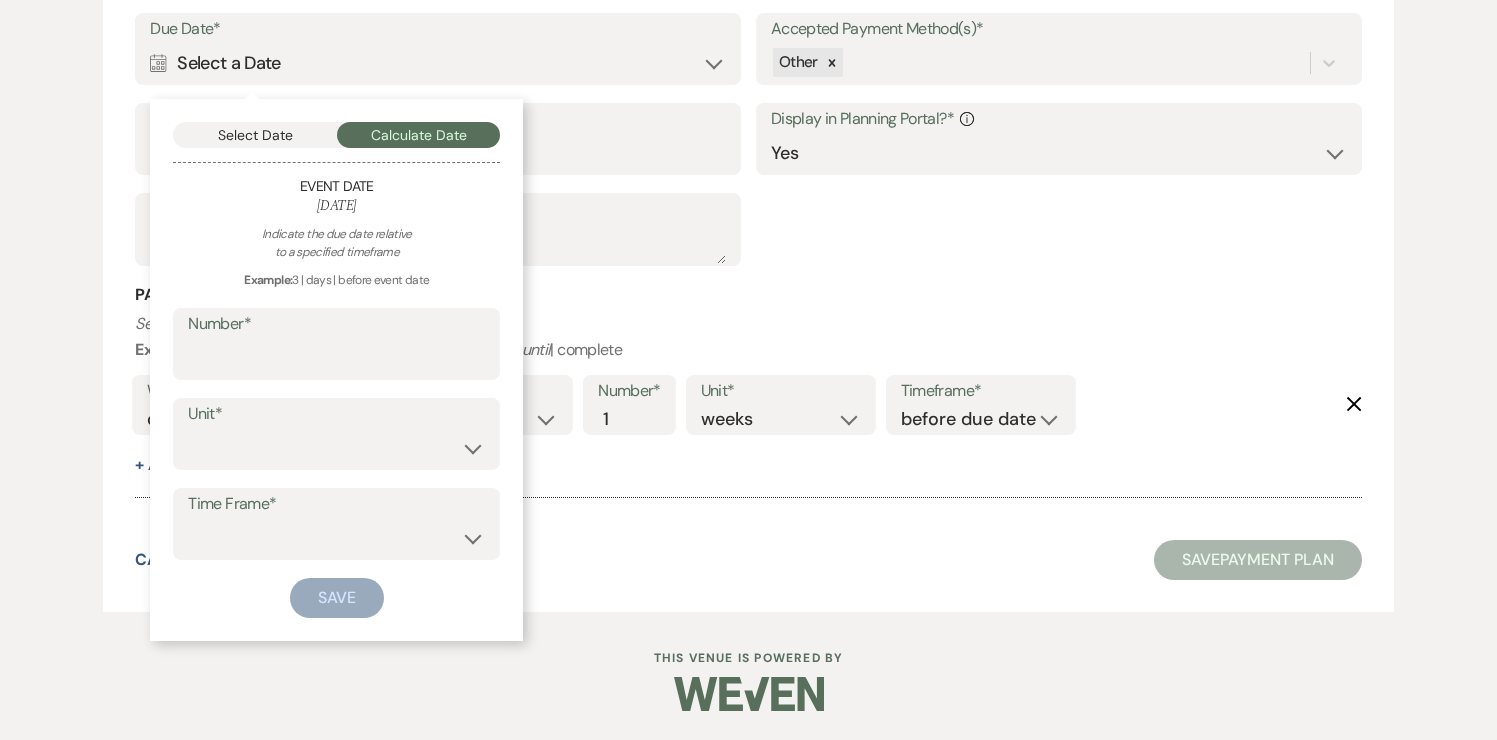 click on "Number*" at bounding box center (336, 324) 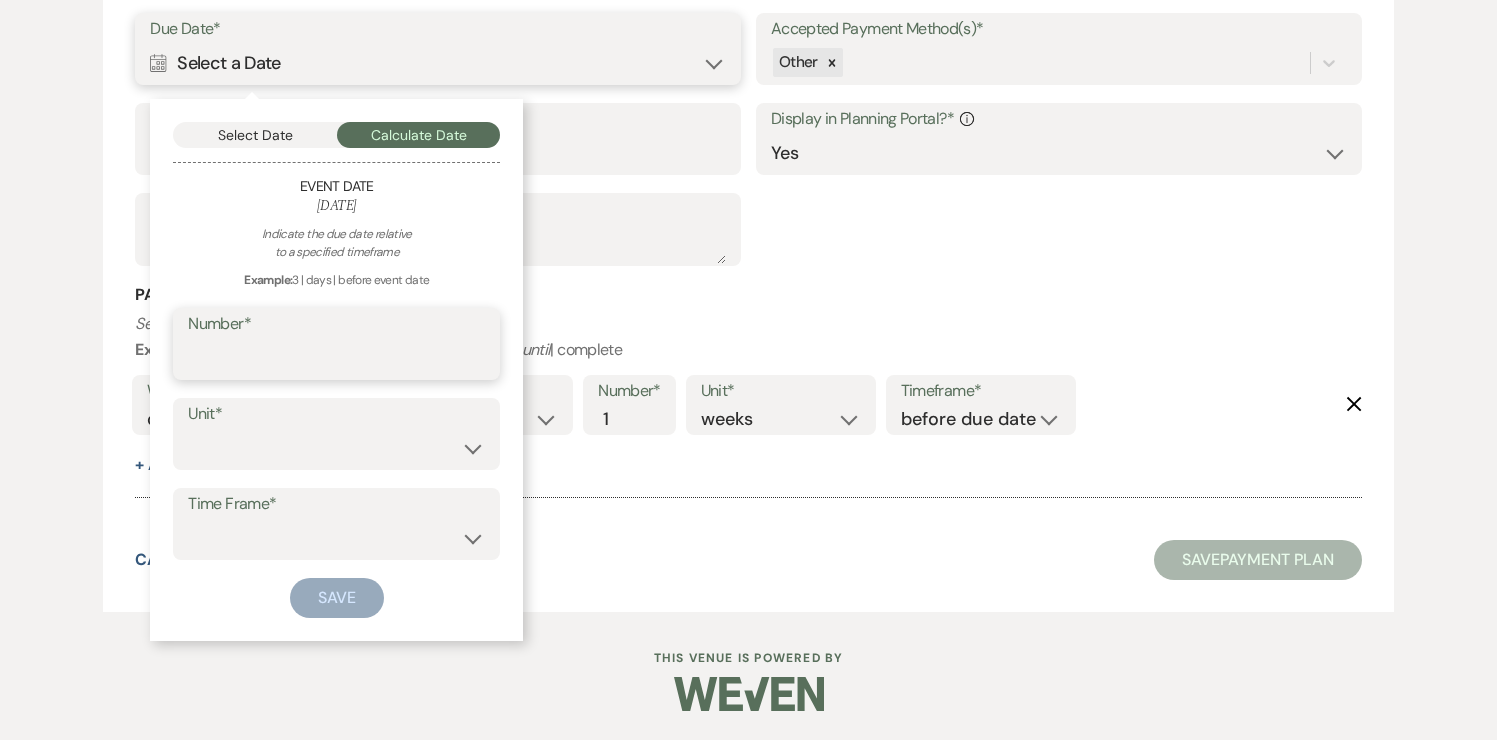click on "Number*" at bounding box center (336, 358) 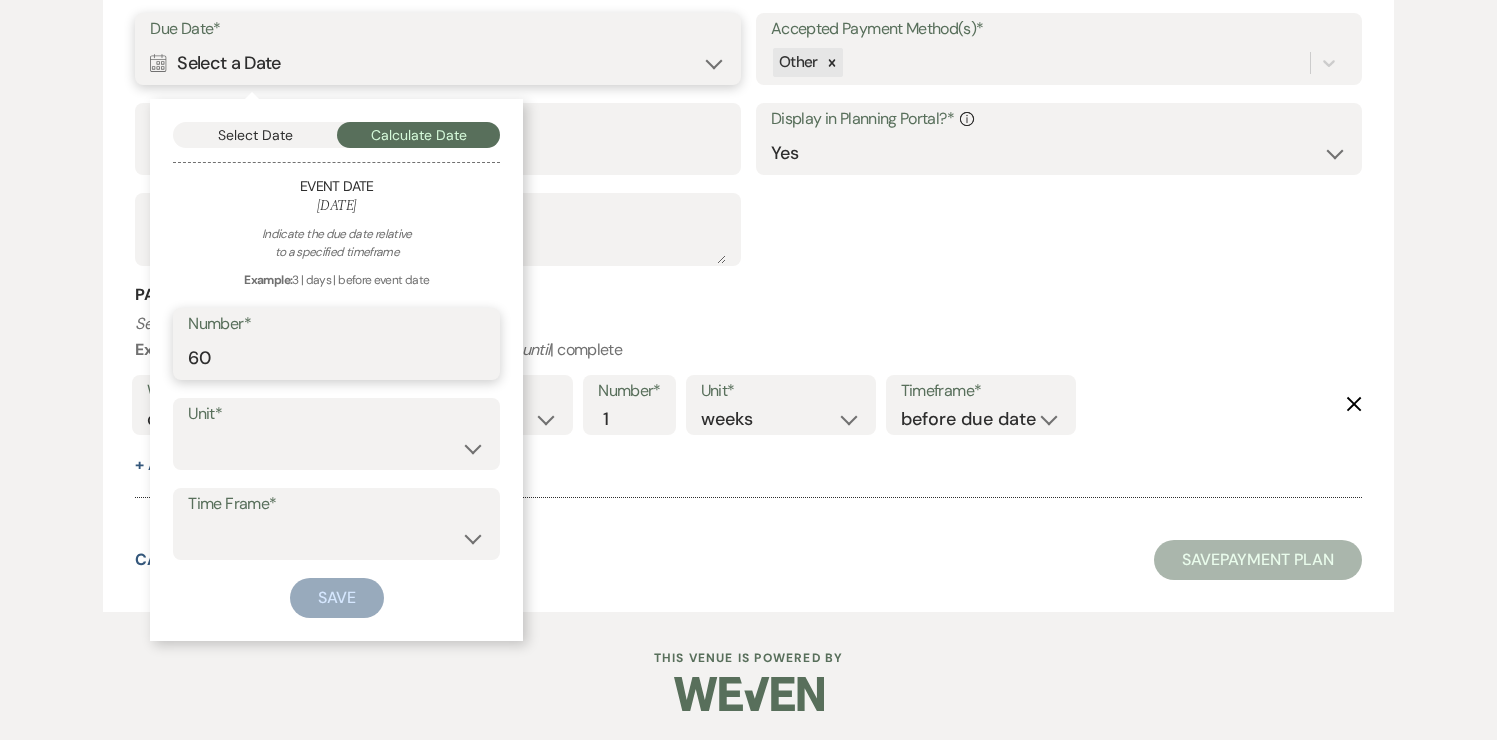 type on "60" 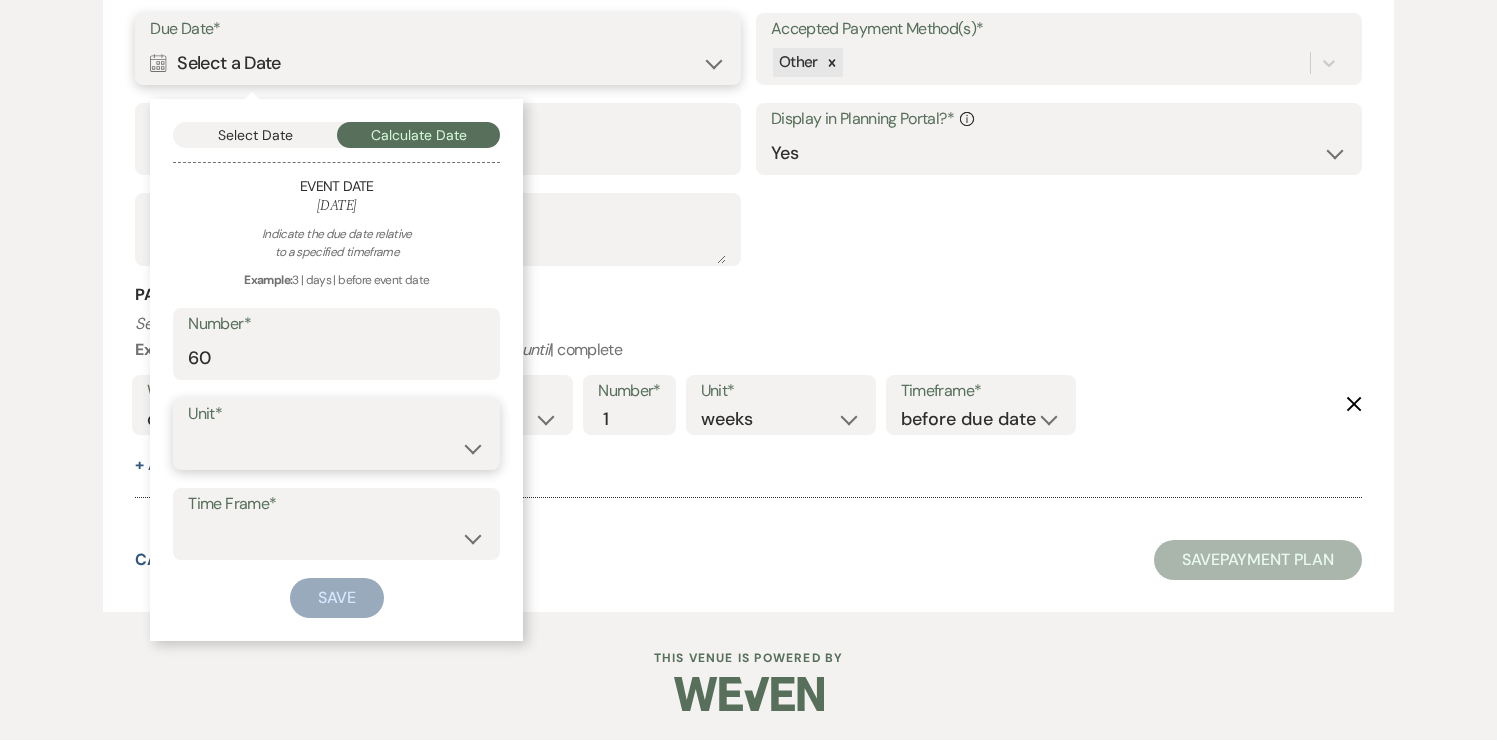 click on "days weeks months" at bounding box center (336, 448) 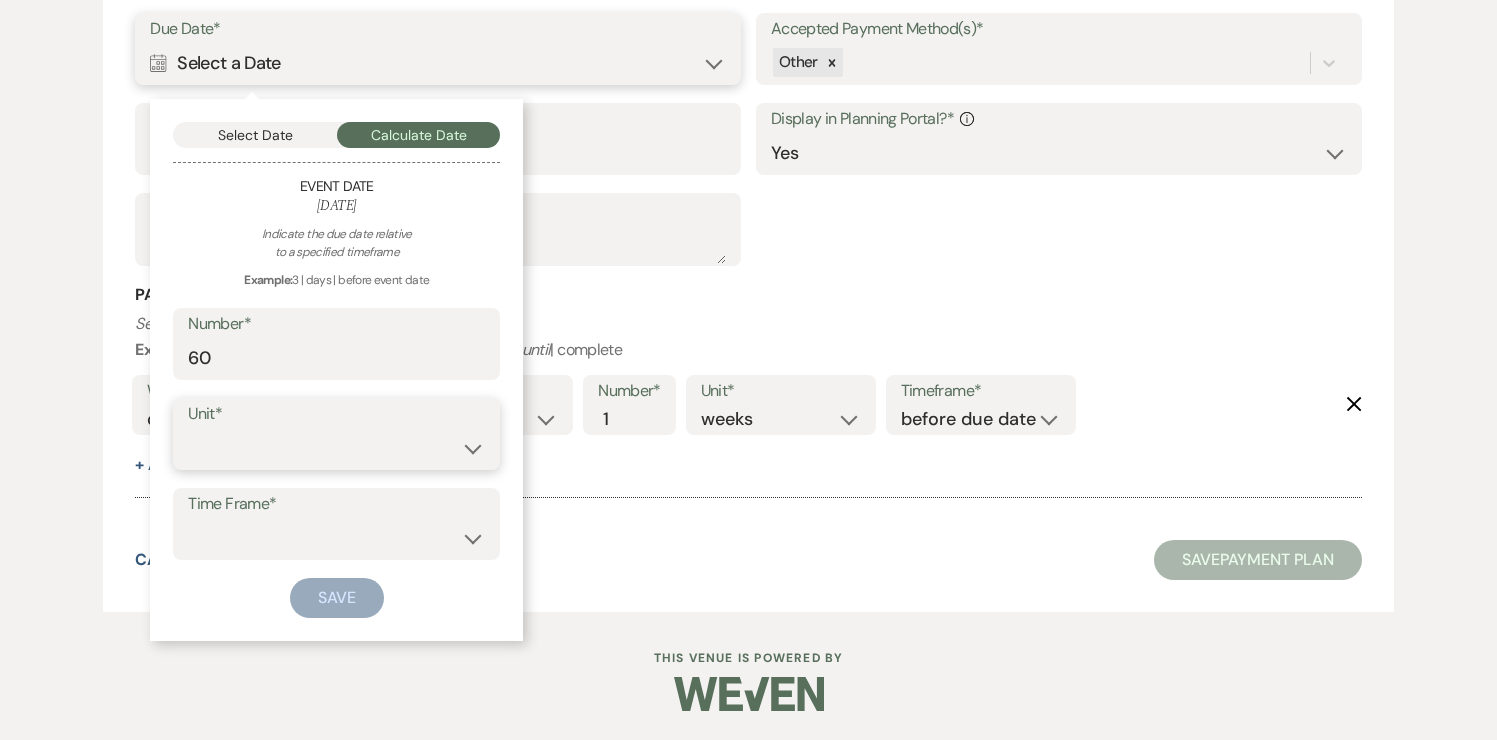 select on "day" 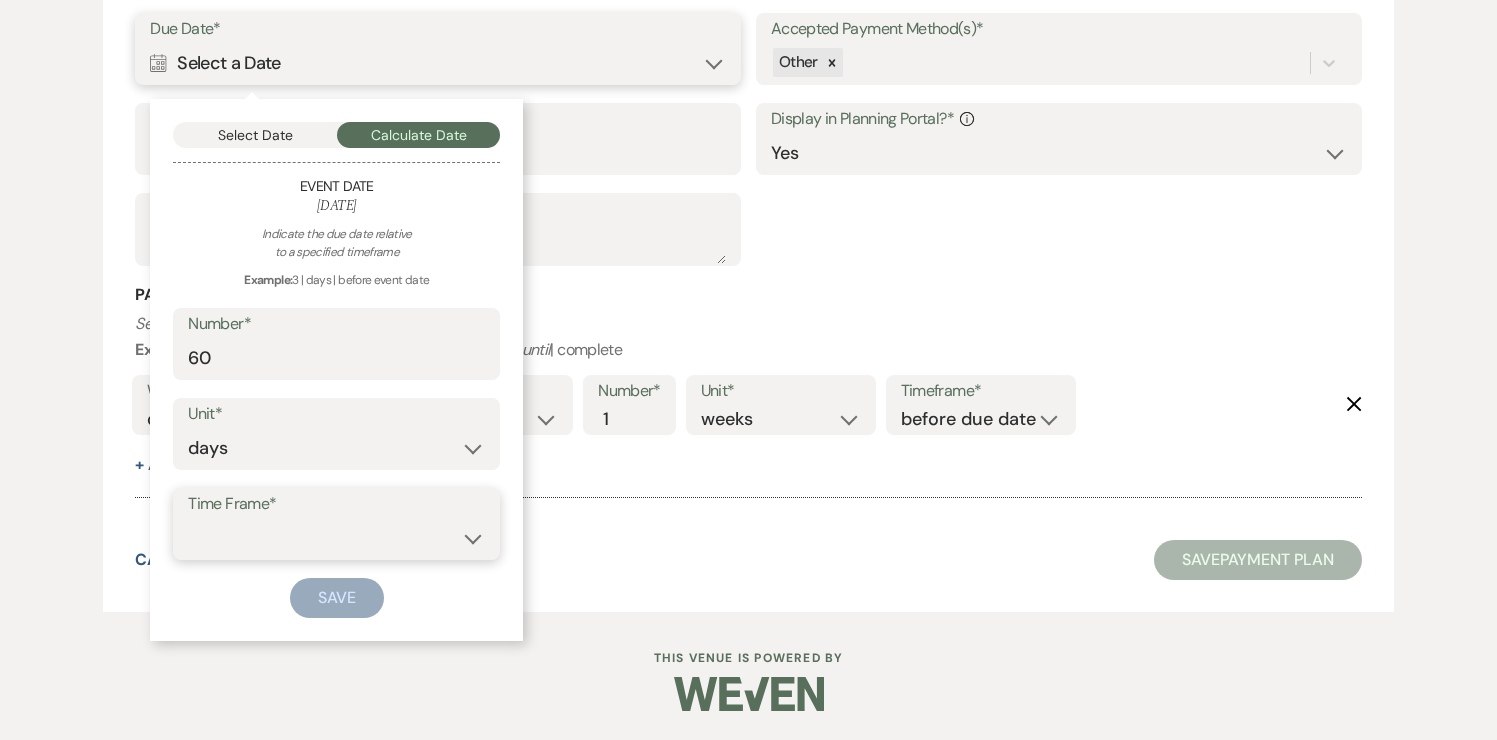 click on "before event date after event date after event is booked after [DATE] date" at bounding box center (336, 538) 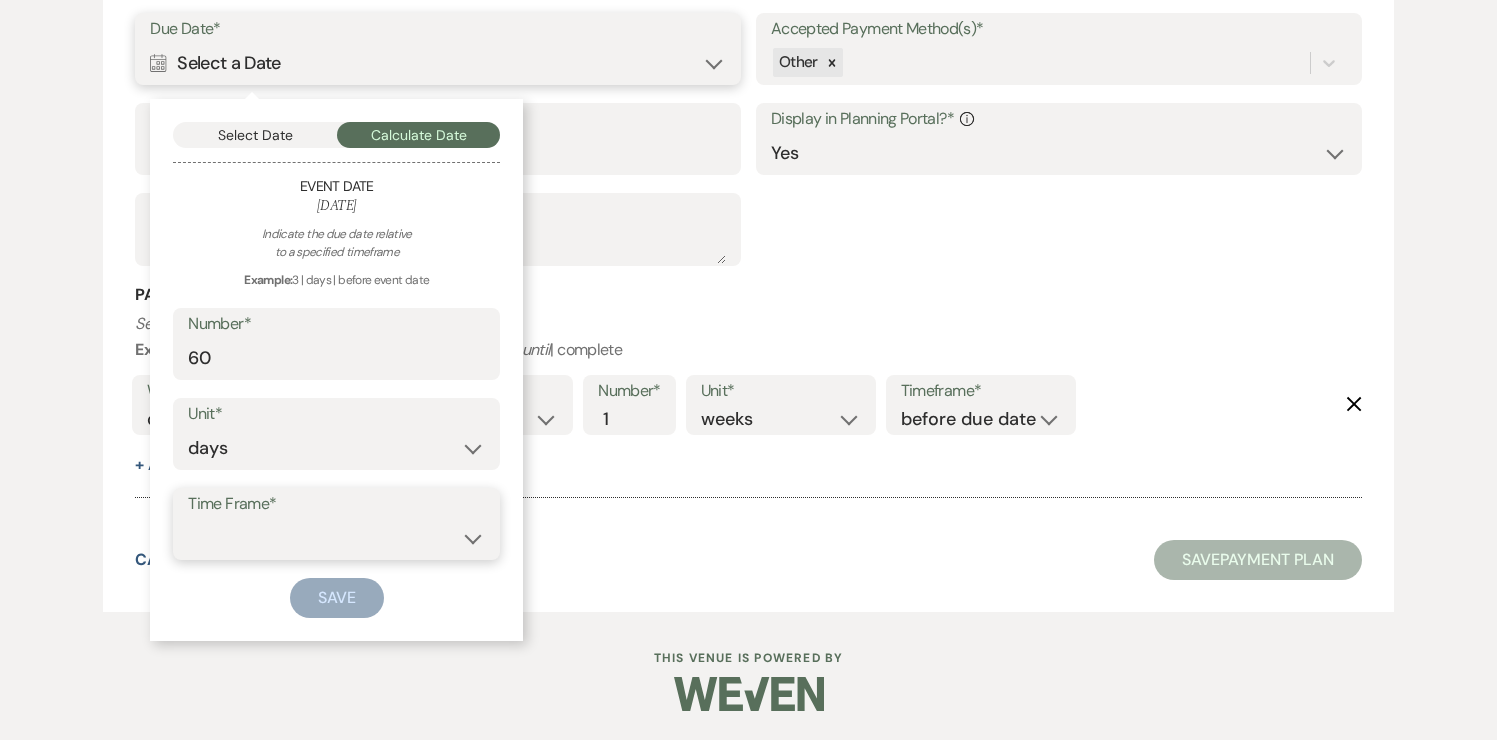 select on "beforeEventDate" 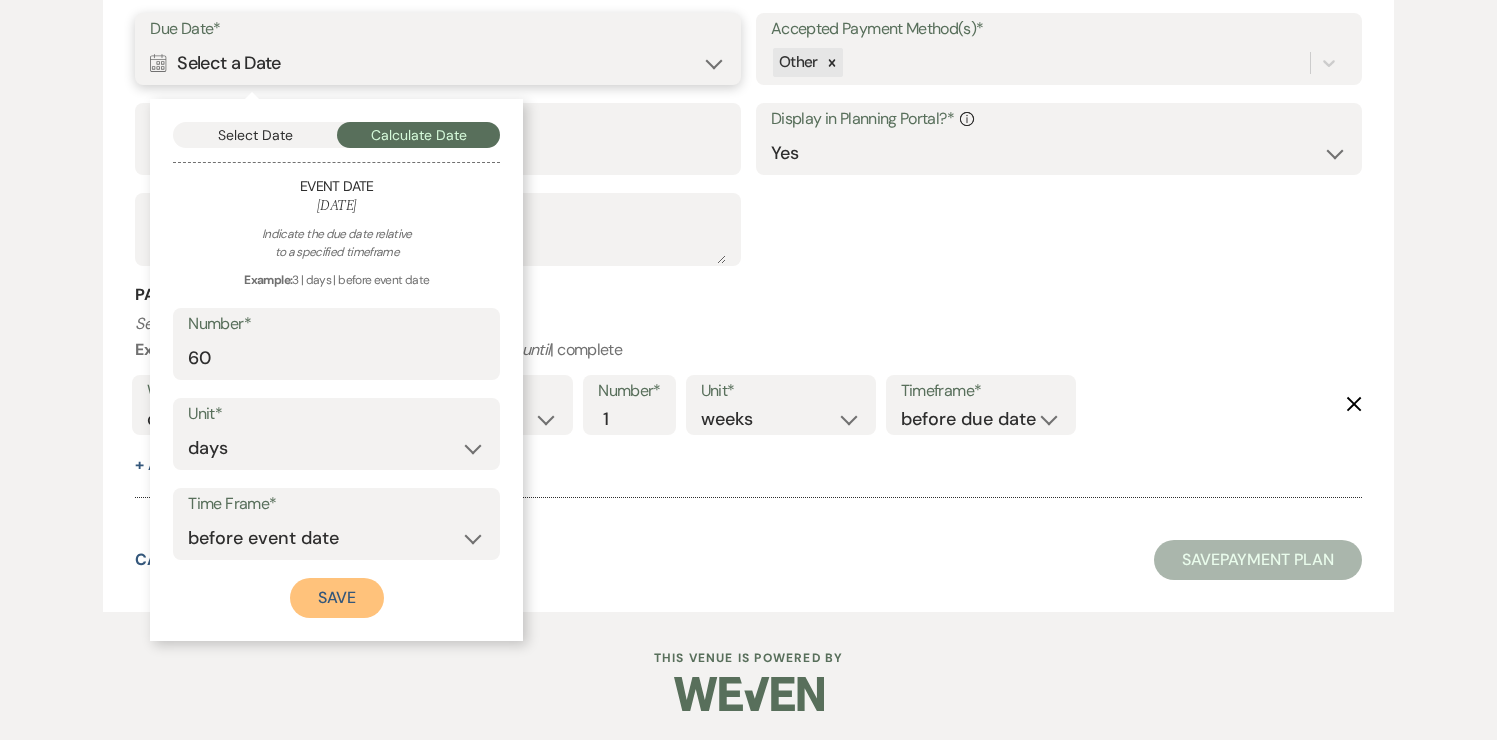 click on "Save" at bounding box center (337, 598) 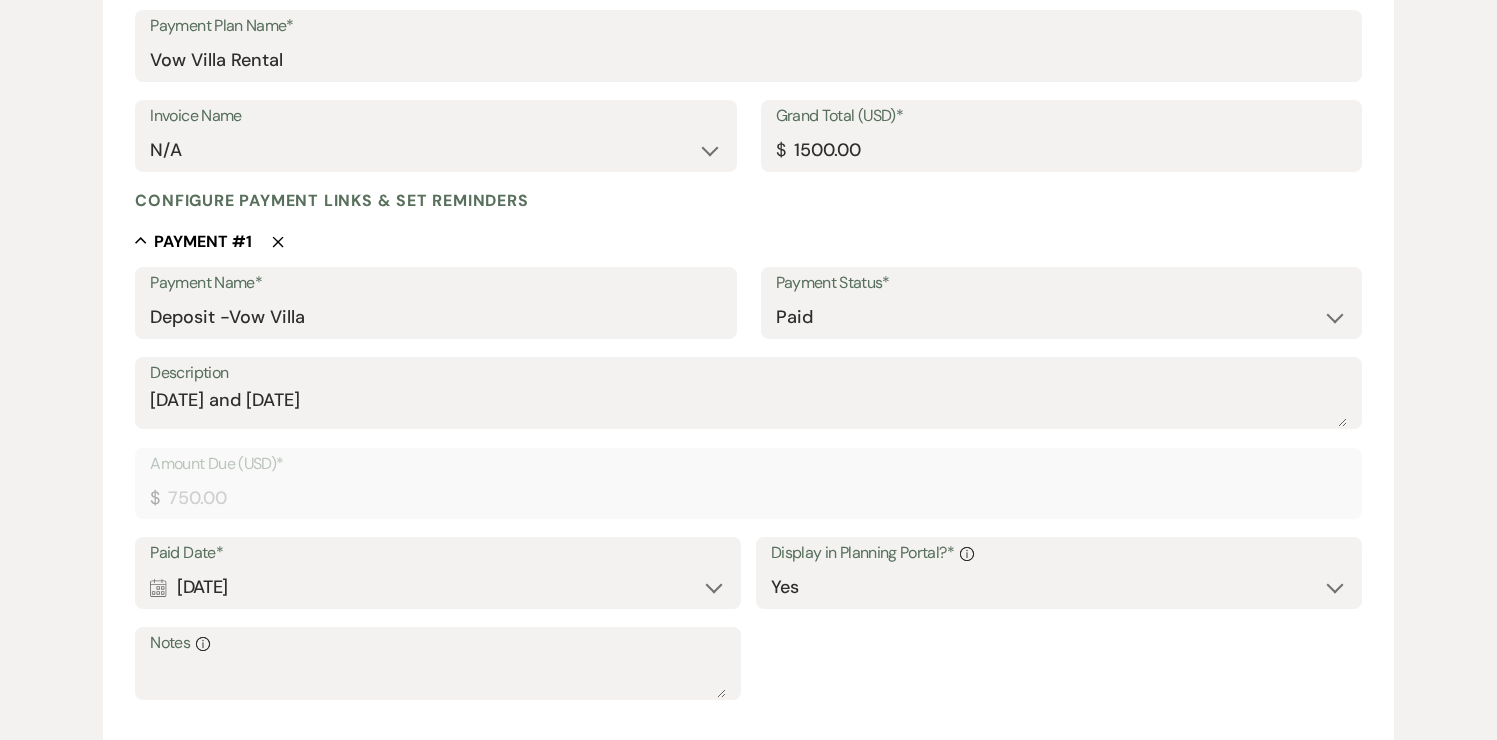 scroll, scrollTop: 308, scrollLeft: 0, axis: vertical 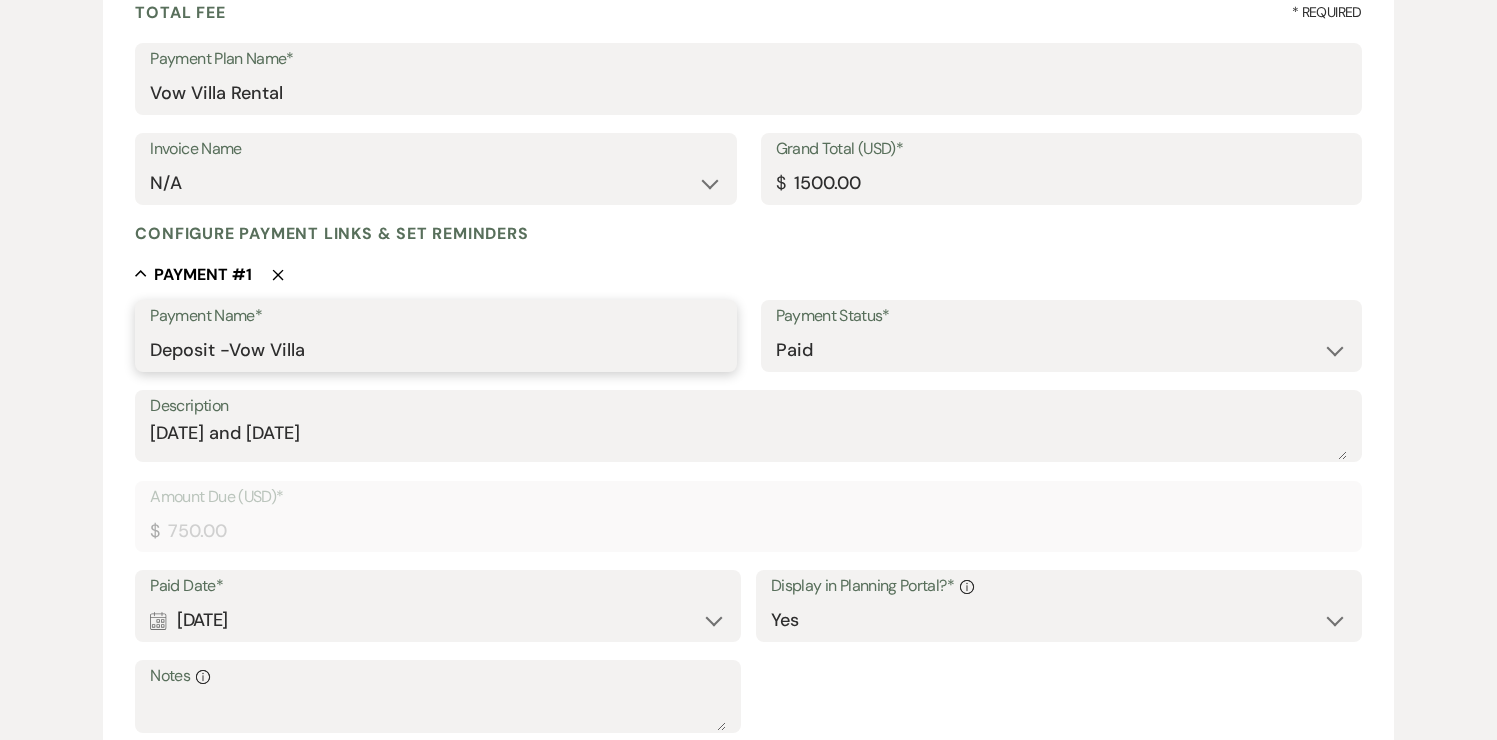click on "Deposit -Vow Villa" at bounding box center (435, 350) 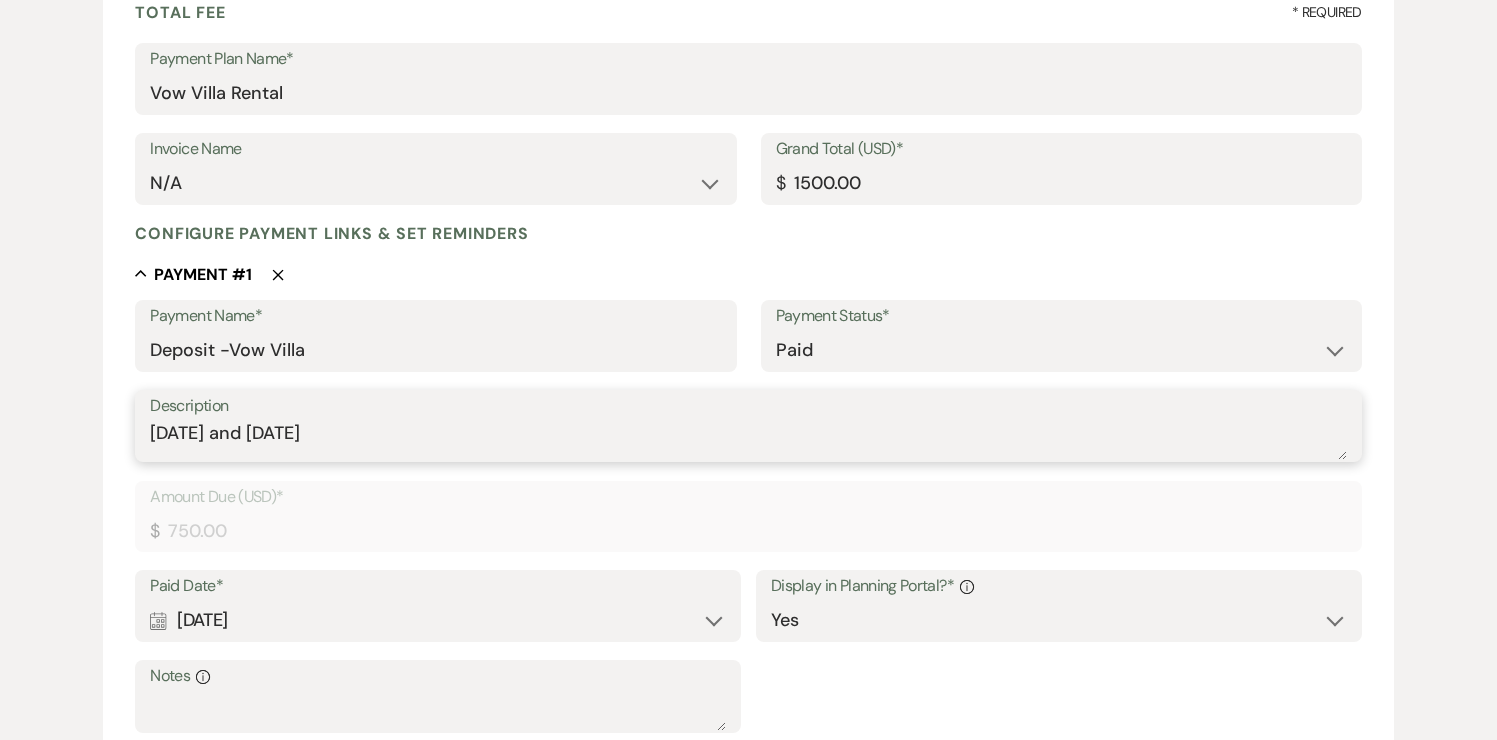 click on "[DATE] and [DATE]" at bounding box center (748, 440) 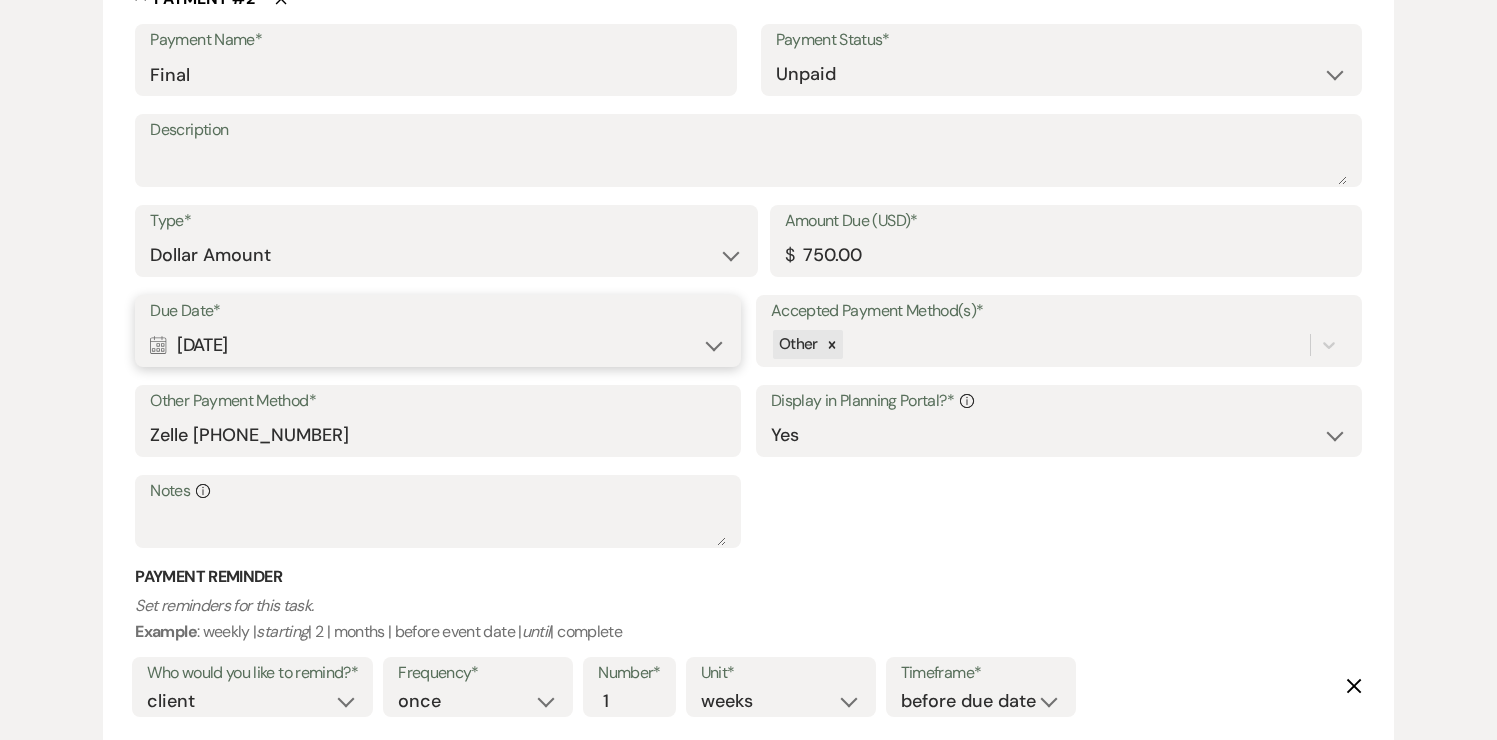 scroll, scrollTop: 1597, scrollLeft: 0, axis: vertical 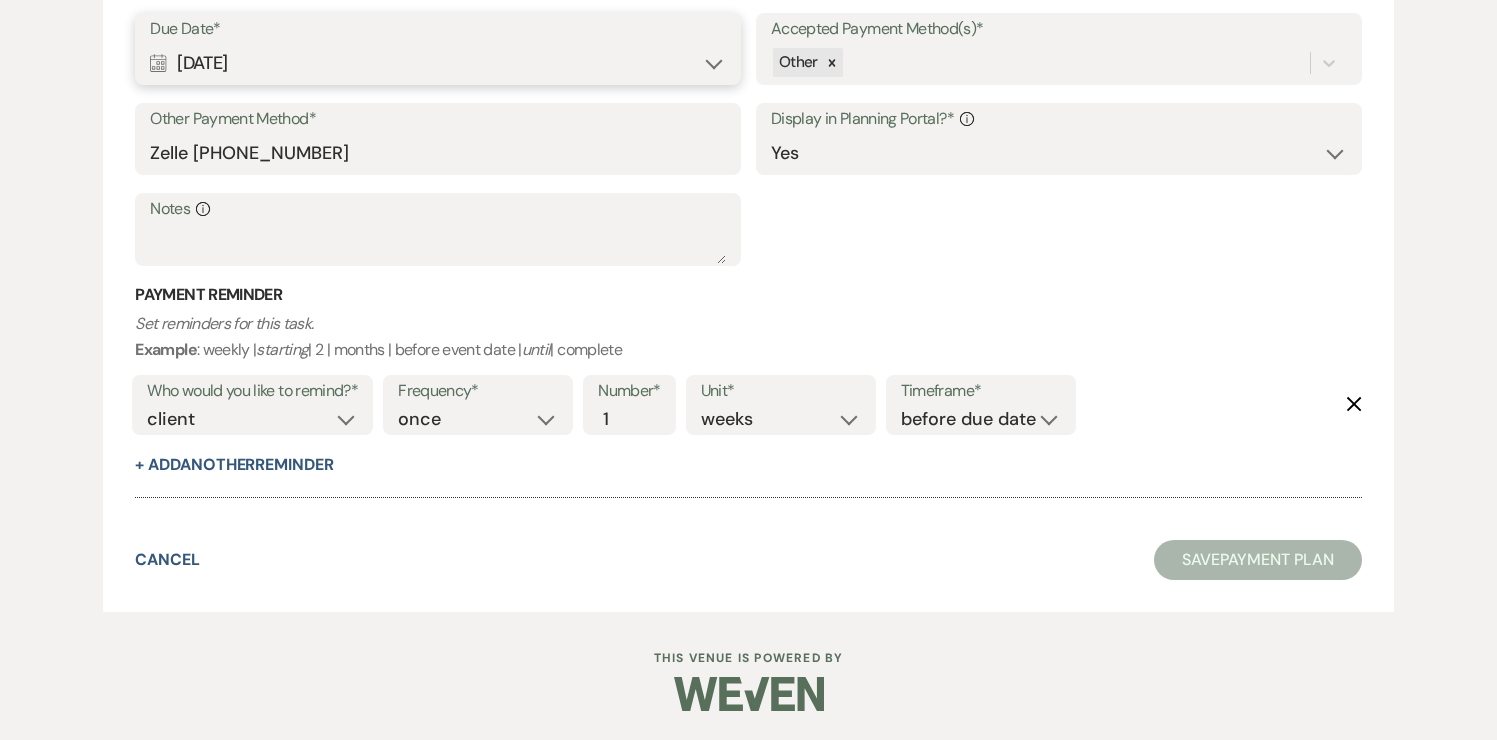 click on "Payment Reminder" at bounding box center [748, 295] 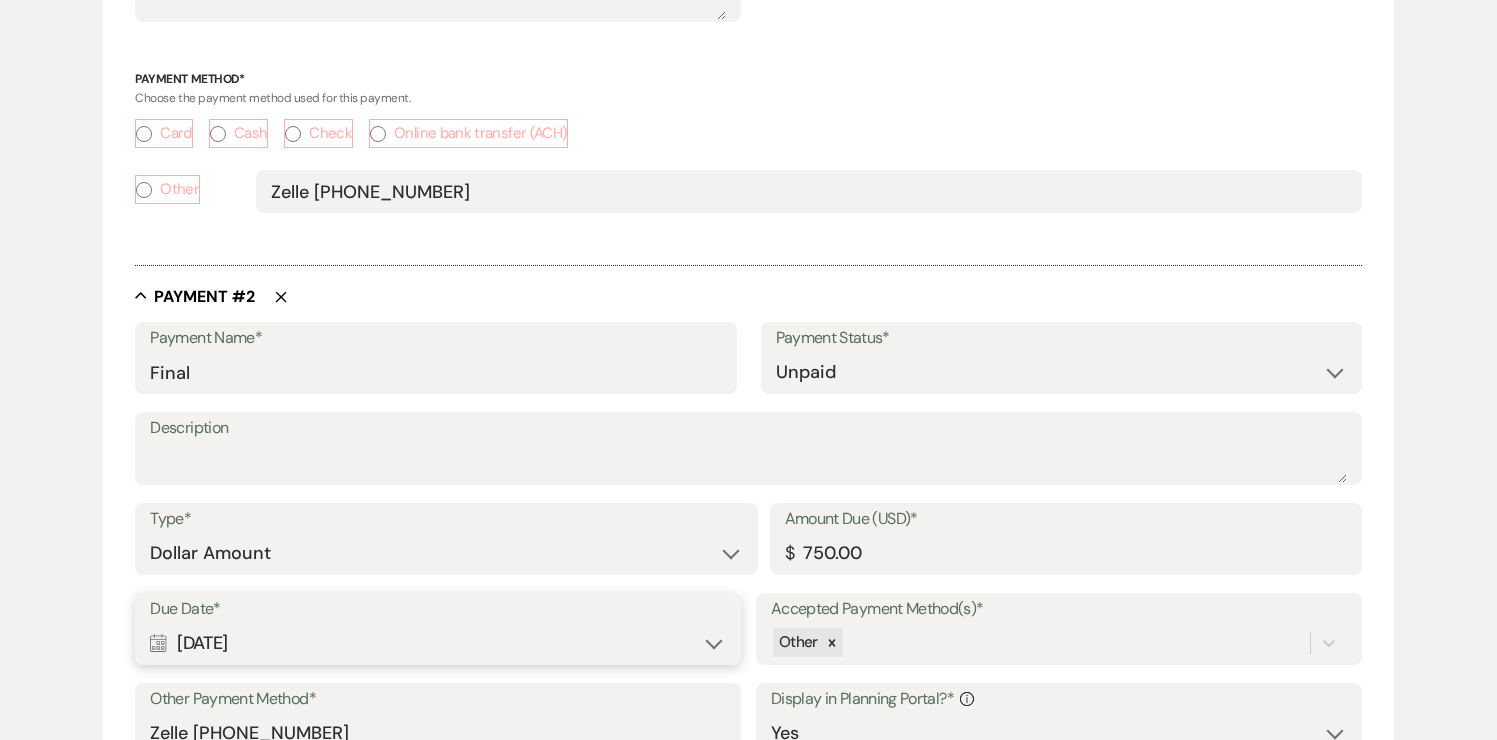 scroll, scrollTop: 1017, scrollLeft: 0, axis: vertical 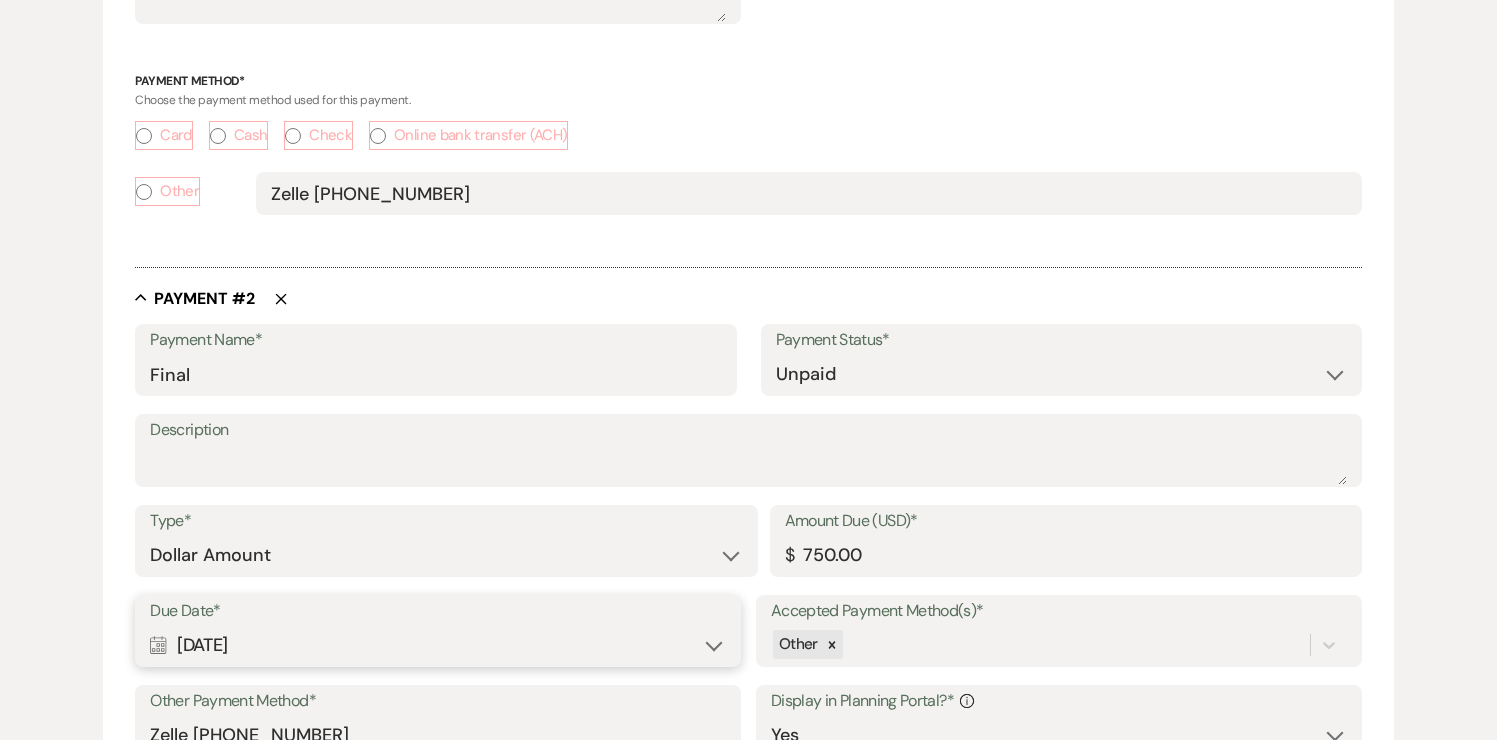click on "Other" at bounding box center [144, 192] 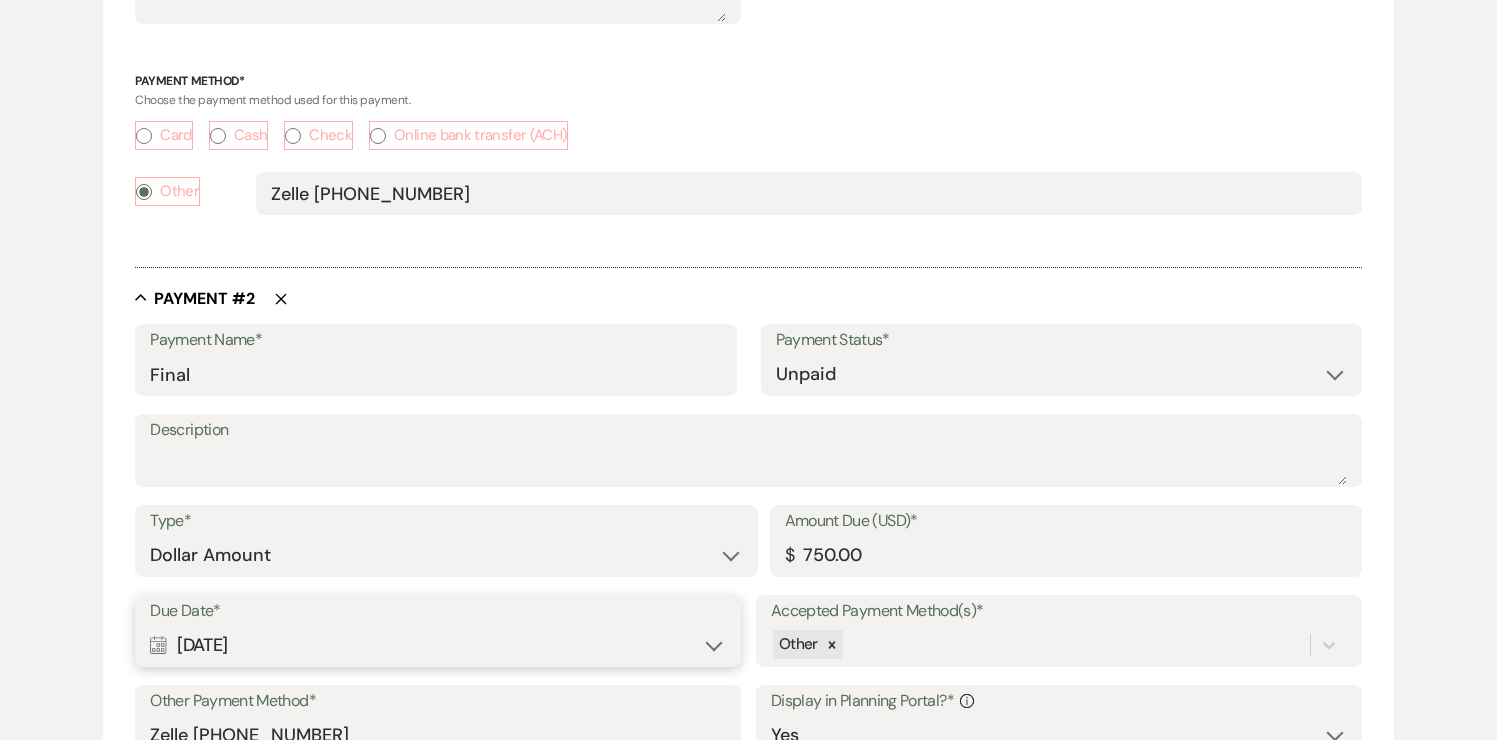 radio on "true" 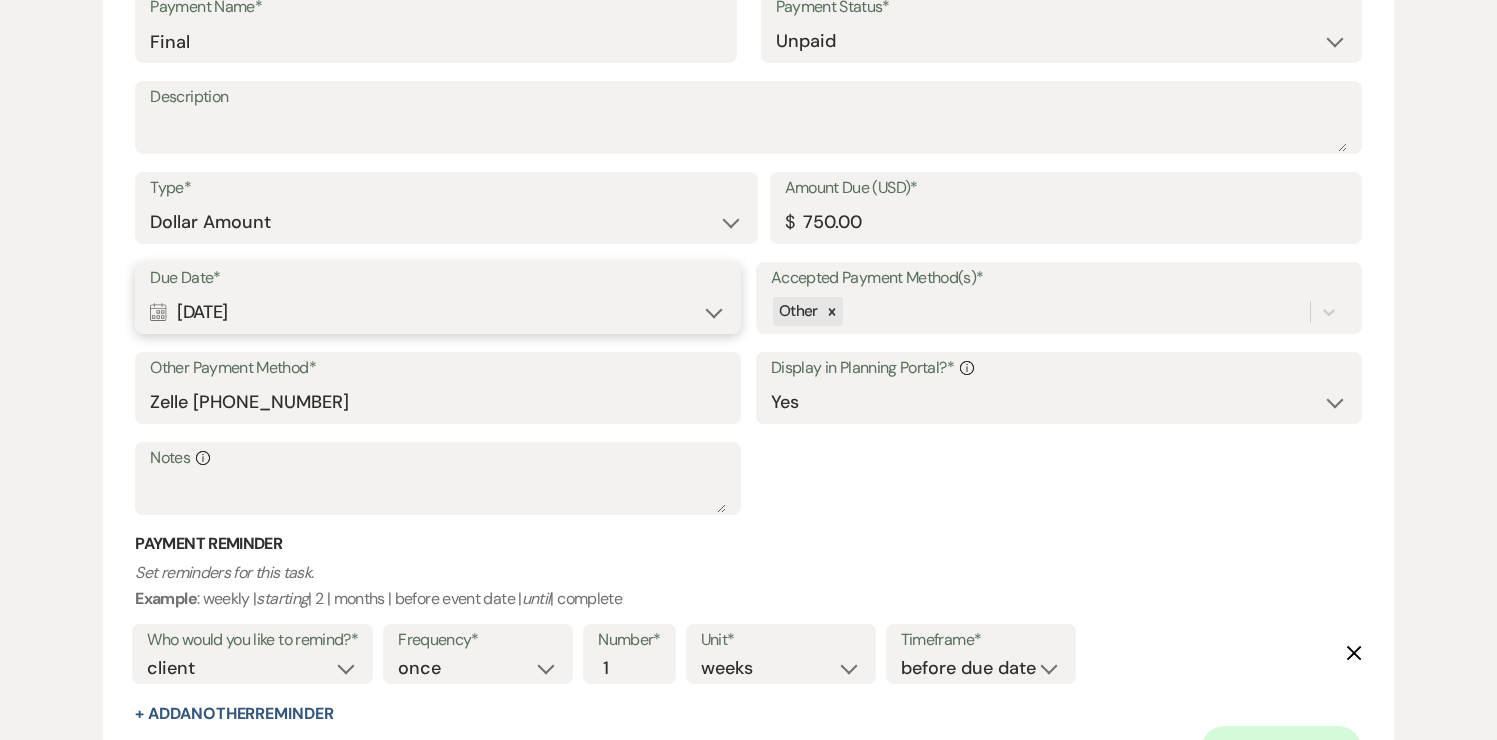 scroll, scrollTop: 1693, scrollLeft: 0, axis: vertical 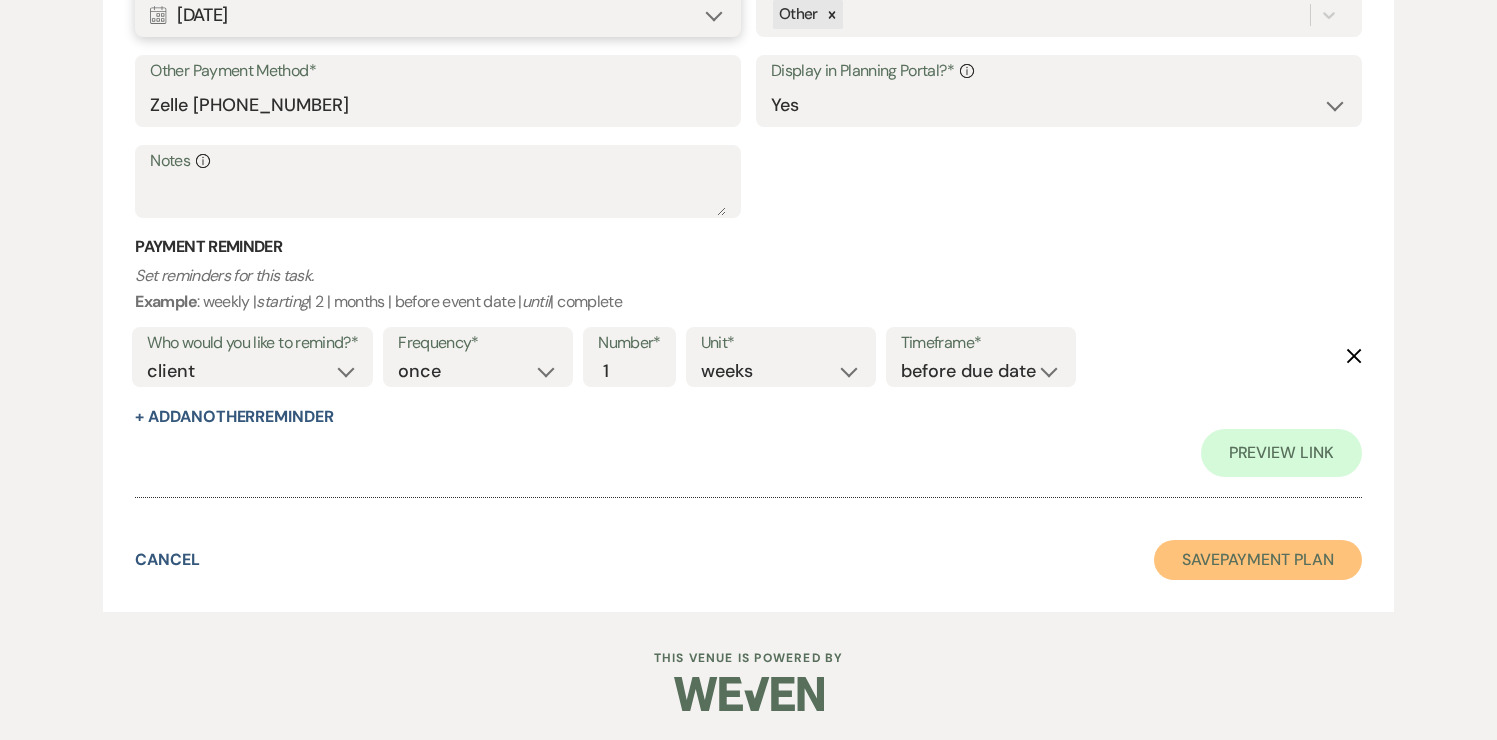 click on "Save  Payment Plan" at bounding box center (1258, 560) 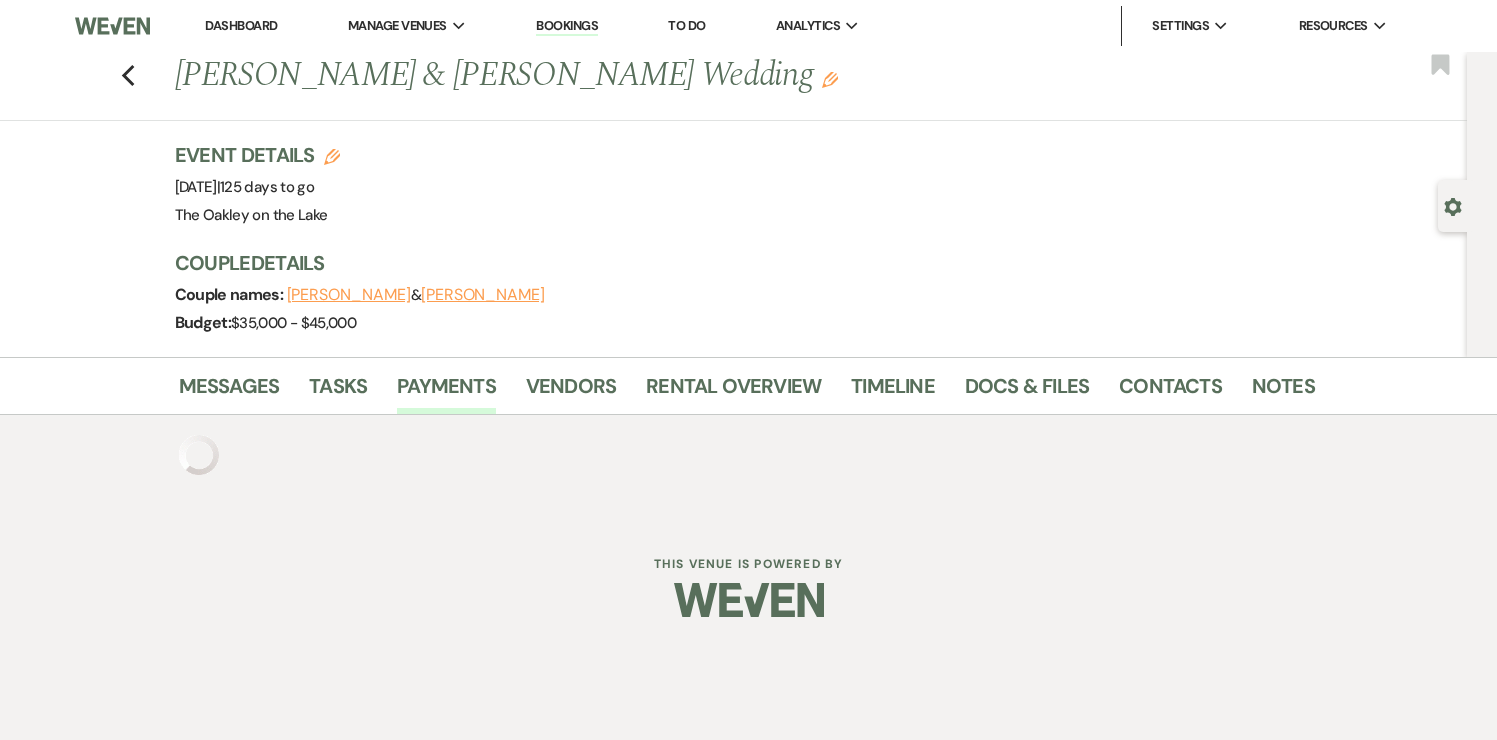 scroll, scrollTop: 0, scrollLeft: 0, axis: both 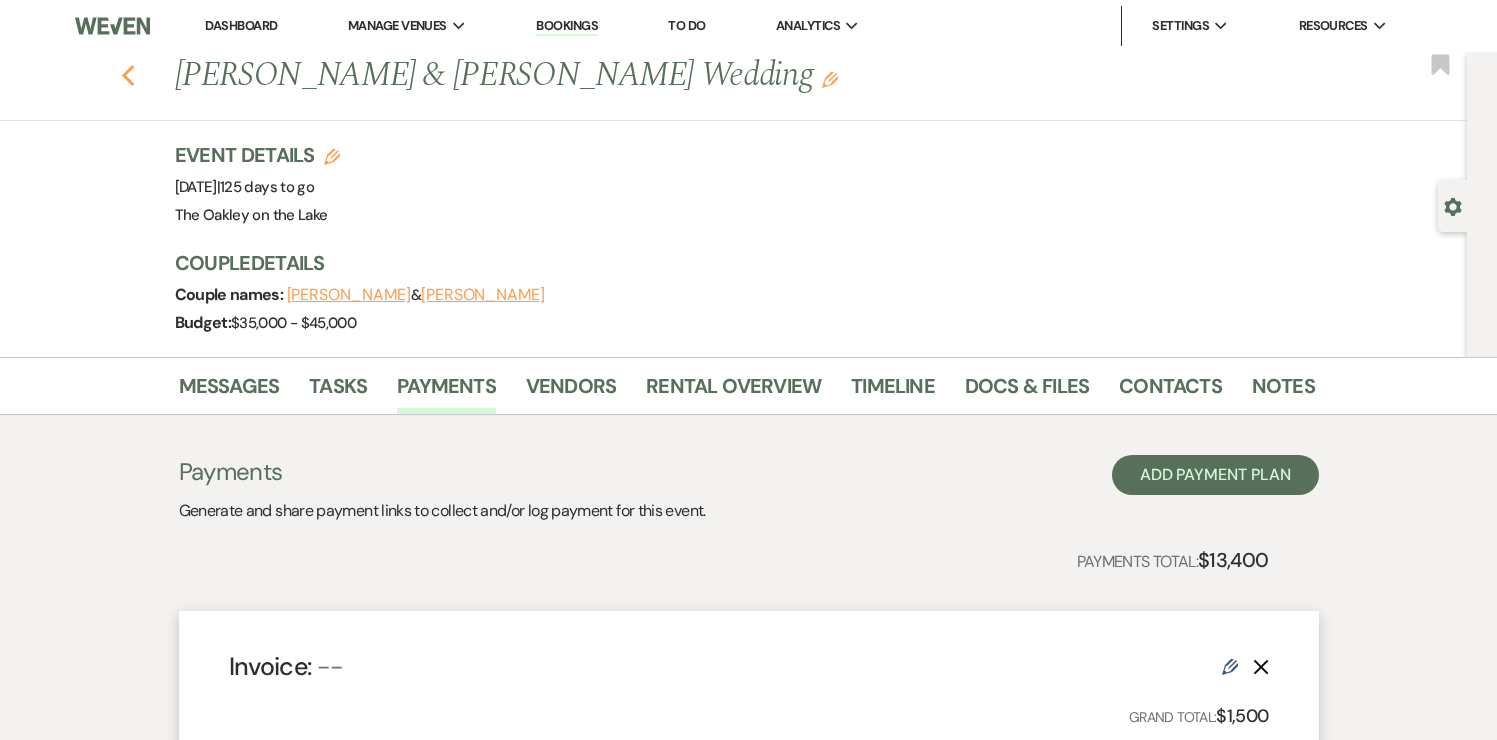 click on "Previous" 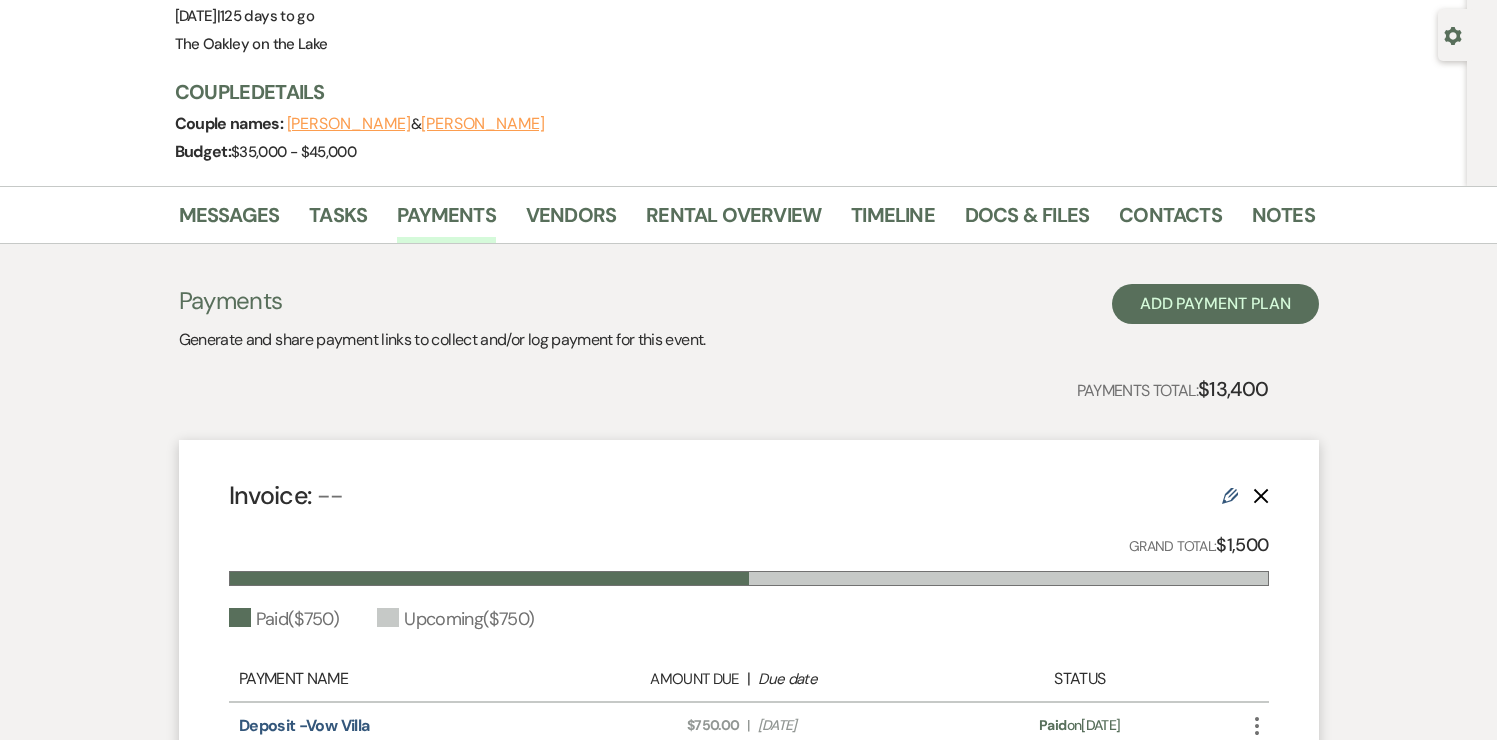 select on "8" 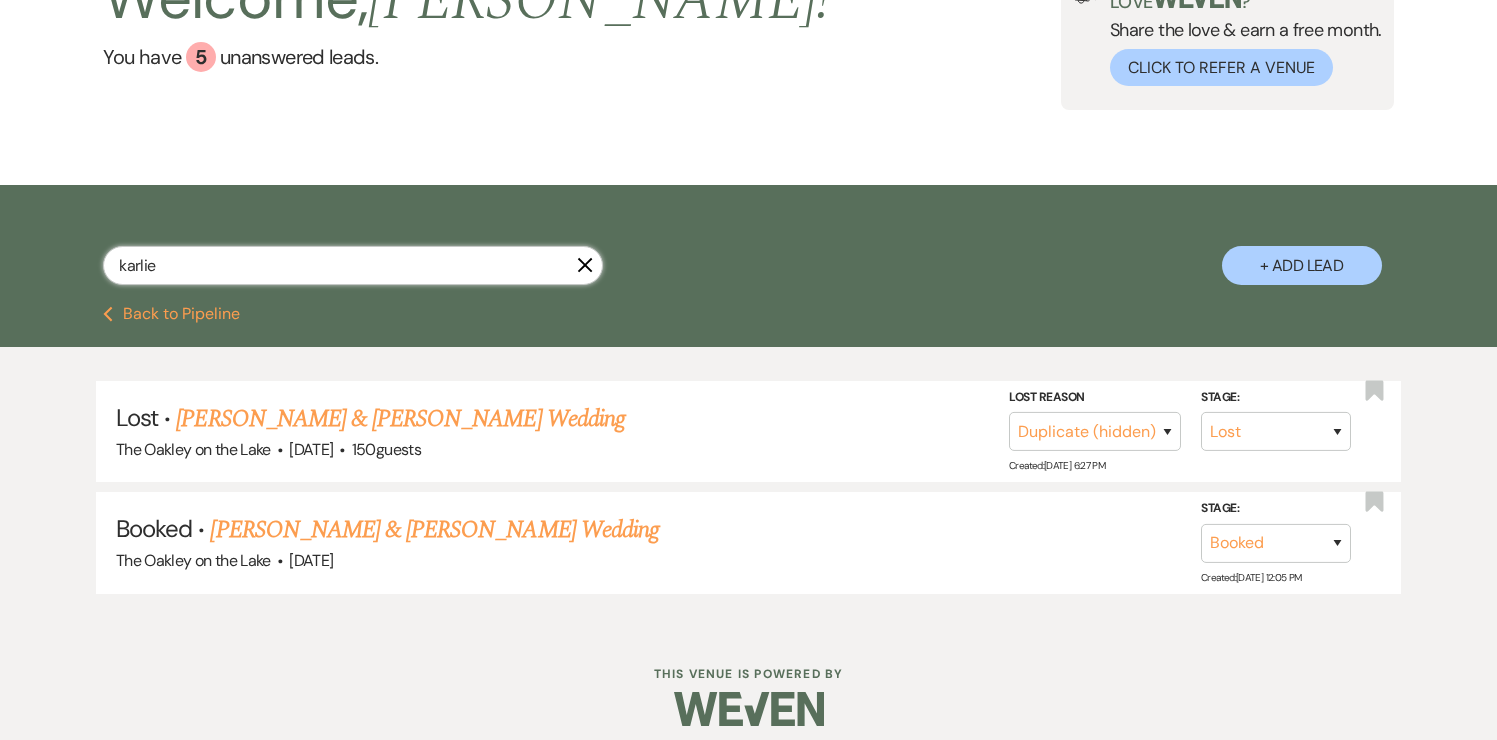 click on "karlie" at bounding box center (353, 265) 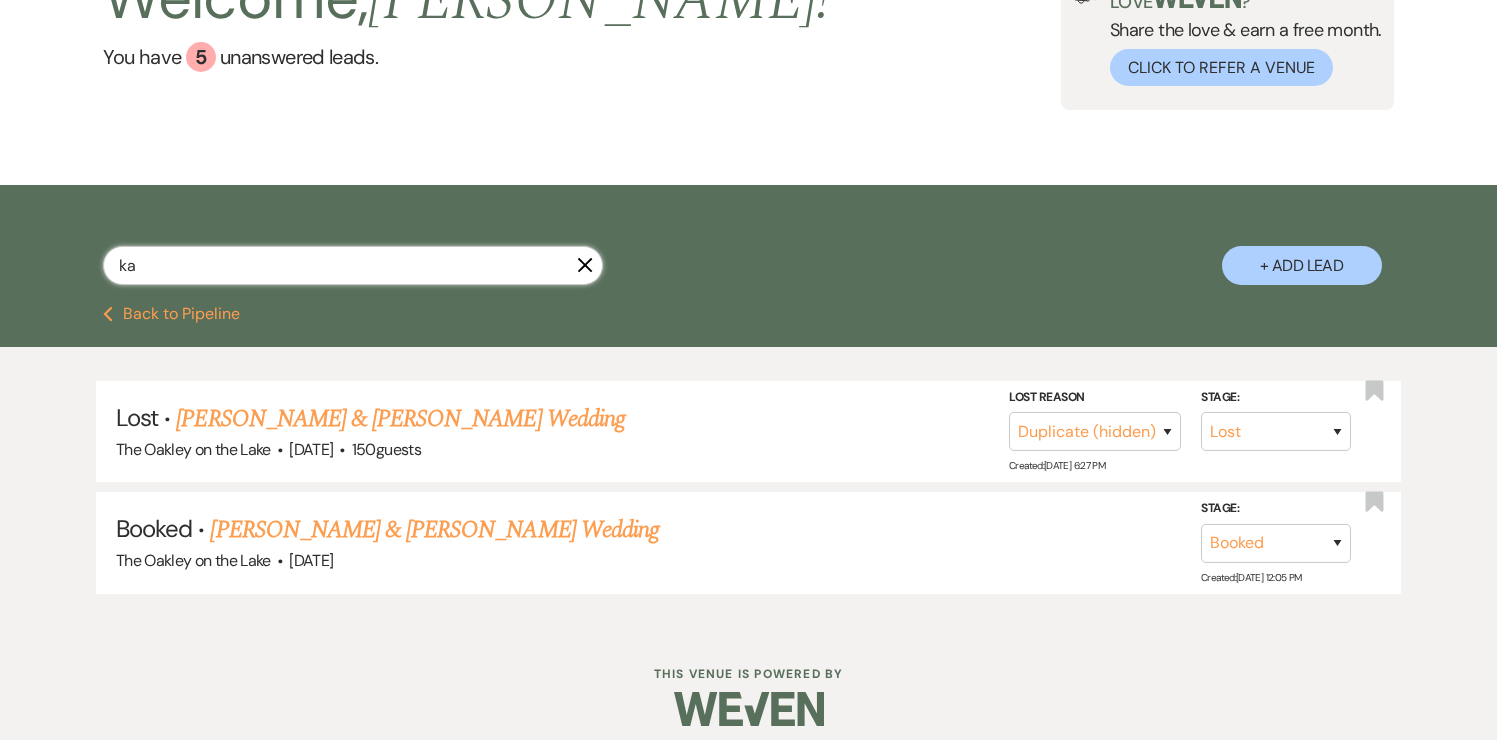 type on "k" 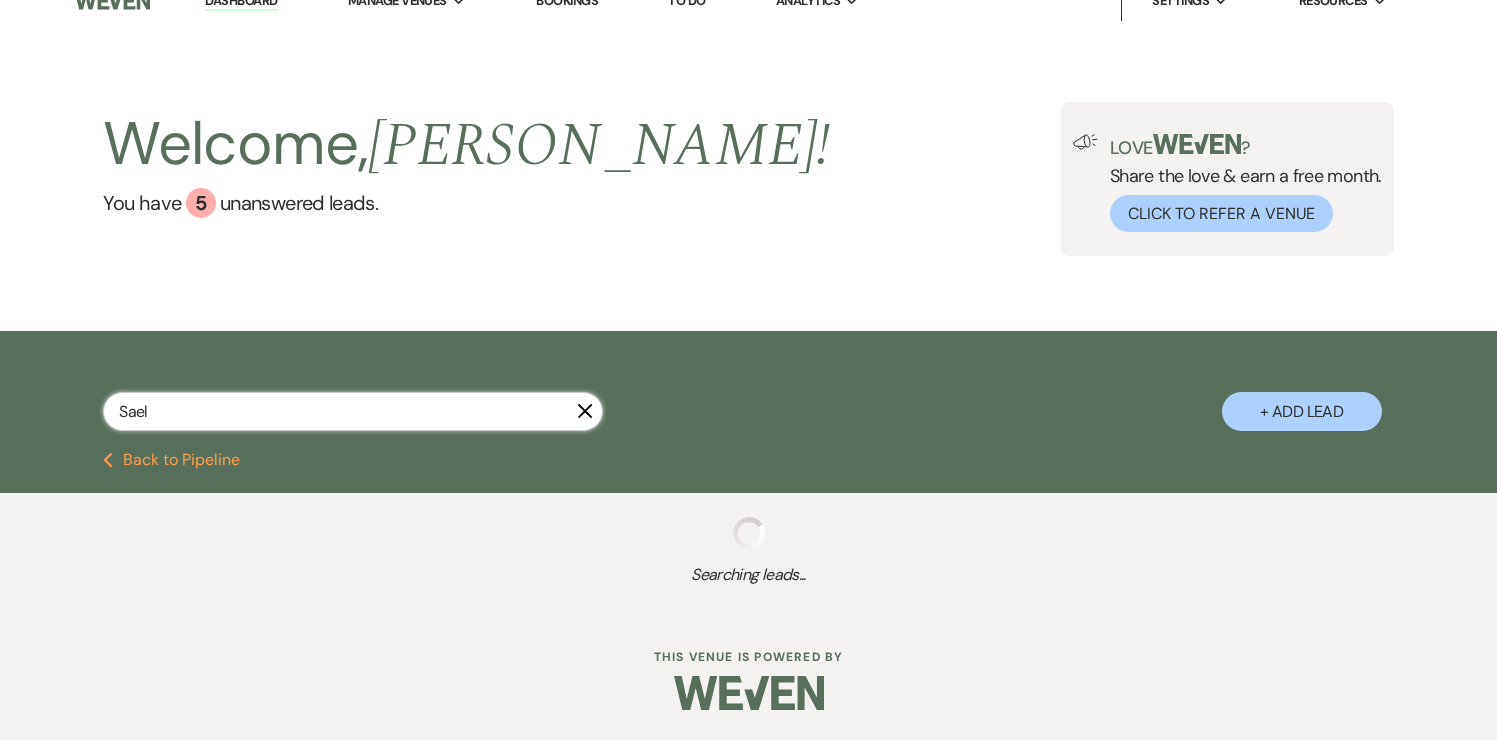 scroll, scrollTop: 75, scrollLeft: 0, axis: vertical 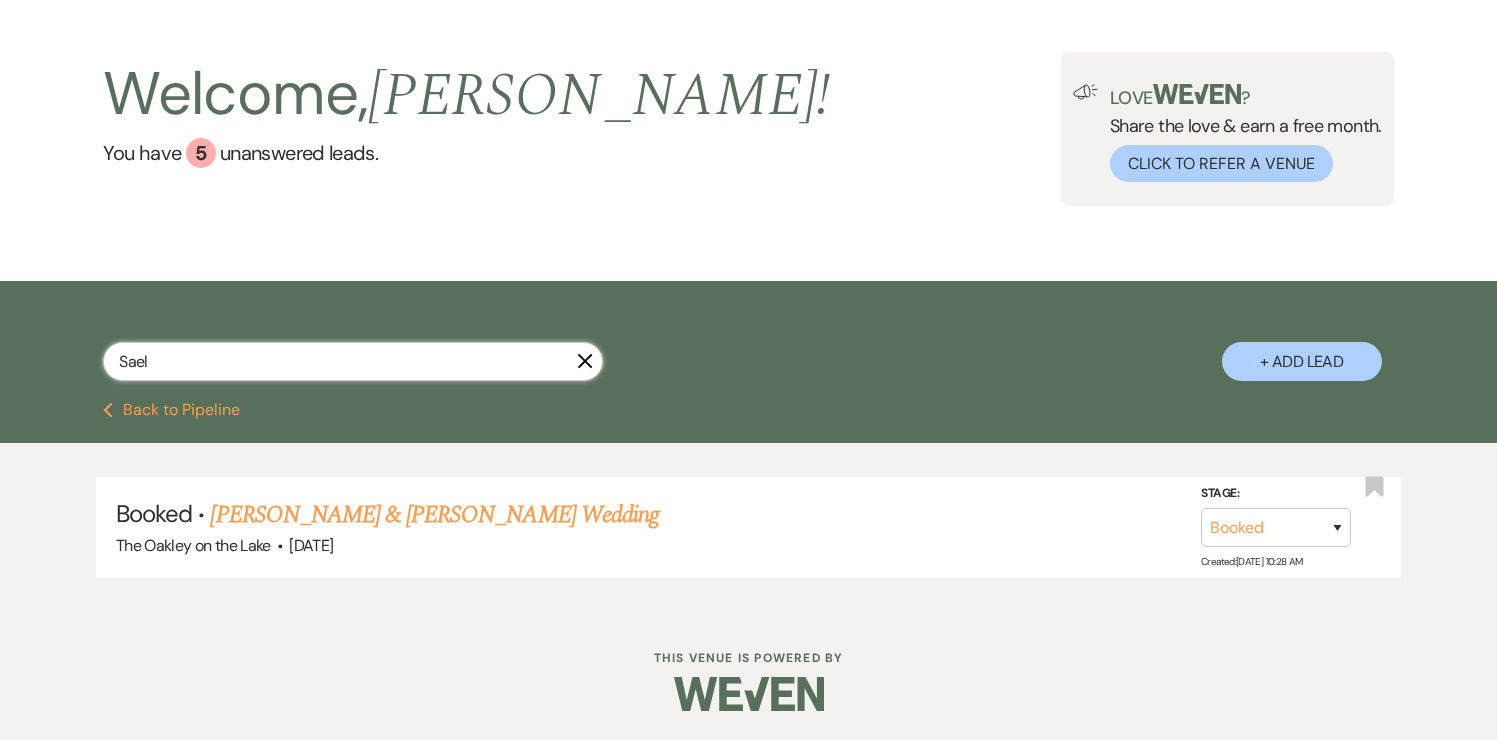 click on "Sael" at bounding box center [353, 361] 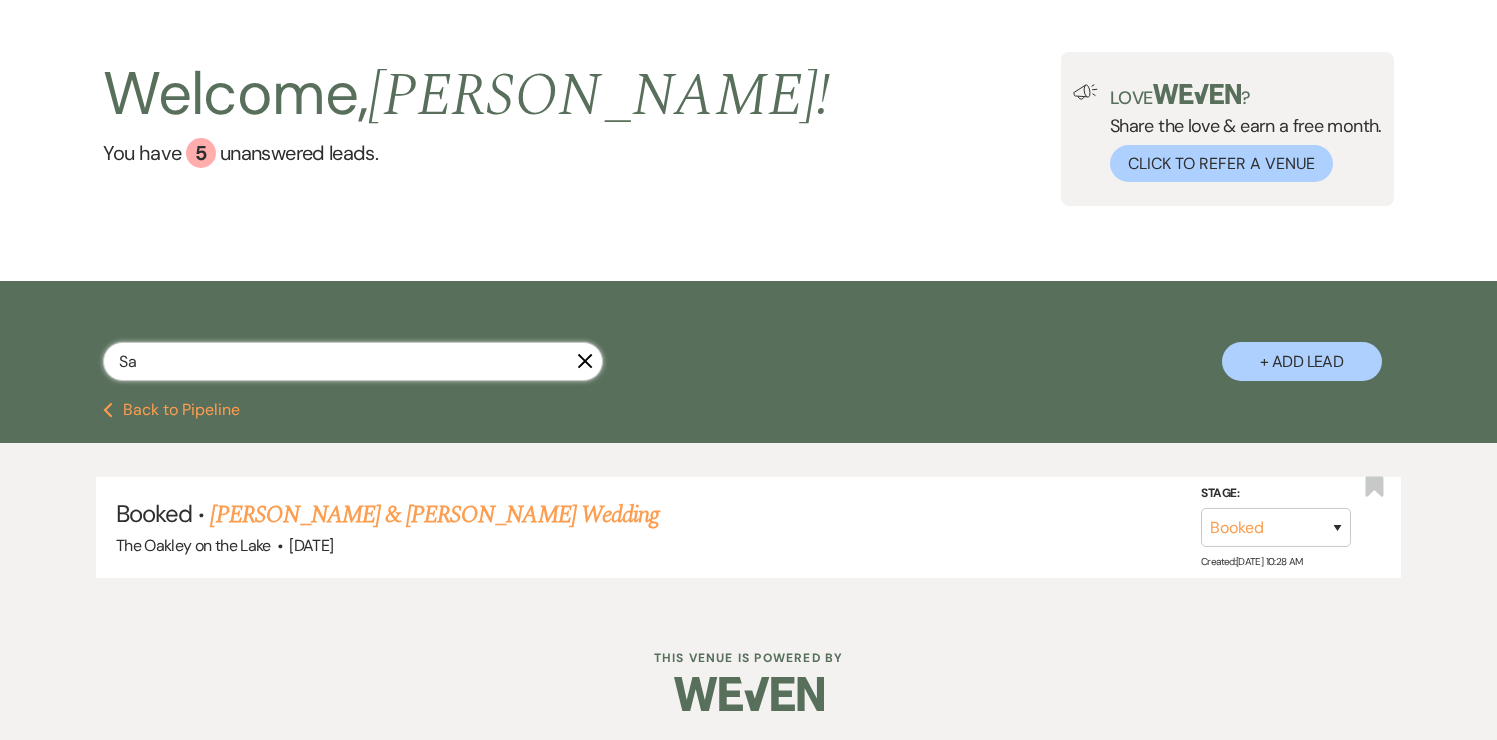 type on "S" 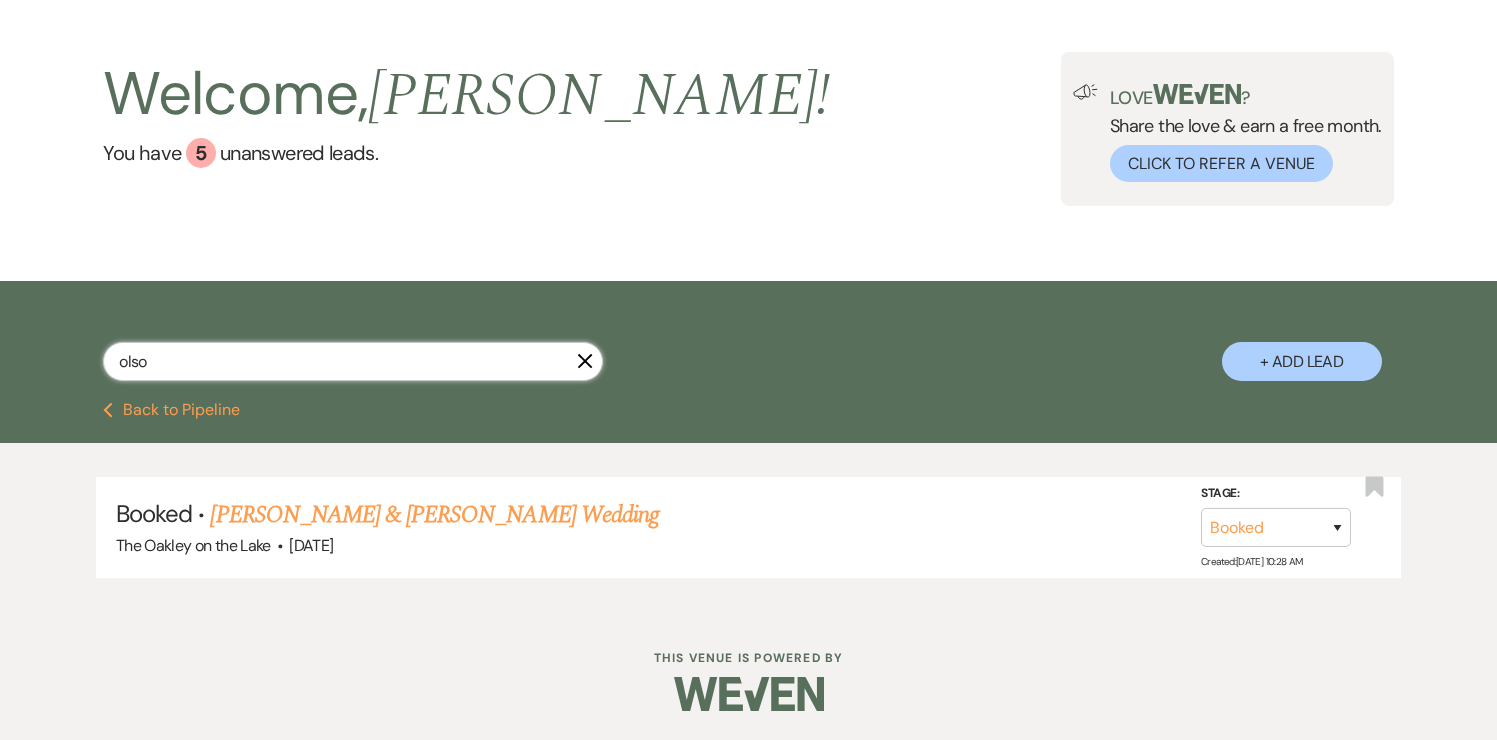 type on "[PERSON_NAME]" 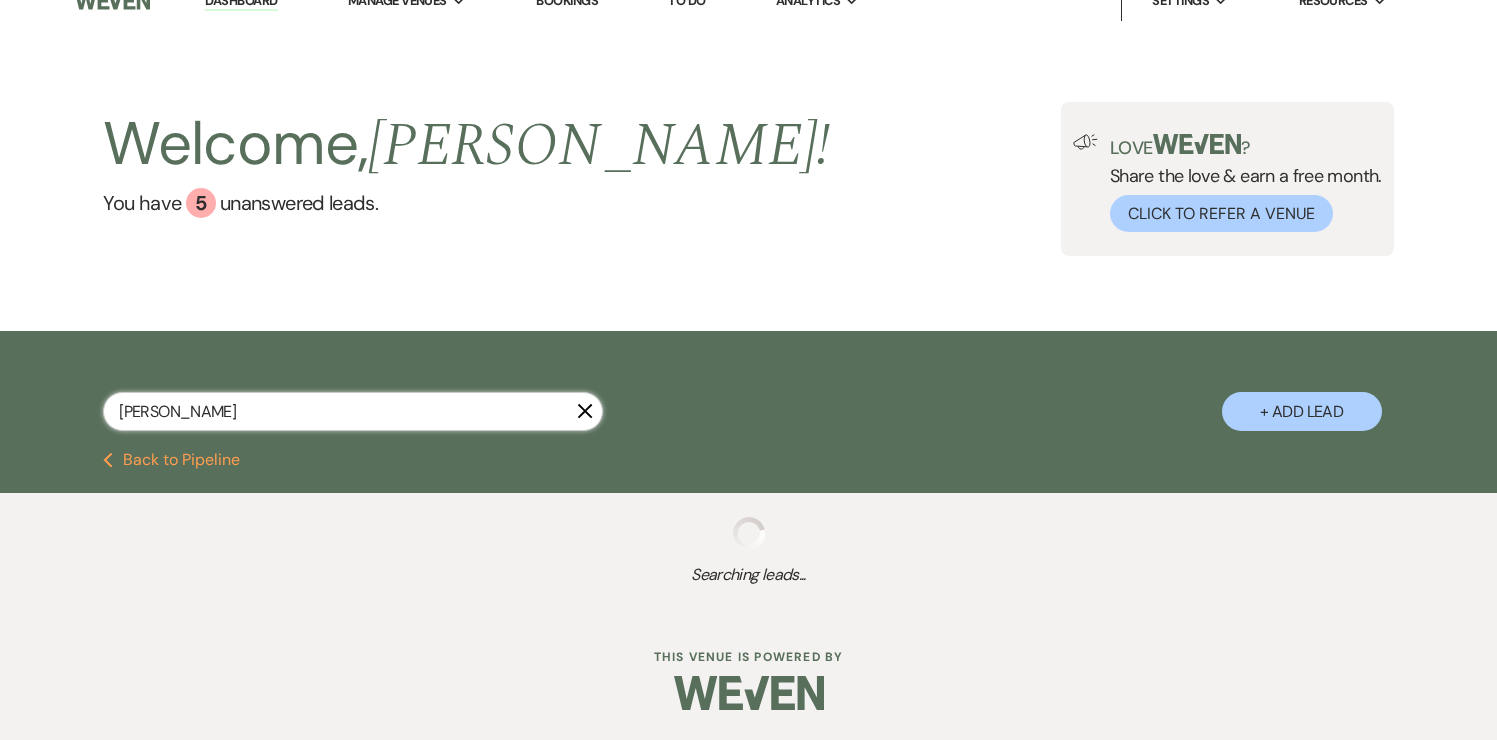 scroll, scrollTop: 0, scrollLeft: 0, axis: both 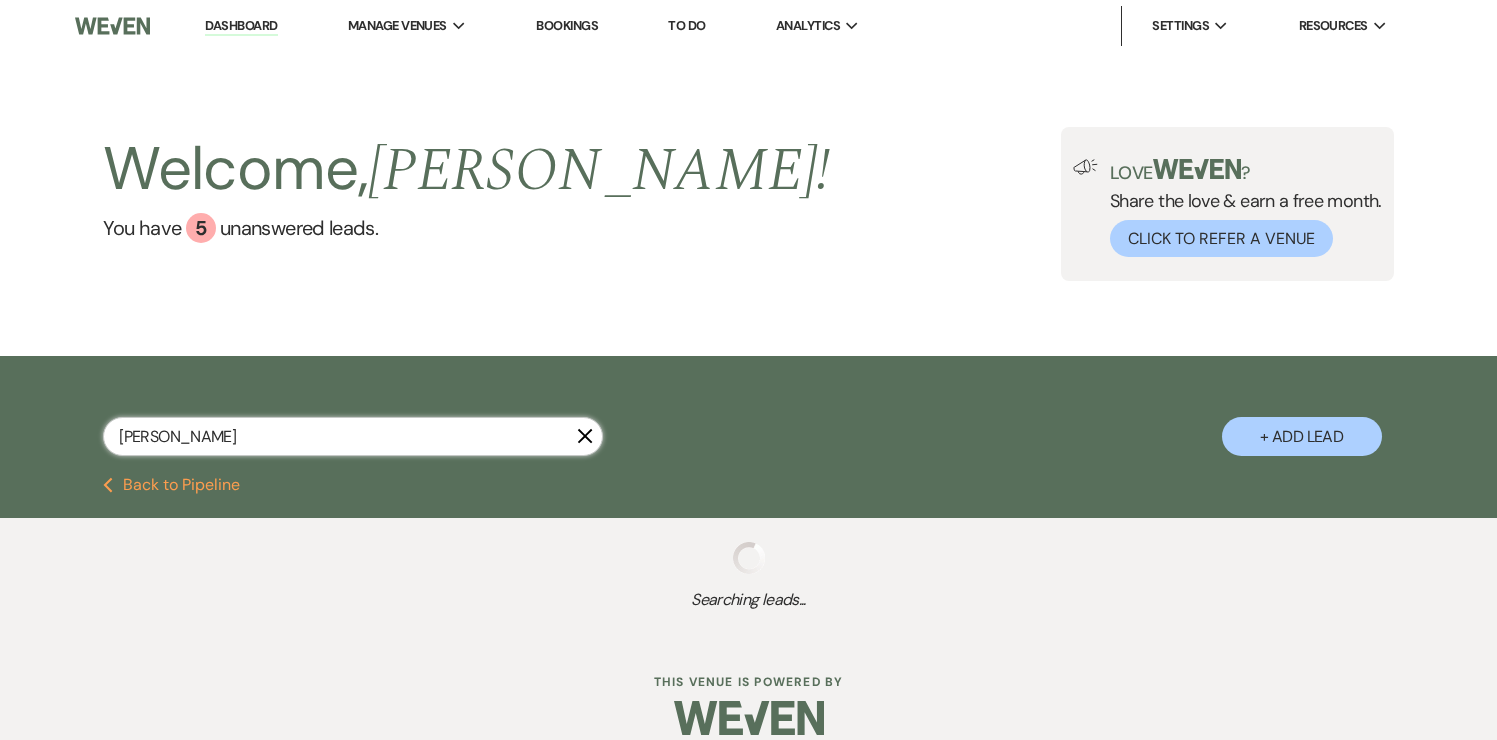 select on "8" 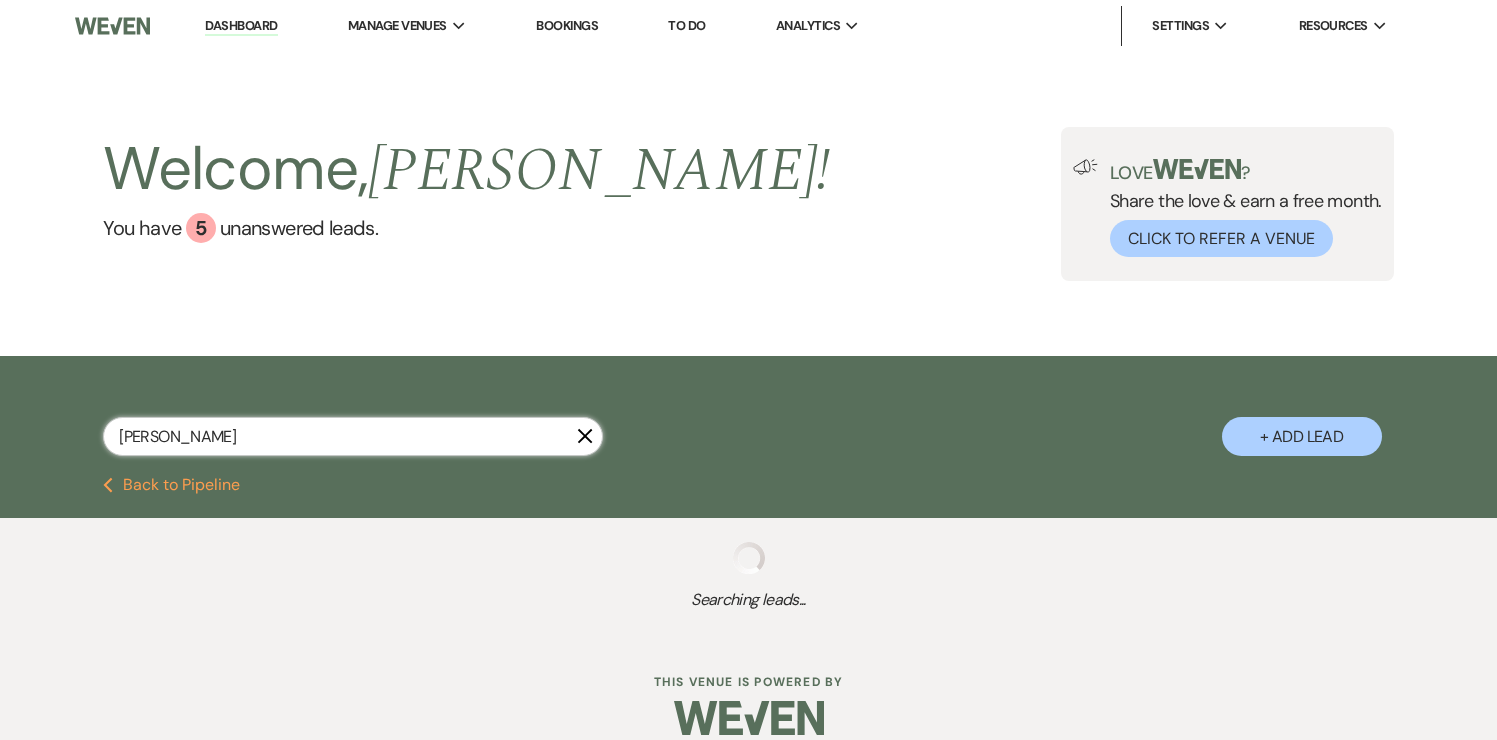 select on "5" 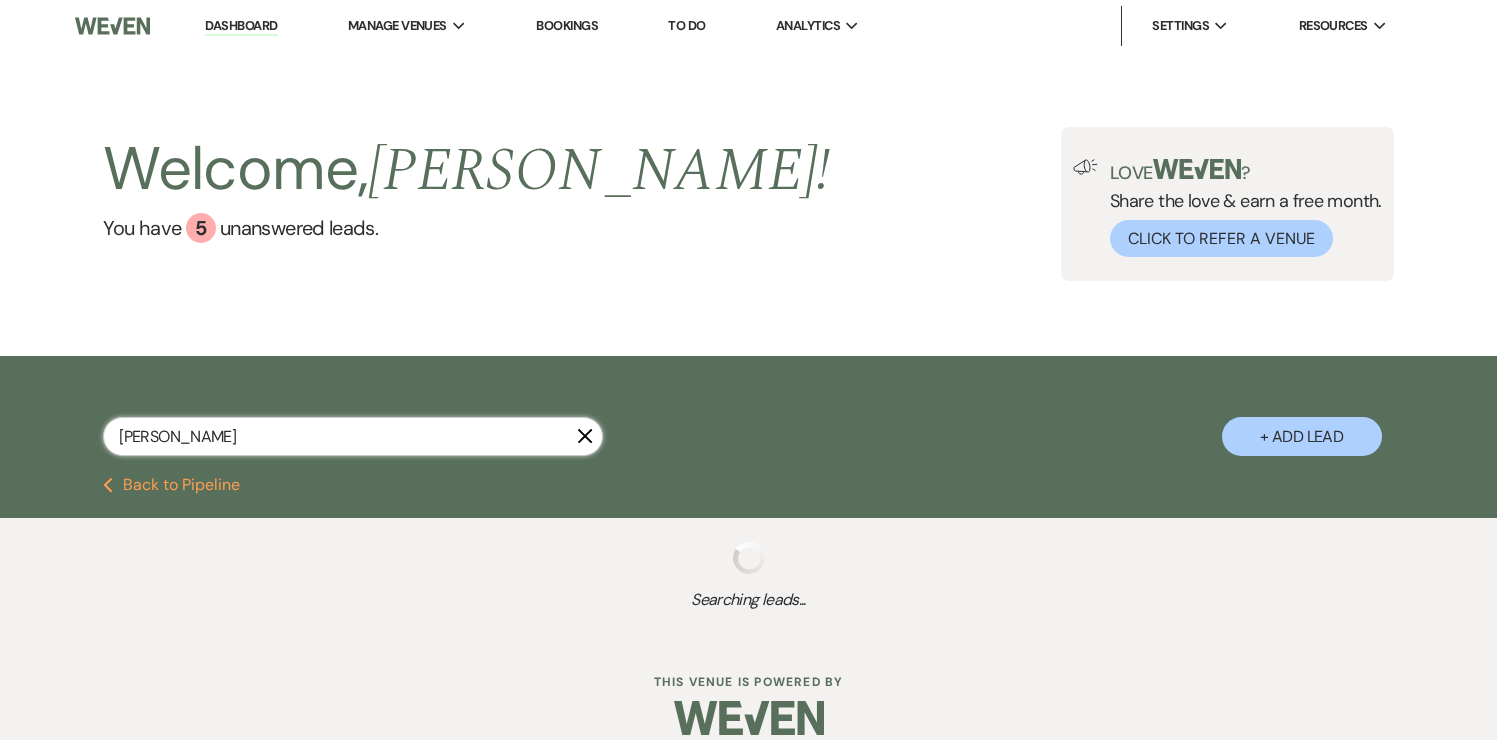 select on "8" 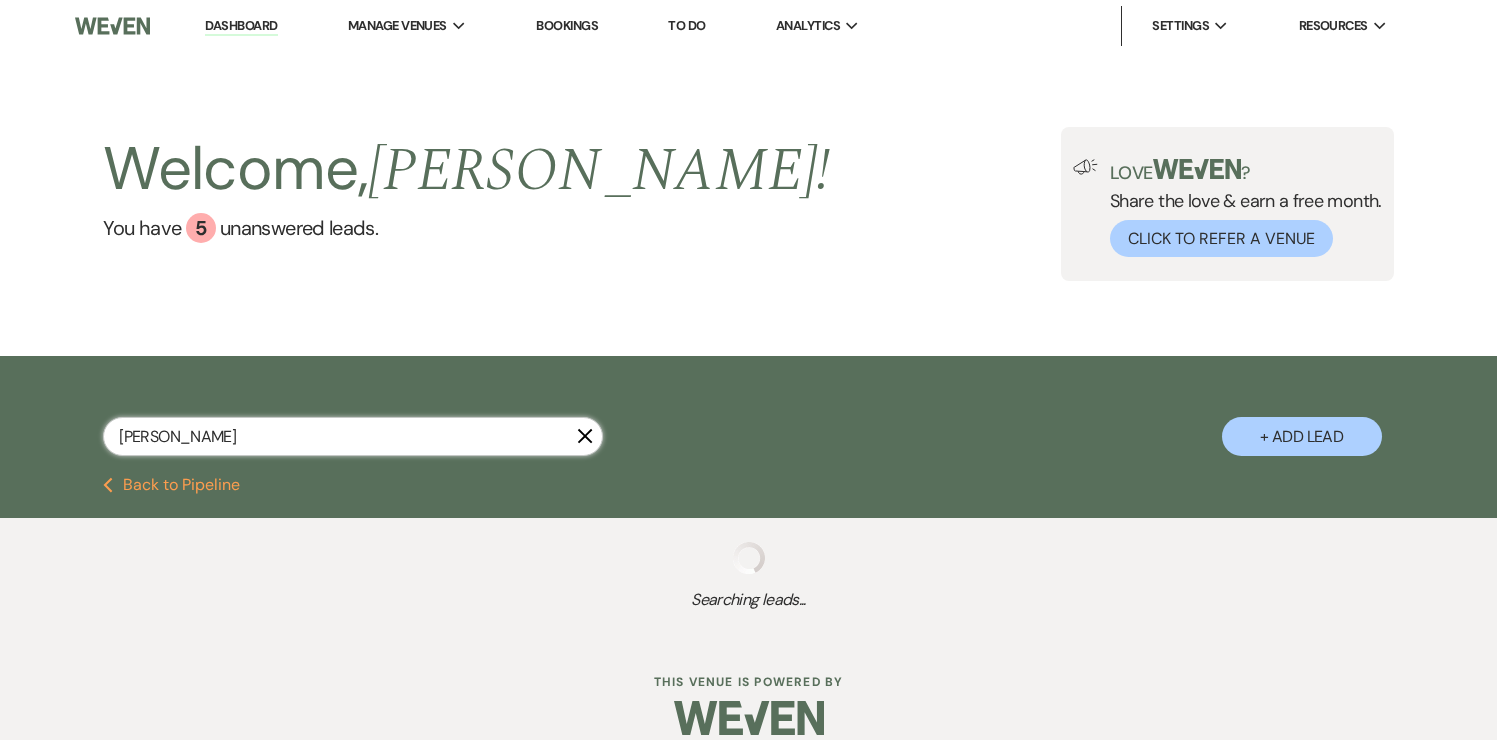 select on "5" 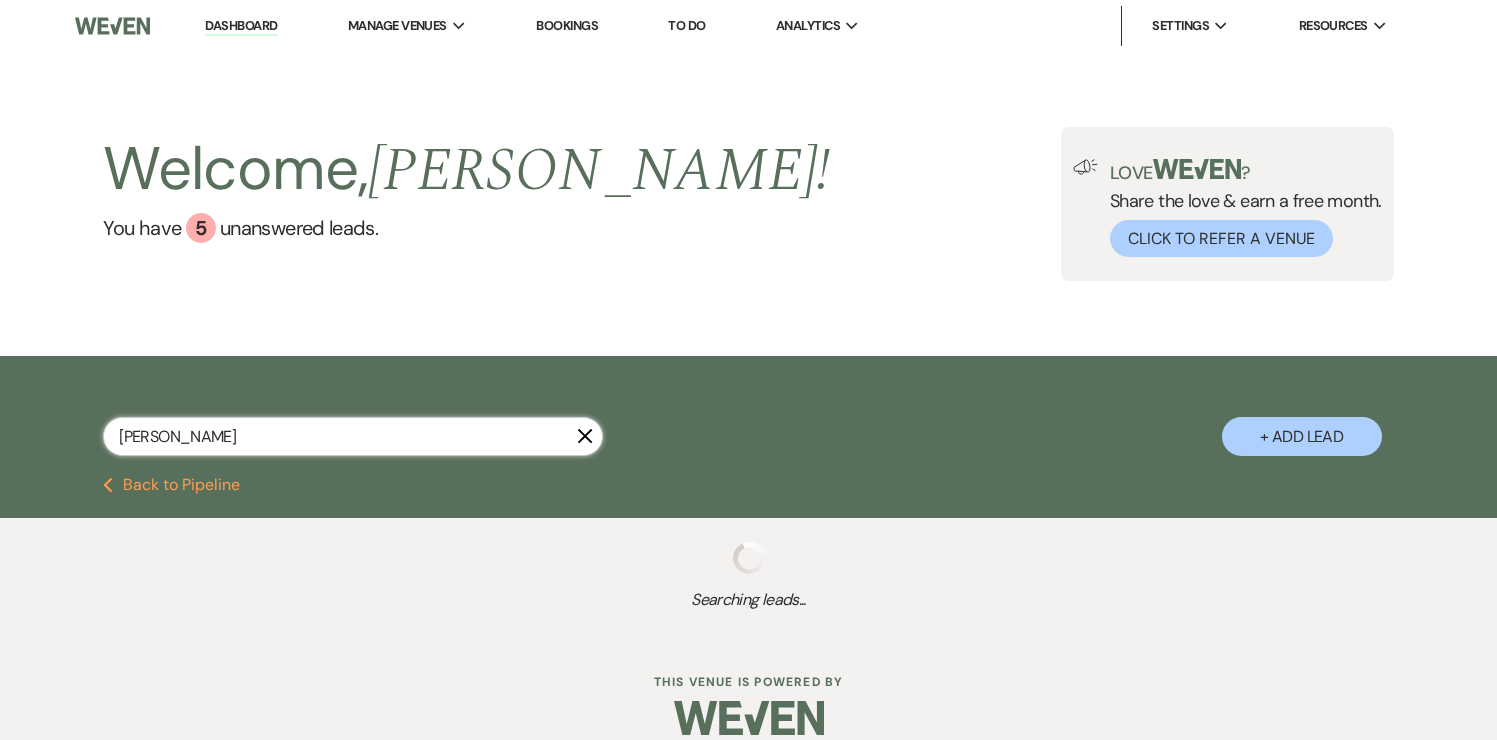 select on "8" 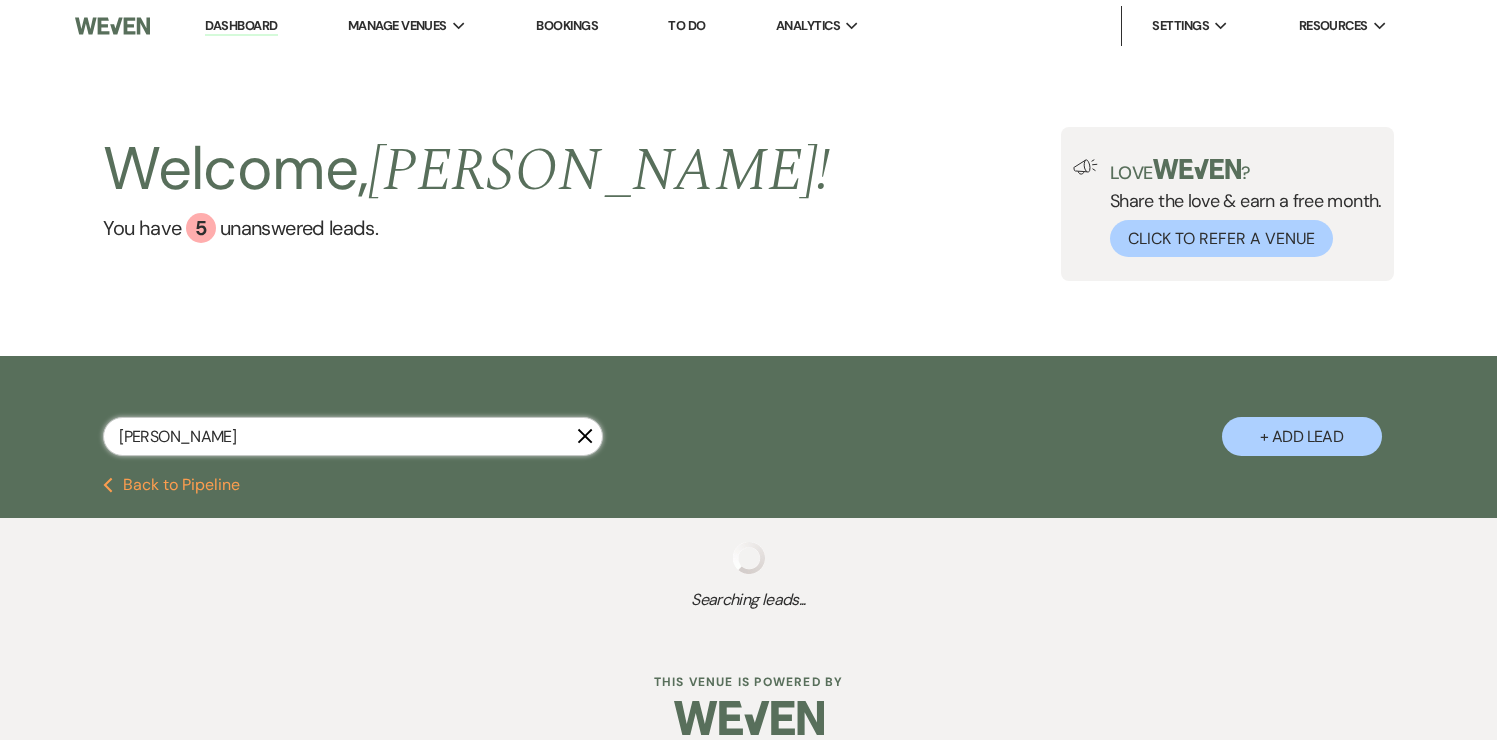 select on "5" 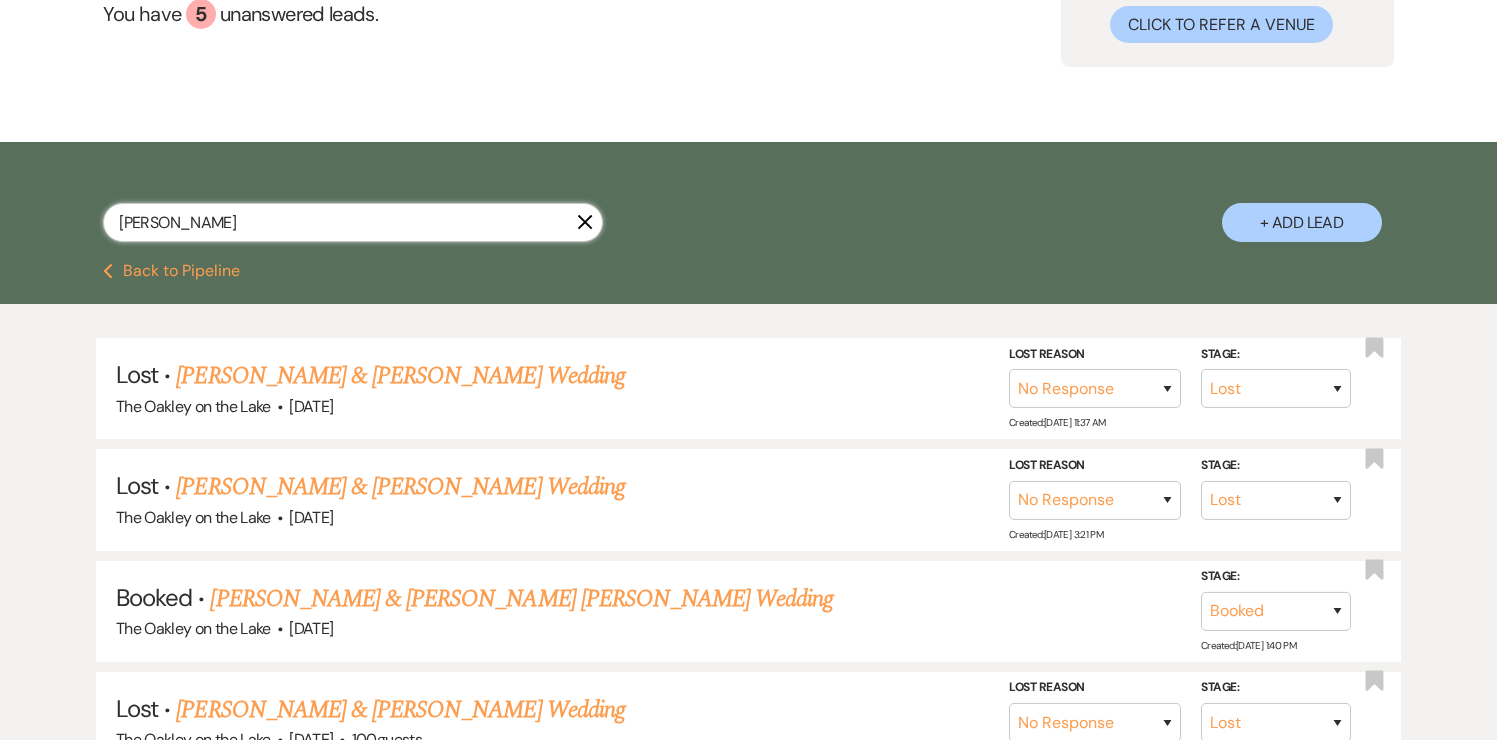 scroll, scrollTop: 222, scrollLeft: 0, axis: vertical 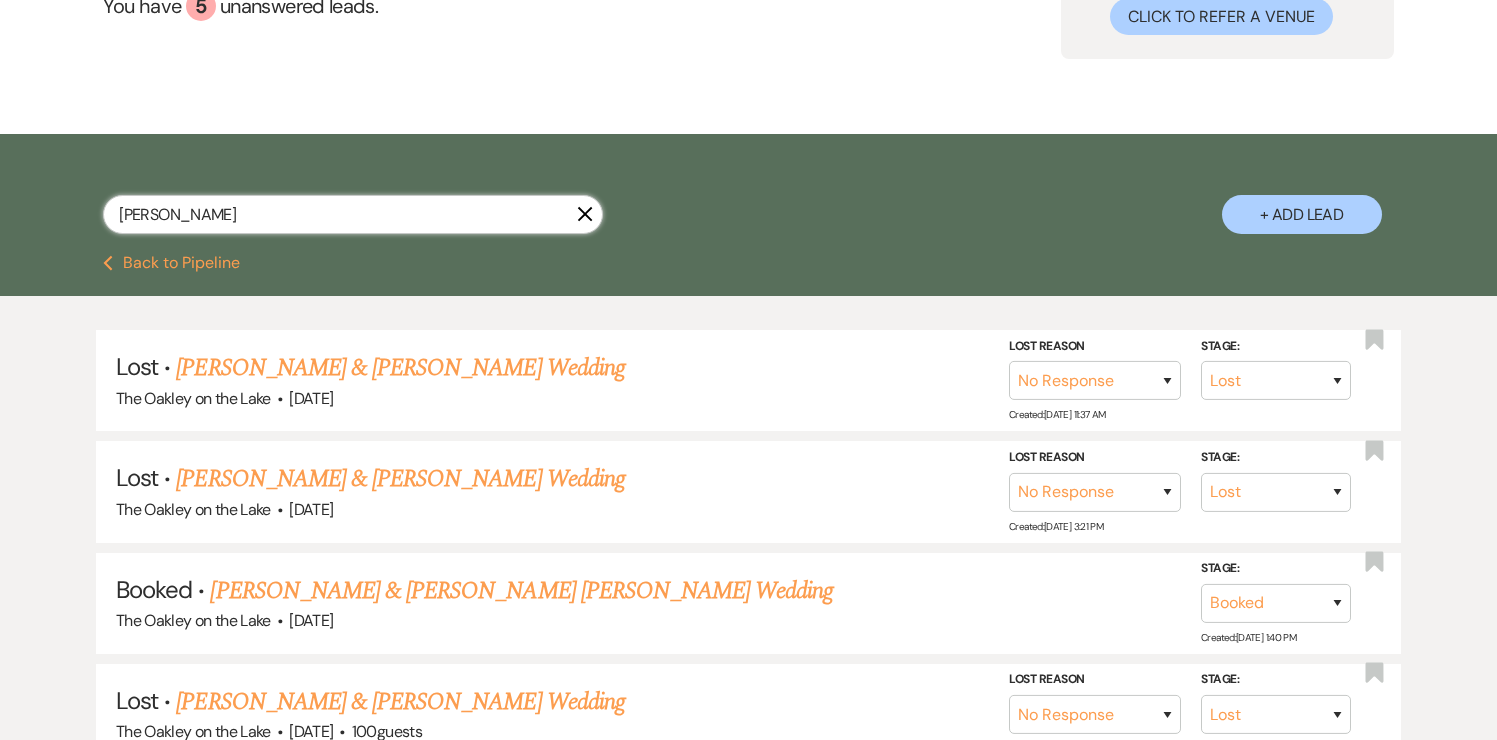 click on "[PERSON_NAME]" at bounding box center [353, 214] 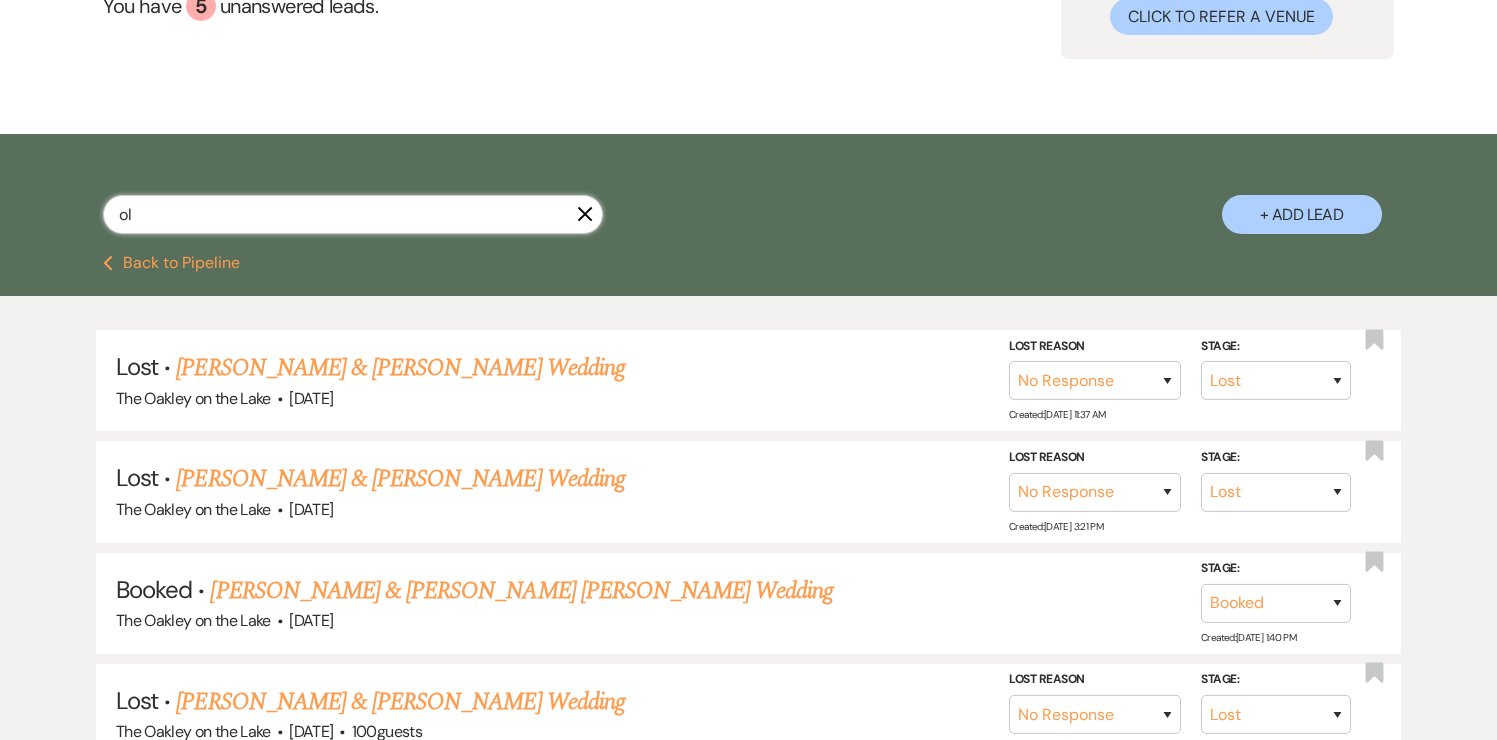 type on "o" 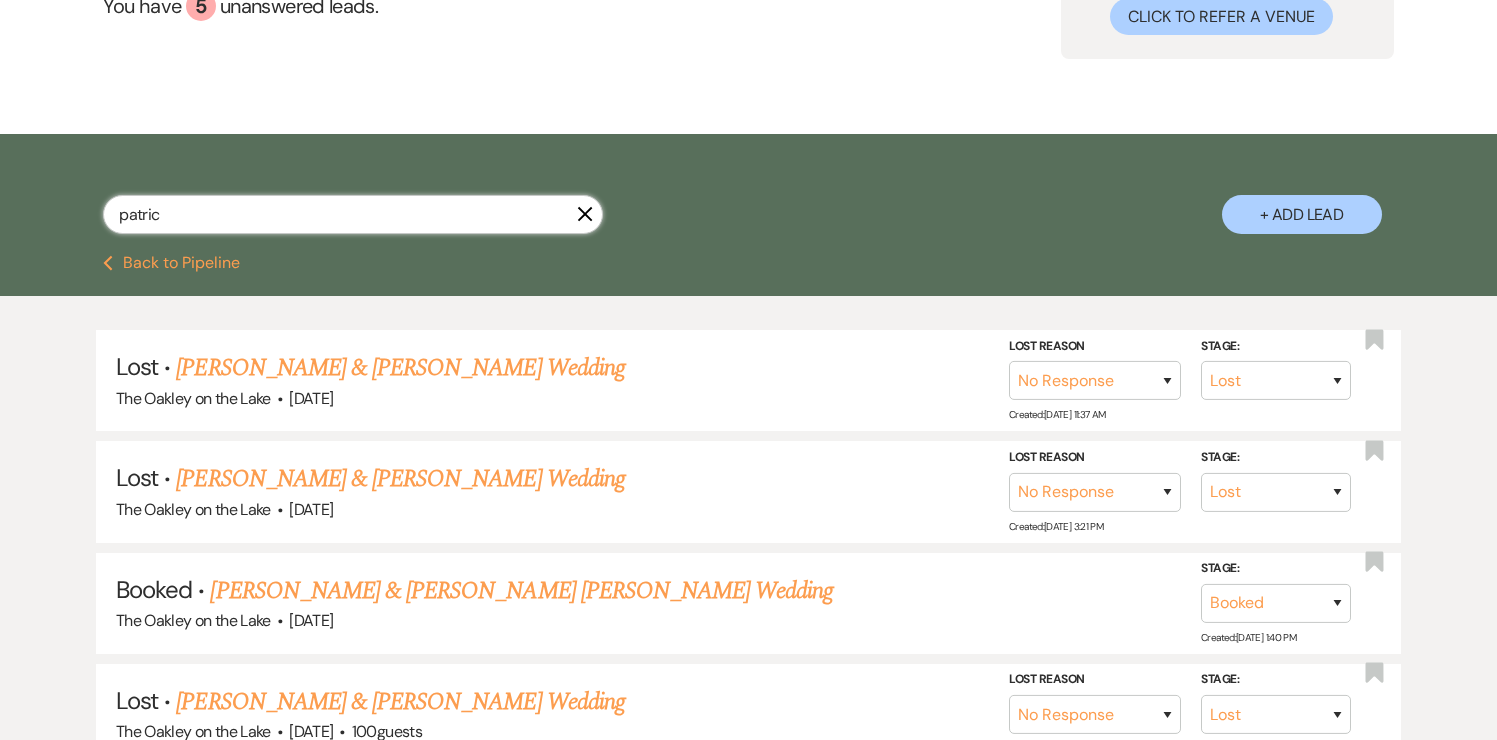 type on "[PERSON_NAME]" 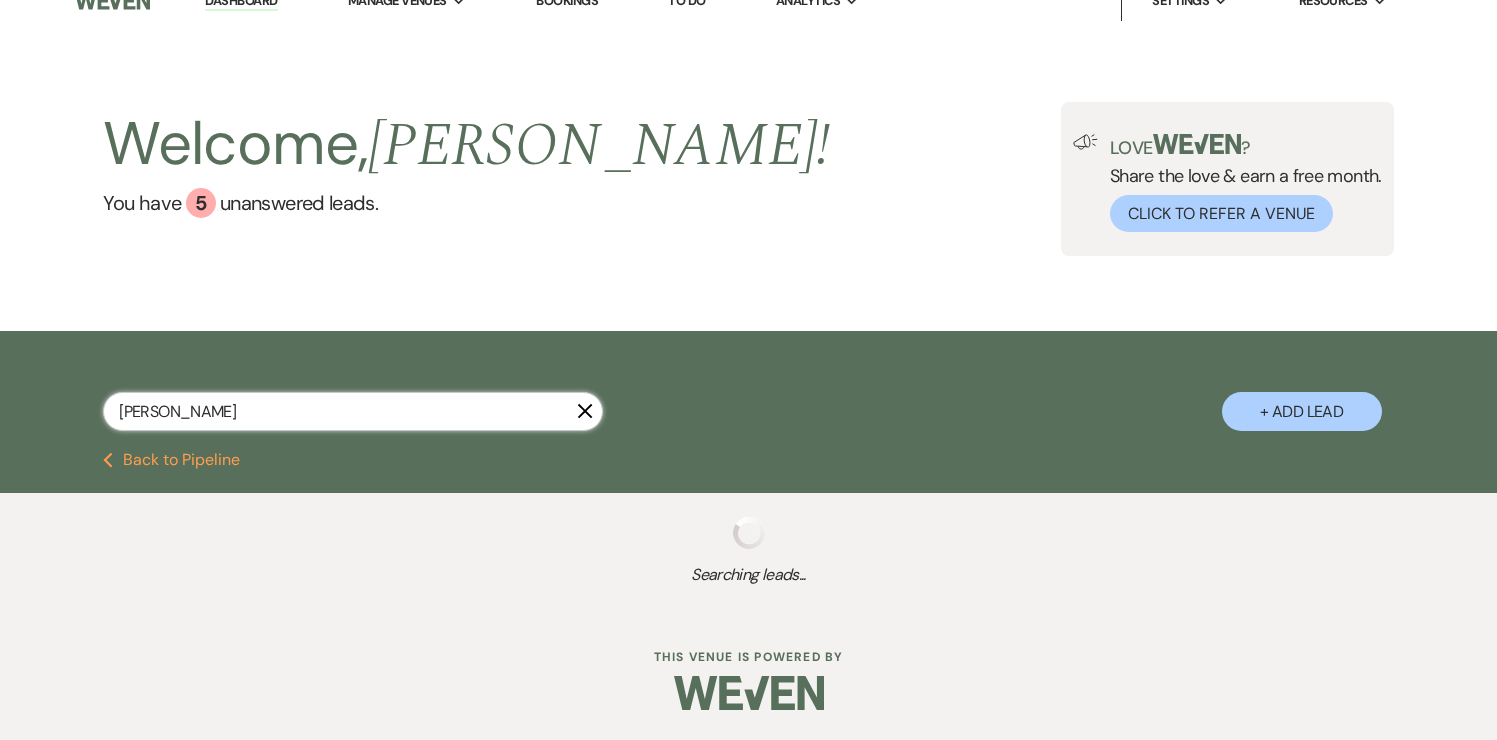 scroll, scrollTop: 0, scrollLeft: 0, axis: both 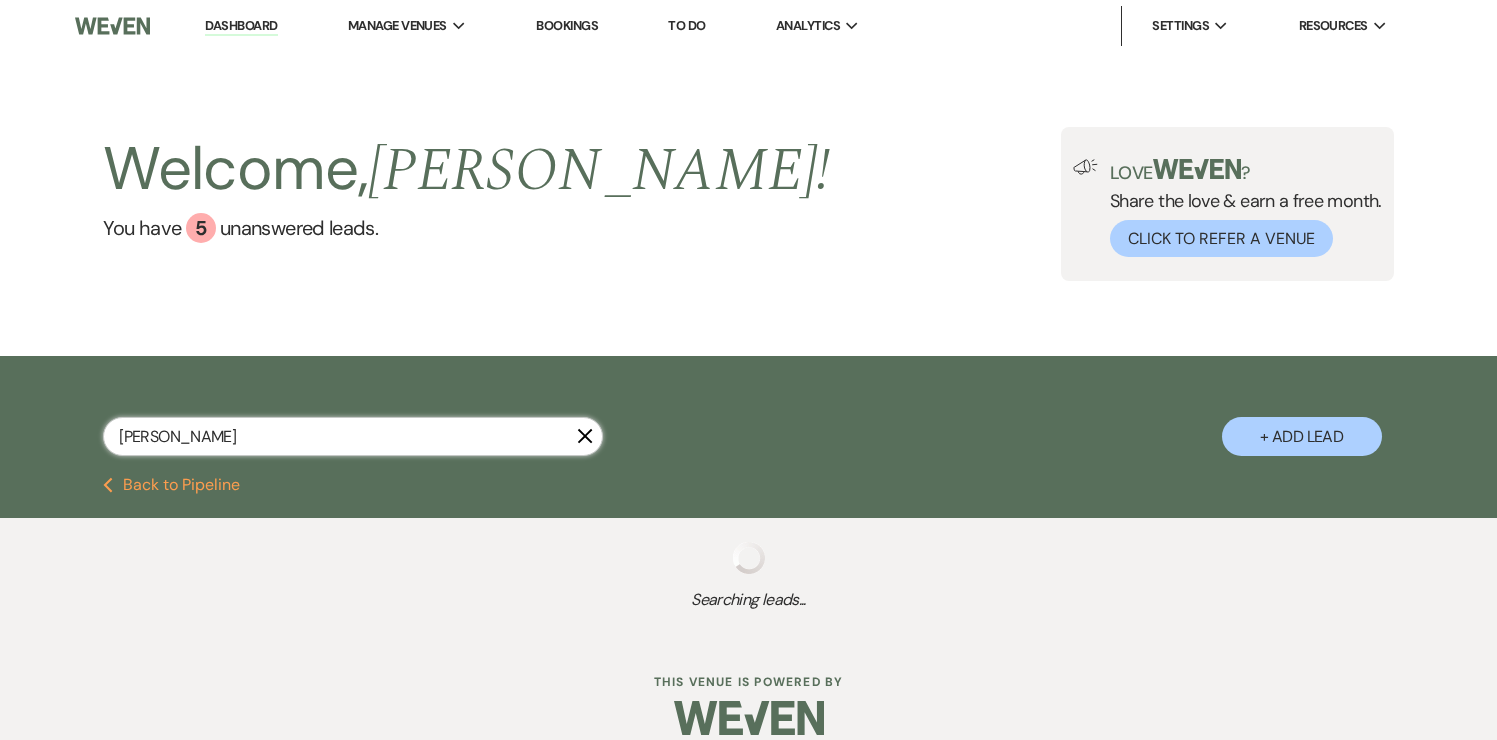 select on "8" 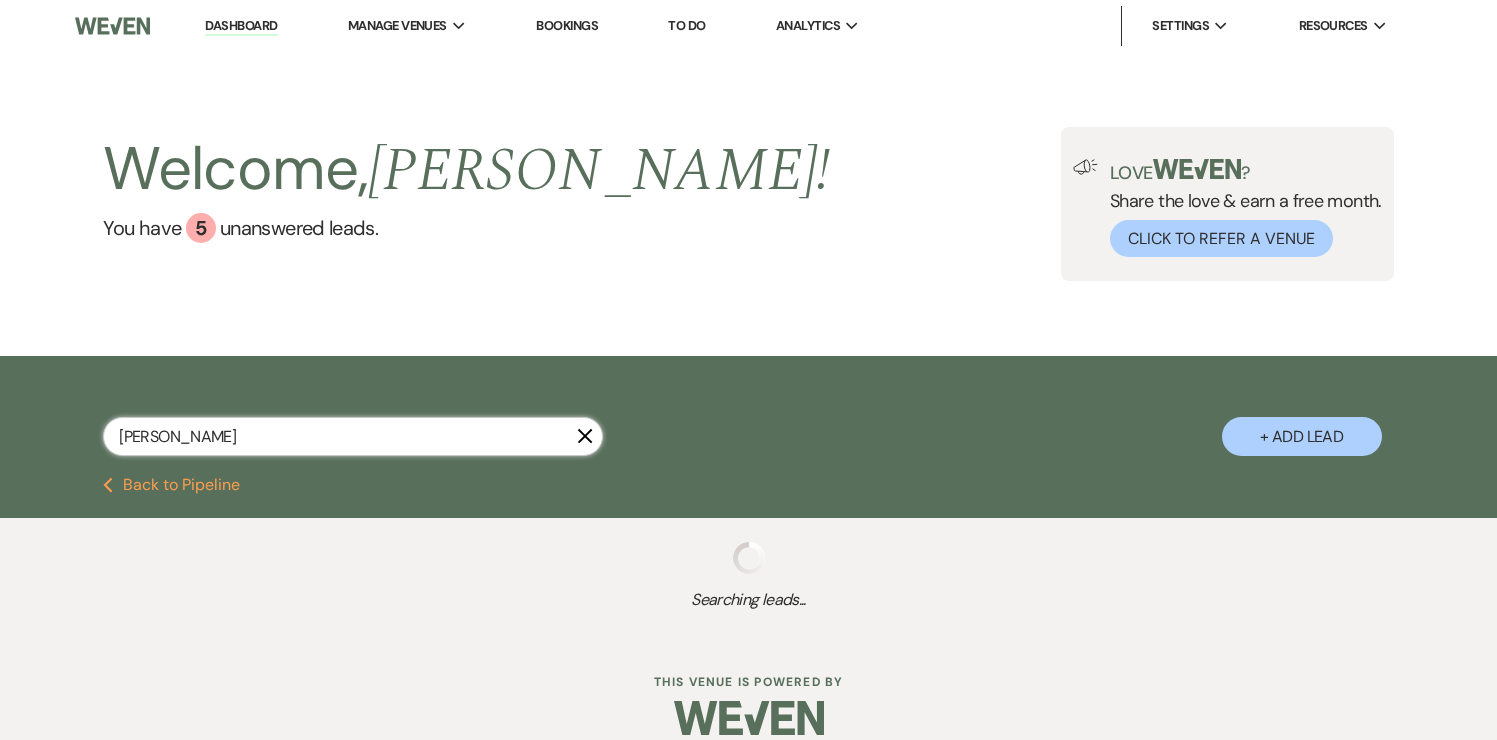 select on "5" 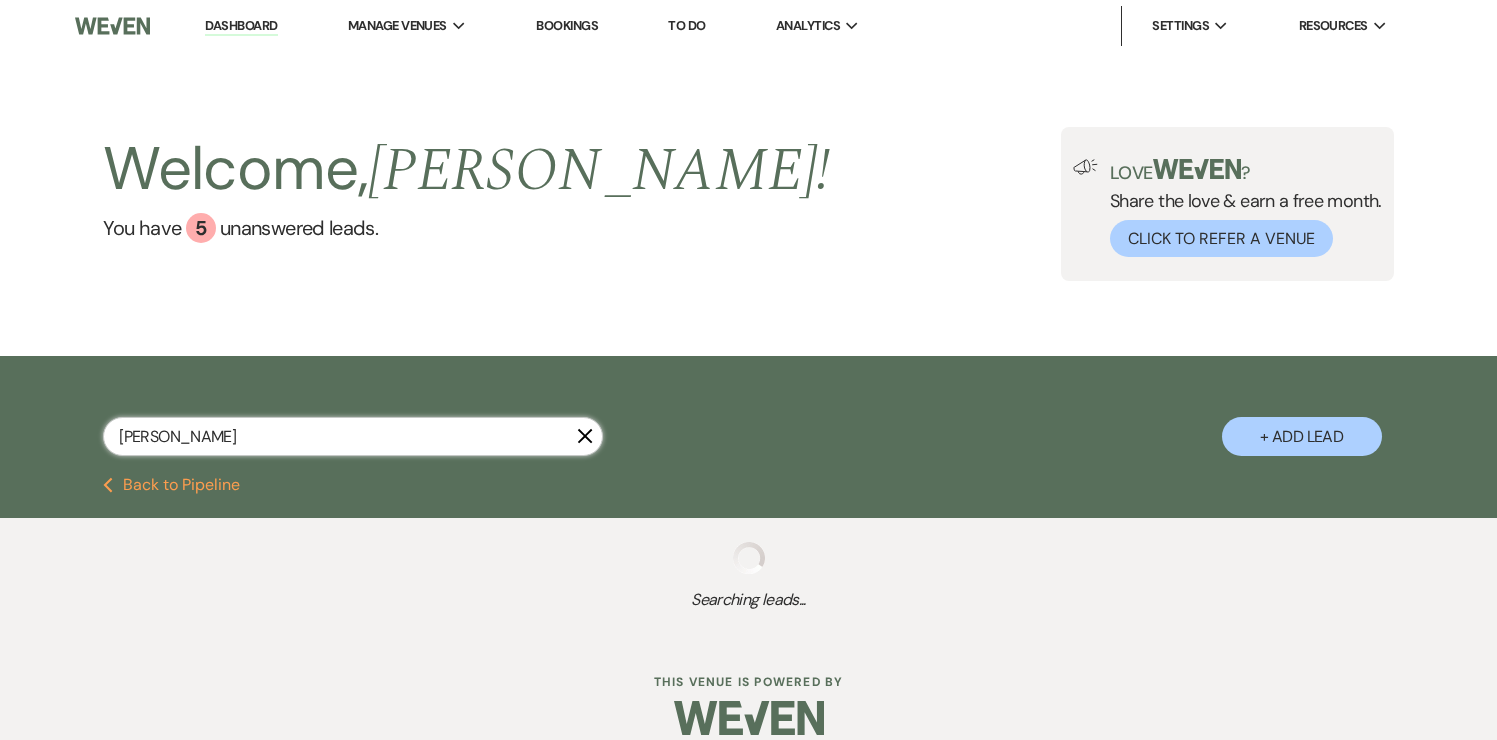 select on "8" 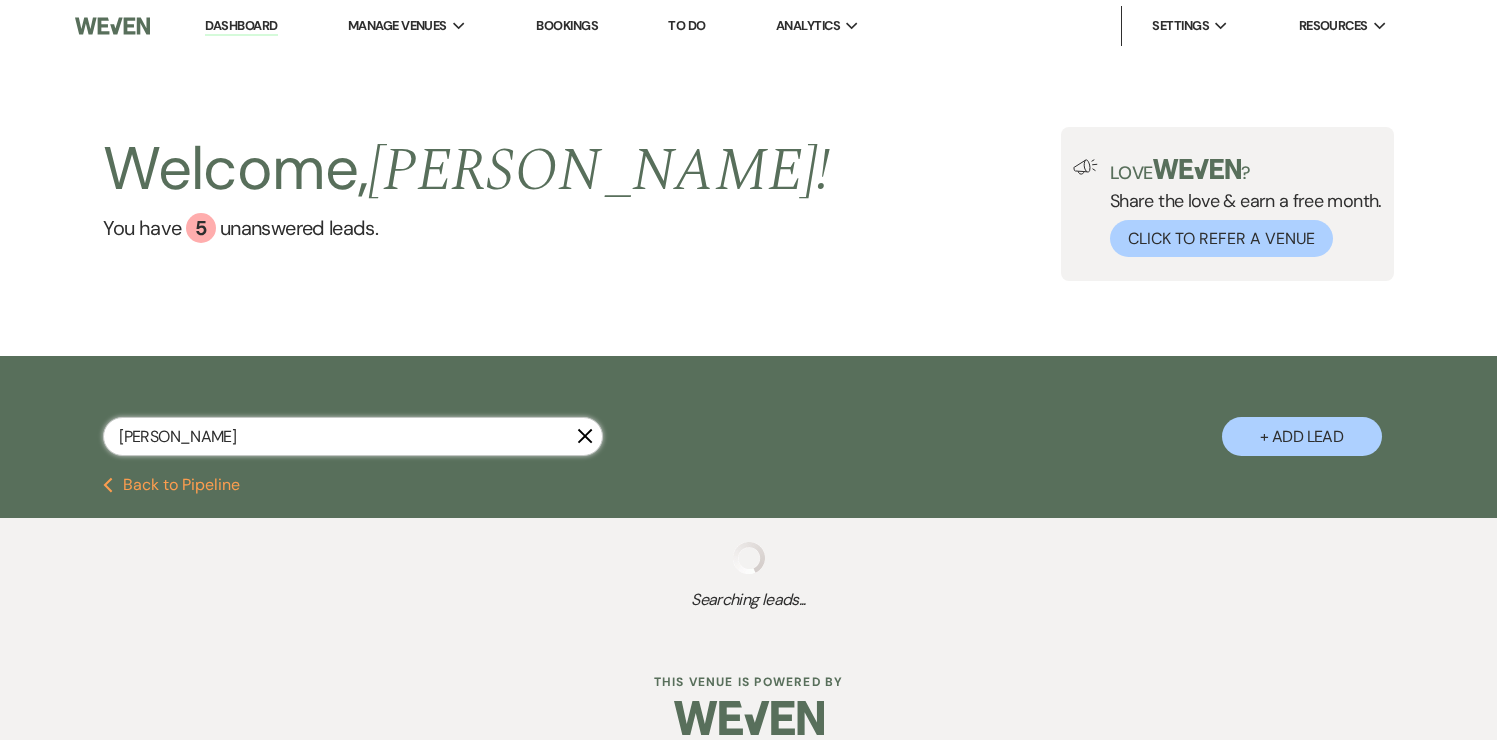 select on "5" 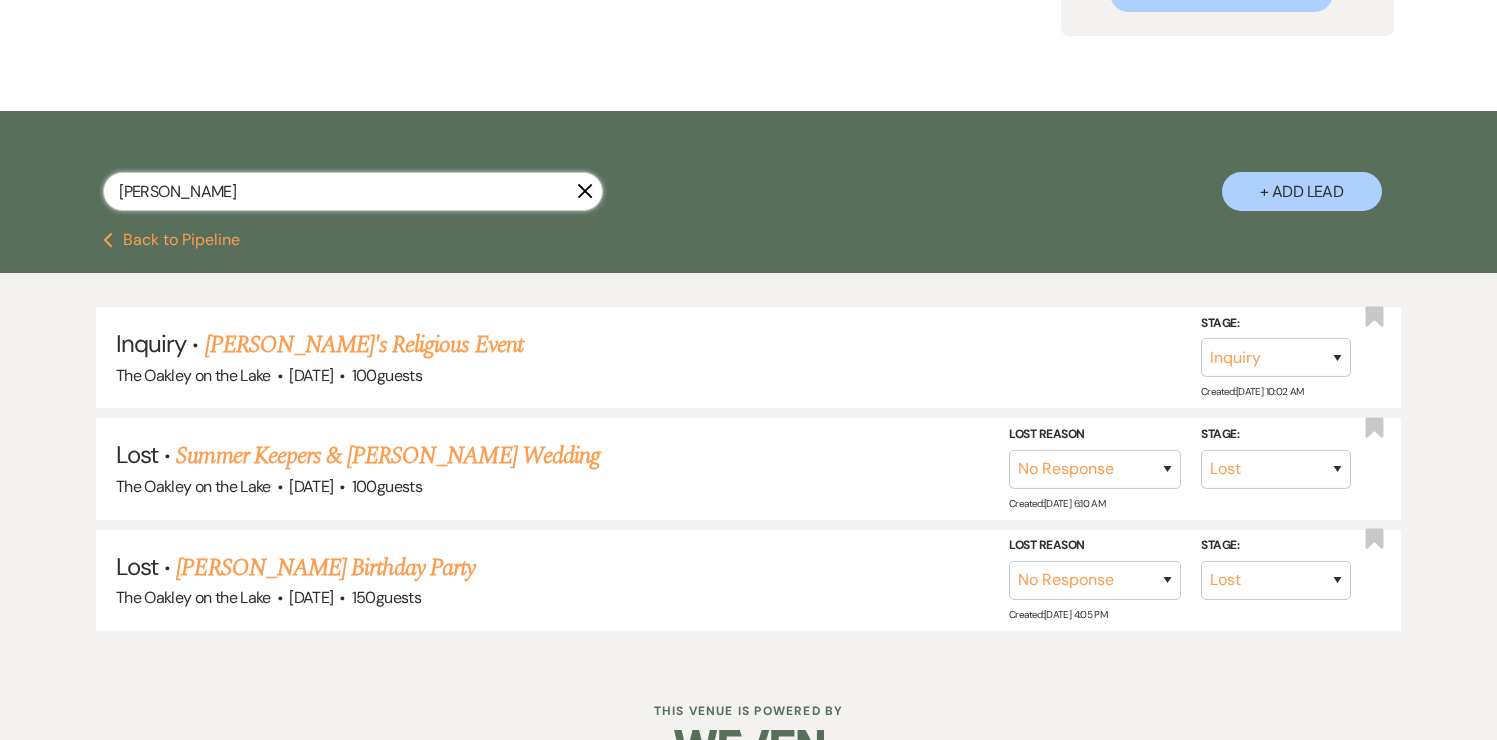 scroll, scrollTop: 210, scrollLeft: 0, axis: vertical 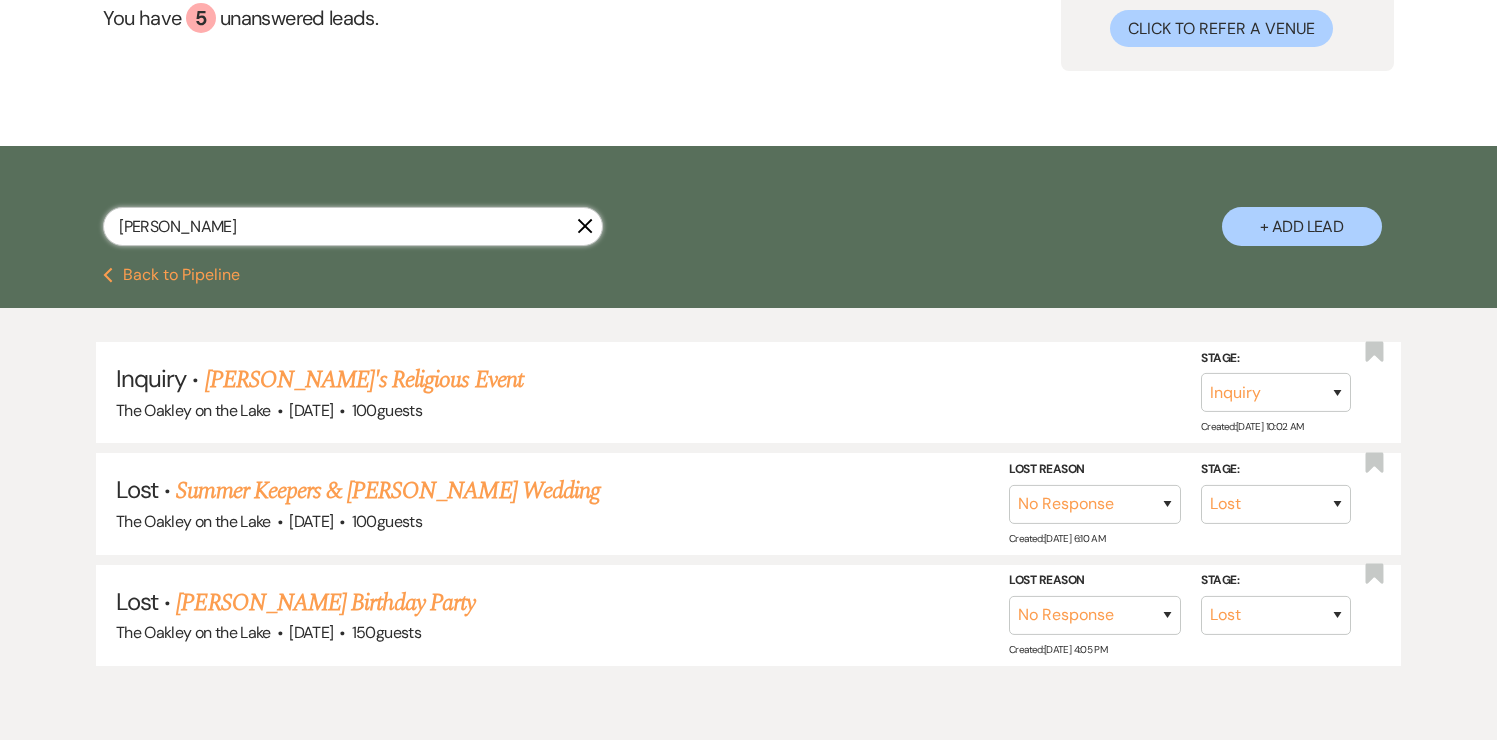 type on "[PERSON_NAME]" 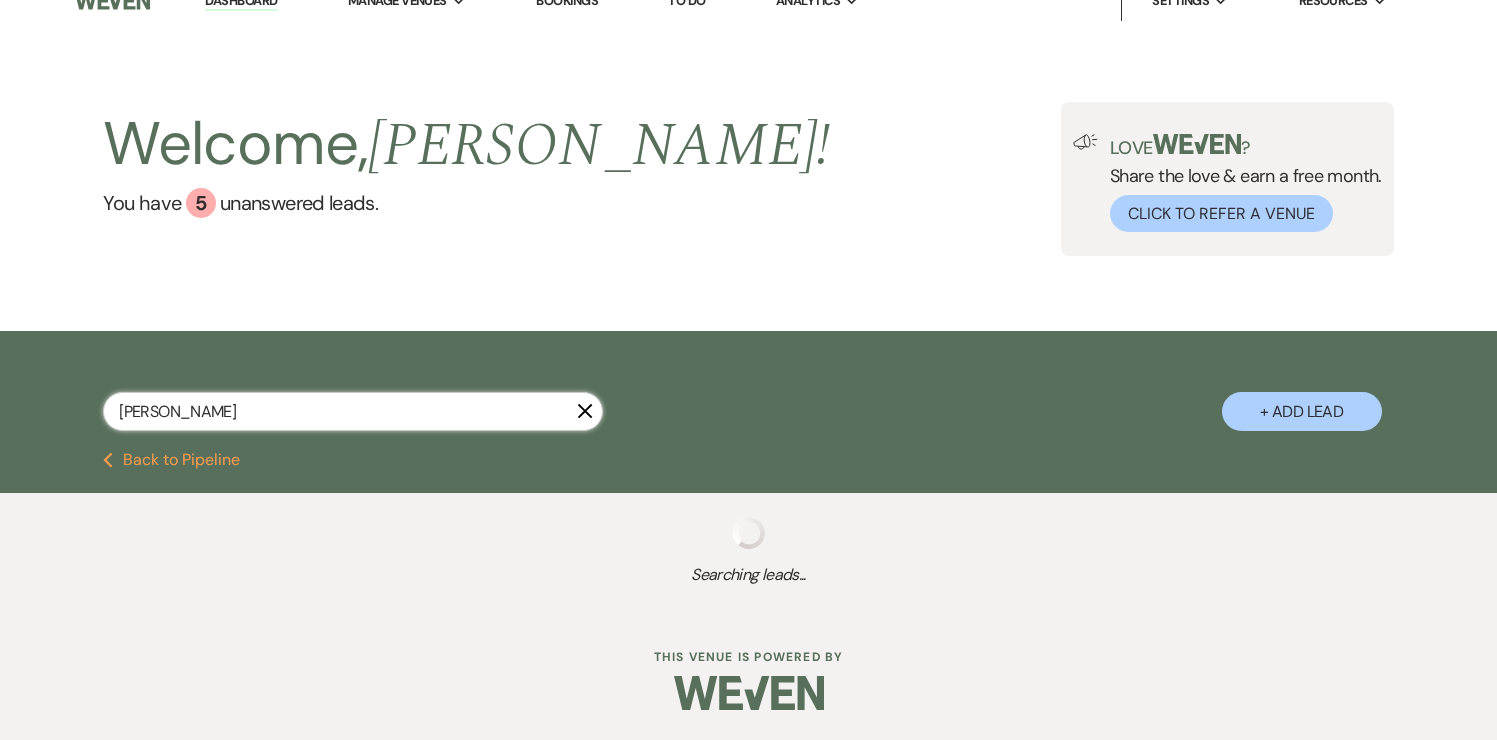 scroll, scrollTop: 210, scrollLeft: 0, axis: vertical 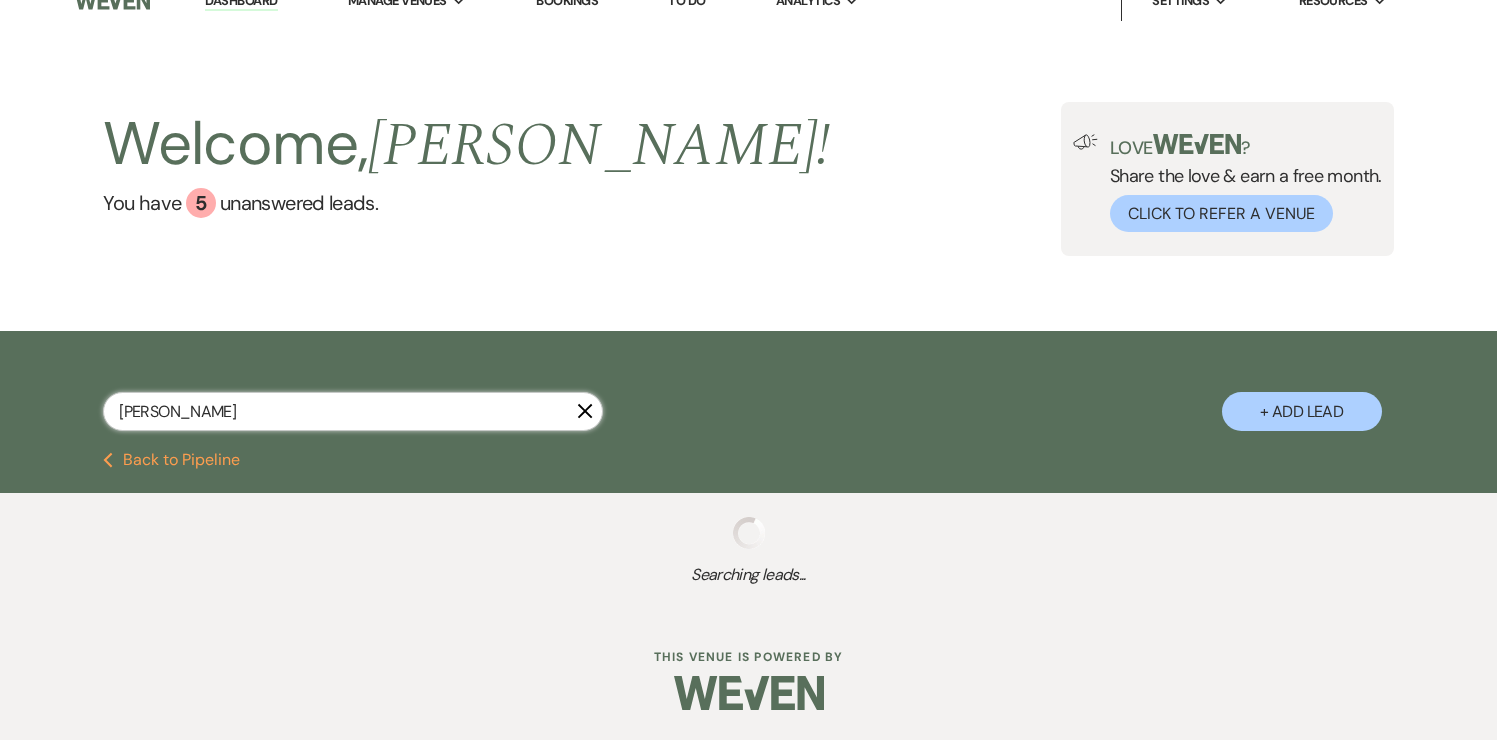 select on "8" 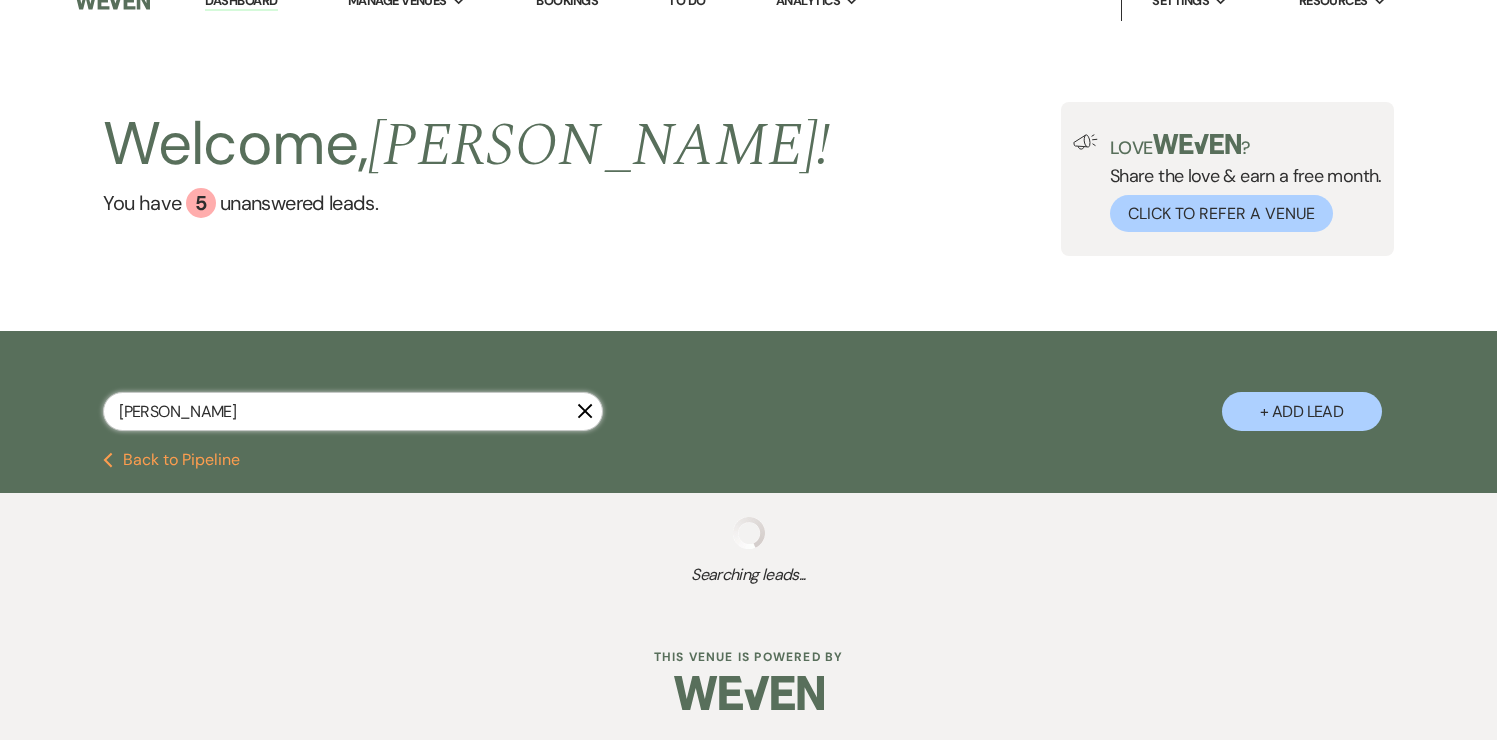select on "5" 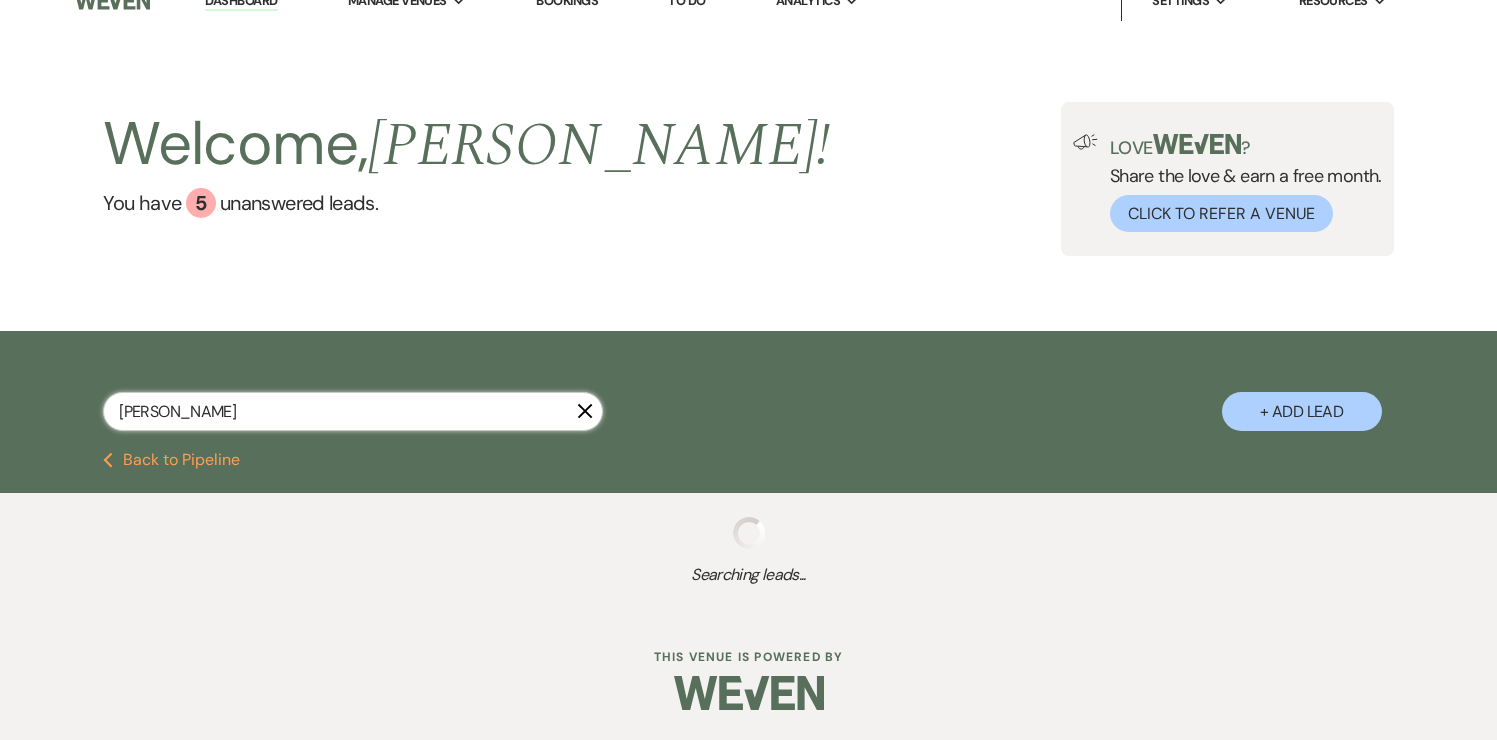 select on "8" 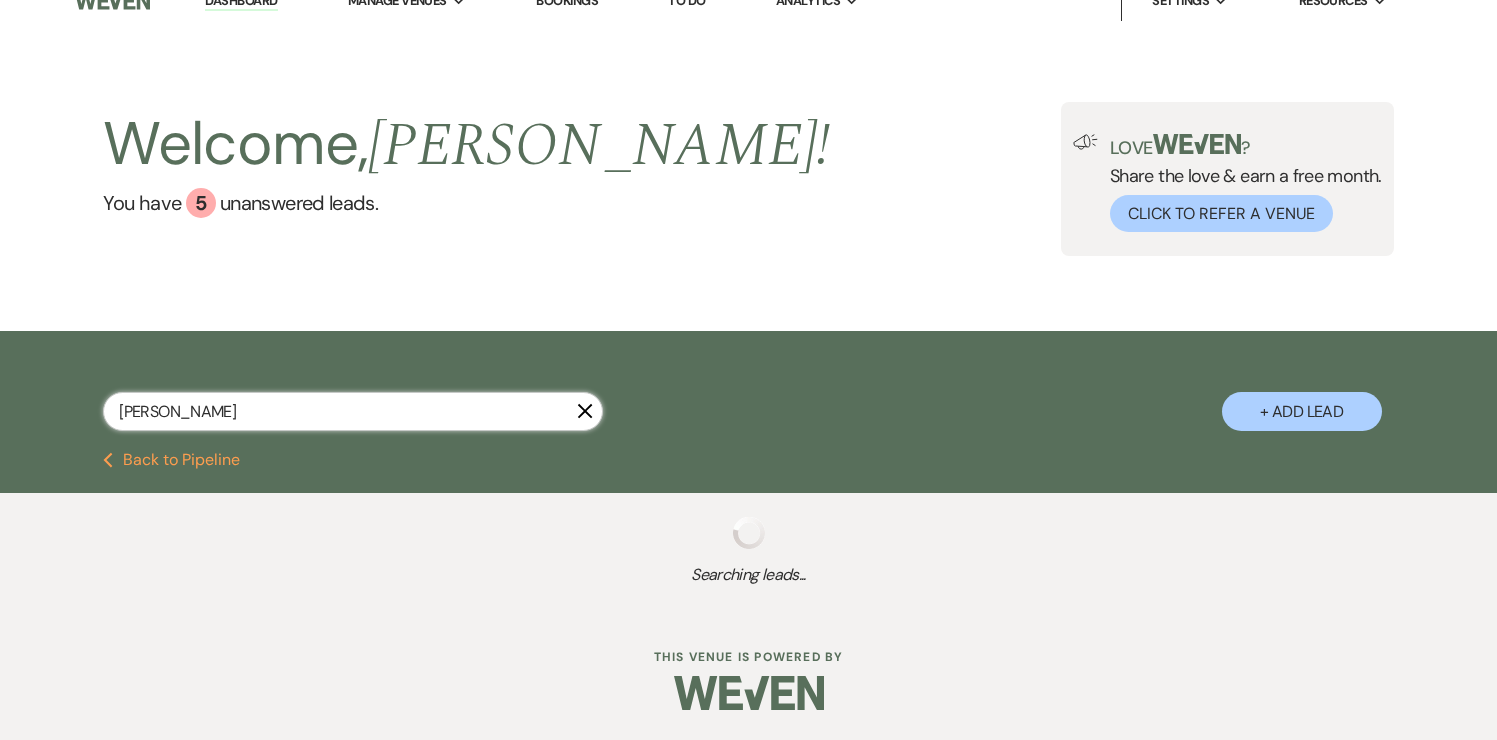 select on "5" 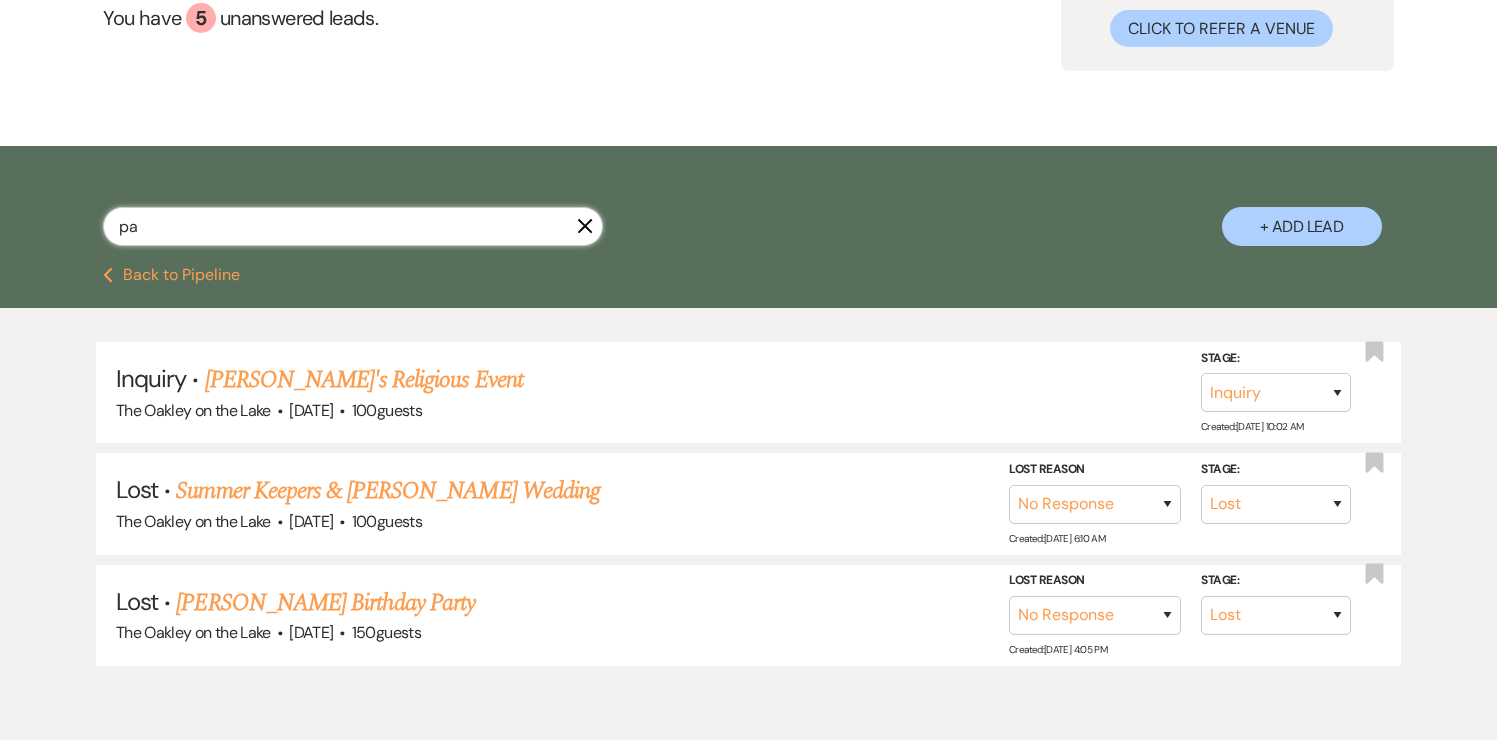 type on "p" 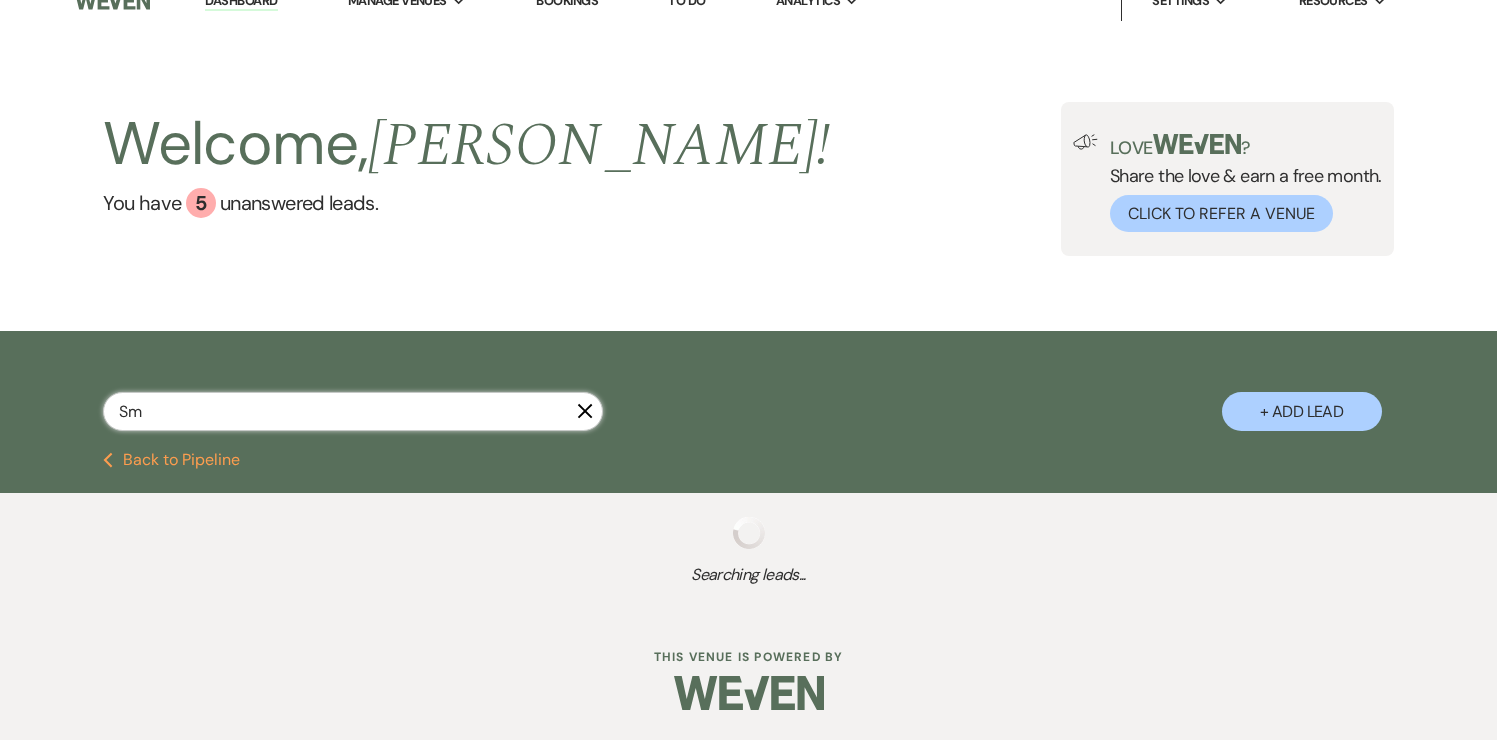scroll, scrollTop: 0, scrollLeft: 0, axis: both 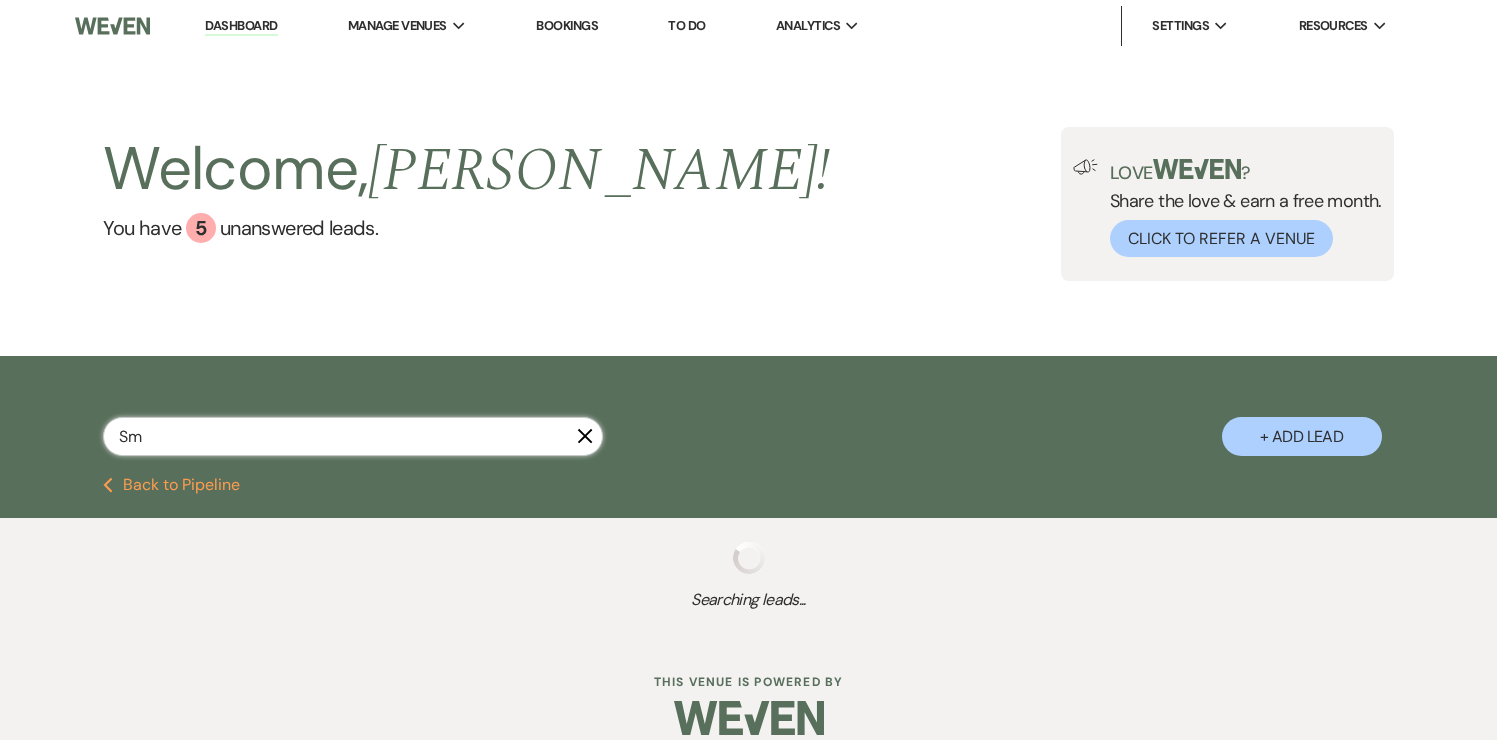 type on "Smi" 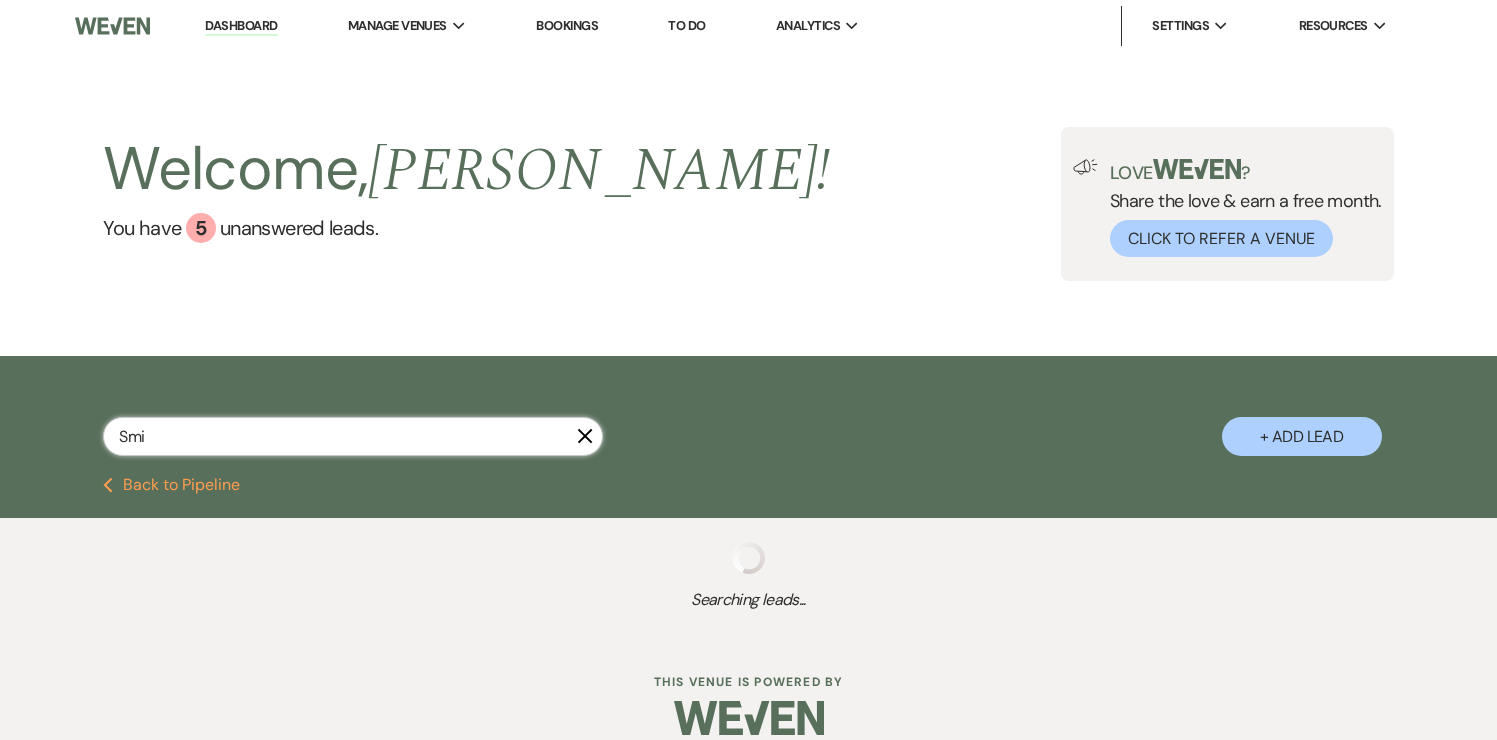 select on "5" 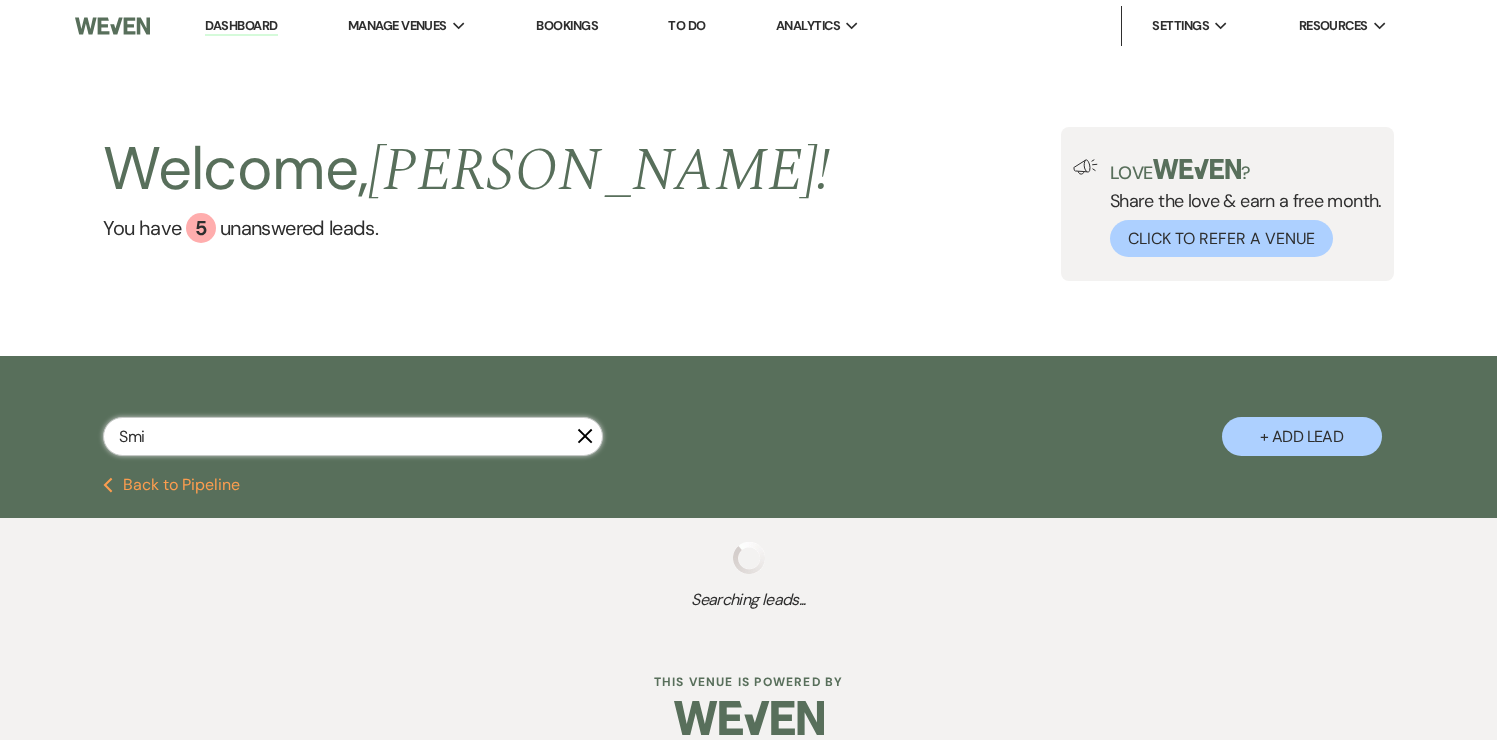 select on "2" 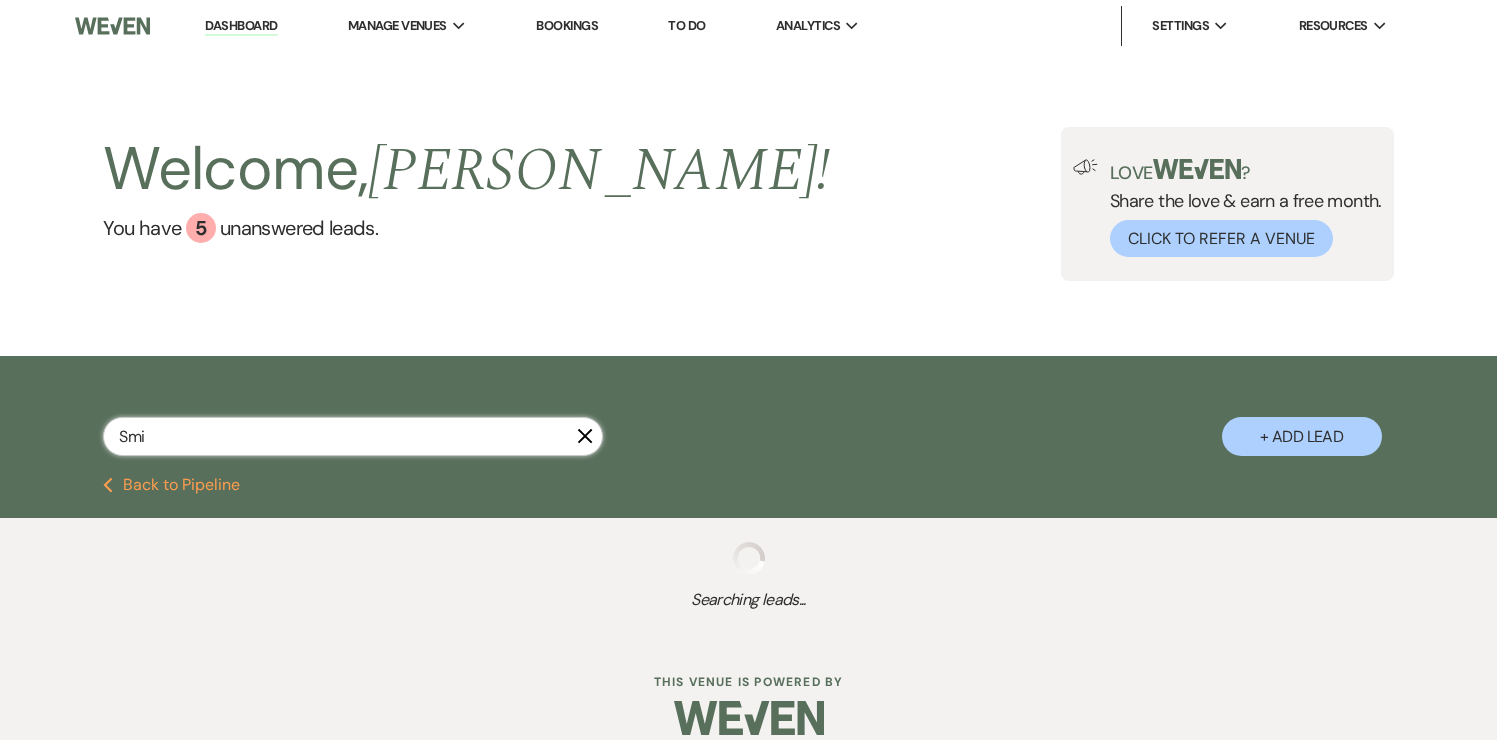 select on "2" 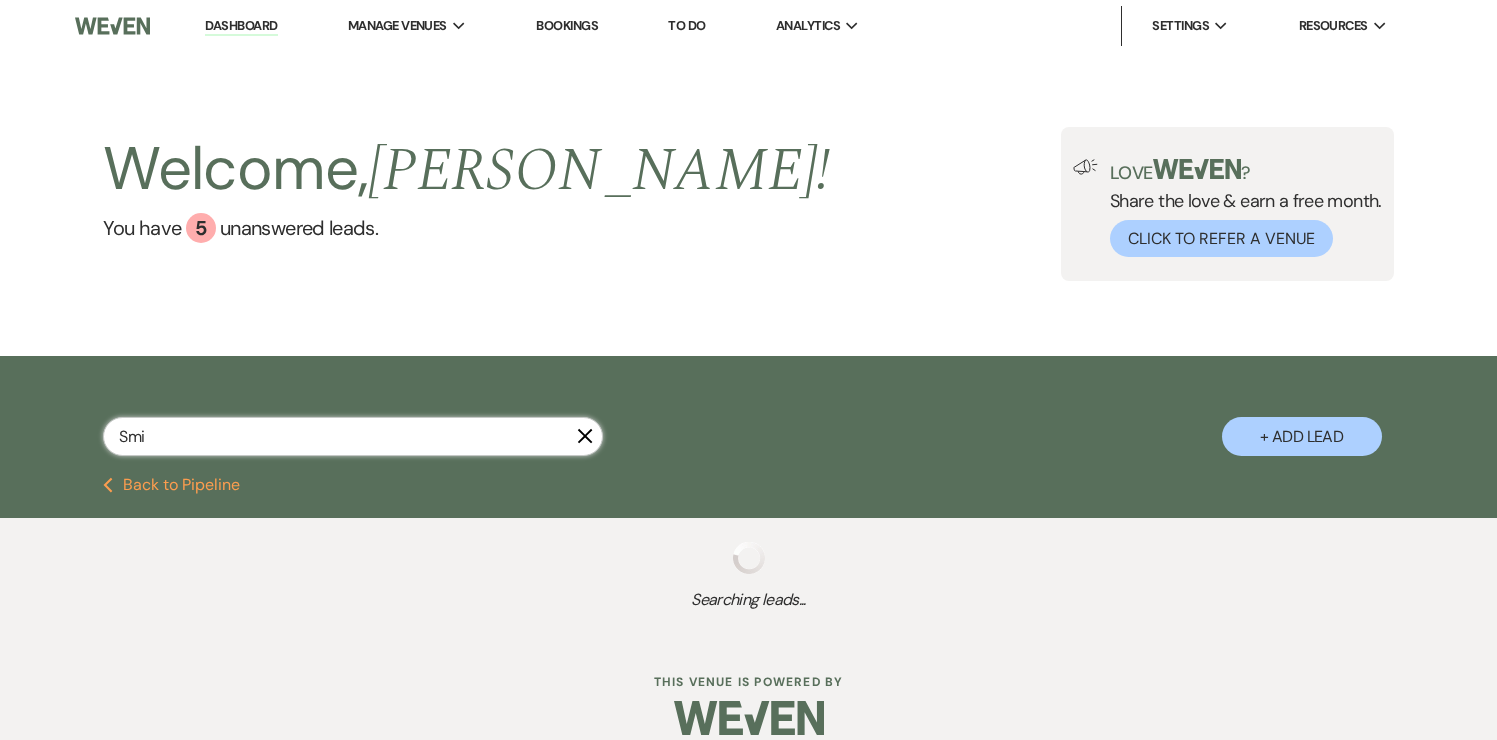 select on "2" 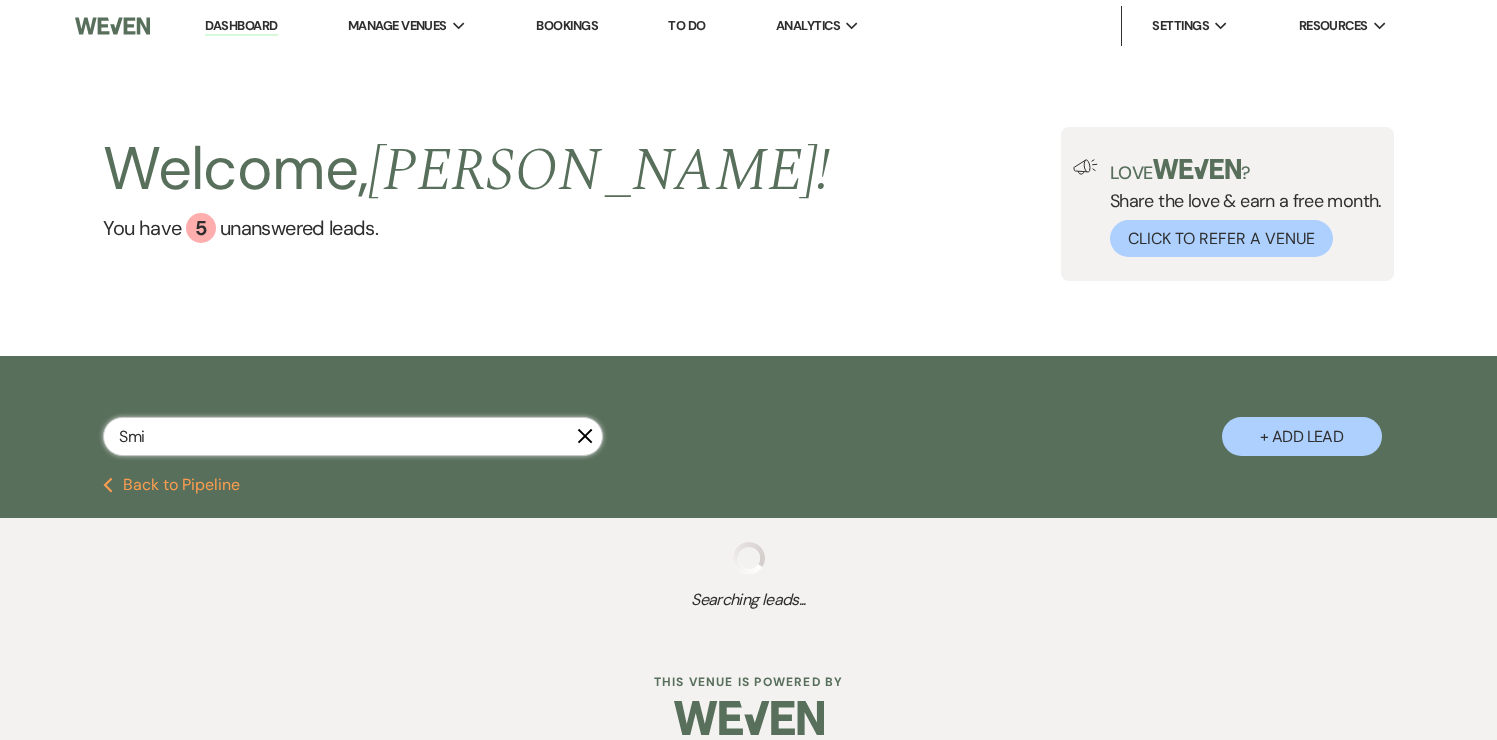 select on "2" 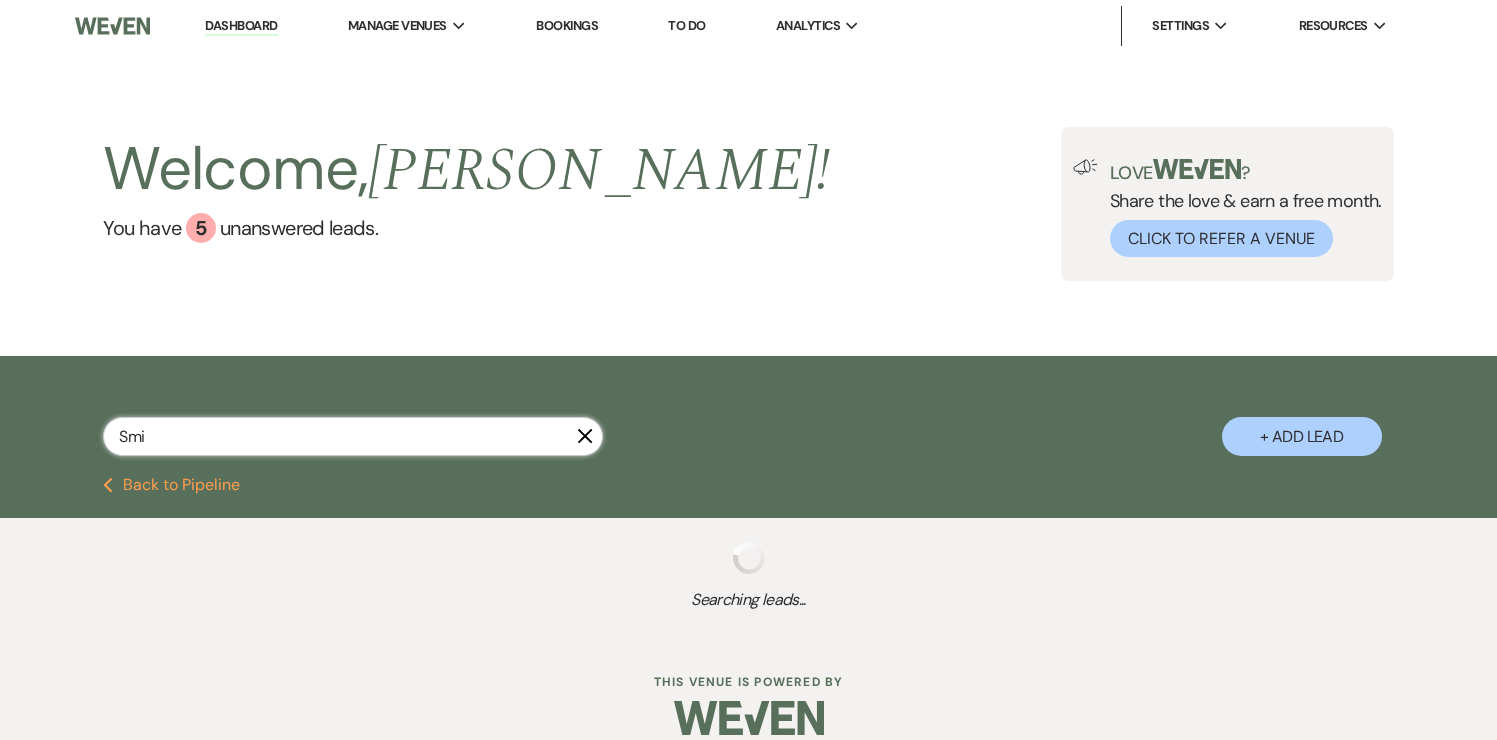 select on "8" 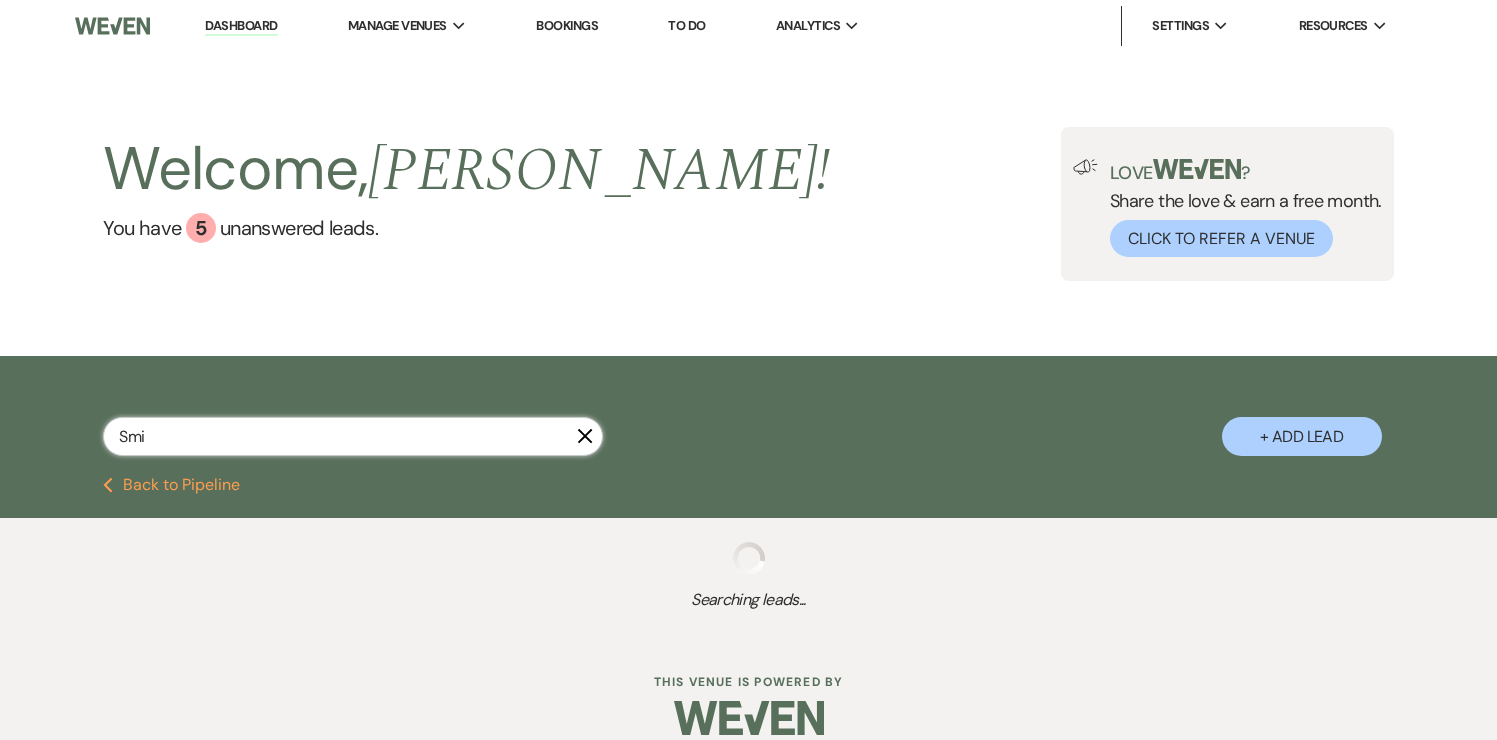 select on "4" 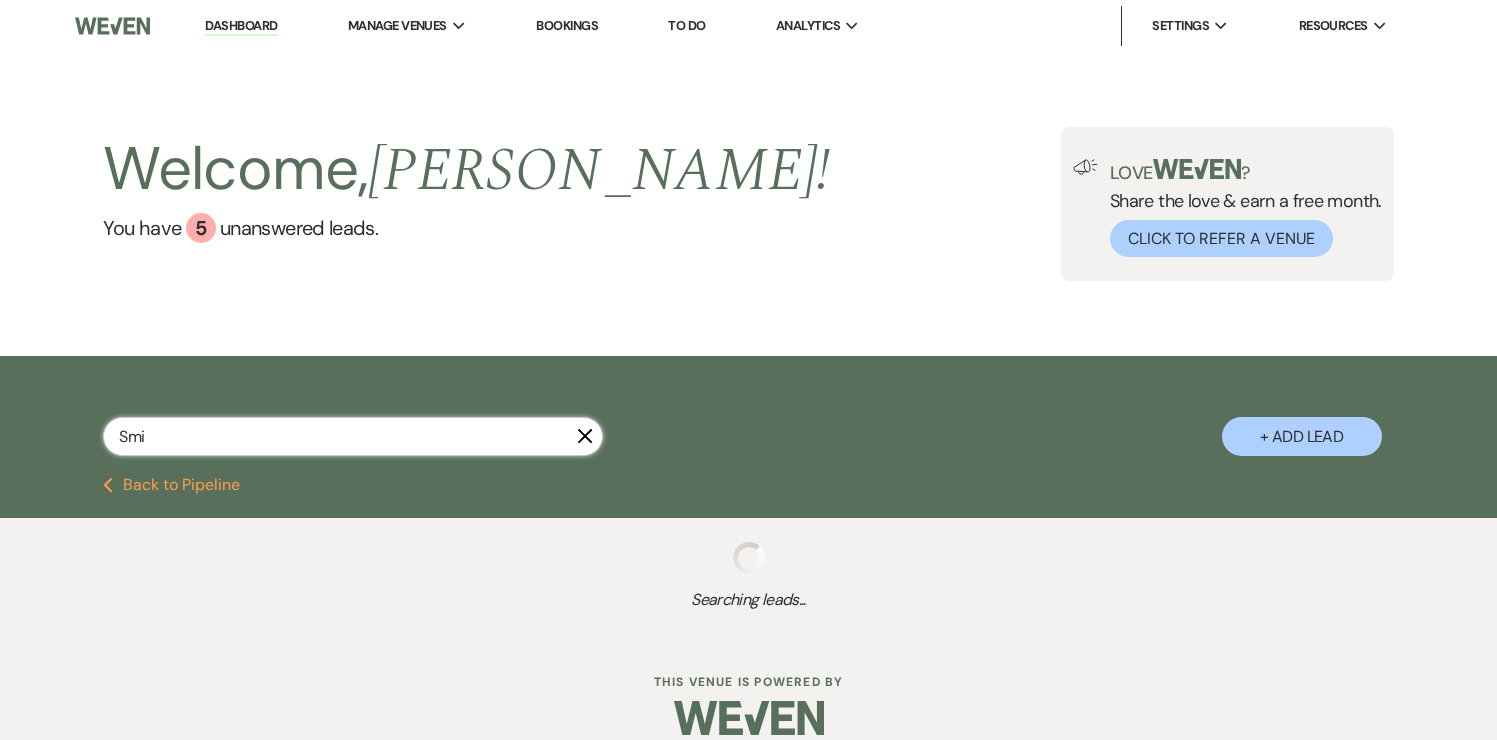select on "9" 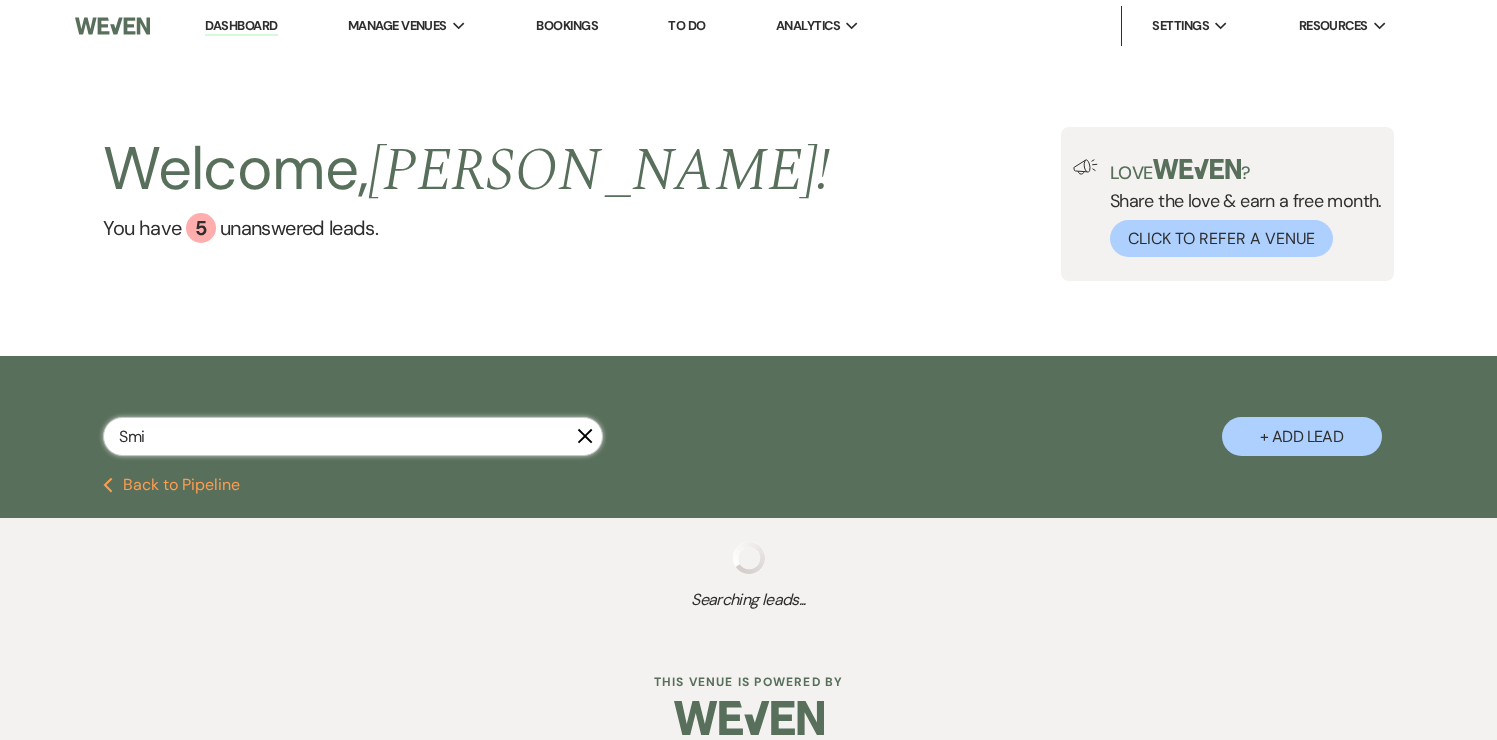 select on "8" 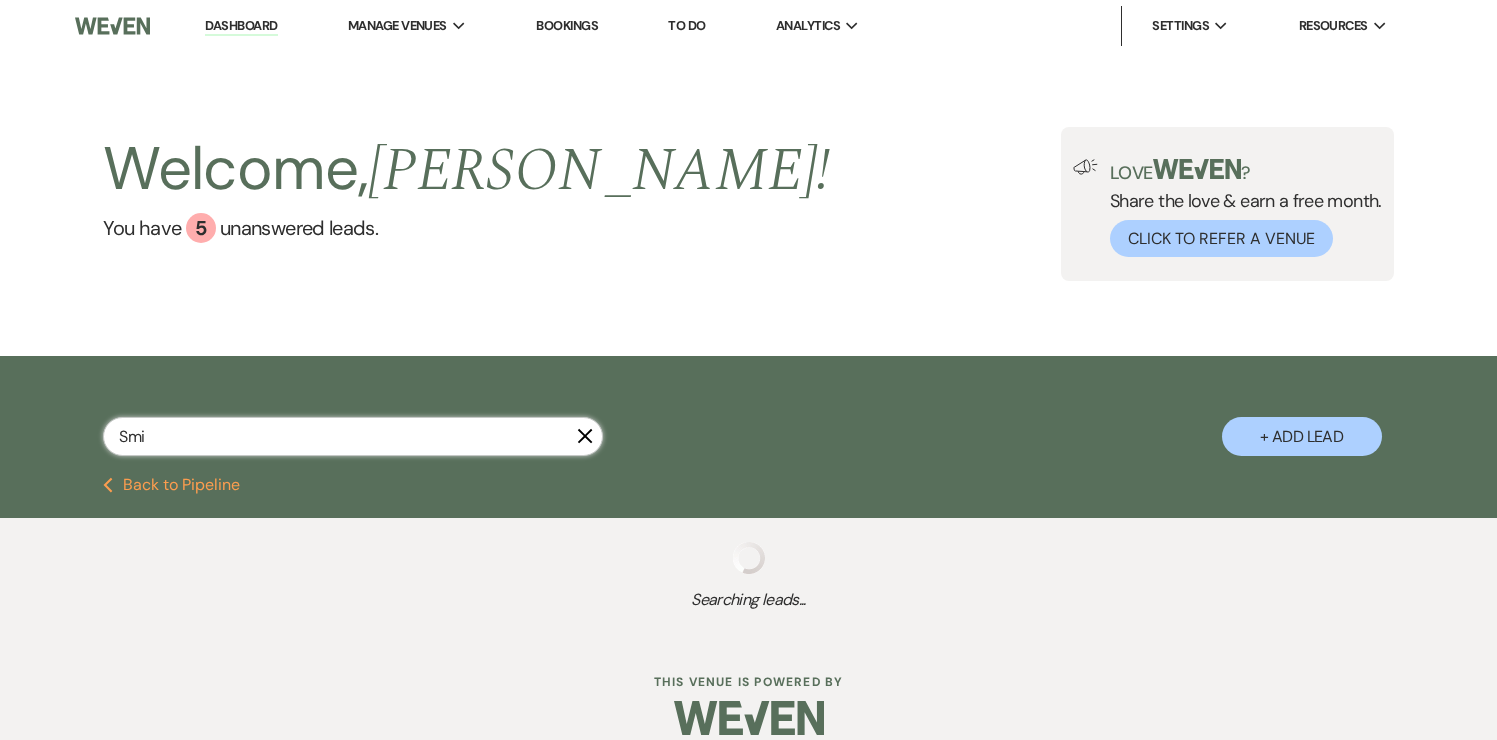 select on "7" 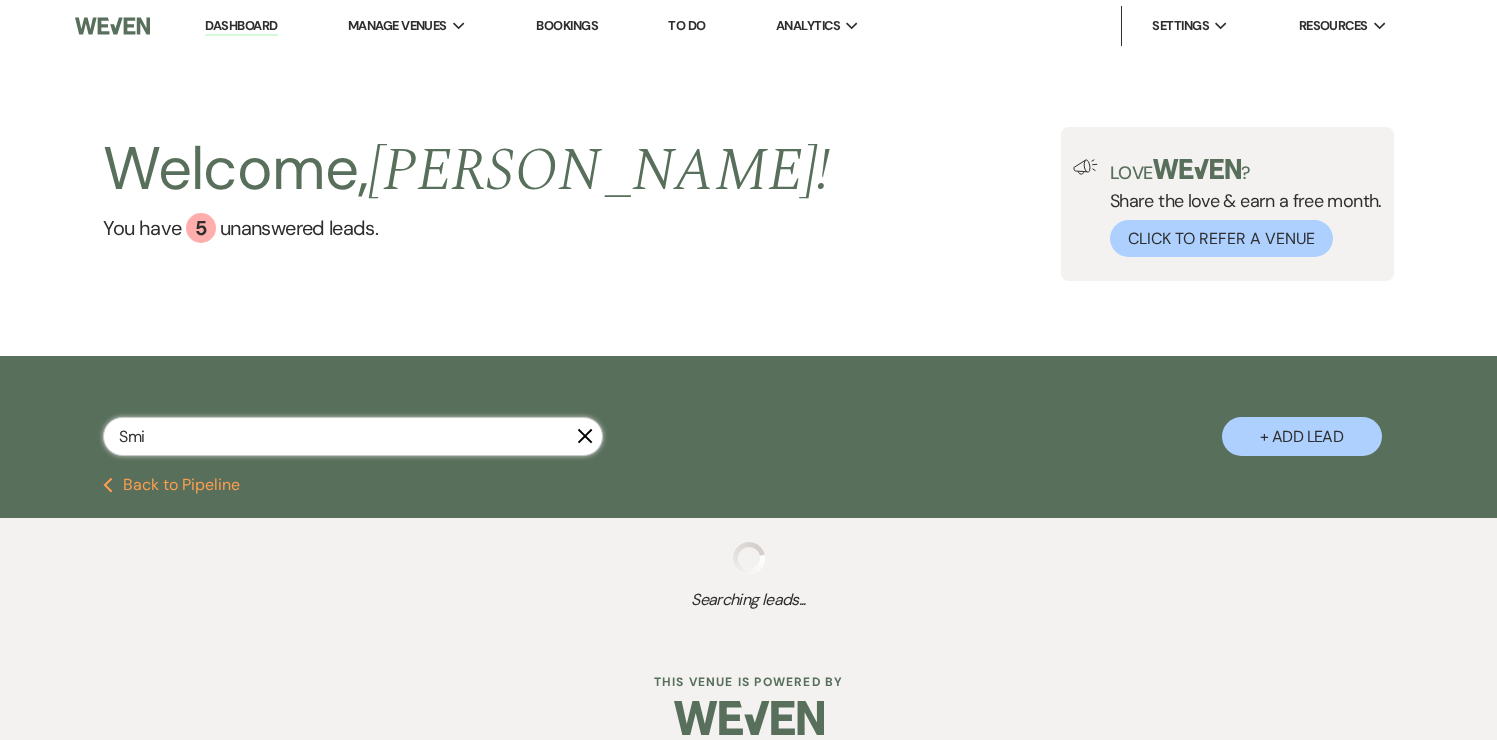 select on "2" 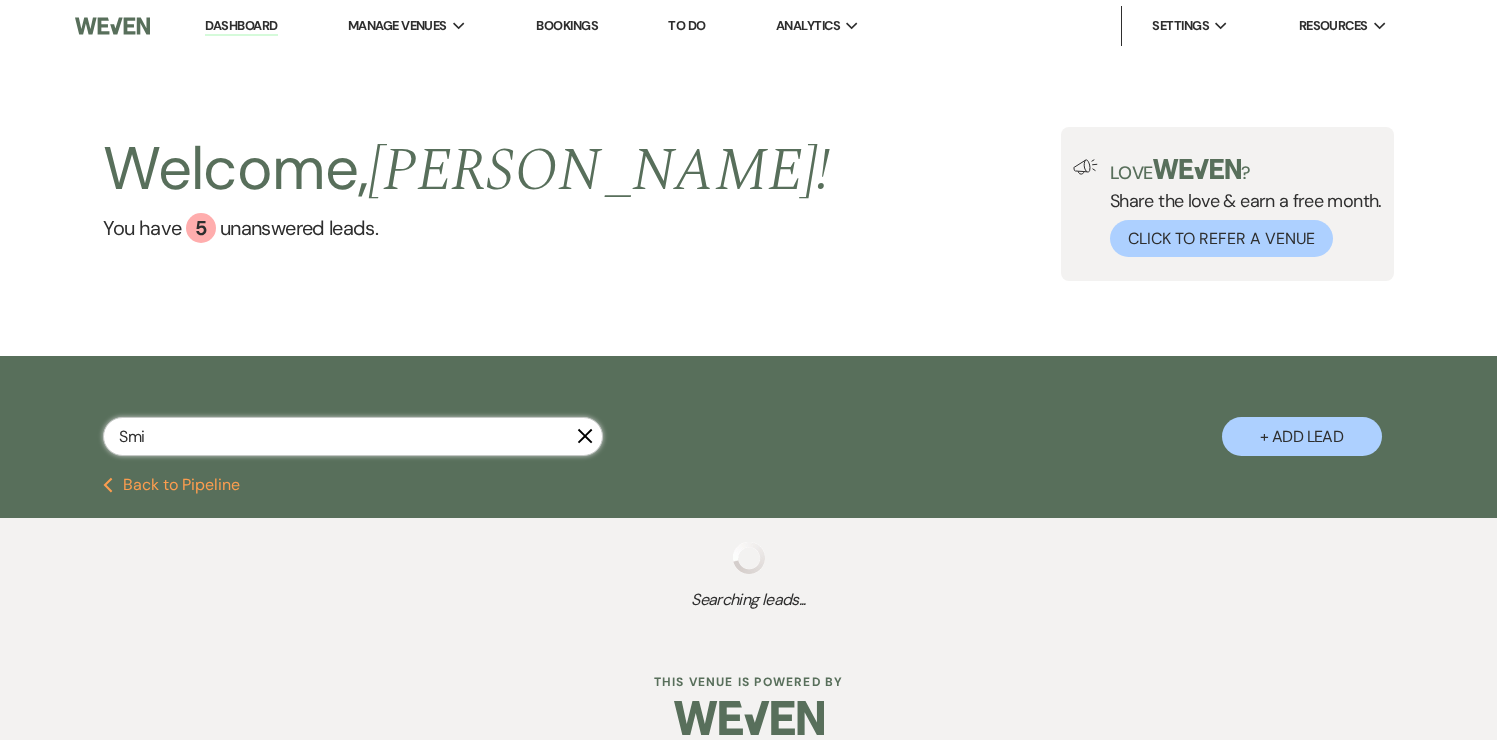 select on "8" 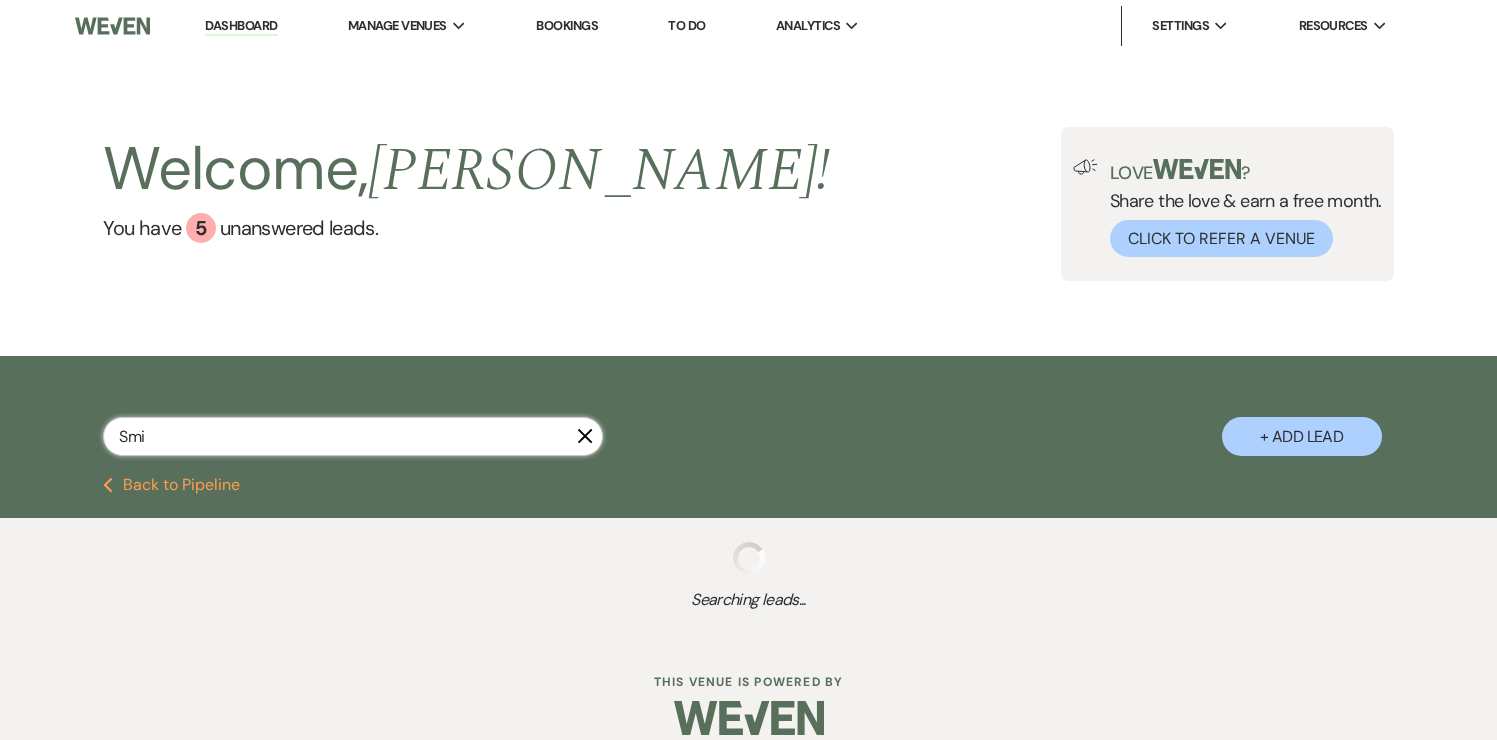 select on "4" 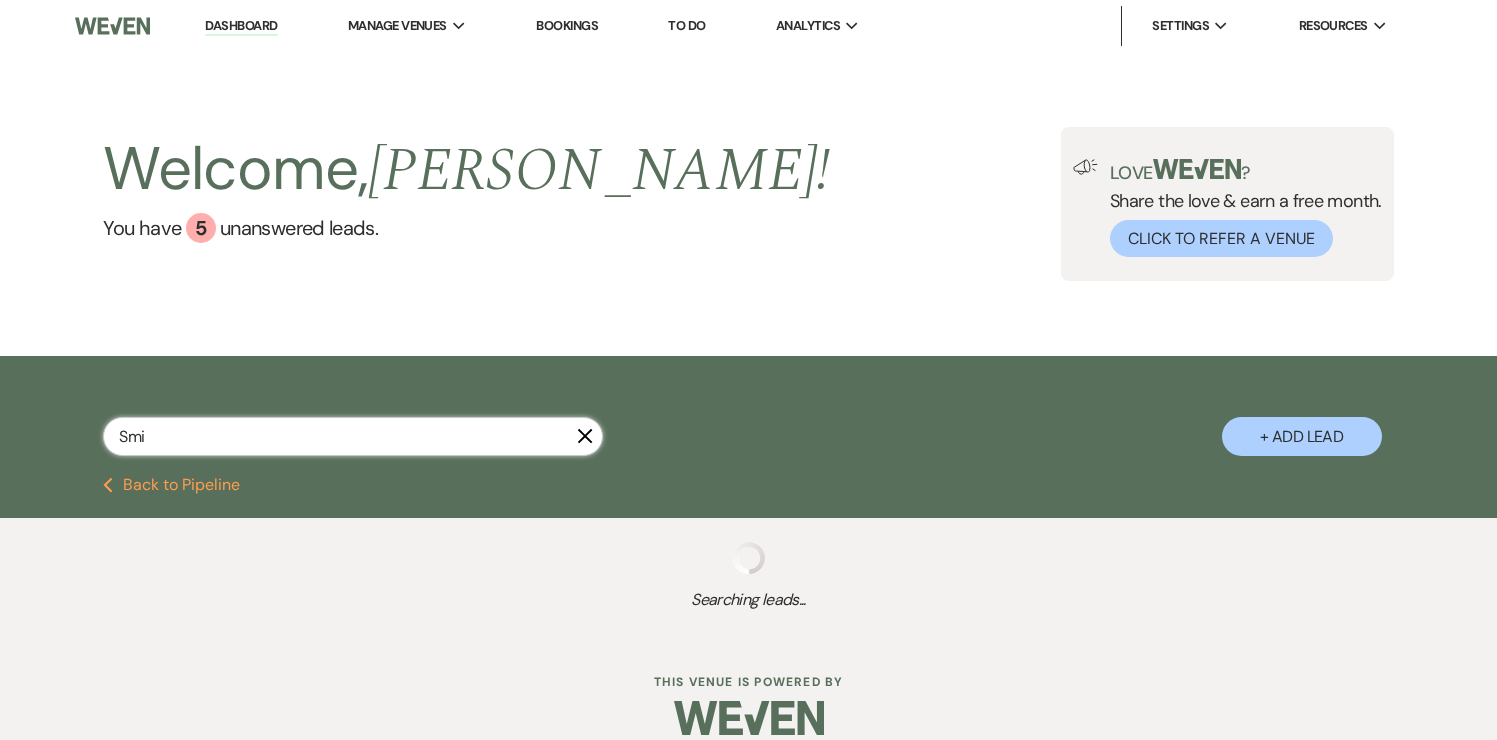 select on "8" 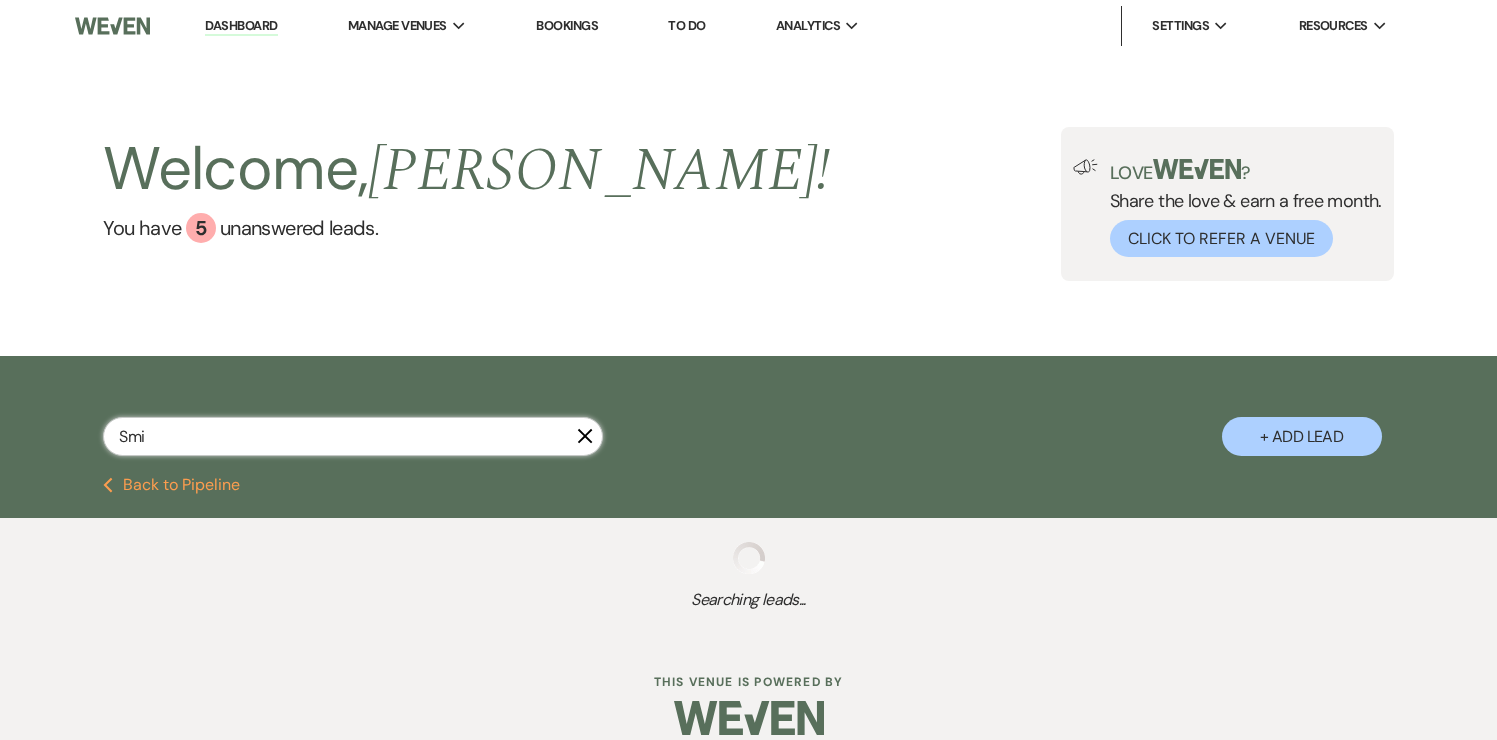 select on "4" 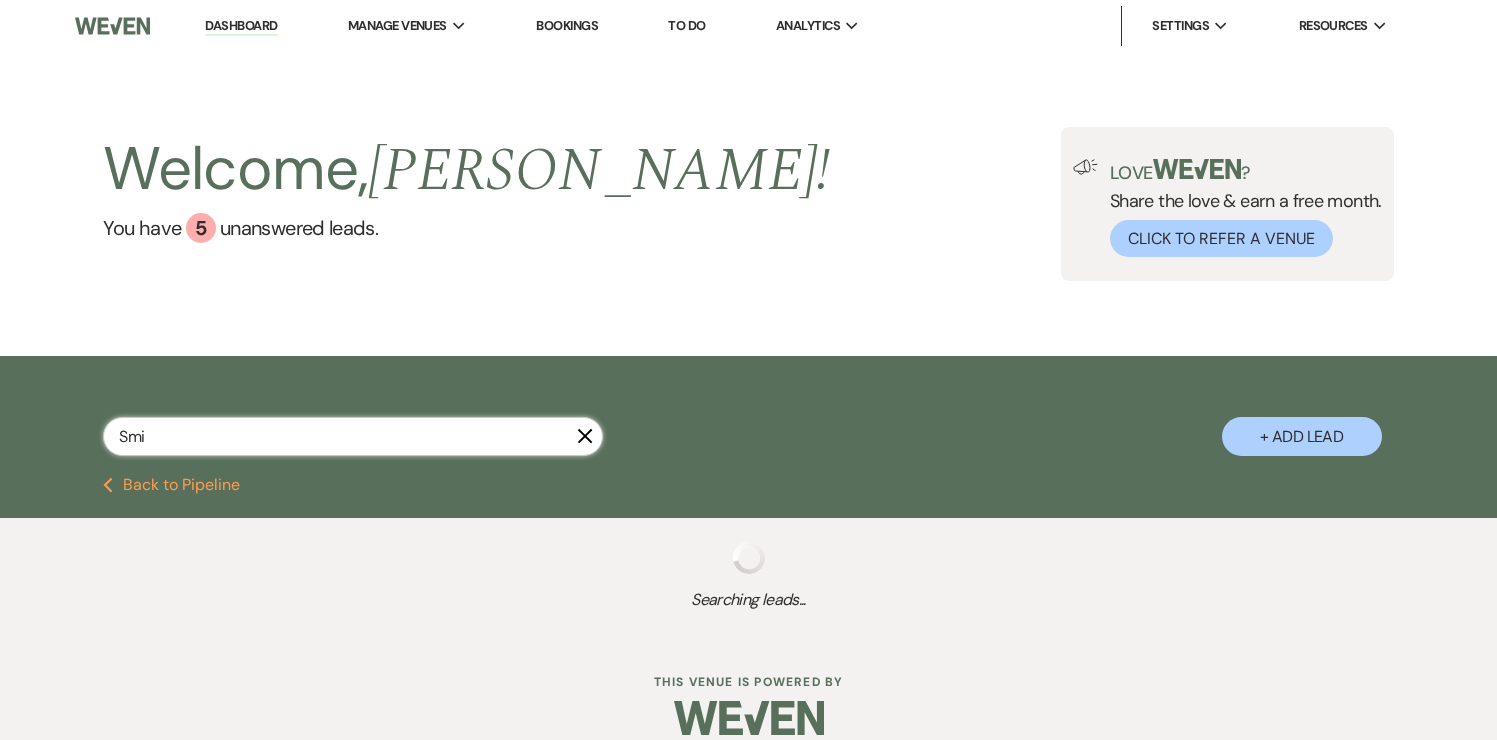 select on "8" 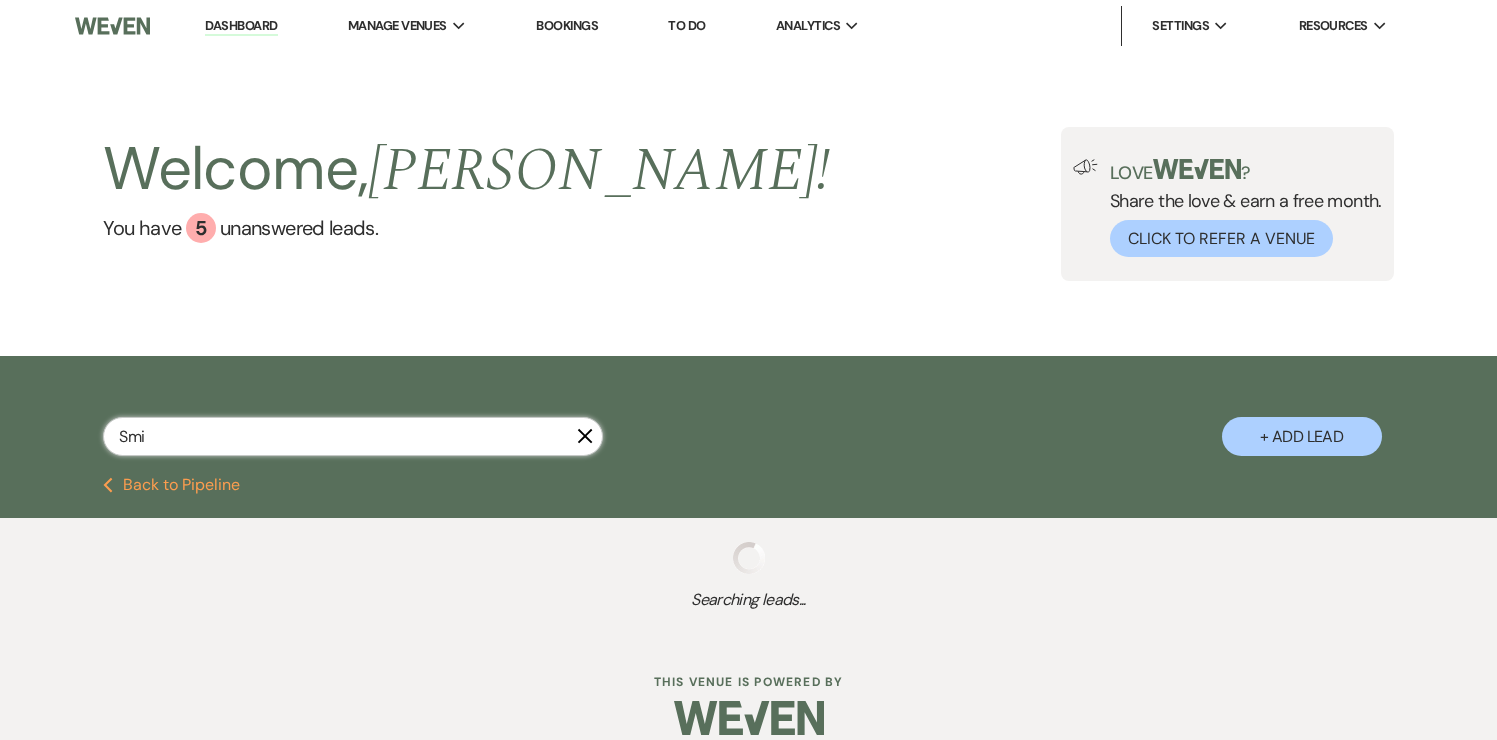 select on "5" 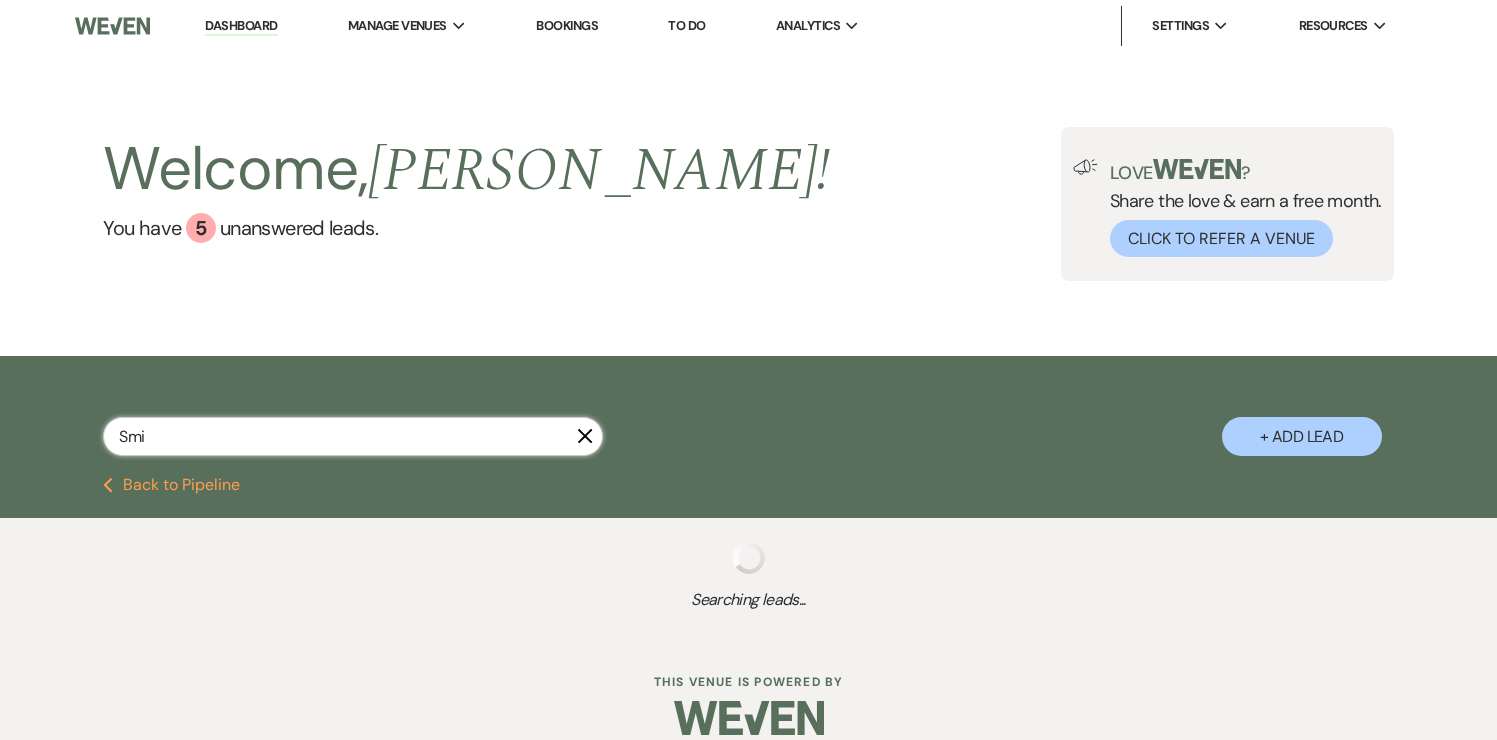select on "8" 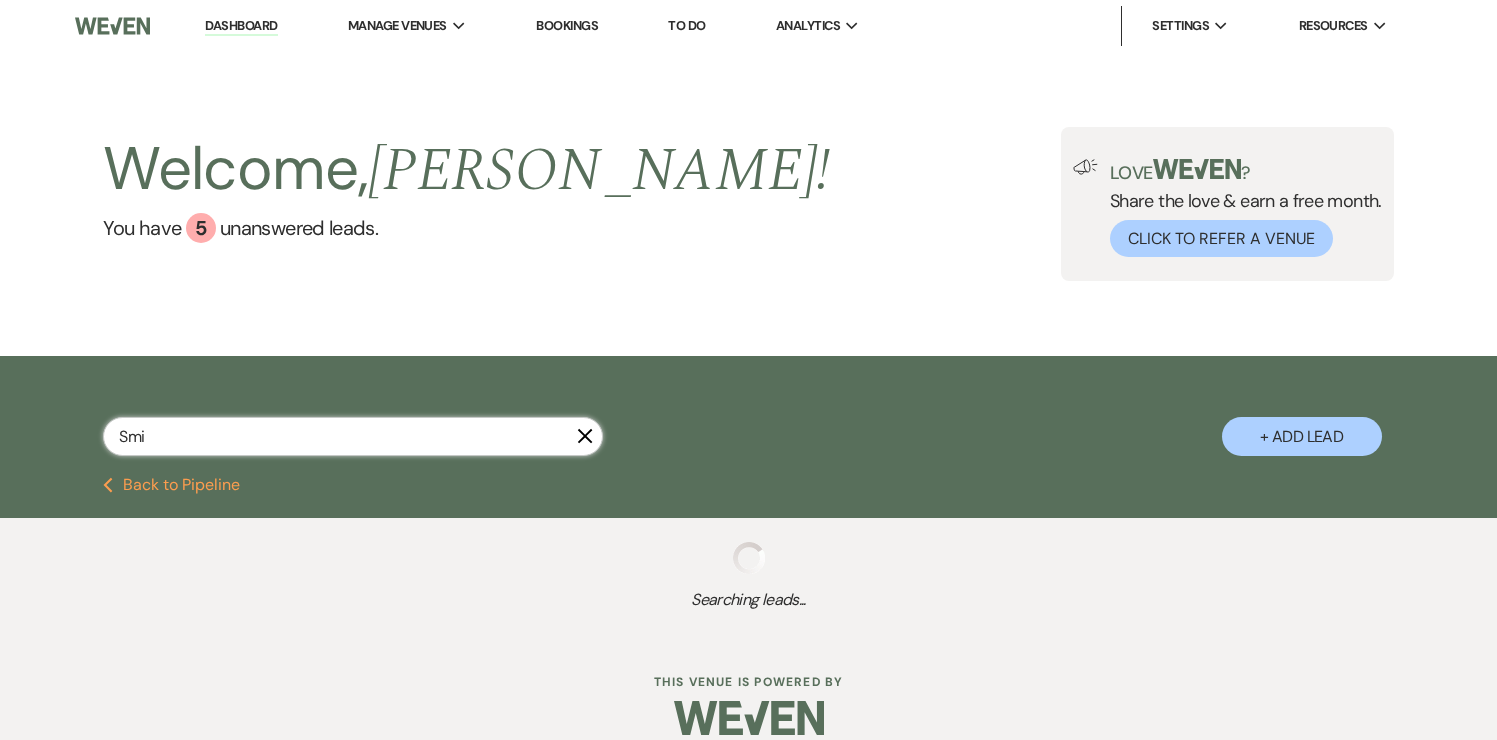 select on "11" 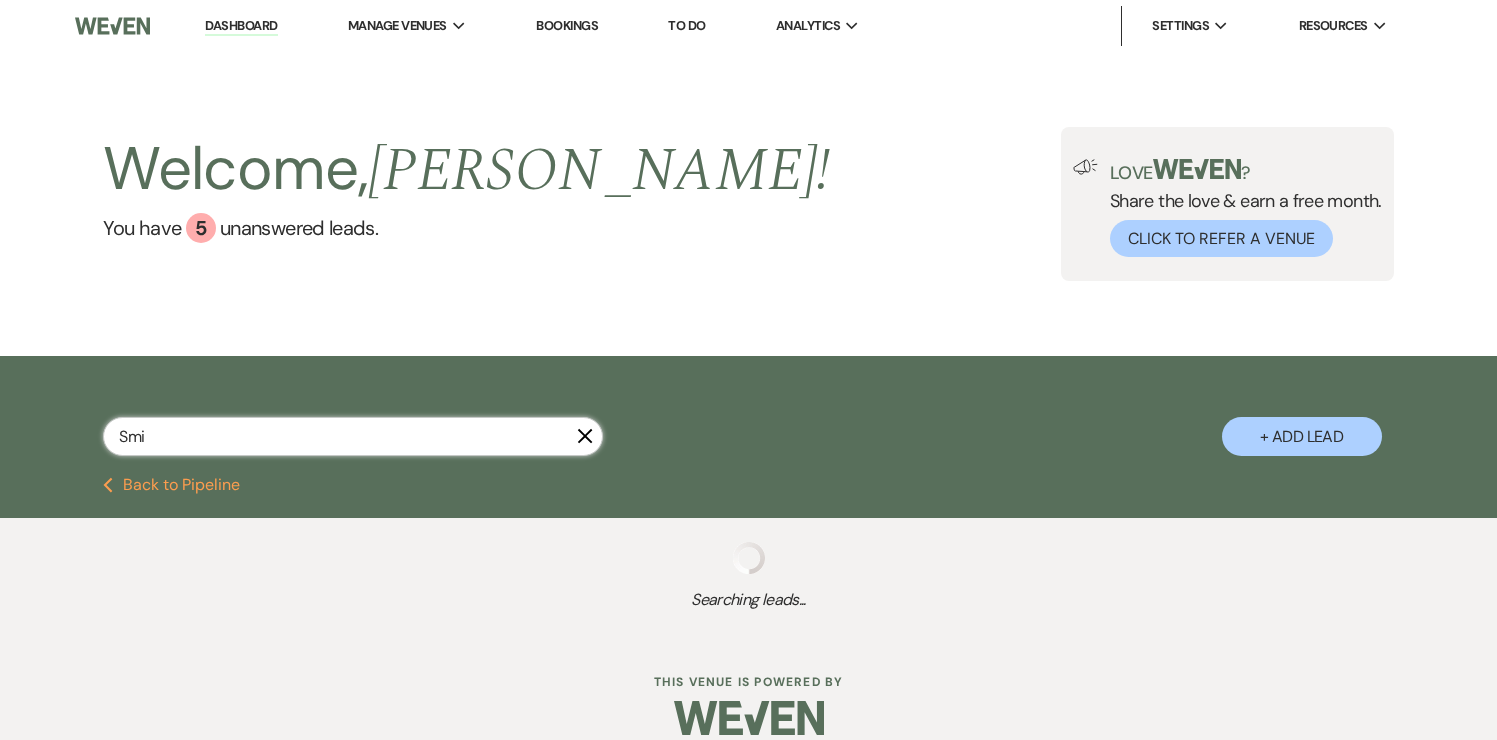 select on "8" 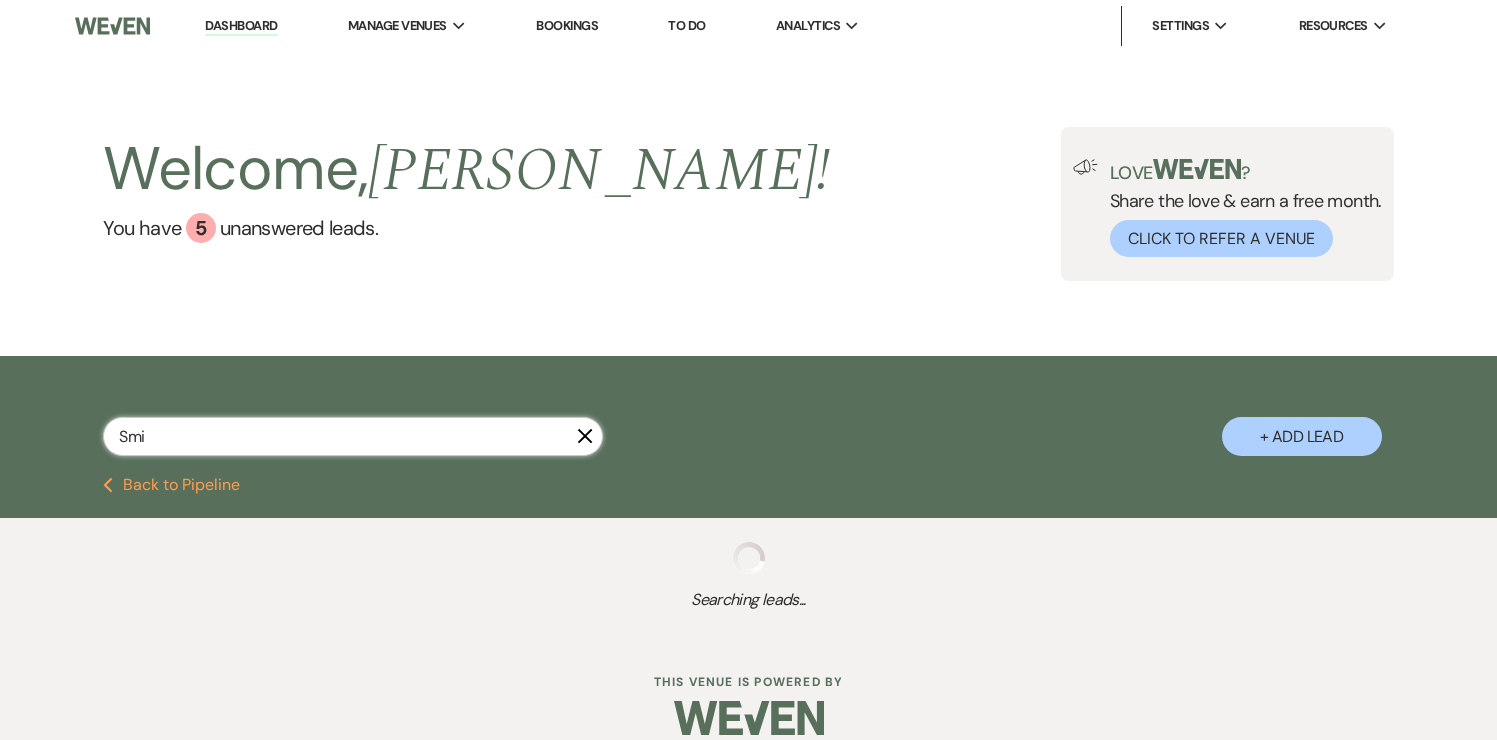 select on "4" 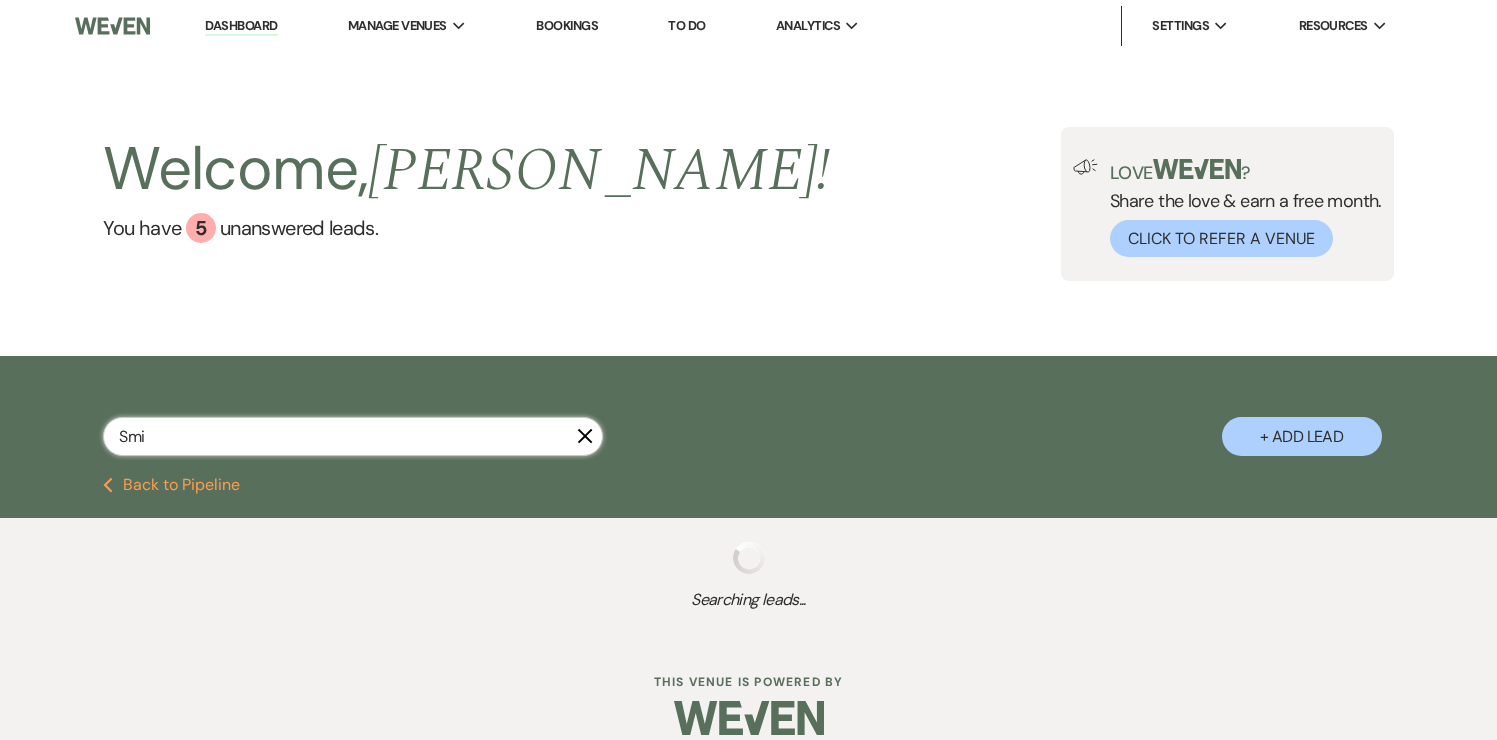 select on "8" 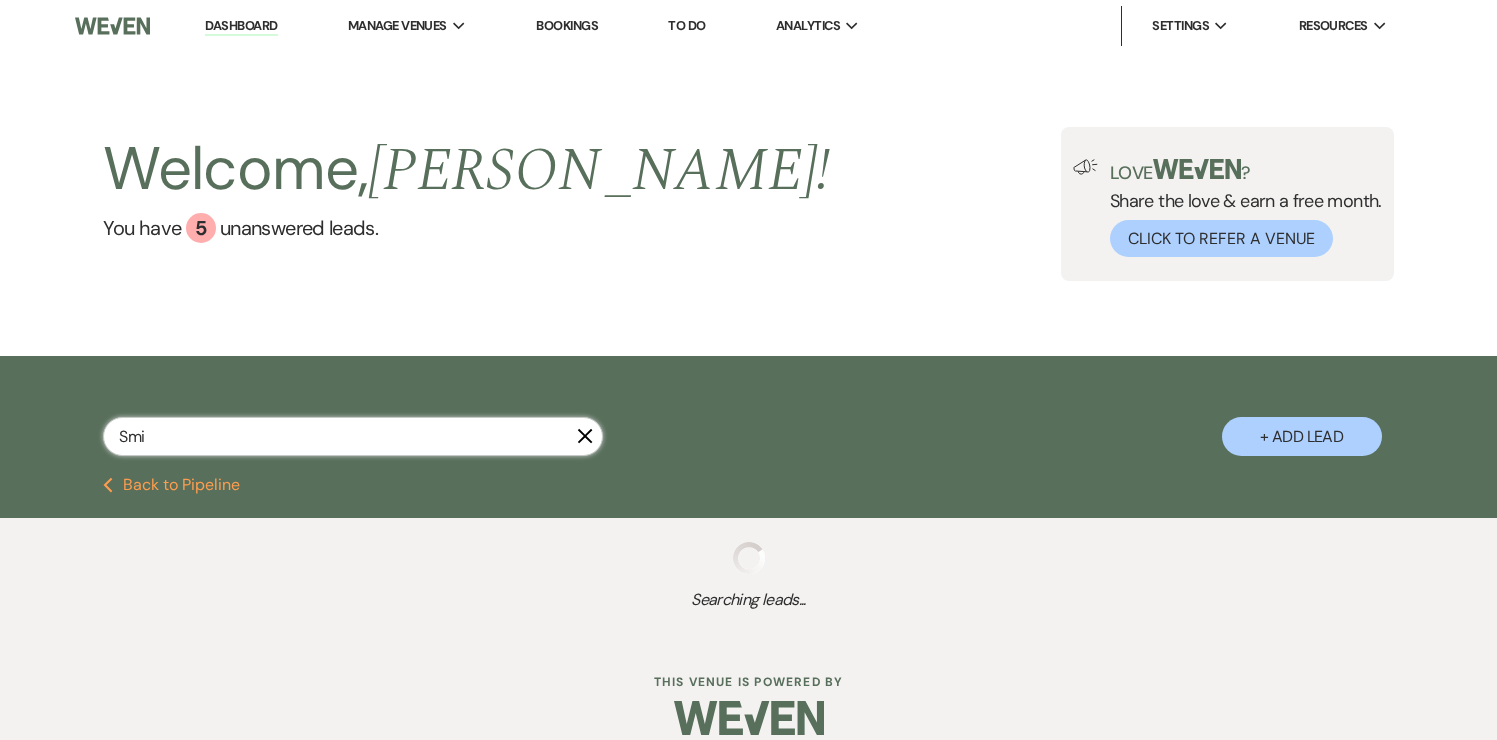 select on "10" 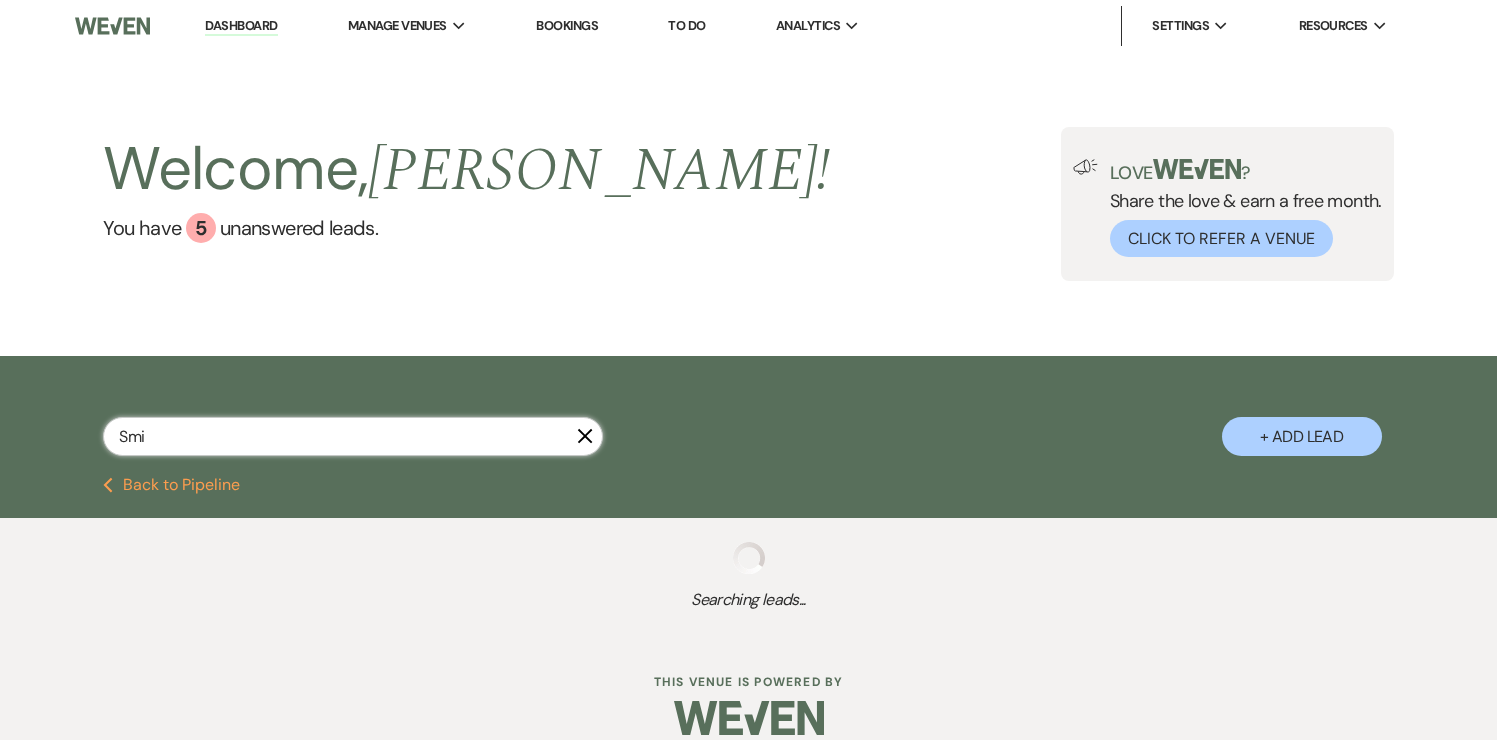 select on "8" 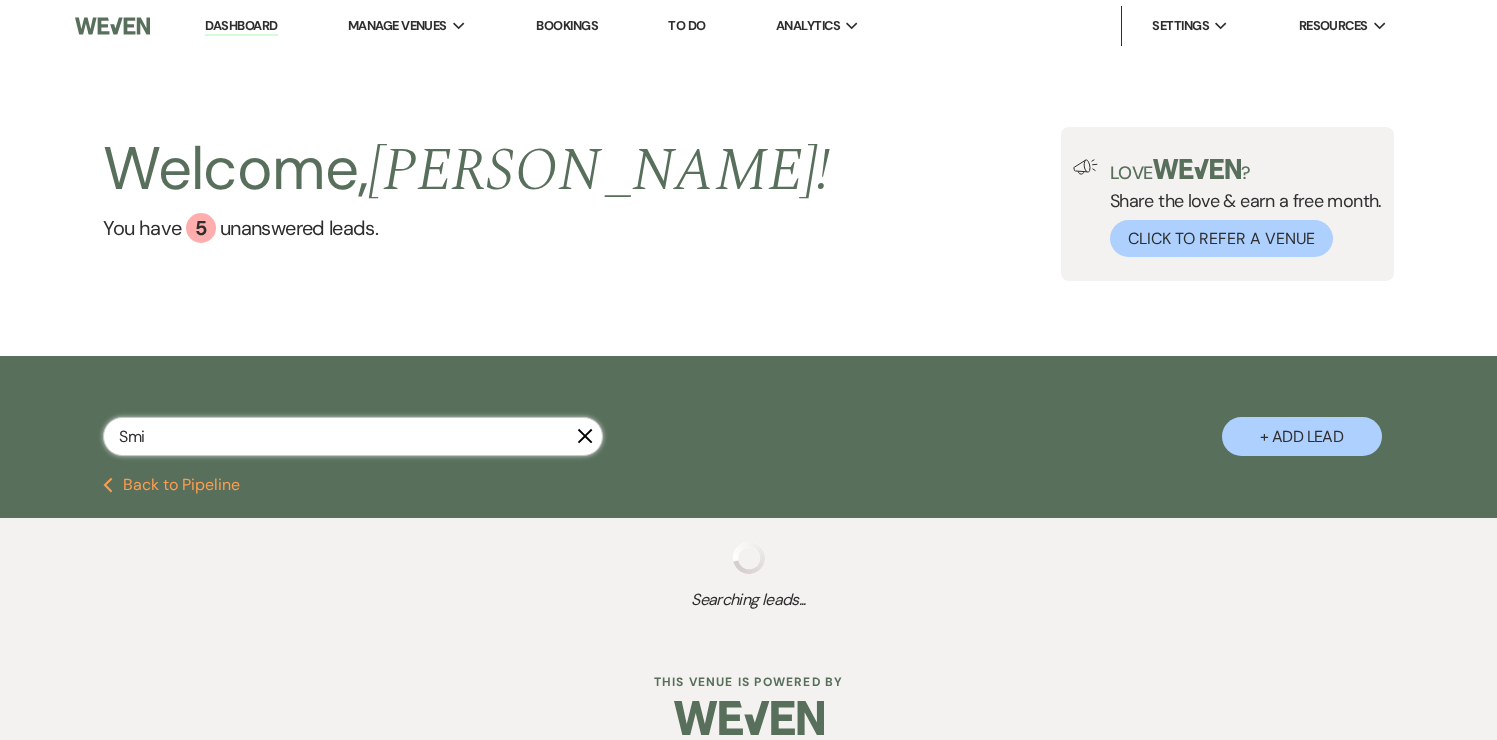select on "6" 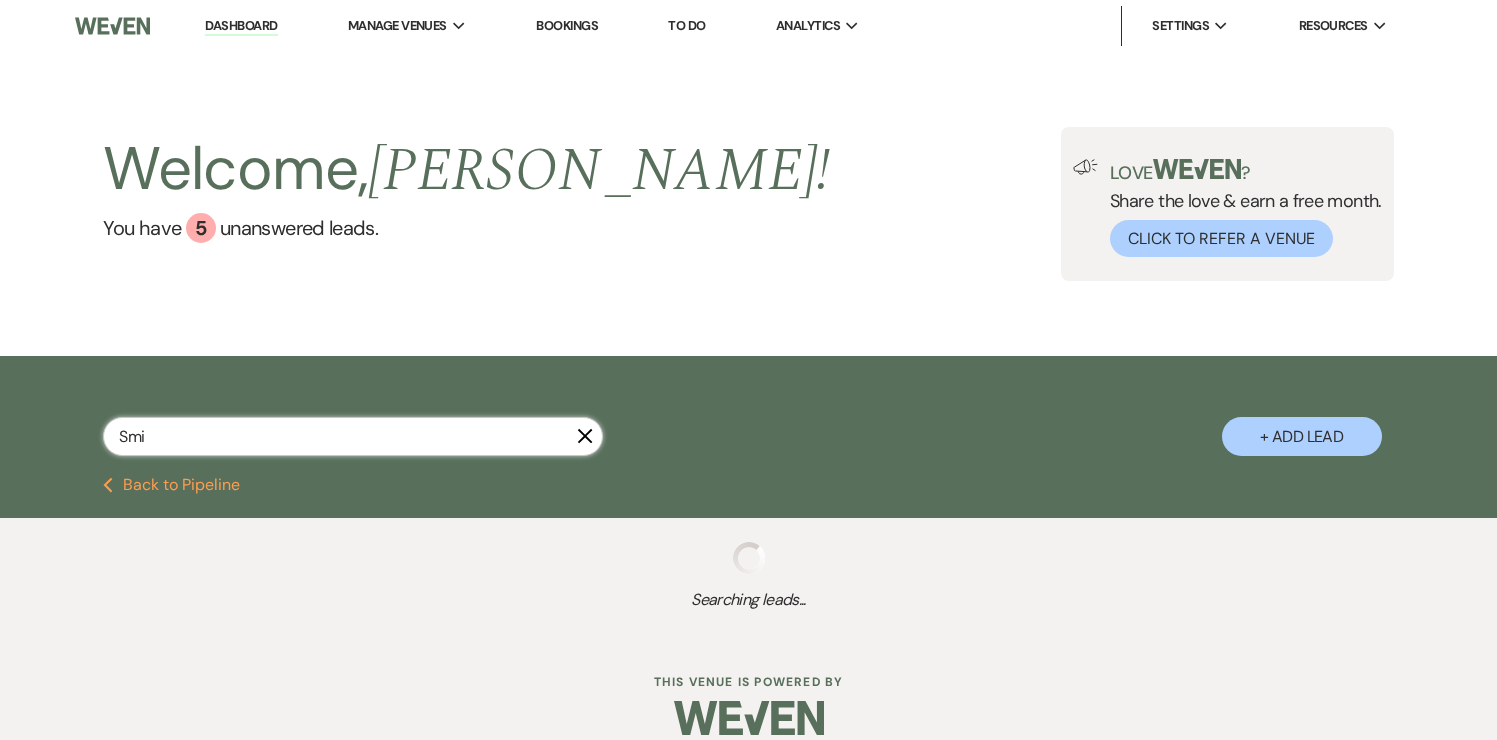 select on "8" 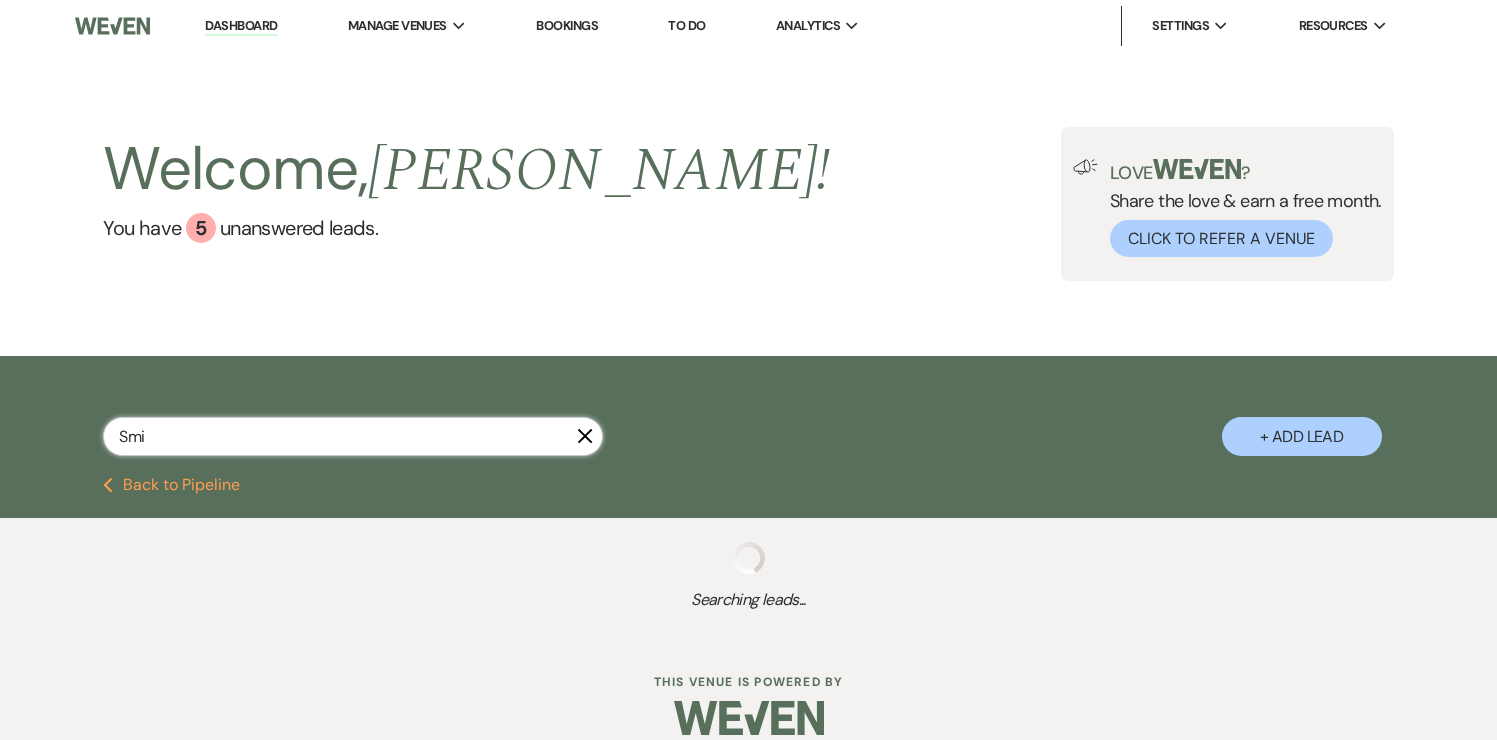 select on "5" 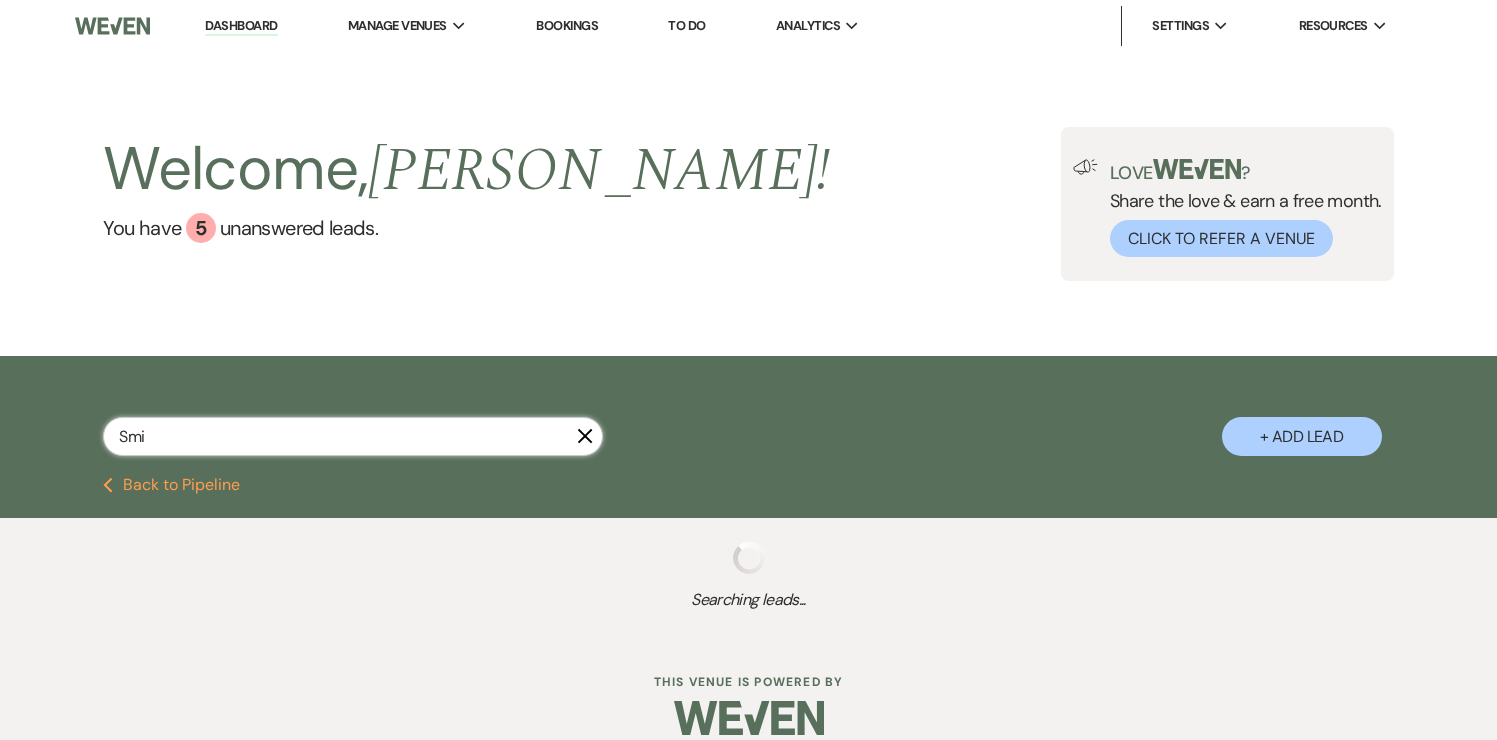 select on "8" 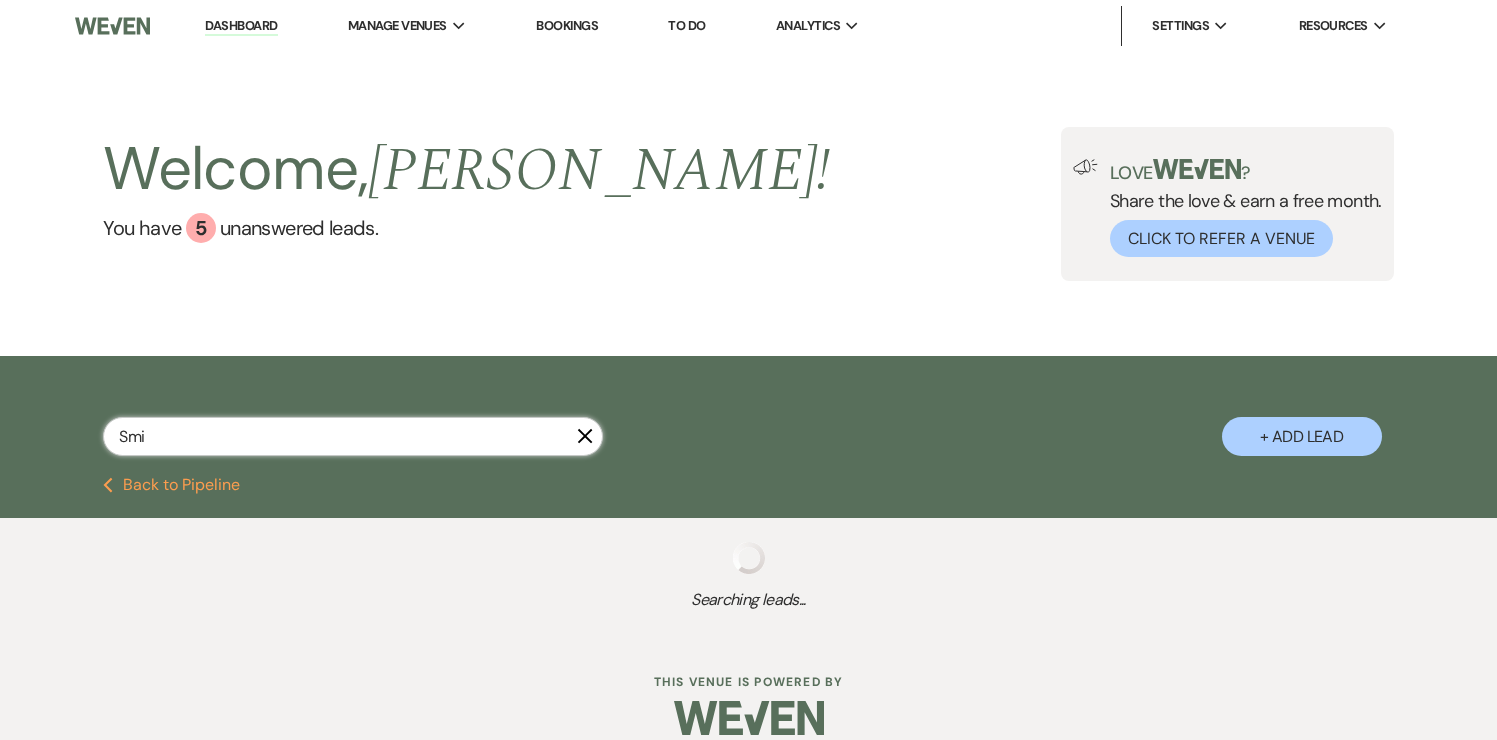 select on "8" 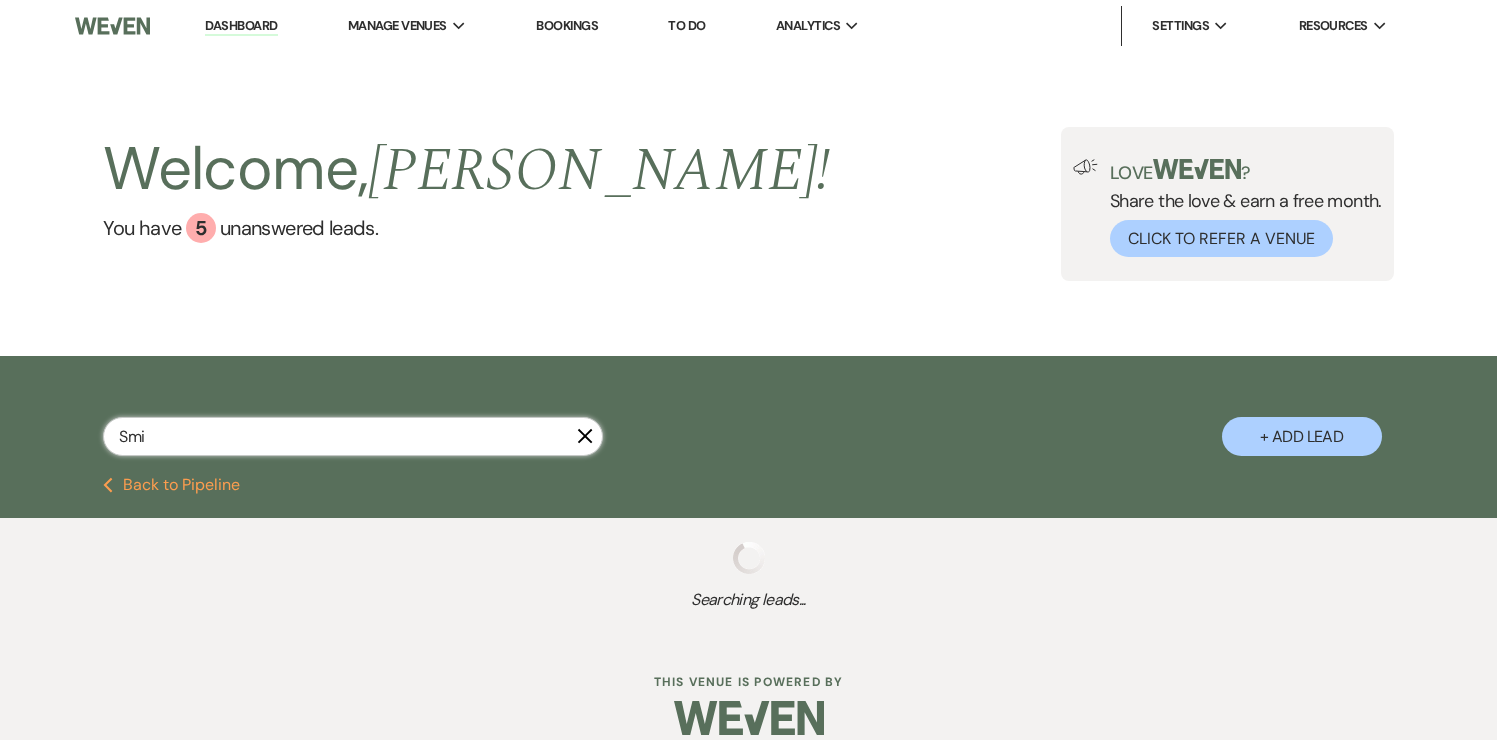 select on "5" 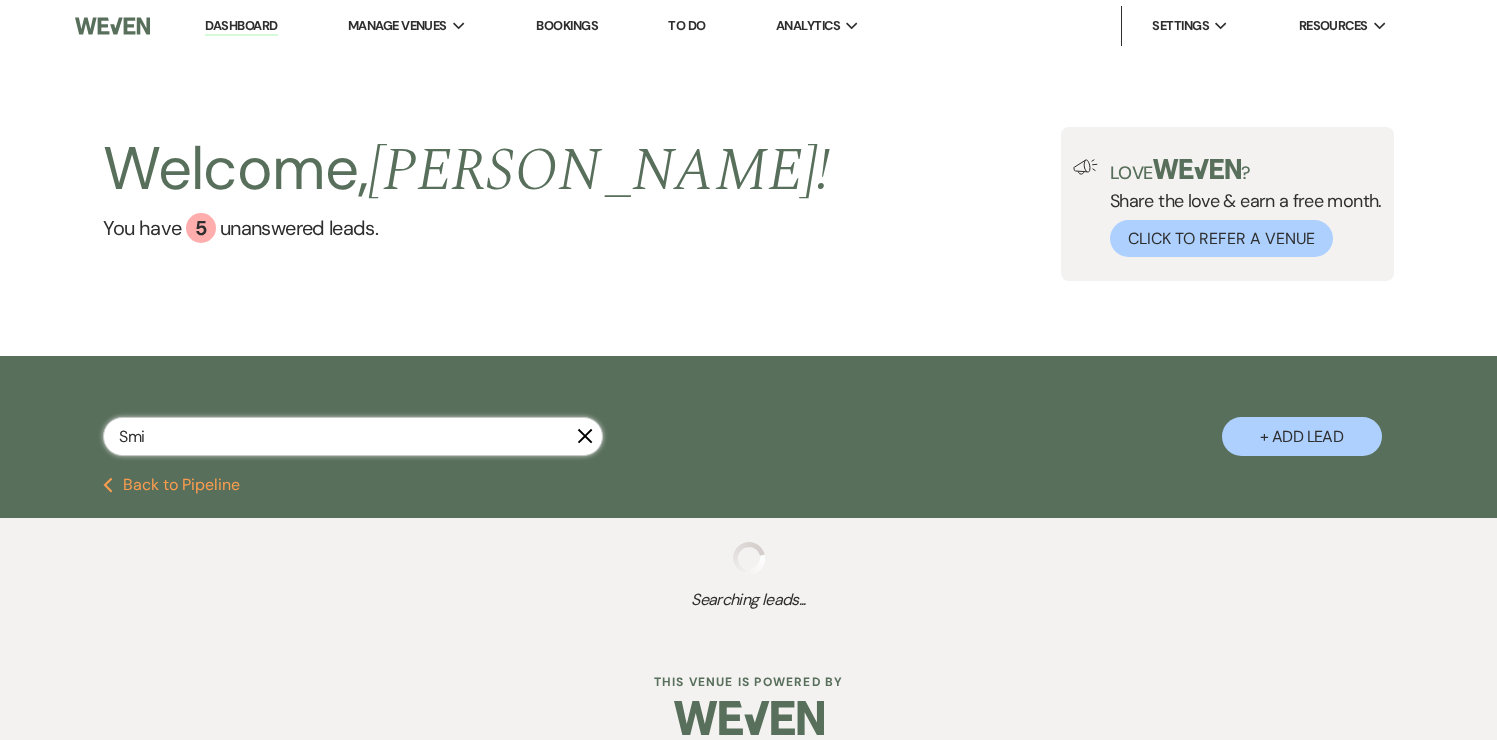 select on "8" 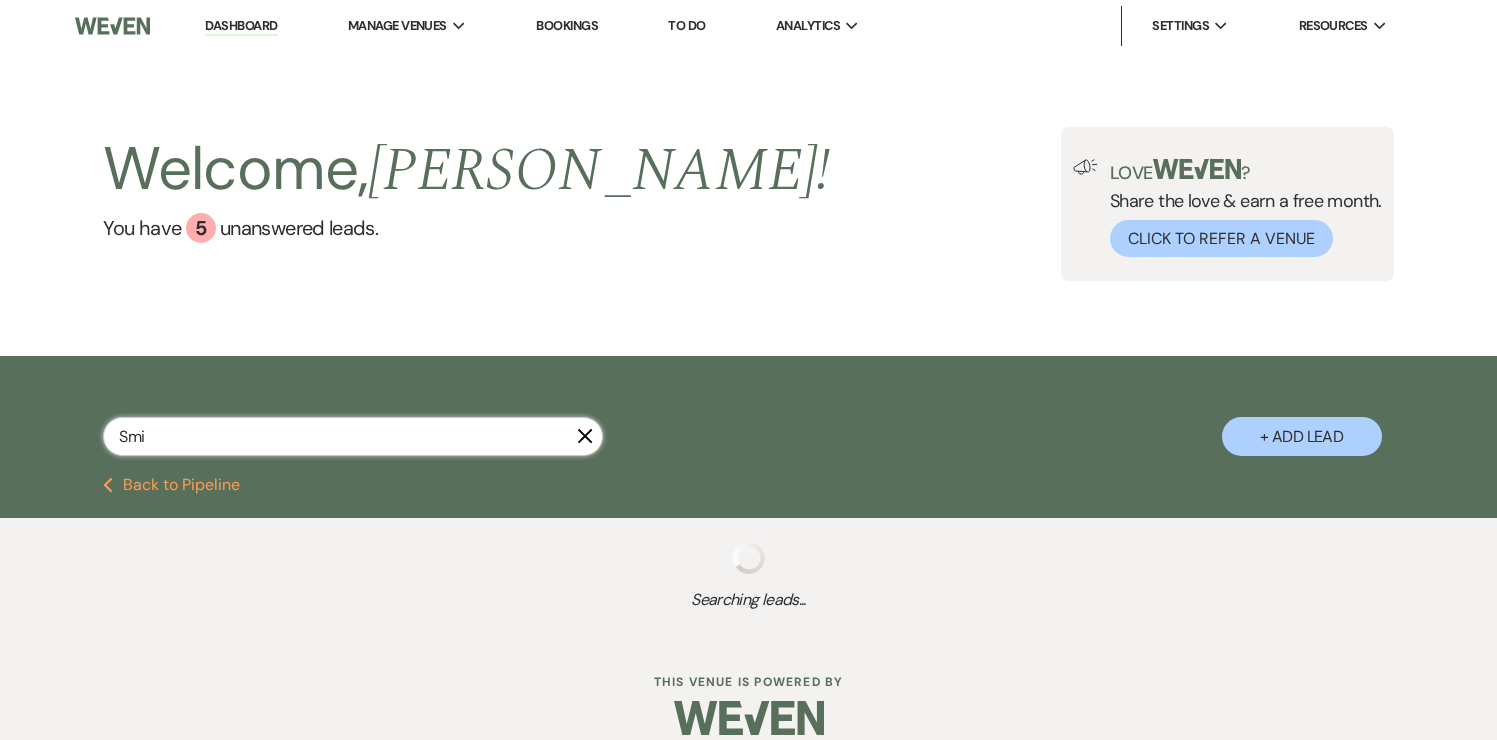 select on "5" 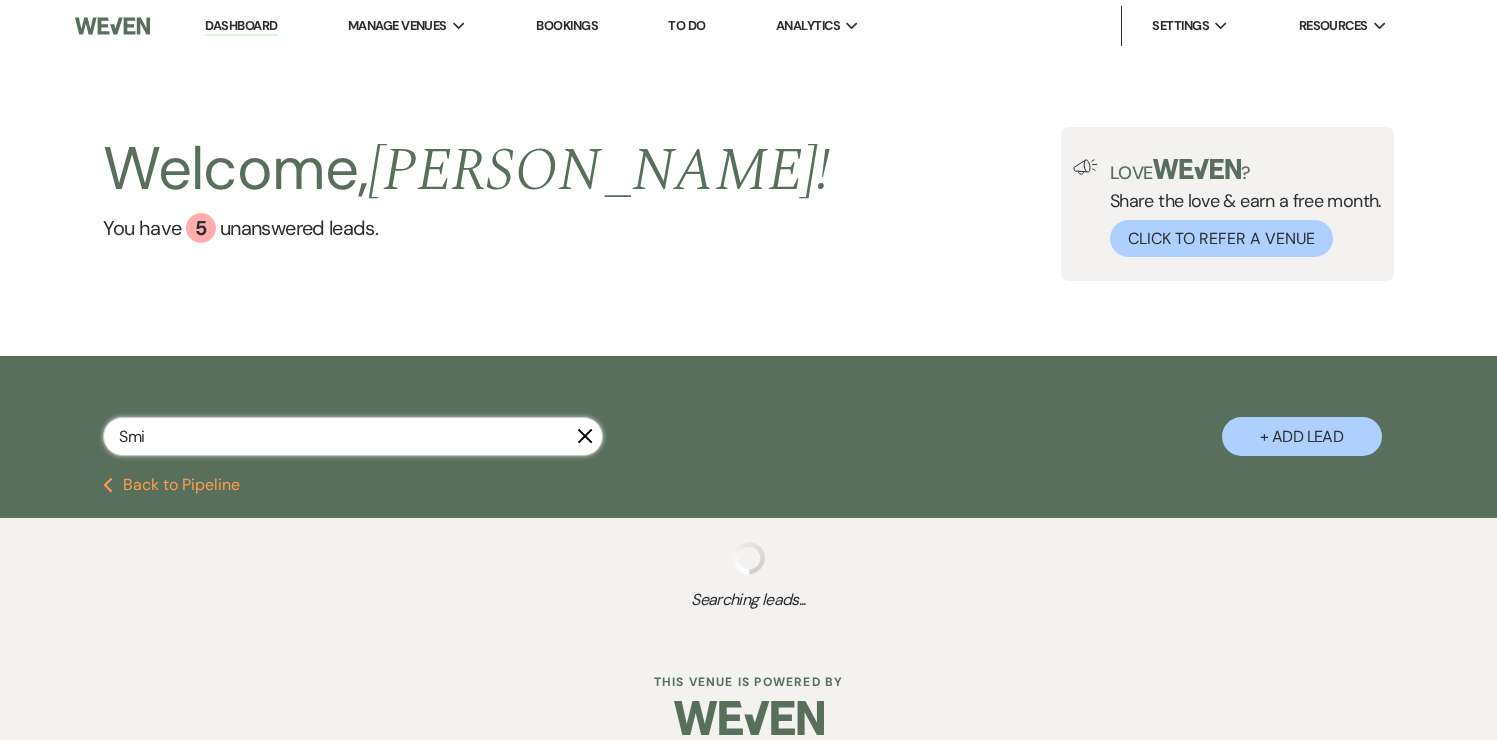 select on "8" 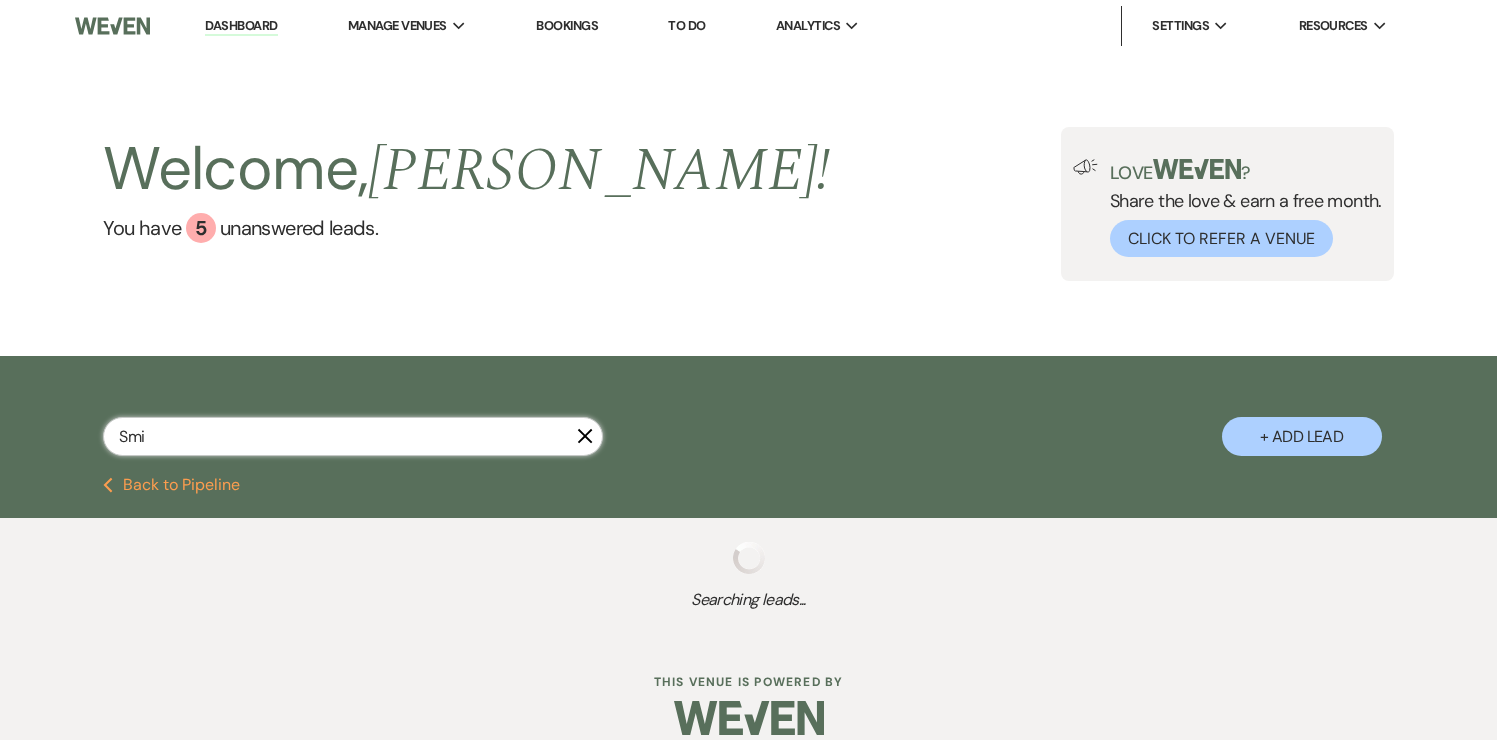 select on "8" 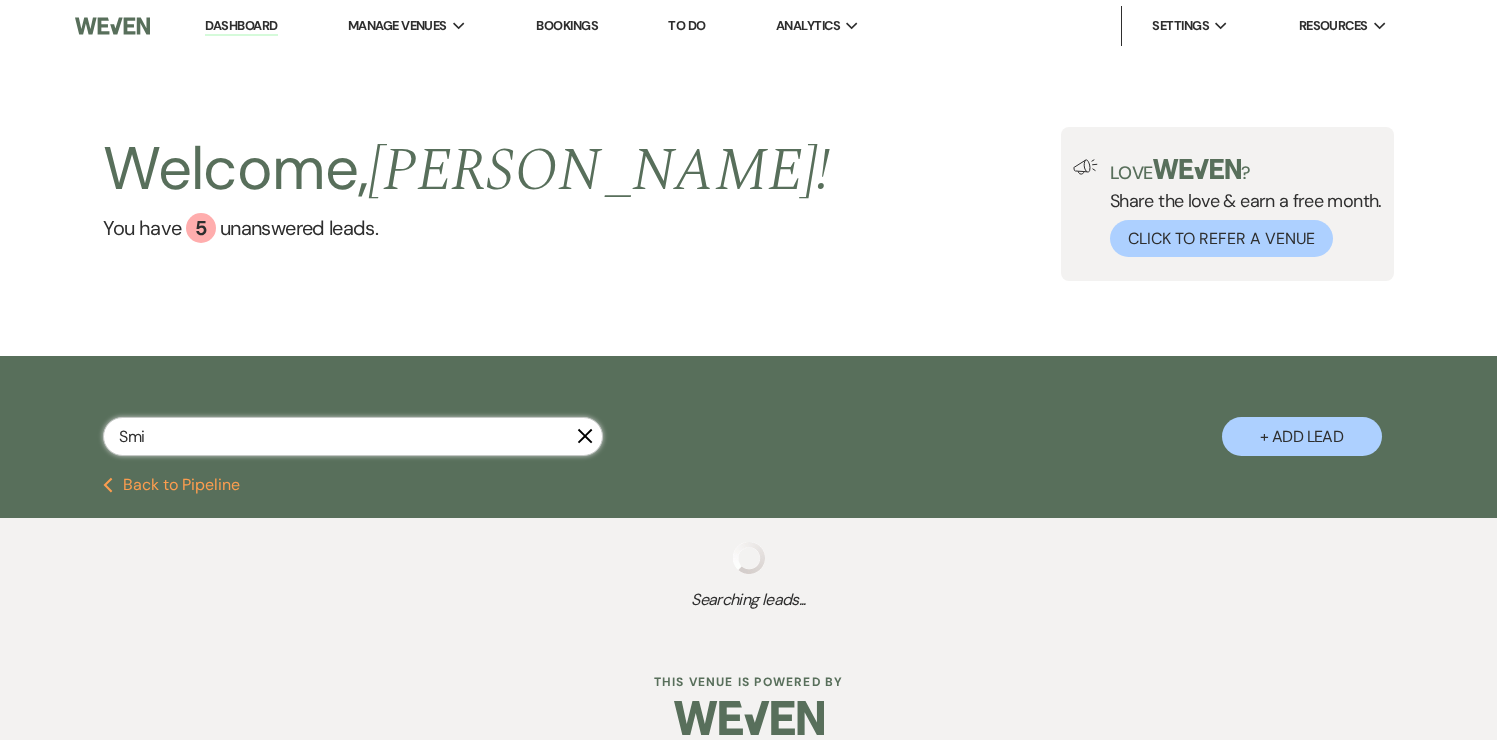 select on "6" 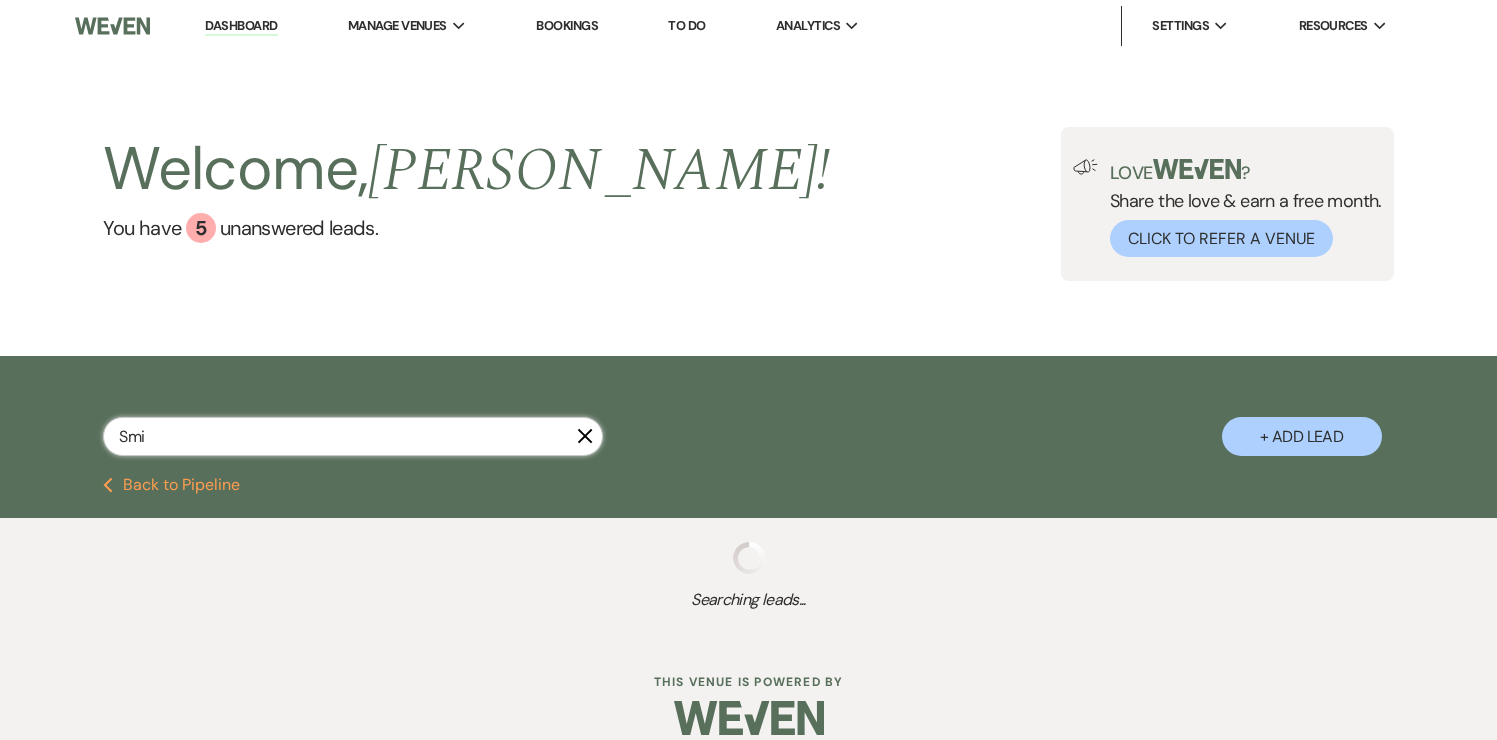 select on "8" 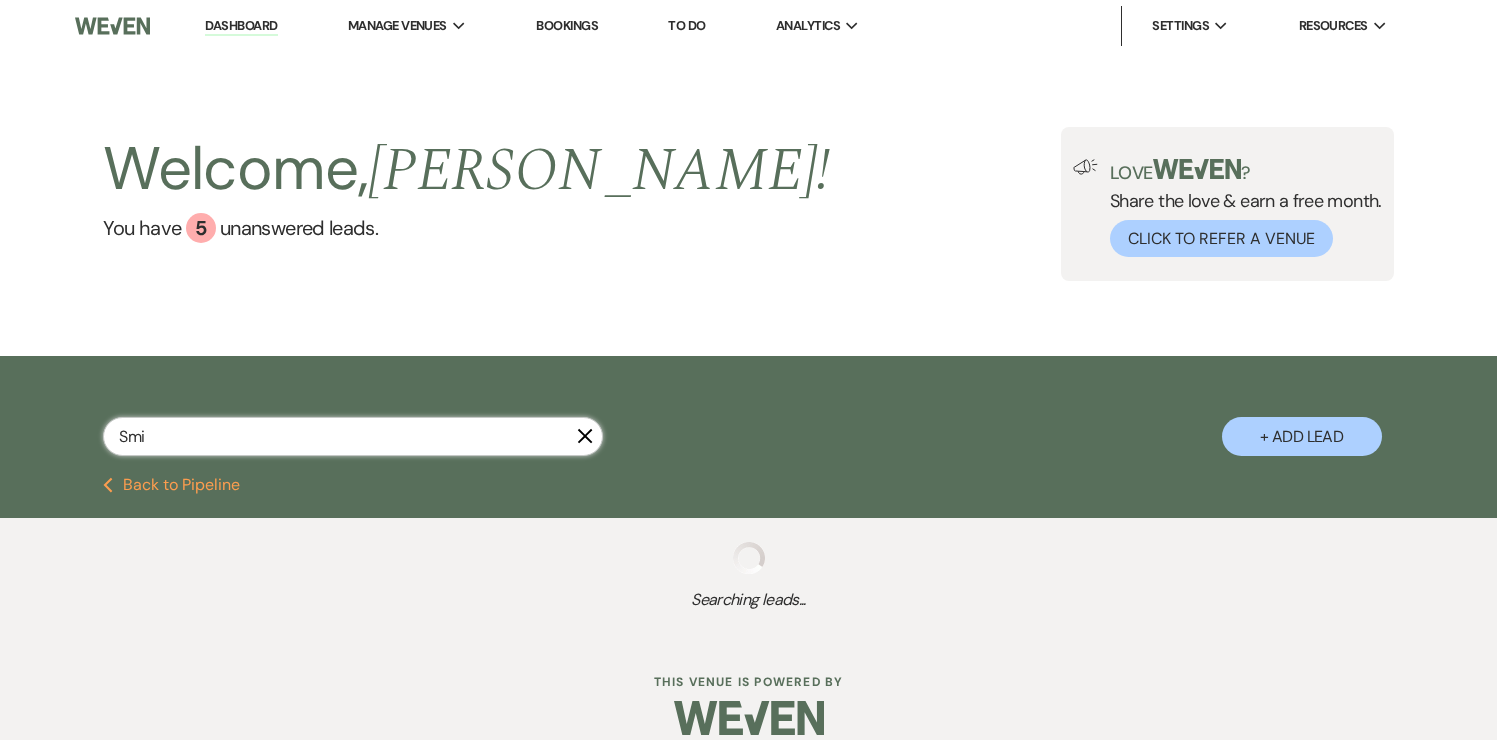 select on "5" 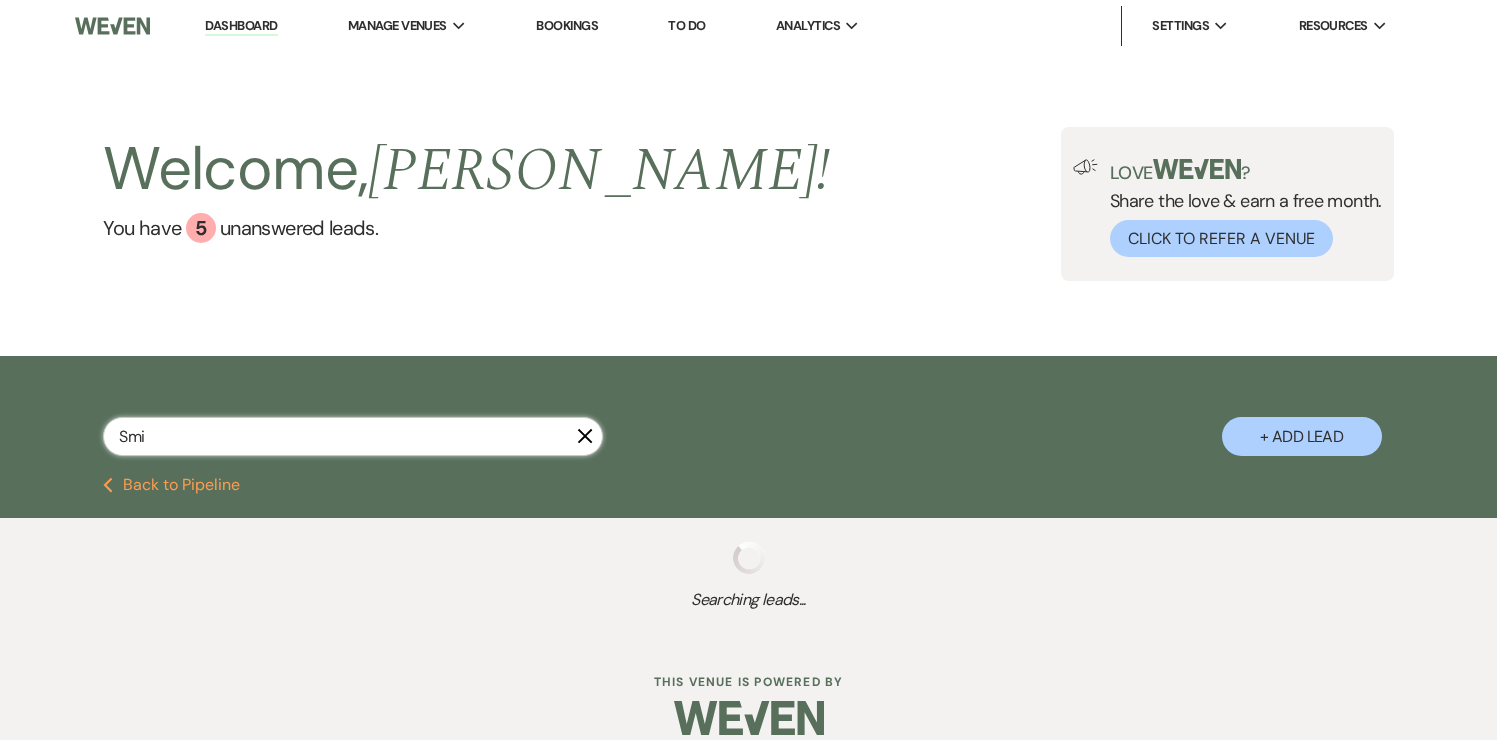 select on "8" 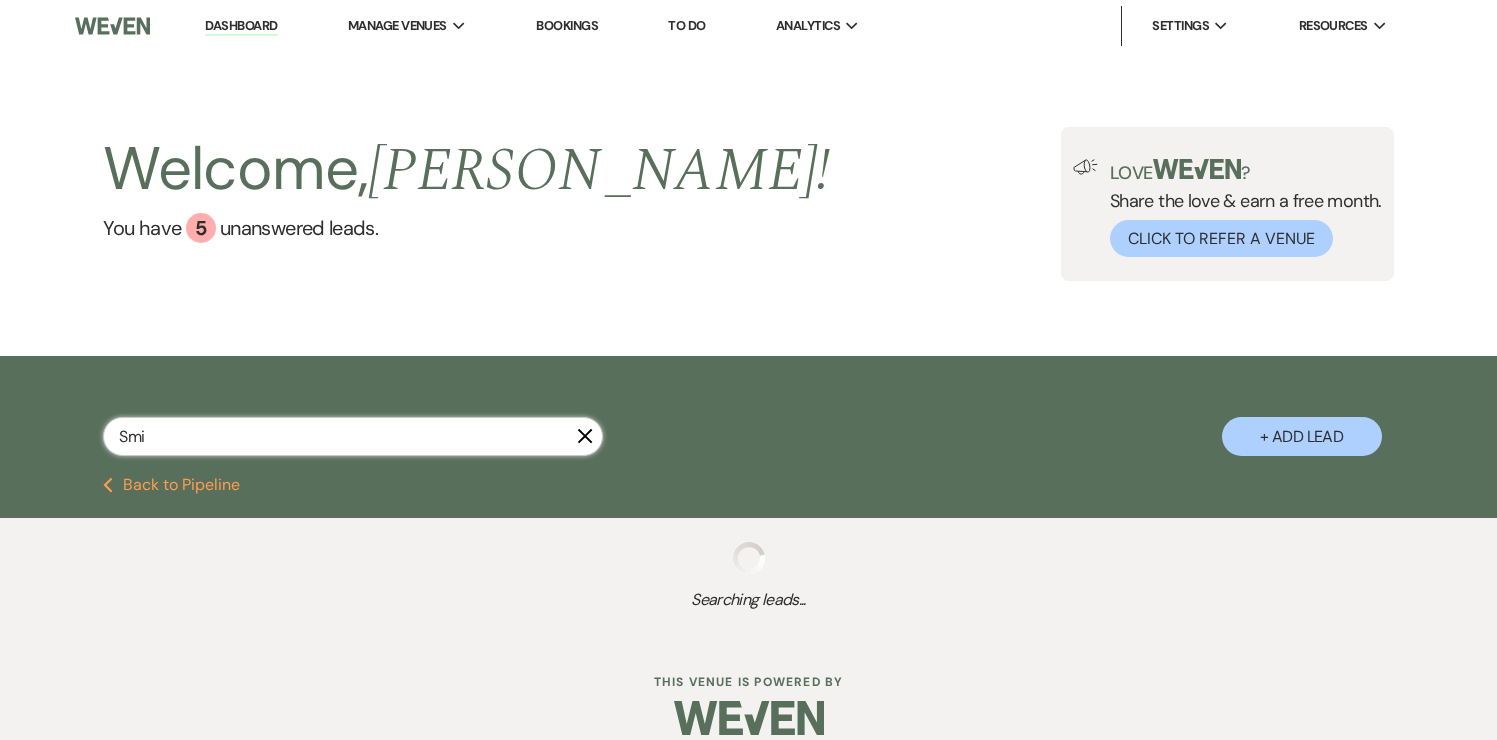 select on "5" 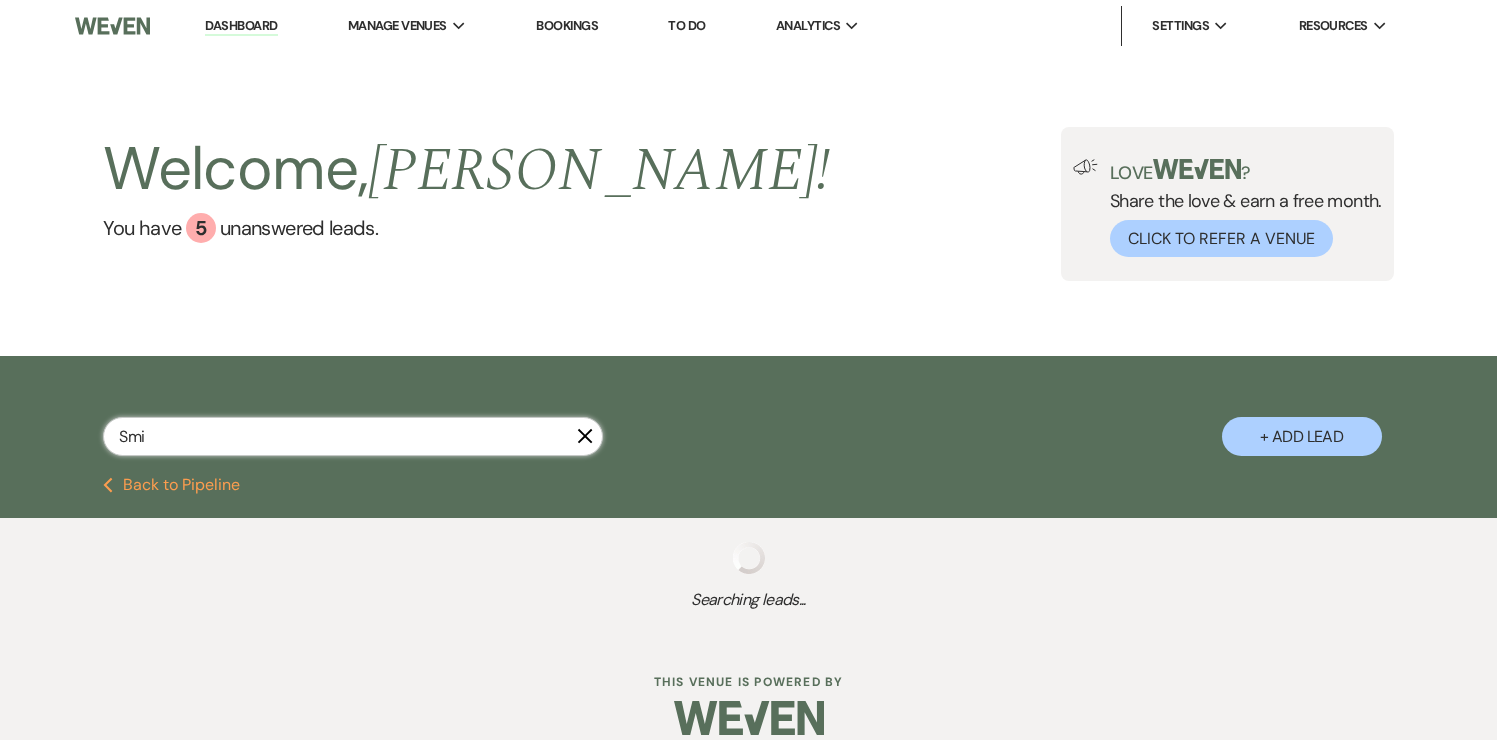 select on "4" 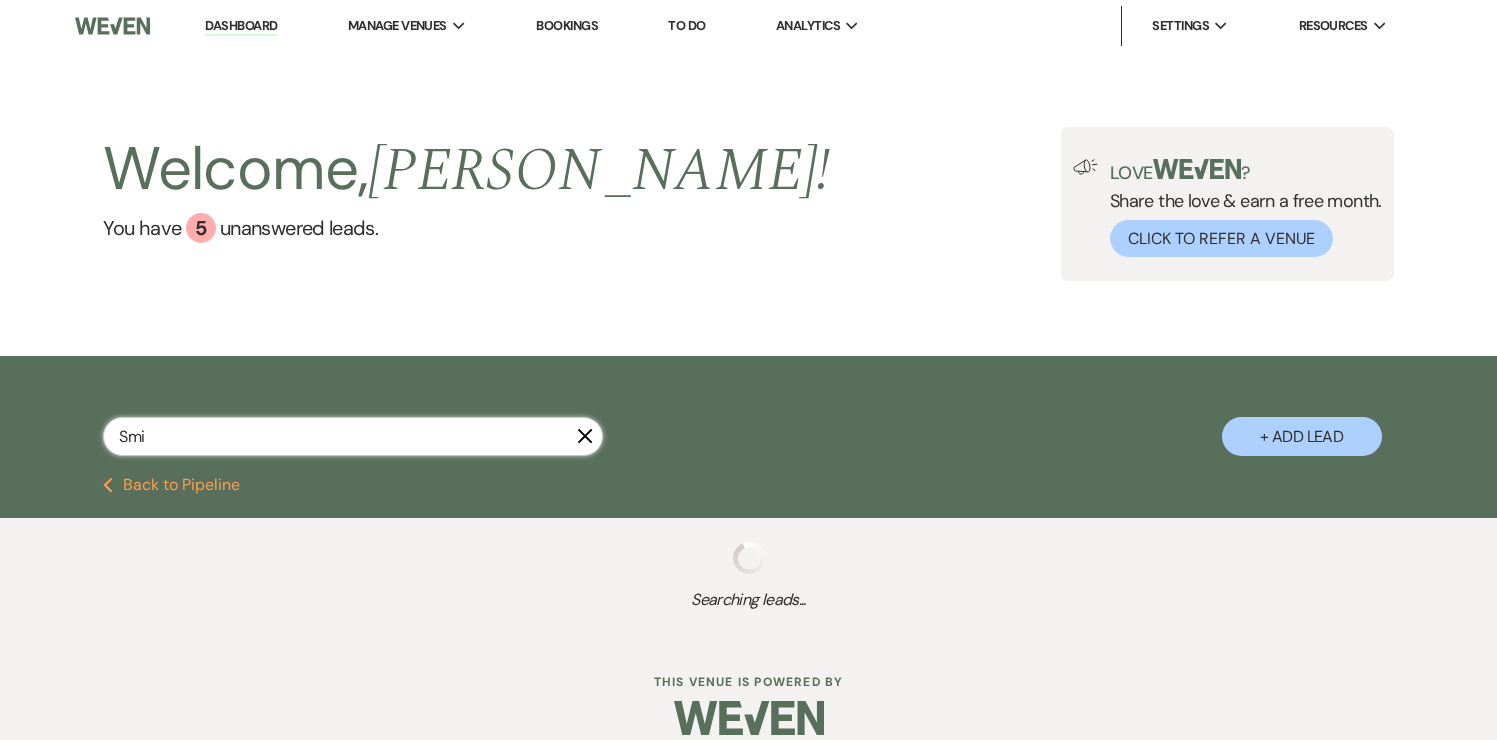 select on "8" 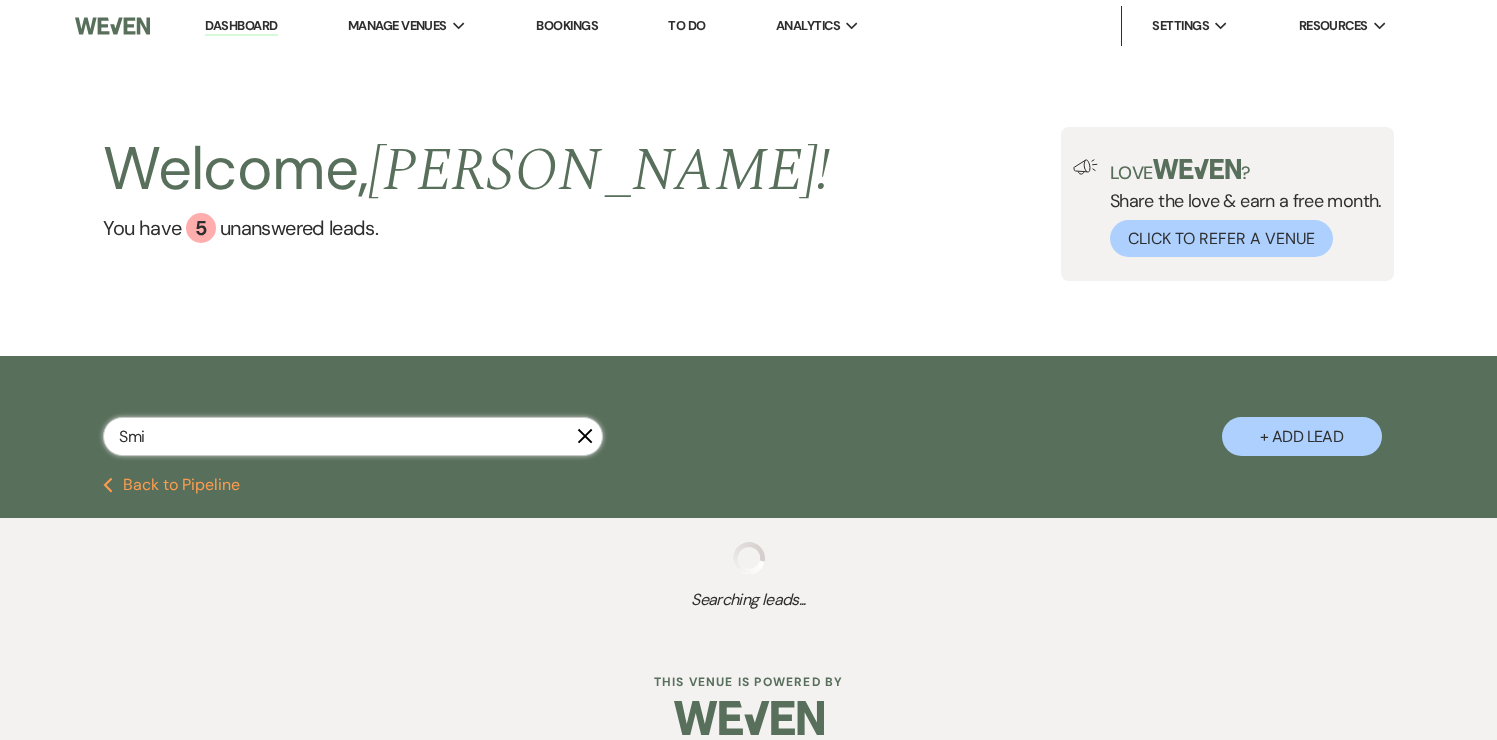 select on "8" 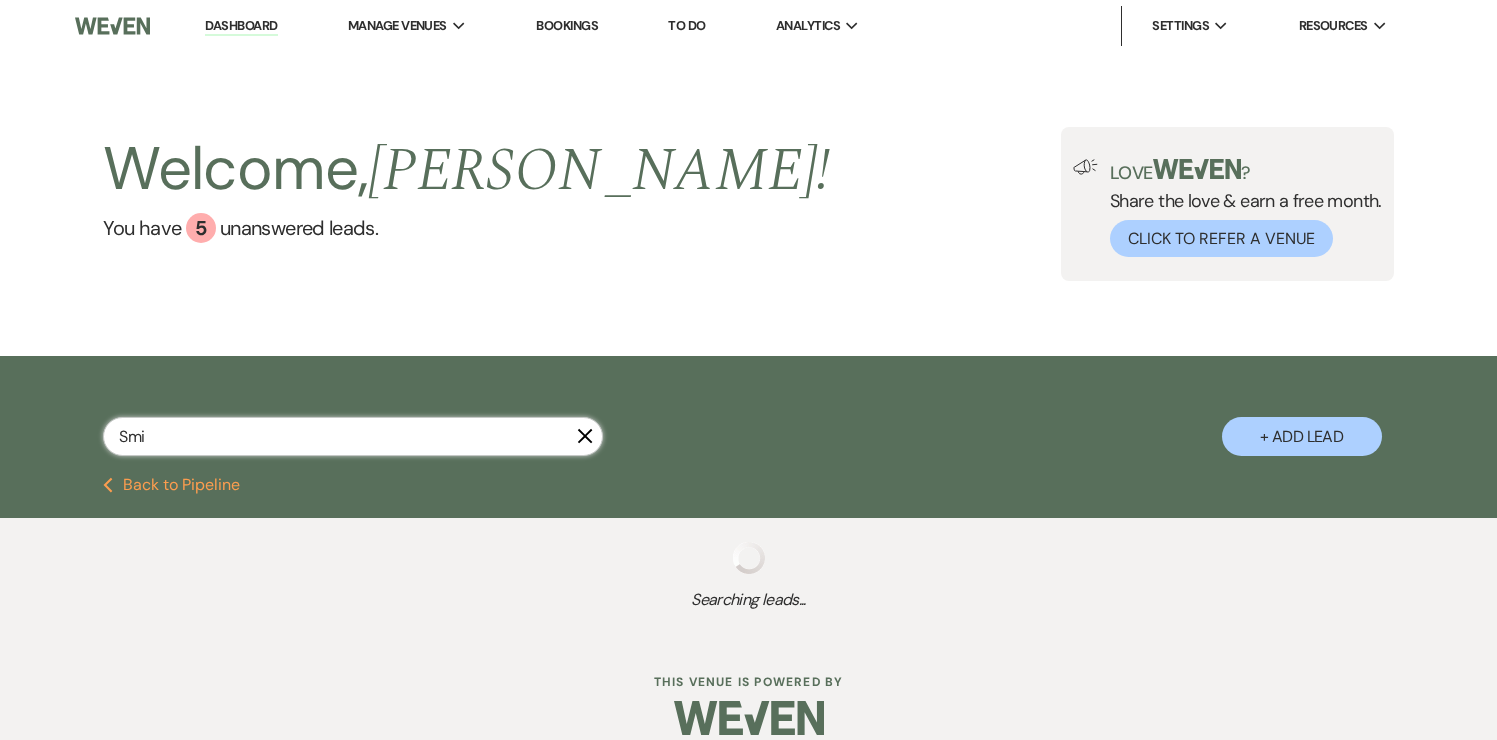 select on "5" 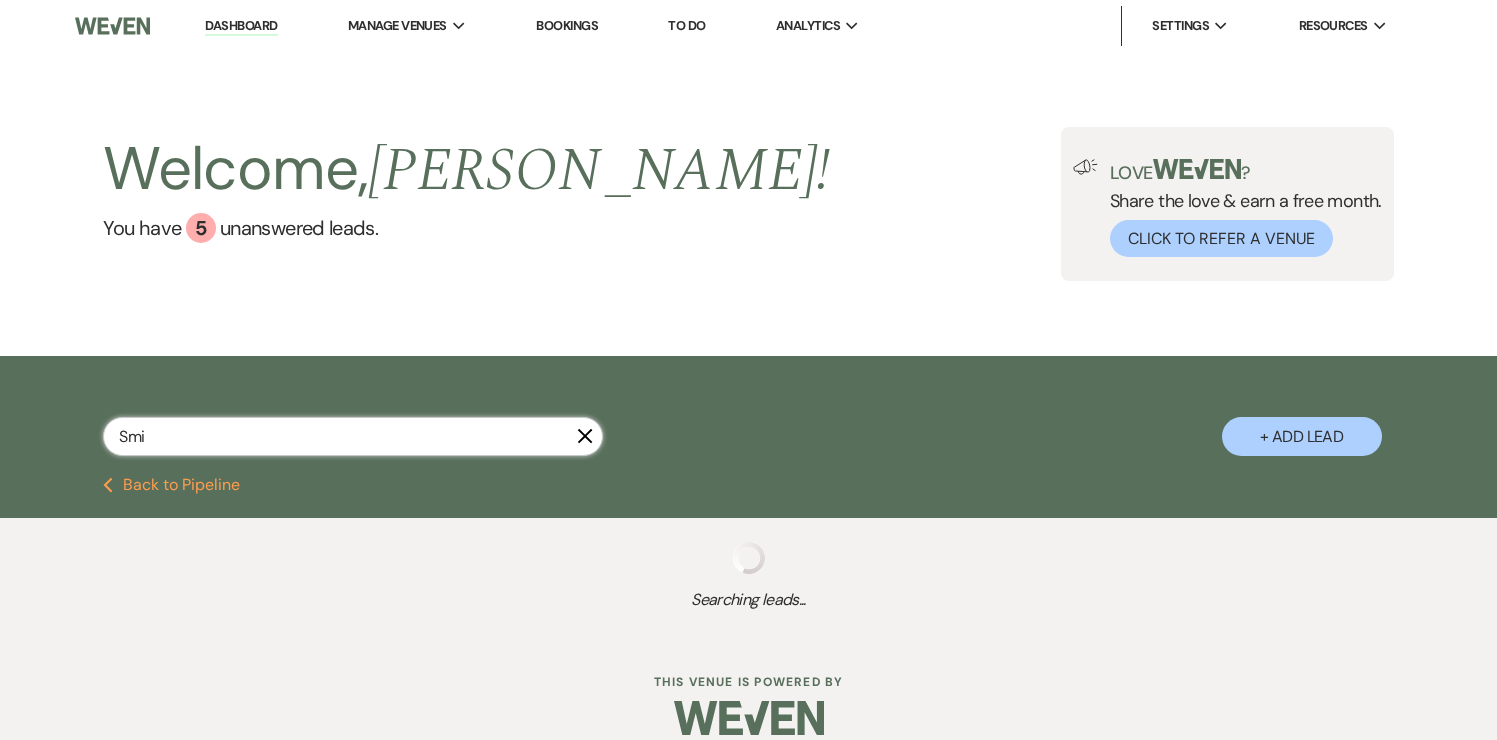 select on "8" 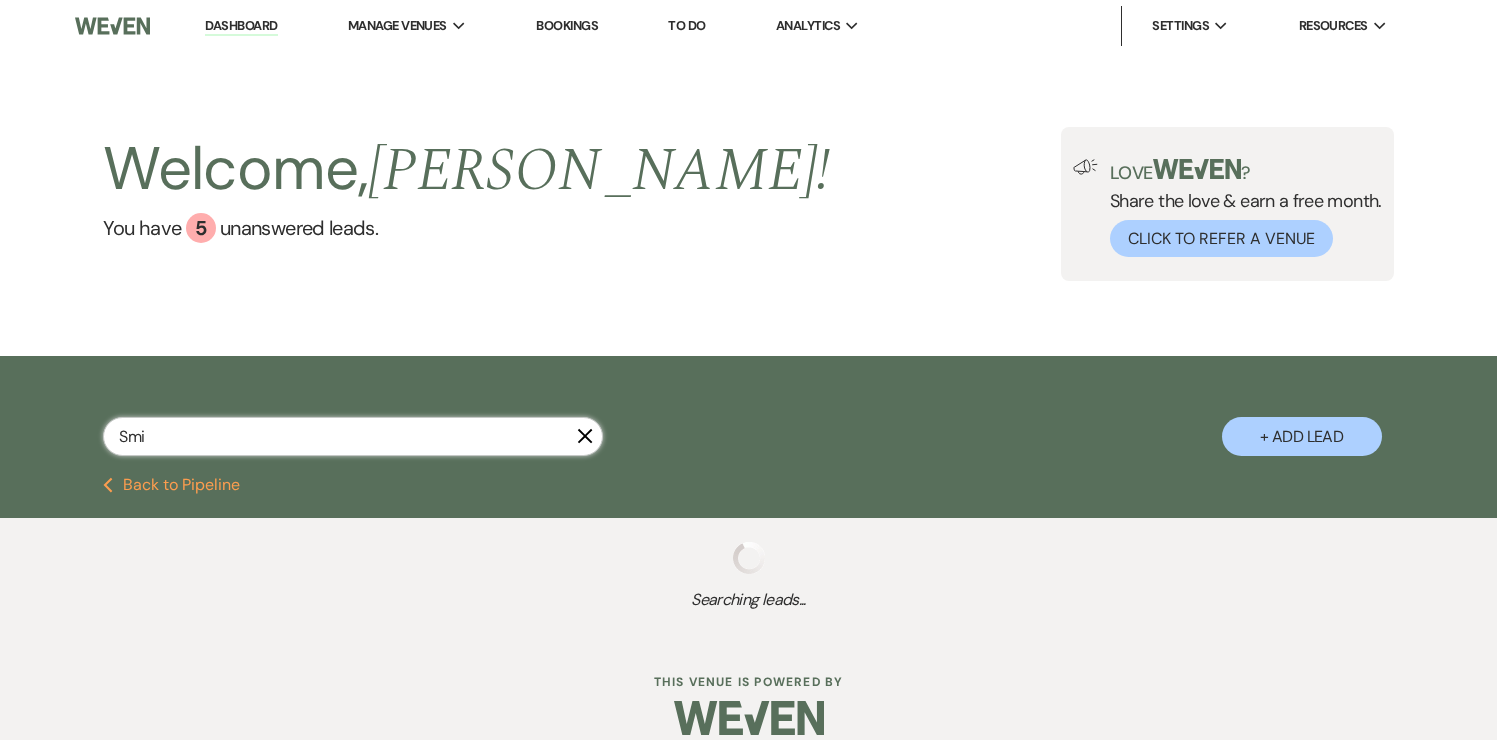 select on "5" 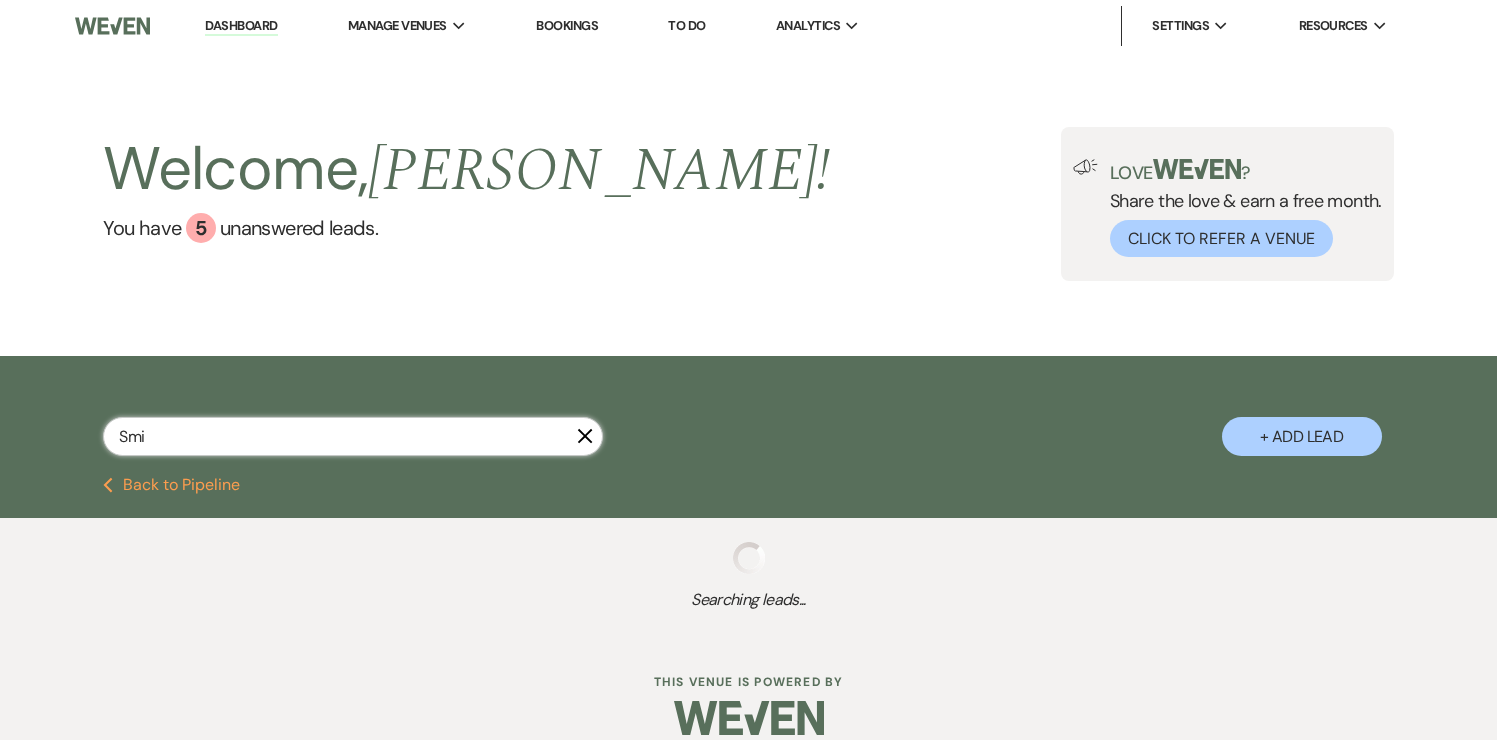 select on "8" 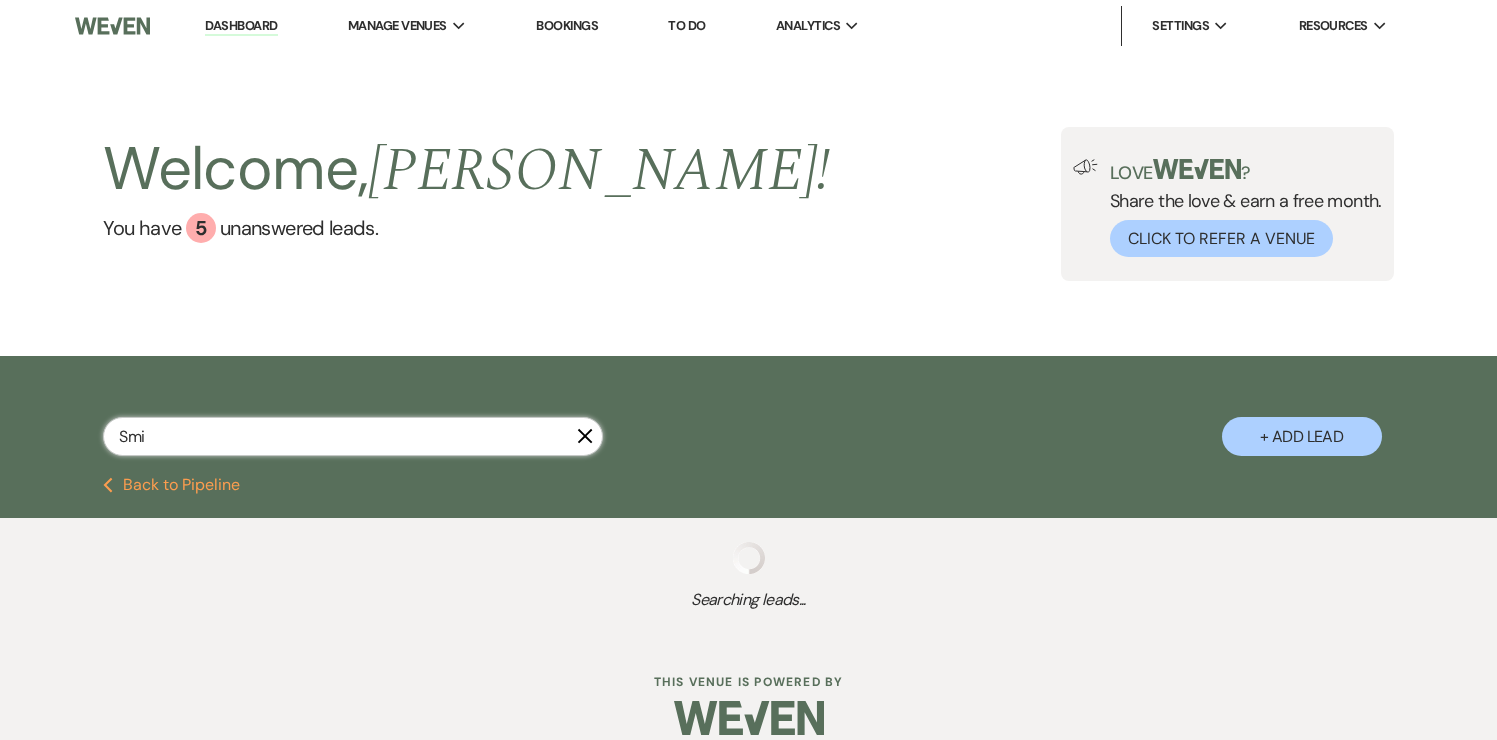 select on "5" 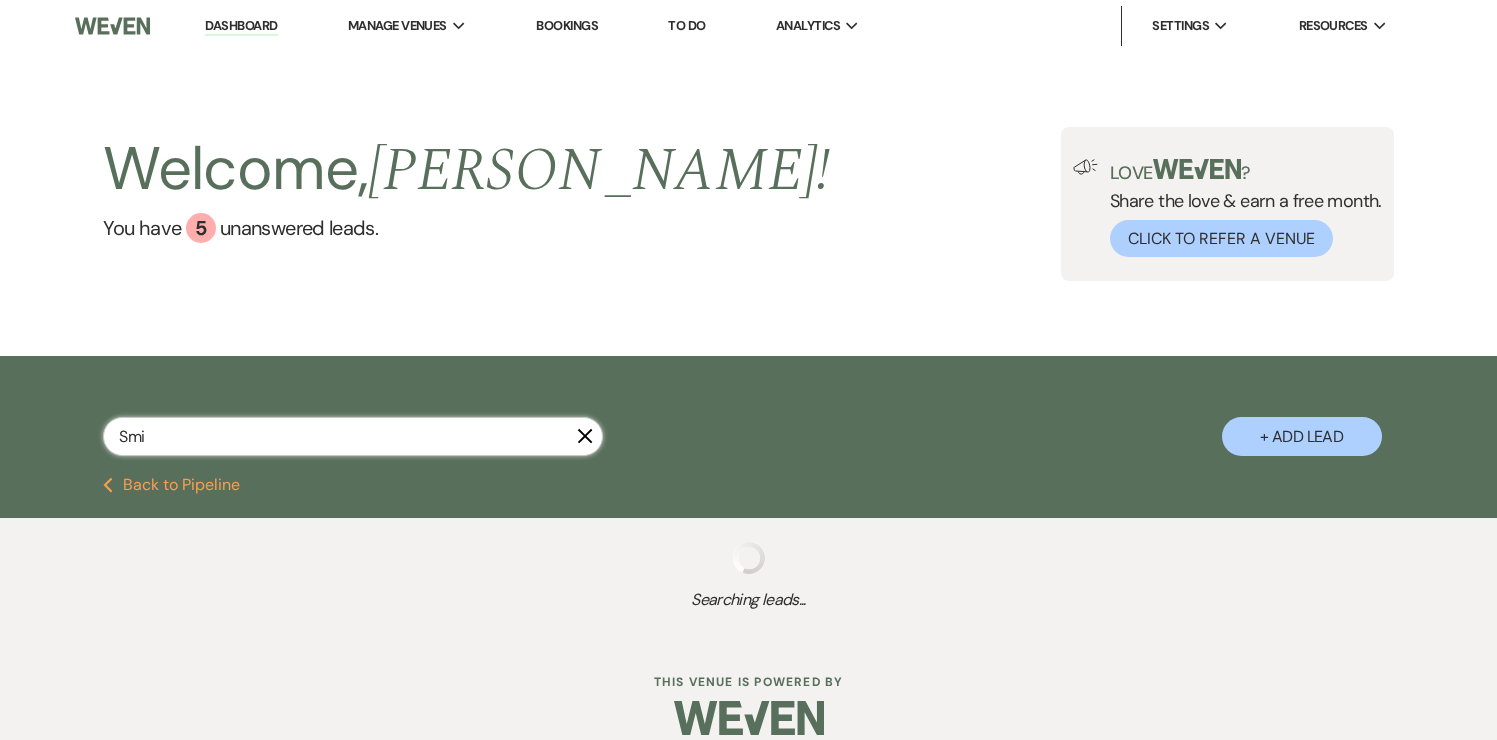 select on "8" 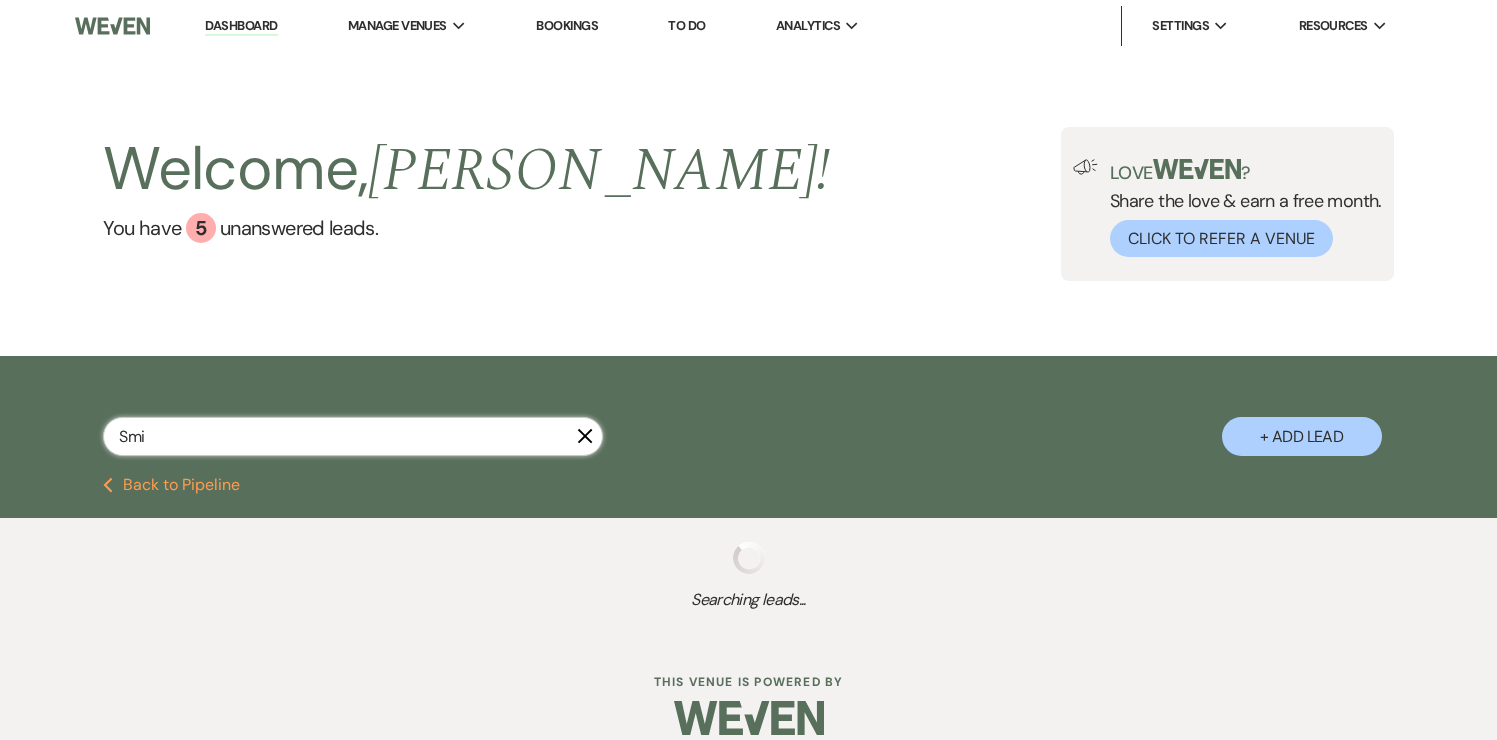 select on "5" 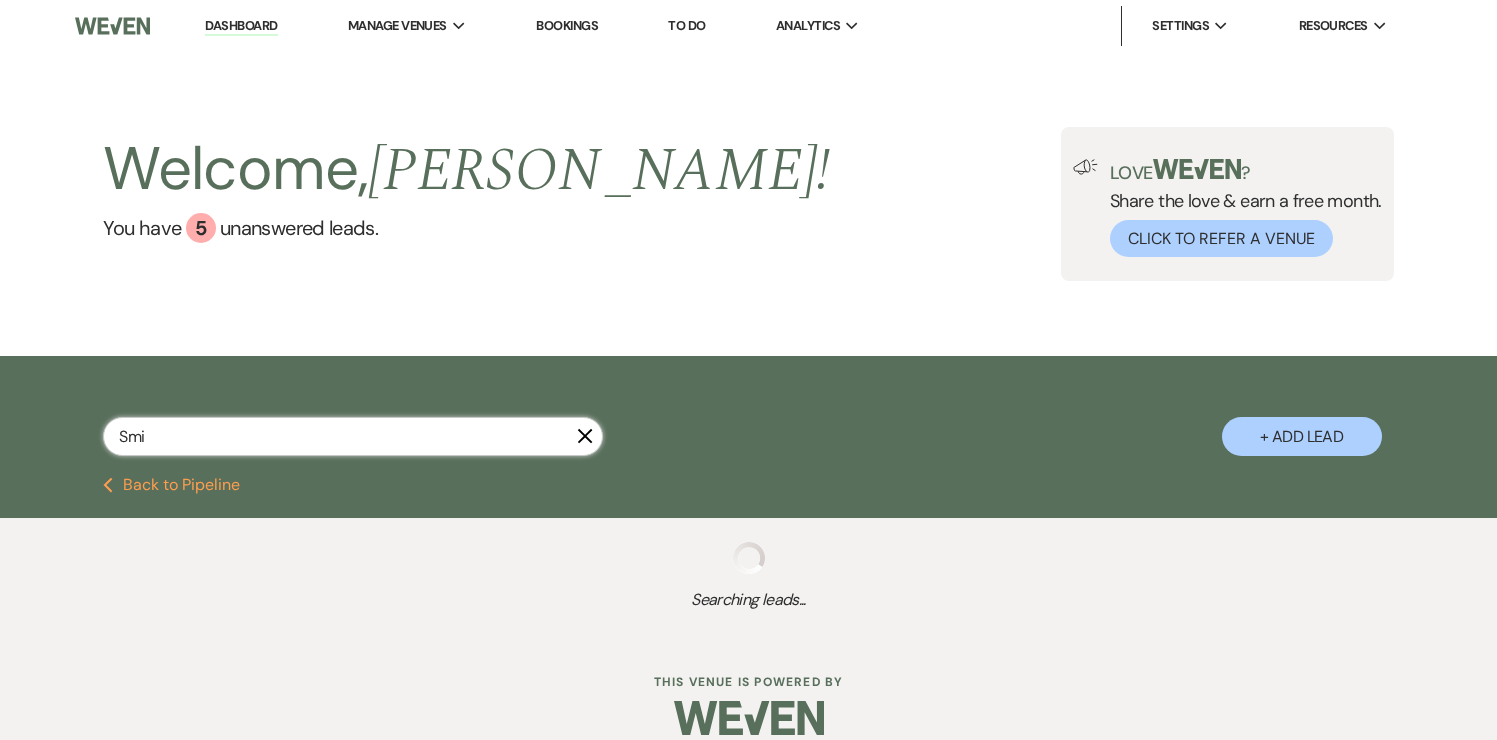 select on "8" 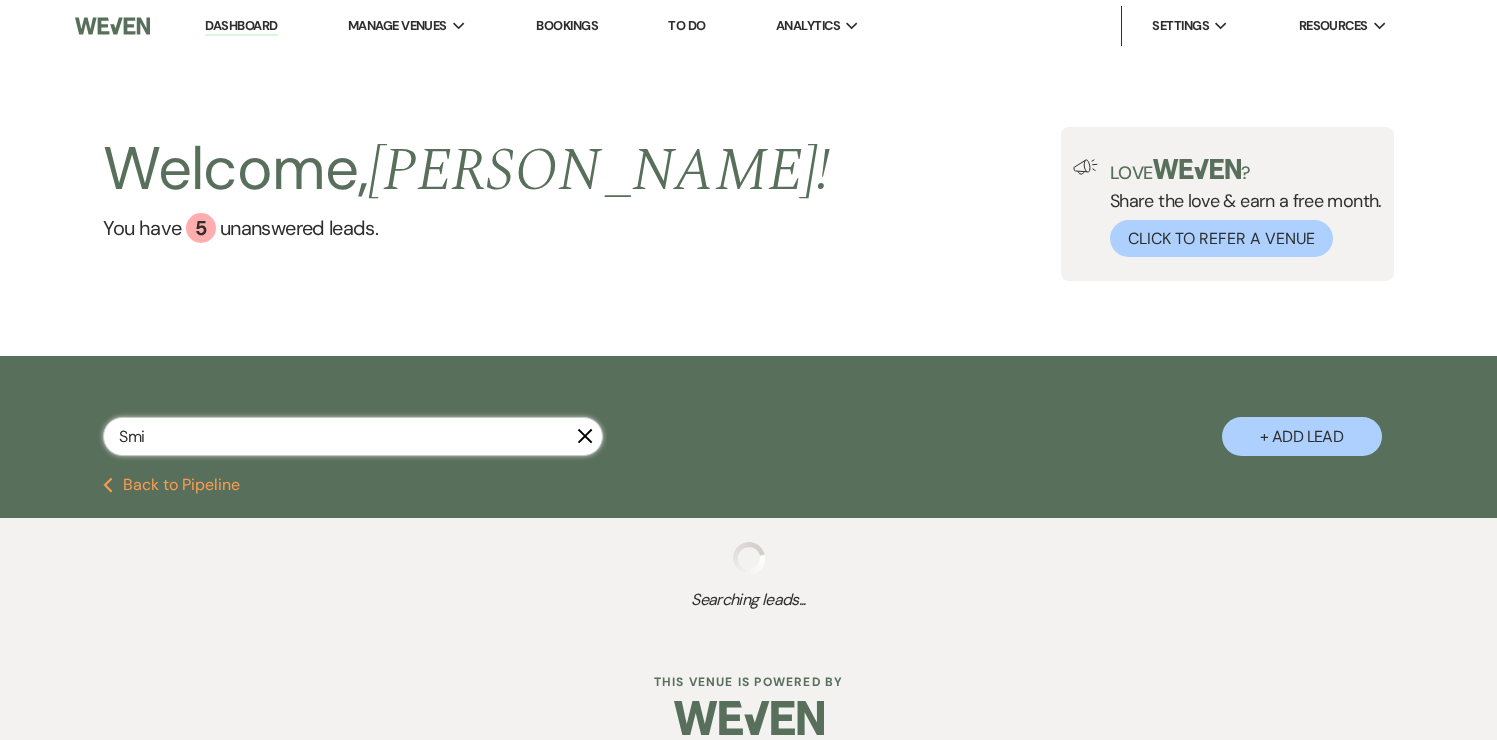 select on "10" 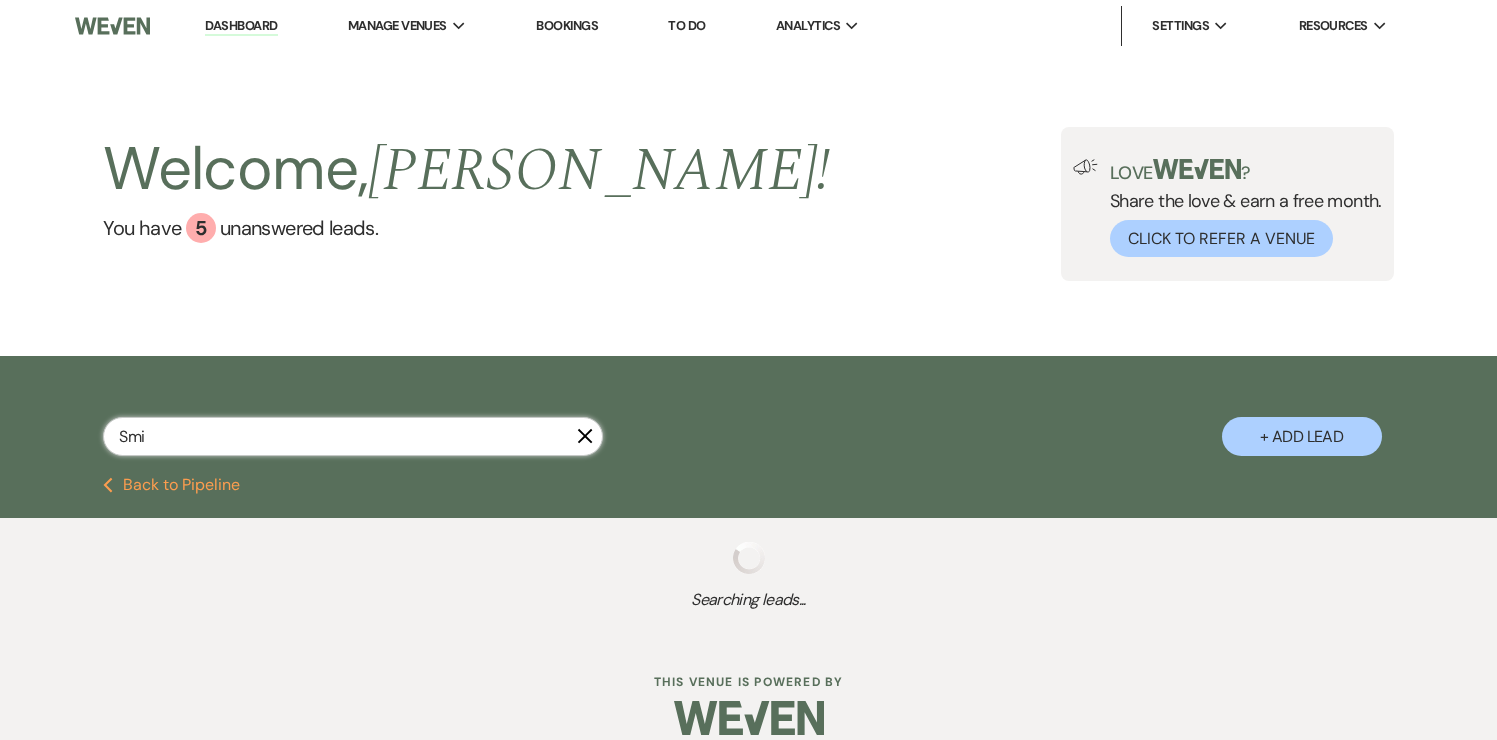 select on "8" 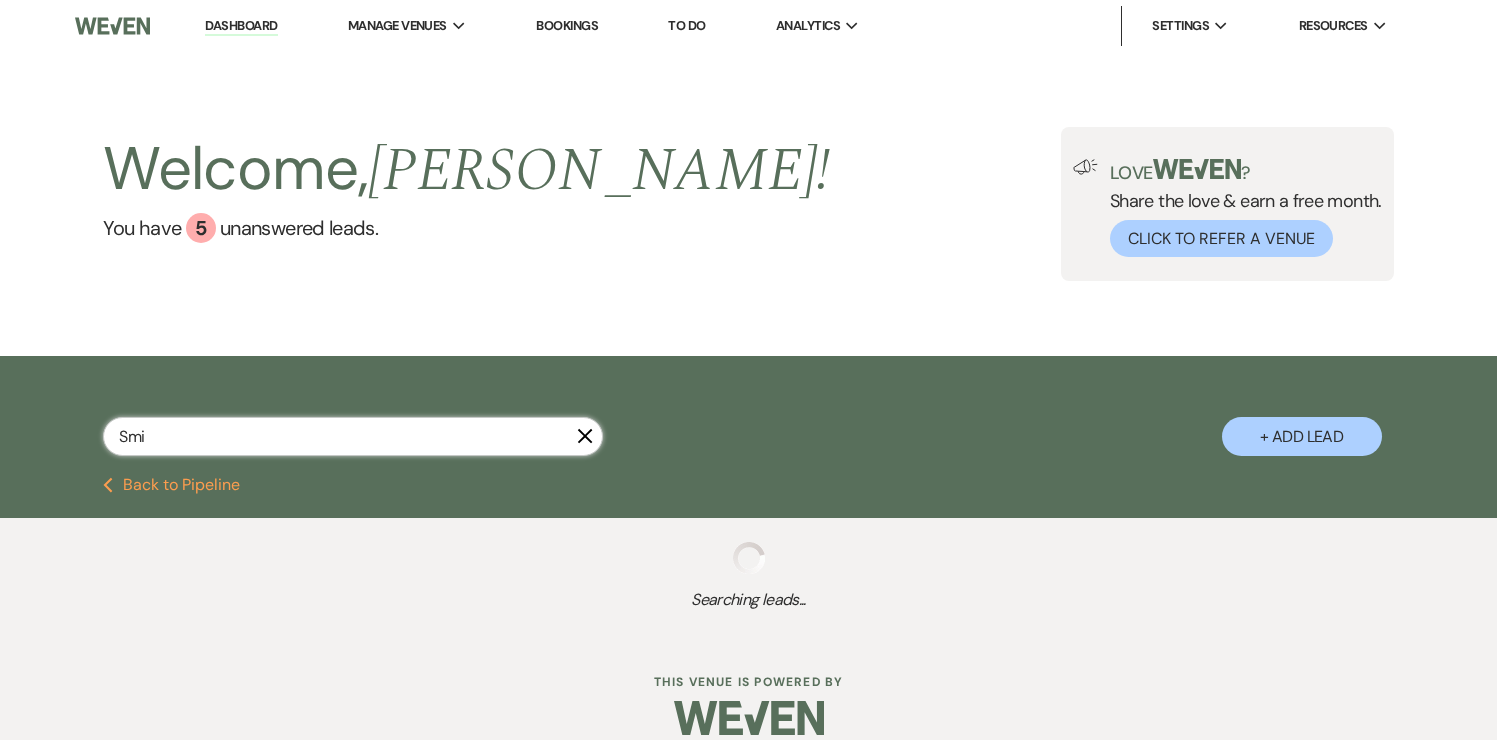 select on "10" 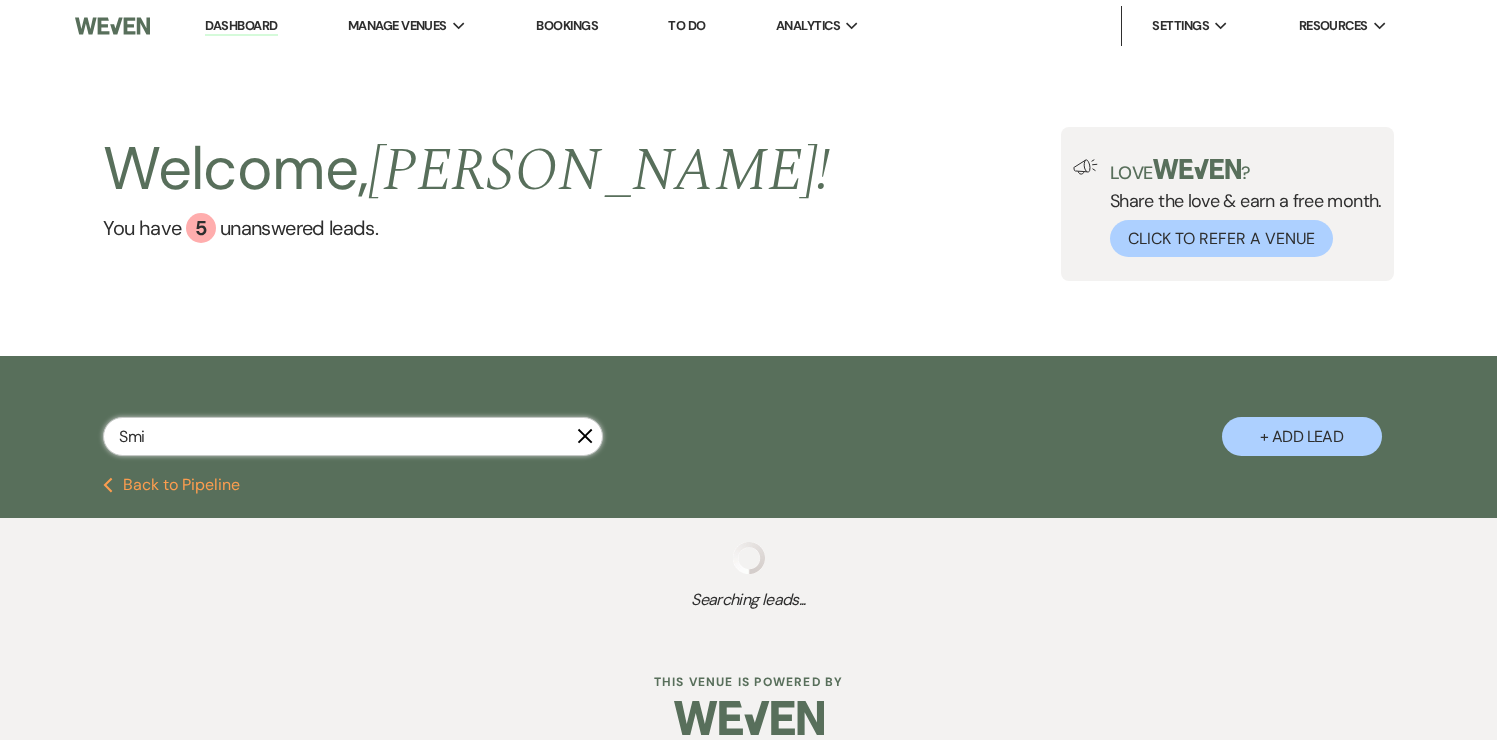 select on "8" 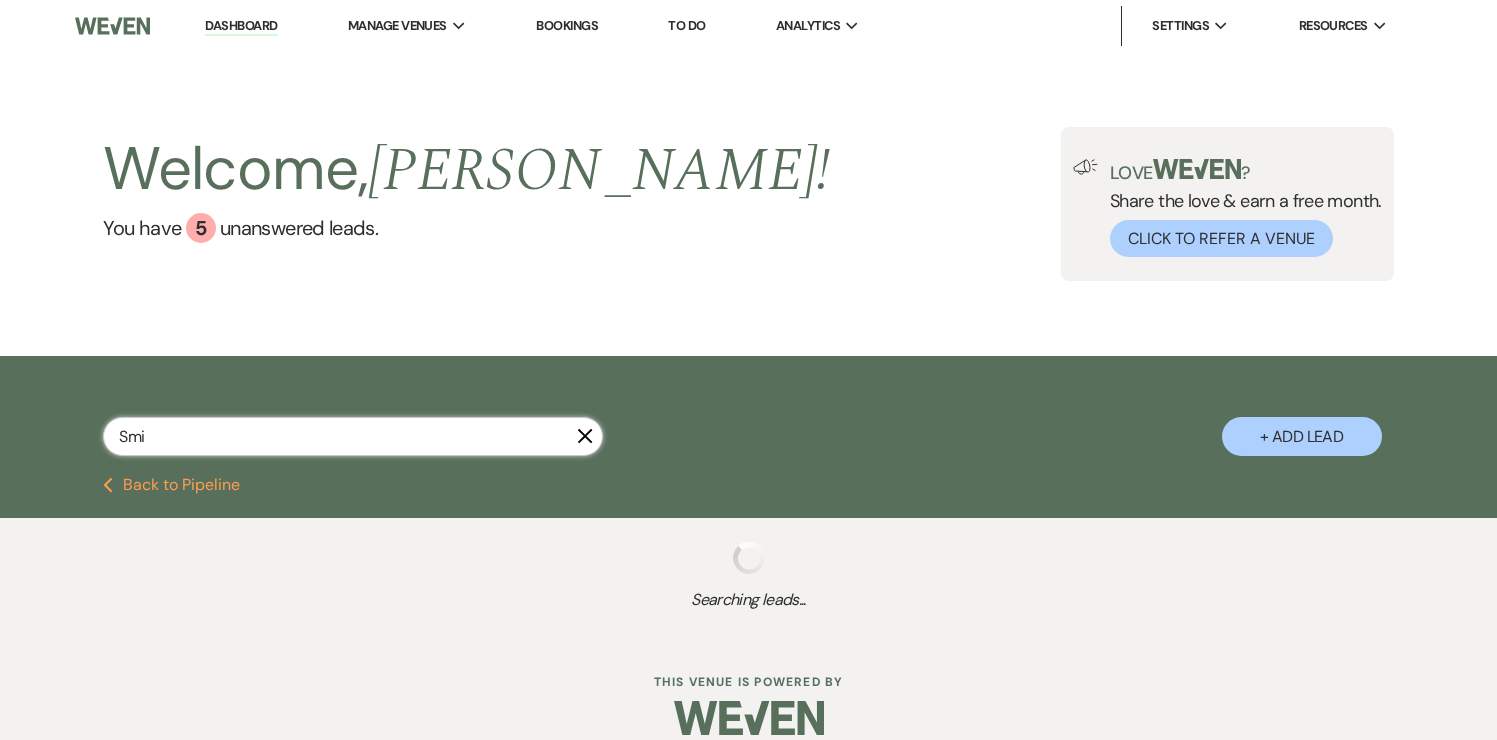 select on "5" 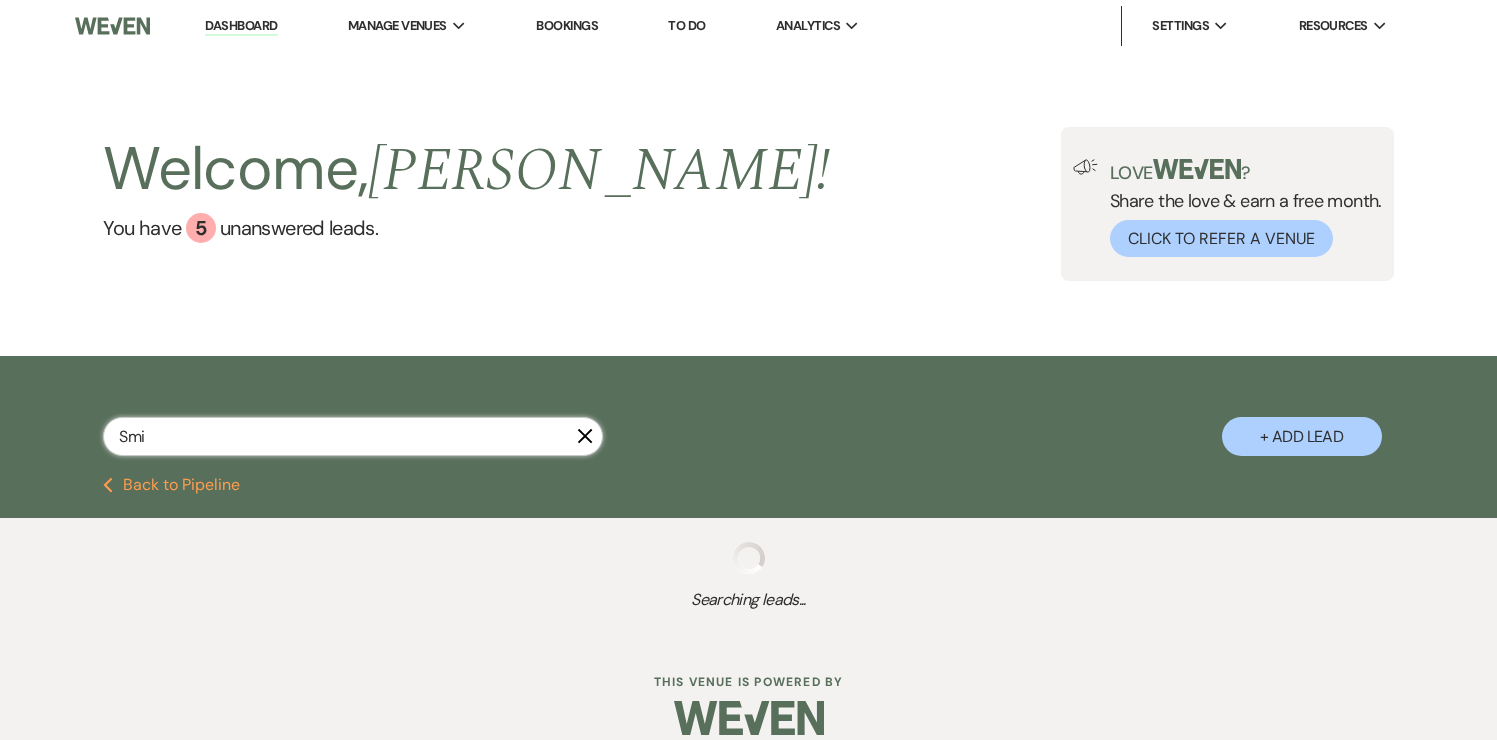 select on "8" 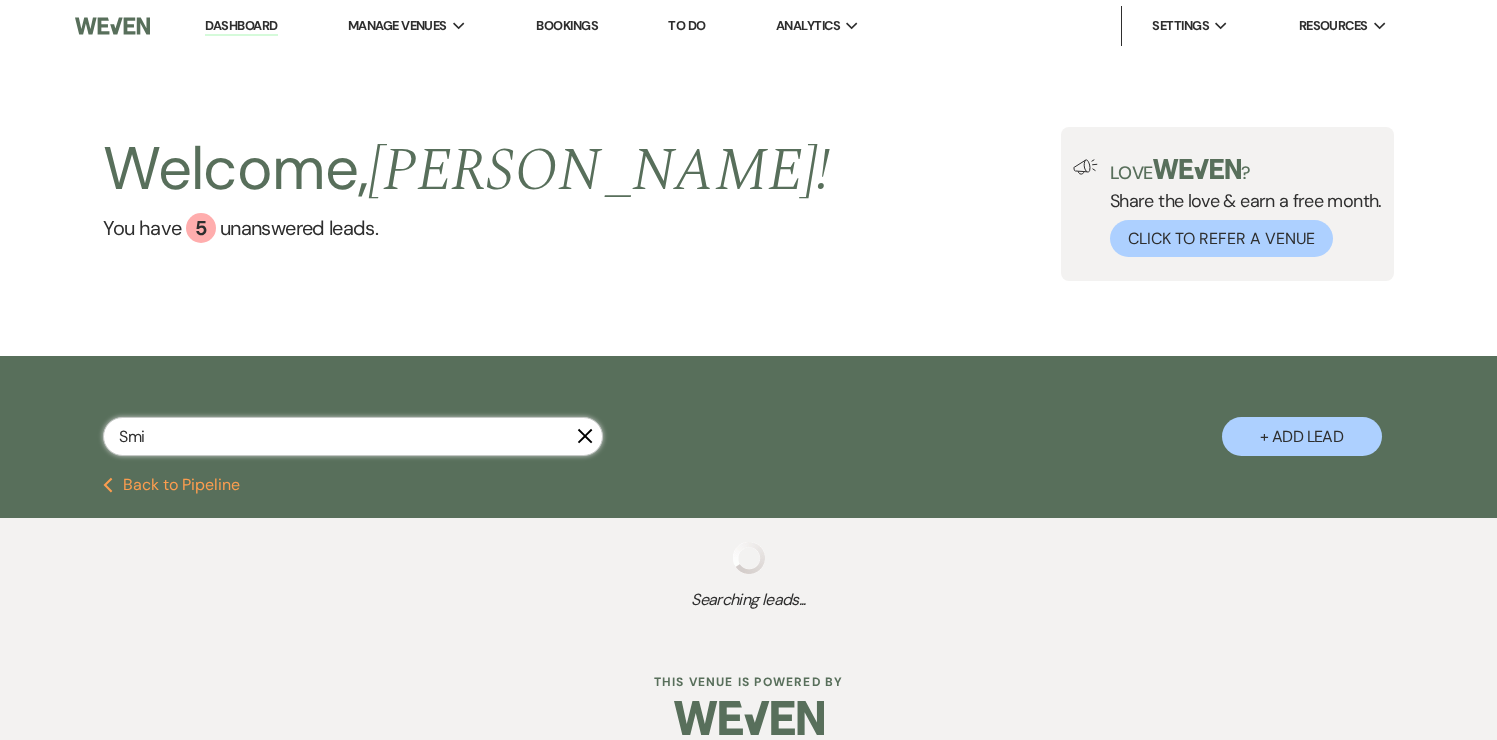 select on "5" 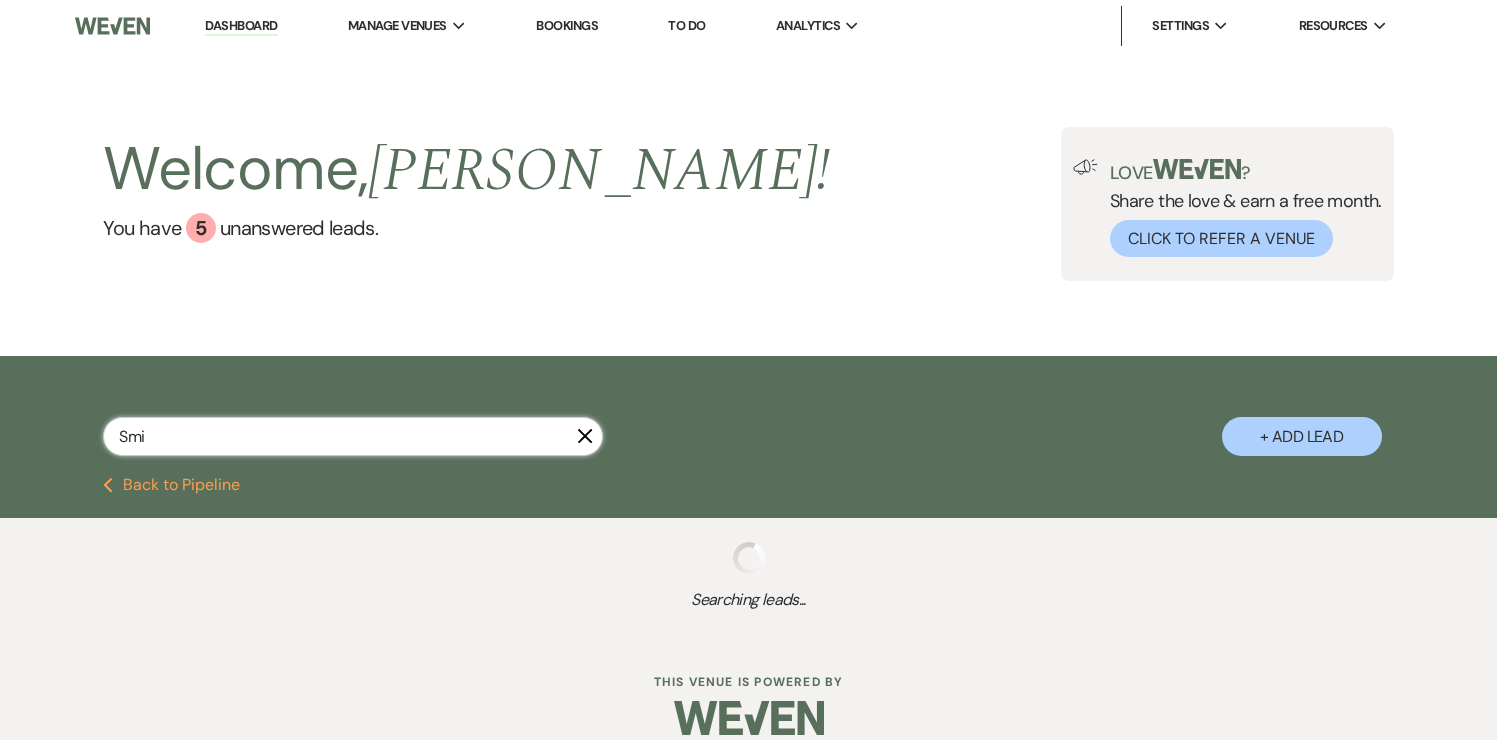 select on "8" 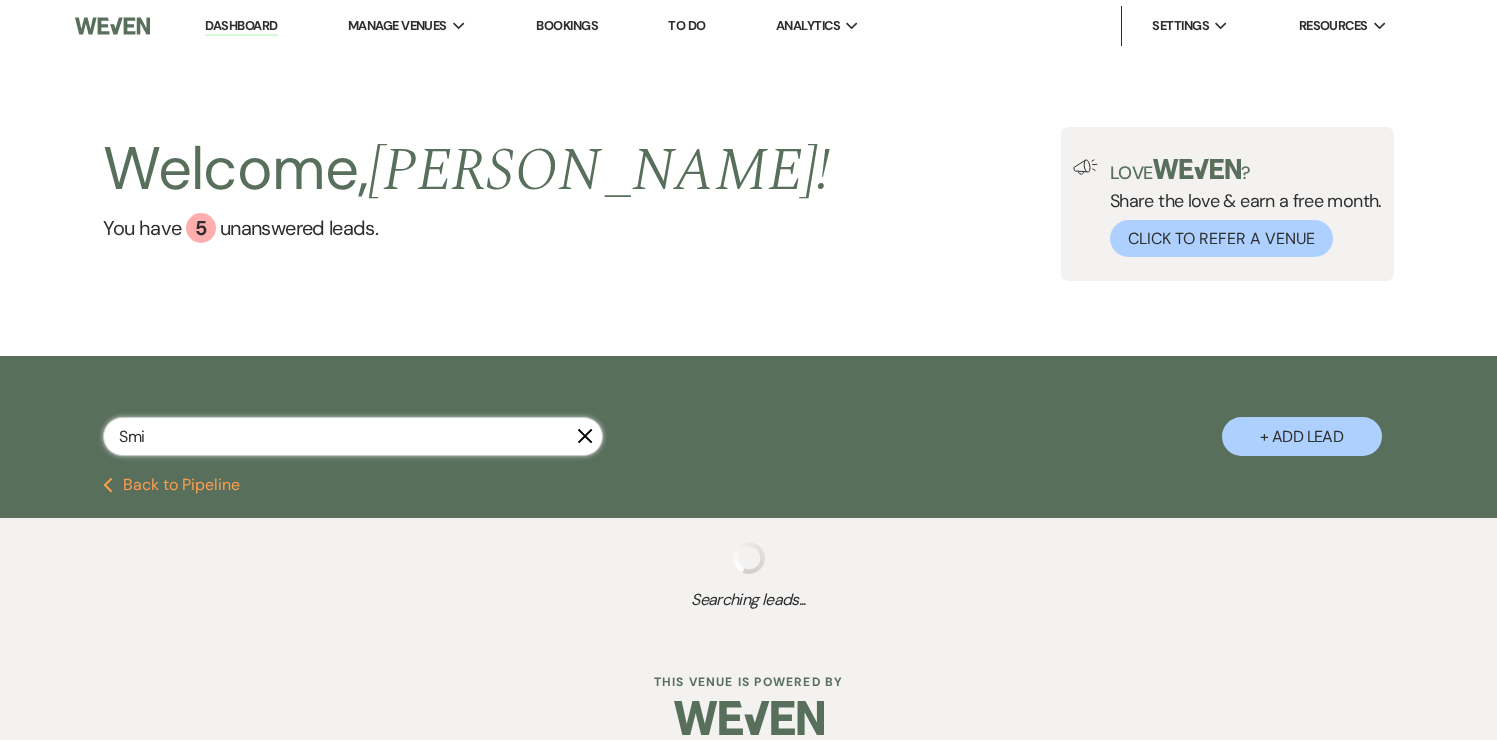 select on "5" 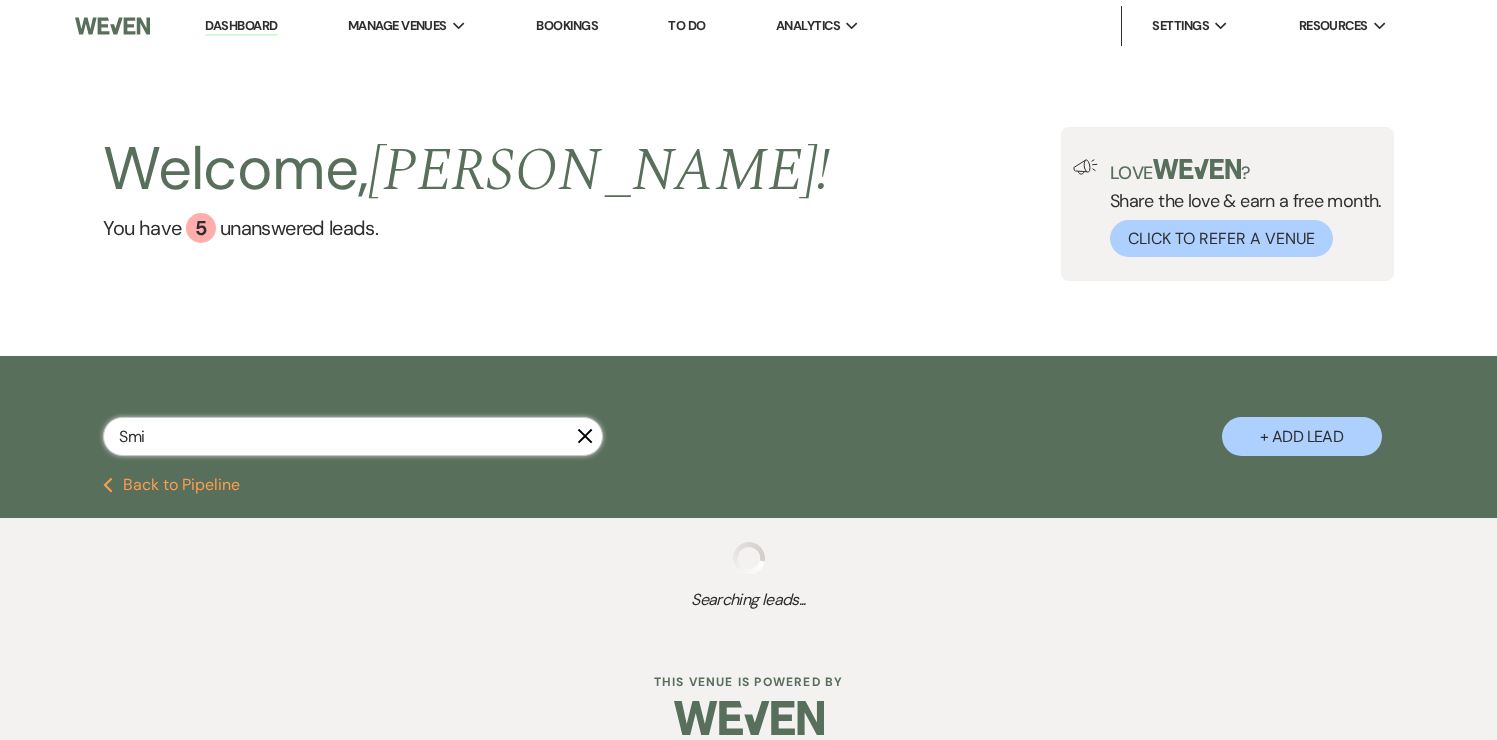 select on "8" 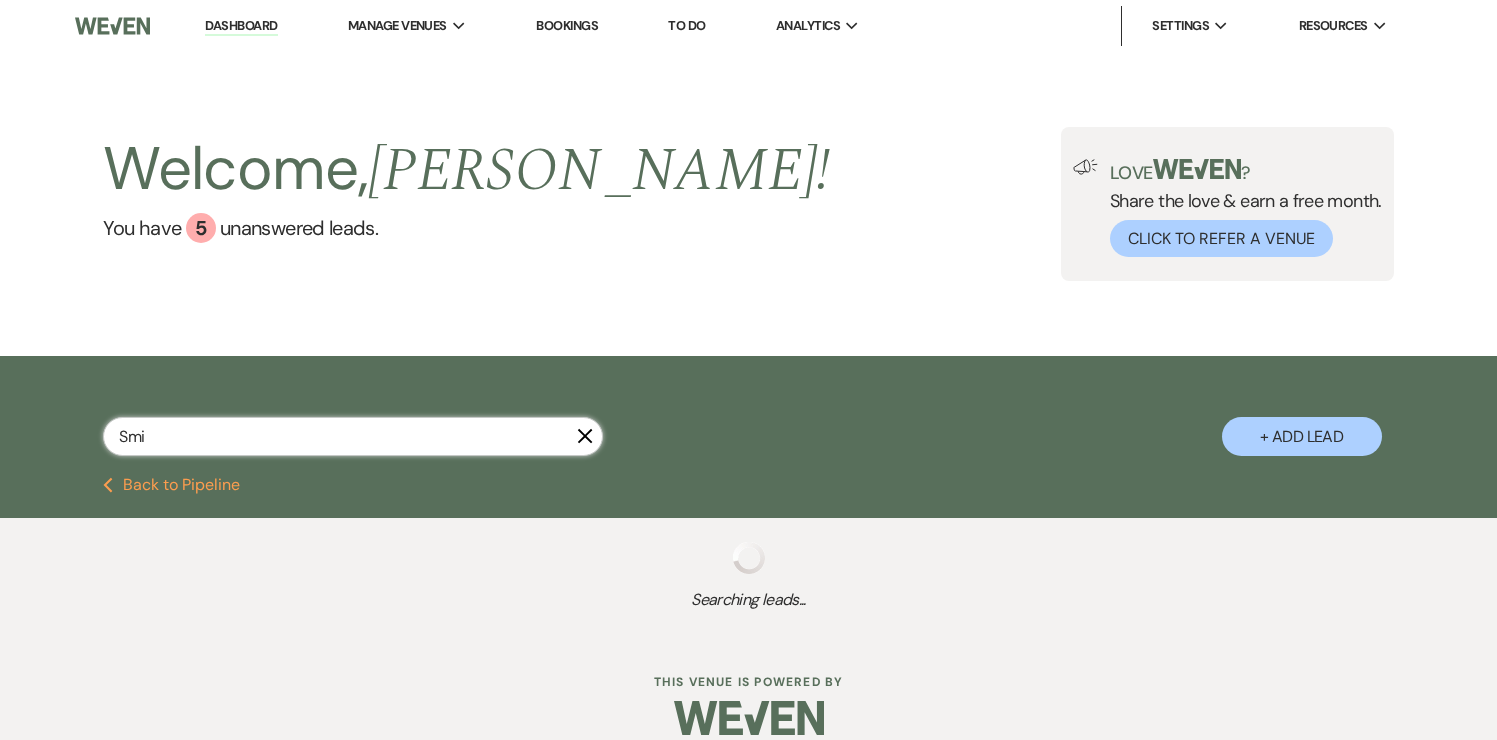 select on "7" 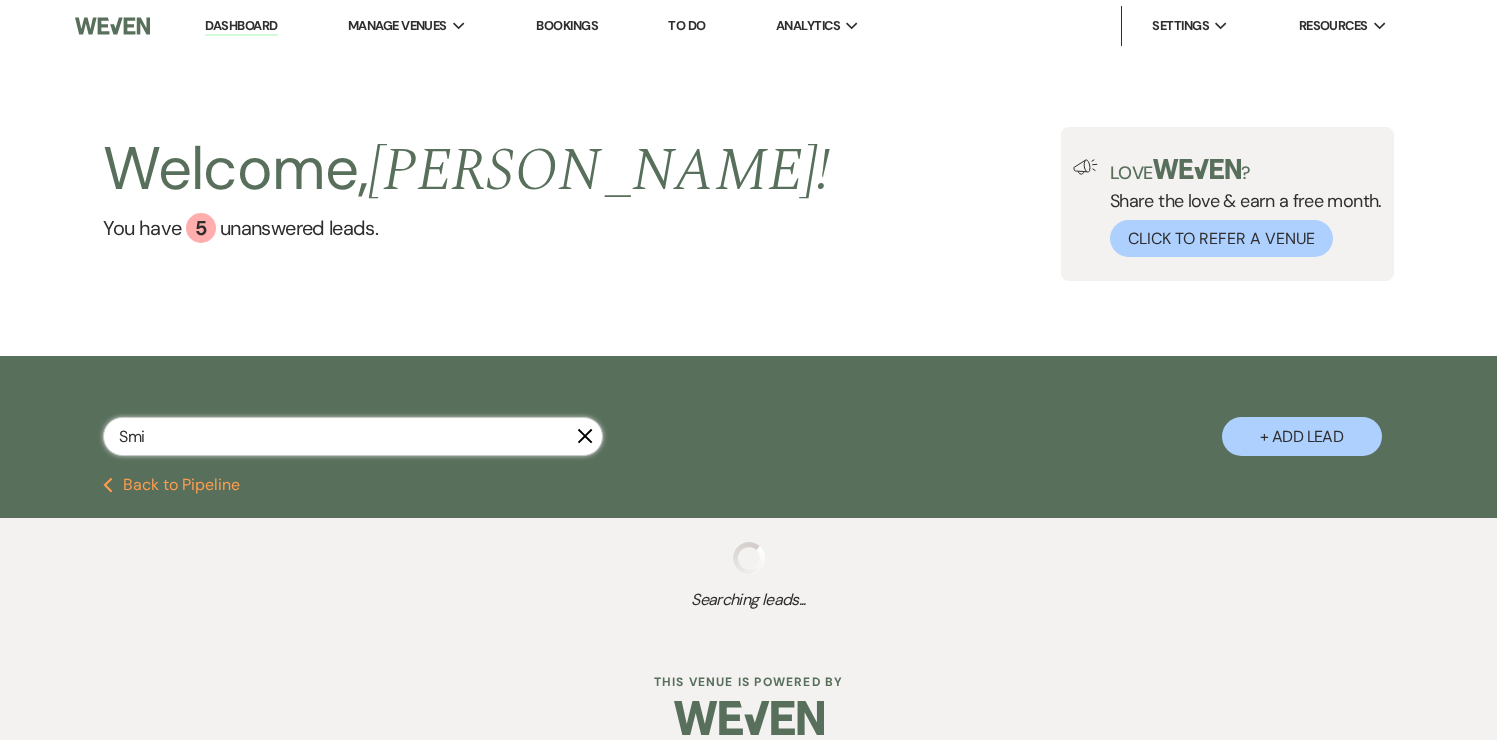 select on "8" 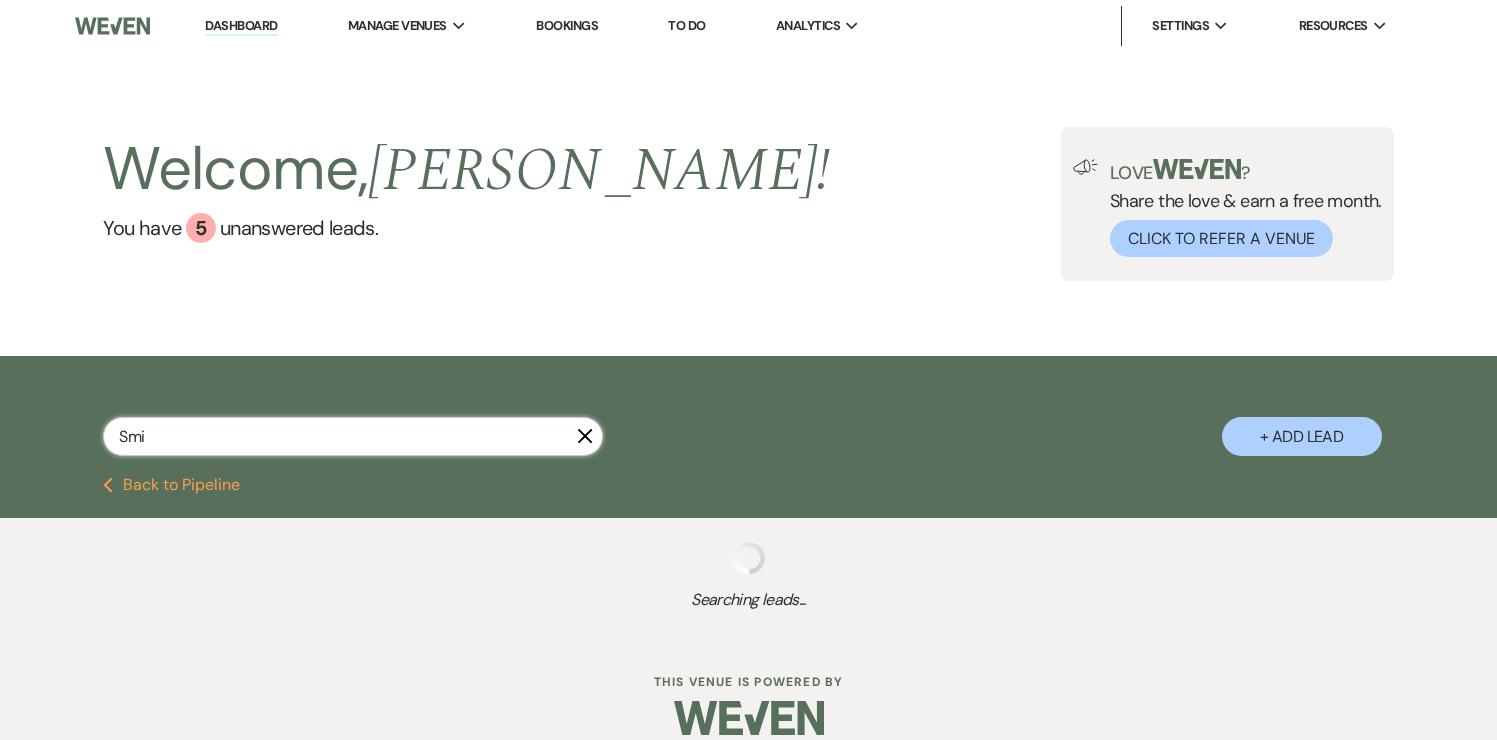 select on "5" 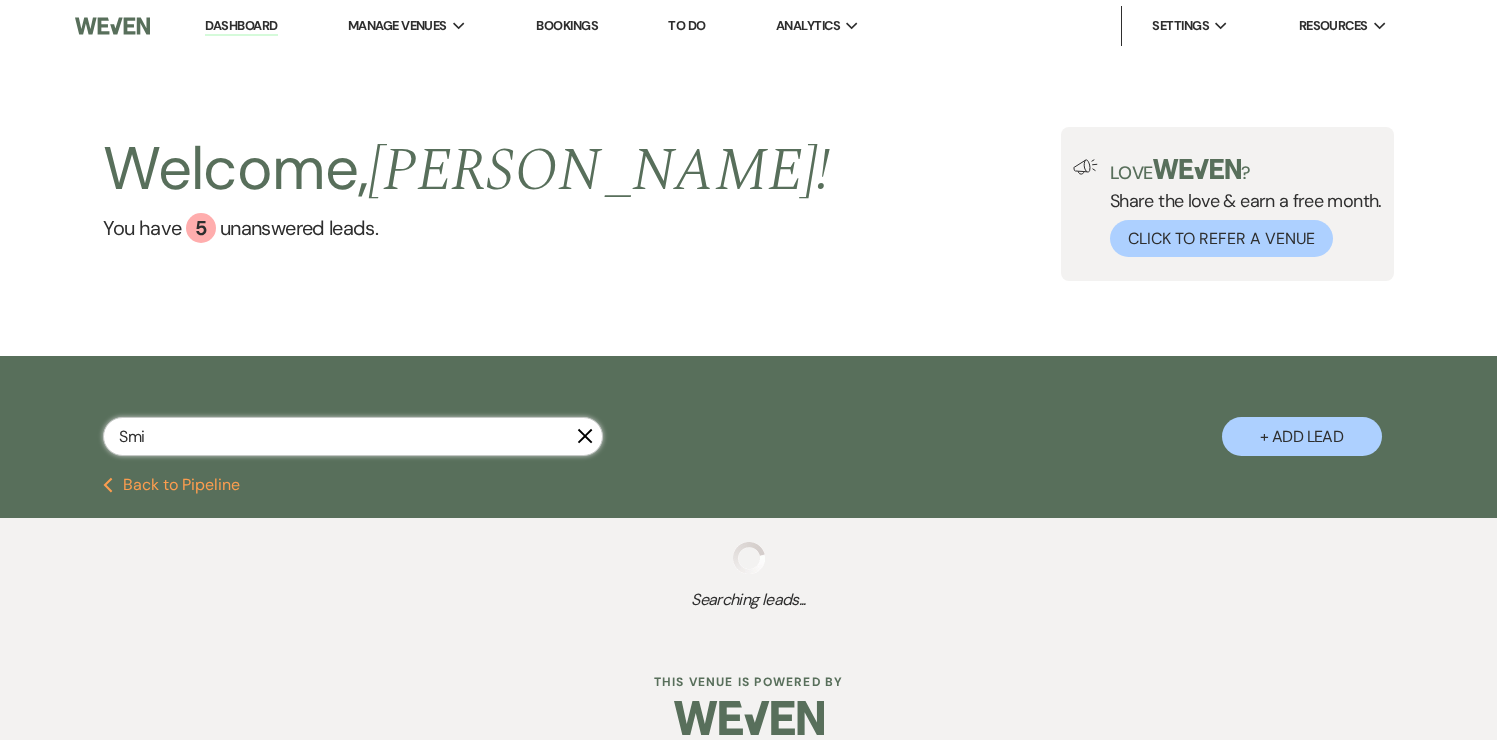 select on "4" 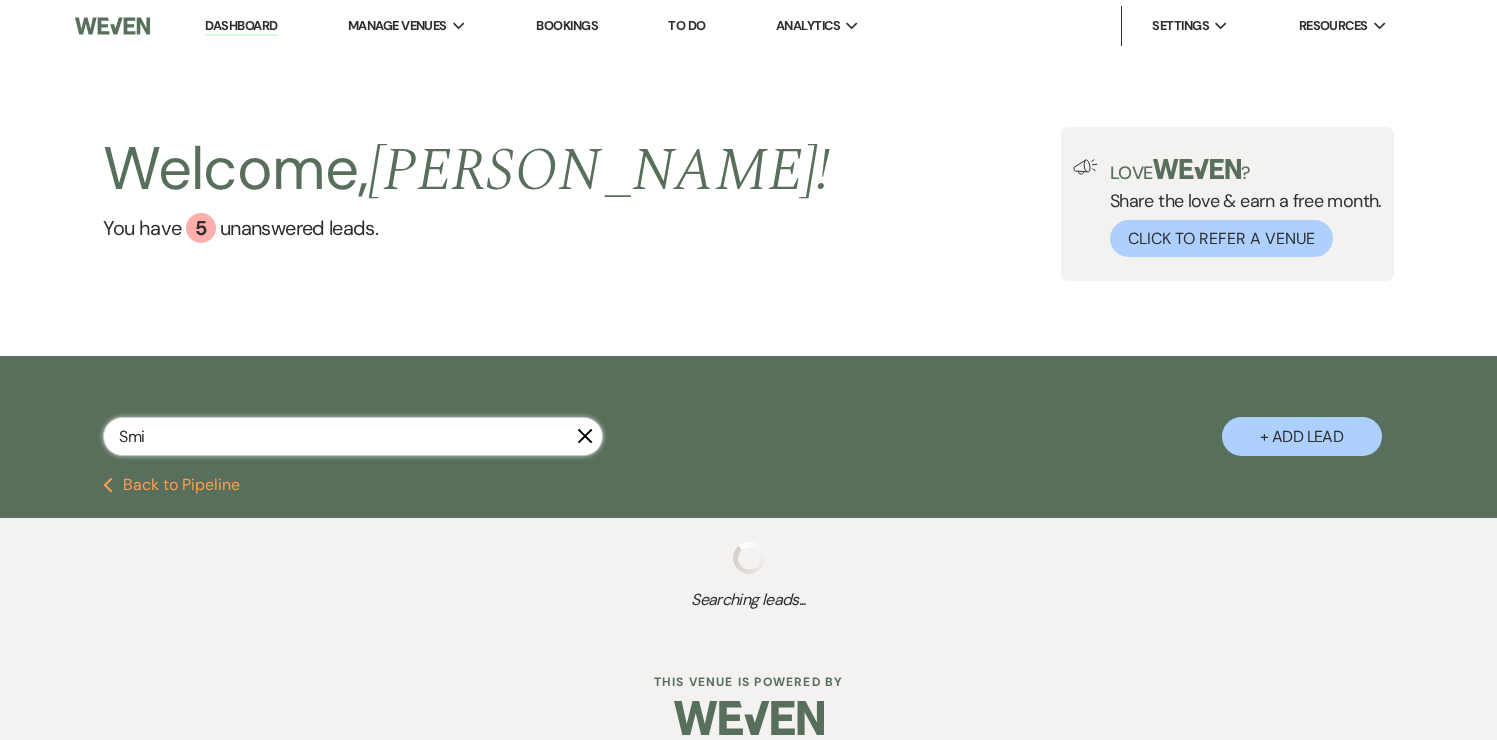select on "8" 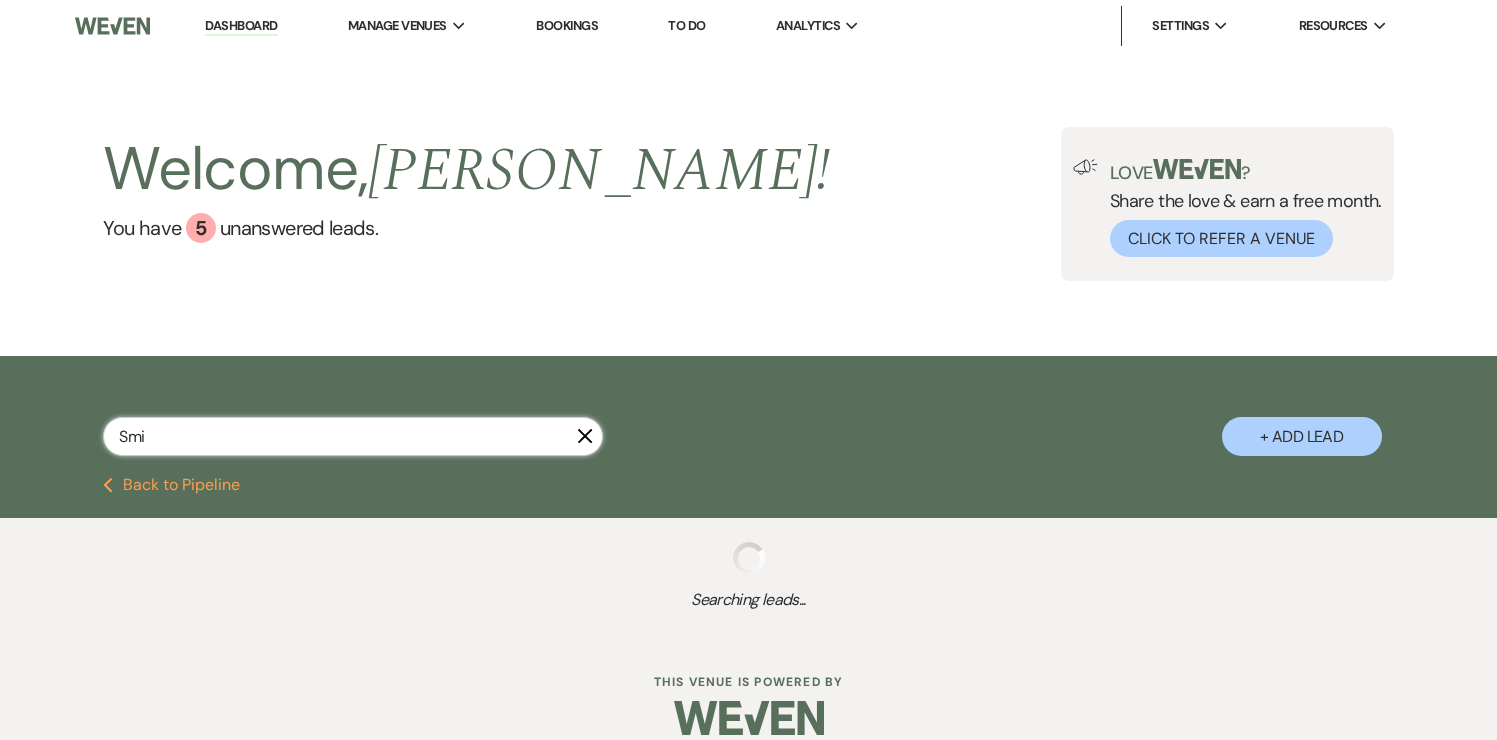 select on "5" 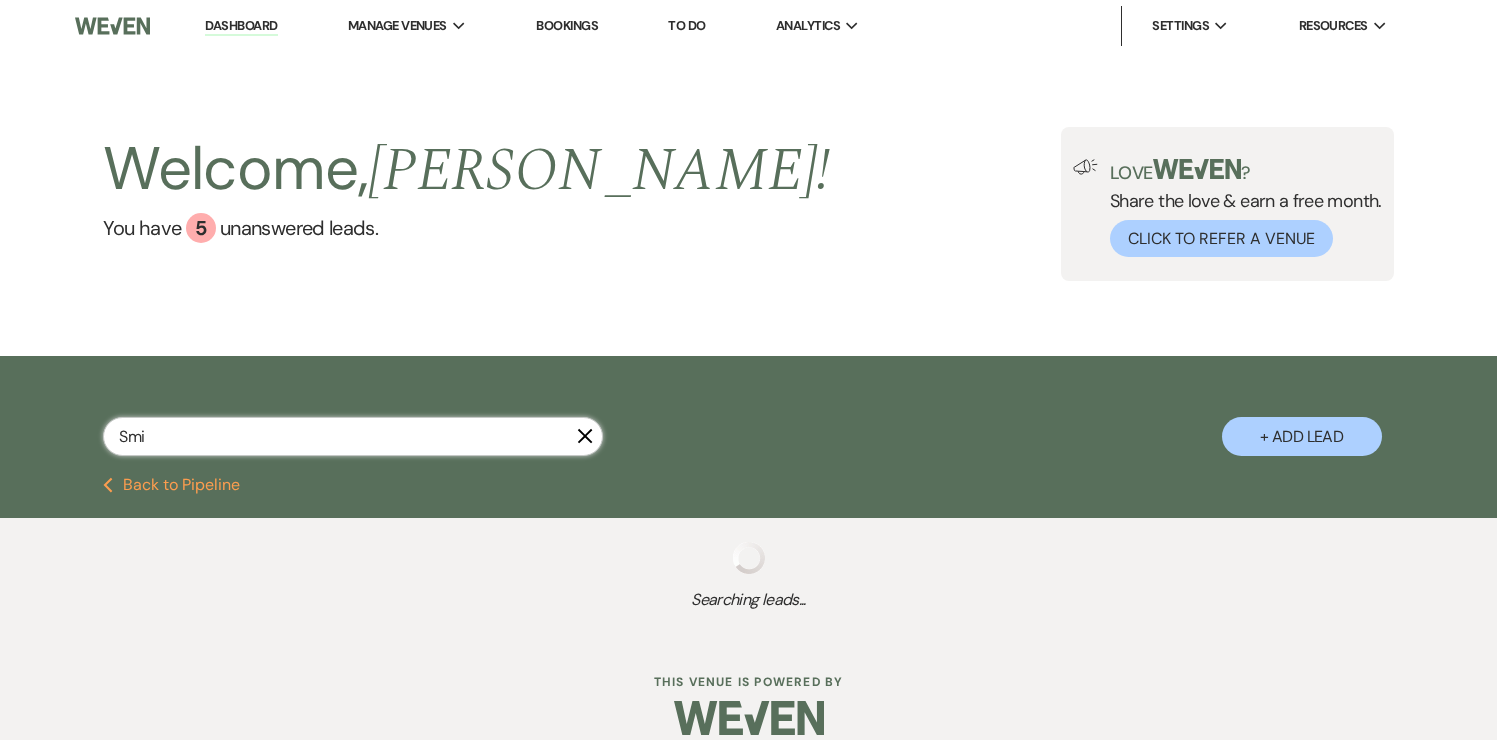select on "8" 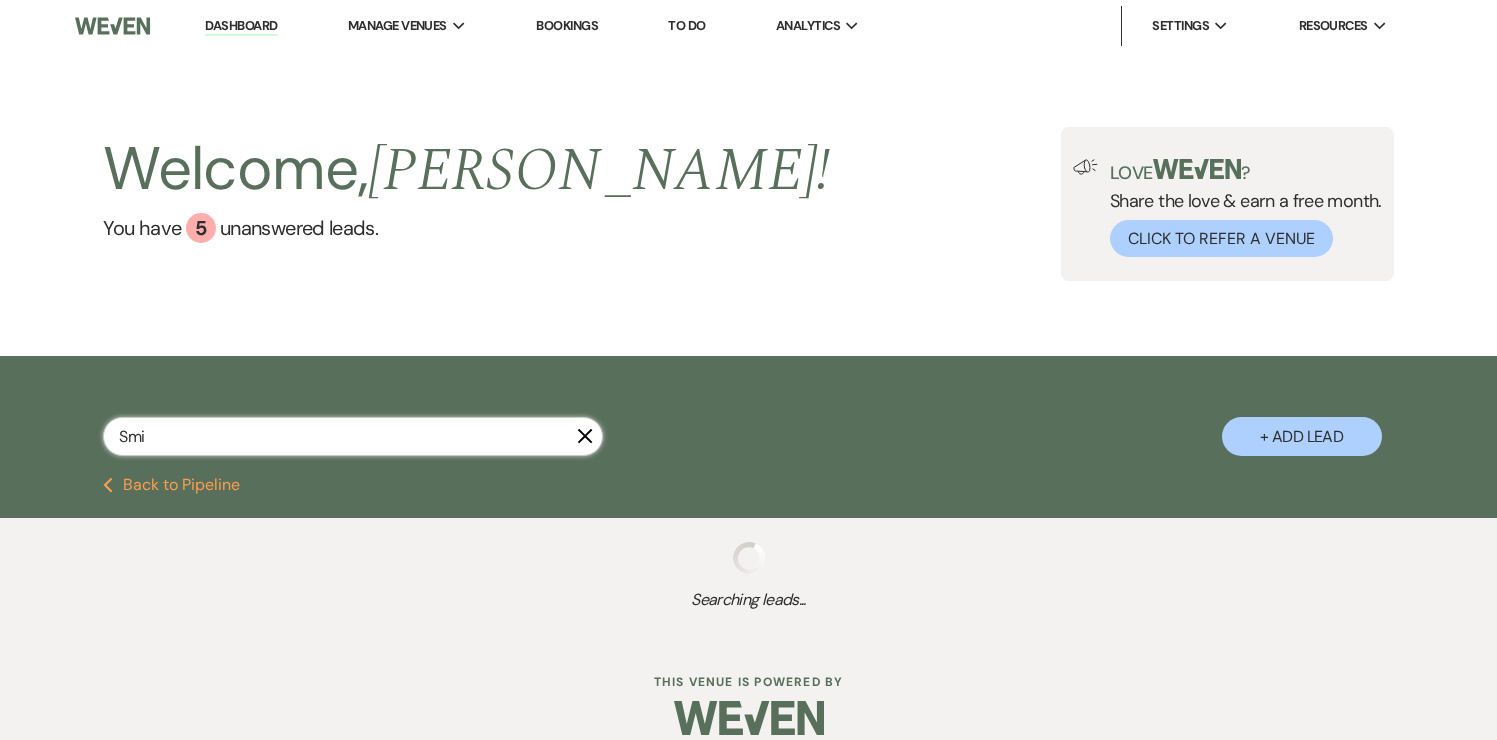 select on "8" 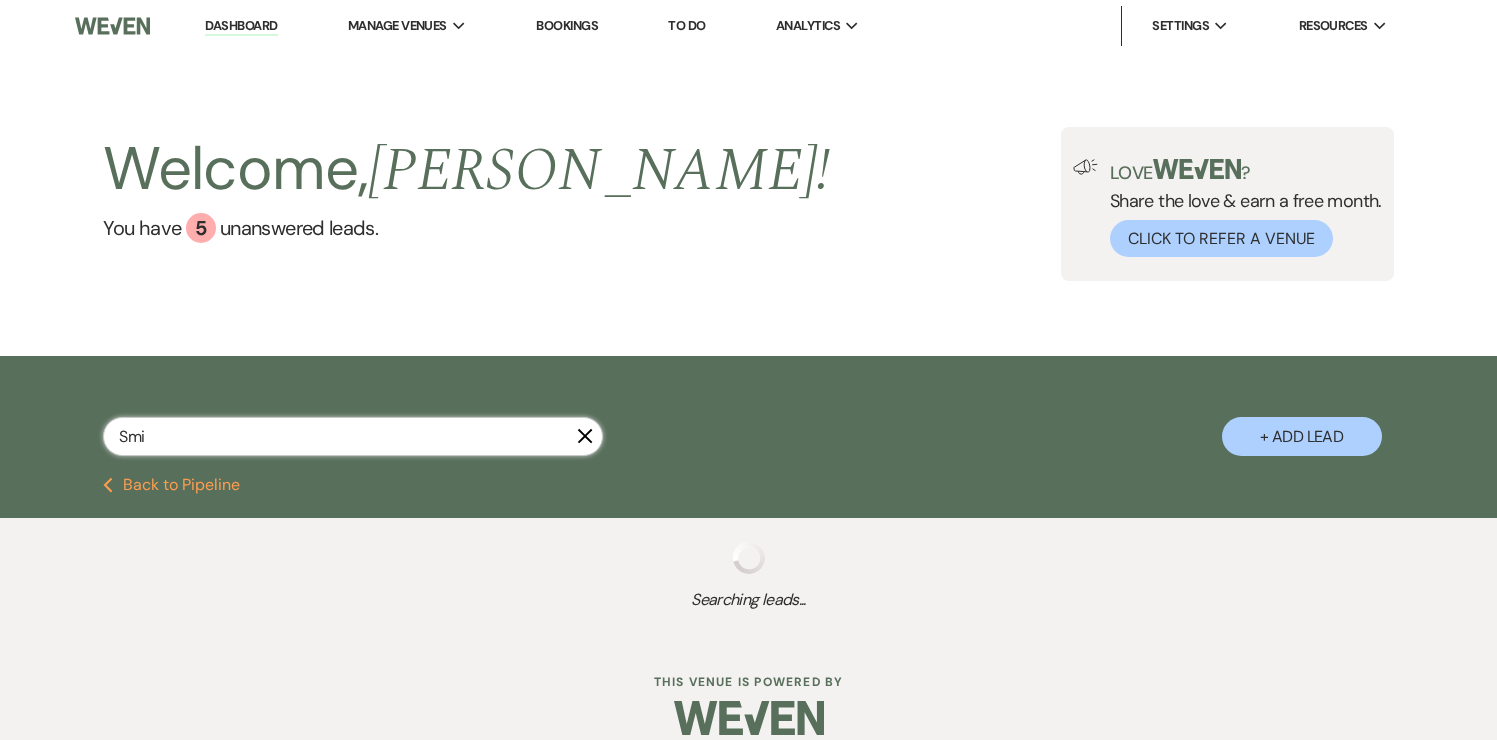 select on "8" 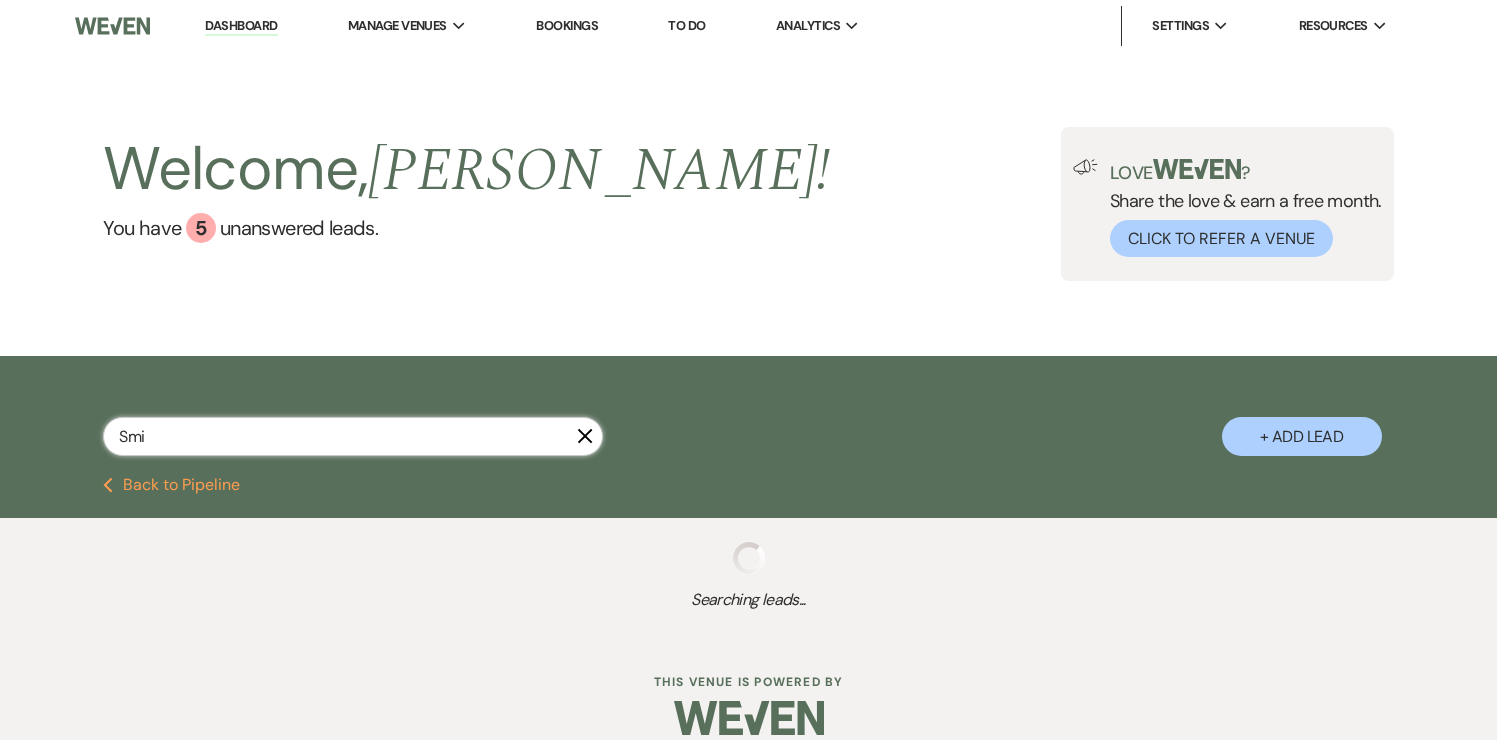 select on "5" 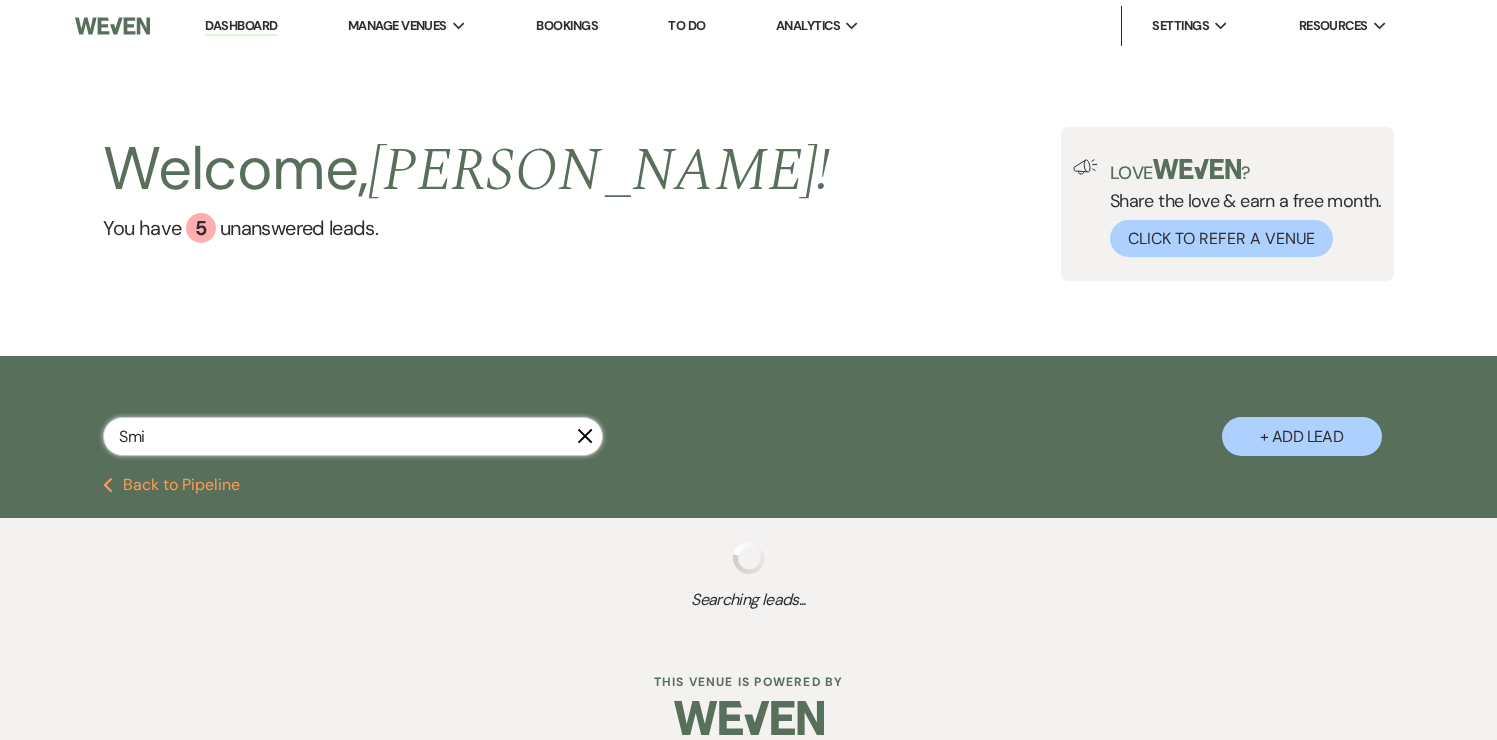 select on "8" 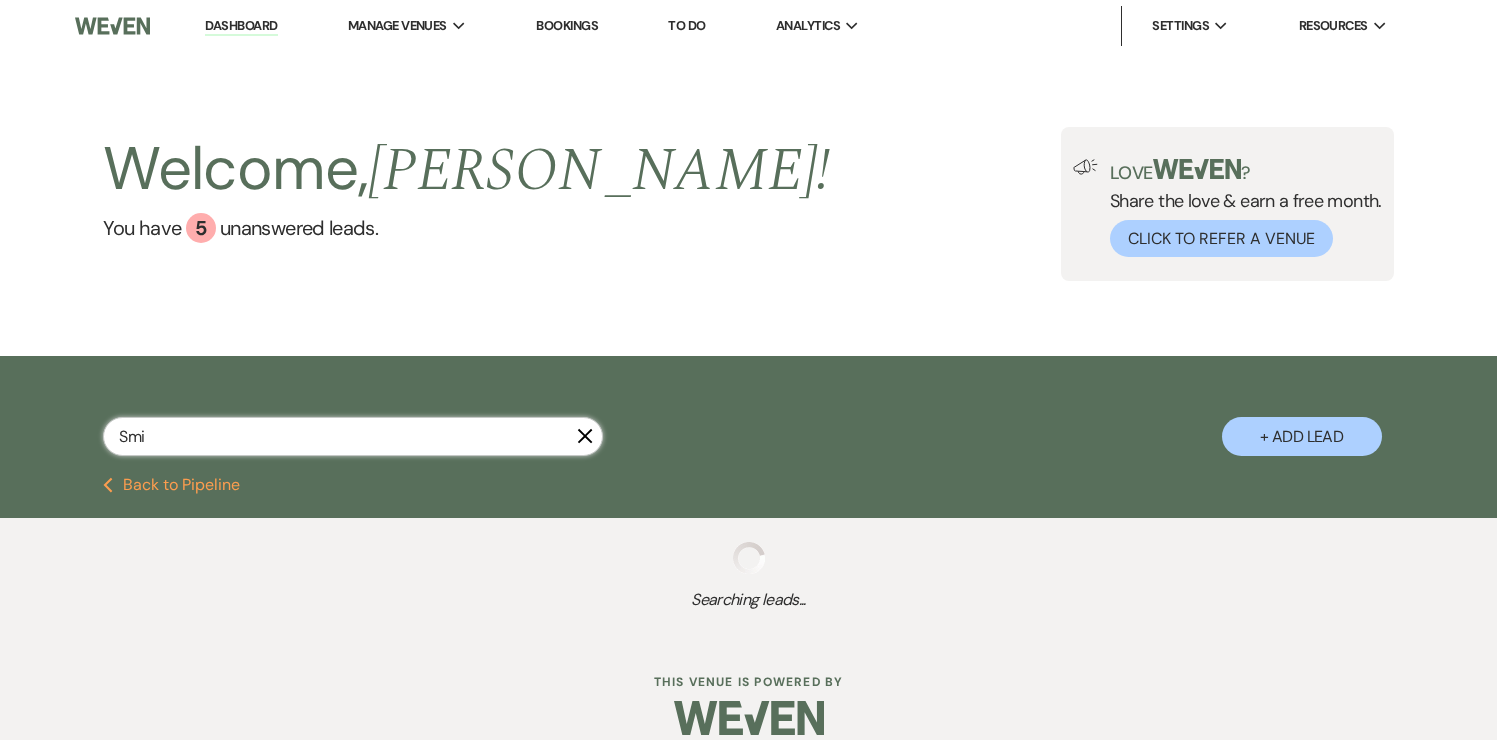 select on "5" 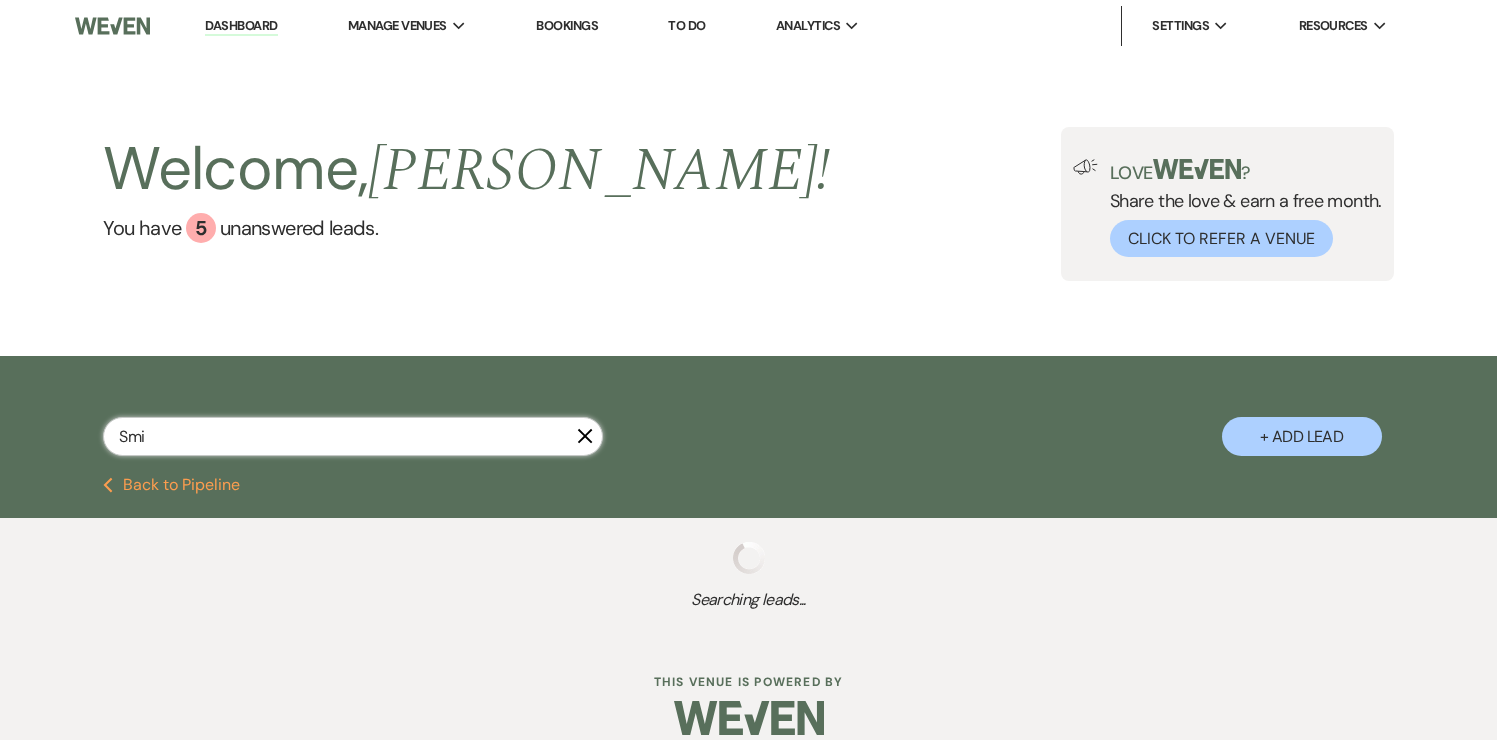 select on "8" 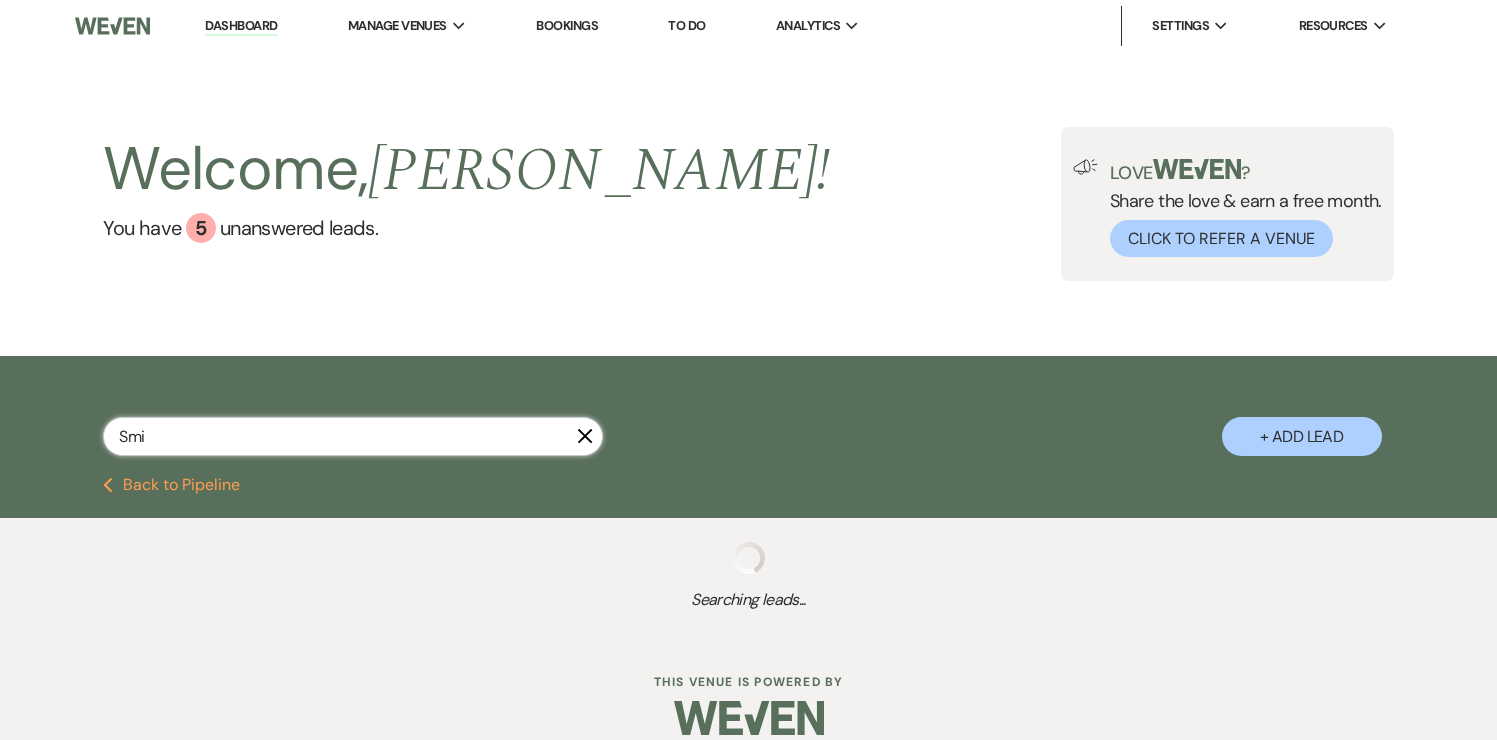 select on "10" 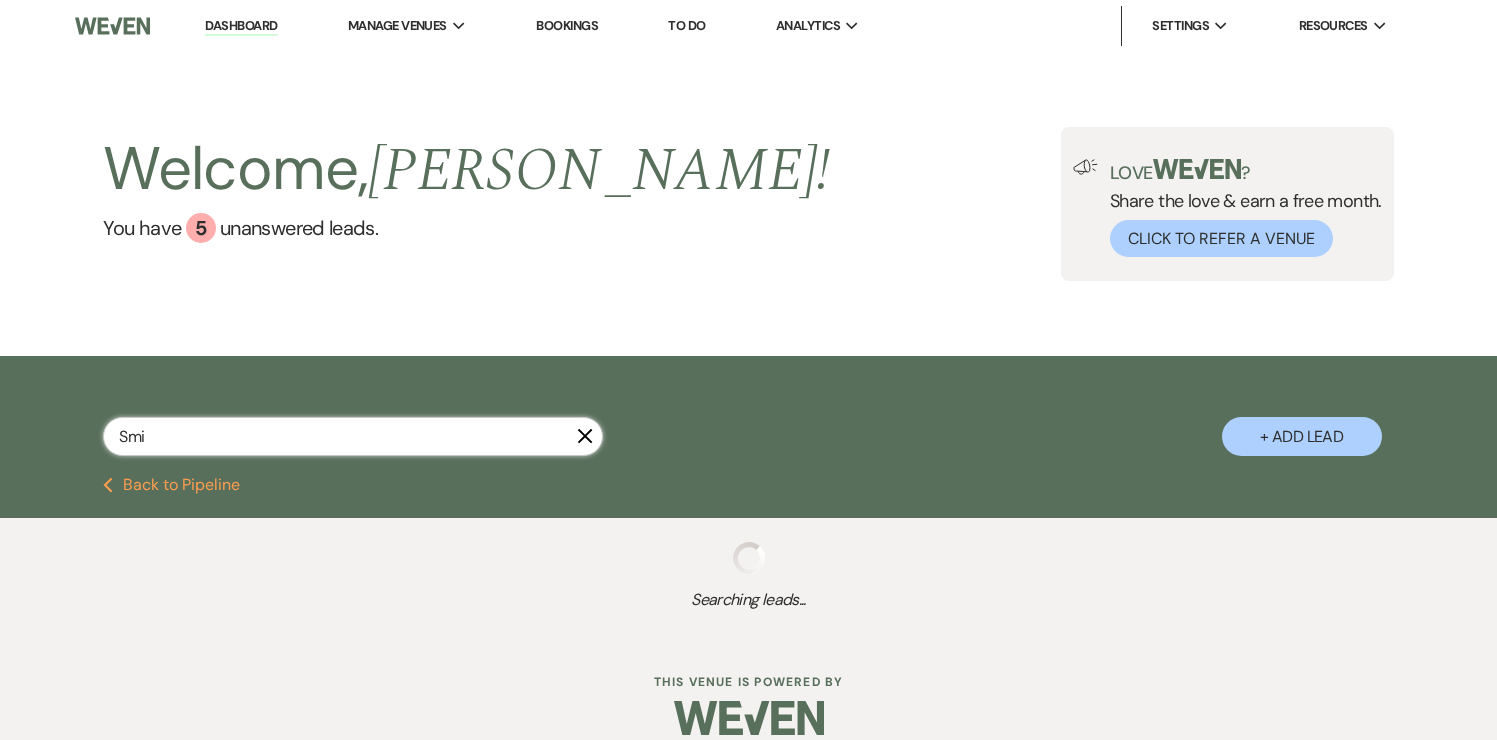 select on "8" 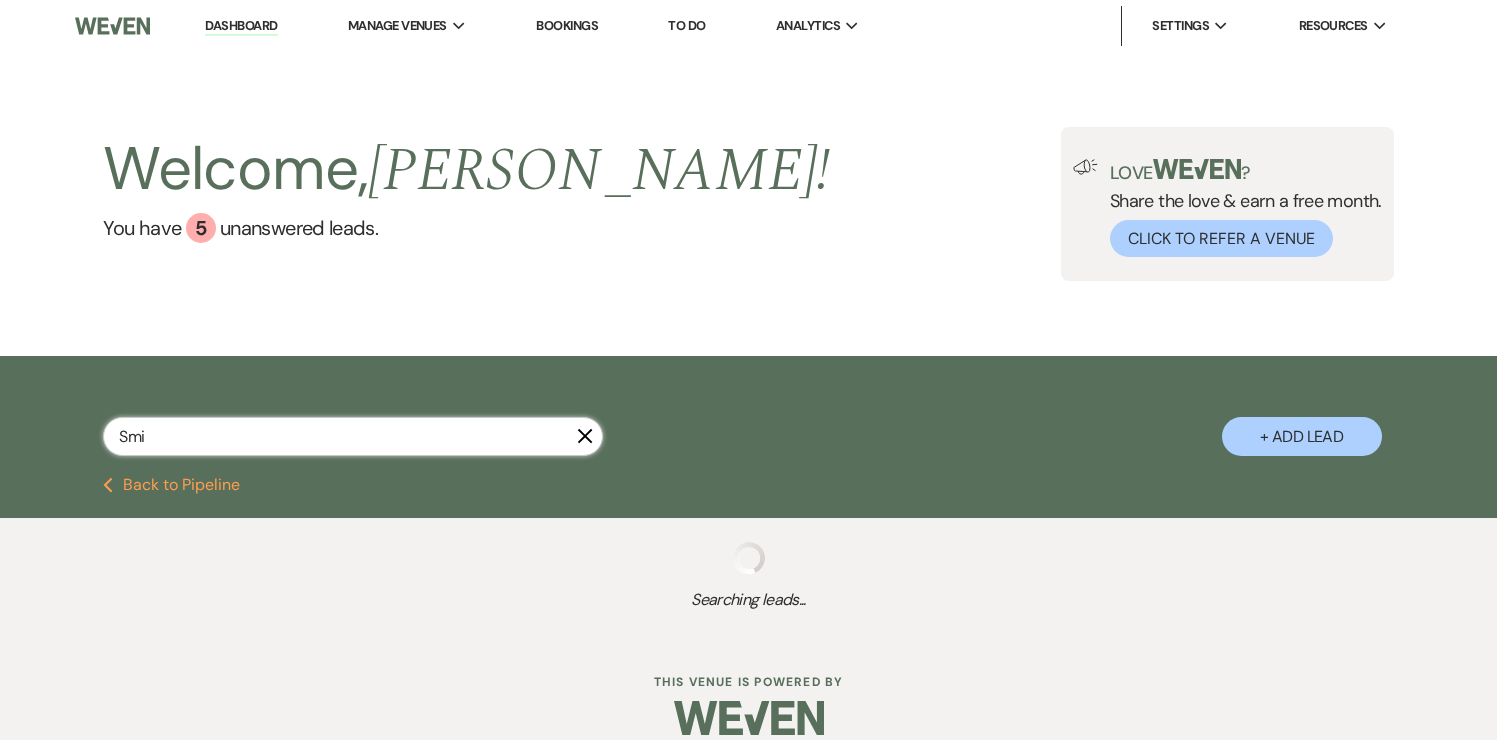 select on "10" 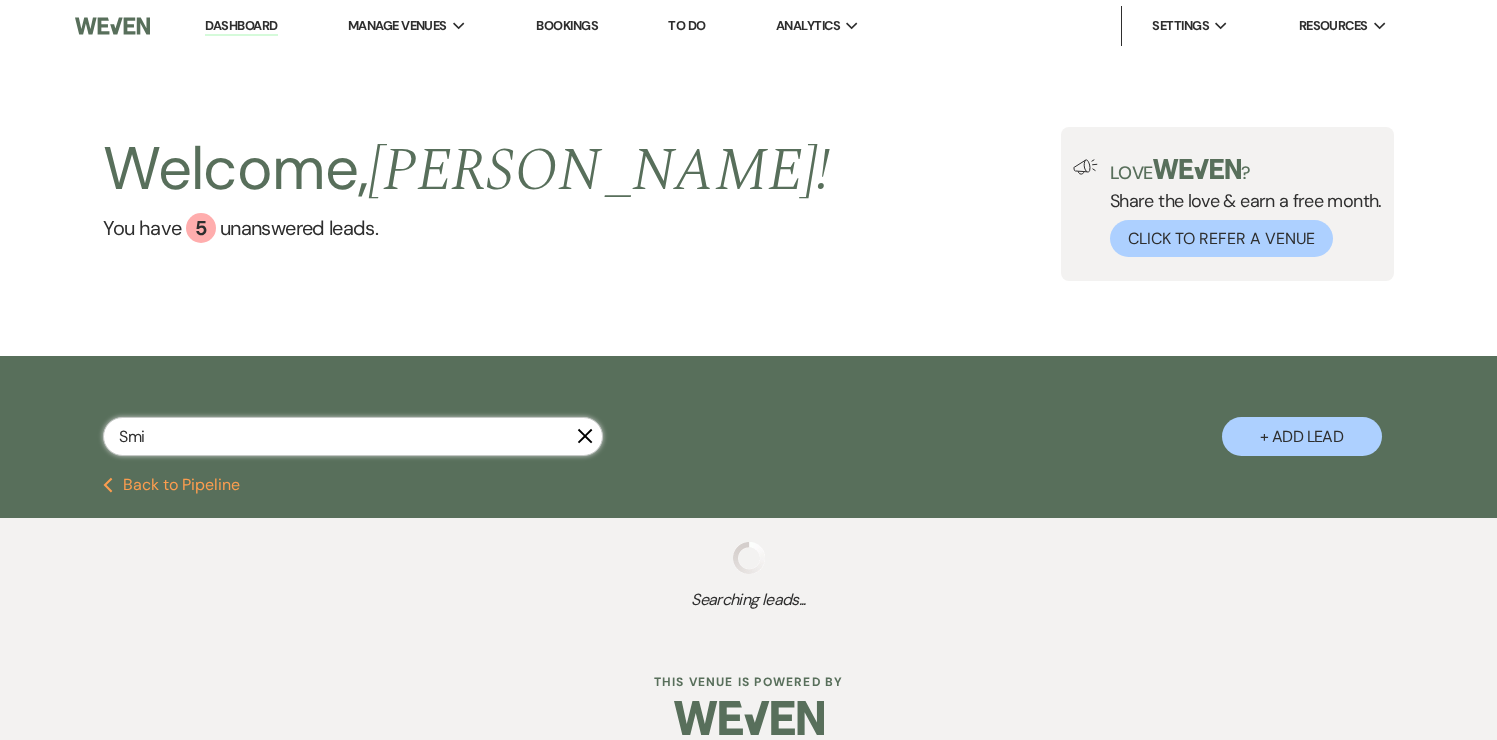 select on "8" 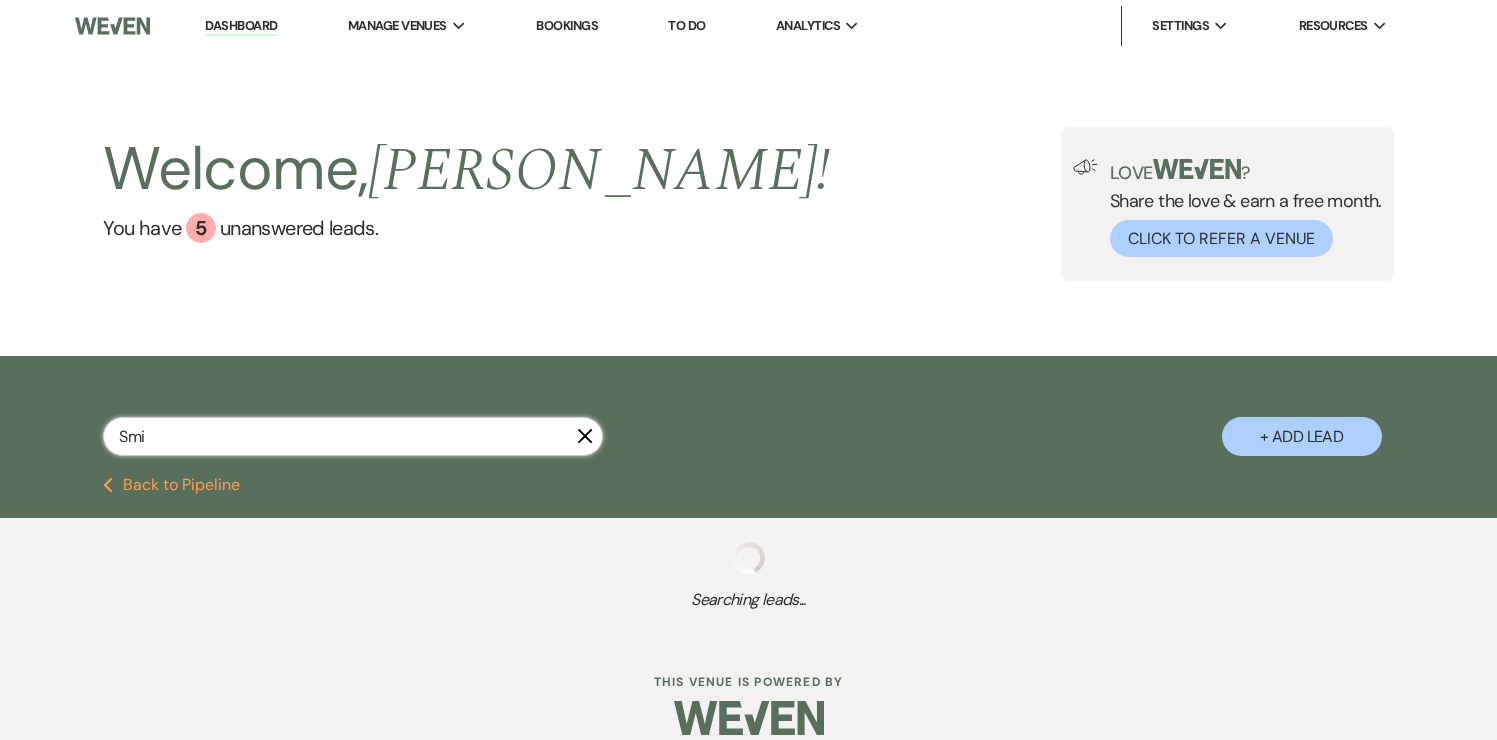 select on "10" 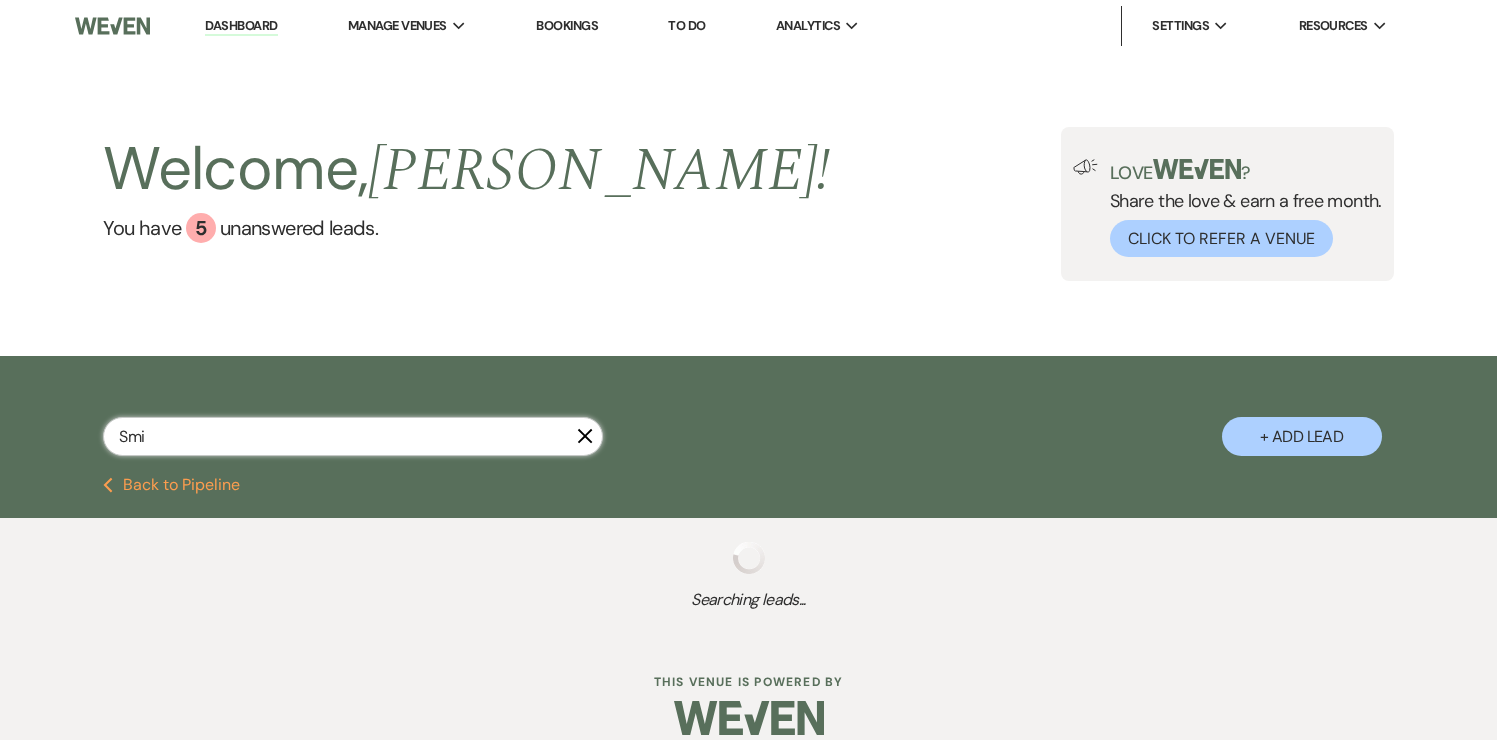 select on "8" 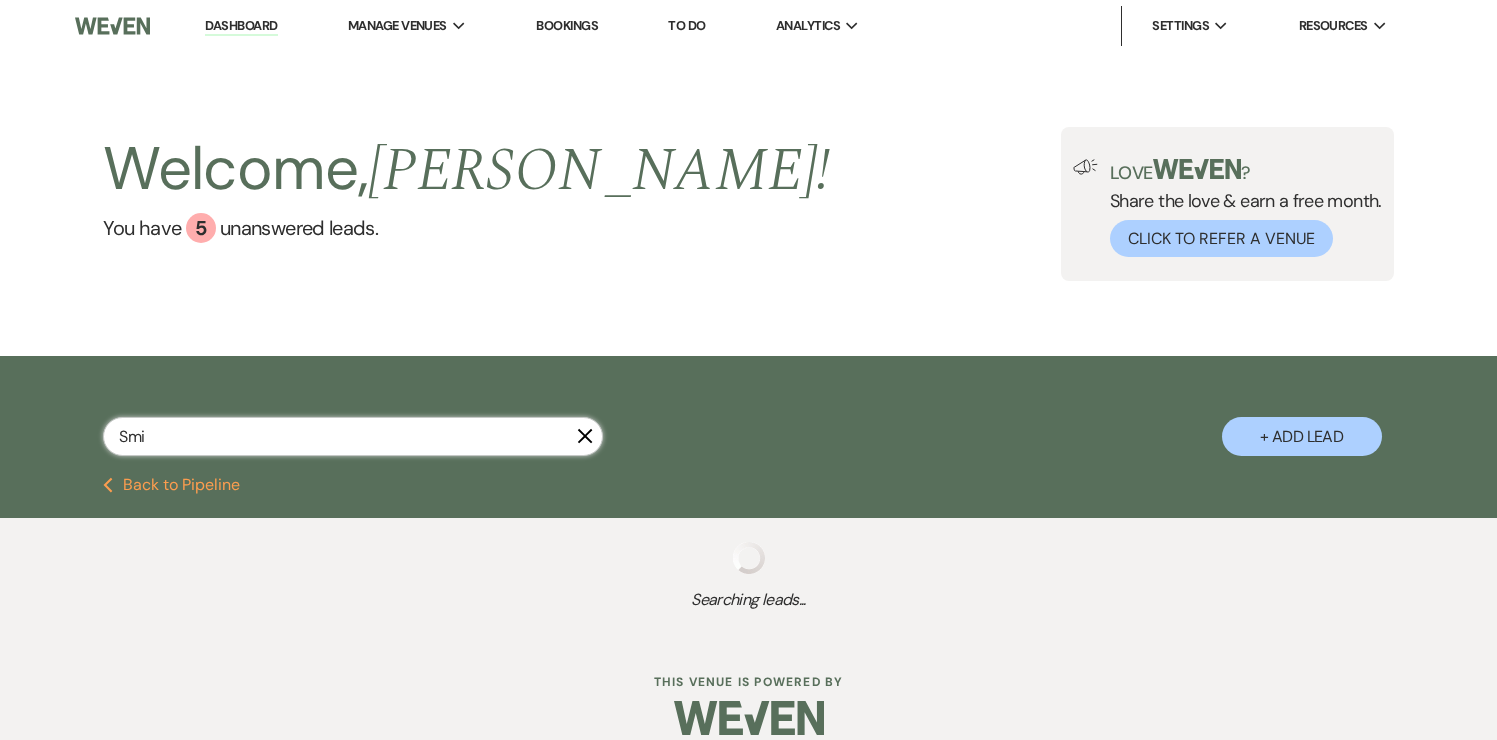 select on "10" 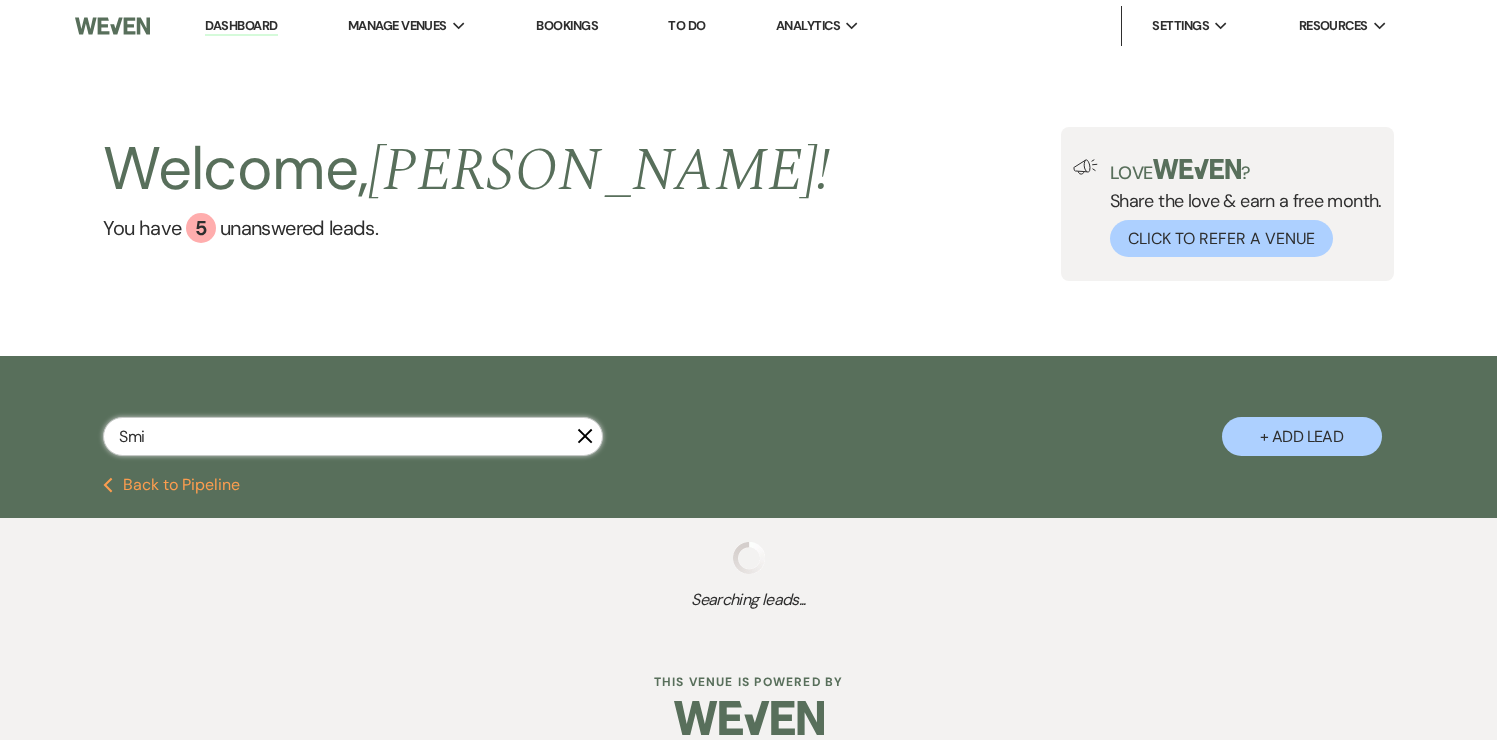 select on "8" 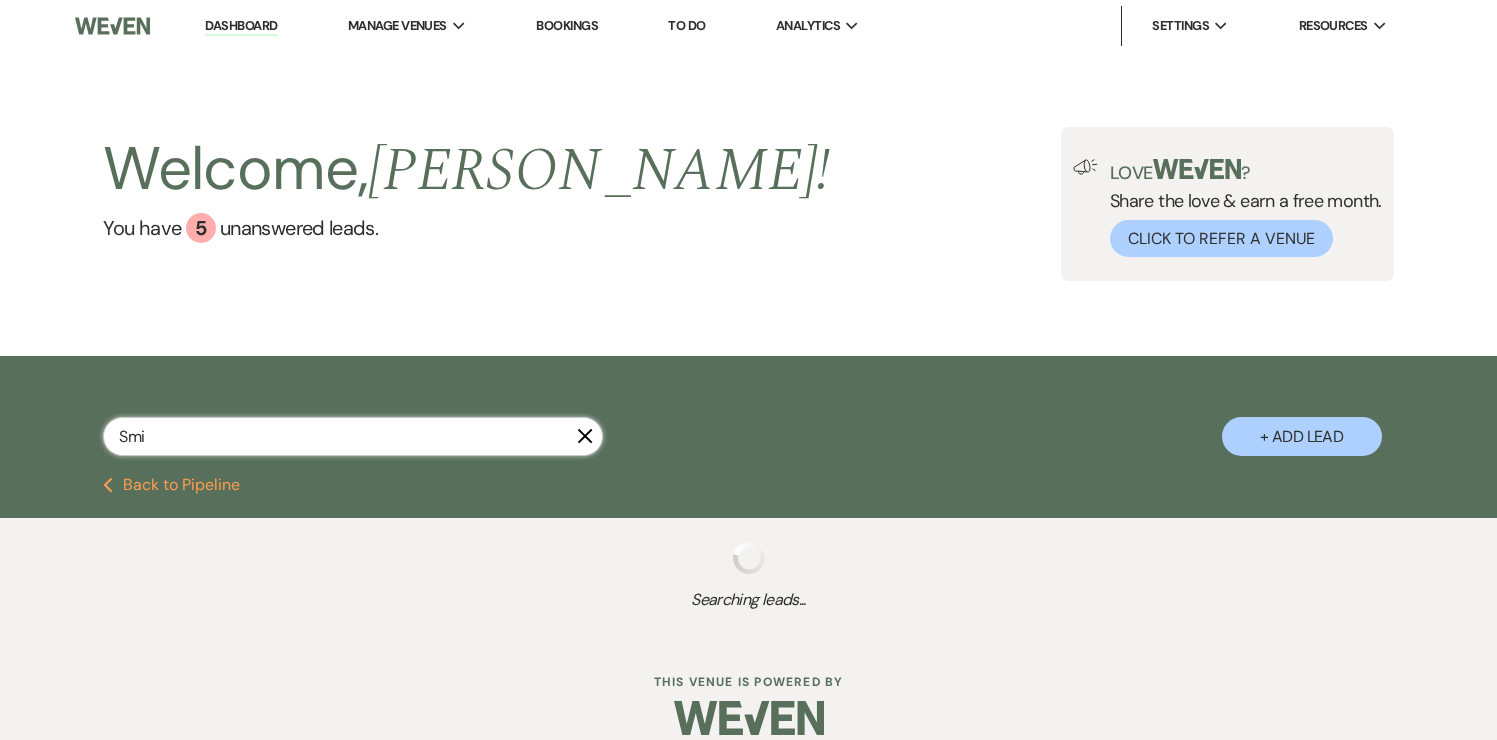select on "5" 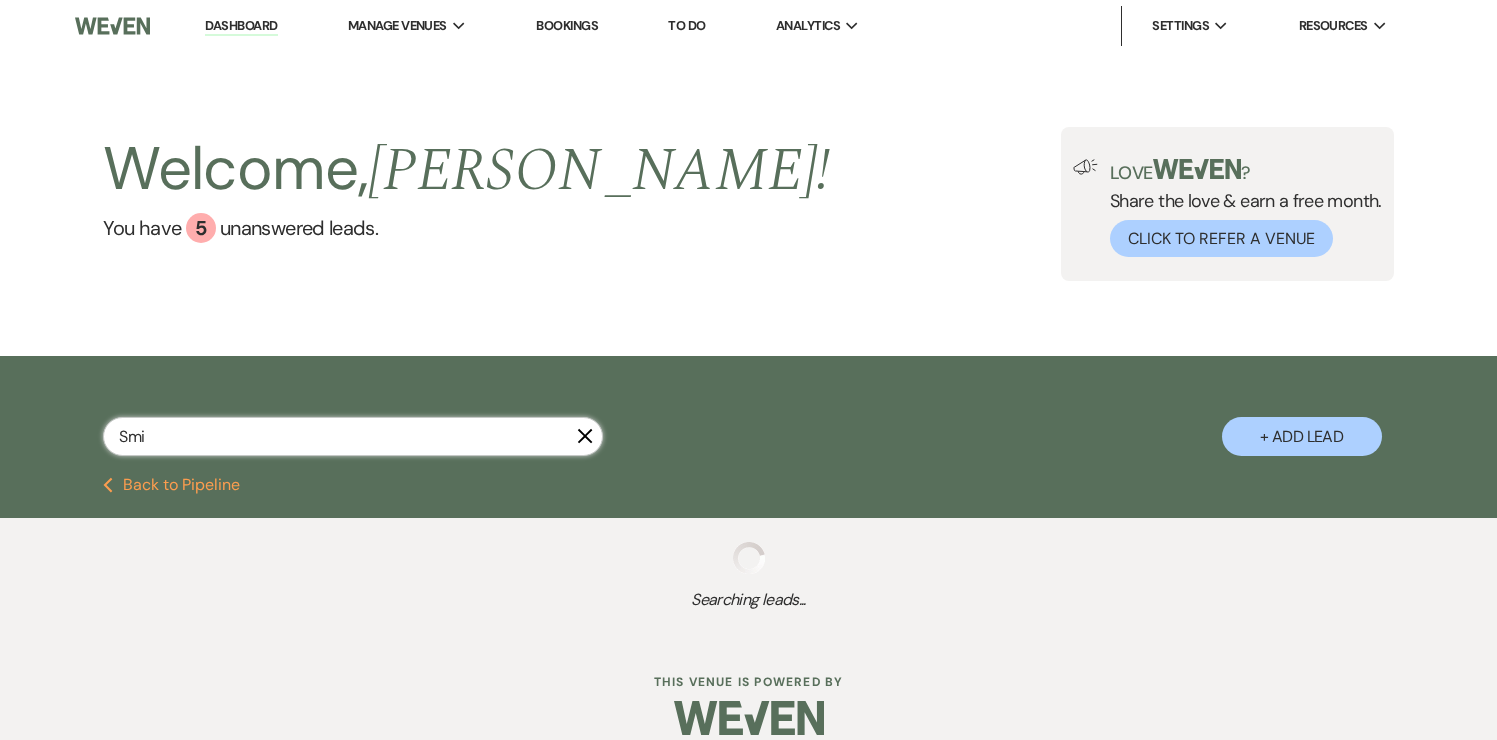 select on "8" 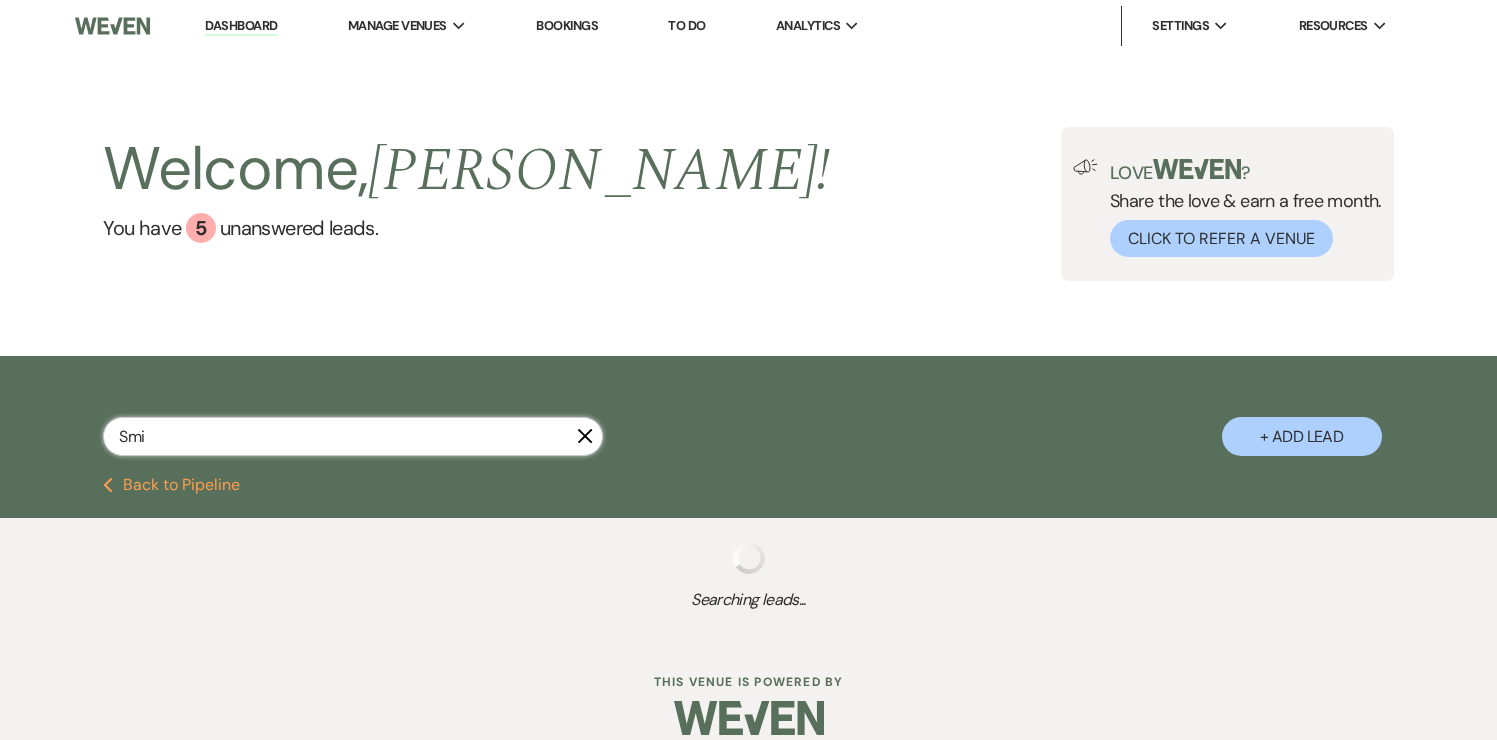 select on "11" 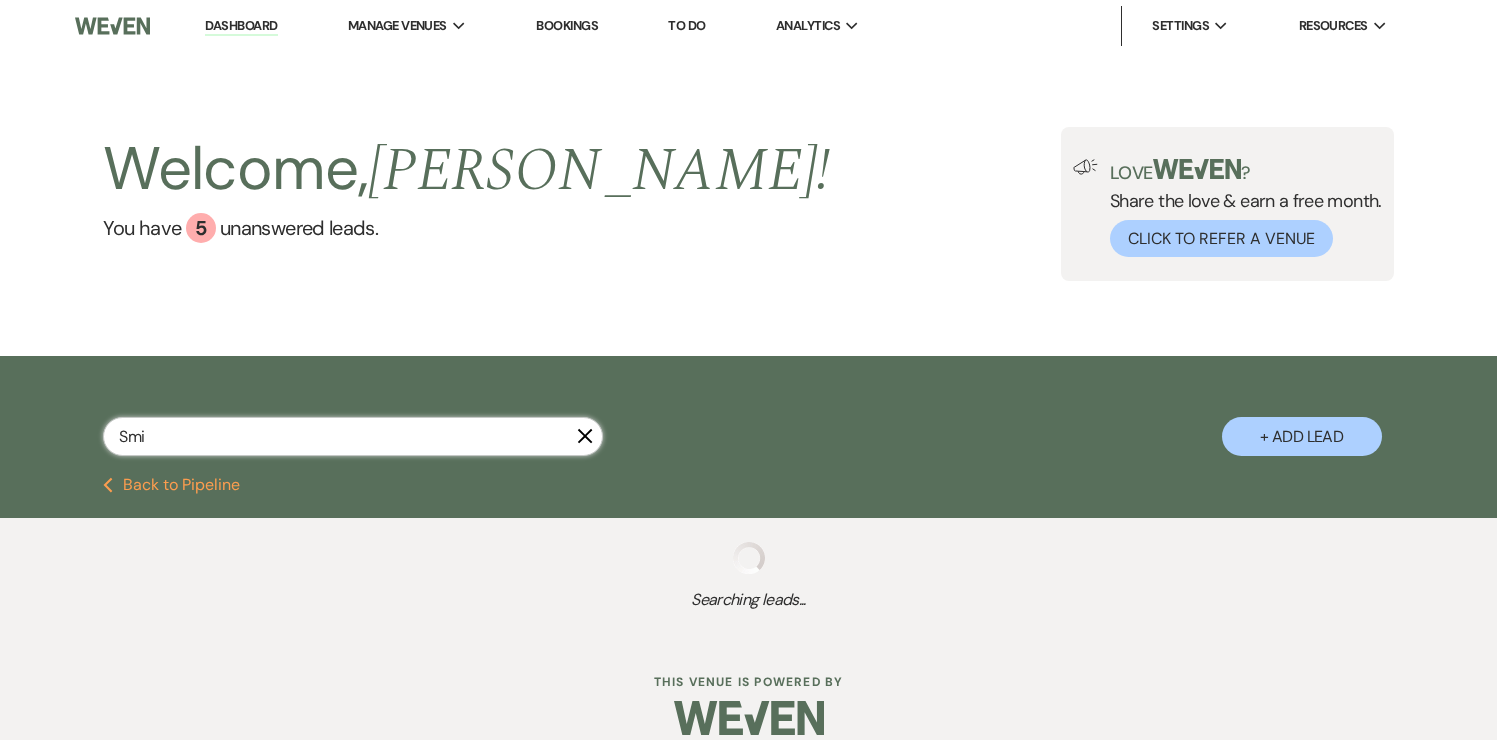 select on "8" 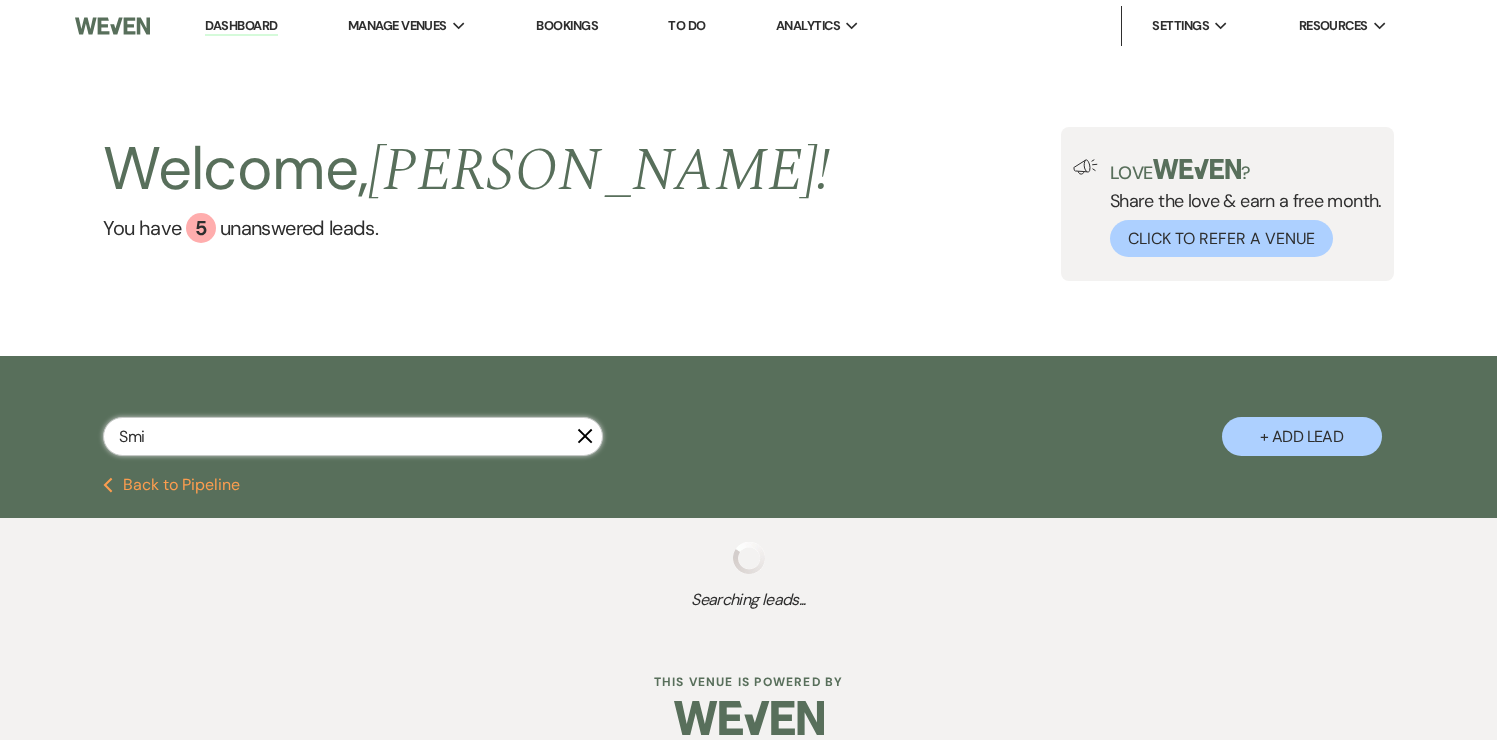 select on "5" 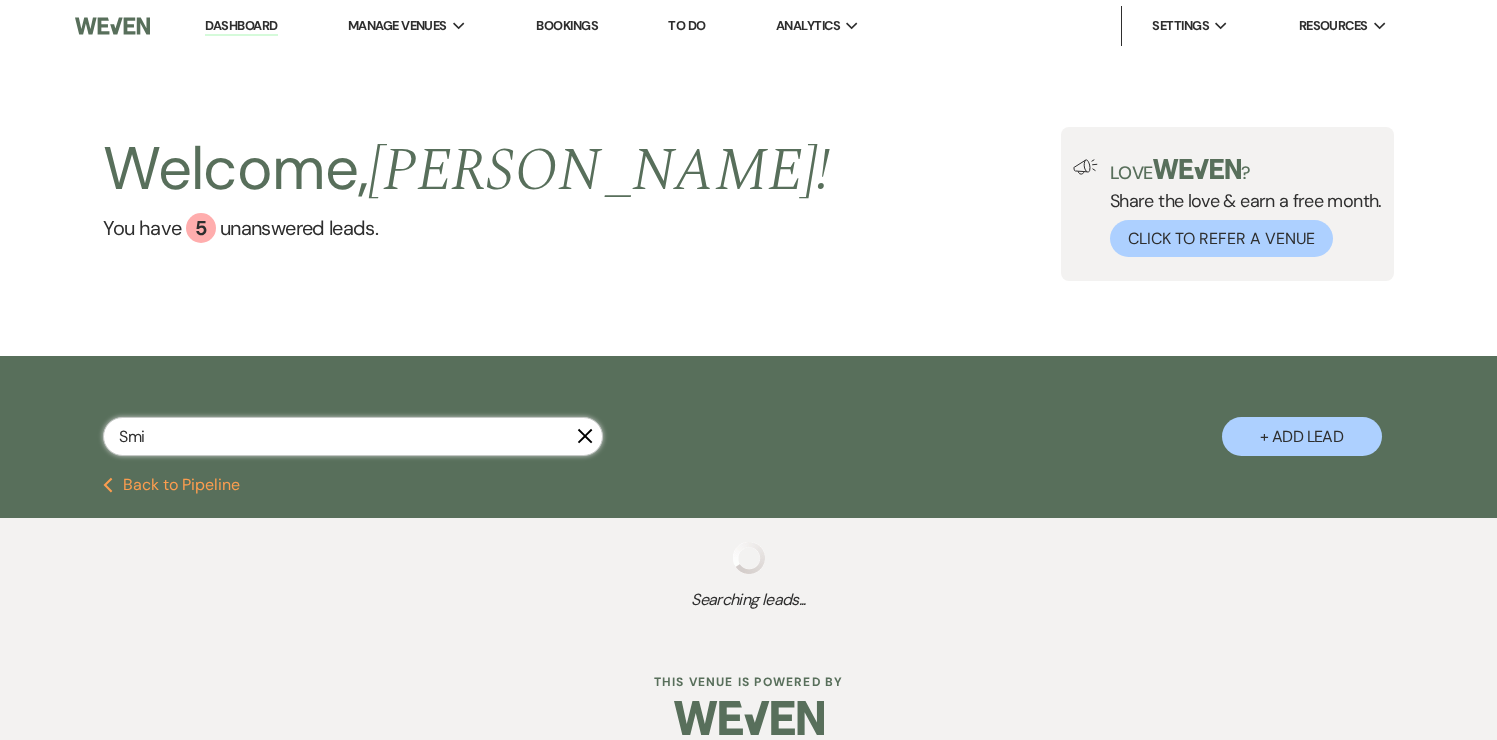 select on "8" 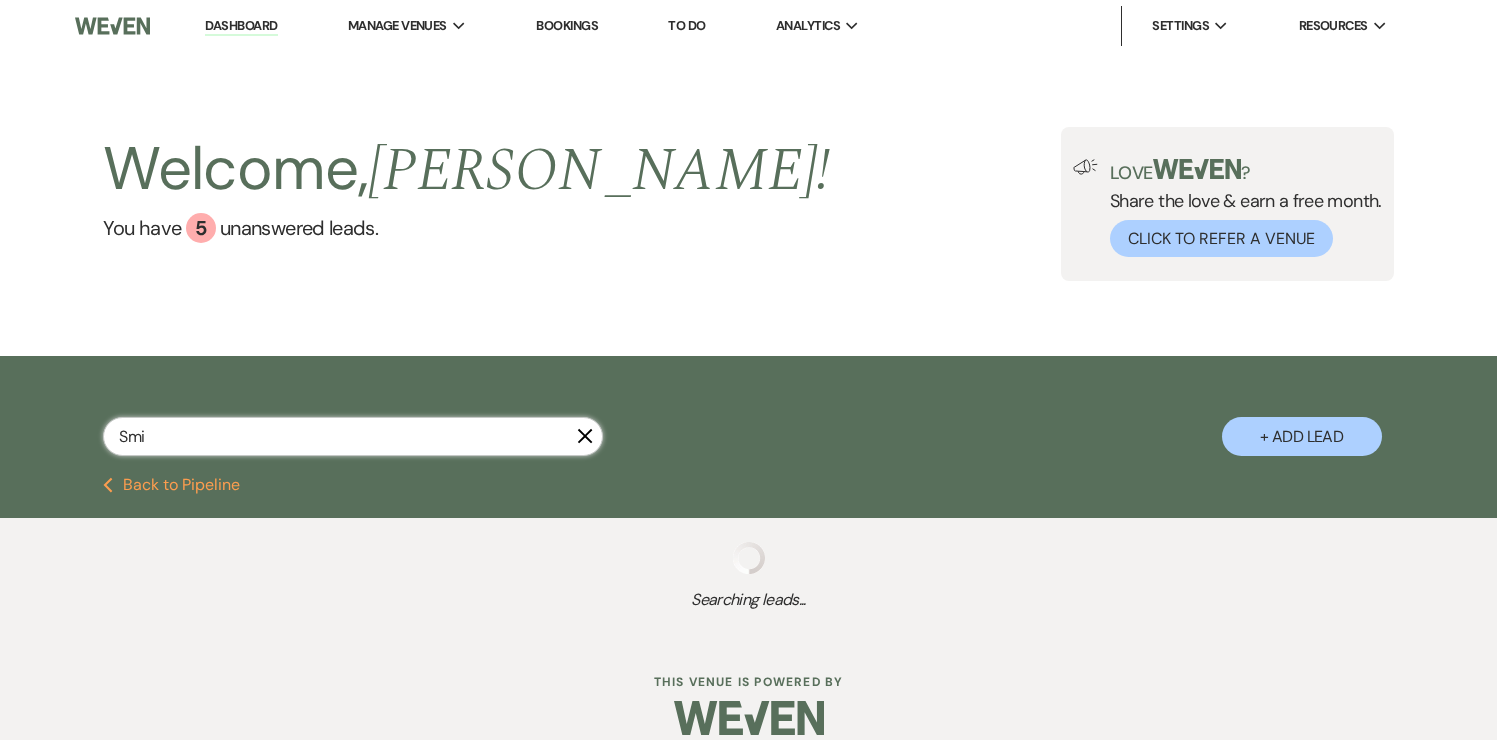 select on "5" 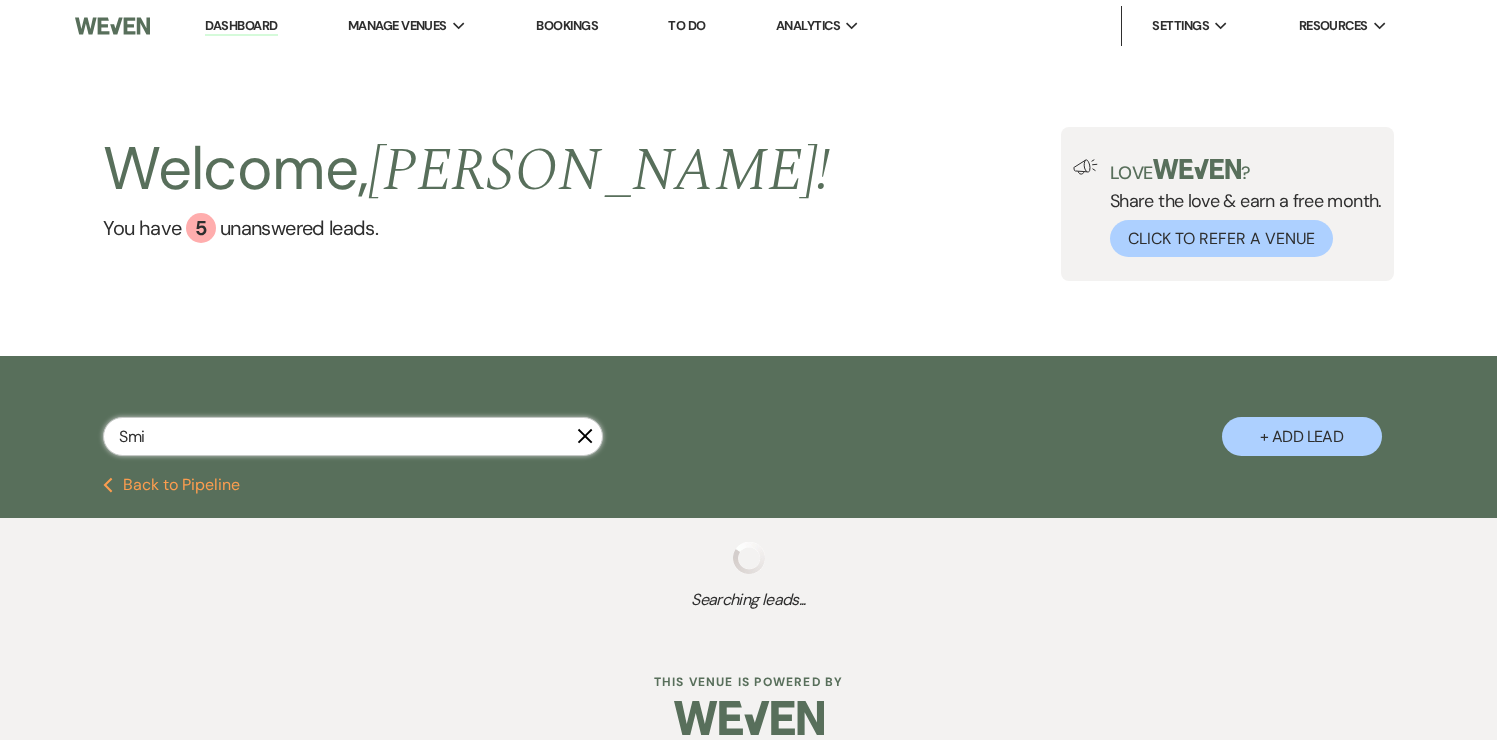 select on "8" 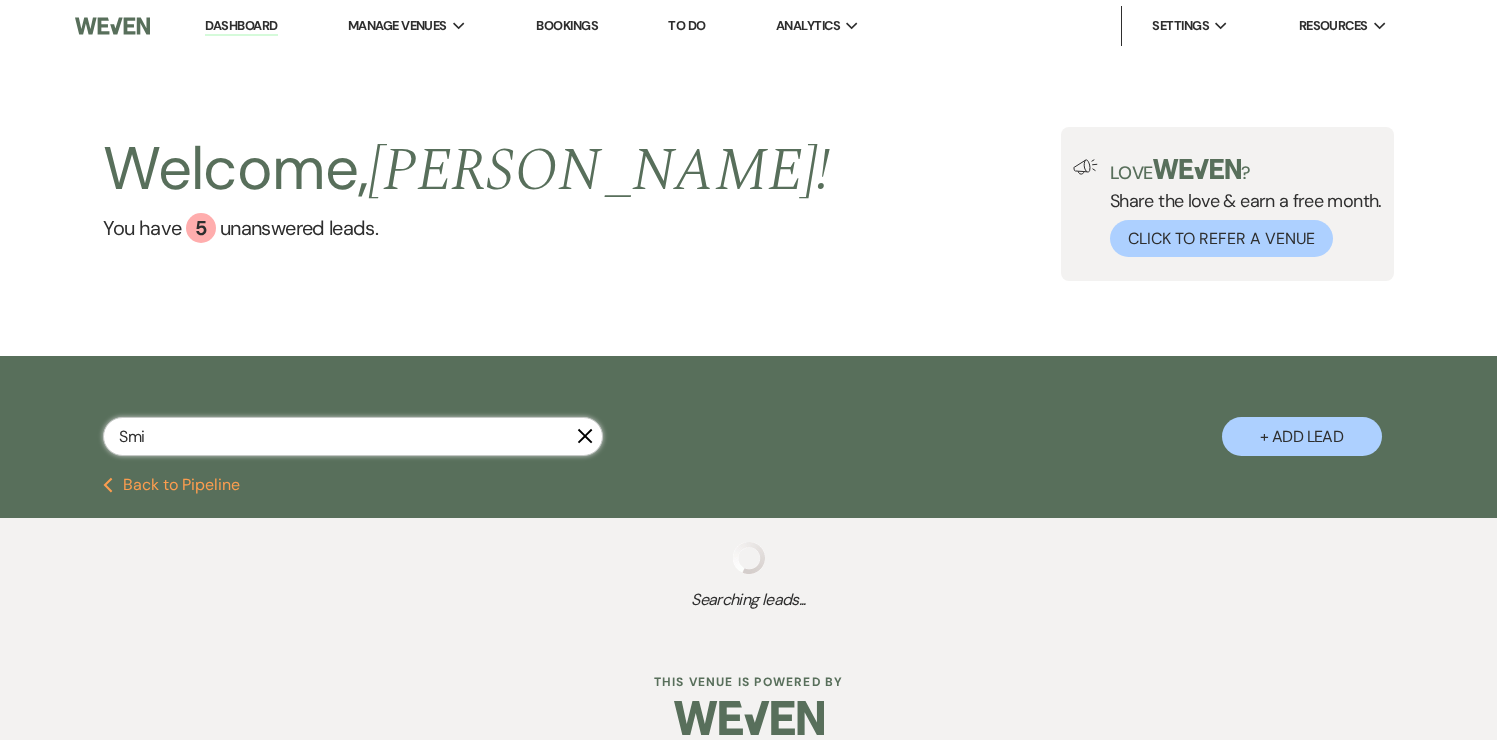 select on "6" 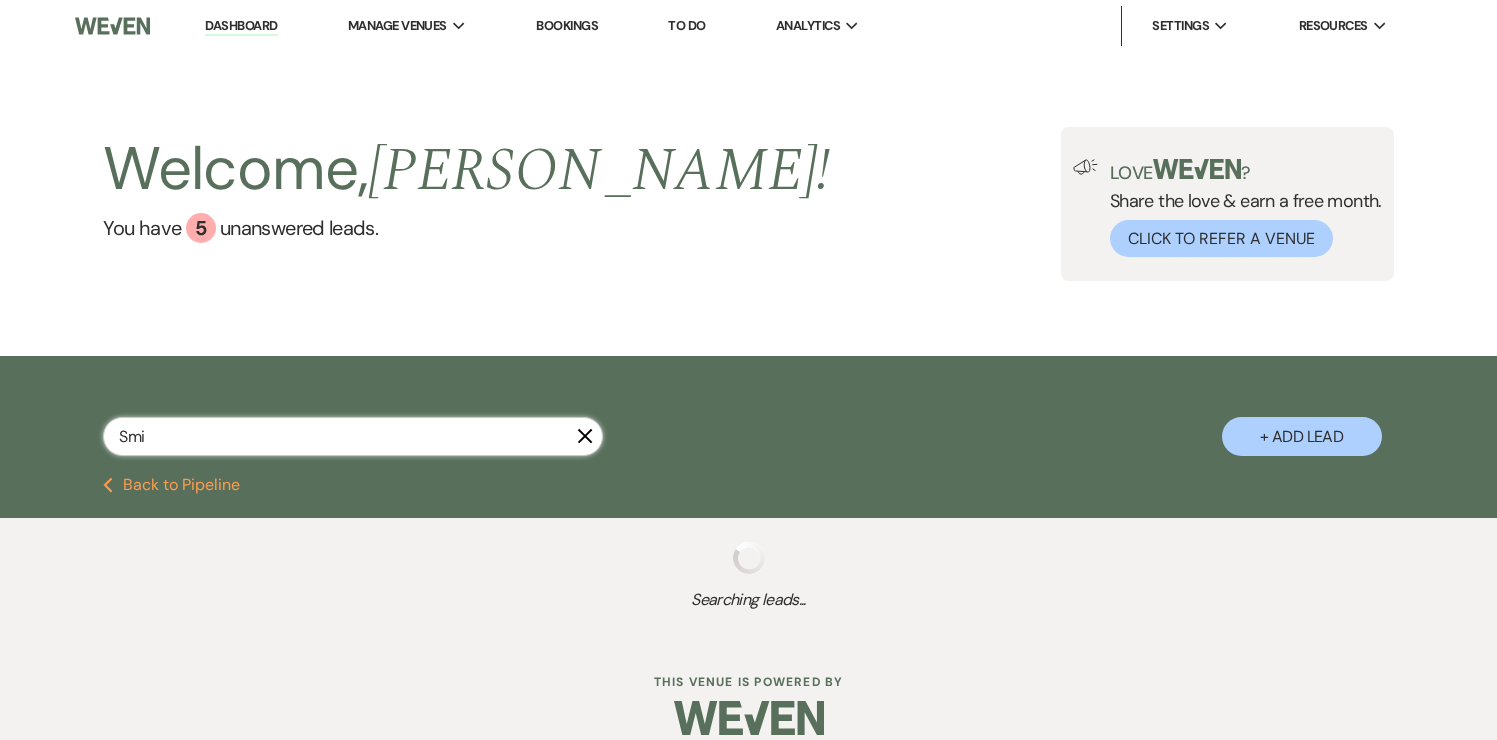 select on "8" 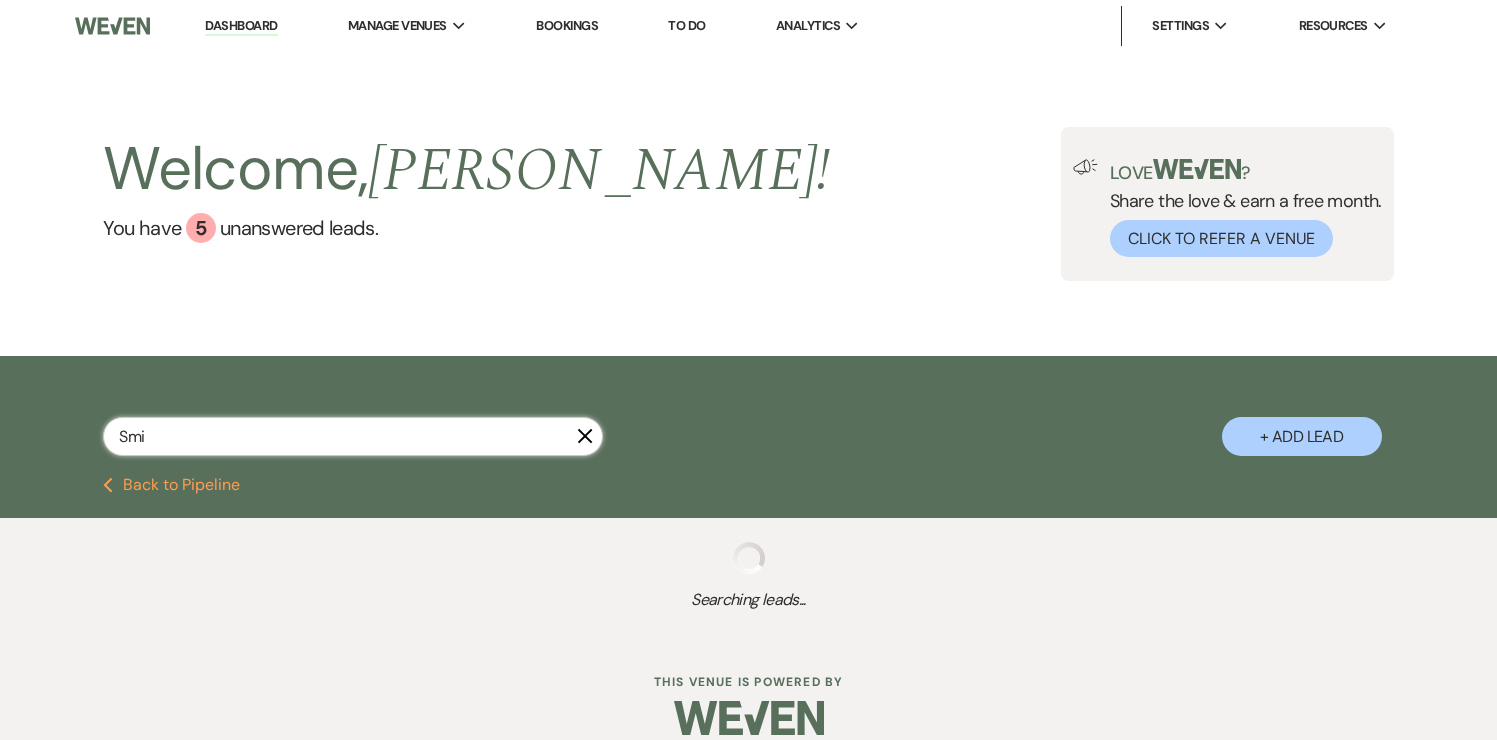select on "5" 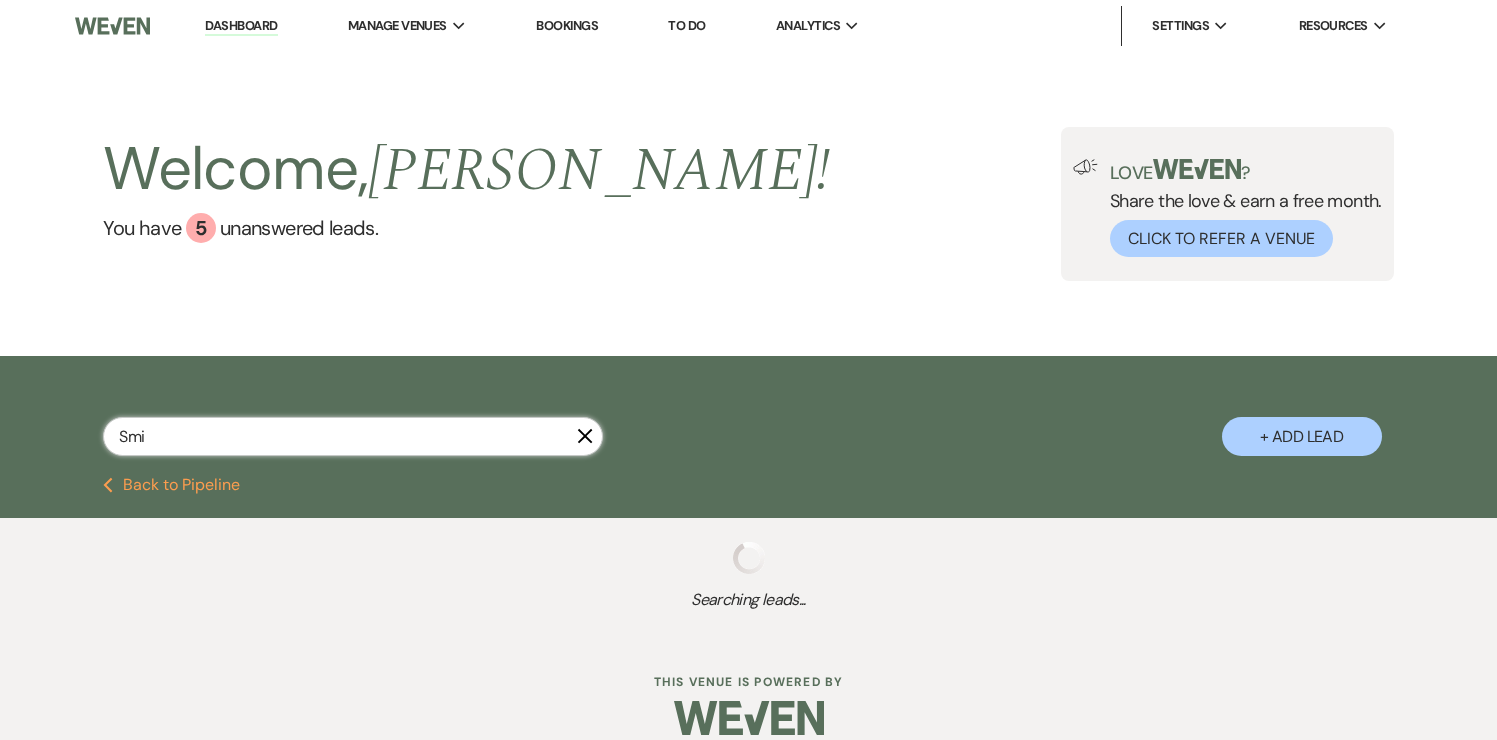 select on "8" 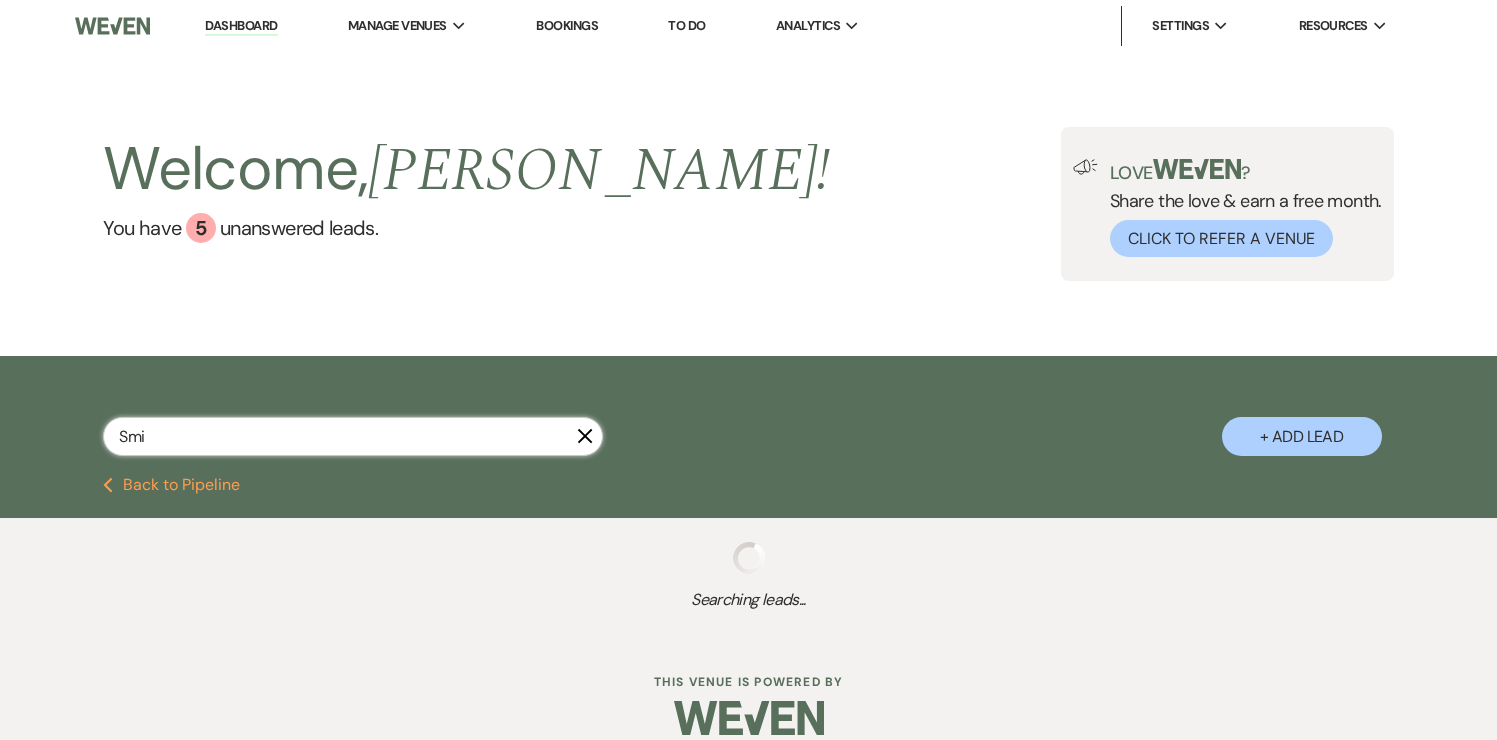 select on "4" 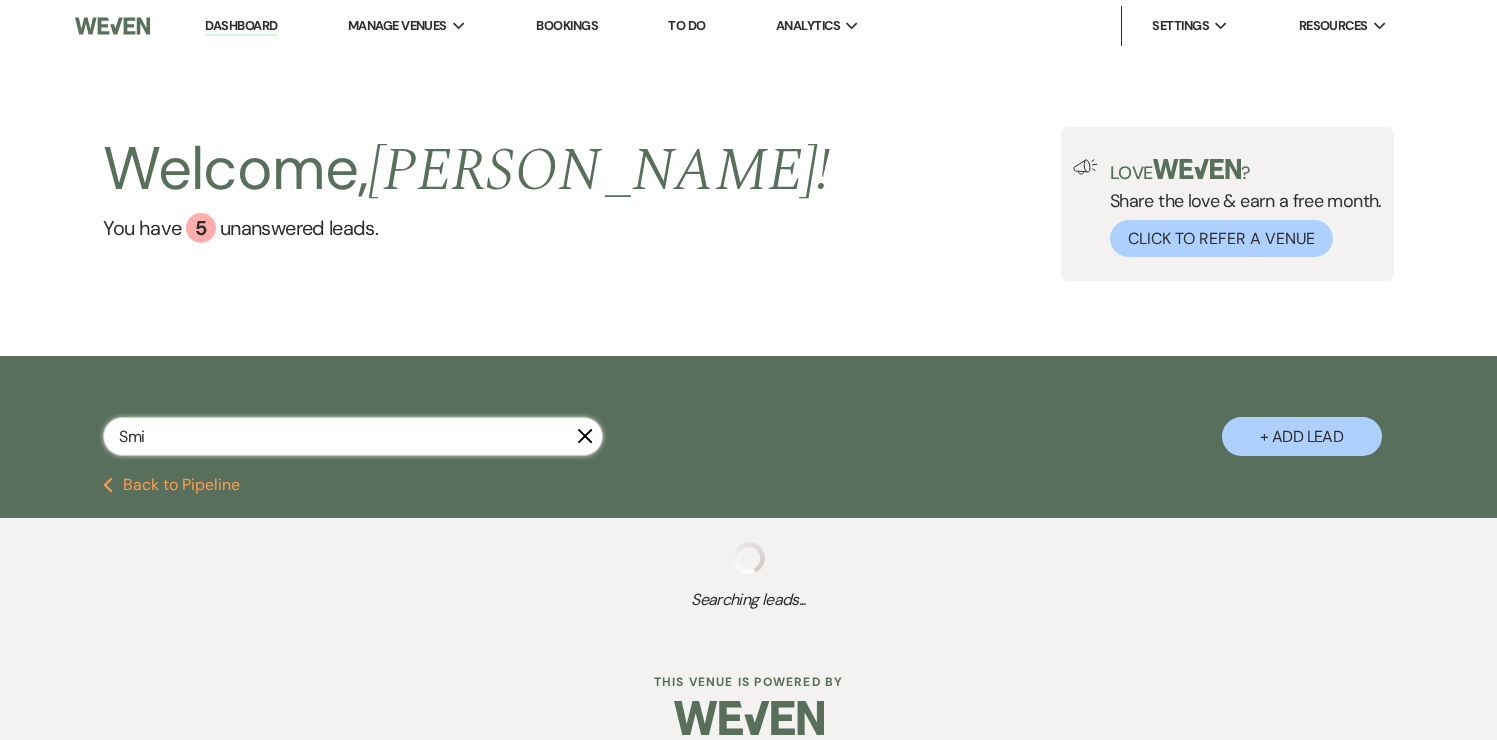 select on "8" 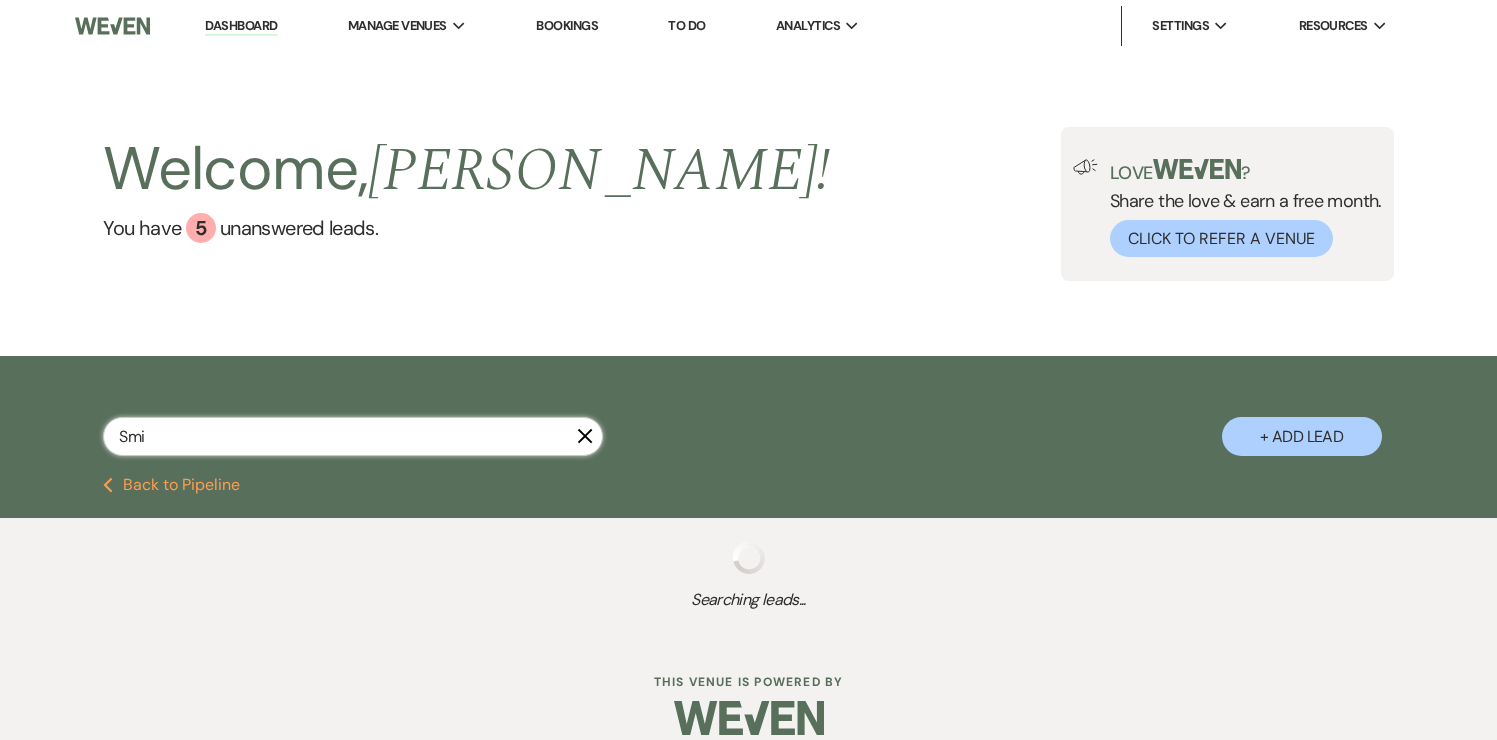select on "3" 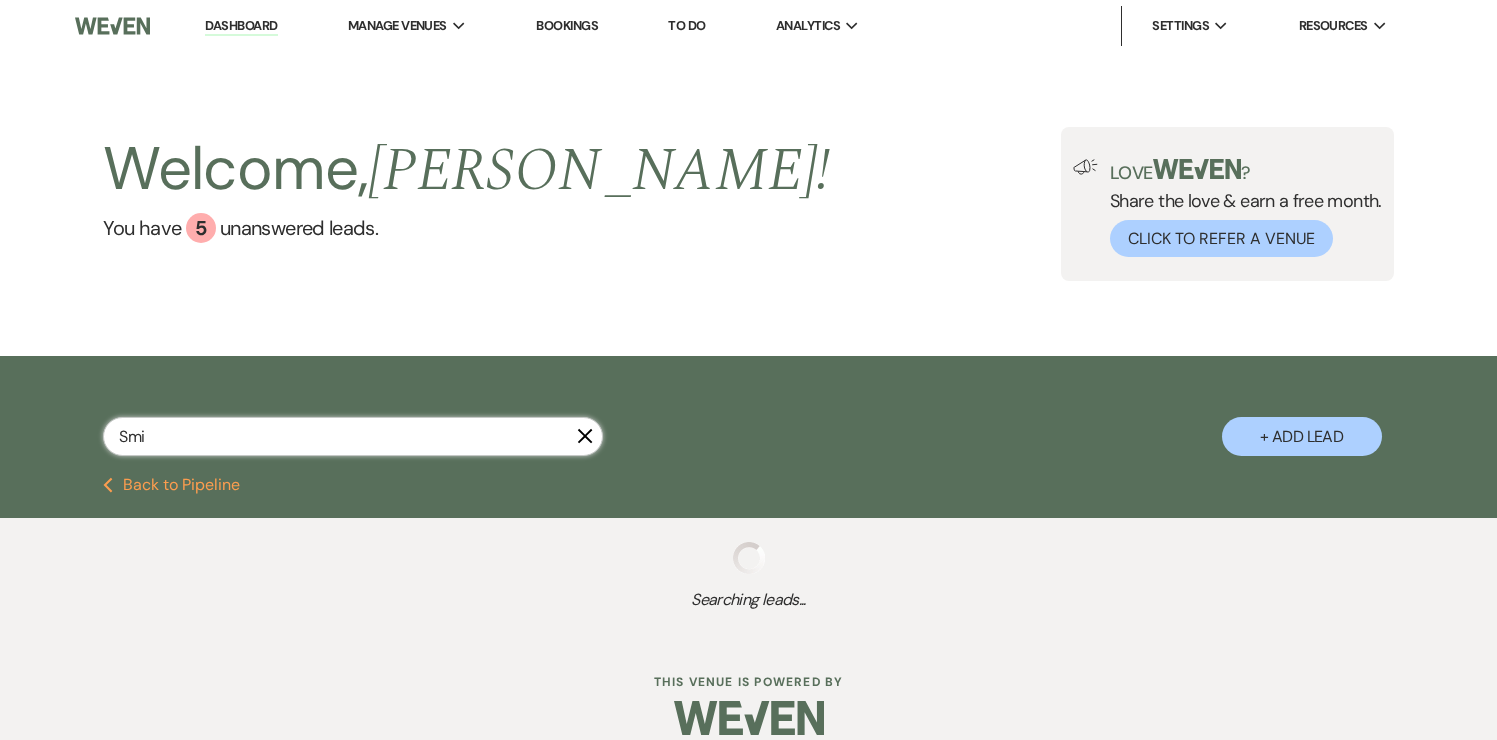 select on "8" 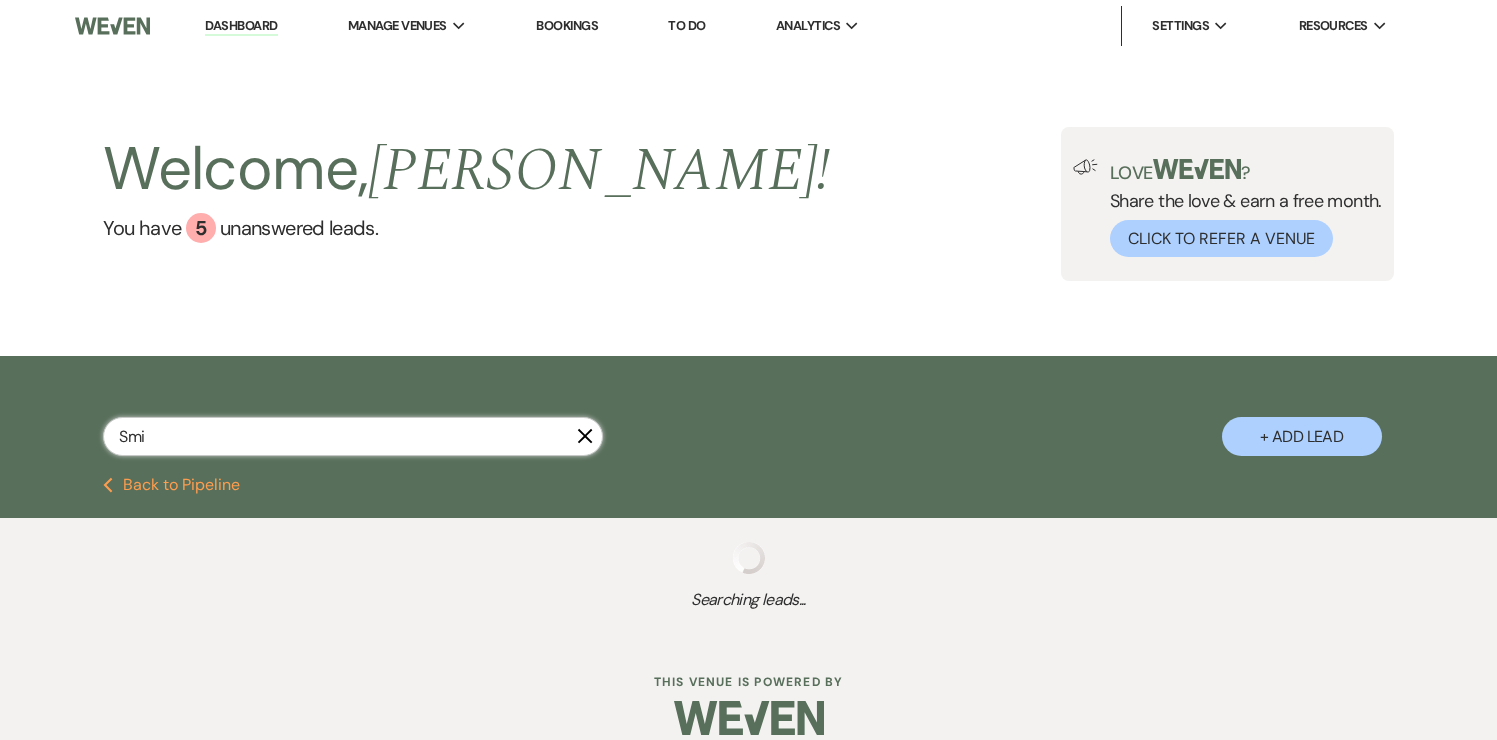 select on "6" 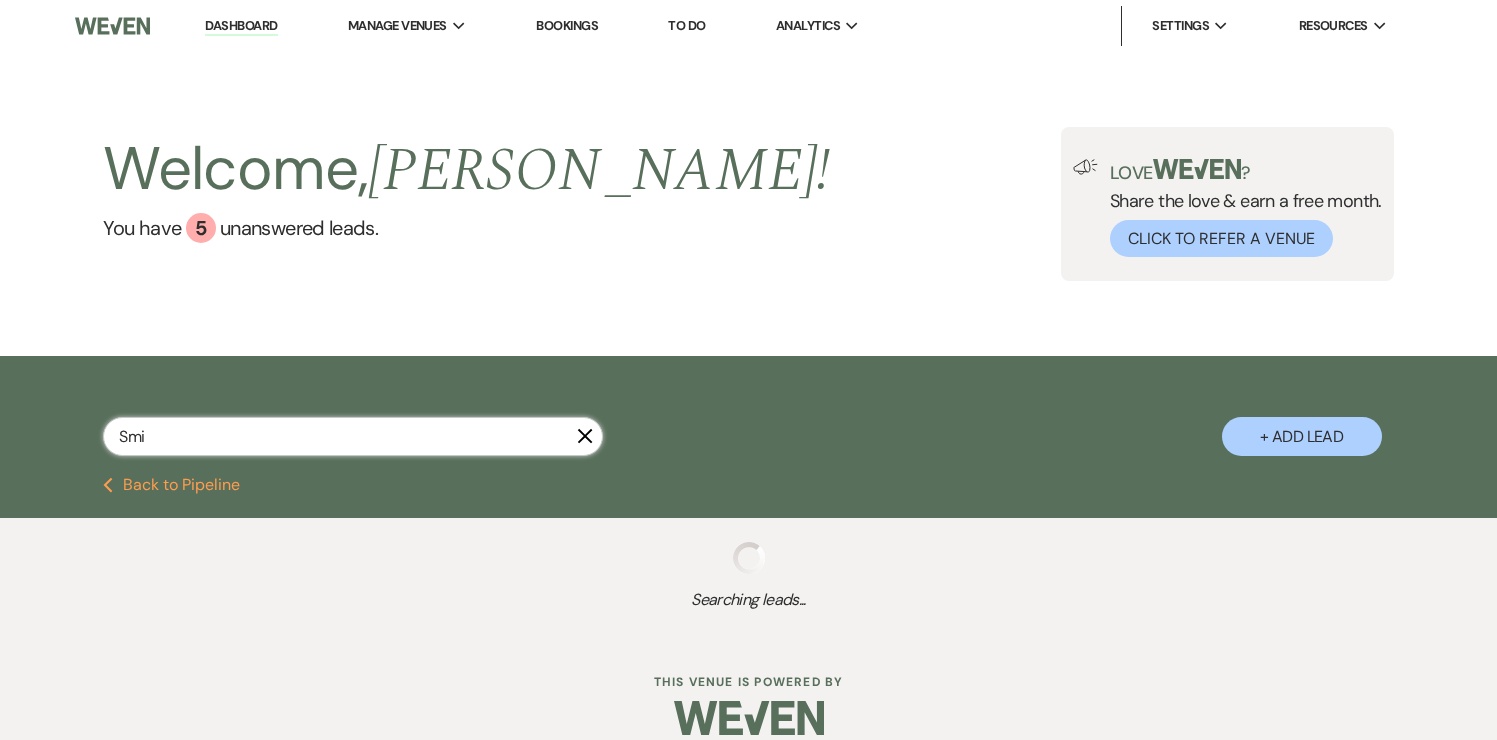 select on "8" 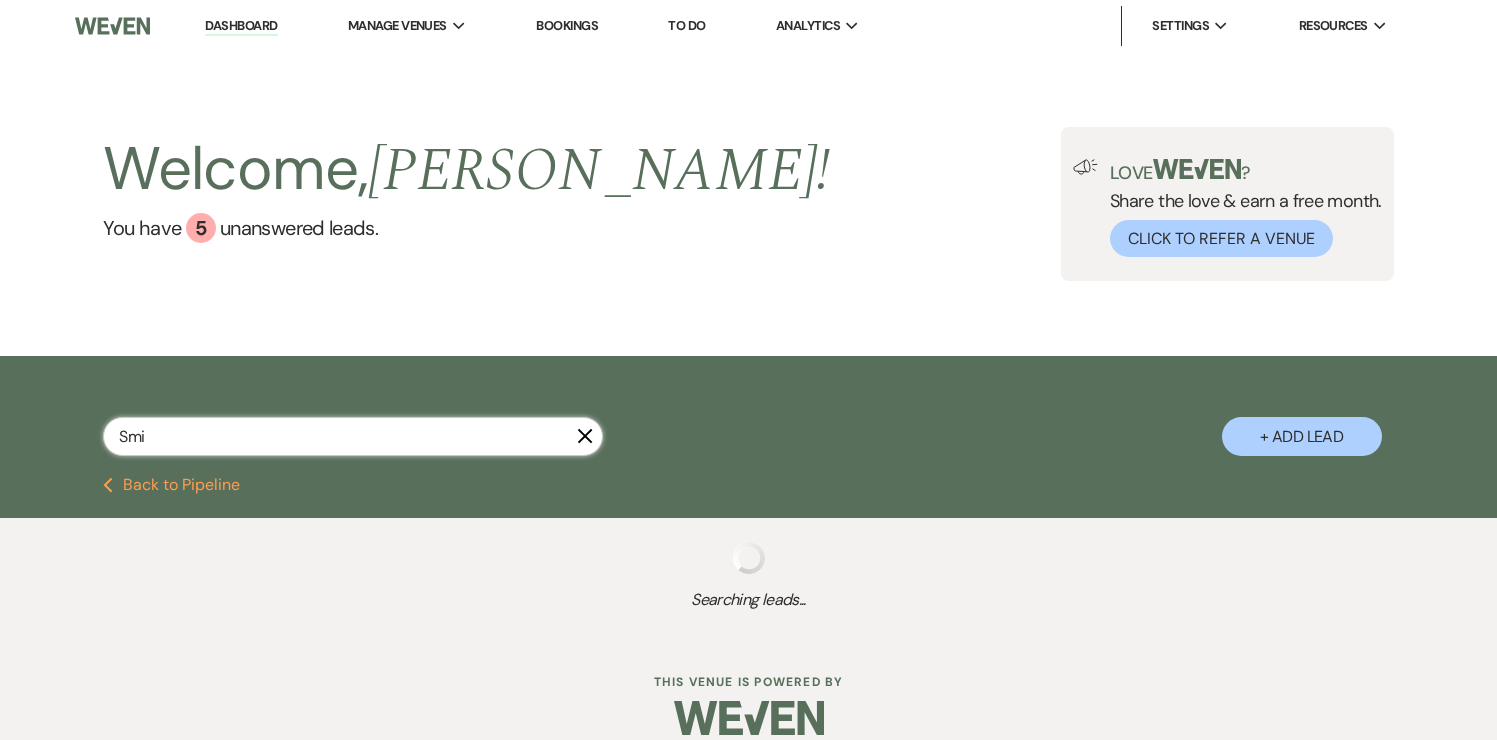 select on "5" 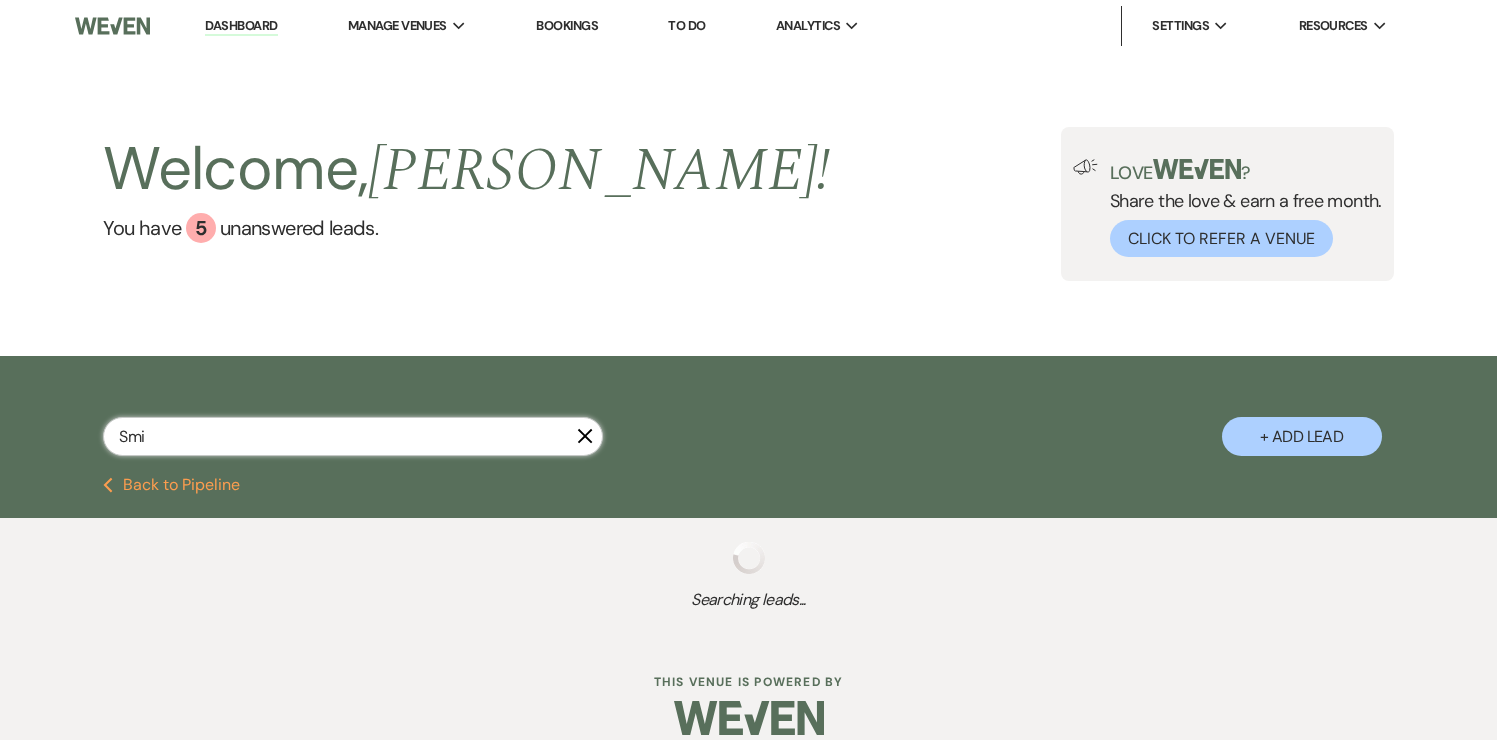 select on "8" 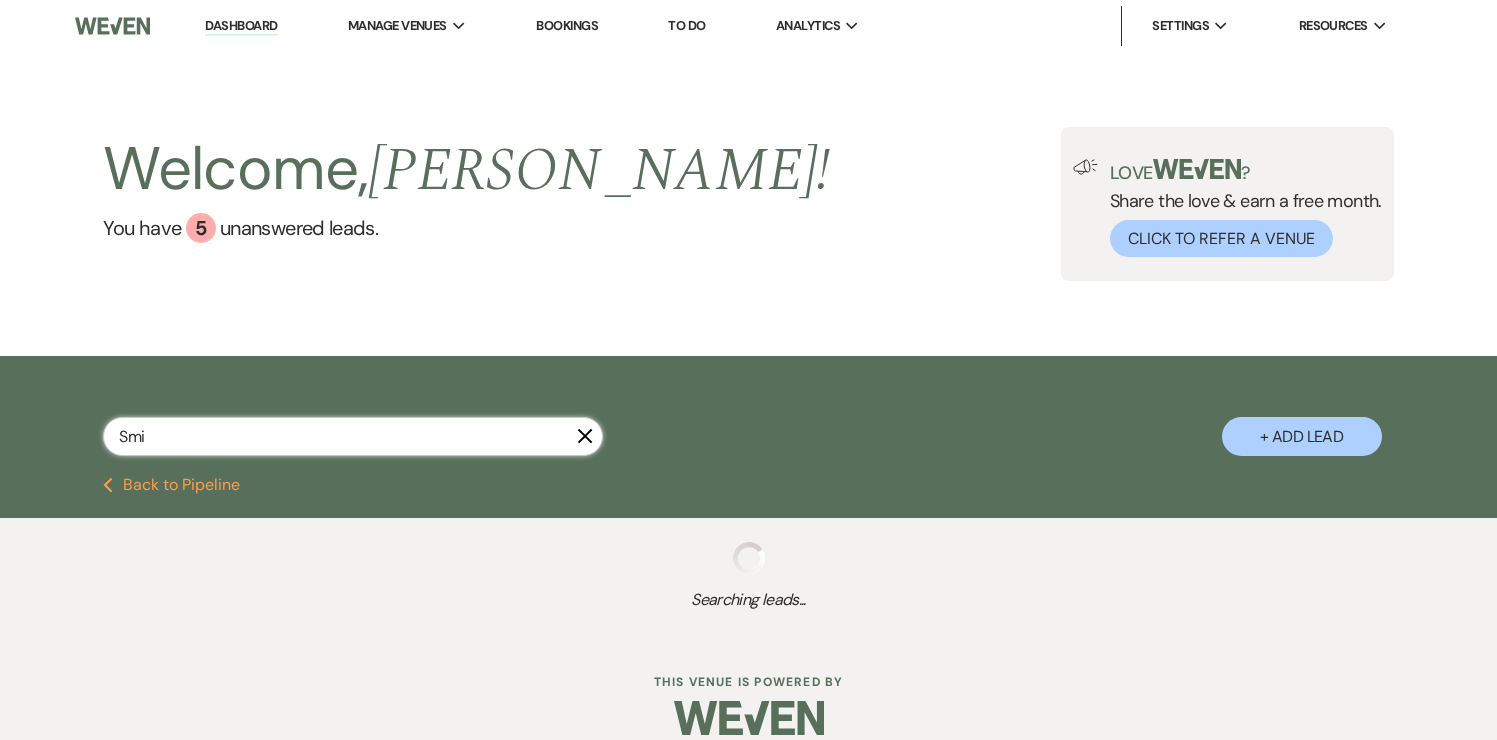 select on "5" 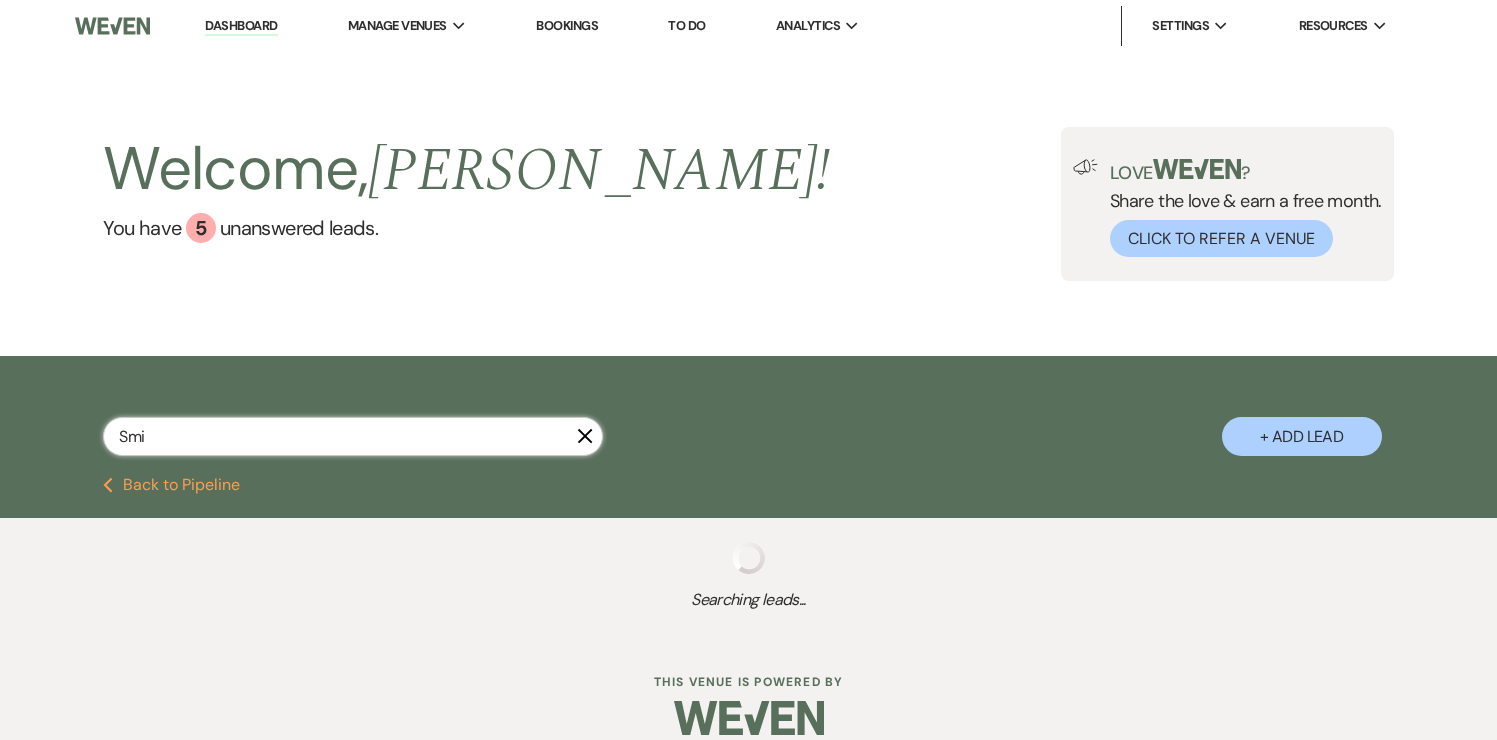 select on "8" 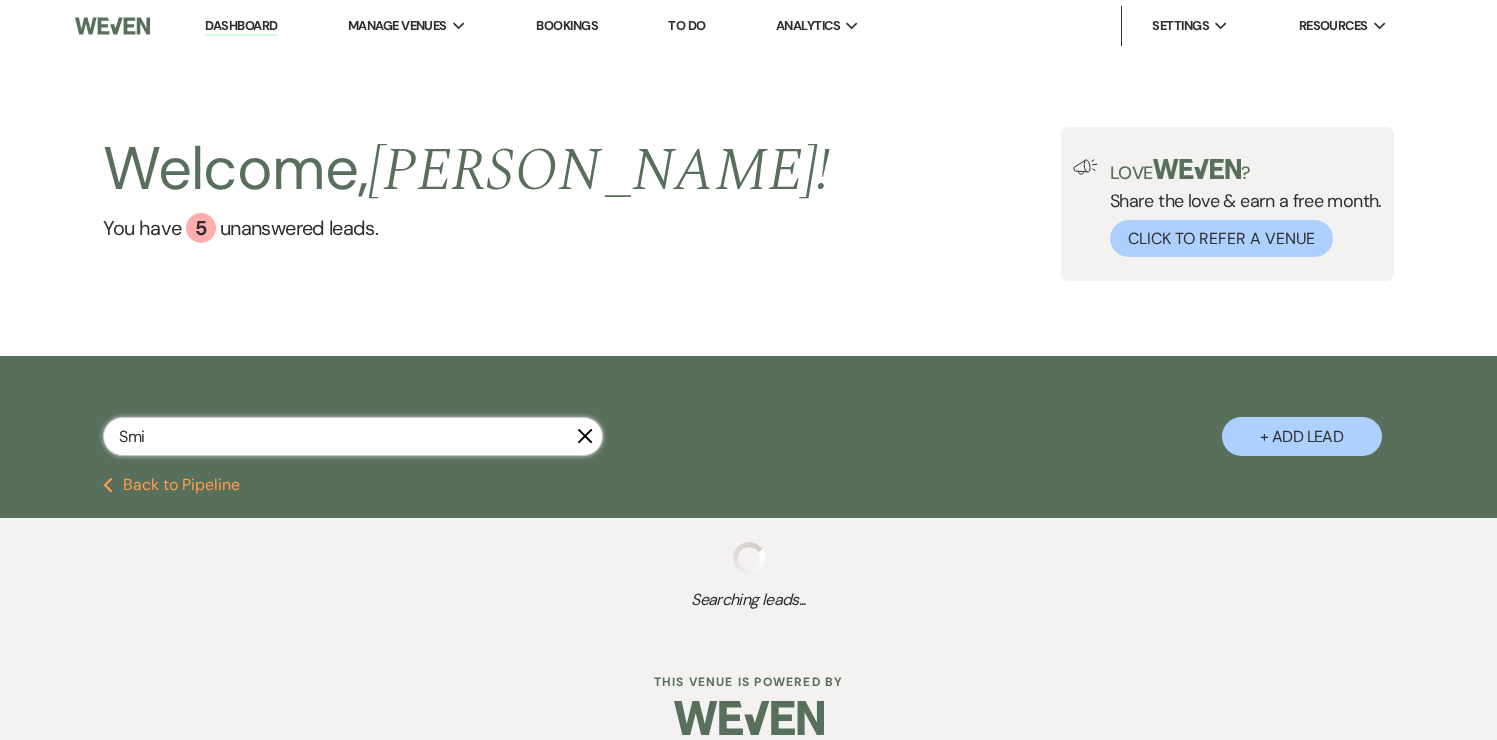select on "11" 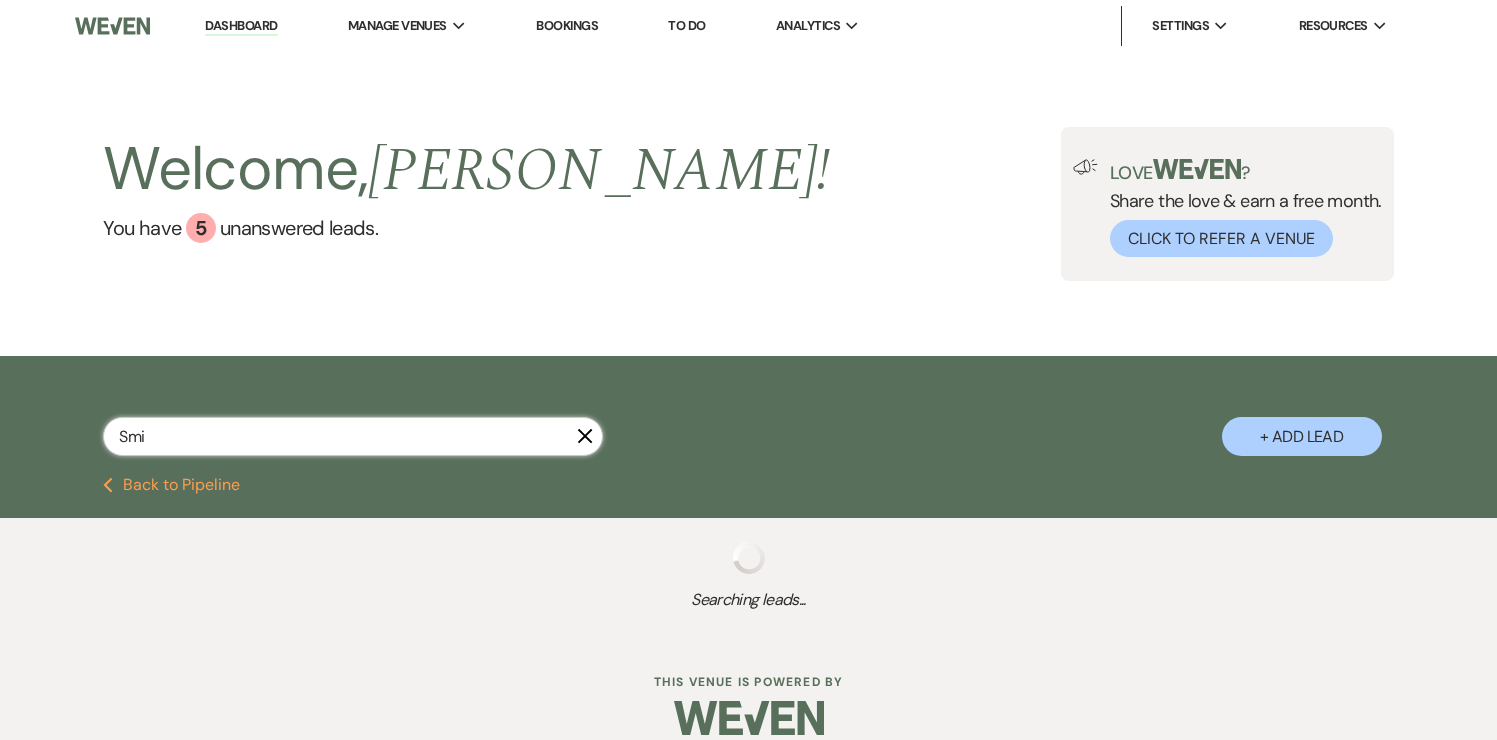 select on "8" 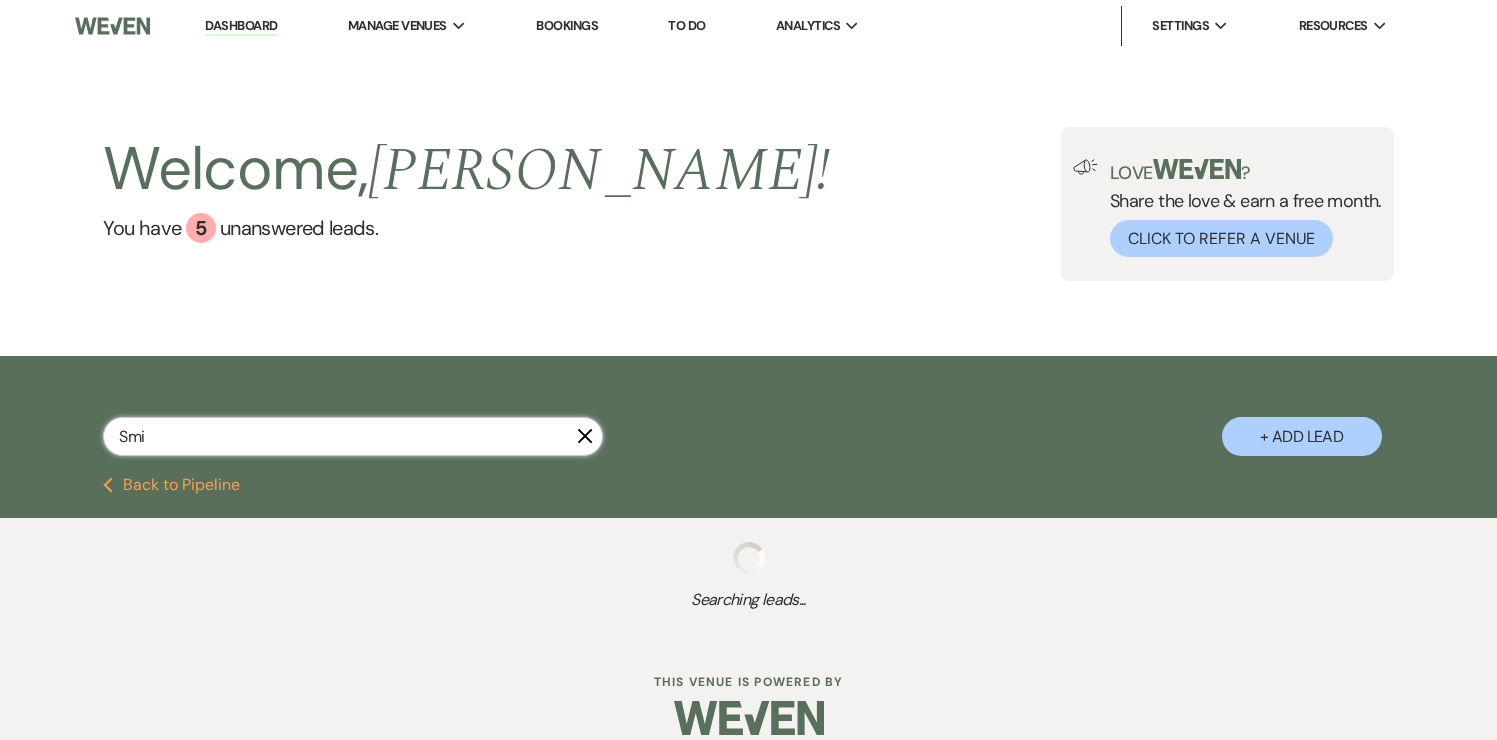 select on "5" 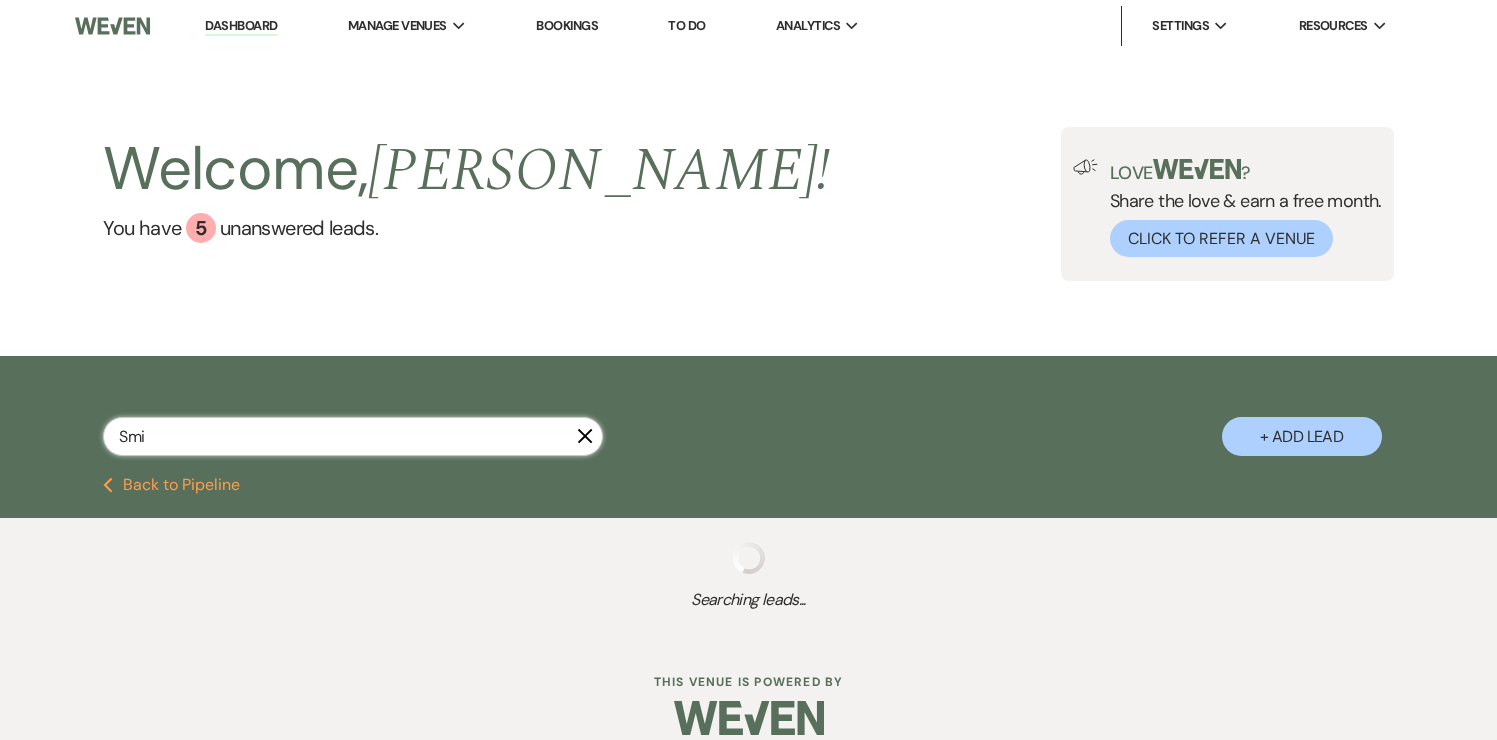 select on "8" 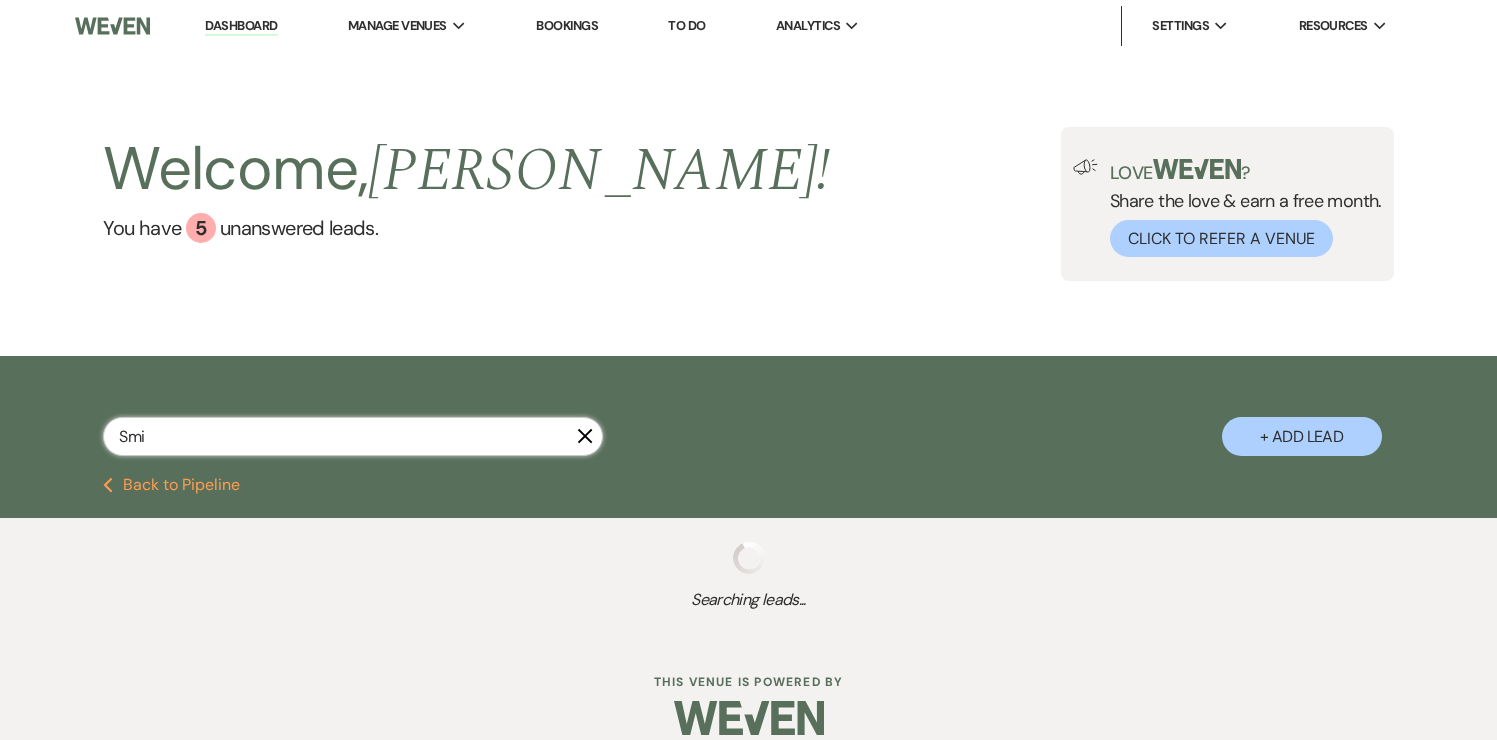 select on "3" 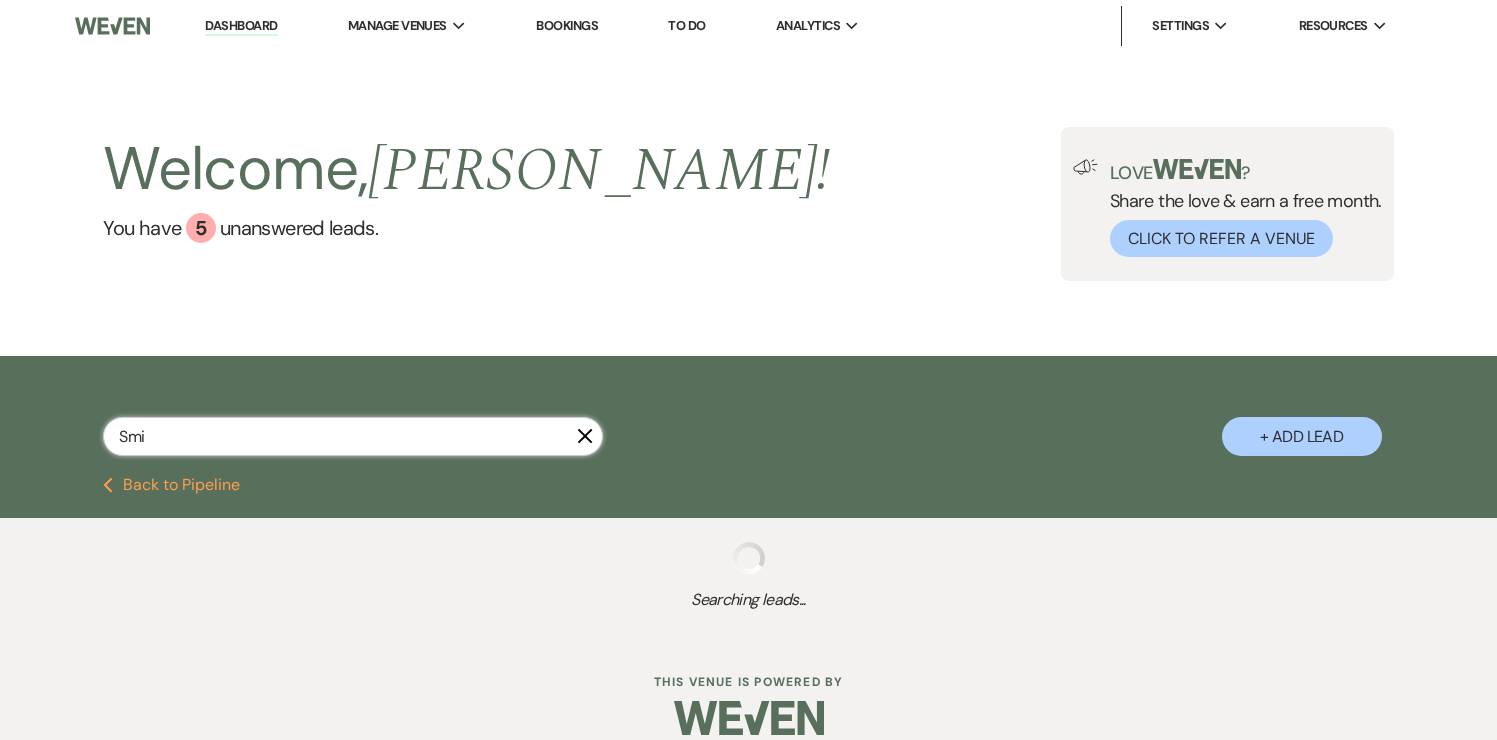 select on "6" 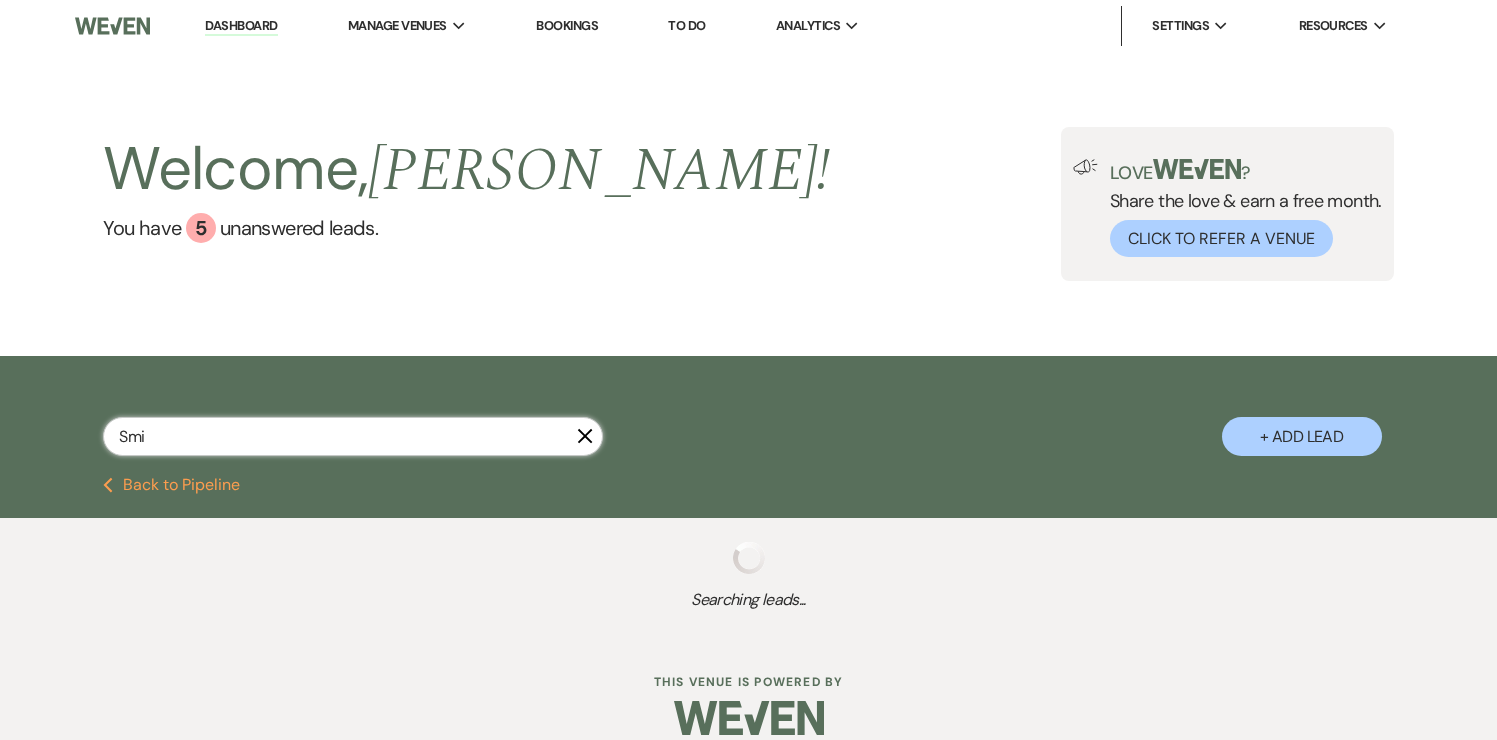 select on "8" 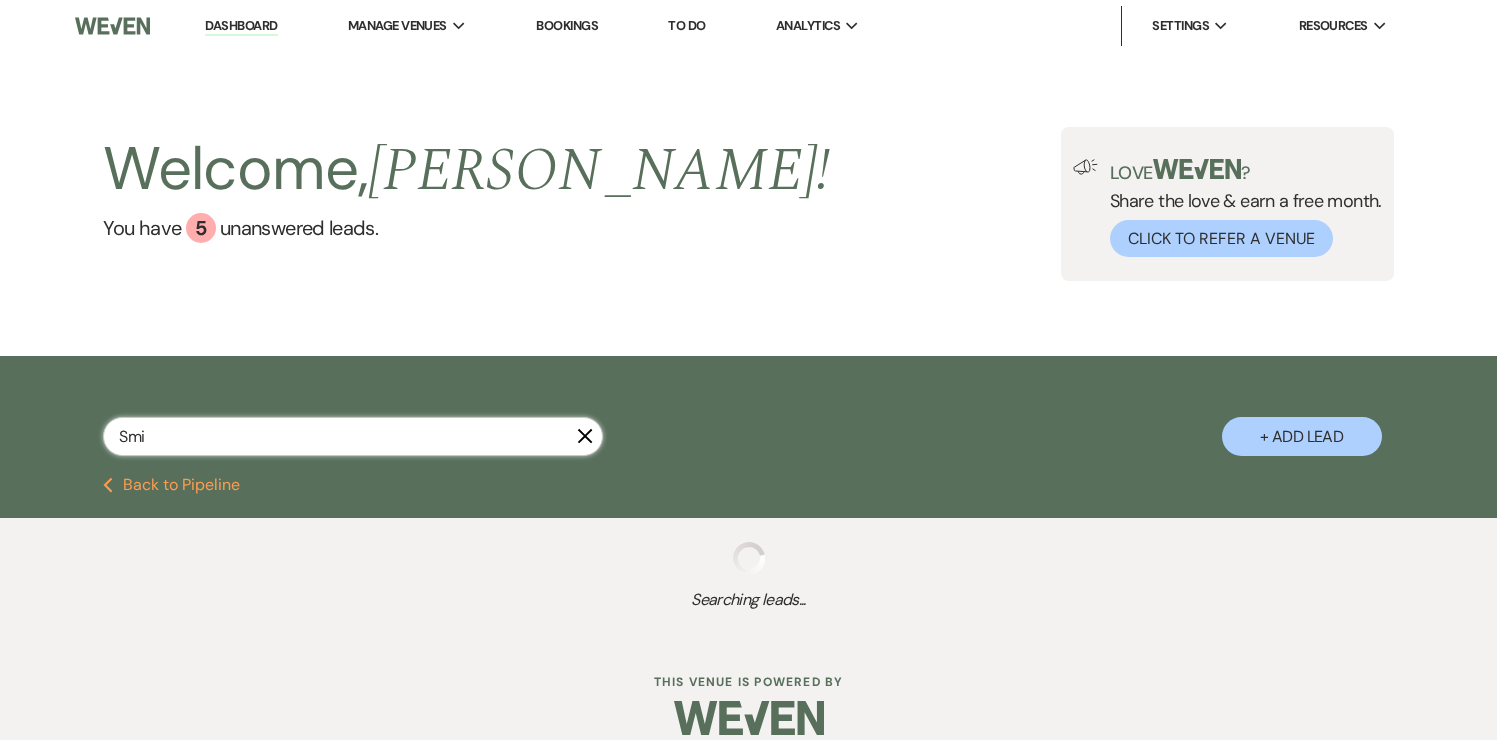 select on "11" 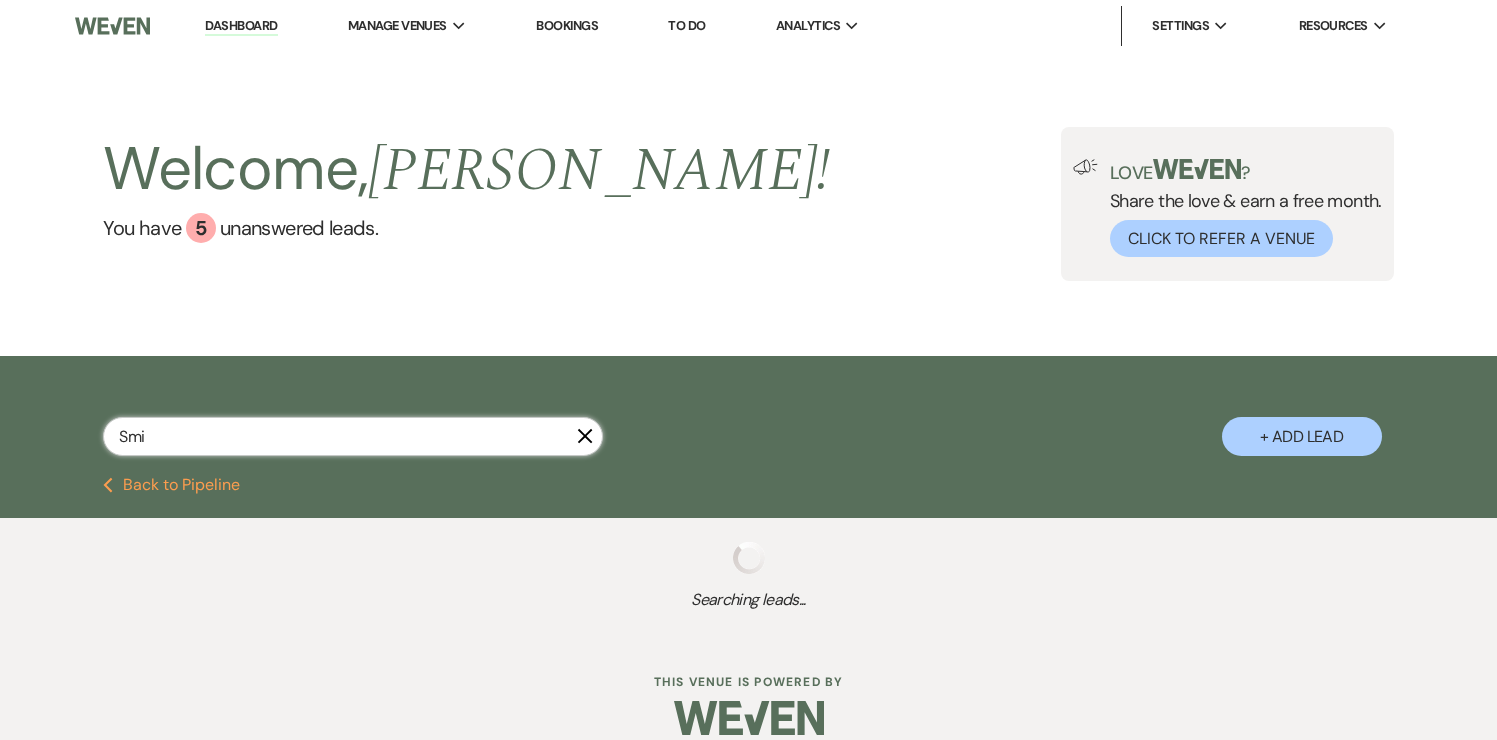 select on "8" 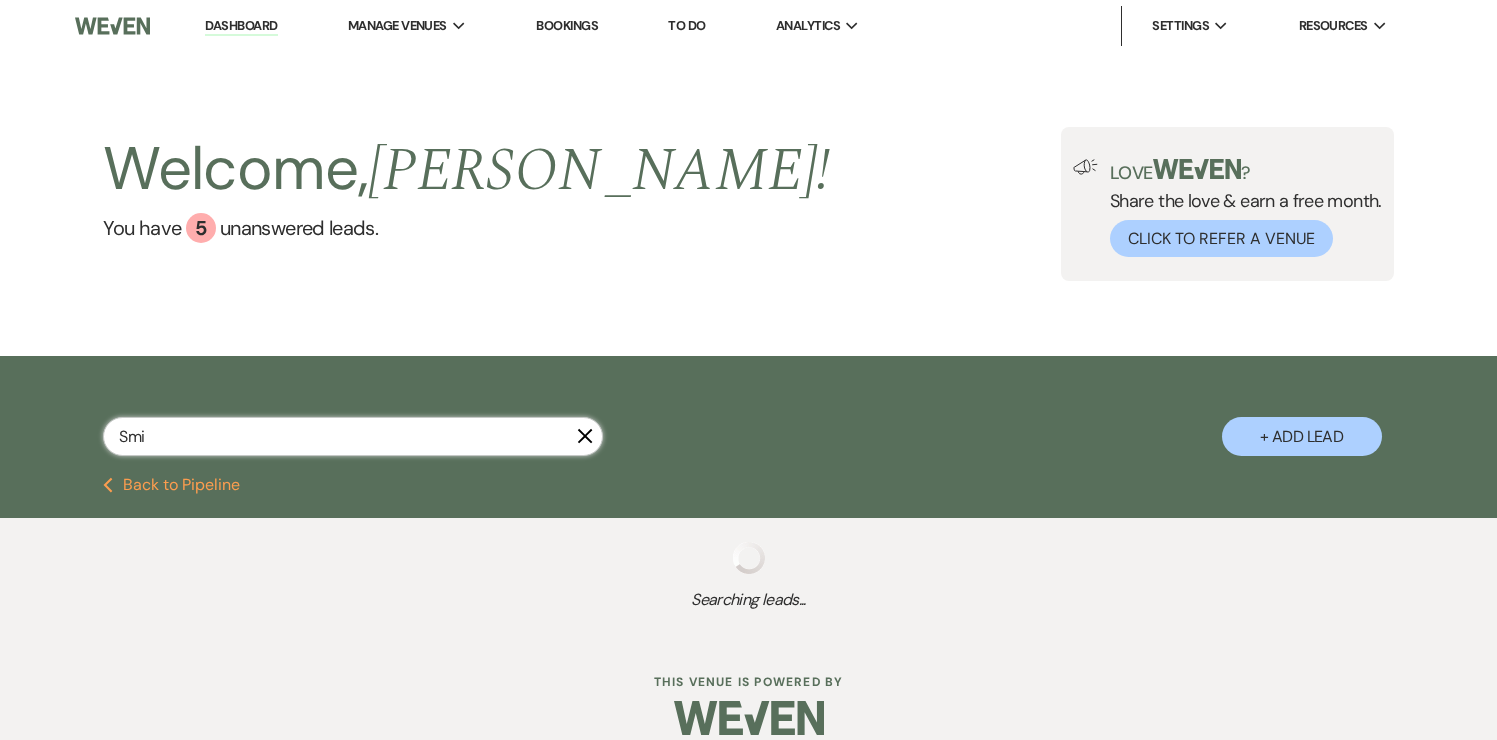 select on "3" 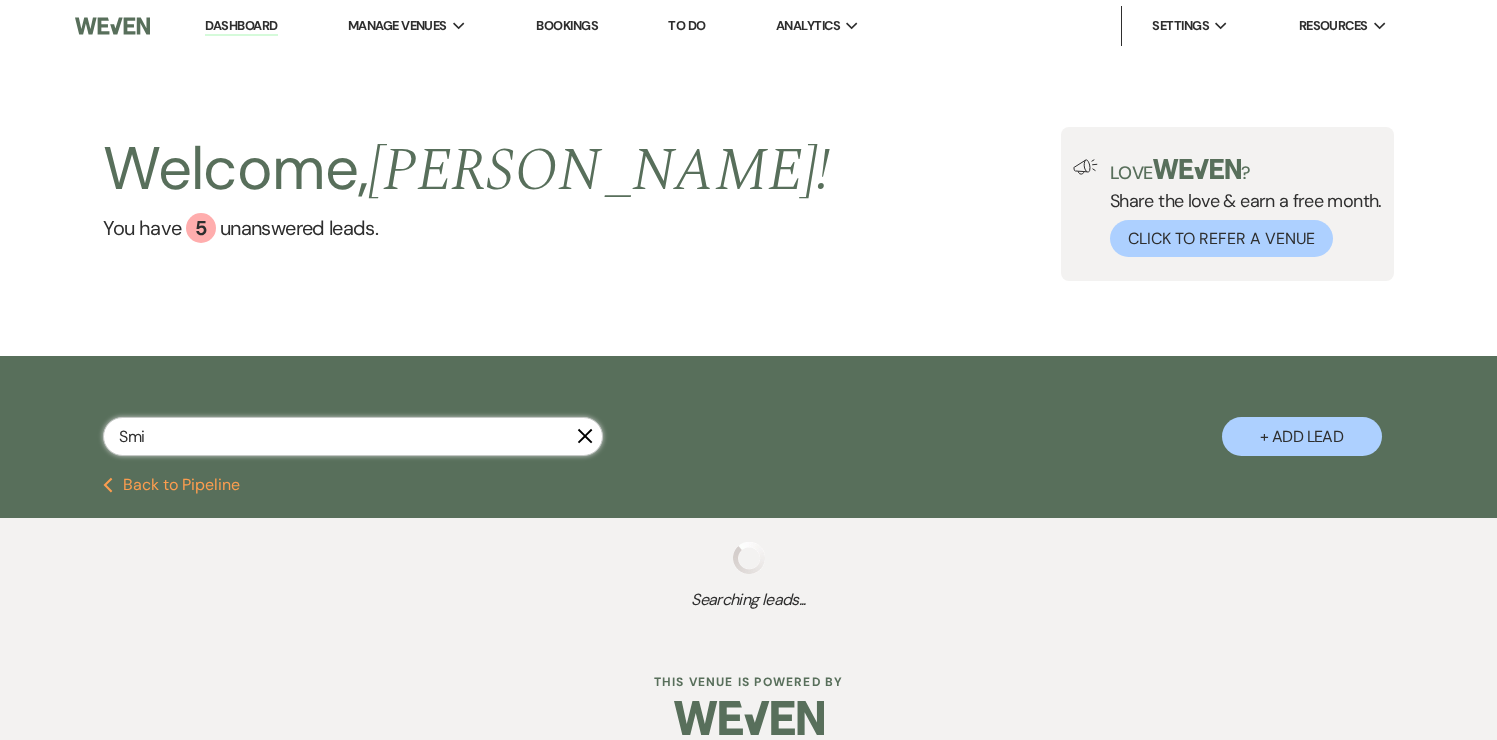 select on "8" 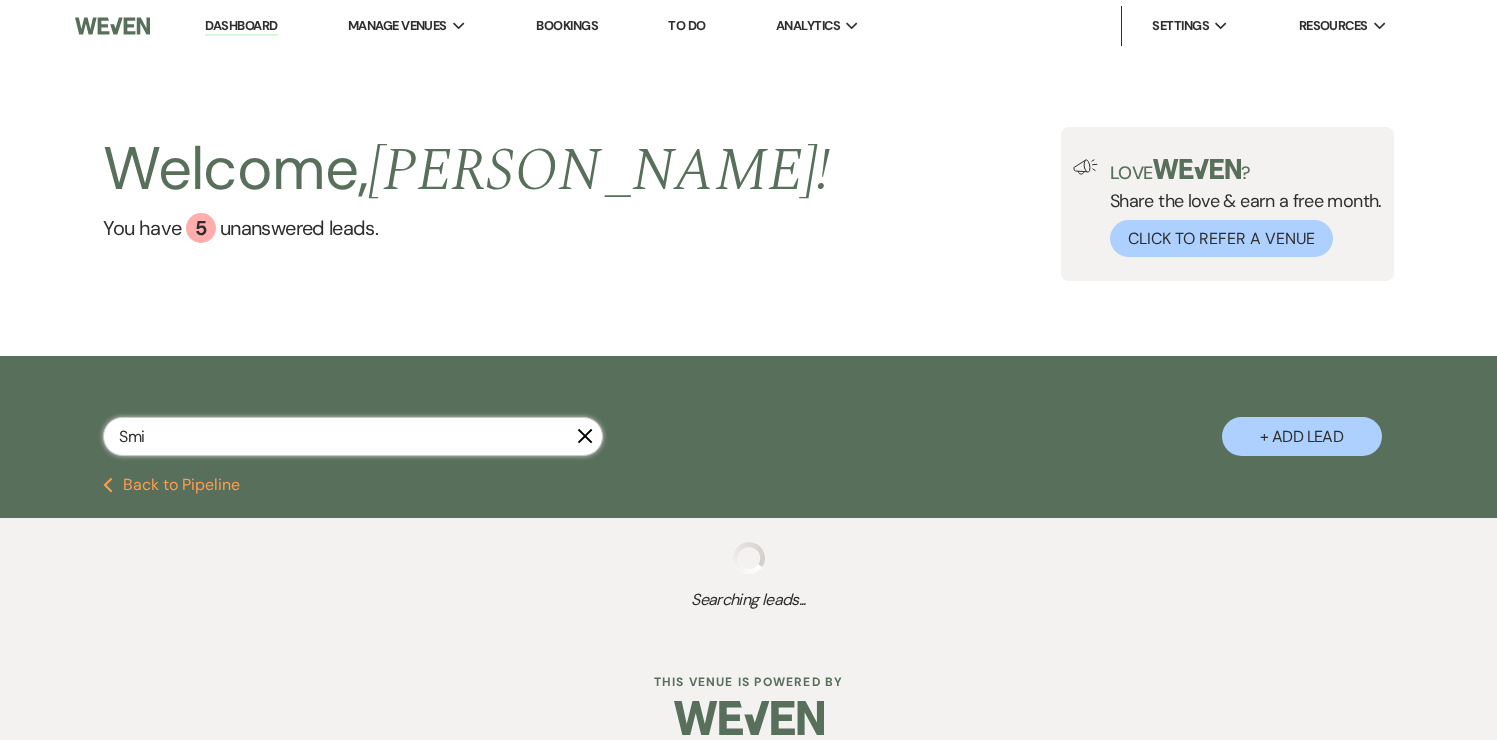 select on "3" 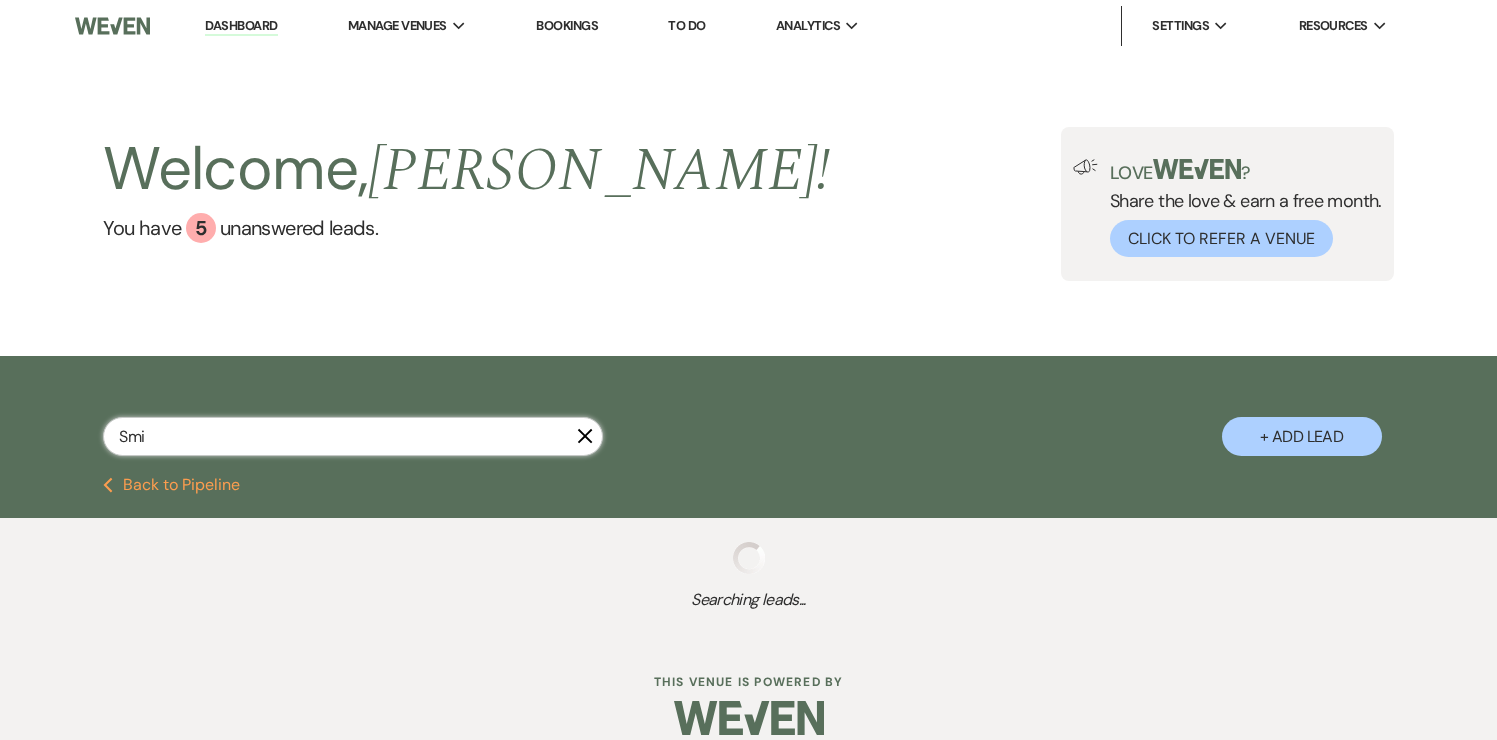select on "8" 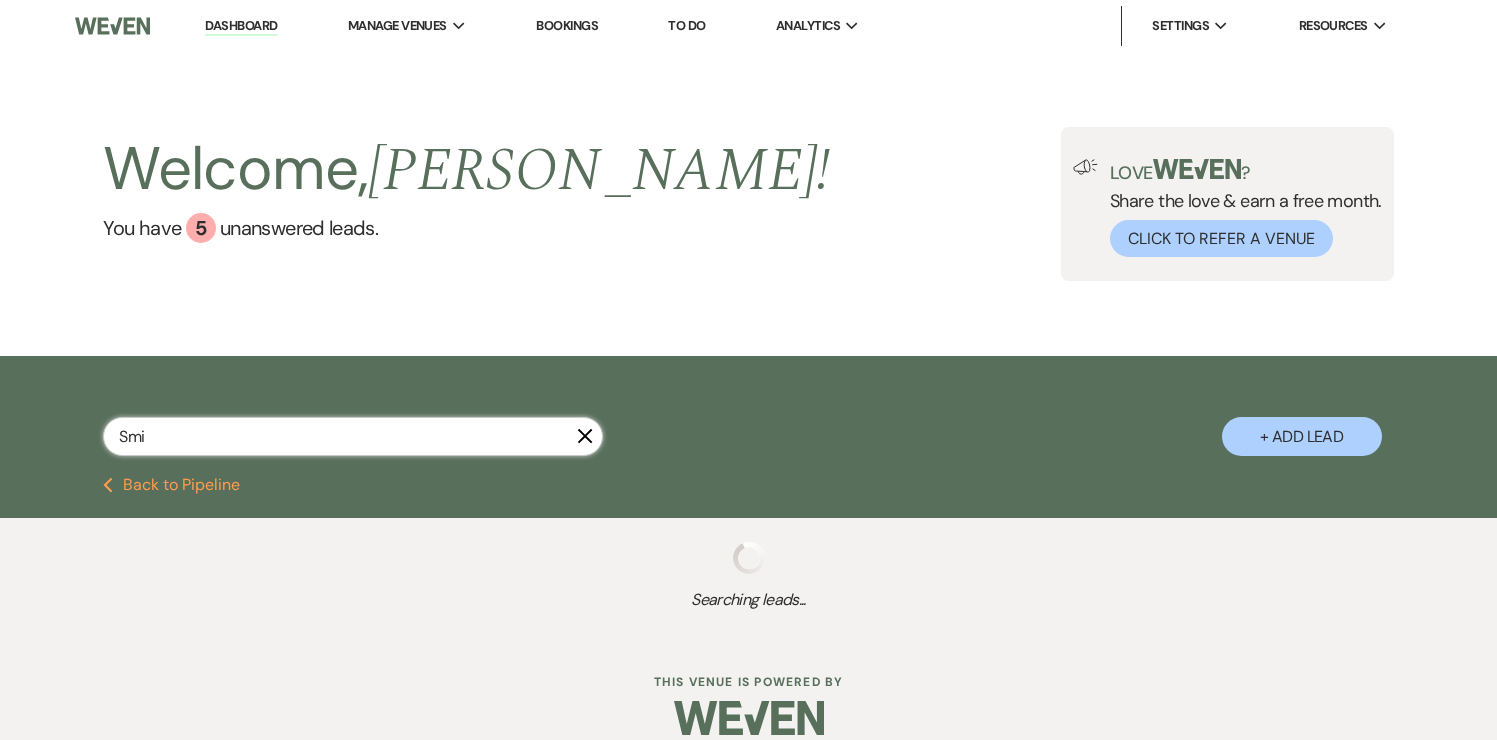 select on "5" 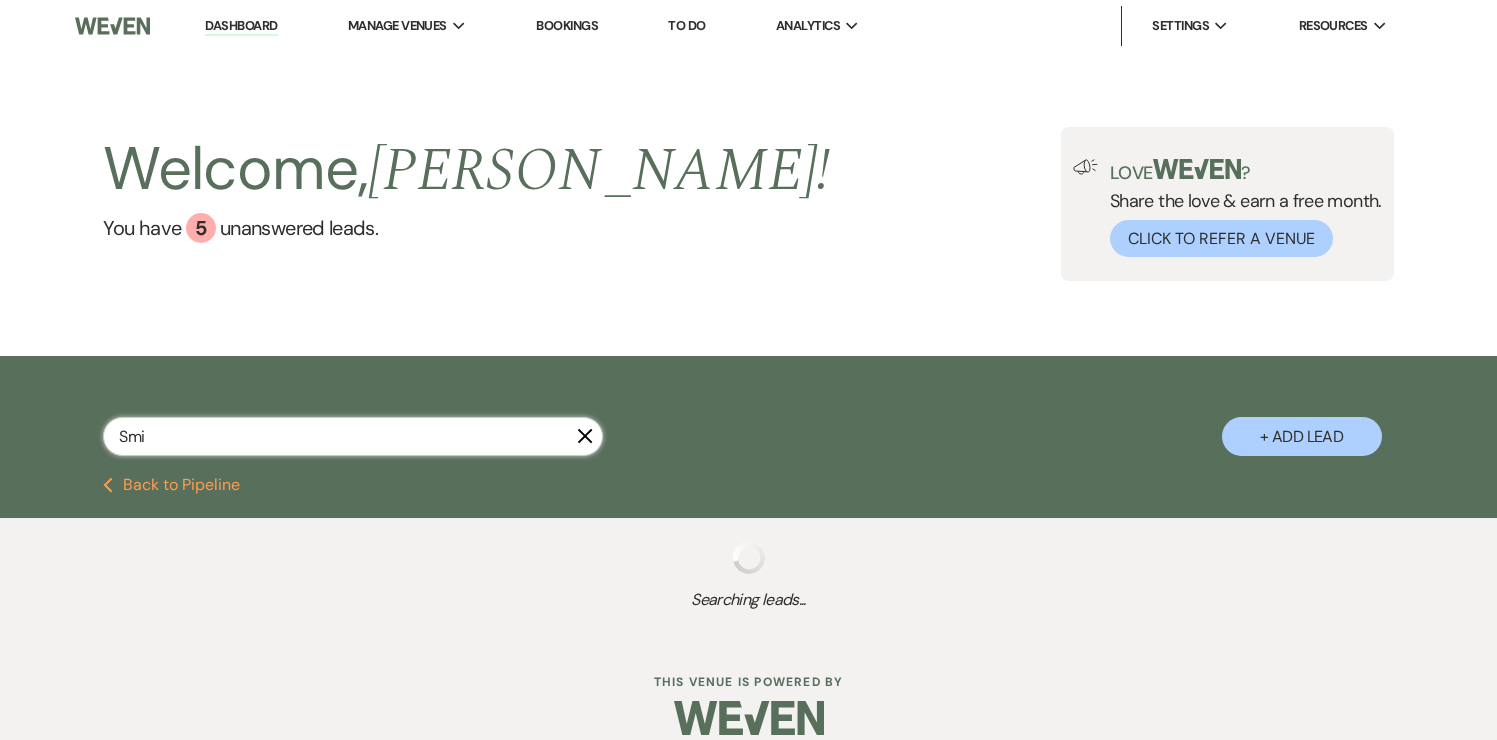 select on "8" 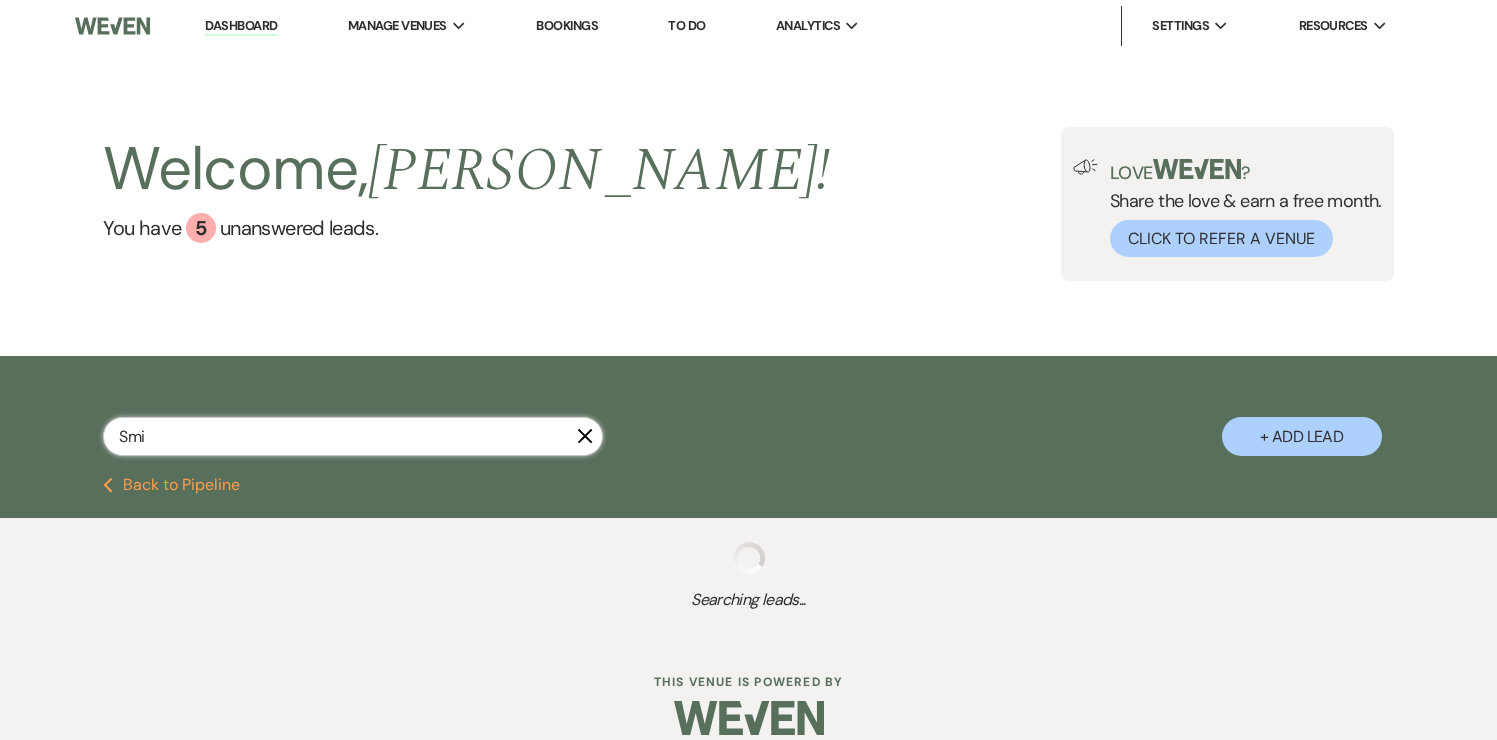 select on "8" 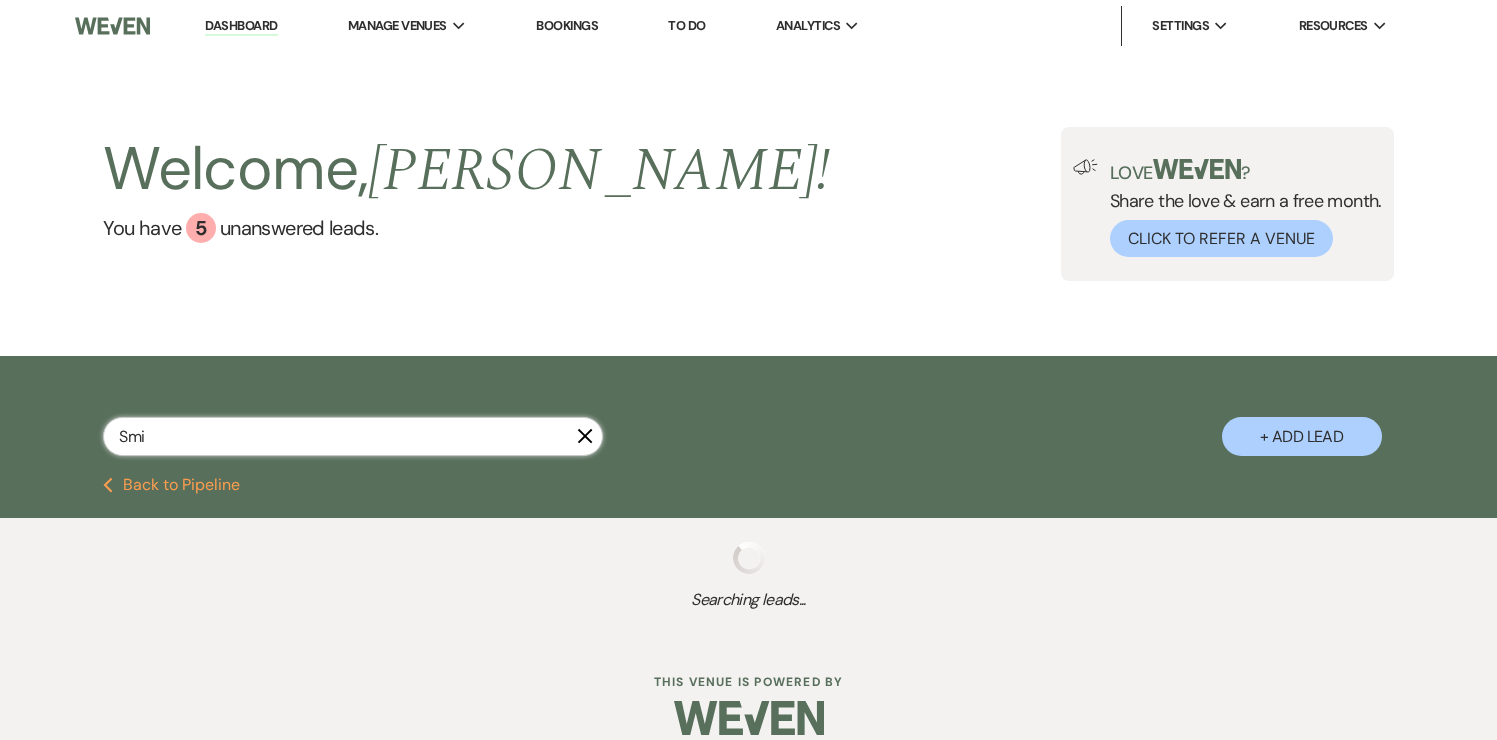 select on "8" 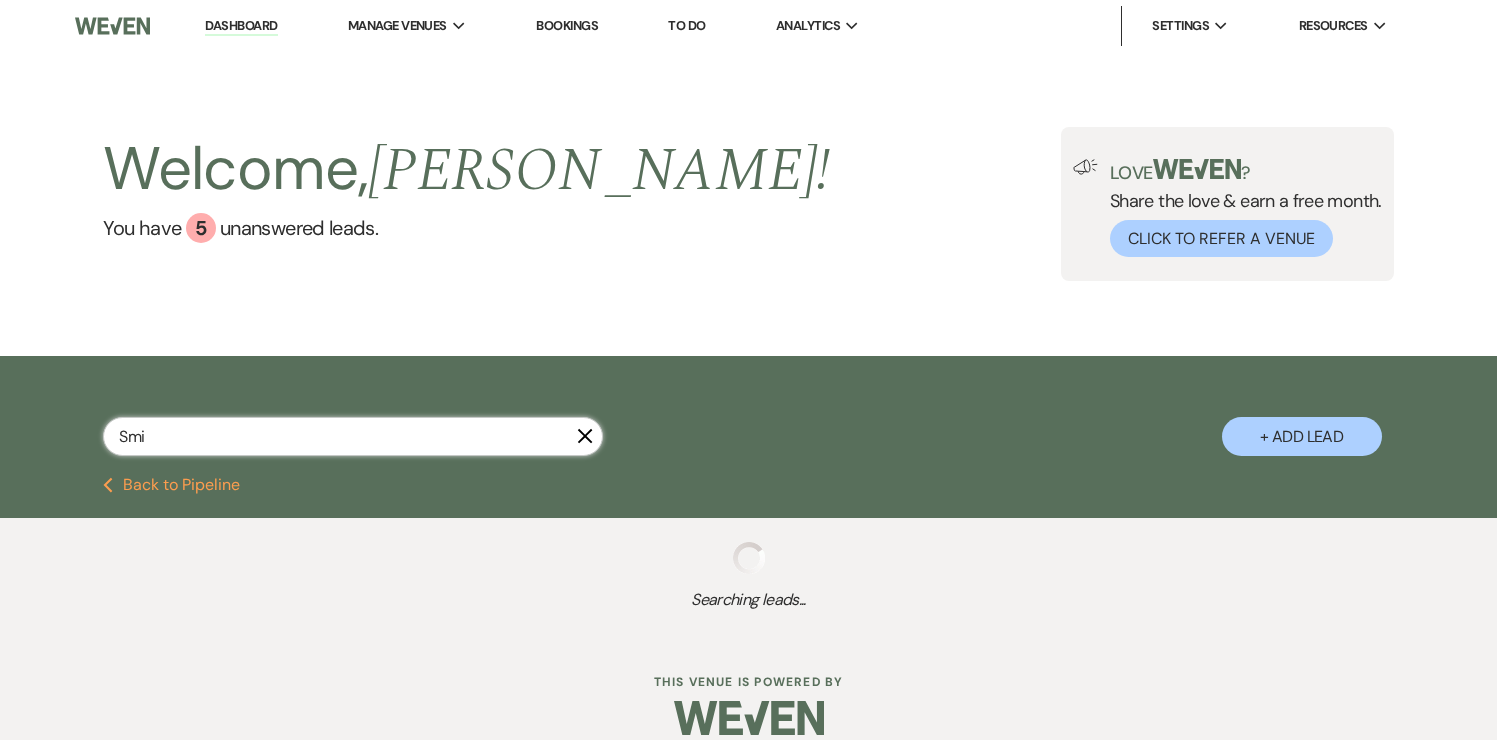 select on "5" 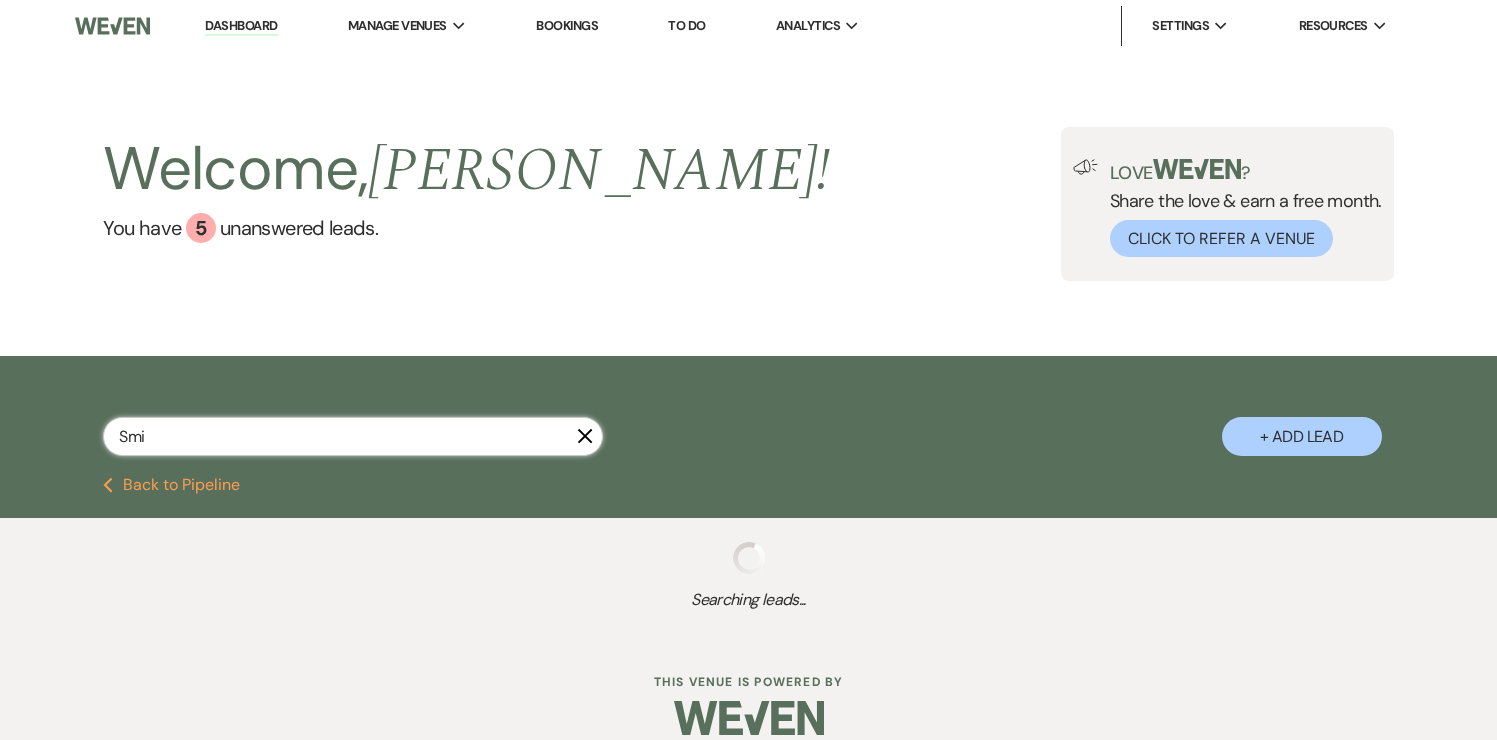 select on "8" 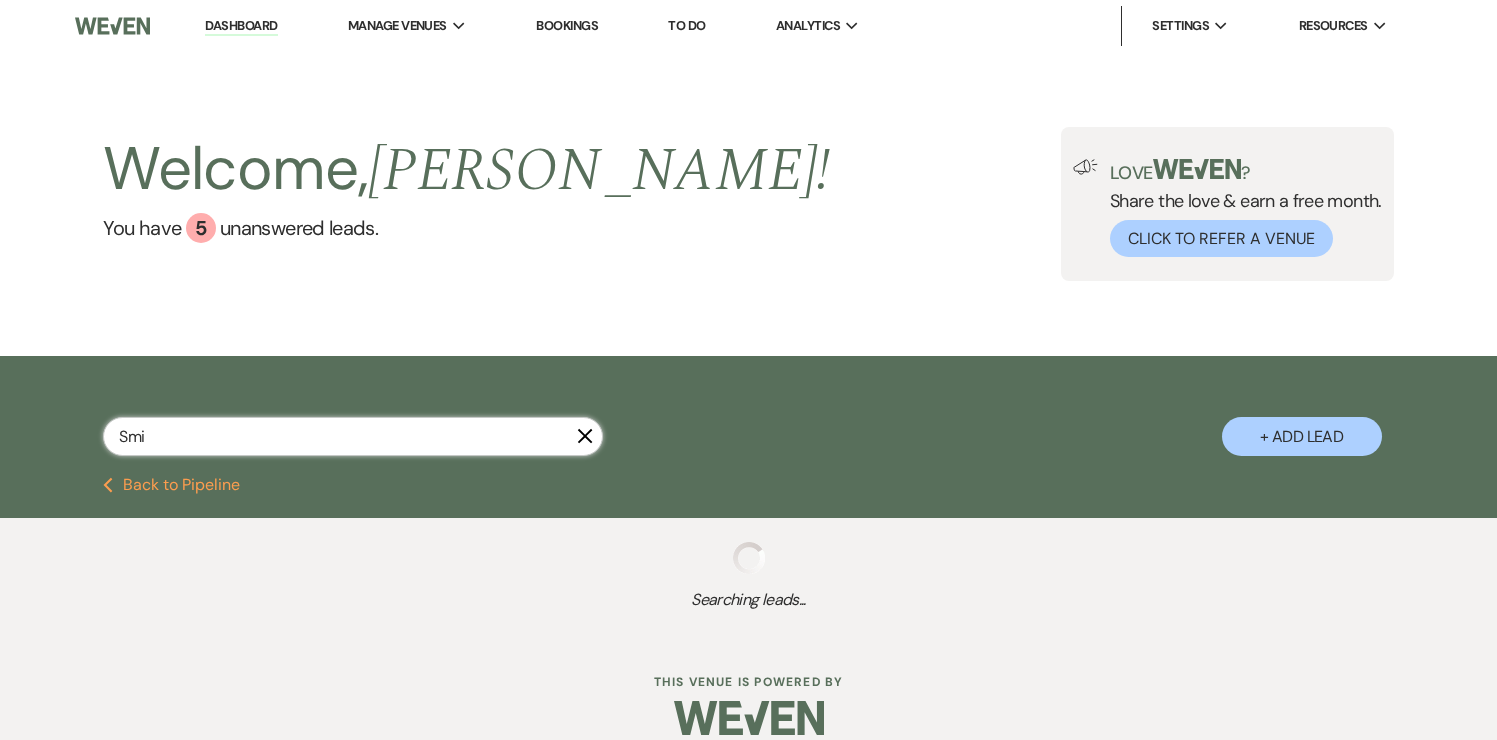 type 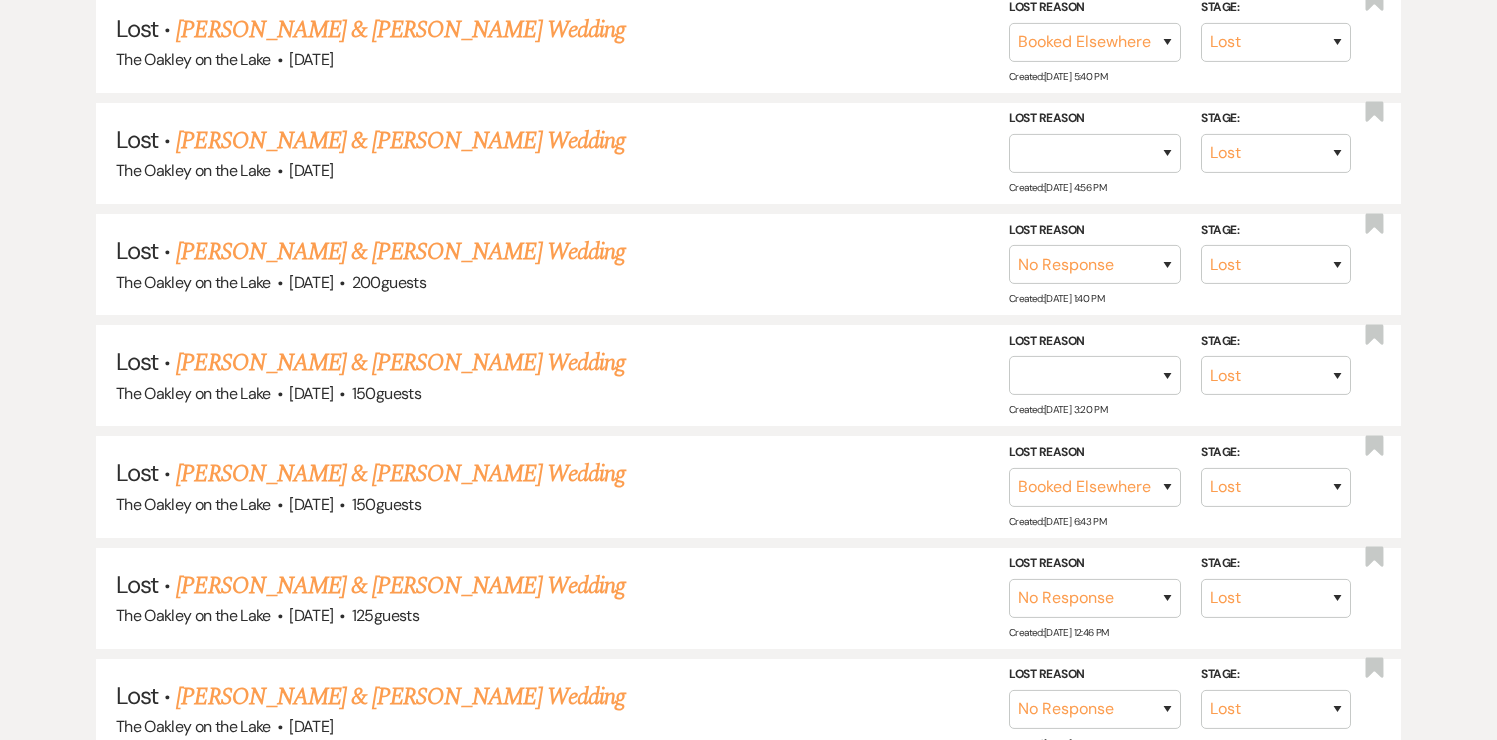 scroll, scrollTop: 3121, scrollLeft: 0, axis: vertical 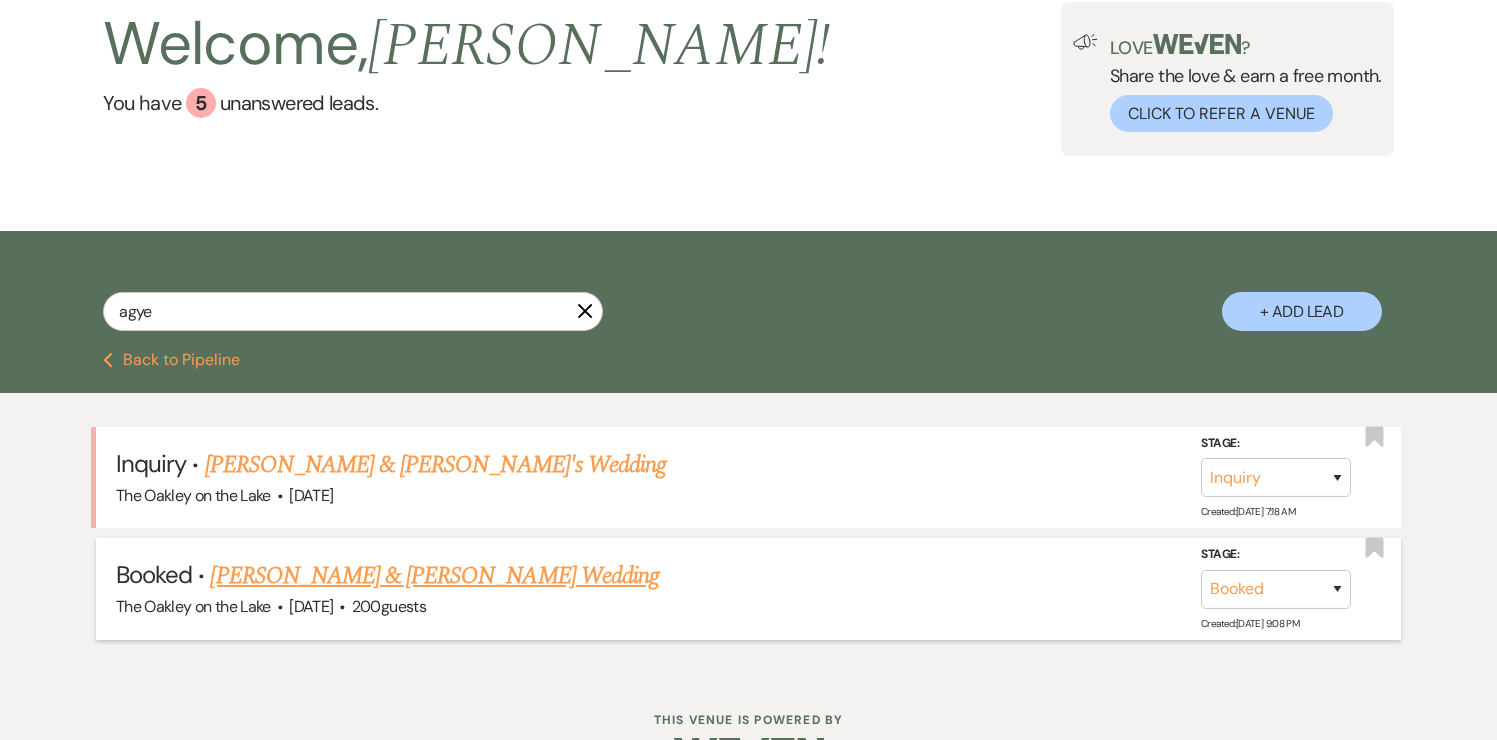 click on "[PERSON_NAME] & [PERSON_NAME] Wedding" at bounding box center [434, 576] 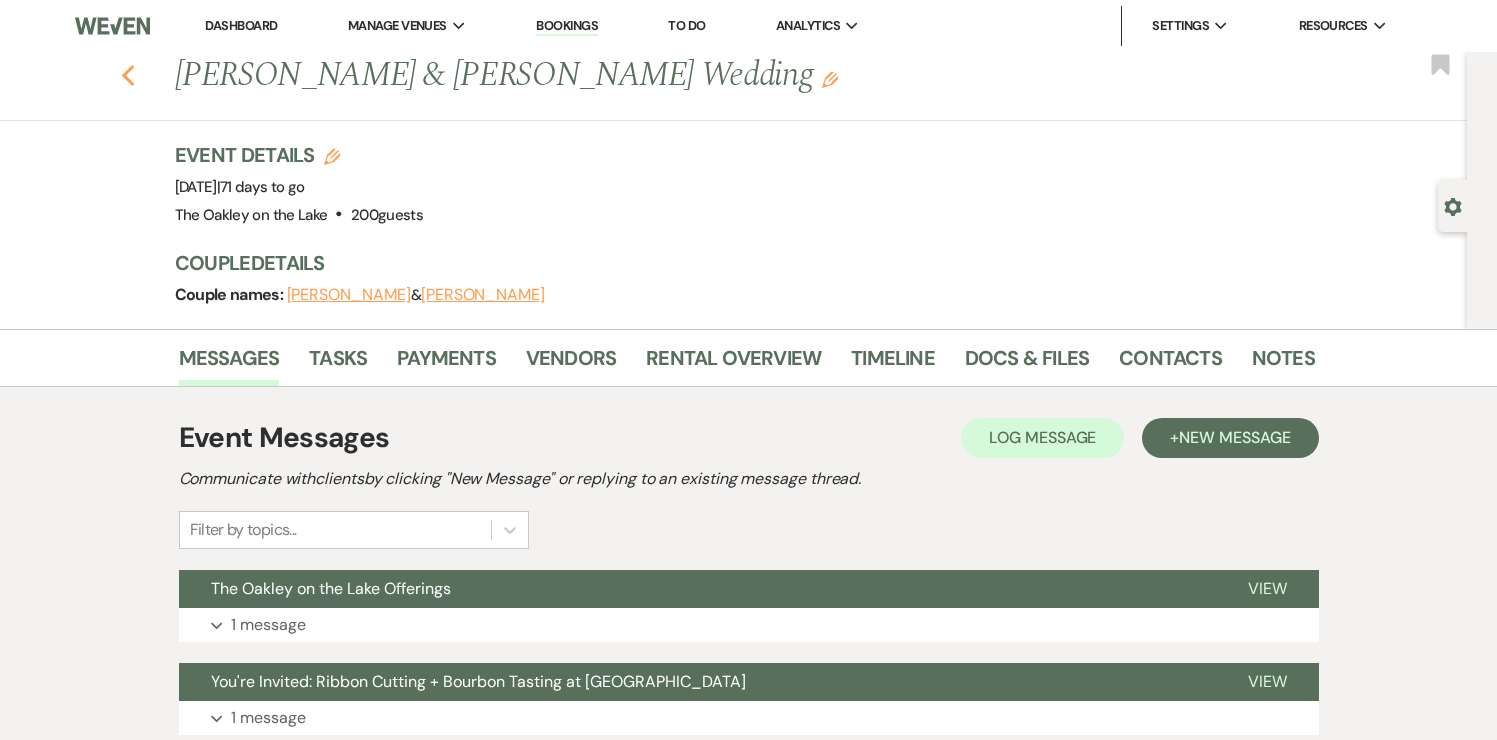 click 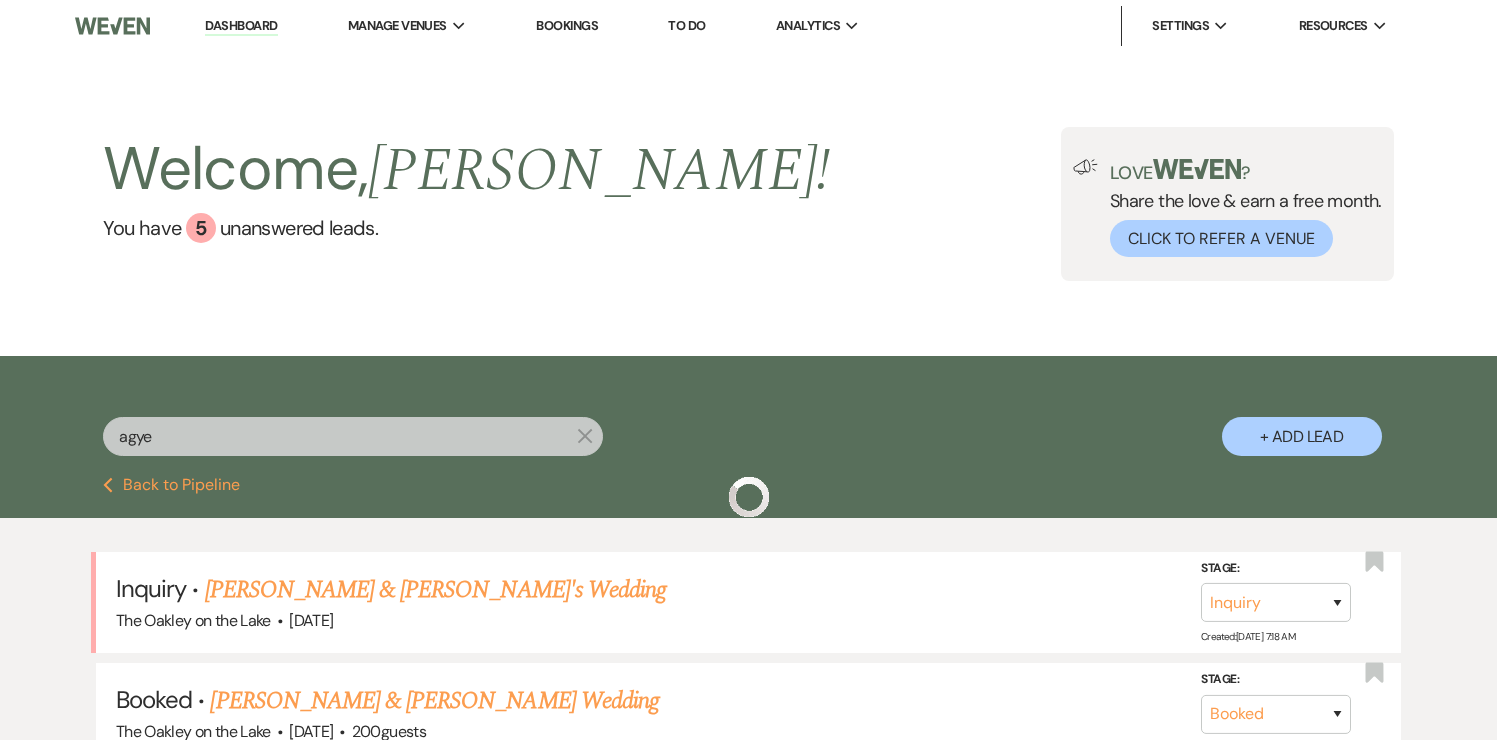 scroll, scrollTop: 125, scrollLeft: 0, axis: vertical 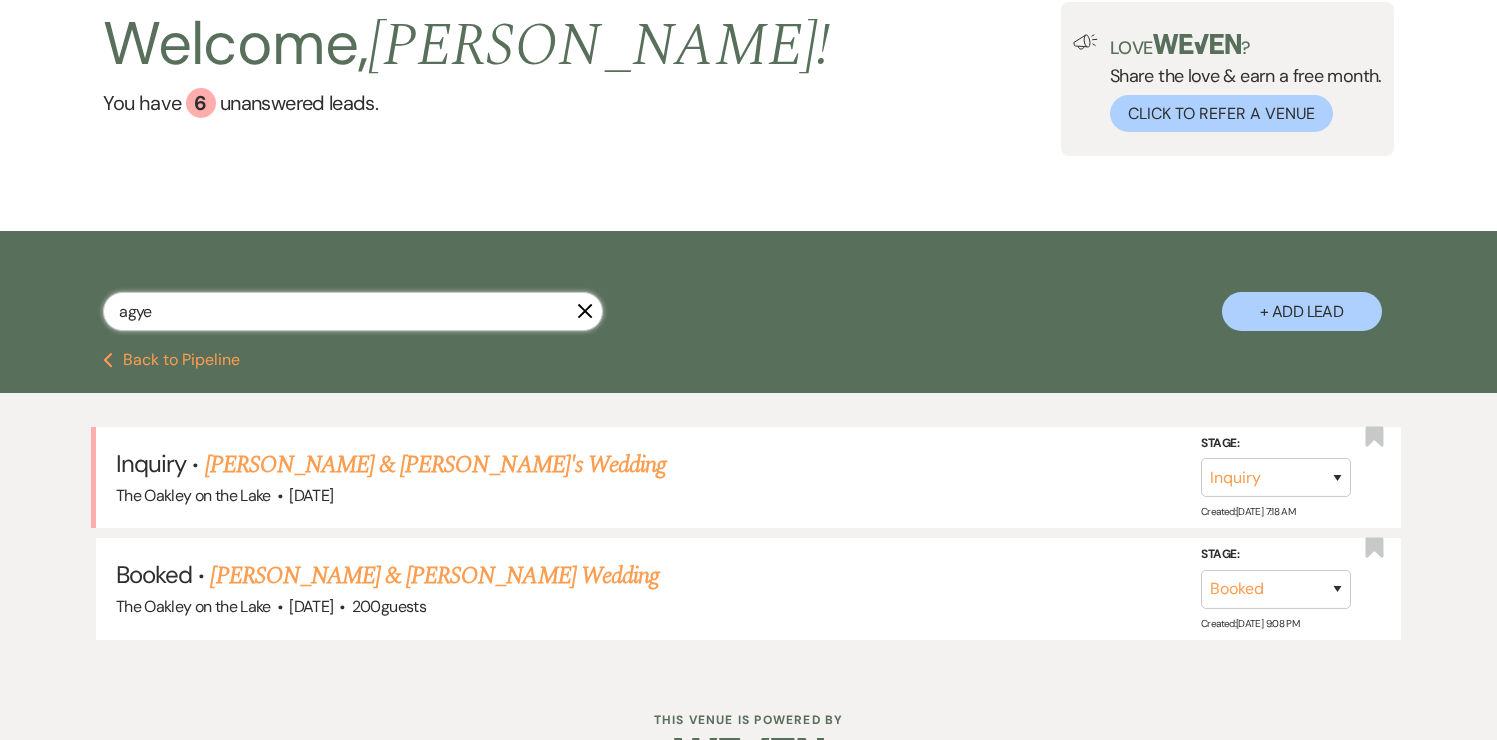click on "agye" at bounding box center (353, 311) 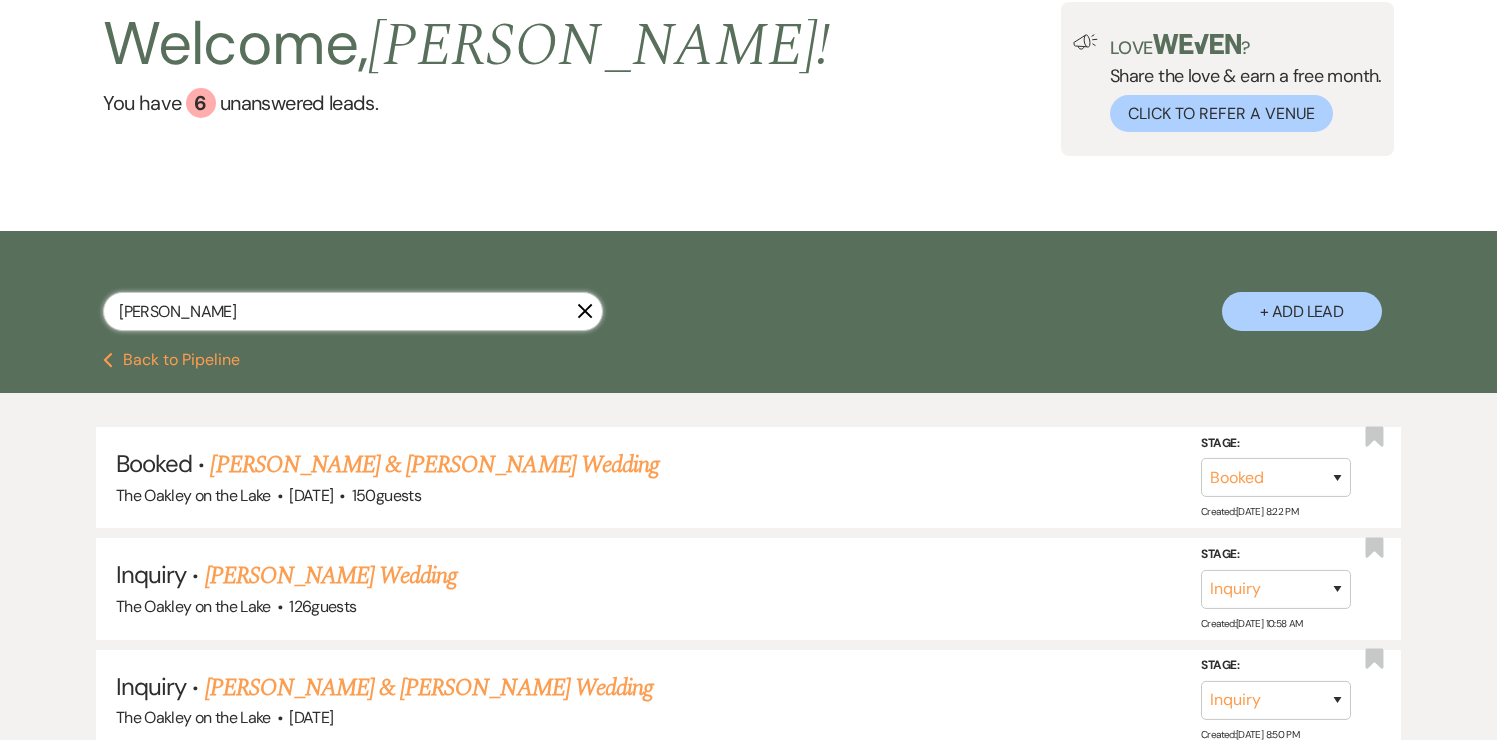 scroll, scrollTop: 125, scrollLeft: 0, axis: vertical 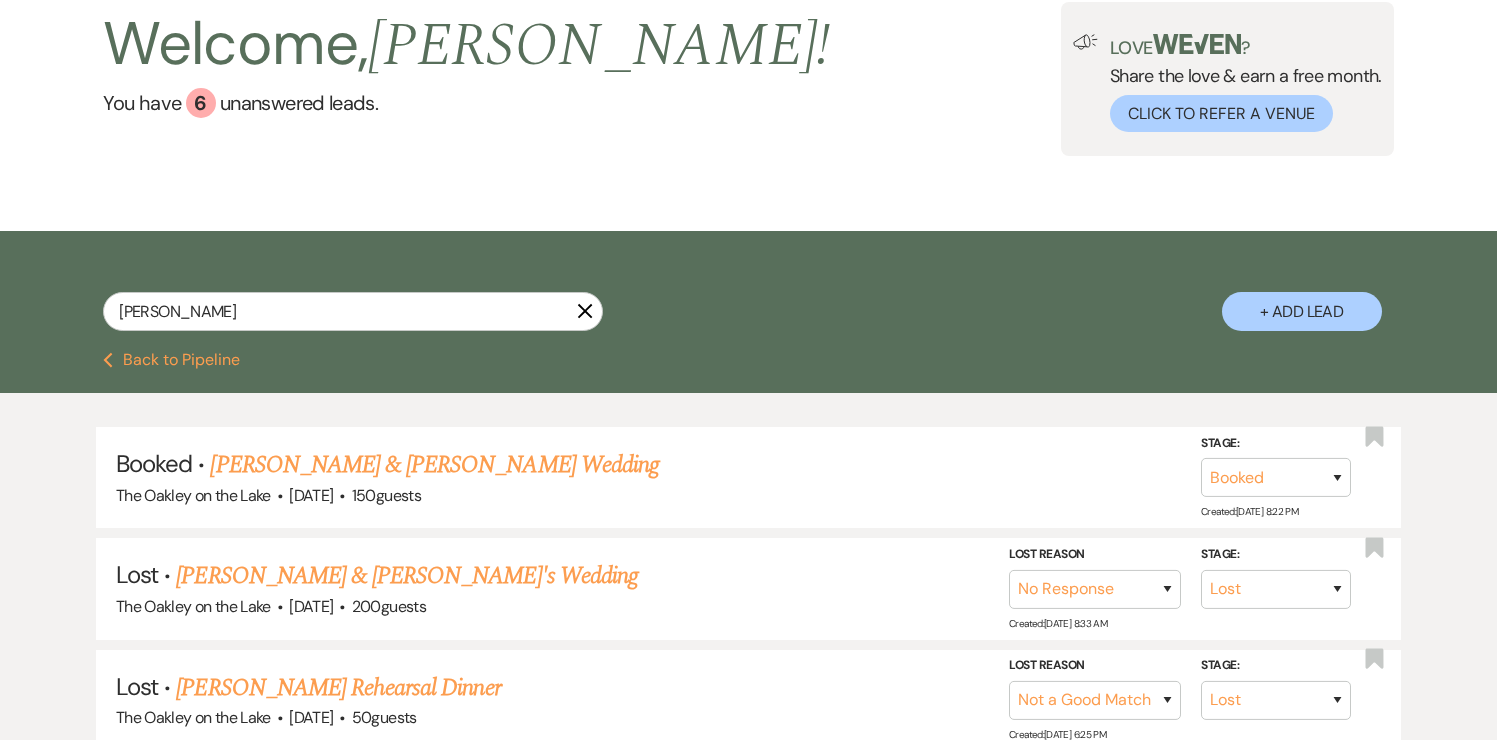 click 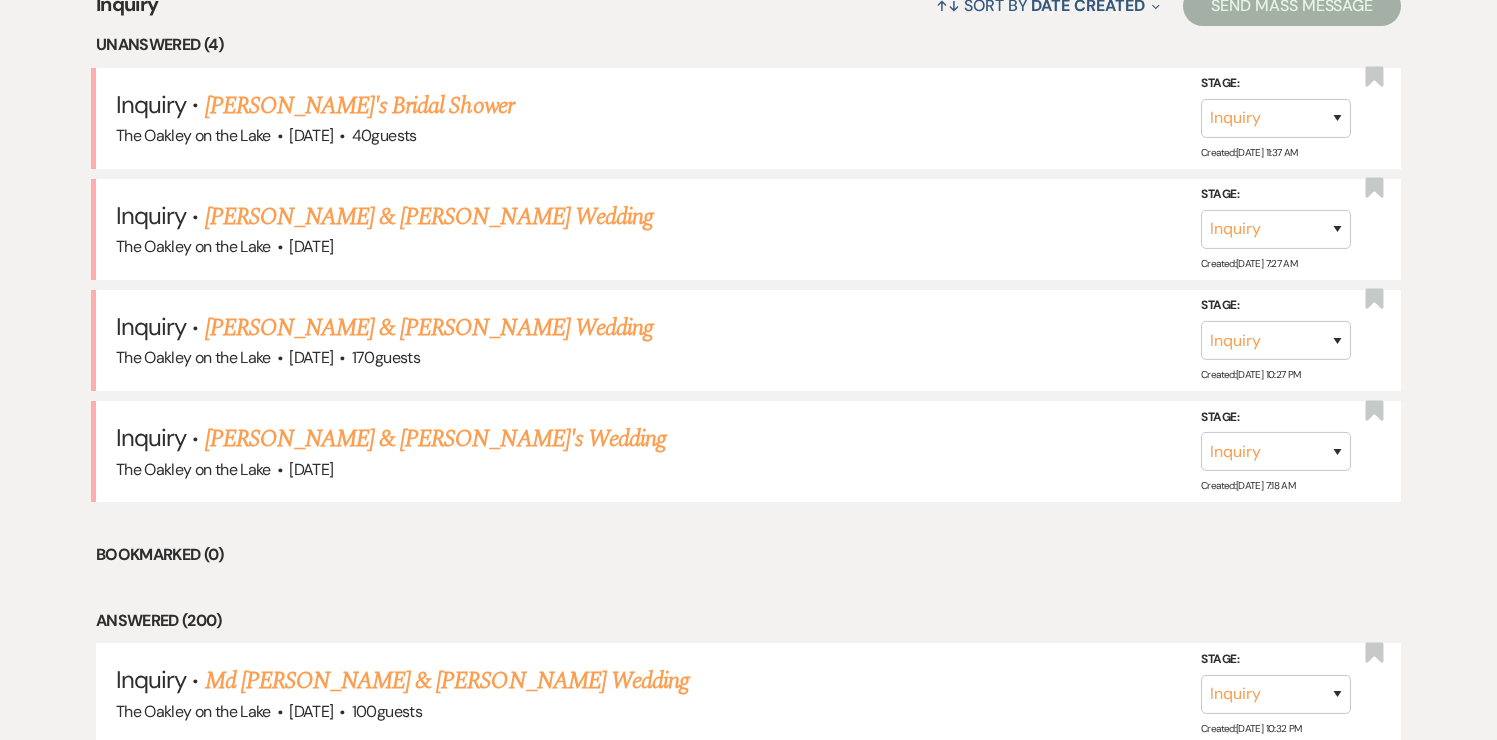 scroll, scrollTop: 820, scrollLeft: 0, axis: vertical 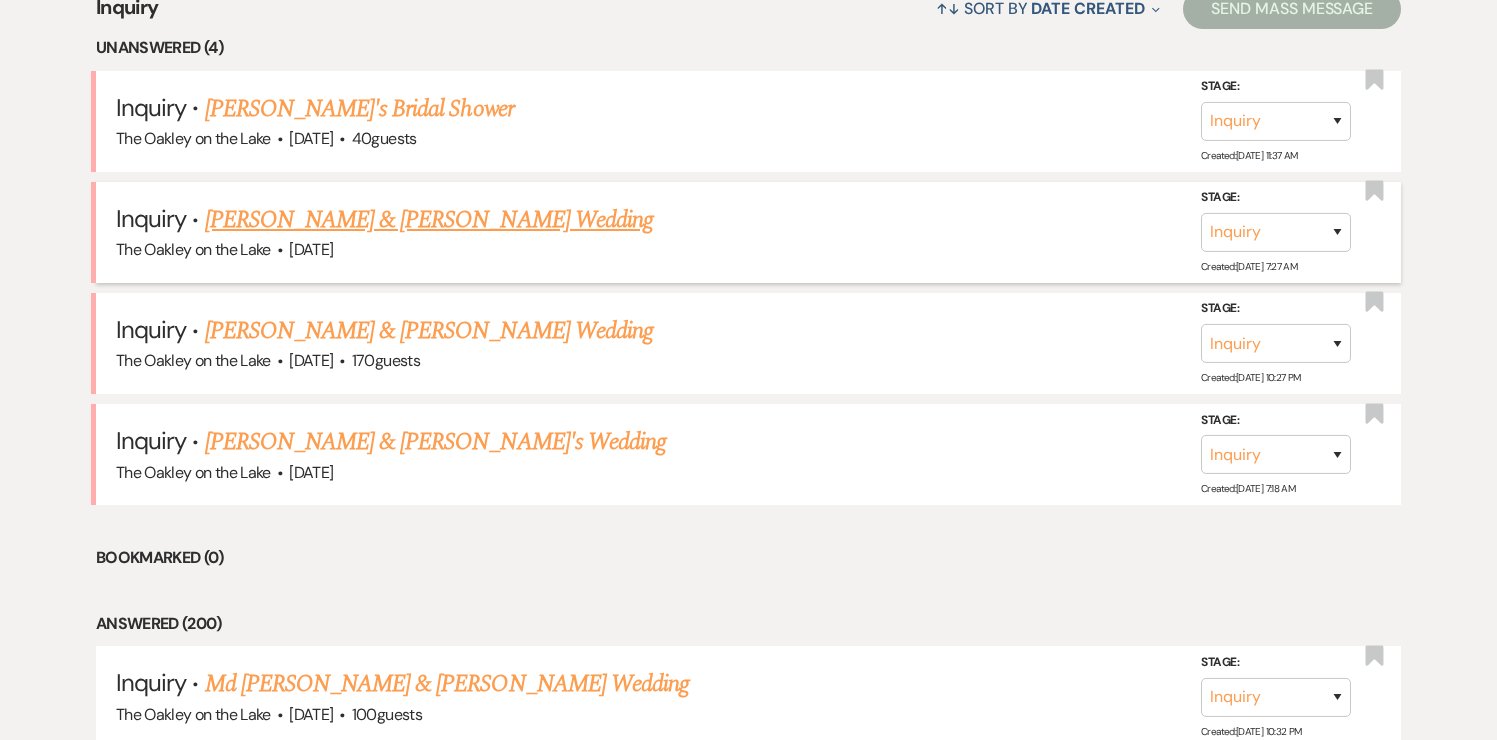 click on "[PERSON_NAME] & [PERSON_NAME] Wedding" at bounding box center (429, 220) 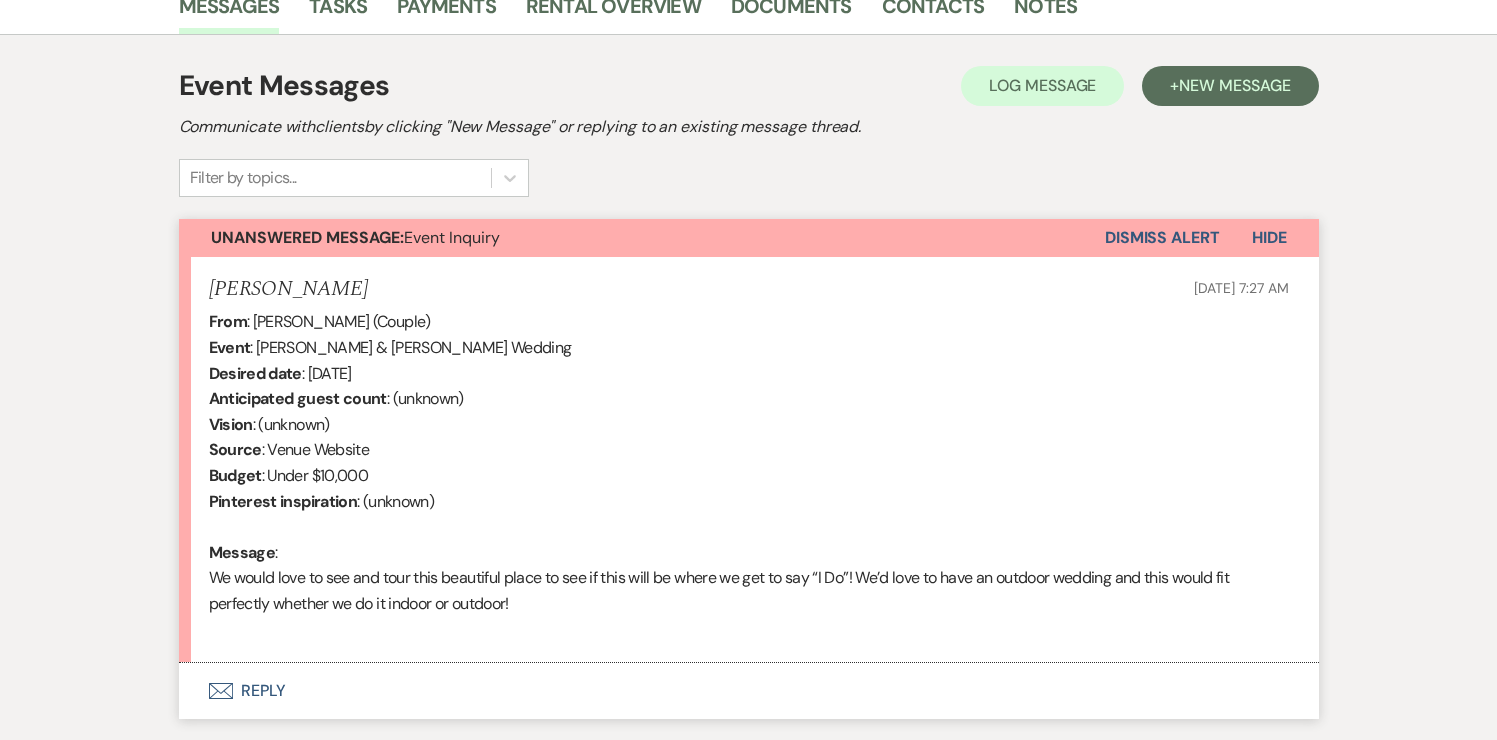 scroll, scrollTop: 663, scrollLeft: 0, axis: vertical 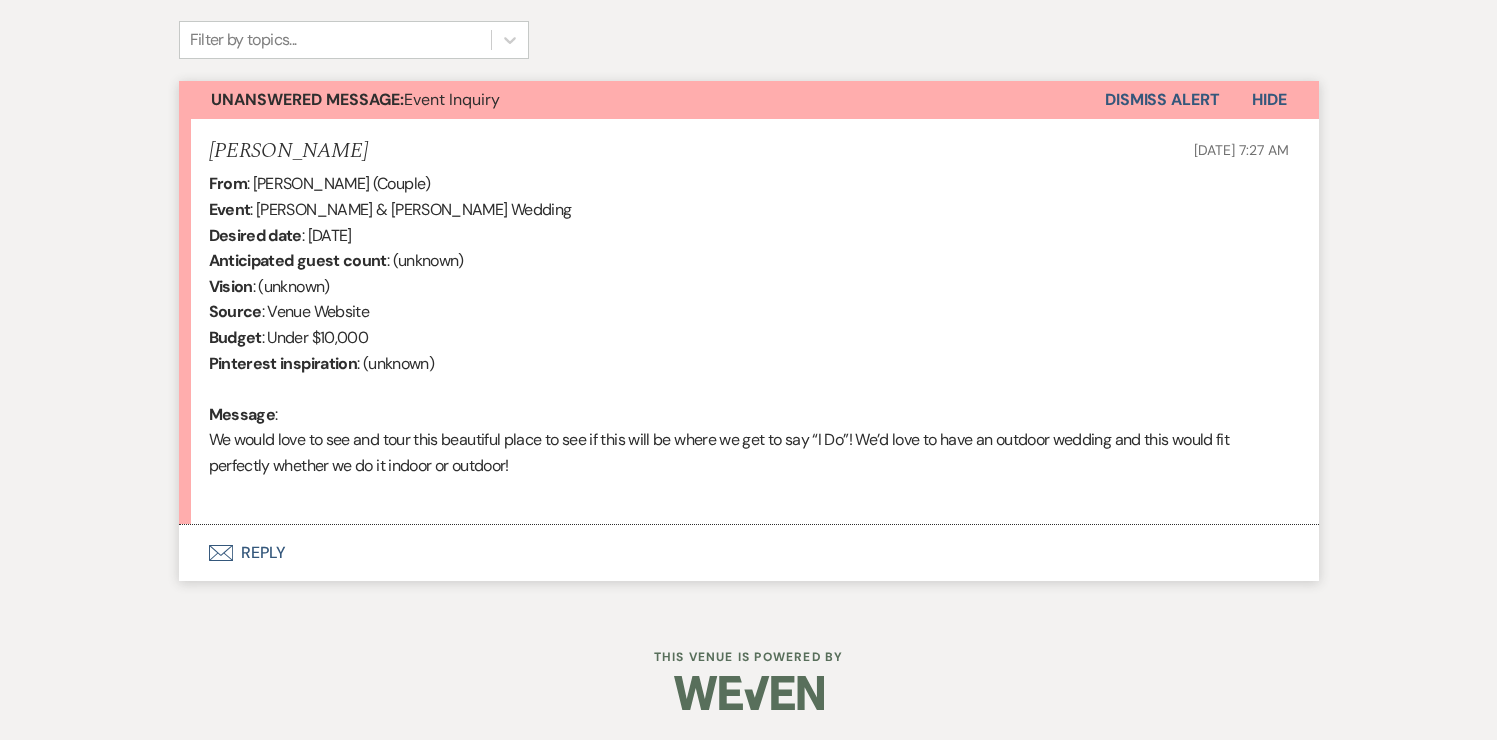 click on "Envelope Reply" at bounding box center (749, 553) 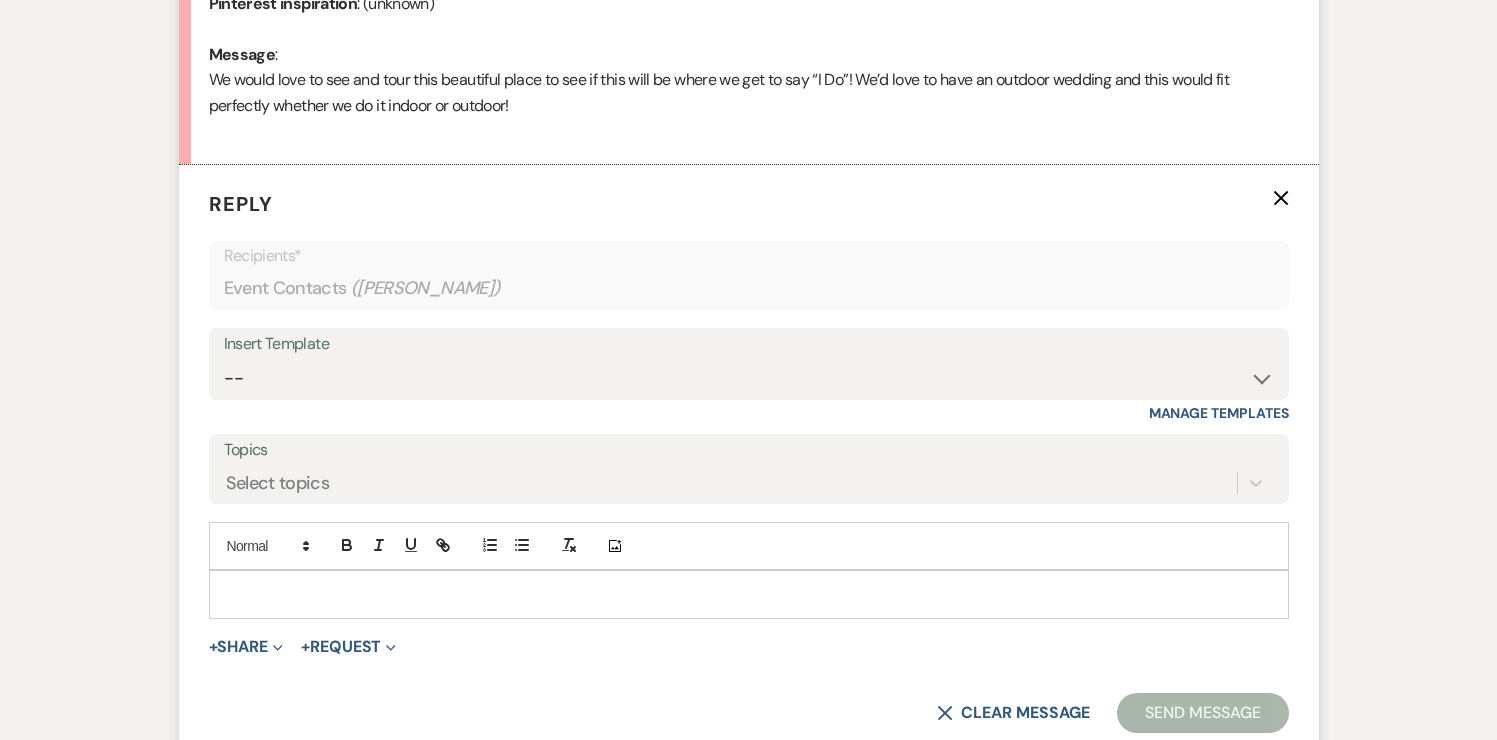 scroll, scrollTop: 1024, scrollLeft: 0, axis: vertical 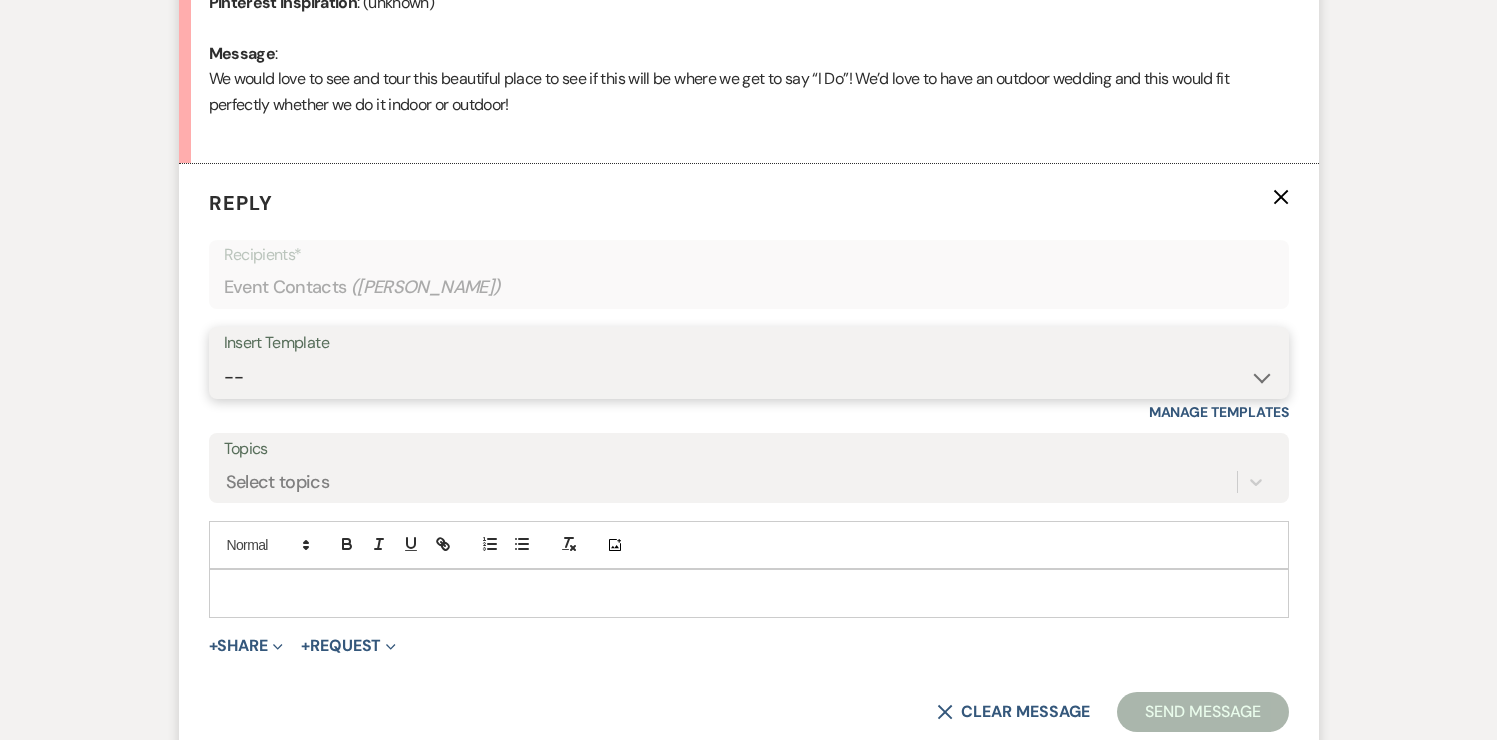 click on "-- Weven Planning Portal Introduction (Booked Events) Tour Request Response Follow Up Contract (Pre-Booked Leads) Tour Followup 2025 [DATE] Peak Leads from AWE Leads from AWE 2 2025 M-Th Rental 2025 [DATE] Peak Follow up #2 Review Request Follow Up #3 Tour Confirmation with Address #2 Scheduled Calendly Additional Questions Final email Packages Offered 2025 [DATE] Peak 2025 [DATE] Non-Peak 2025 [DATE] Non-Peak 2025 [DATE] Non Peak 2026 [DATE] Peak 2026 [DATE] Peak 2026 [DATE] Peak 2026 [DATE] Non Peak 2026 [DATE] Non Peak 2026 [DATE] Non Peak Pontoon Offering to 2025 Brides Wedding Planners or Coordinators Security Deposit Quinceanera  Explaining Security Deposit Tour Follow Up - Confirmed Contract Onsite Contract Follow-Up – Urgent Date Hold Schedule Your 30-Day Walkthrough Urgent- Over Due Payment -Action Required Immediately [PERSON_NAME] Interest Response [DATE] Booking Bonus & Invite to Open House for Inquries Lakehouse Quote & Date Confirmation Venue Availability Update 2026 M-Th Rental No Date" at bounding box center (749, 377) 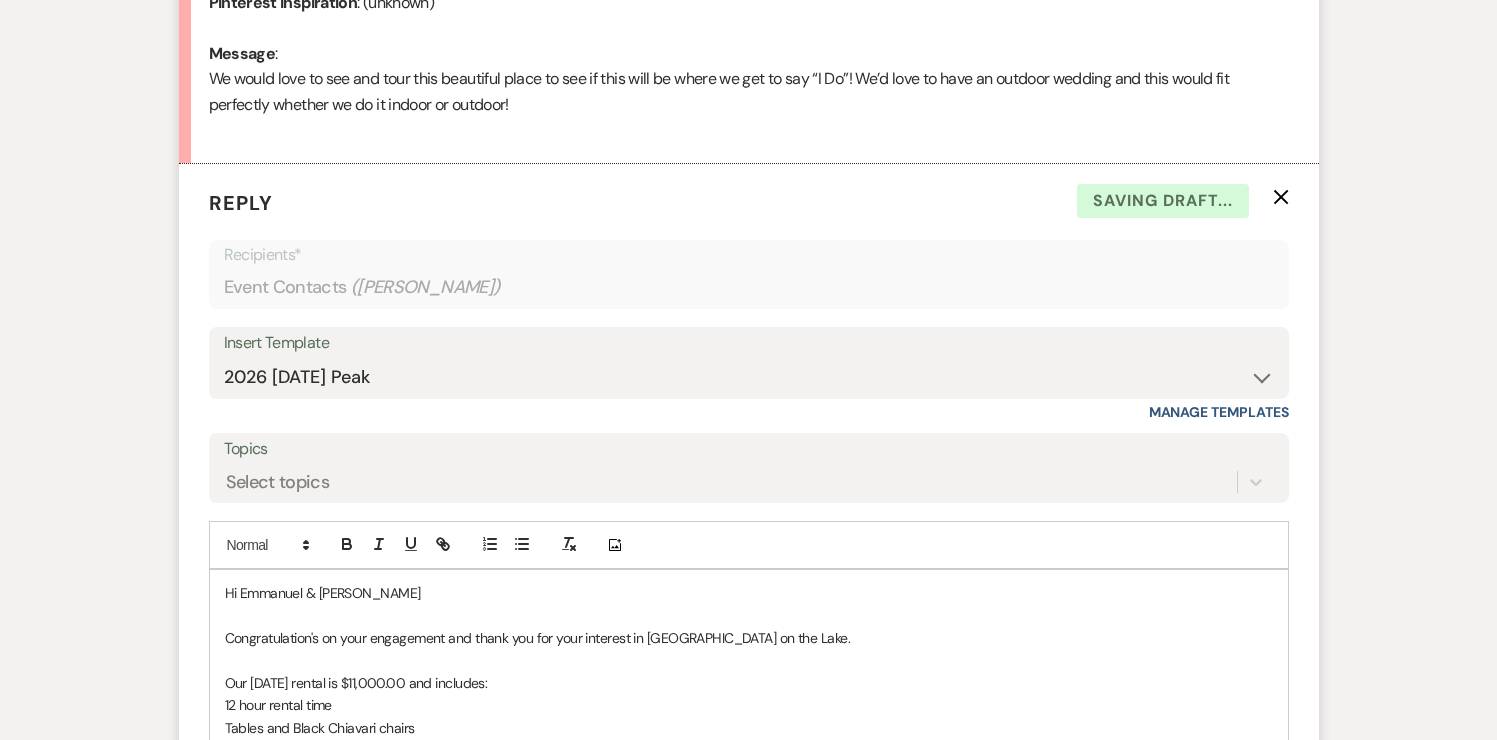 click on "Hi Emmanuel & [PERSON_NAME]" at bounding box center (749, 593) 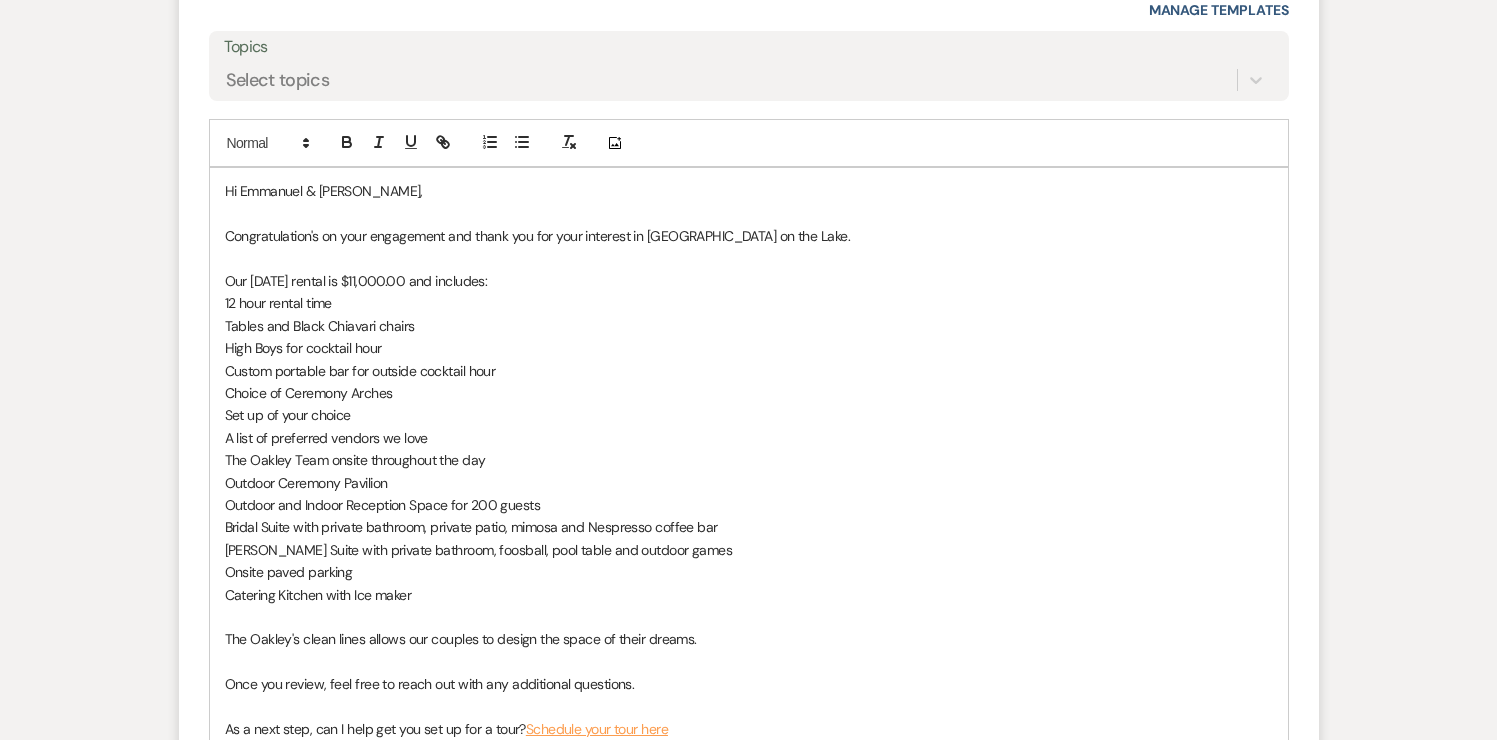 scroll, scrollTop: 1827, scrollLeft: 0, axis: vertical 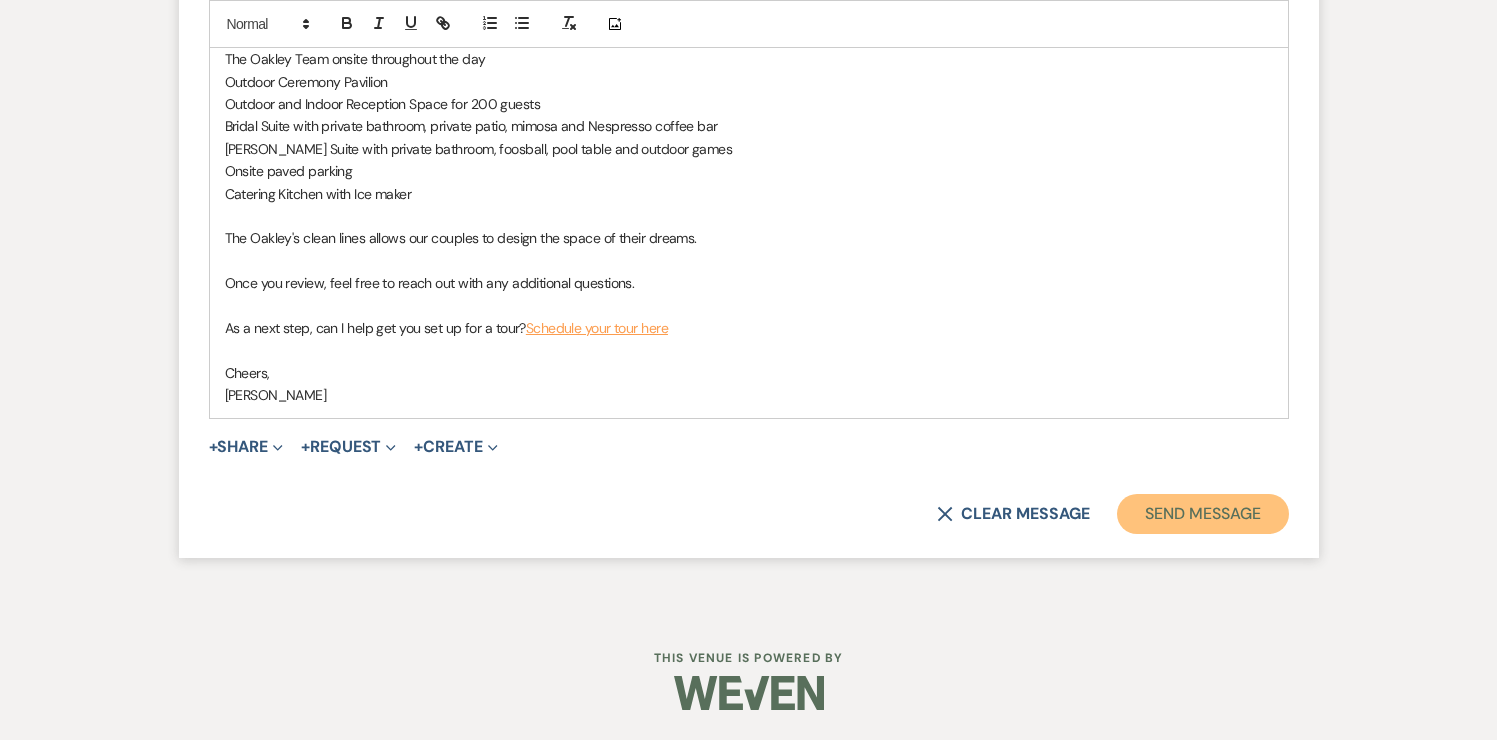 click on "Send Message" at bounding box center [1202, 514] 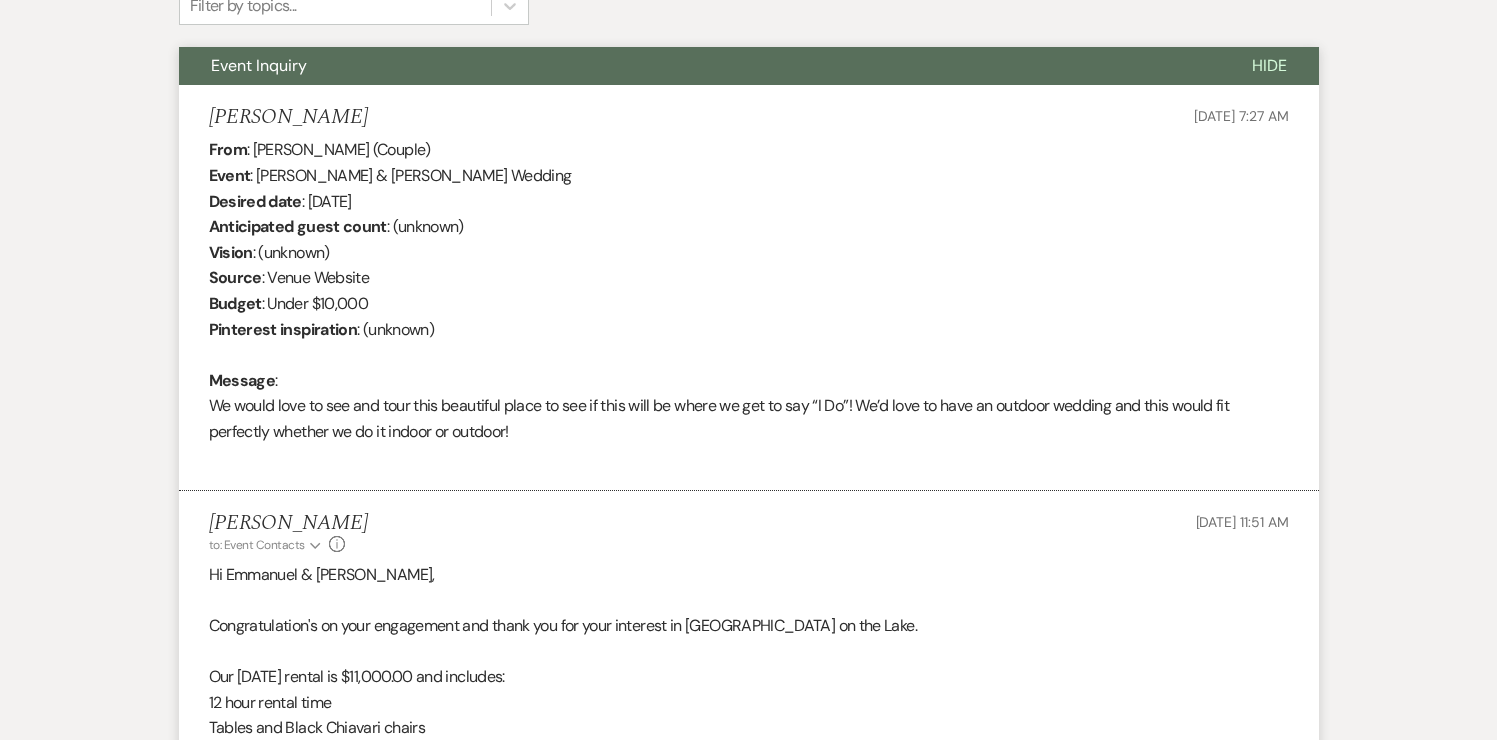 scroll, scrollTop: 0, scrollLeft: 0, axis: both 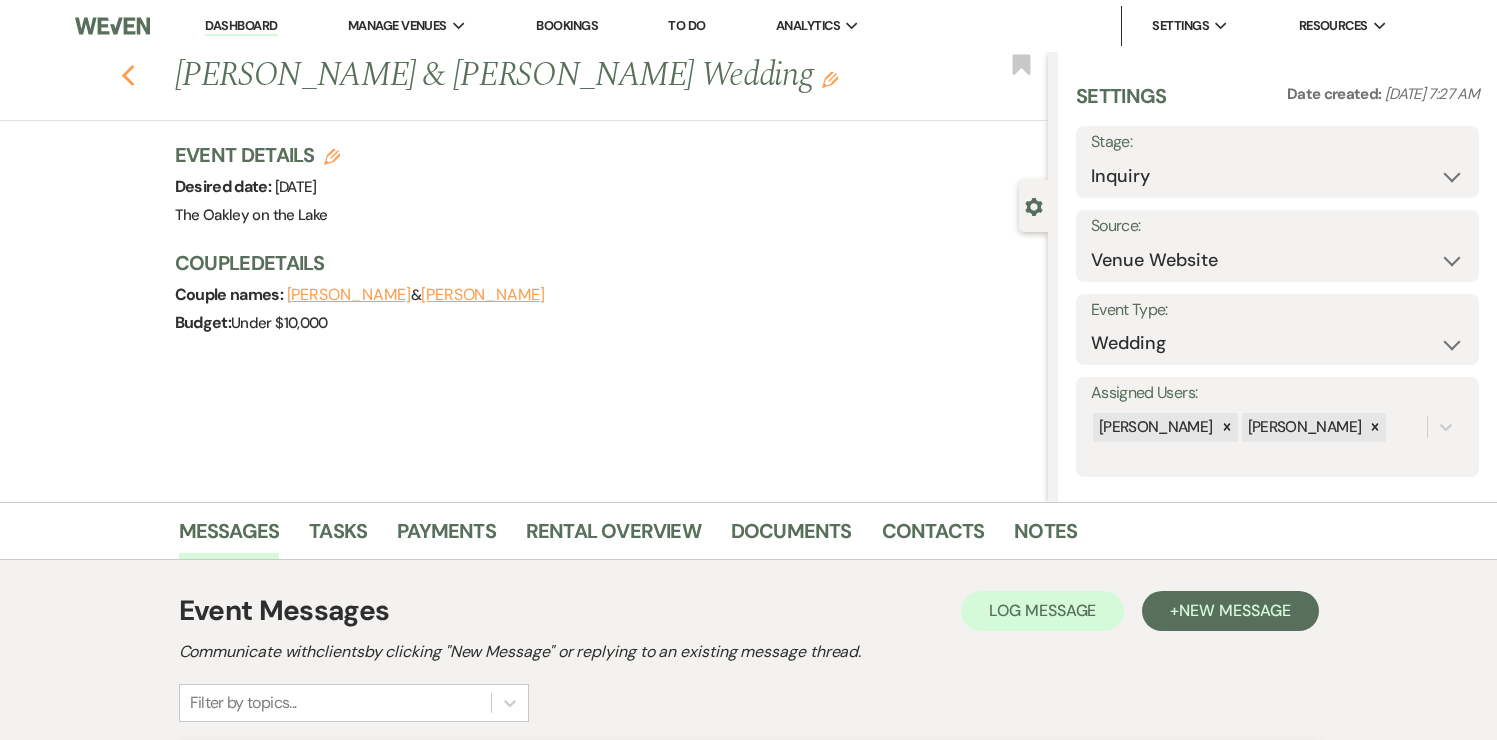 click on "Previous" 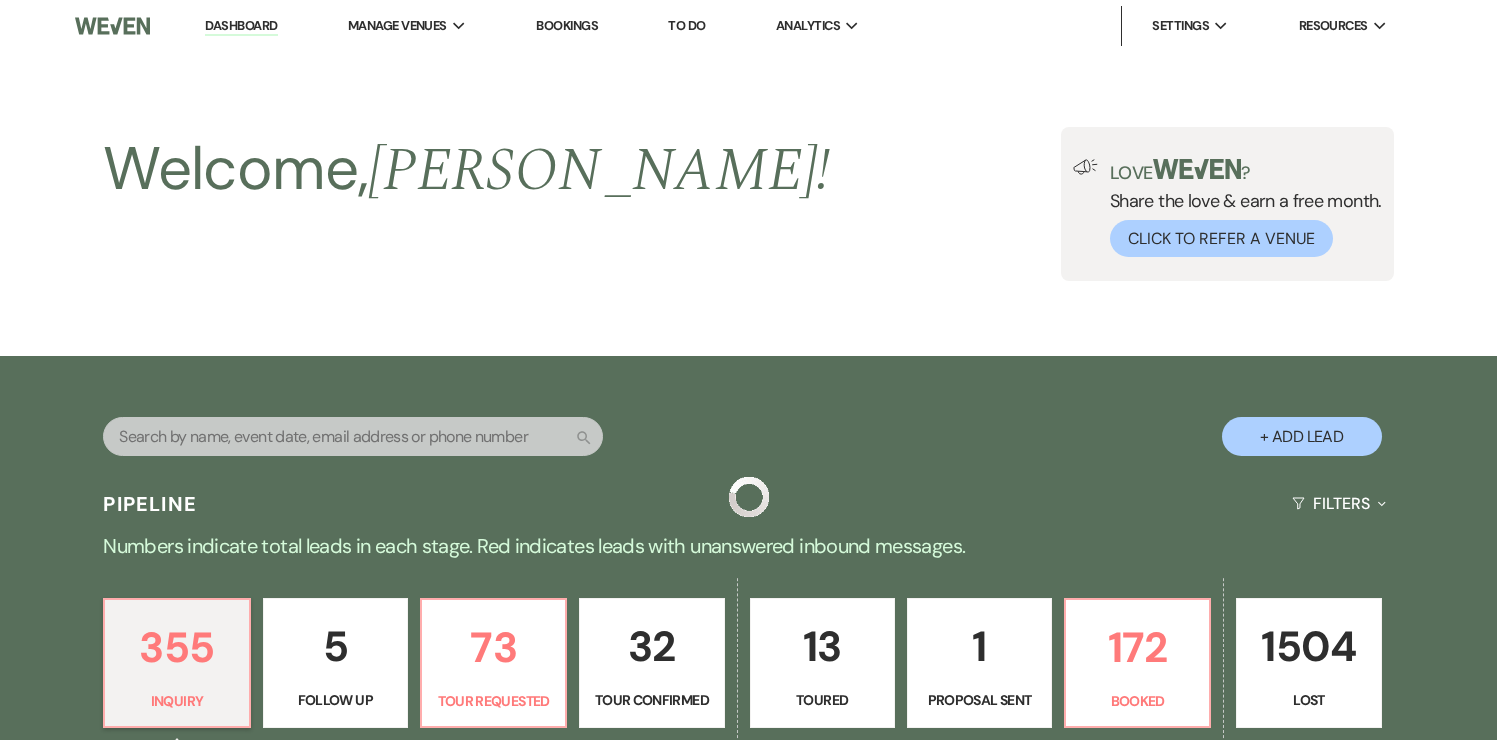 scroll, scrollTop: 820, scrollLeft: 0, axis: vertical 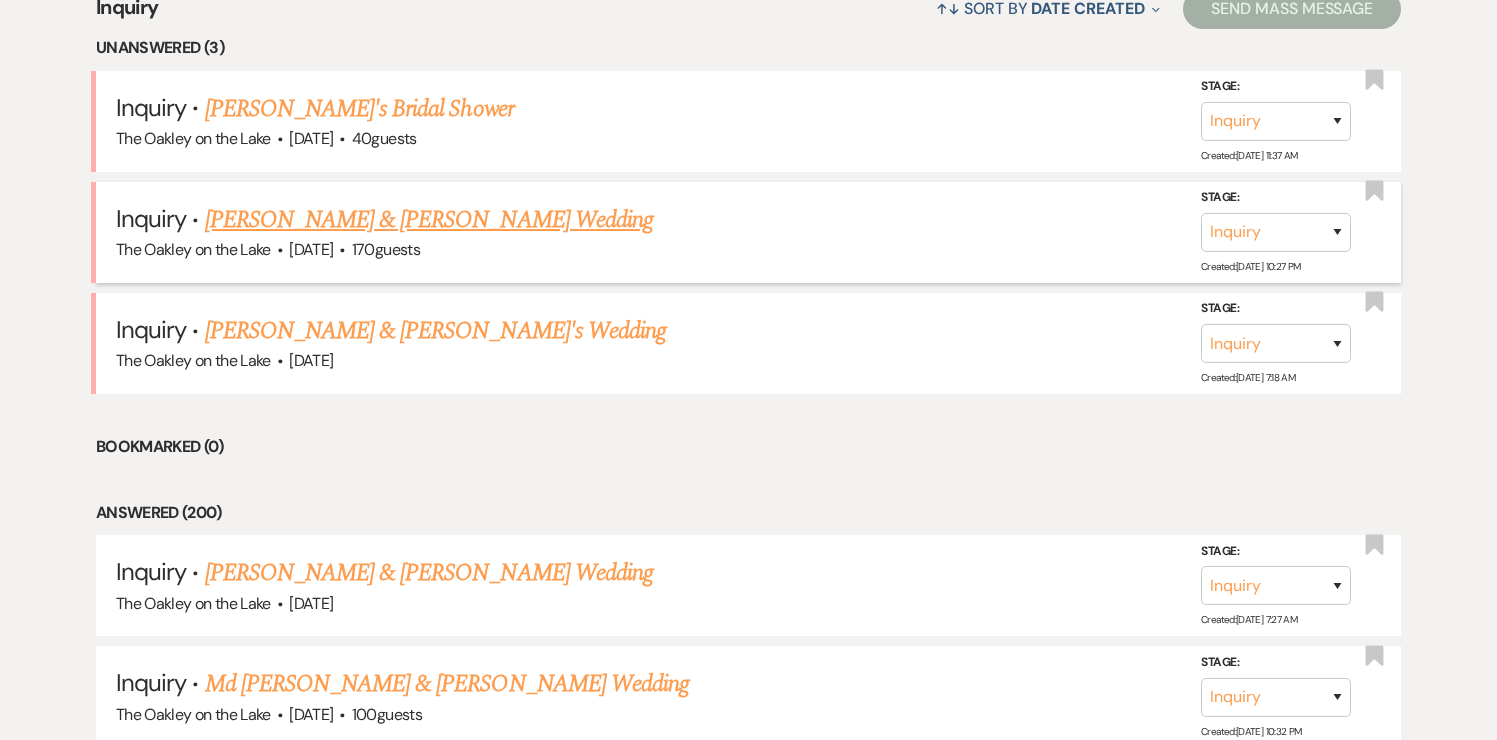 click on "[PERSON_NAME] & [PERSON_NAME] Wedding" at bounding box center (429, 220) 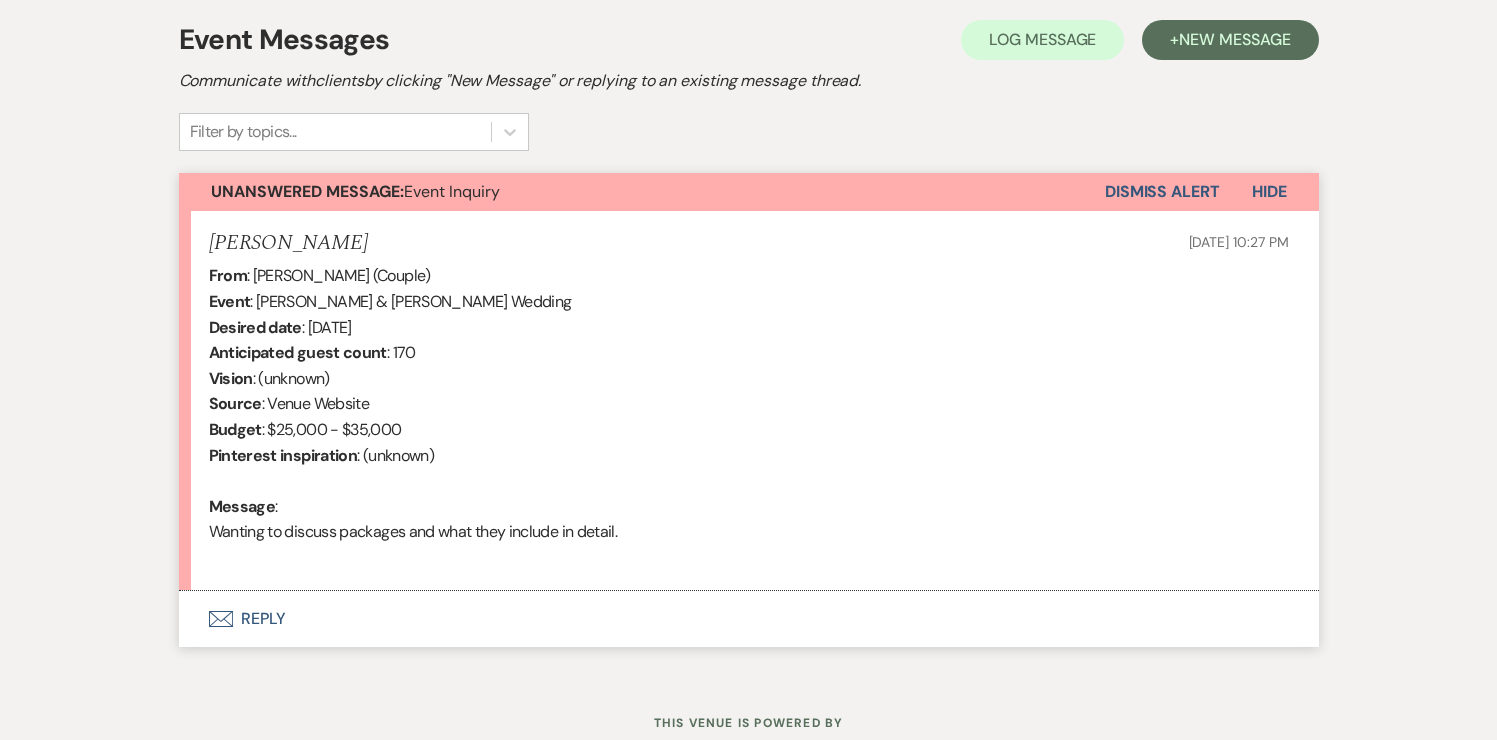 scroll, scrollTop: 573, scrollLeft: 0, axis: vertical 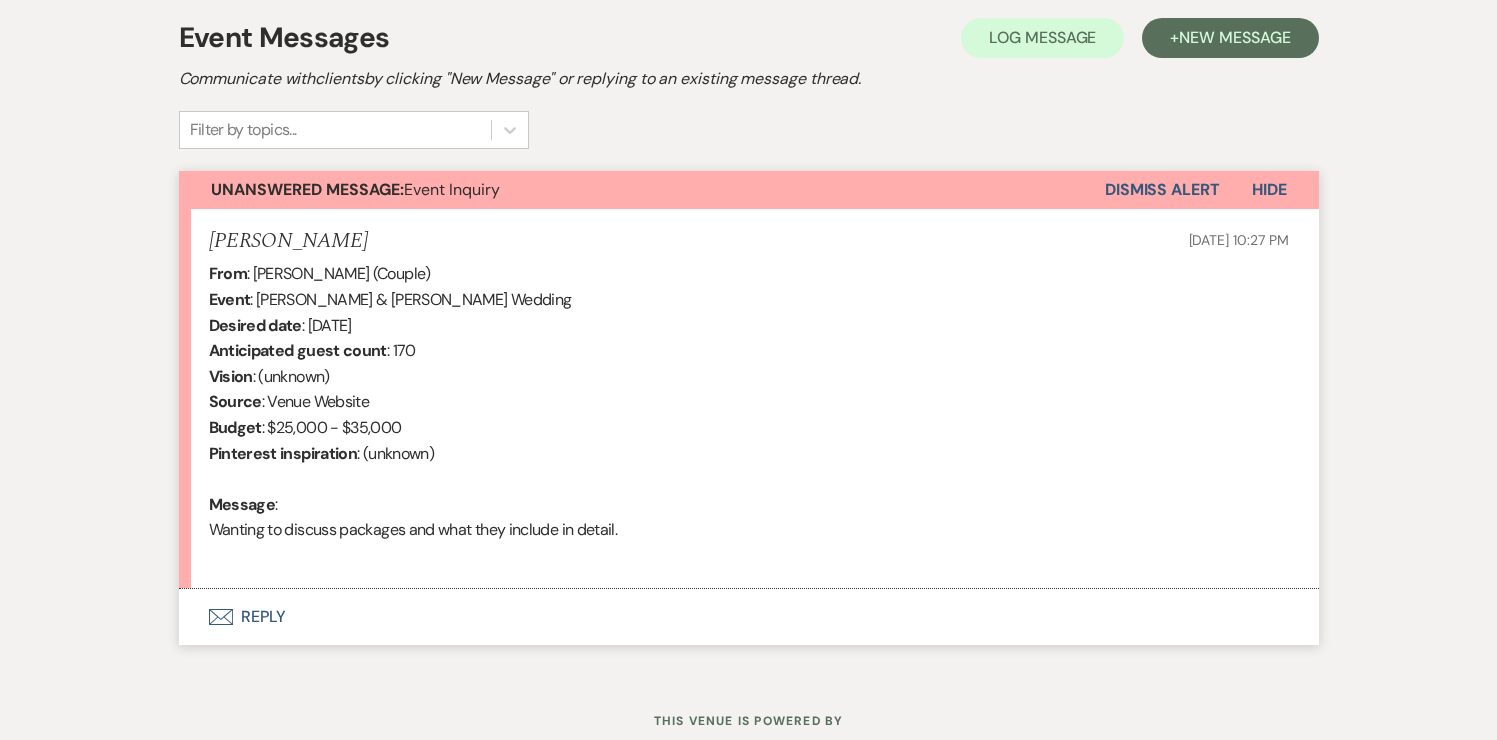 click on "Envelope Reply" at bounding box center [749, 617] 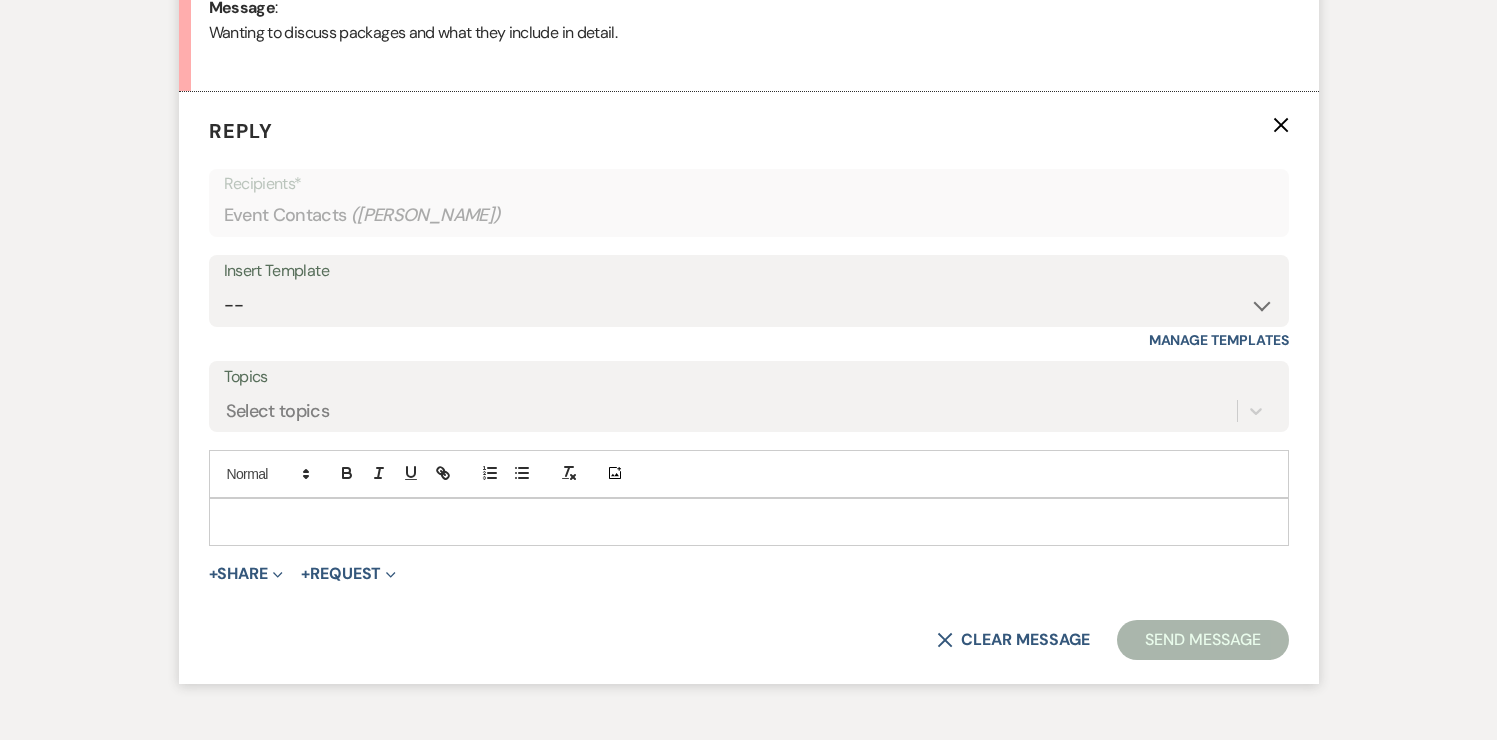 scroll, scrollTop: 1088, scrollLeft: 0, axis: vertical 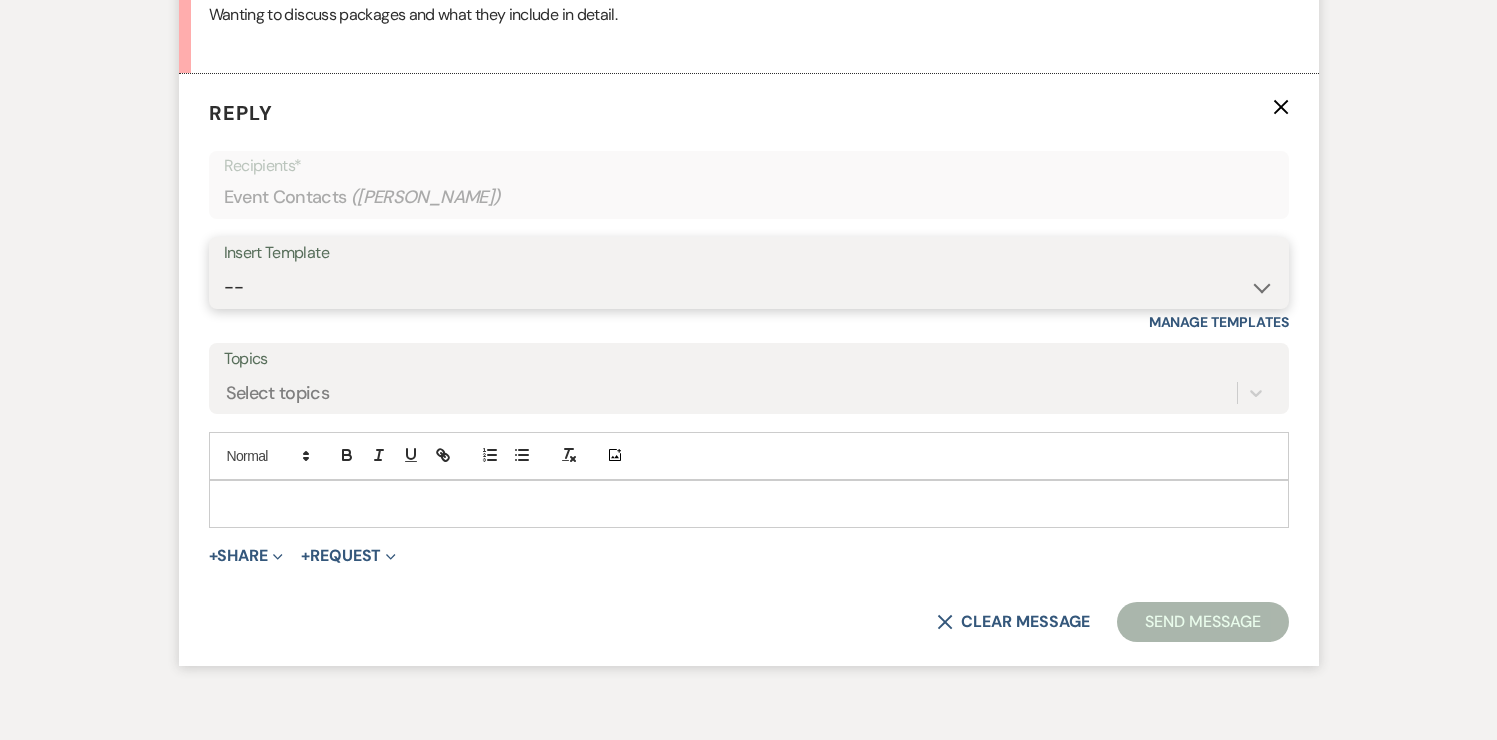 click on "-- Weven Planning Portal Introduction (Booked Events) Tour Request Response Follow Up Contract (Pre-Booked Leads) Tour Followup 2025 [DATE] Peak Leads from AWE Leads from AWE 2 2025 M-Th Rental 2025 [DATE] Peak Follow up #2 Review Request Follow Up #3 Tour Confirmation with Address #2 Scheduled Calendly Additional Questions Final email Packages Offered 2025 [DATE] Peak 2025 [DATE] Non-Peak 2025 [DATE] Non-Peak 2025 [DATE] Non Peak 2026 [DATE] Peak 2026 [DATE] Peak 2026 [DATE] Peak 2026 [DATE] Non Peak 2026 [DATE] Non Peak 2026 [DATE] Non Peak Pontoon Offering to 2025 Brides Wedding Planners or Coordinators Security Deposit Quinceanera  Explaining Security Deposit Tour Follow Up - Confirmed Contract Onsite Contract Follow-Up – Urgent Date Hold Schedule Your 30-Day Walkthrough Urgent- Over Due Payment -Action Required Immediately [PERSON_NAME] Interest Response [DATE] Booking Bonus & Invite to Open House for Inquries Lakehouse Quote & Date Confirmation Venue Availability Update 2026 M-Th Rental No Date" at bounding box center (749, 287) 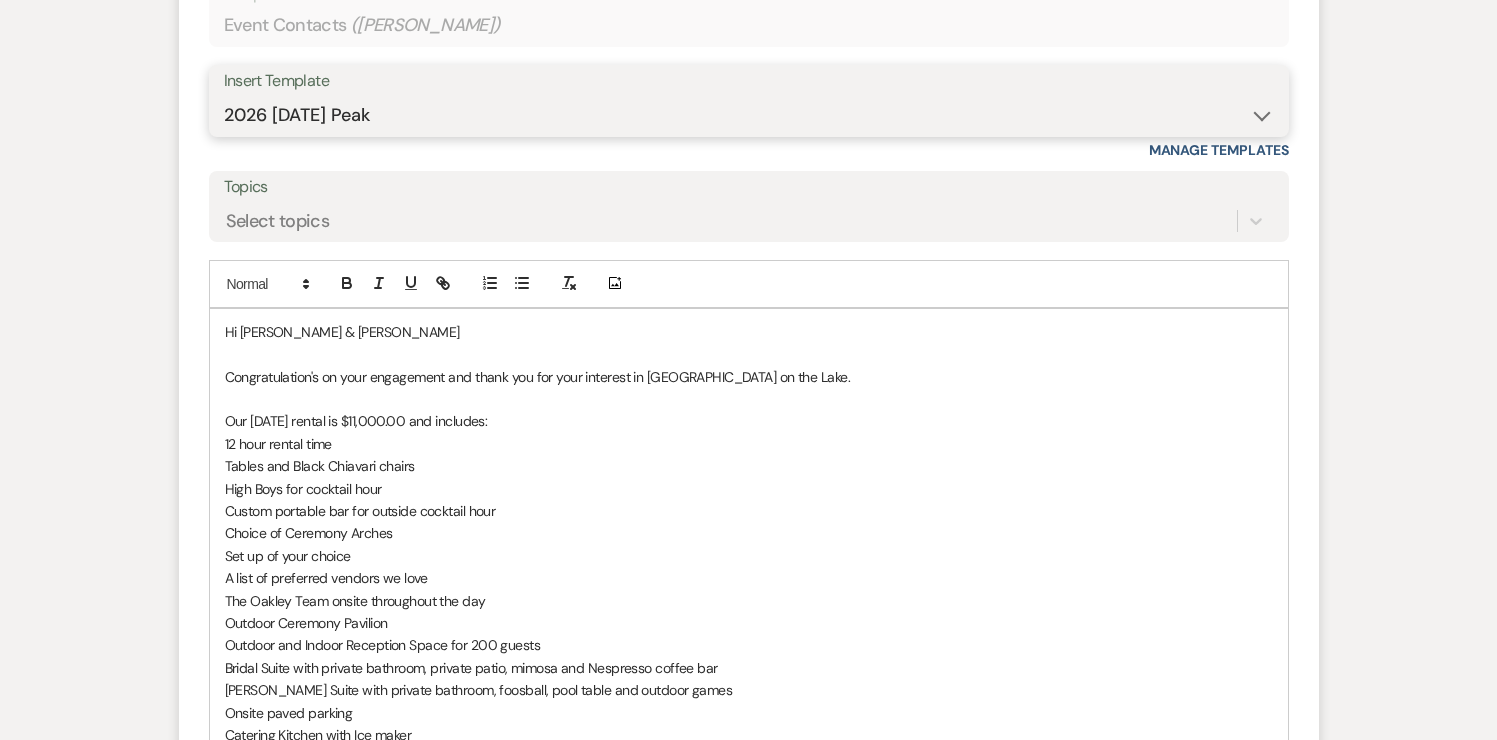 scroll, scrollTop: 1289, scrollLeft: 0, axis: vertical 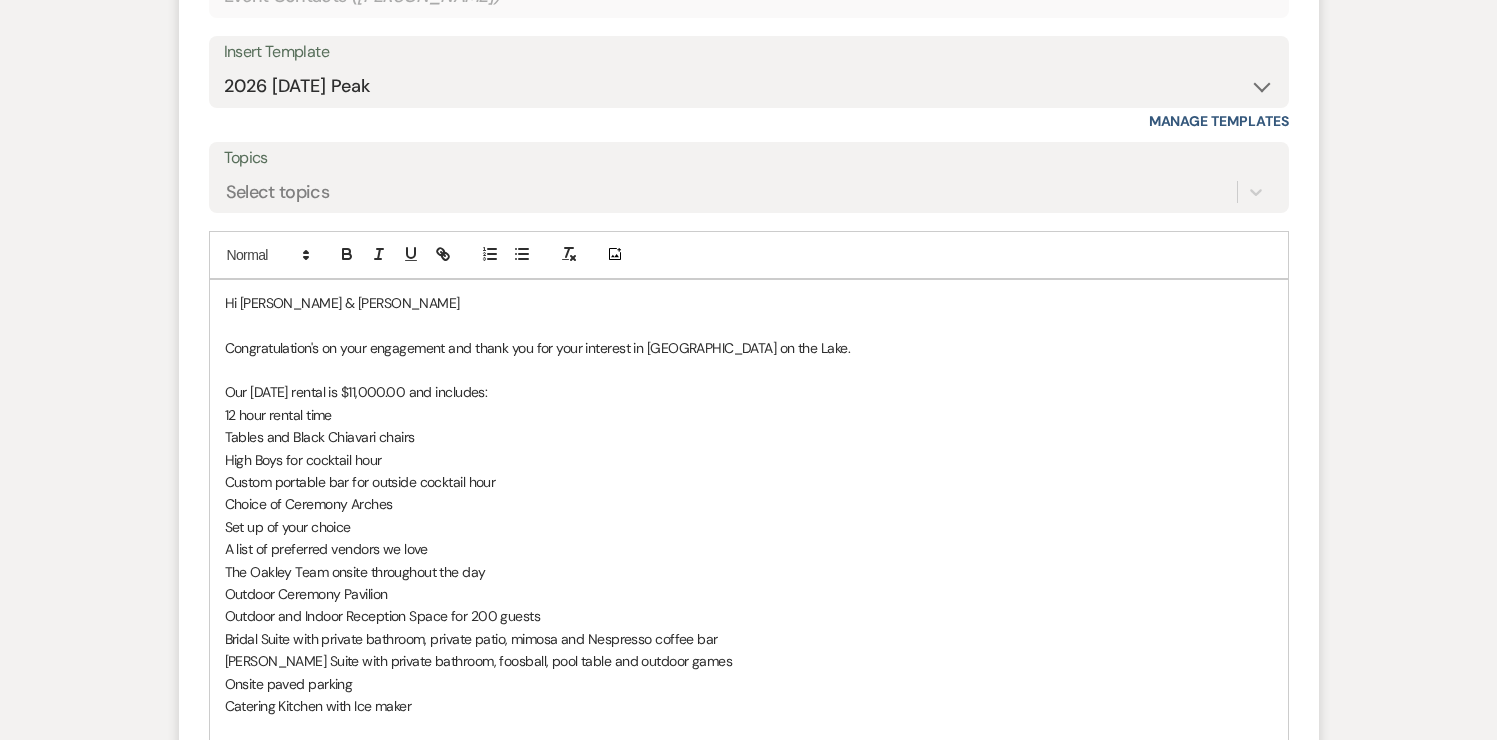 click on "Hi [PERSON_NAME] & [PERSON_NAME]" at bounding box center [749, 303] 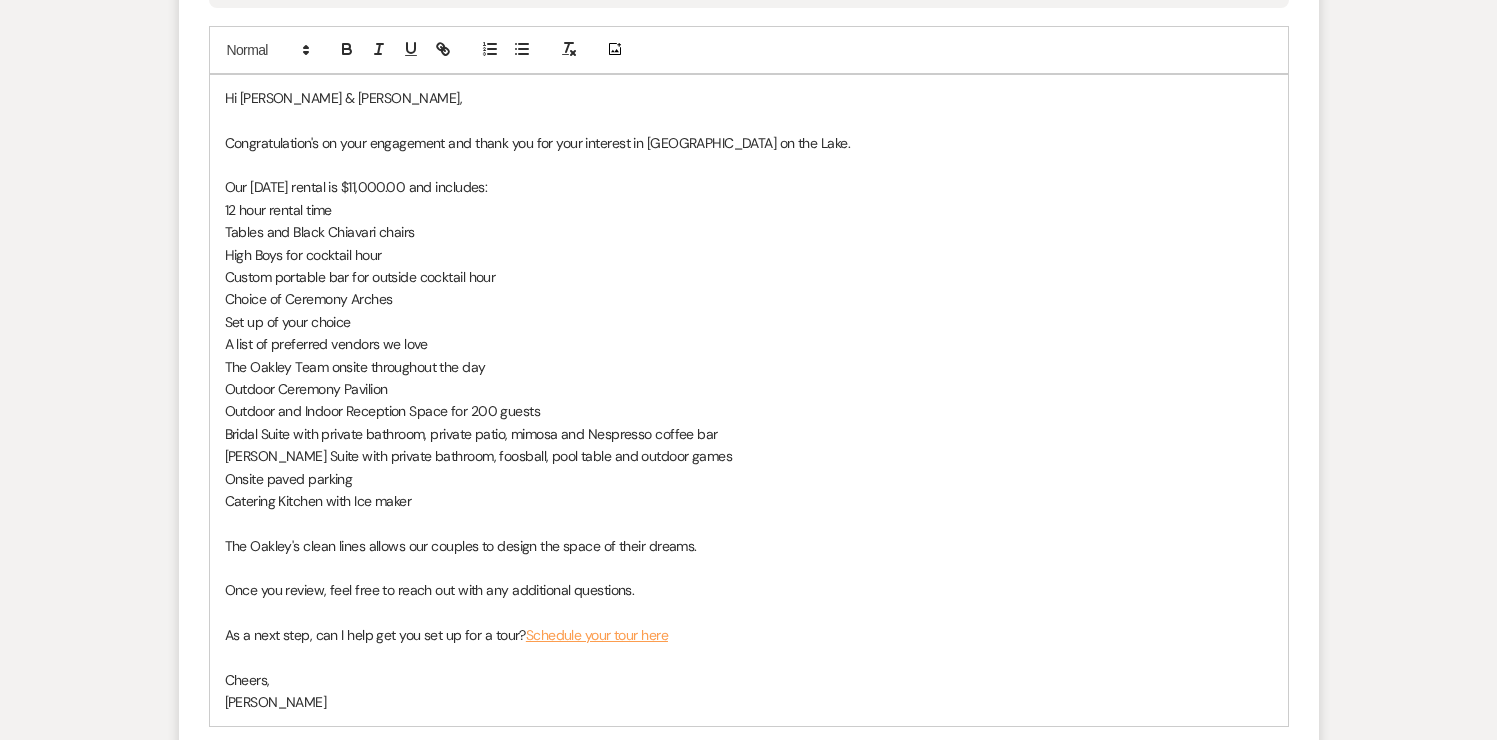 scroll, scrollTop: 1801, scrollLeft: 0, axis: vertical 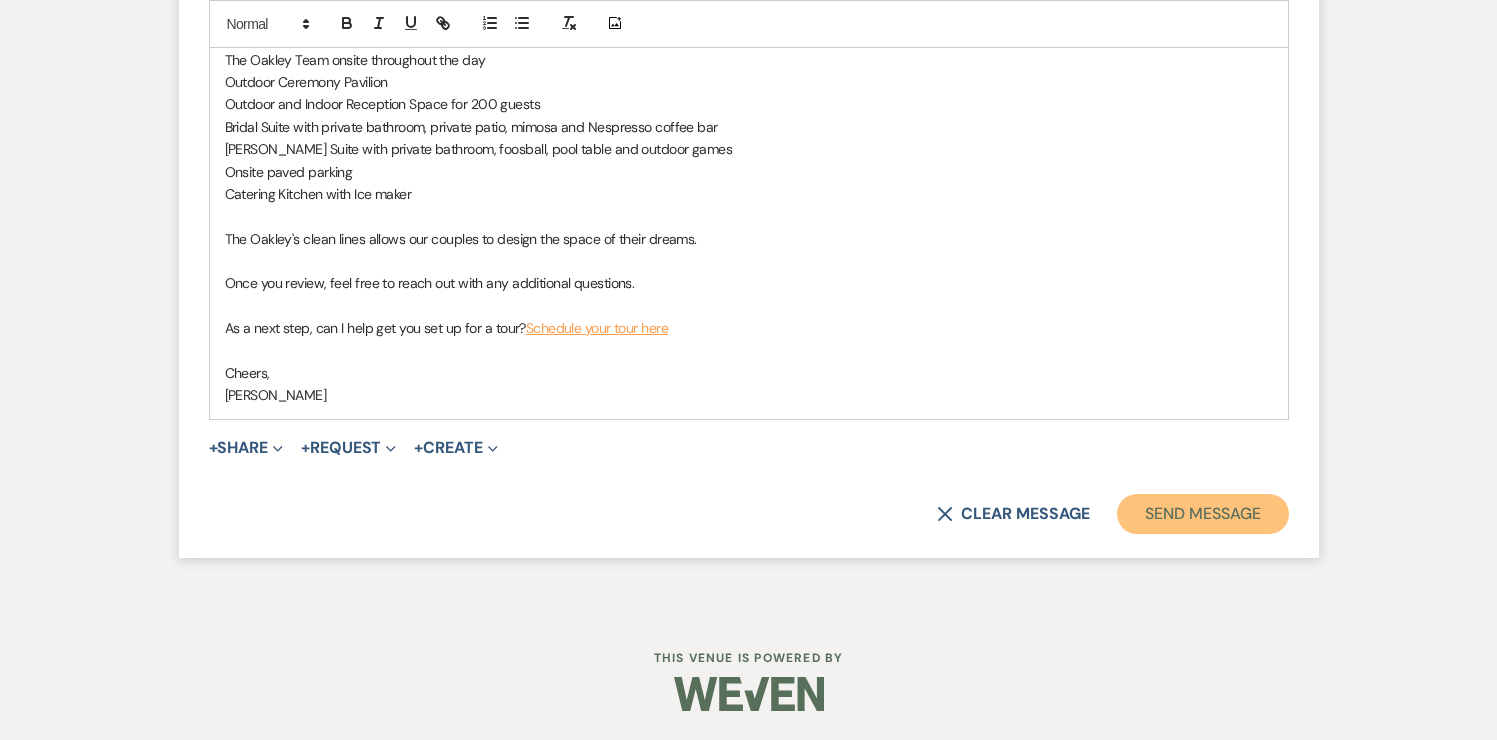 click on "Send Message" at bounding box center (1202, 514) 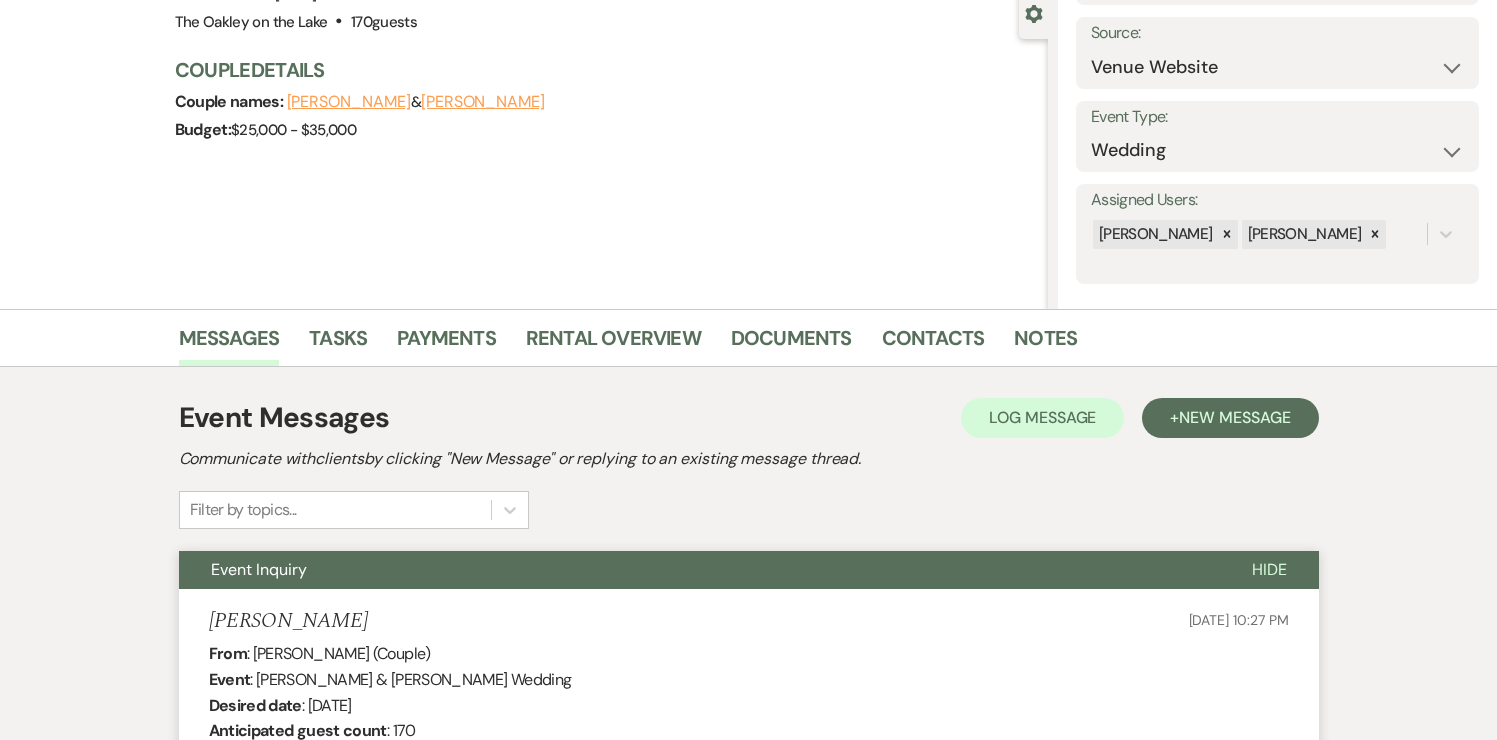 scroll, scrollTop: 0, scrollLeft: 0, axis: both 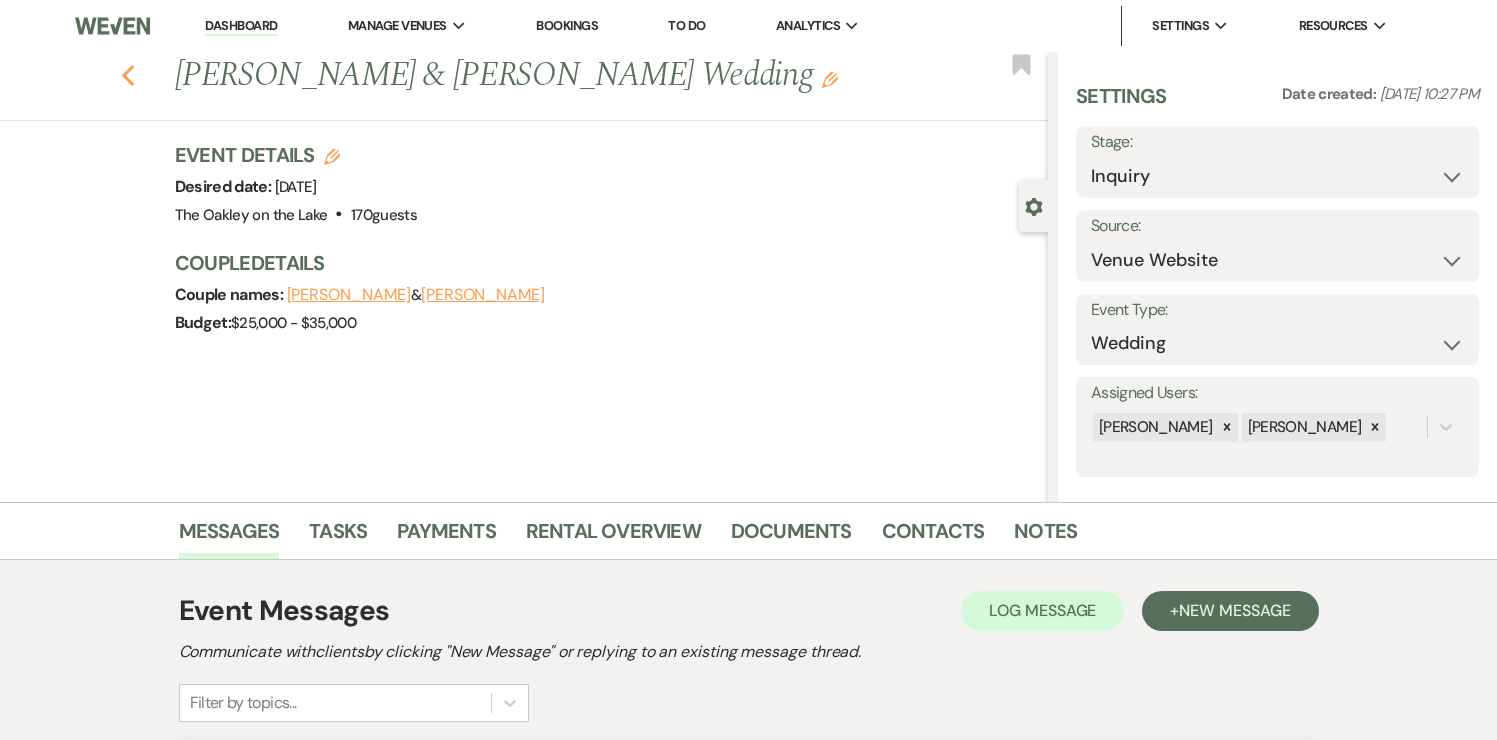click on "Previous" 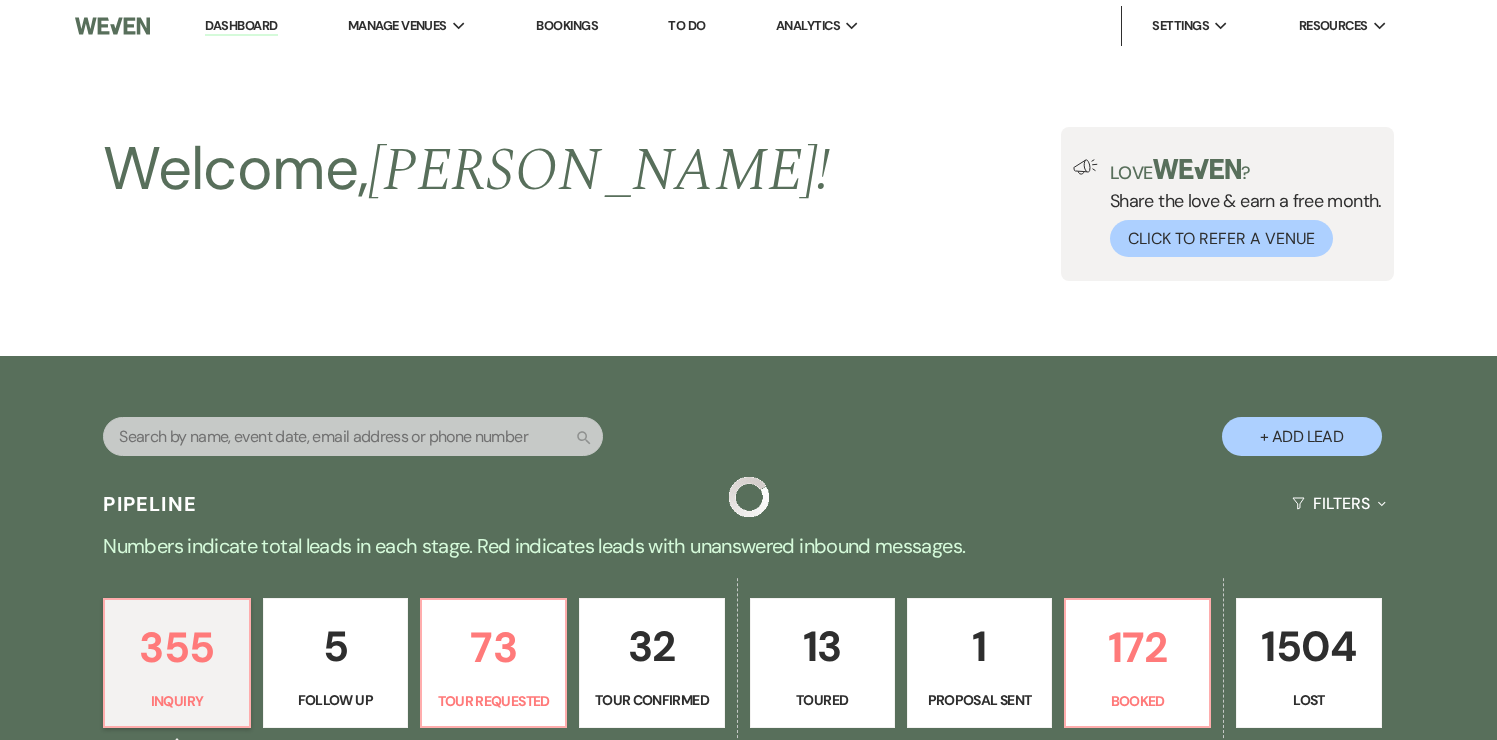 scroll, scrollTop: 820, scrollLeft: 0, axis: vertical 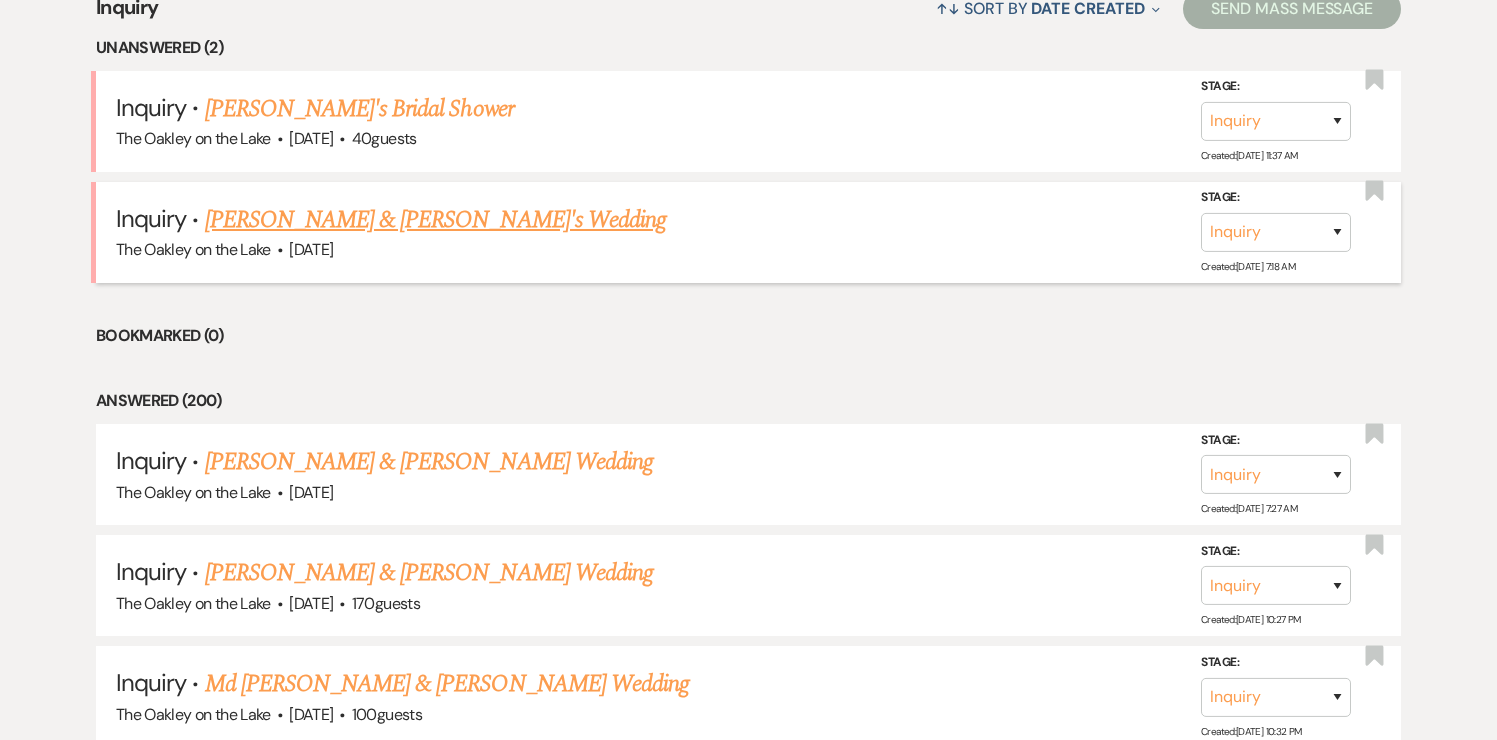 click on "[PERSON_NAME] & [PERSON_NAME]'s Wedding" at bounding box center [436, 220] 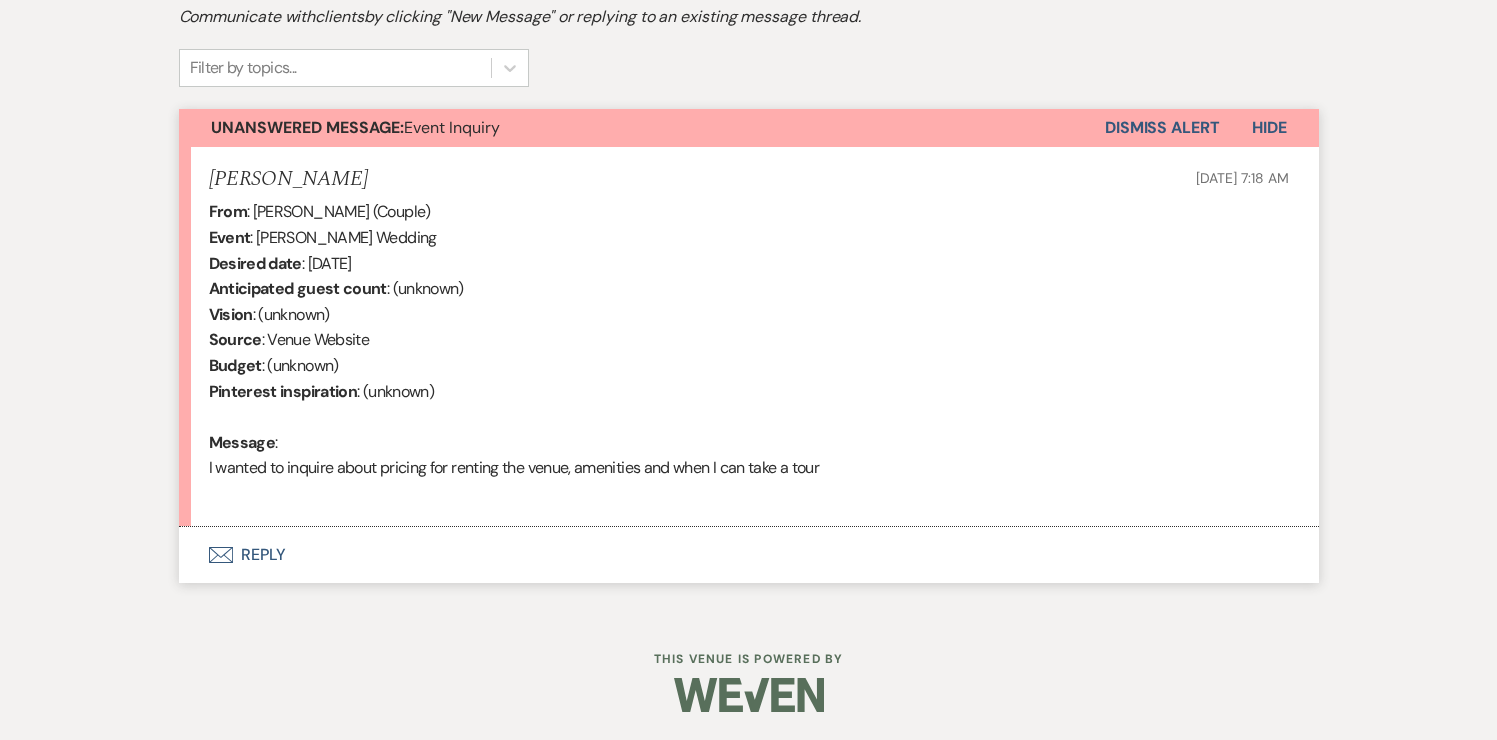 scroll, scrollTop: 637, scrollLeft: 0, axis: vertical 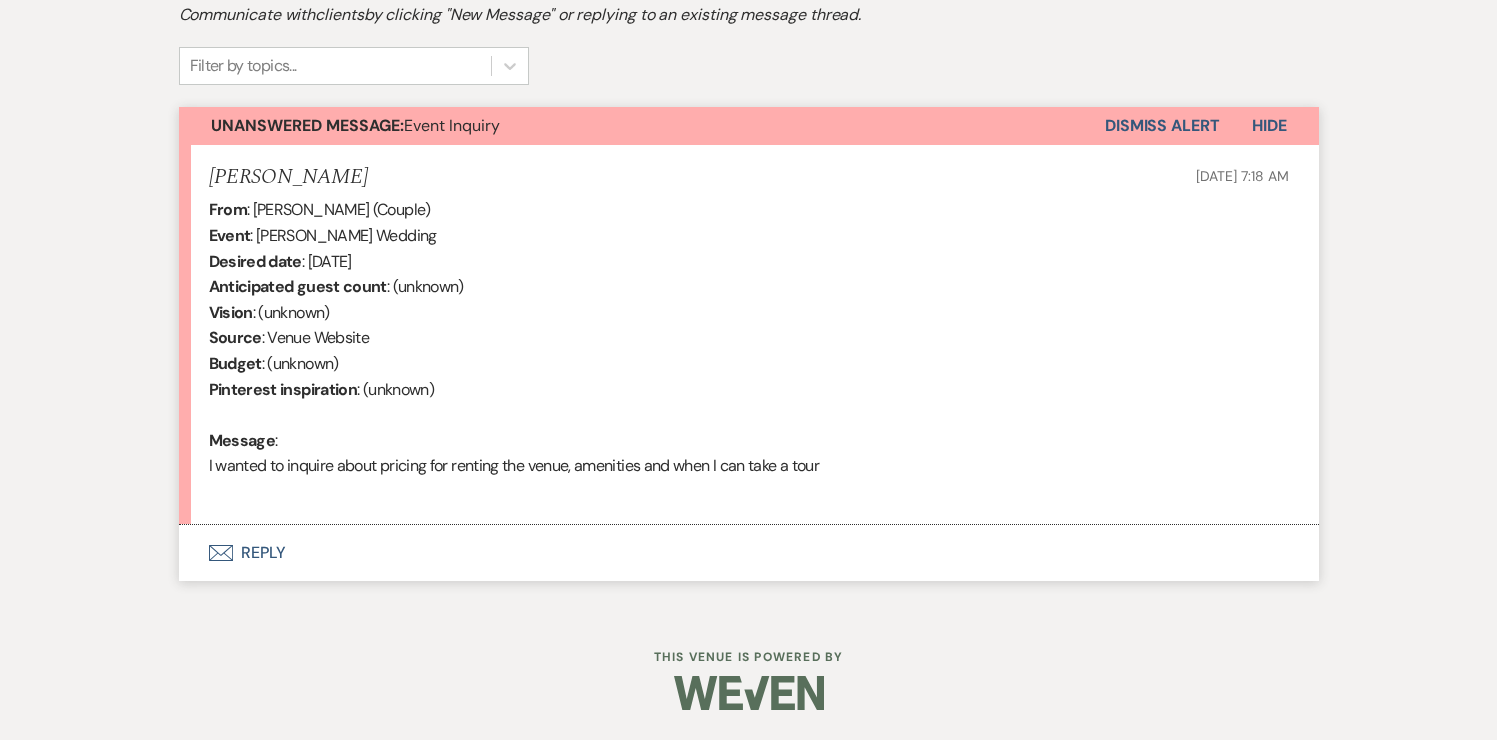click on "Envelope Reply" at bounding box center [749, 553] 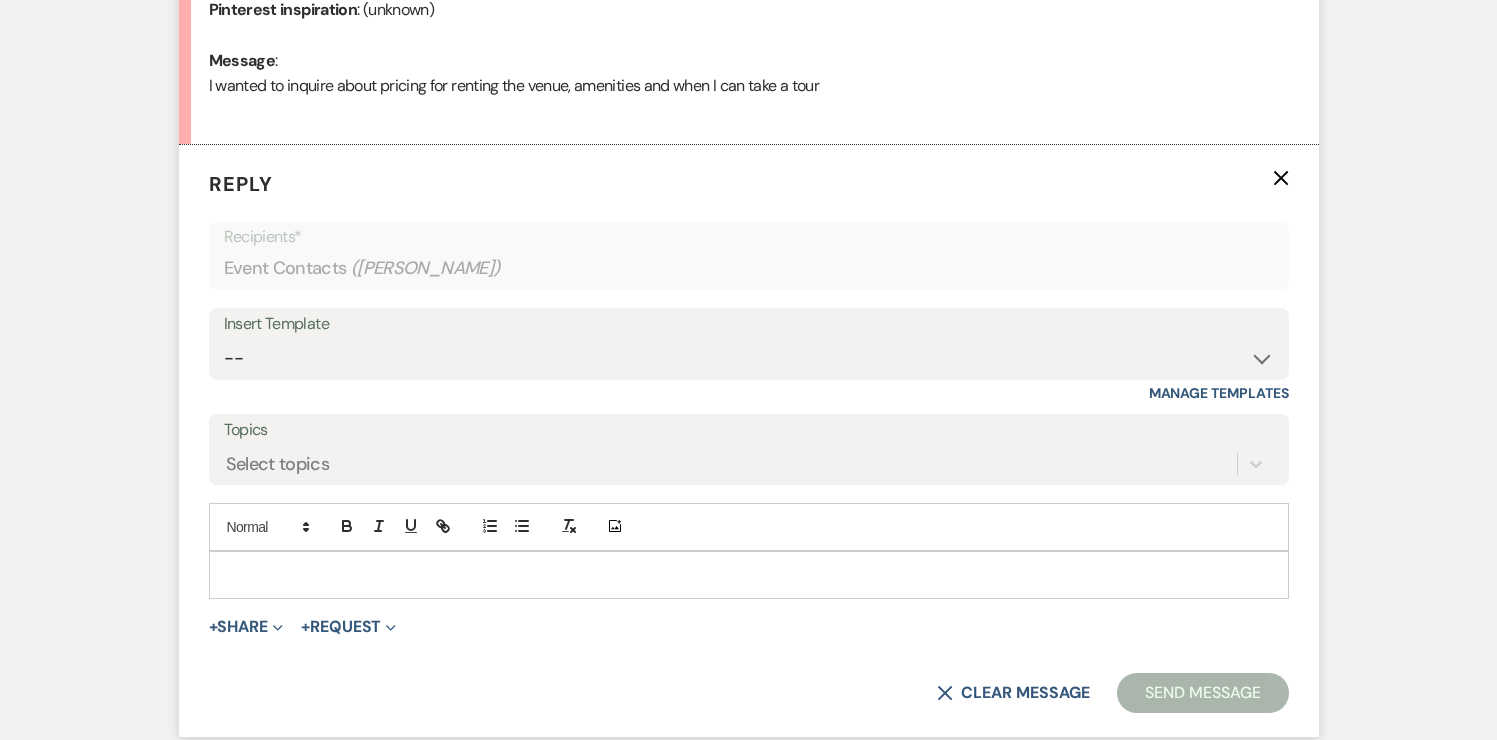 scroll, scrollTop: 1088, scrollLeft: 0, axis: vertical 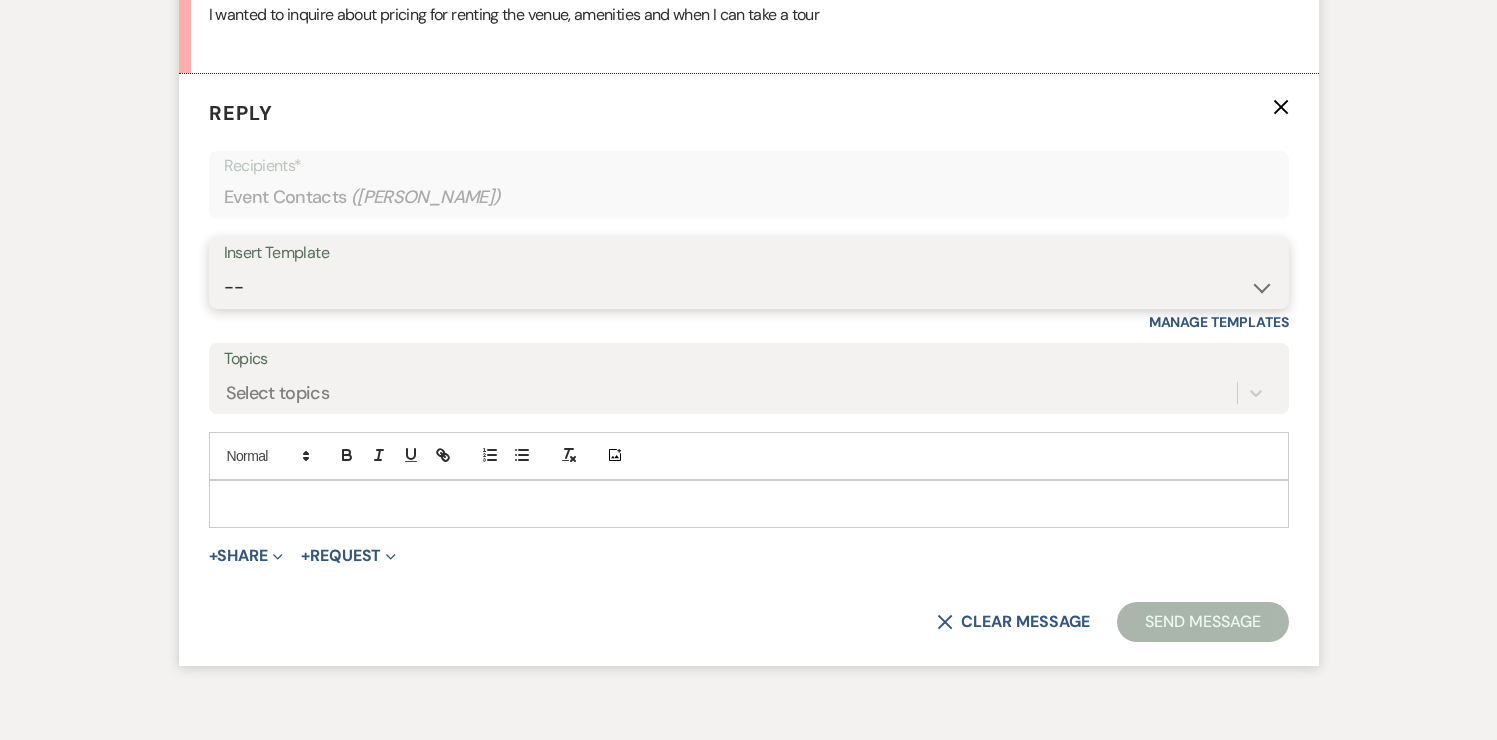 click on "-- Weven Planning Portal Introduction (Booked Events) Tour Request Response Follow Up Contract (Pre-Booked Leads) Tour Followup 2025 [DATE] Peak Leads from AWE Leads from AWE 2 2025 M-Th Rental 2025 [DATE] Peak Follow up #2 Review Request Follow Up #3 Tour Confirmation with Address #2 Scheduled Calendly Additional Questions Final email Packages Offered 2025 [DATE] Peak 2025 [DATE] Non-Peak 2025 [DATE] Non-Peak 2025 [DATE] Non Peak 2026 [DATE] Peak 2026 [DATE] Peak 2026 [DATE] Peak 2026 [DATE] Non Peak 2026 [DATE] Non Peak 2026 [DATE] Non Peak Pontoon Offering to 2025 Brides Wedding Planners or Coordinators Security Deposit Quinceanera  Explaining Security Deposit Tour Follow Up - Confirmed Contract Onsite Contract Follow-Up – Urgent Date Hold Schedule Your 30-Day Walkthrough Urgent- Over Due Payment -Action Required Immediately [PERSON_NAME] Interest Response [DATE] Booking Bonus & Invite to Open House for Inquries Lakehouse Quote & Date Confirmation Venue Availability Update 2026 M-Th Rental No Date" at bounding box center [749, 287] 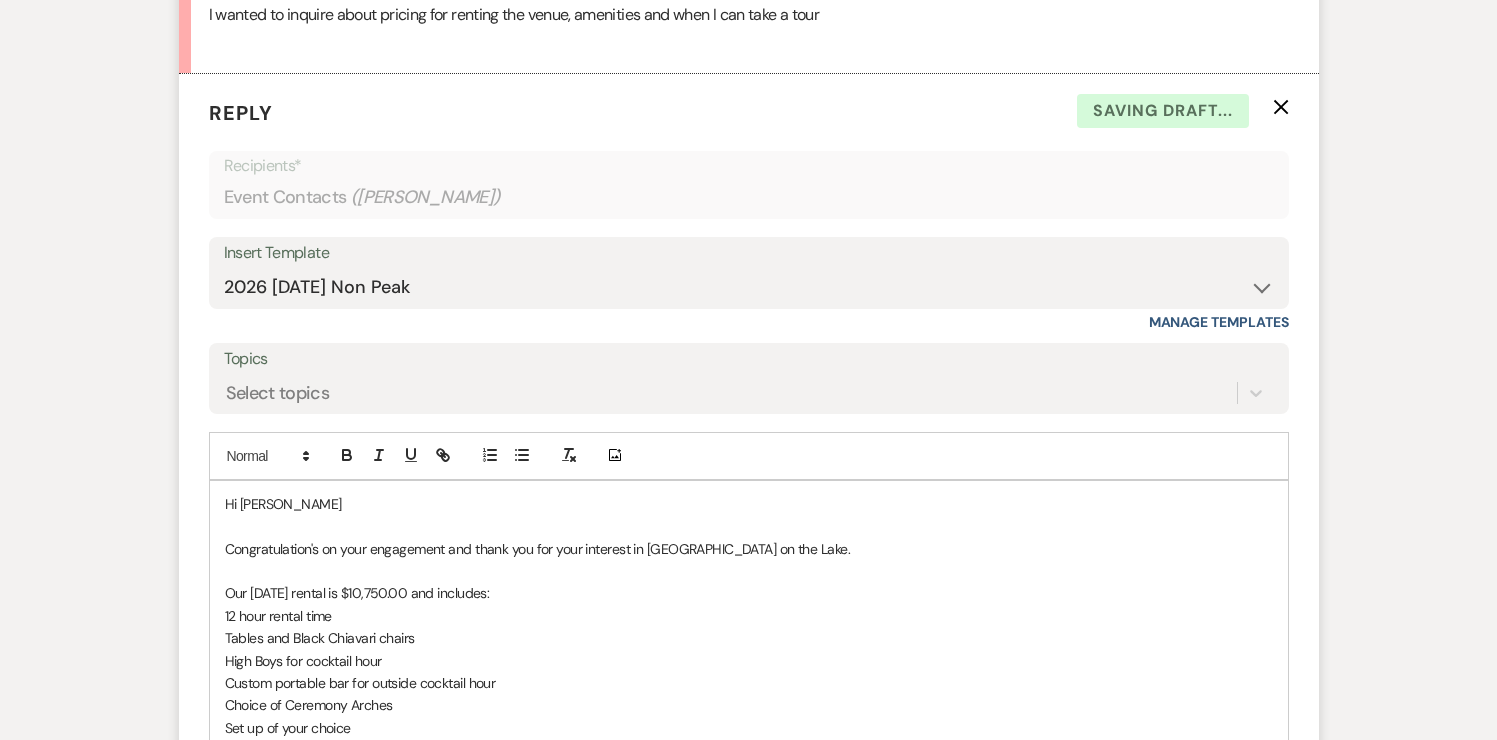 click on "Hi [PERSON_NAME]" at bounding box center (749, 504) 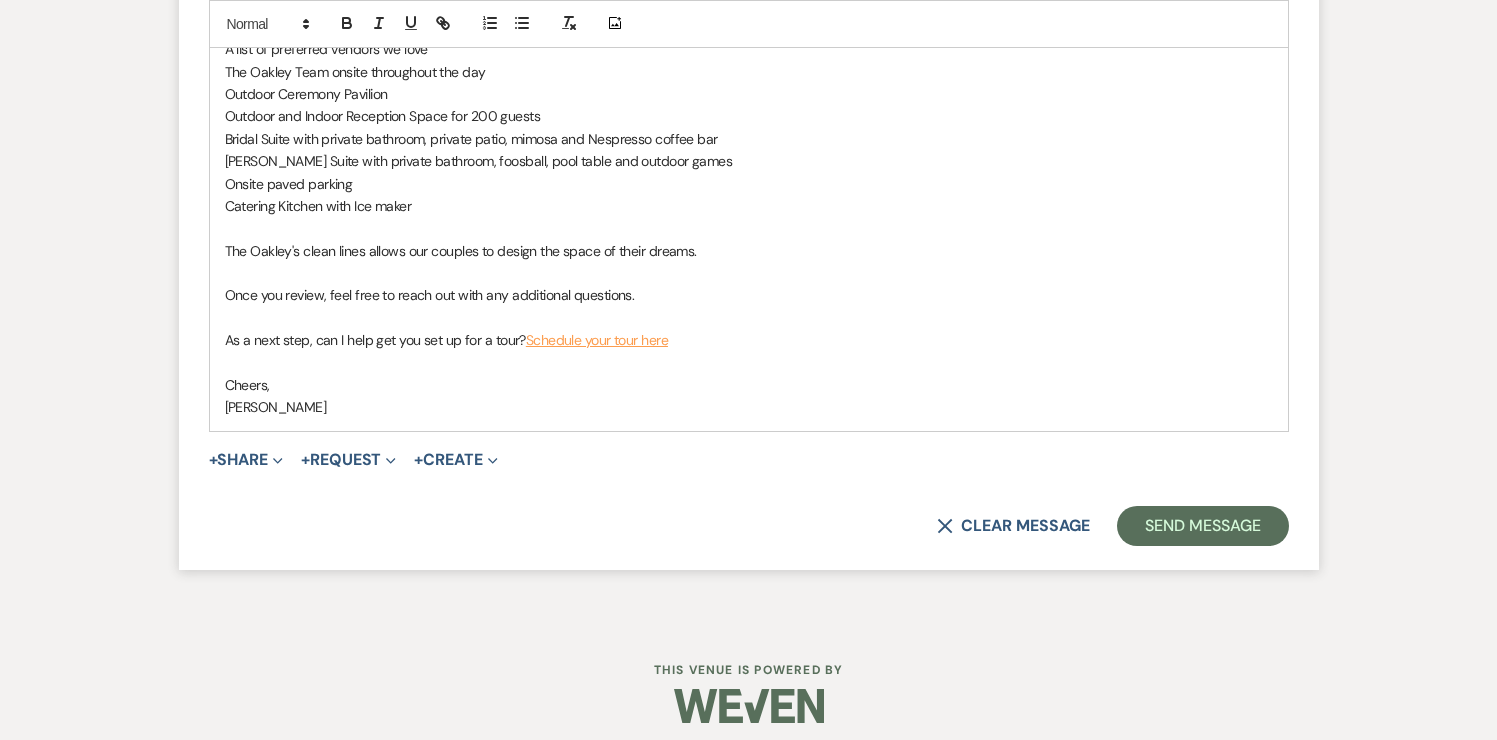 scroll, scrollTop: 1801, scrollLeft: 0, axis: vertical 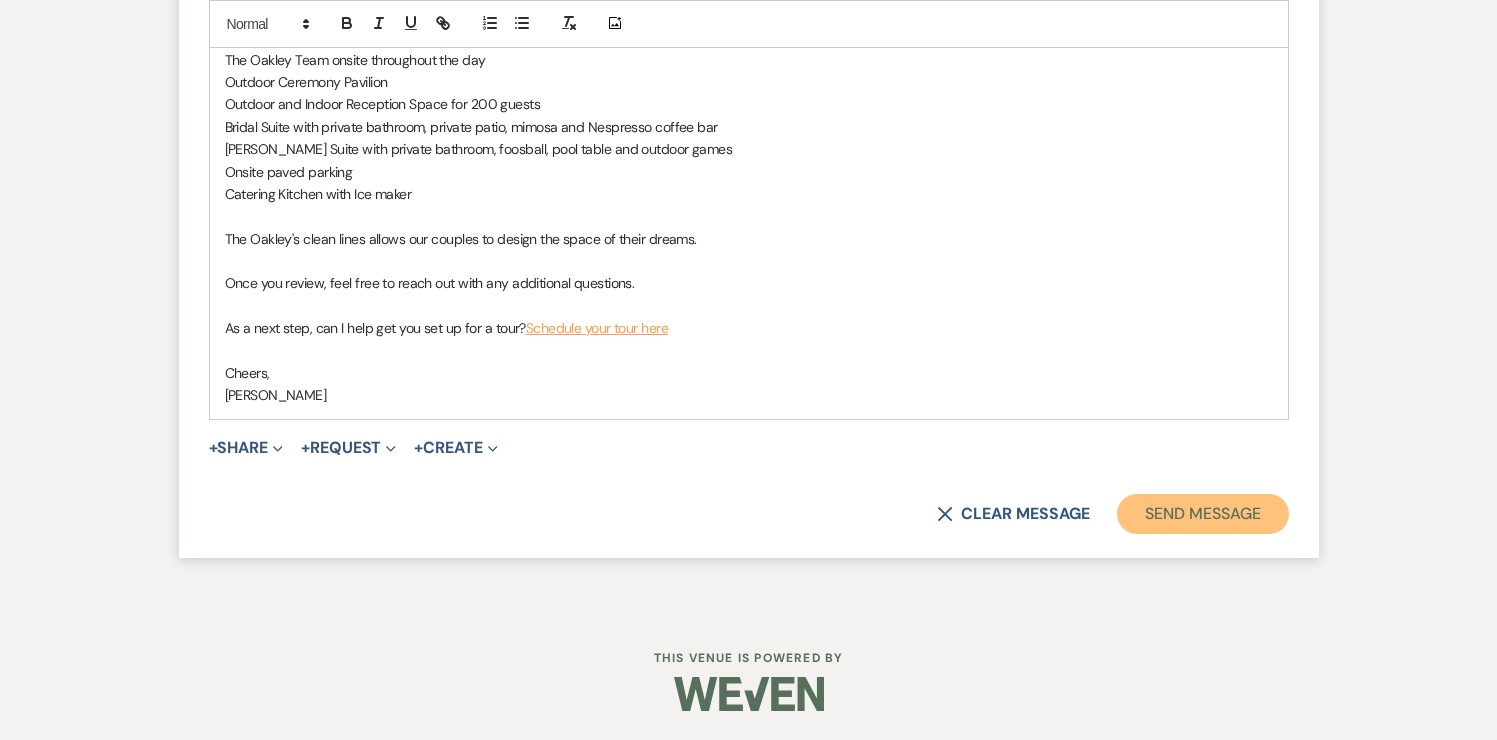 click on "Send Message" at bounding box center [1202, 514] 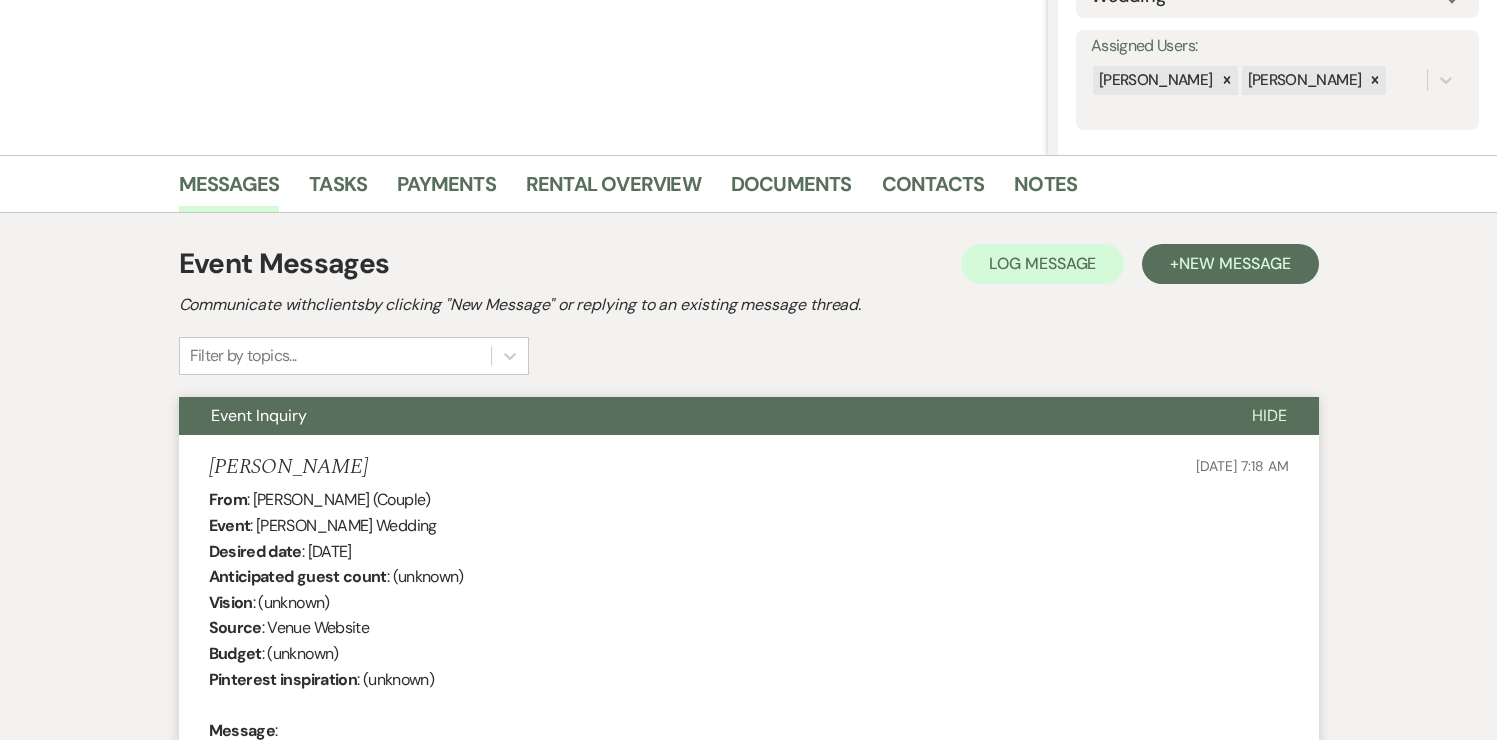 scroll, scrollTop: 0, scrollLeft: 0, axis: both 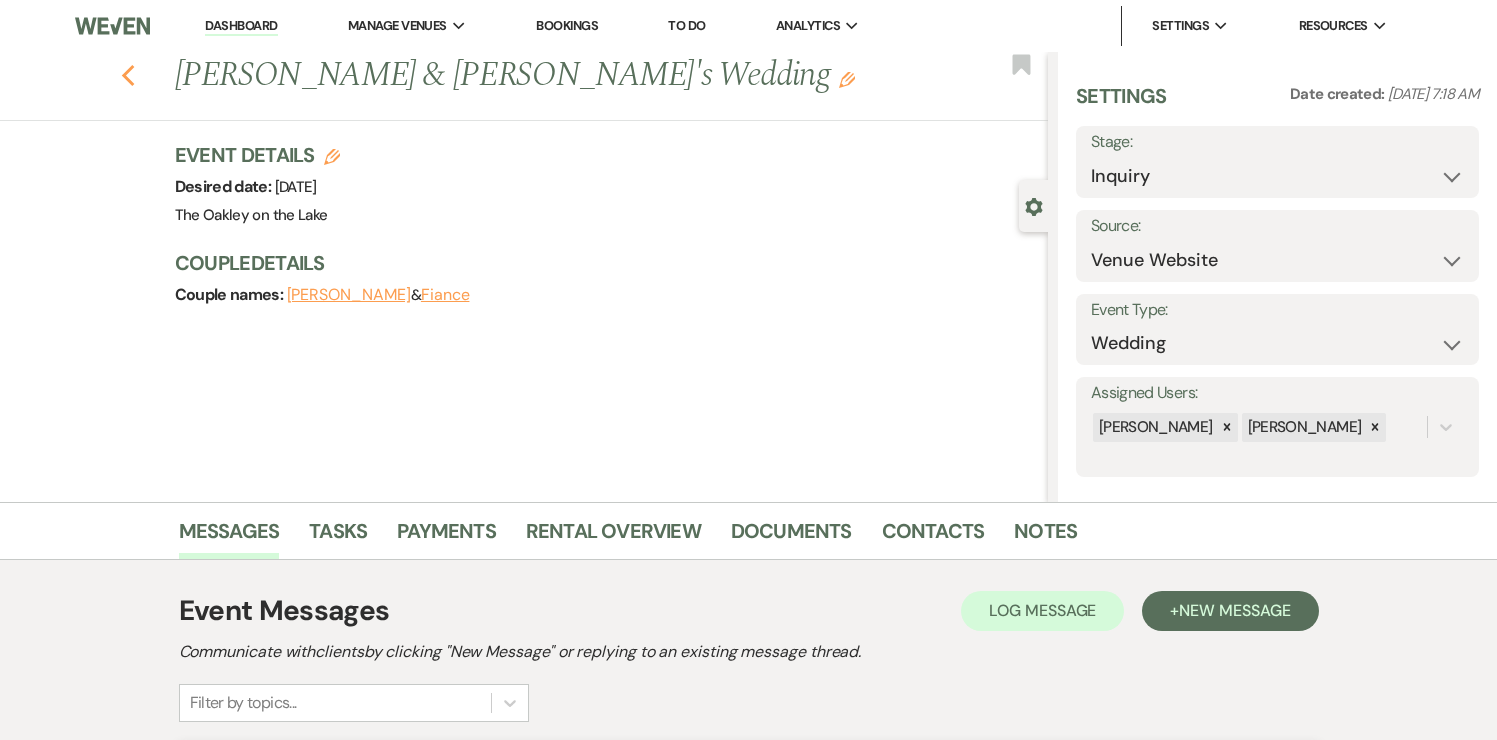 click on "Previous" 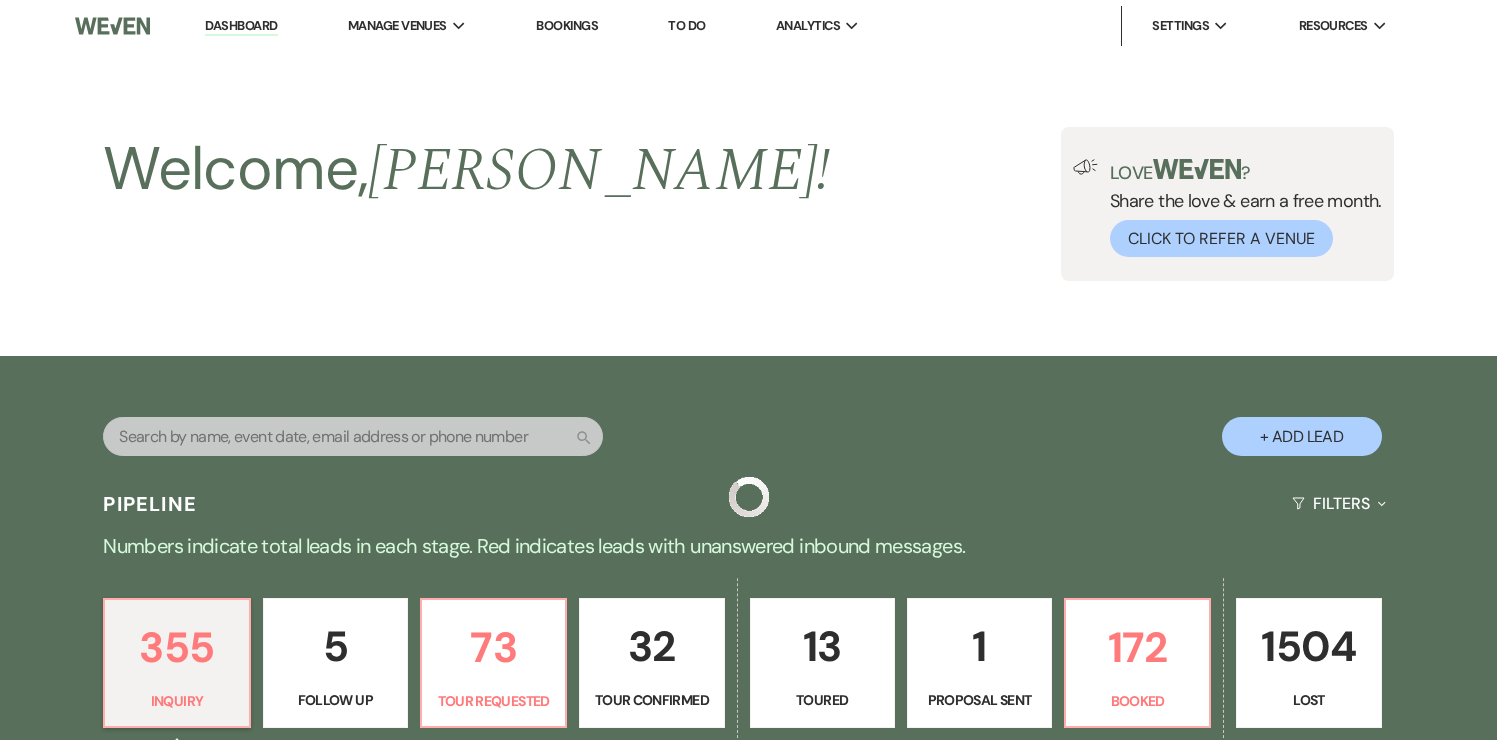 scroll, scrollTop: 820, scrollLeft: 0, axis: vertical 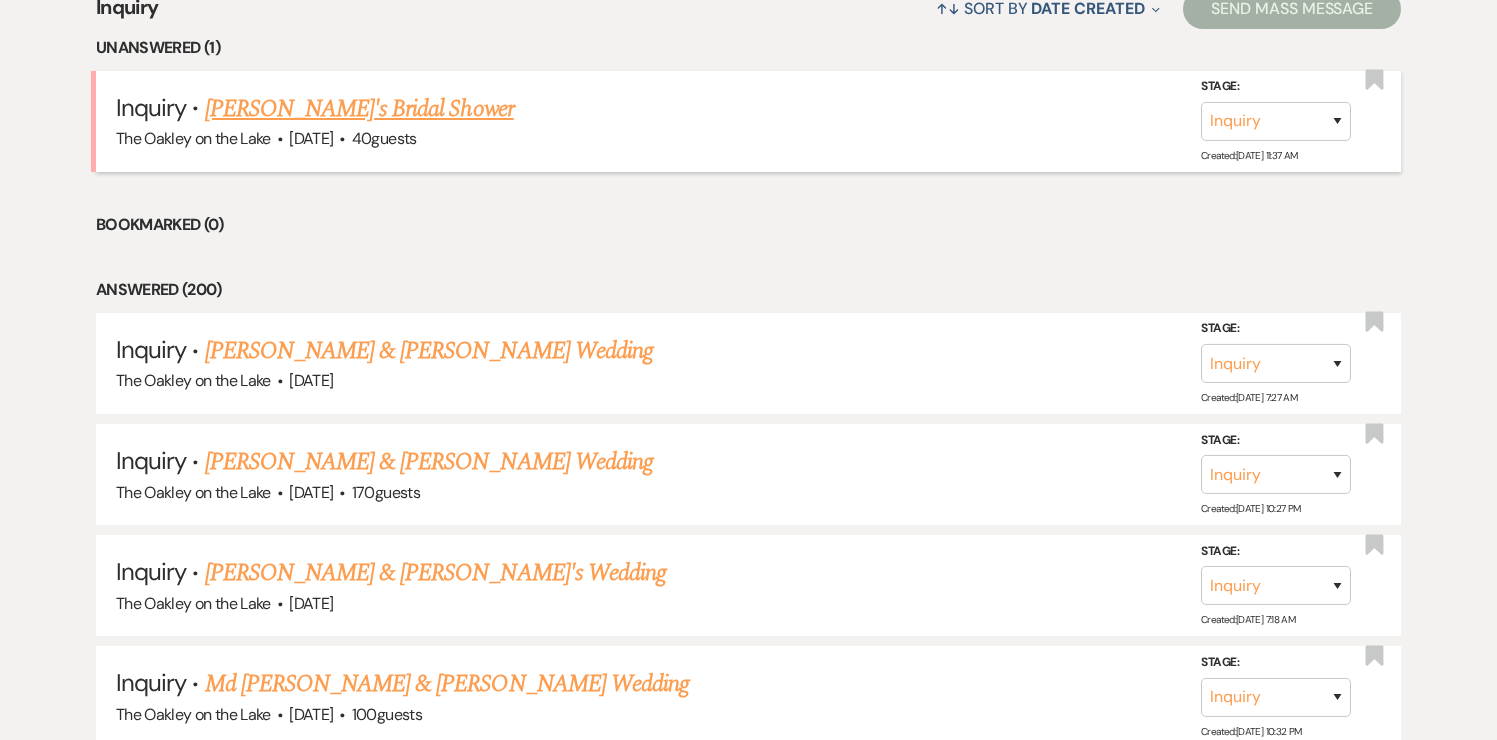 click on "[PERSON_NAME]'s Bridal Shower" at bounding box center [359, 109] 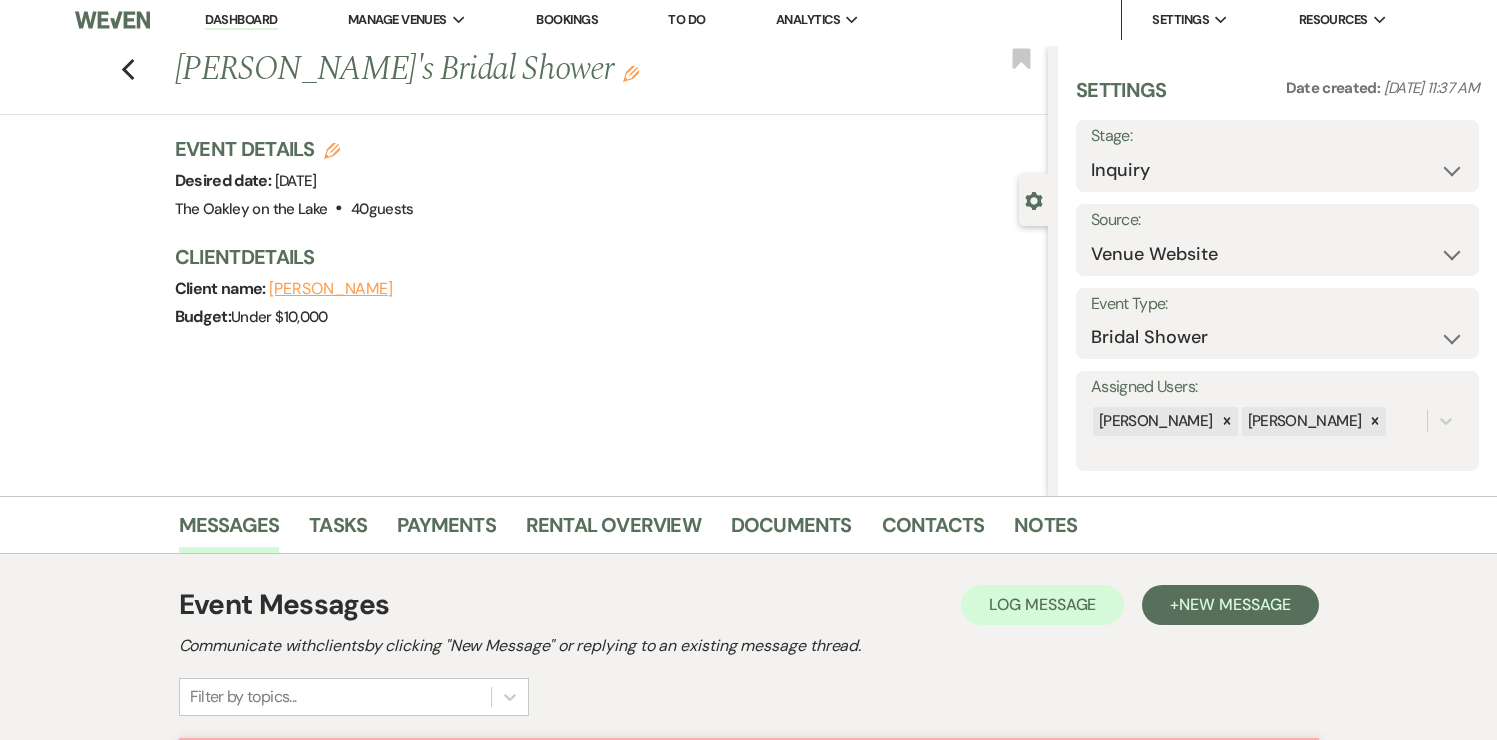 scroll, scrollTop: 0, scrollLeft: 0, axis: both 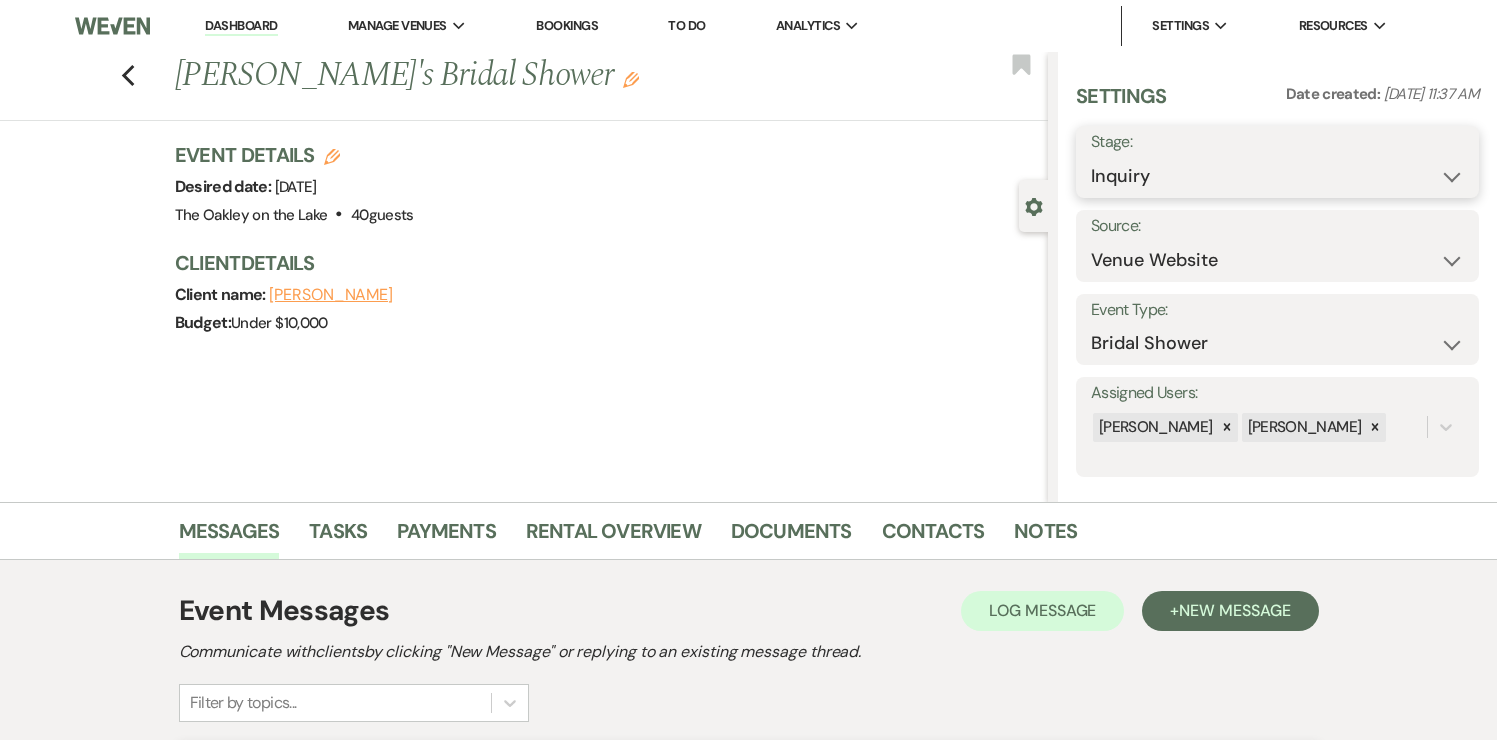 click on "Inquiry Follow Up Tour Requested Tour Confirmed Toured Proposal Sent Booked Lost" at bounding box center [1277, 176] 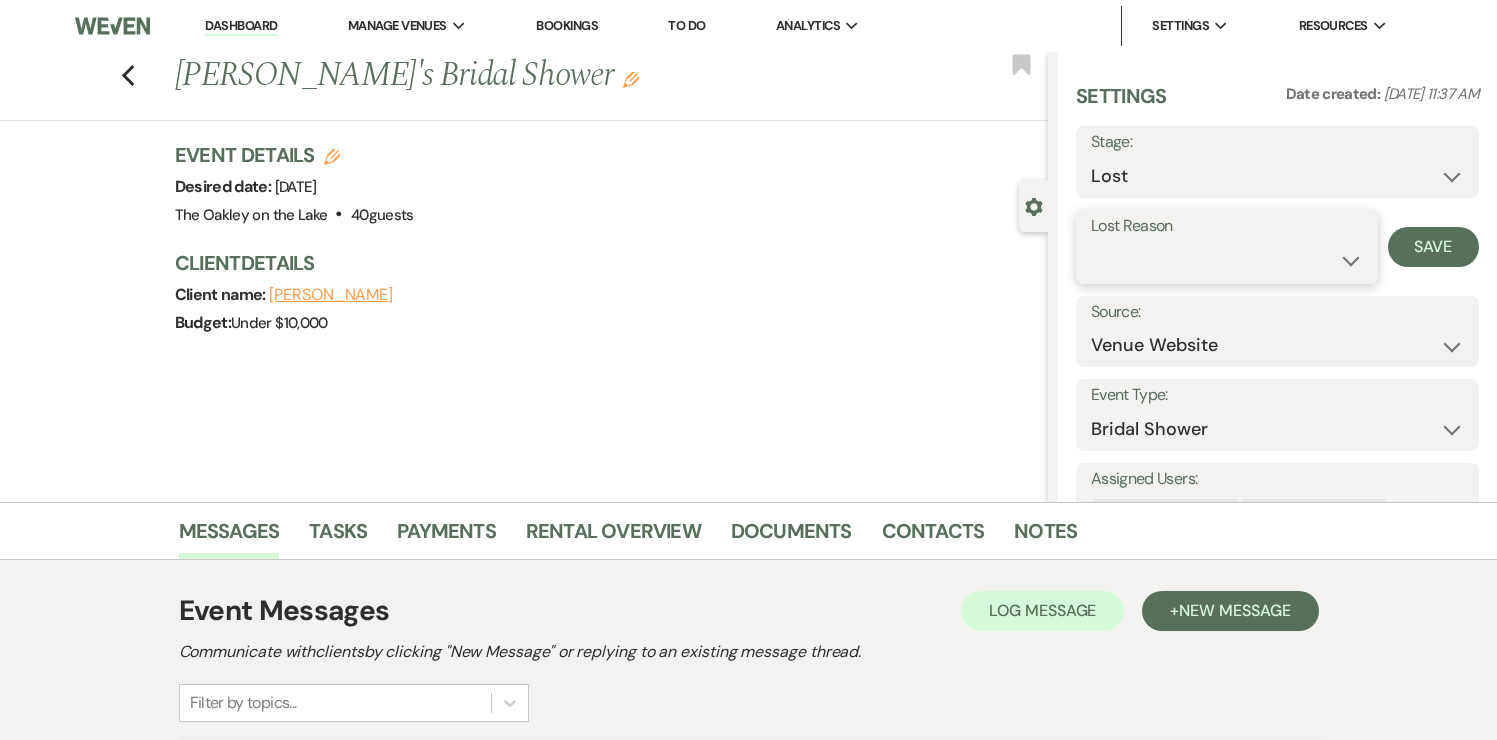 click on "Booked Elsewhere Budget Date Unavailable No Response Not a Good Match Capacity Cancelled Duplicate (hidden) Spam (hidden) Other (hidden) Other" at bounding box center (1227, 260) 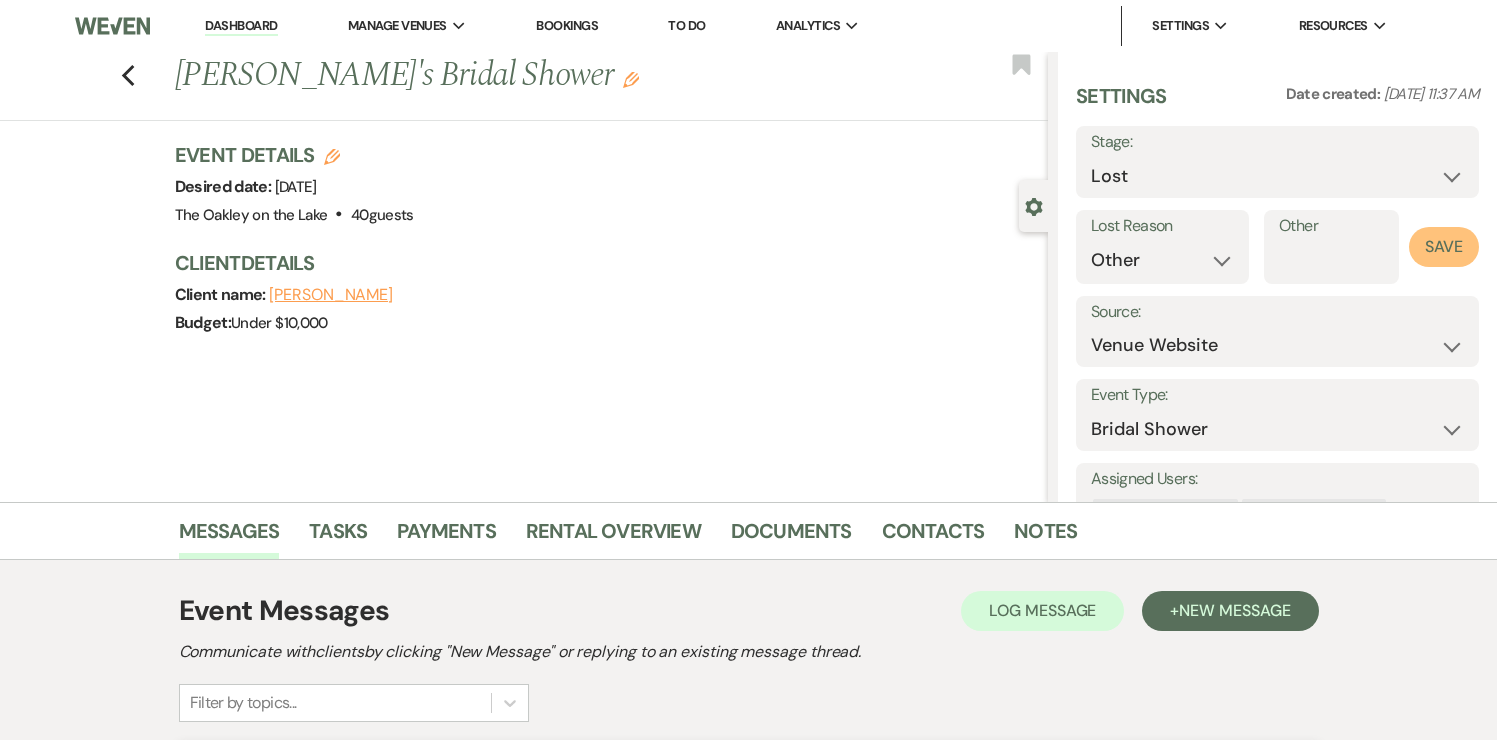 click on "Save" at bounding box center [1444, 247] 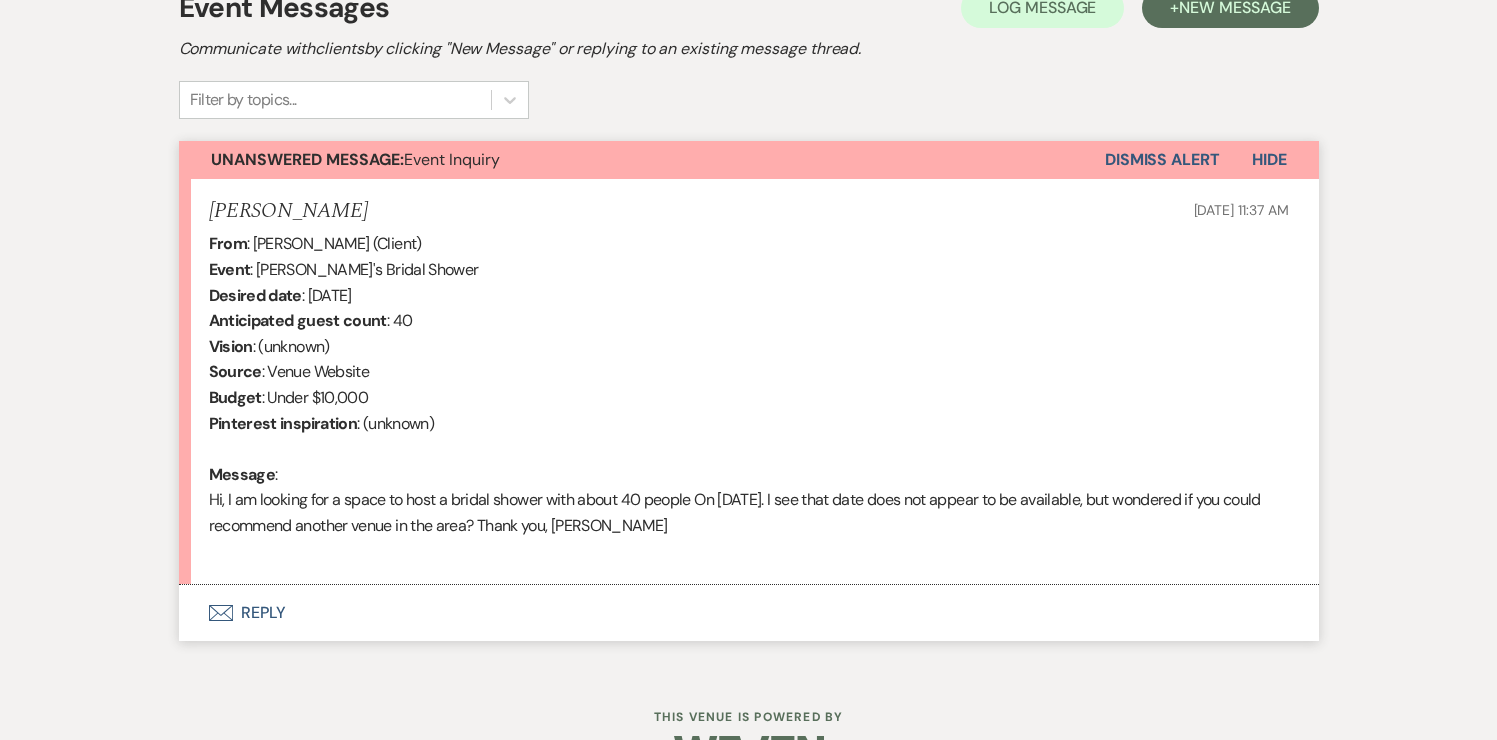 scroll, scrollTop: 663, scrollLeft: 0, axis: vertical 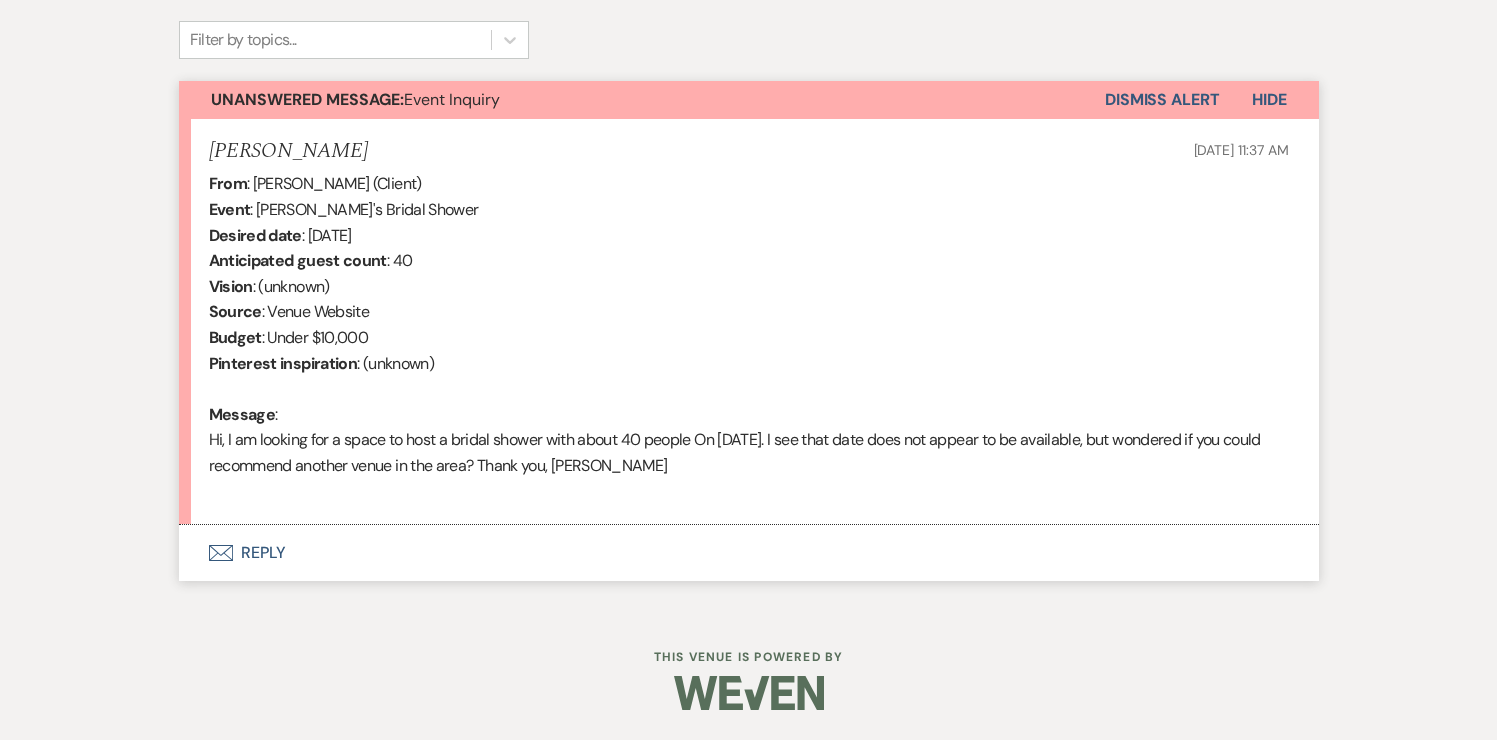 click on "Dismiss Alert" at bounding box center (1162, 100) 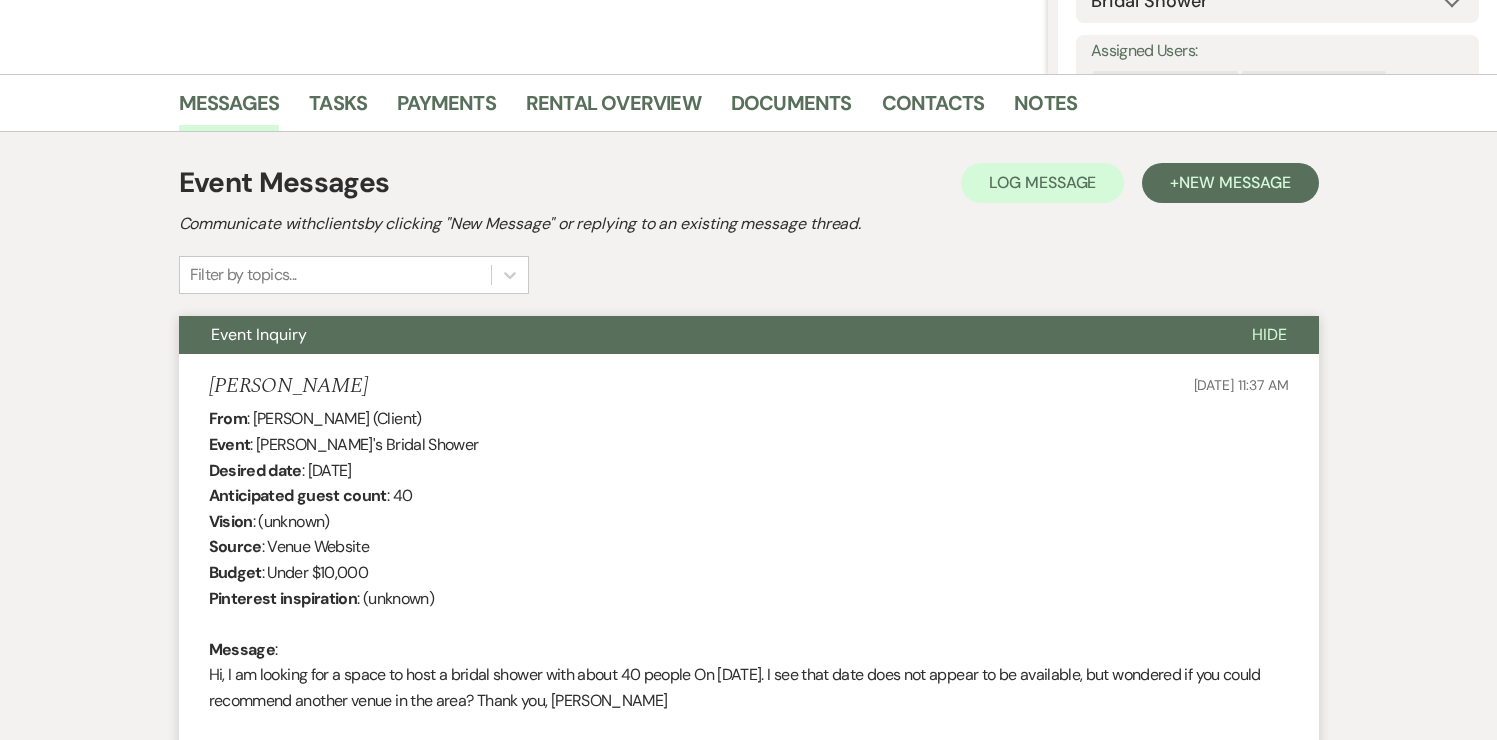 scroll, scrollTop: 0, scrollLeft: 0, axis: both 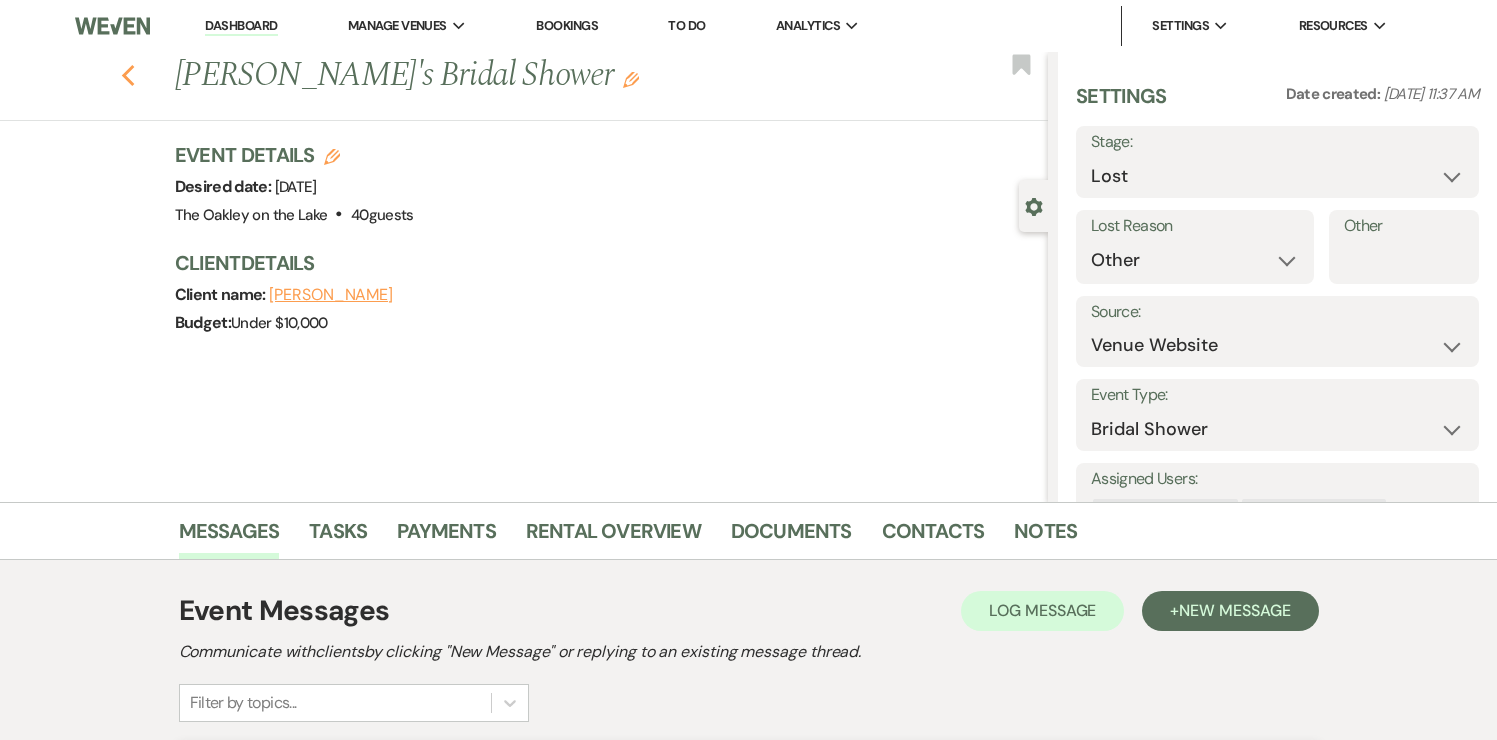 click 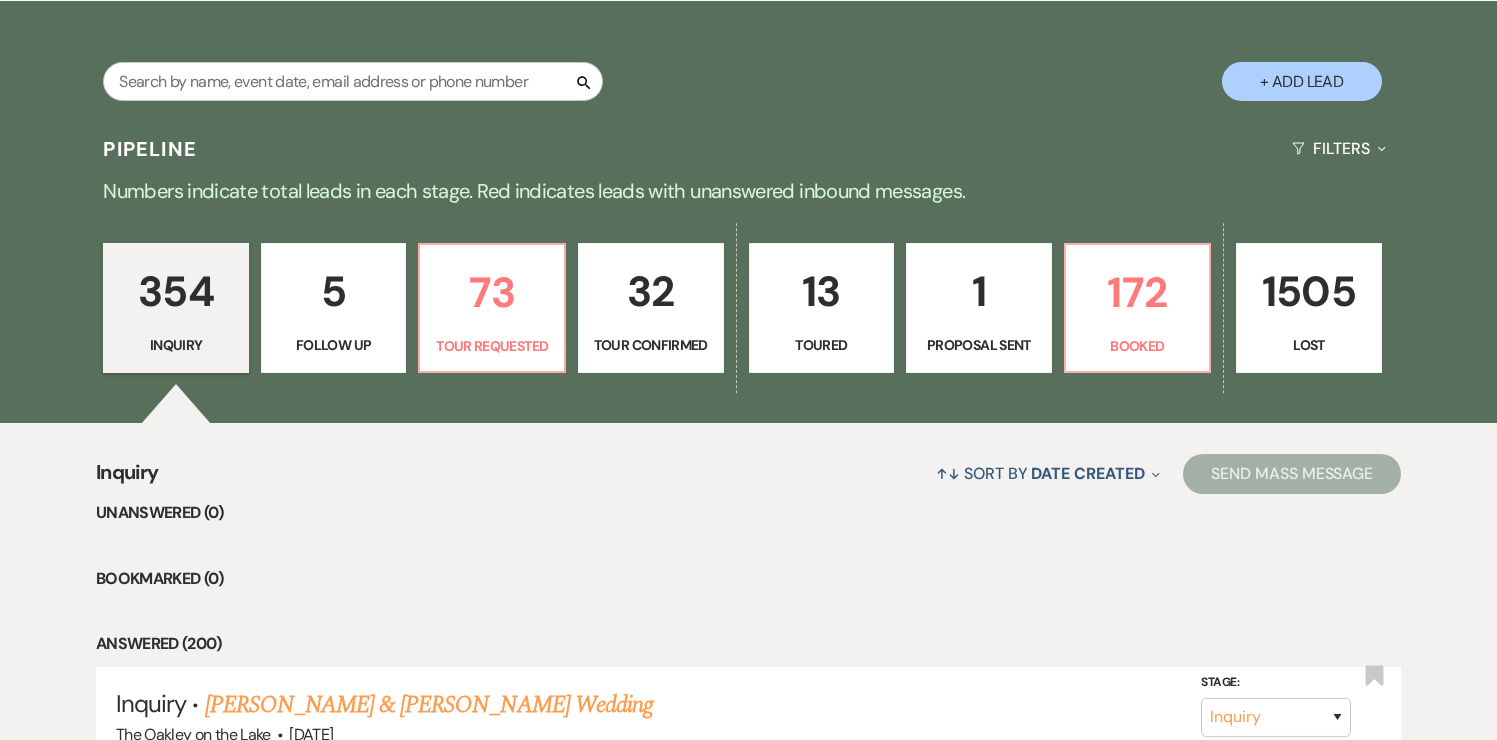 scroll, scrollTop: 352, scrollLeft: 0, axis: vertical 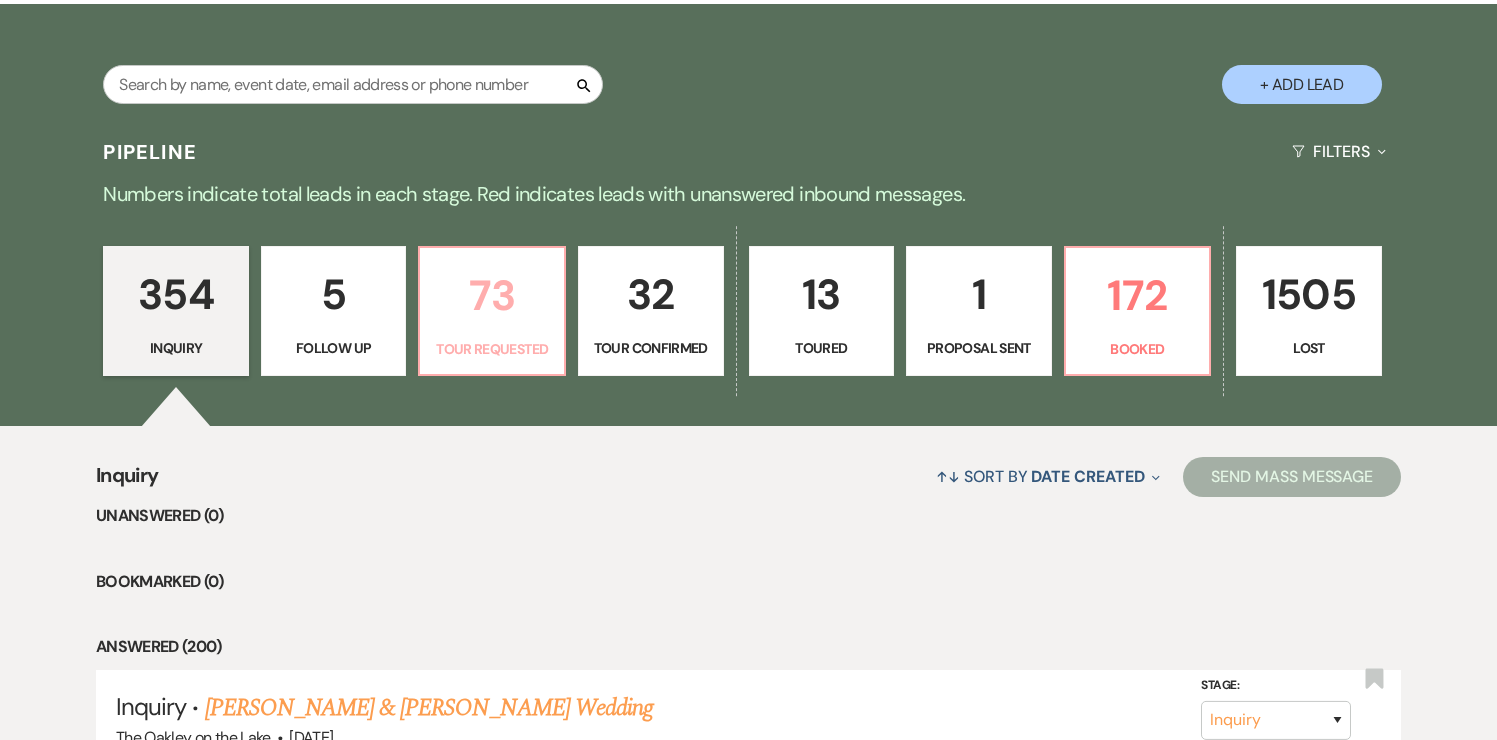 click on "73" at bounding box center [492, 295] 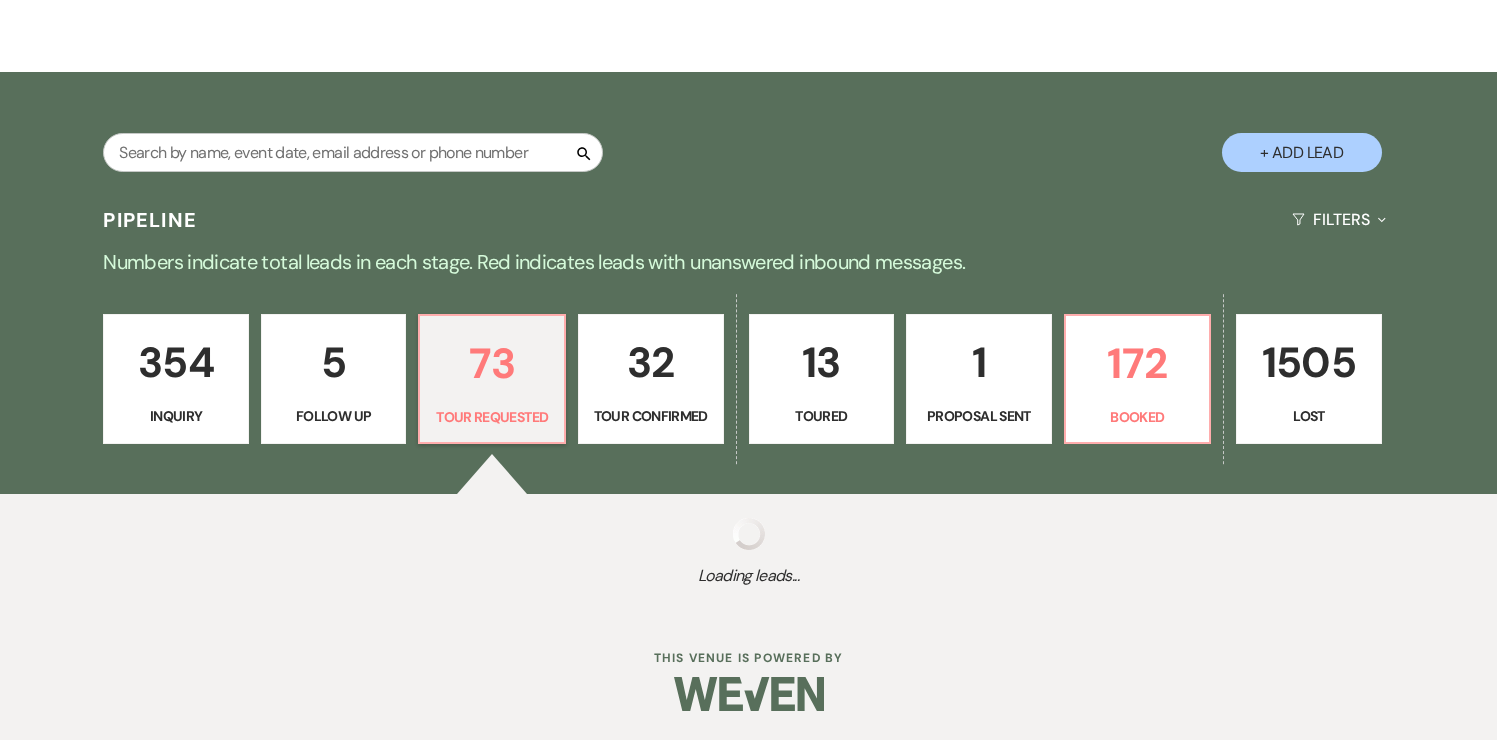scroll, scrollTop: 352, scrollLeft: 0, axis: vertical 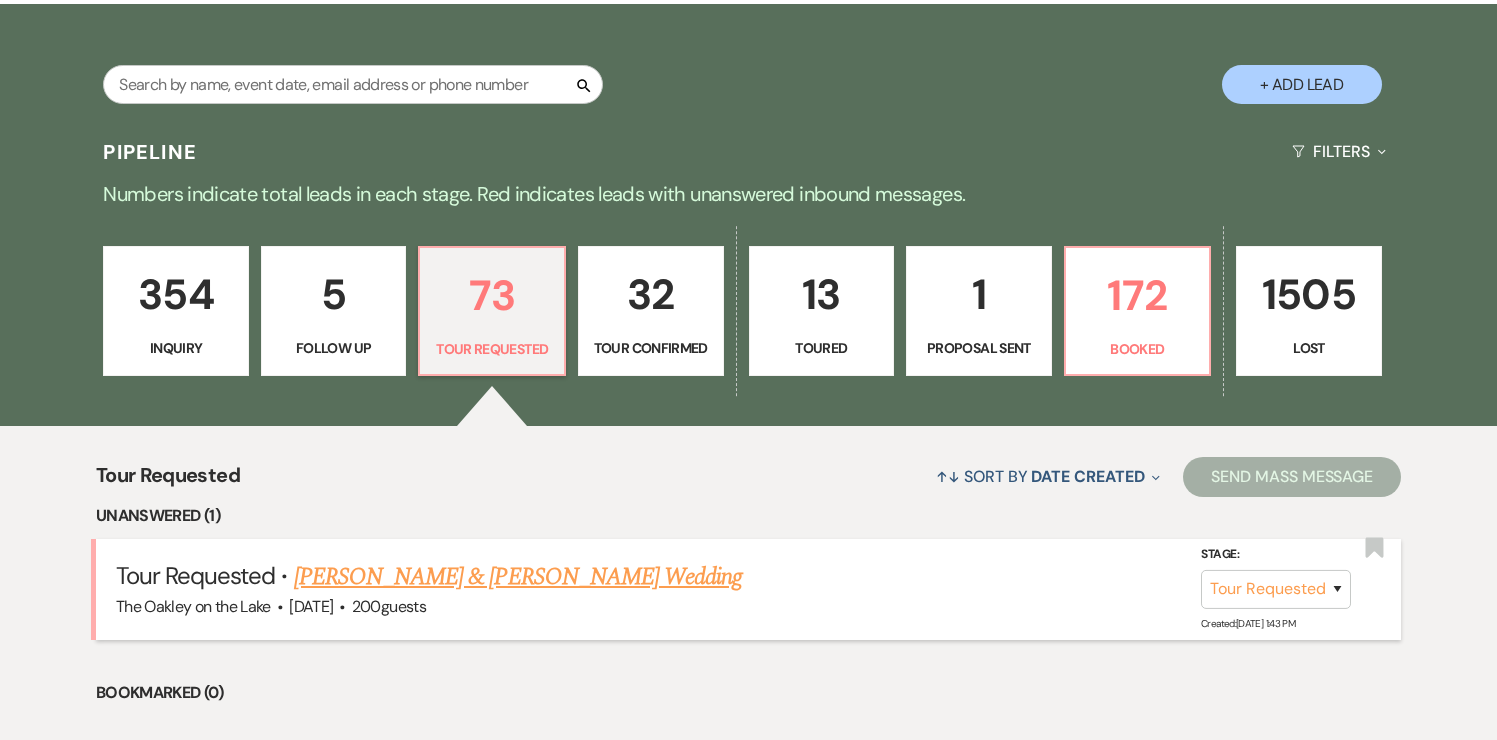 click on "[PERSON_NAME] & [PERSON_NAME] Wedding" at bounding box center [518, 577] 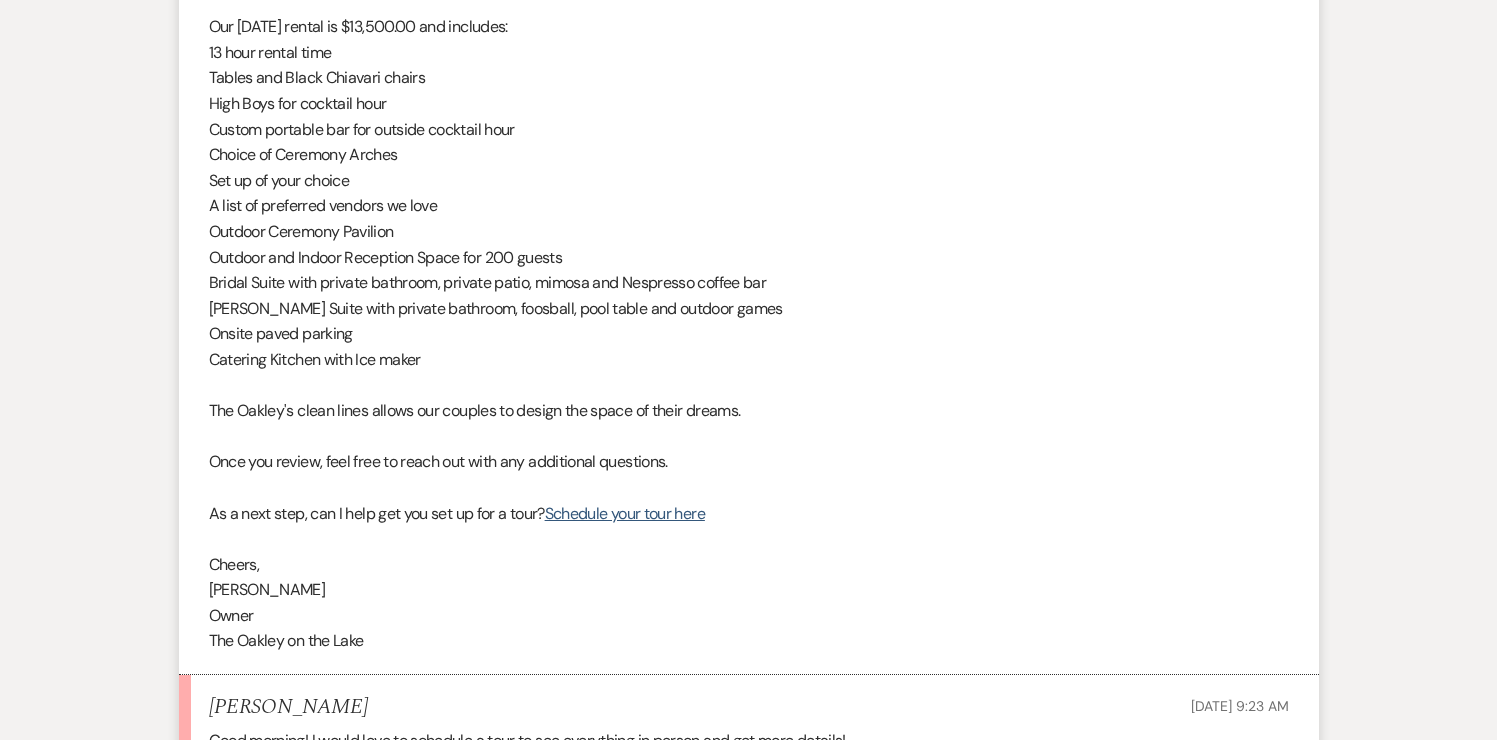 scroll, scrollTop: 1699, scrollLeft: 0, axis: vertical 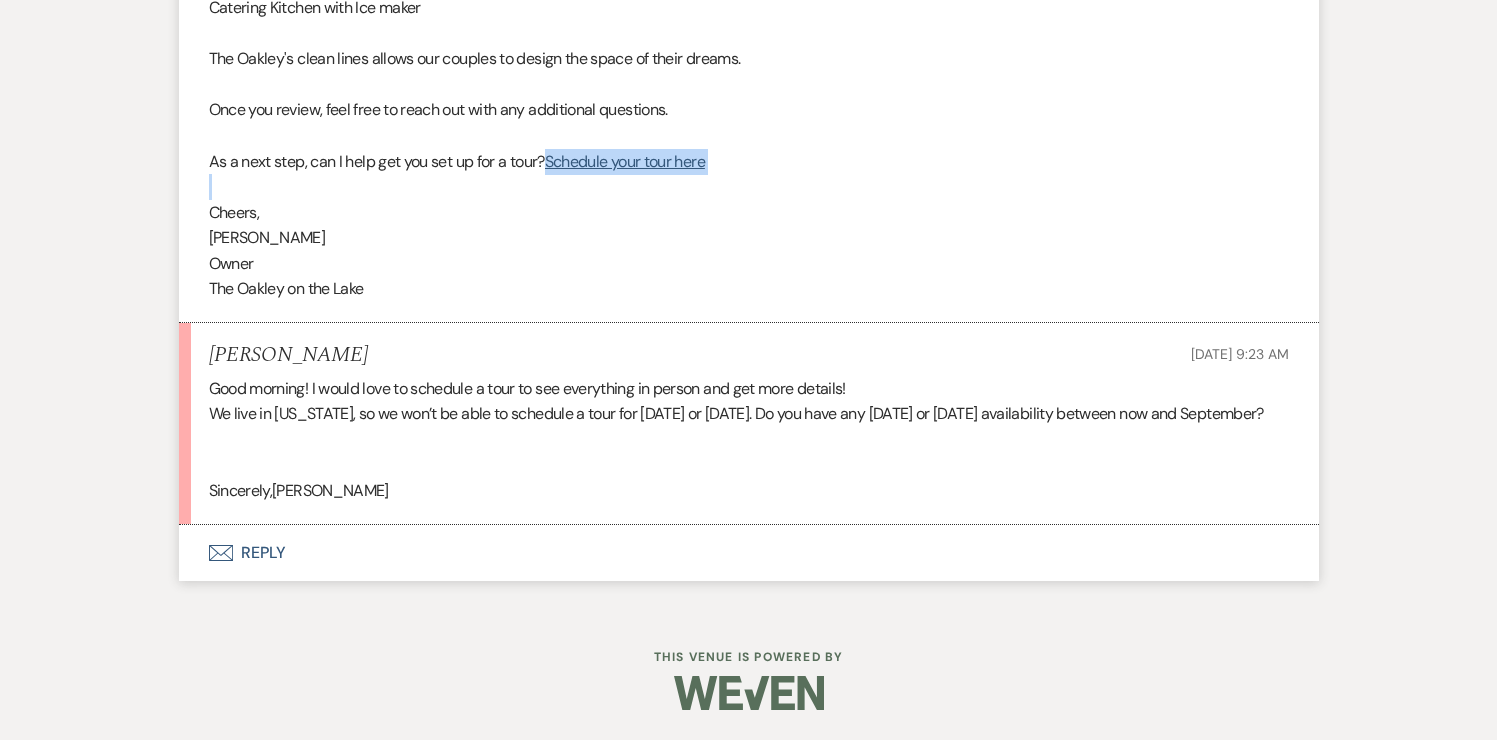 drag, startPoint x: 550, startPoint y: 136, endPoint x: 726, endPoint y: 153, distance: 176.81912 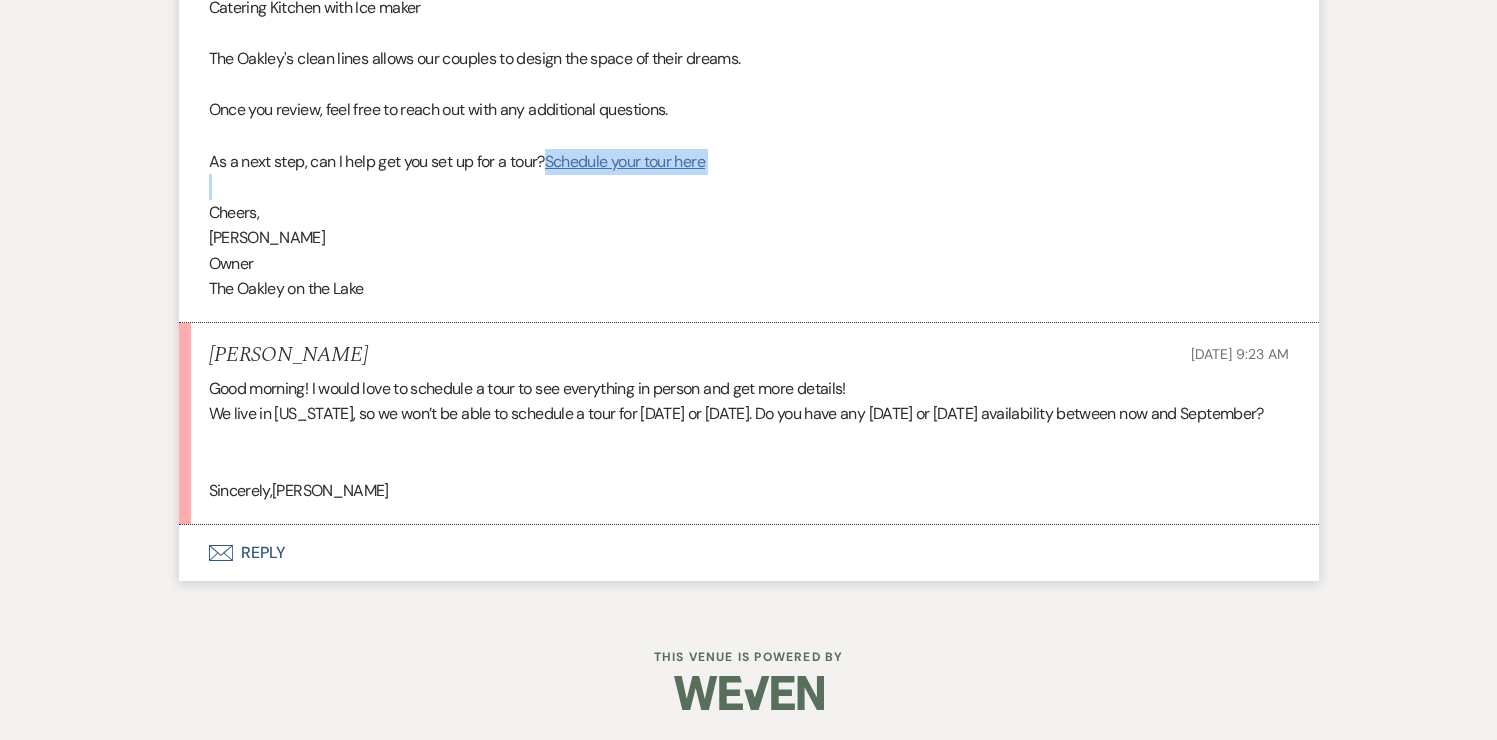 copy on "Schedule your tour here" 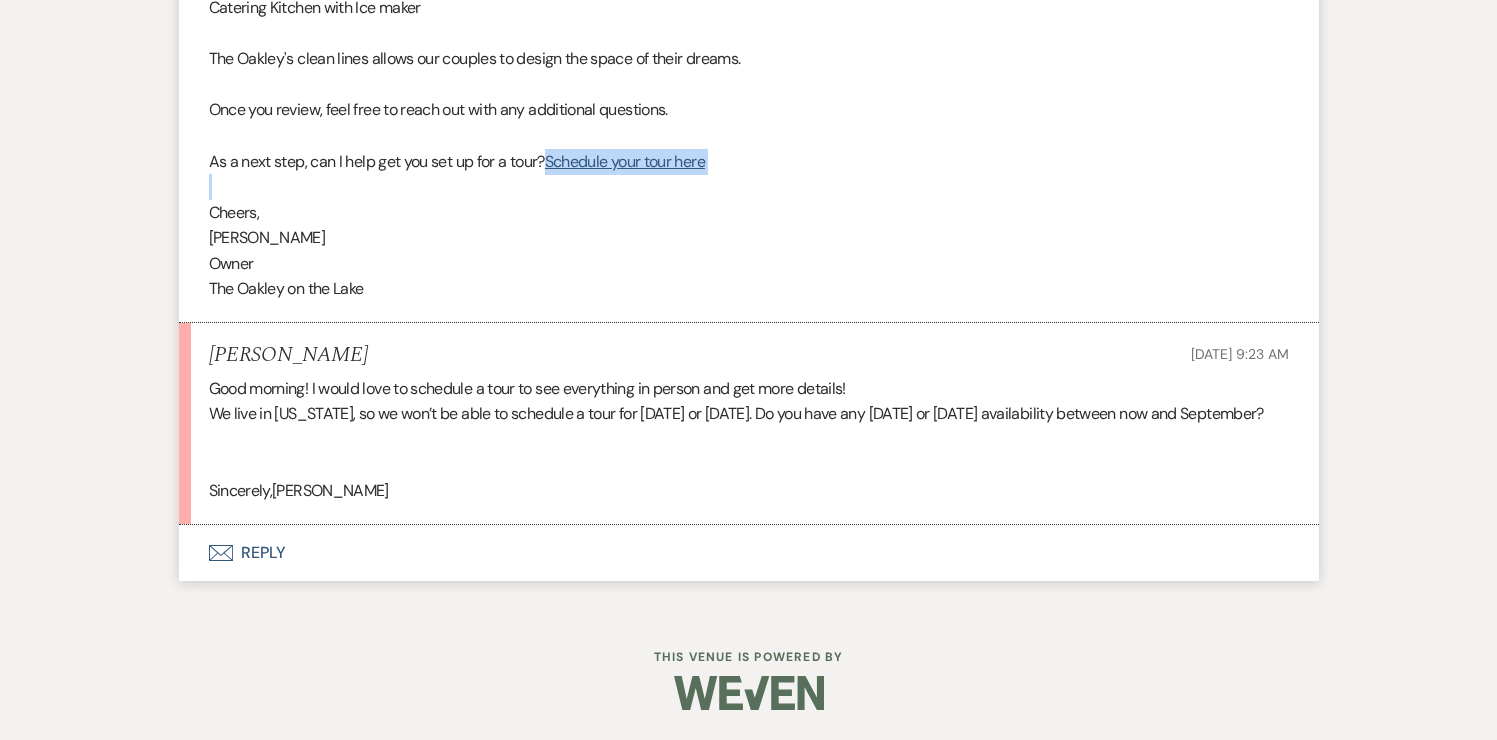 click on "Envelope Reply" at bounding box center [749, 553] 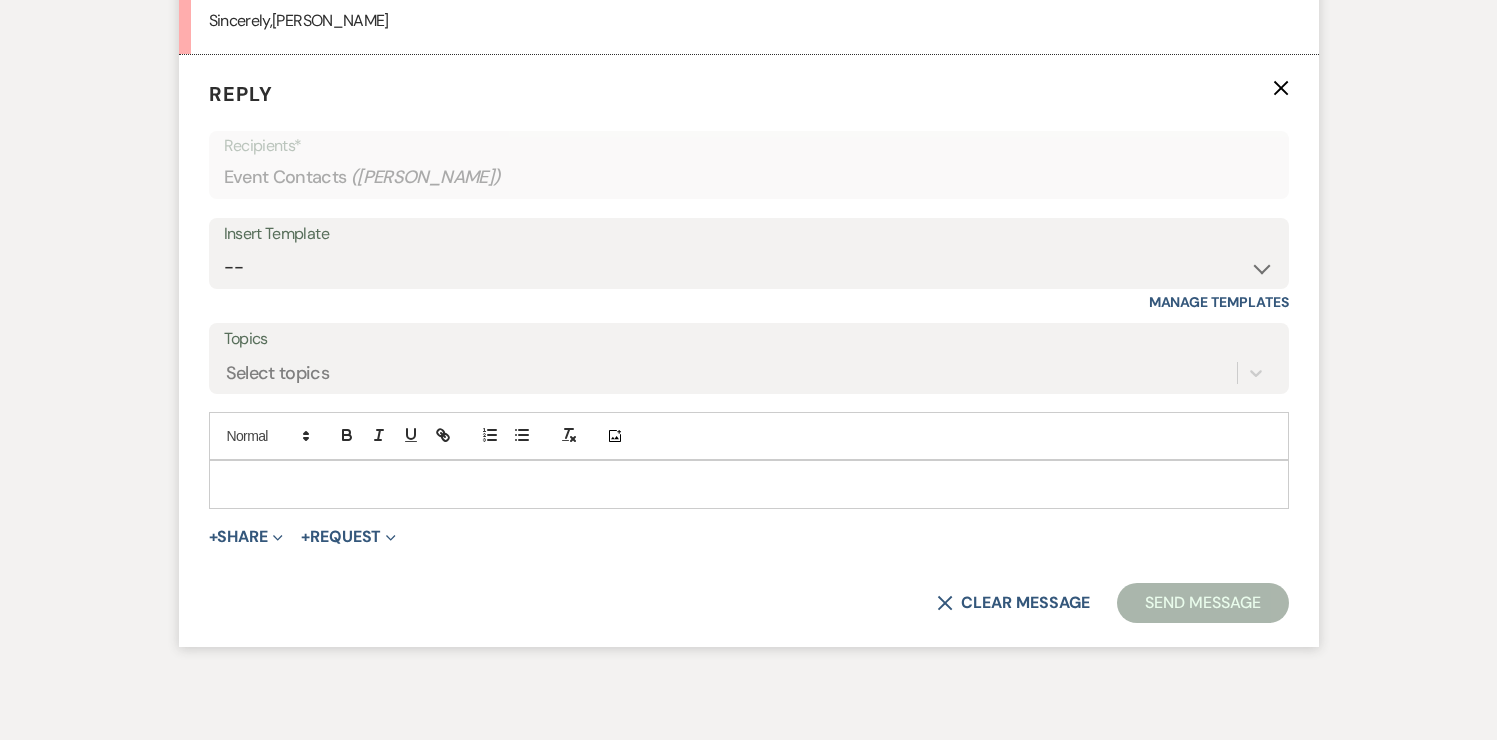 scroll, scrollTop: 2150, scrollLeft: 0, axis: vertical 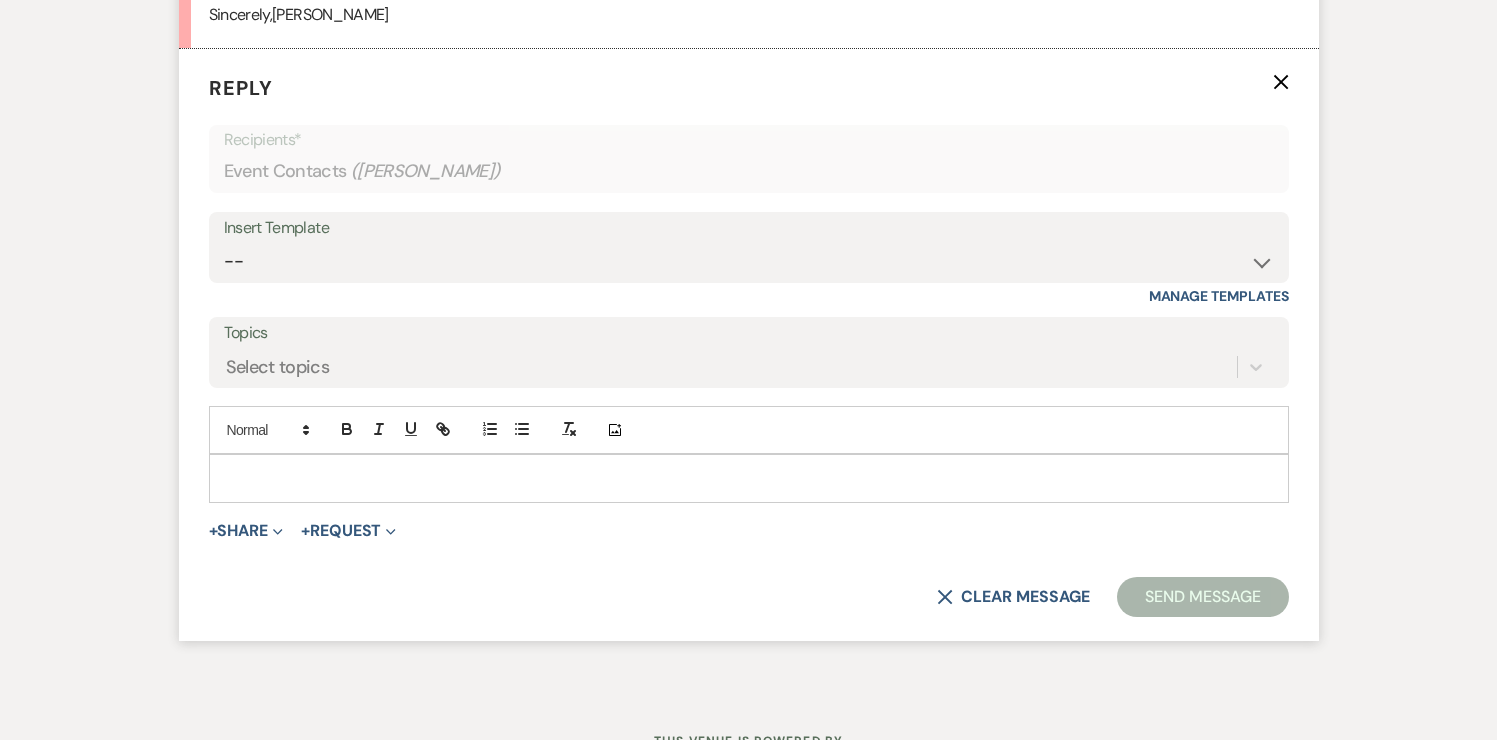 click at bounding box center [749, 478] 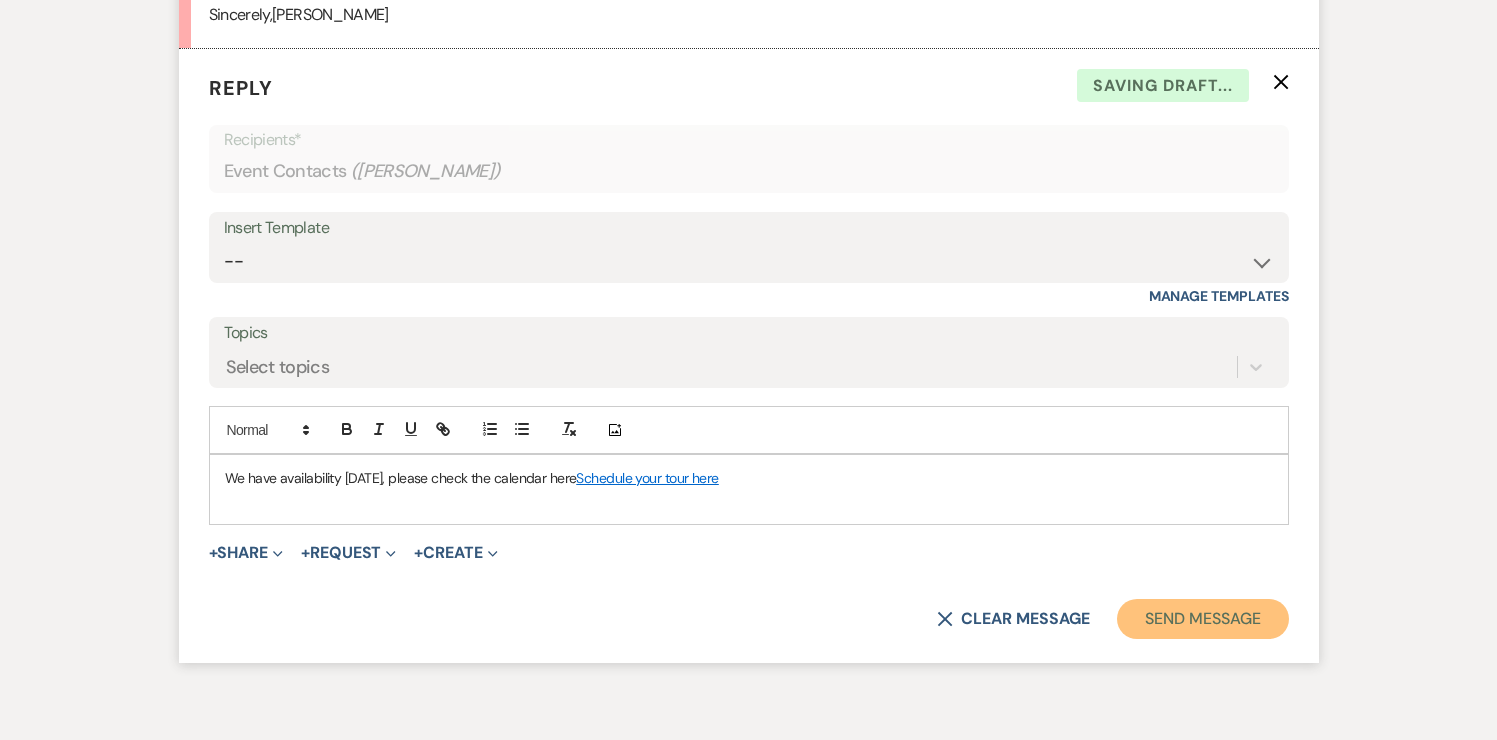 click on "Send Message" at bounding box center (1202, 619) 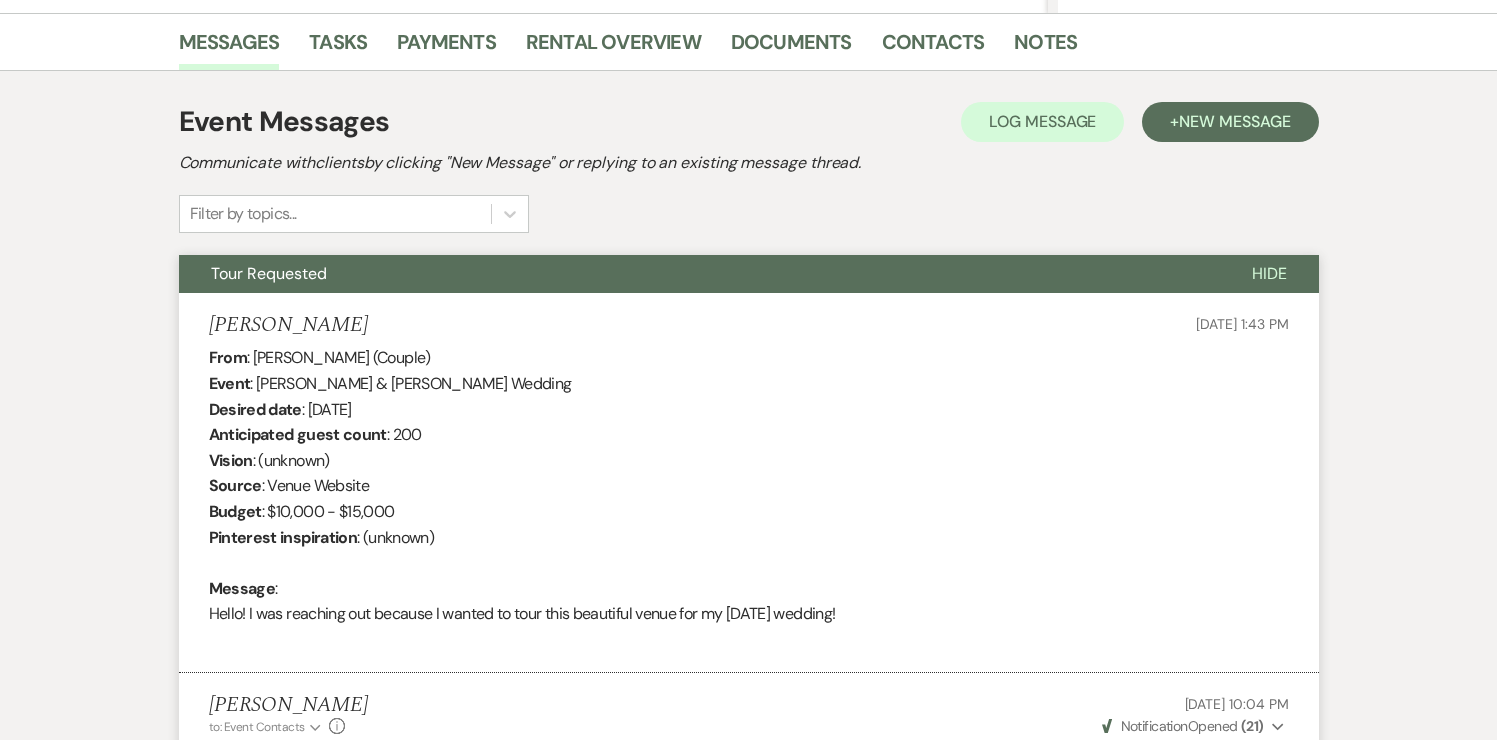 scroll, scrollTop: 0, scrollLeft: 0, axis: both 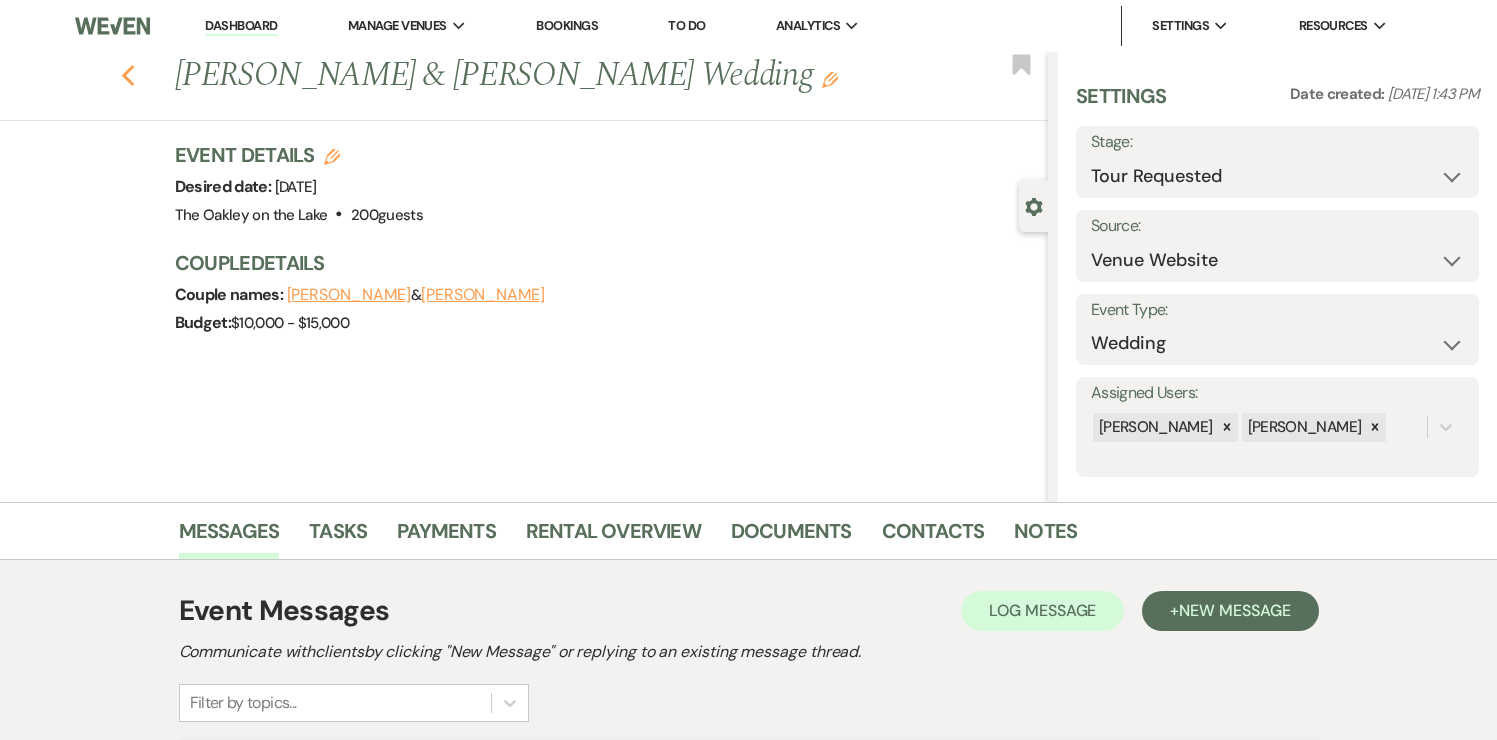 click 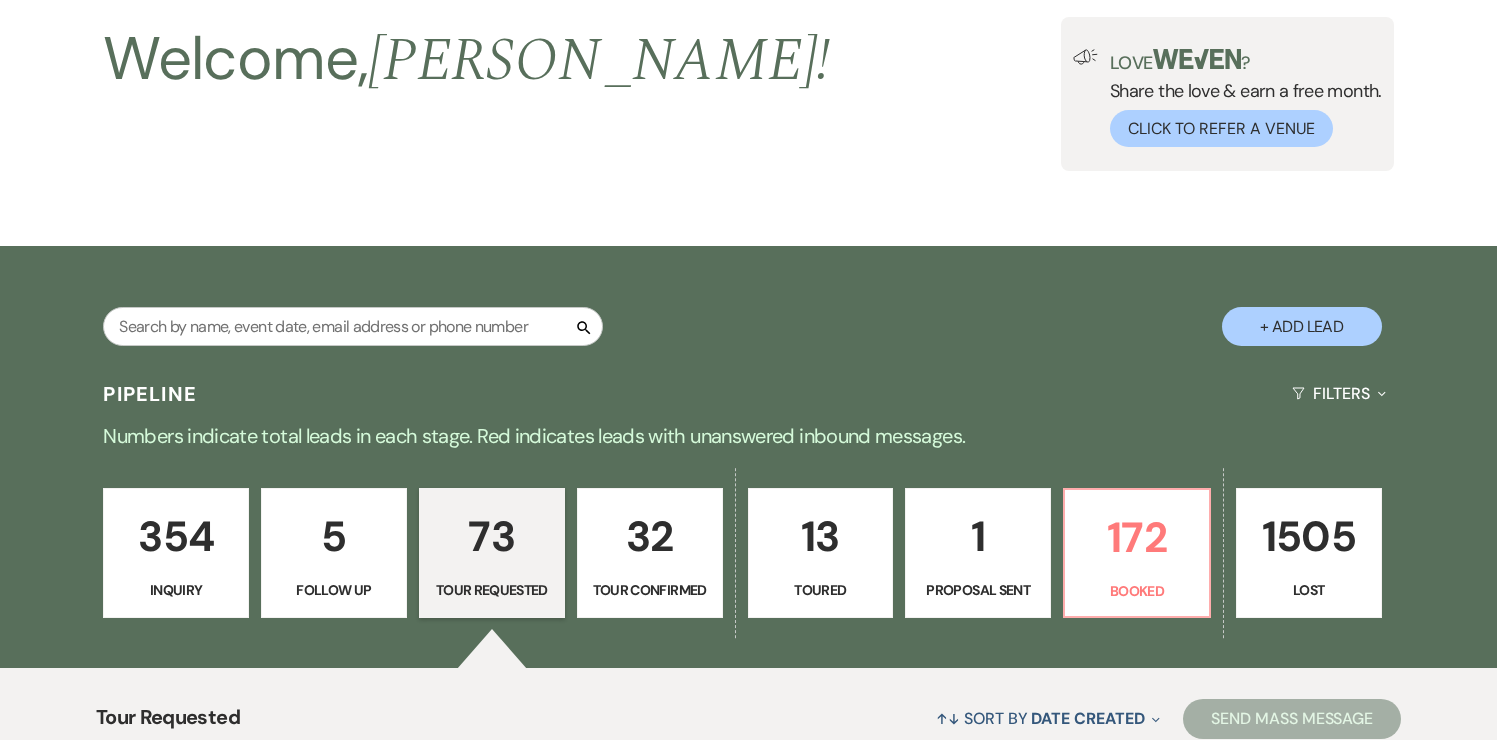 scroll, scrollTop: 0, scrollLeft: 0, axis: both 